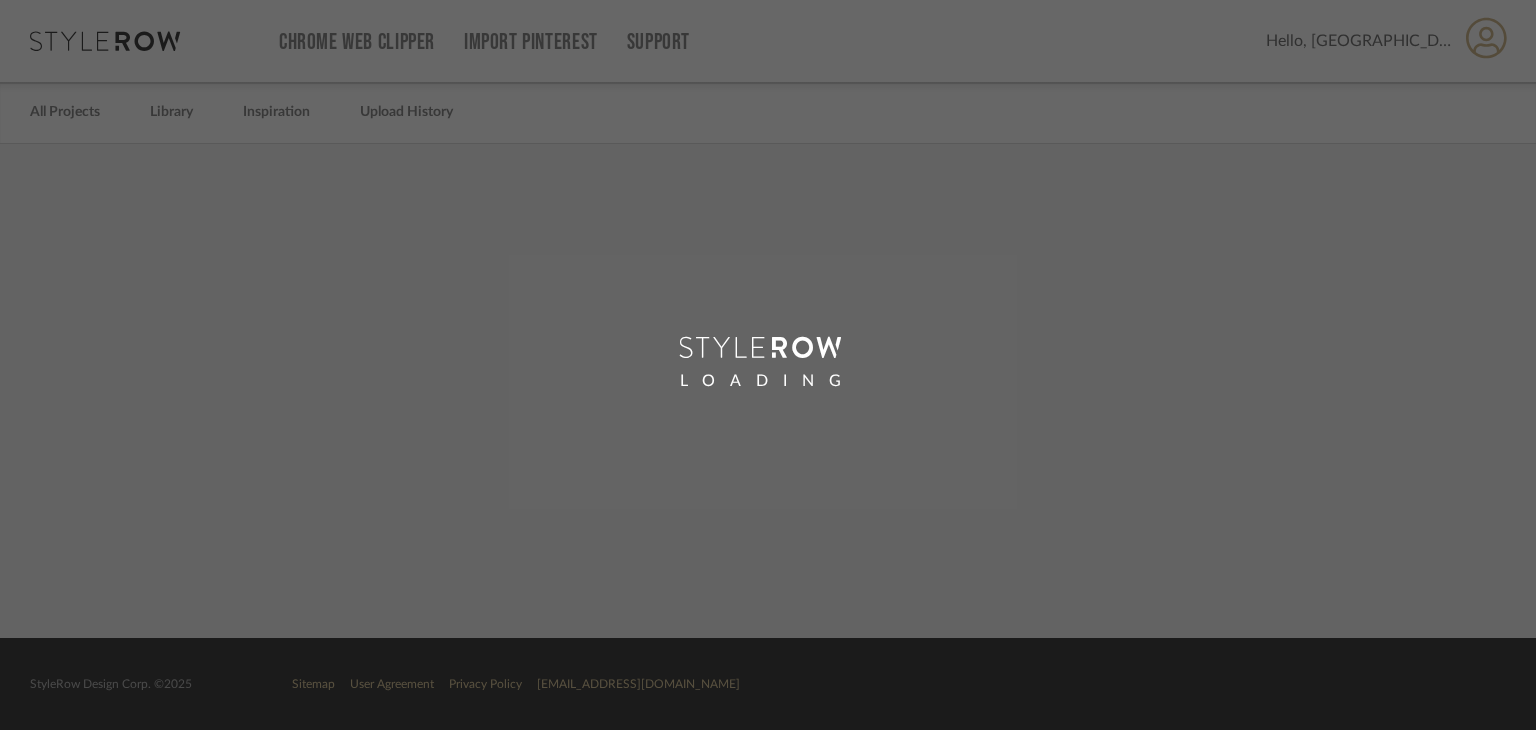 scroll, scrollTop: 0, scrollLeft: 0, axis: both 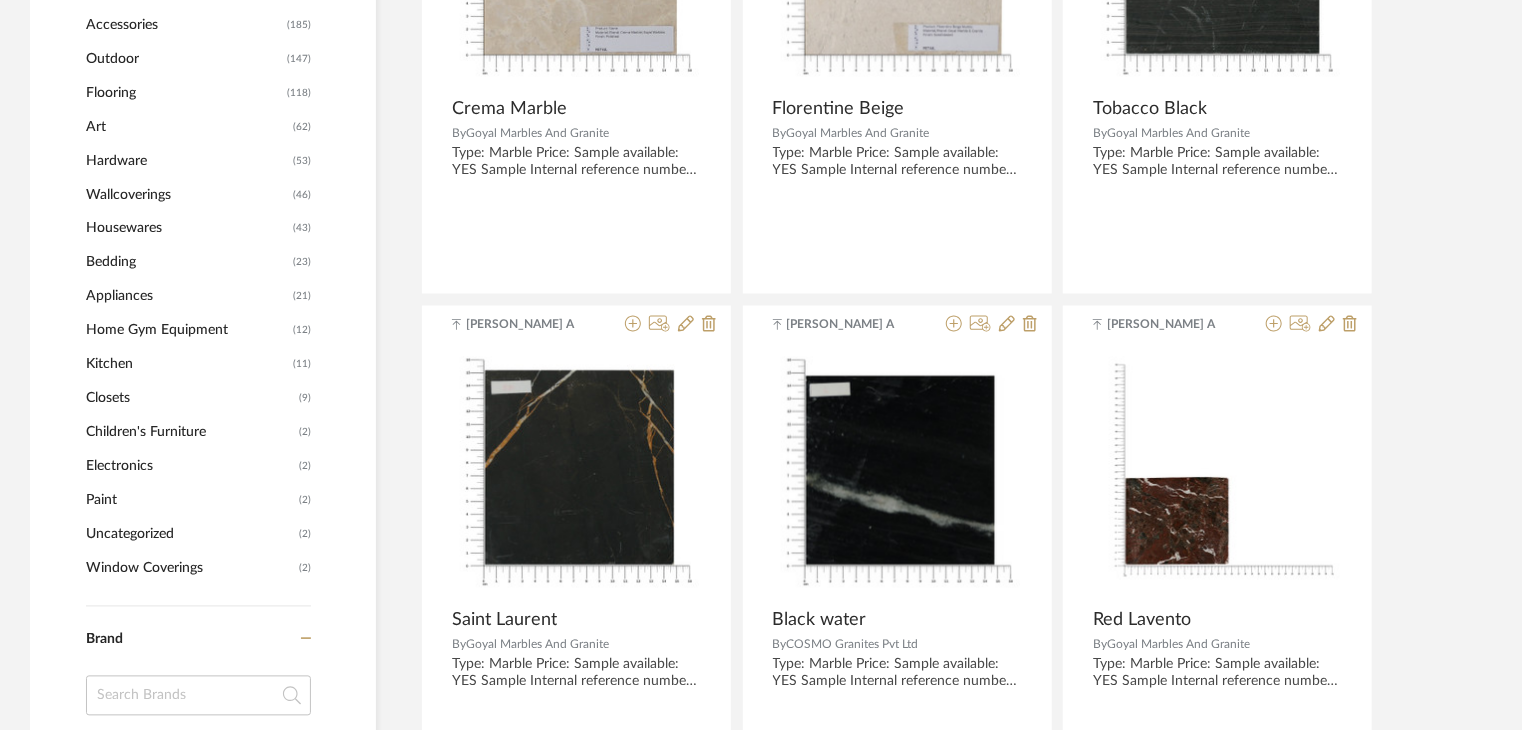 click on "Home Gym Equipment" 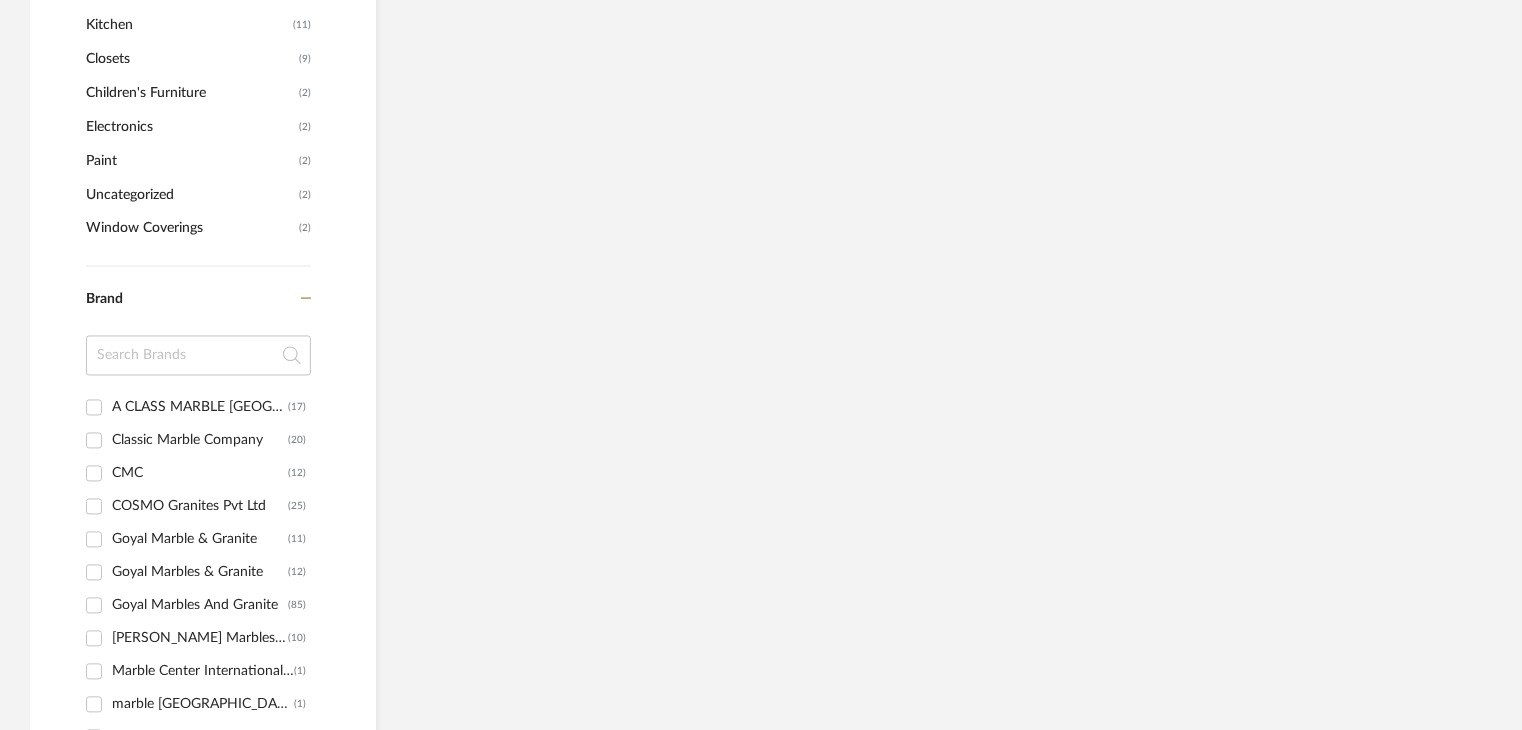 scroll, scrollTop: 1325, scrollLeft: 0, axis: vertical 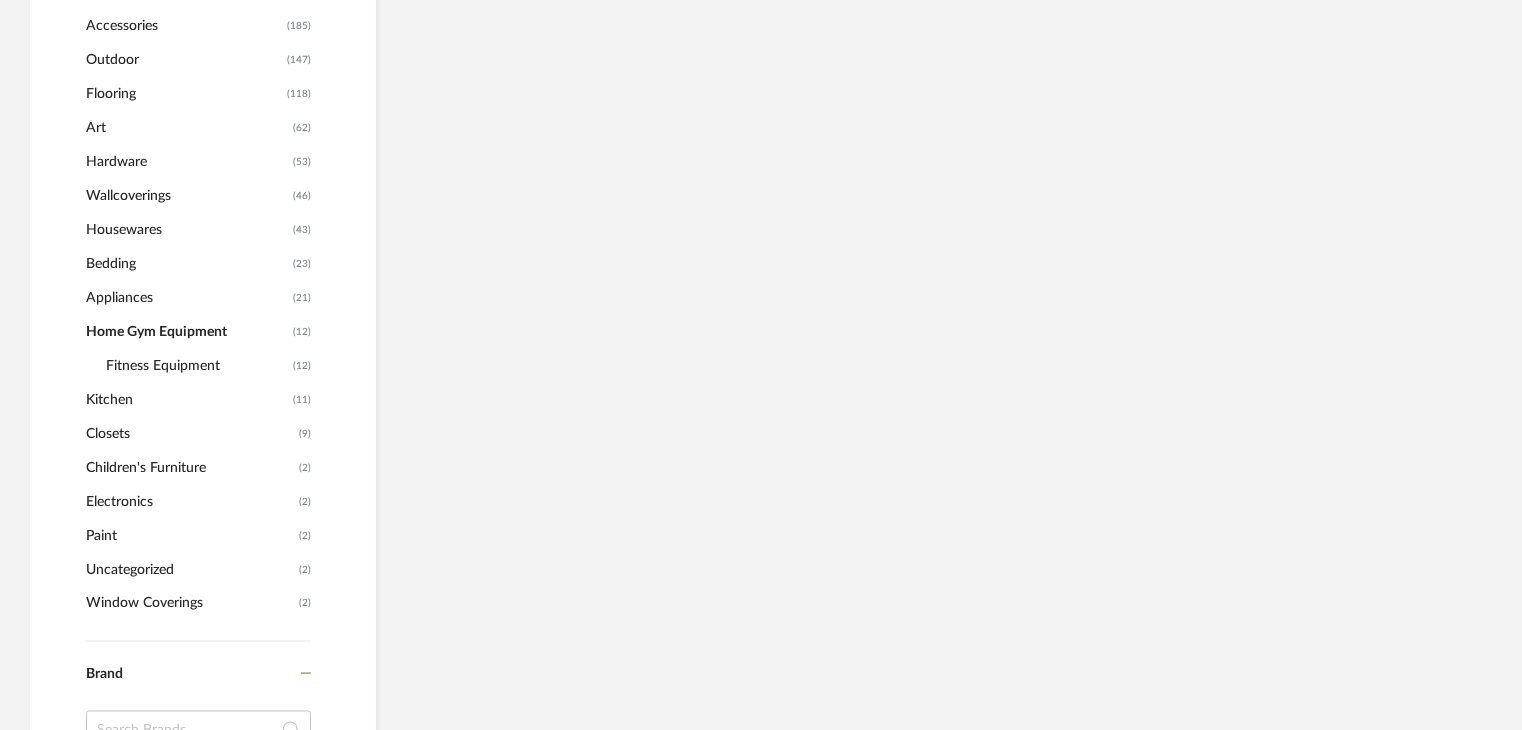 click on "Kitchen" 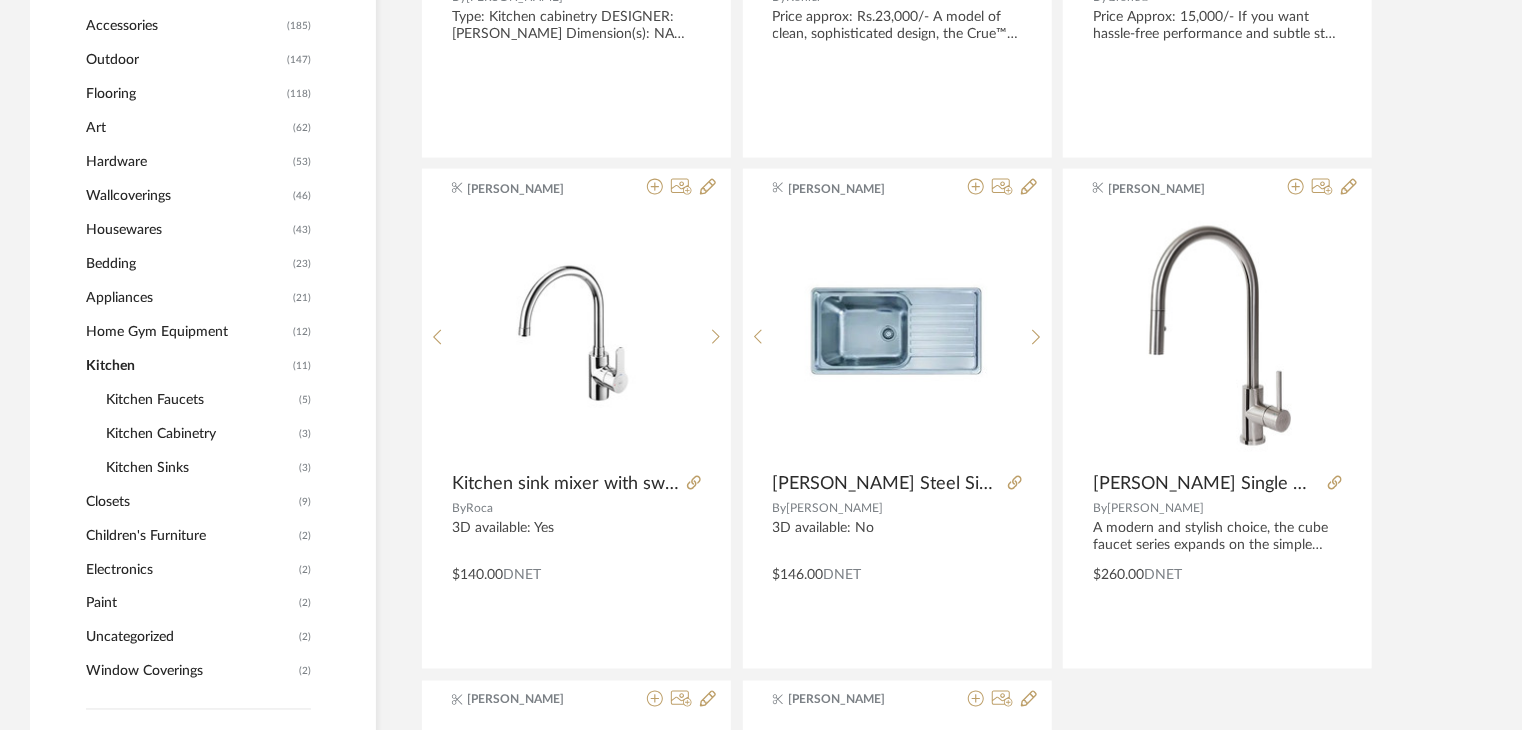 click on "Kitchen Cabinetry" 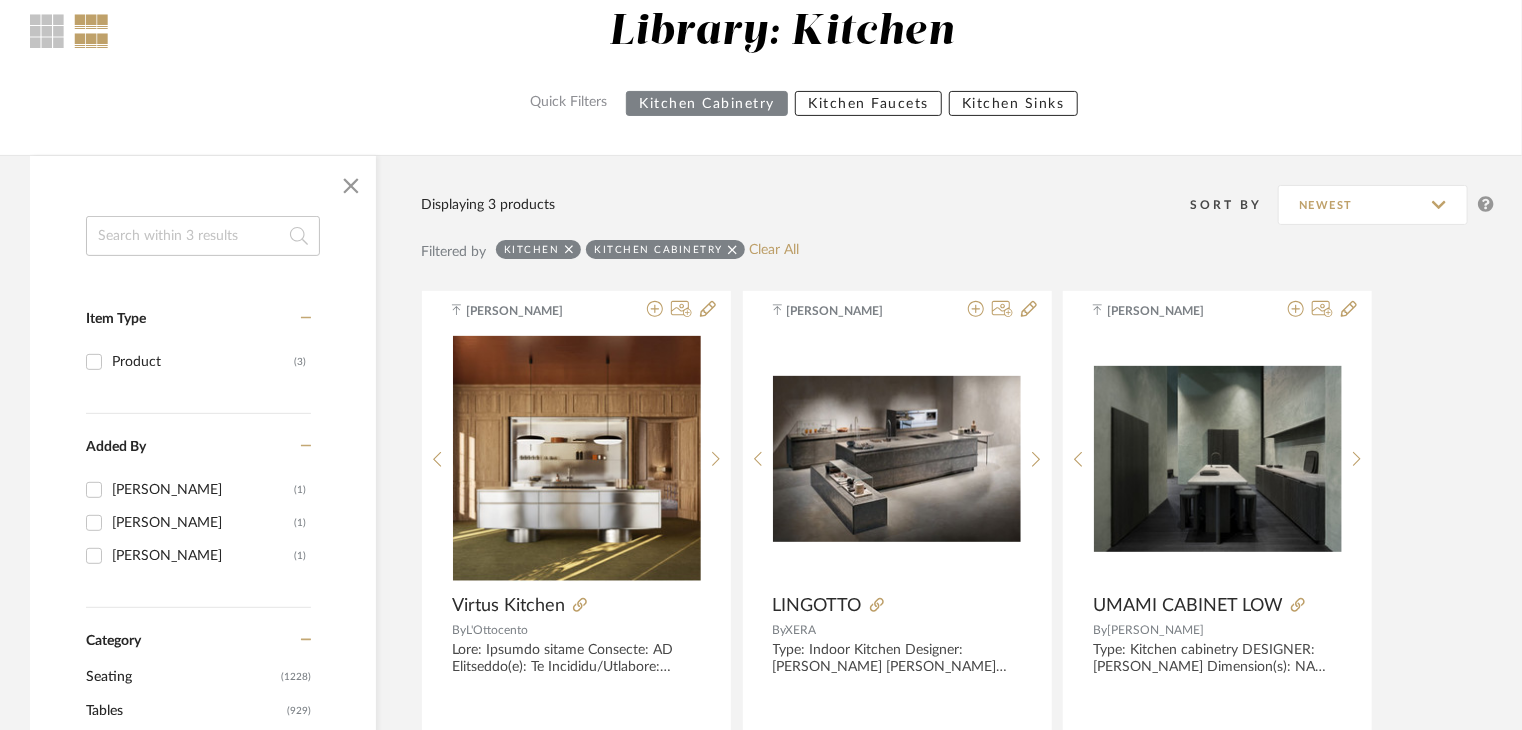 scroll, scrollTop: 41, scrollLeft: 0, axis: vertical 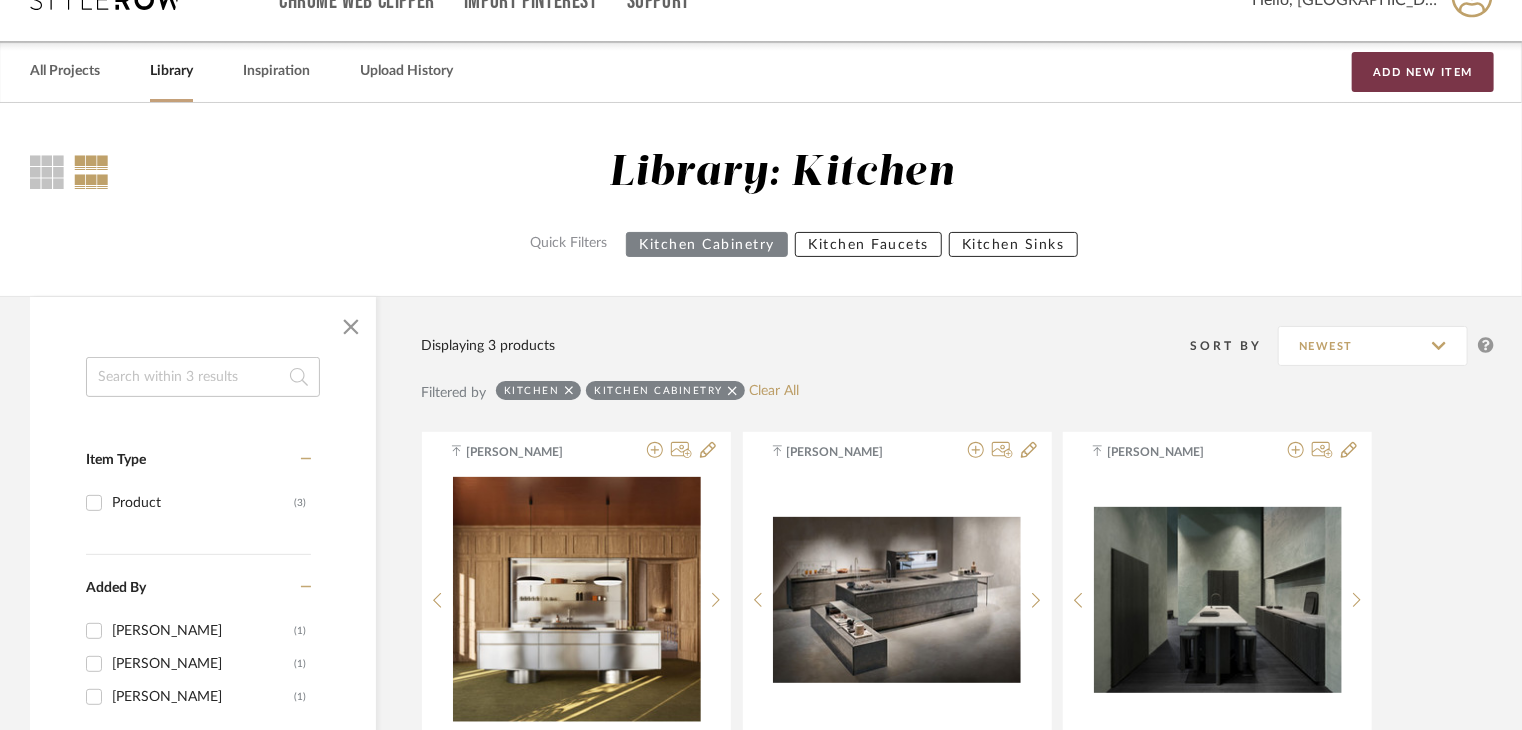 click on "Add New Item" at bounding box center (1423, 72) 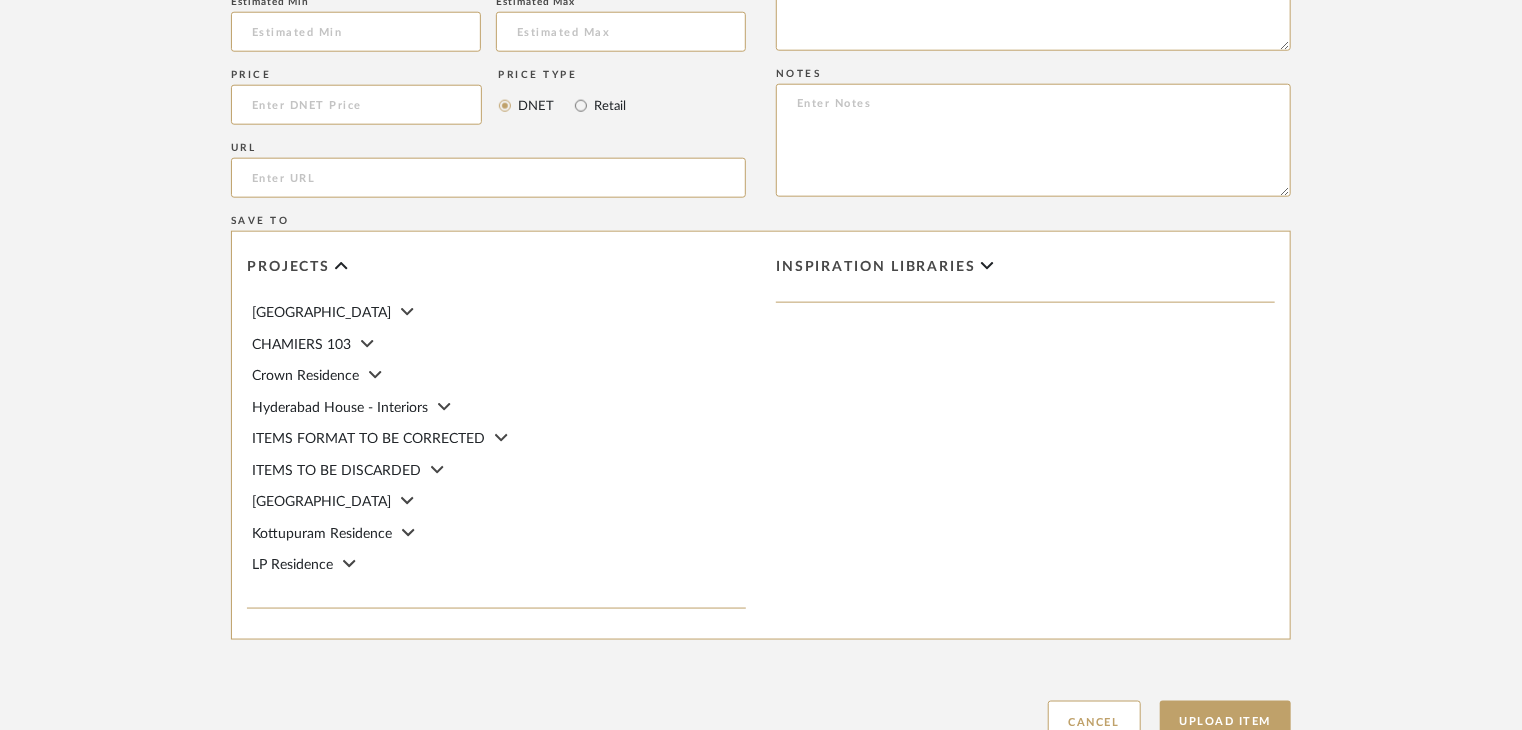 scroll, scrollTop: 1255, scrollLeft: 0, axis: vertical 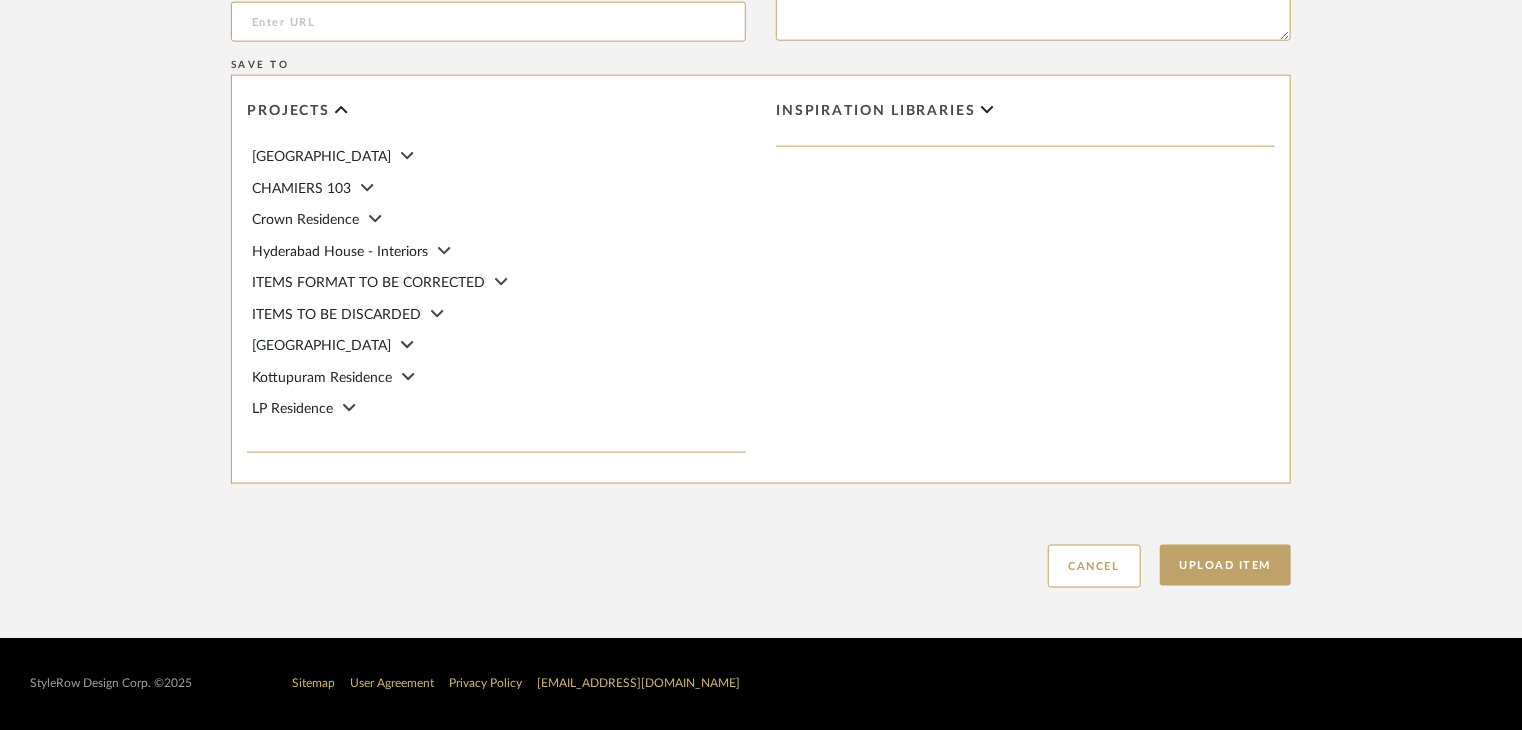 click on "Upload Item  Cancel" 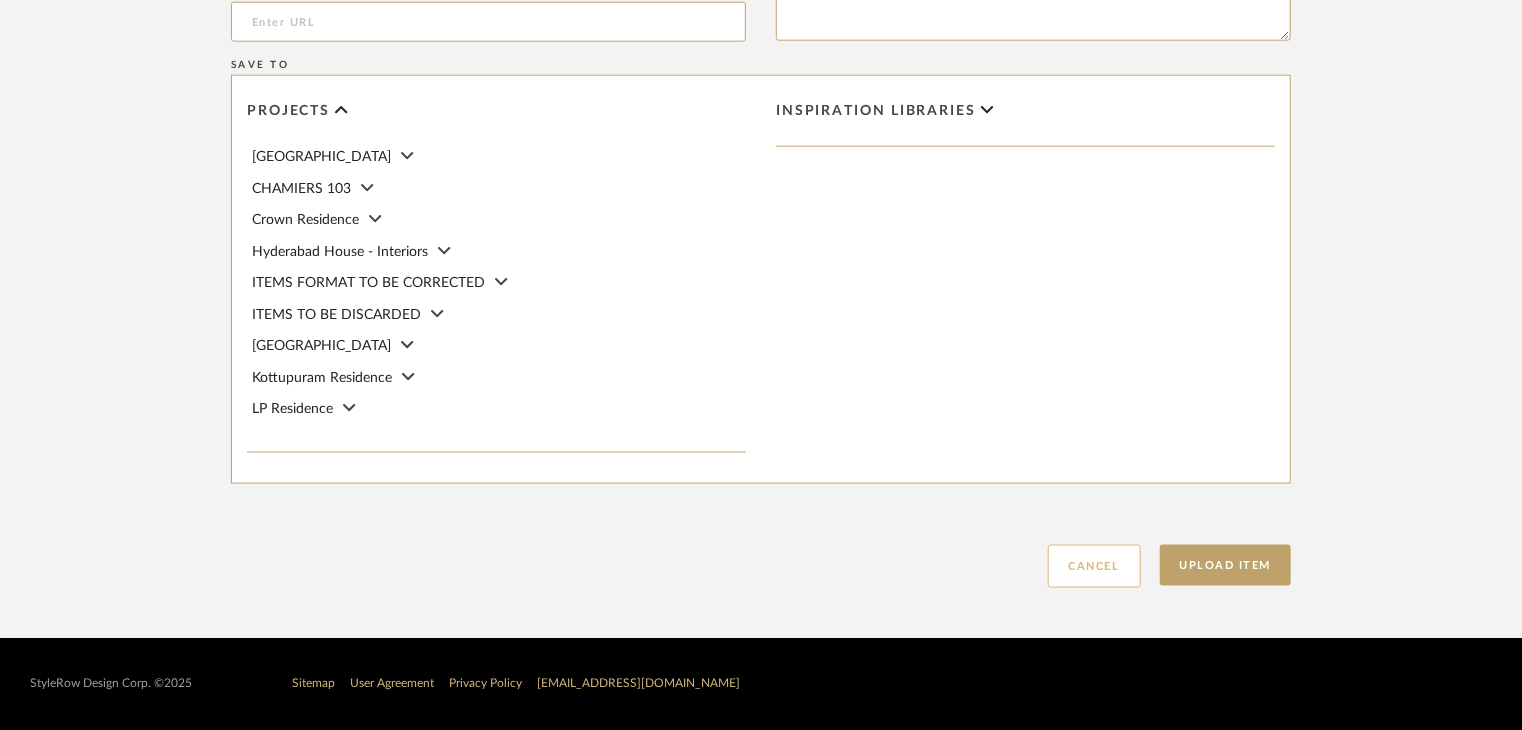 click on "Cancel" 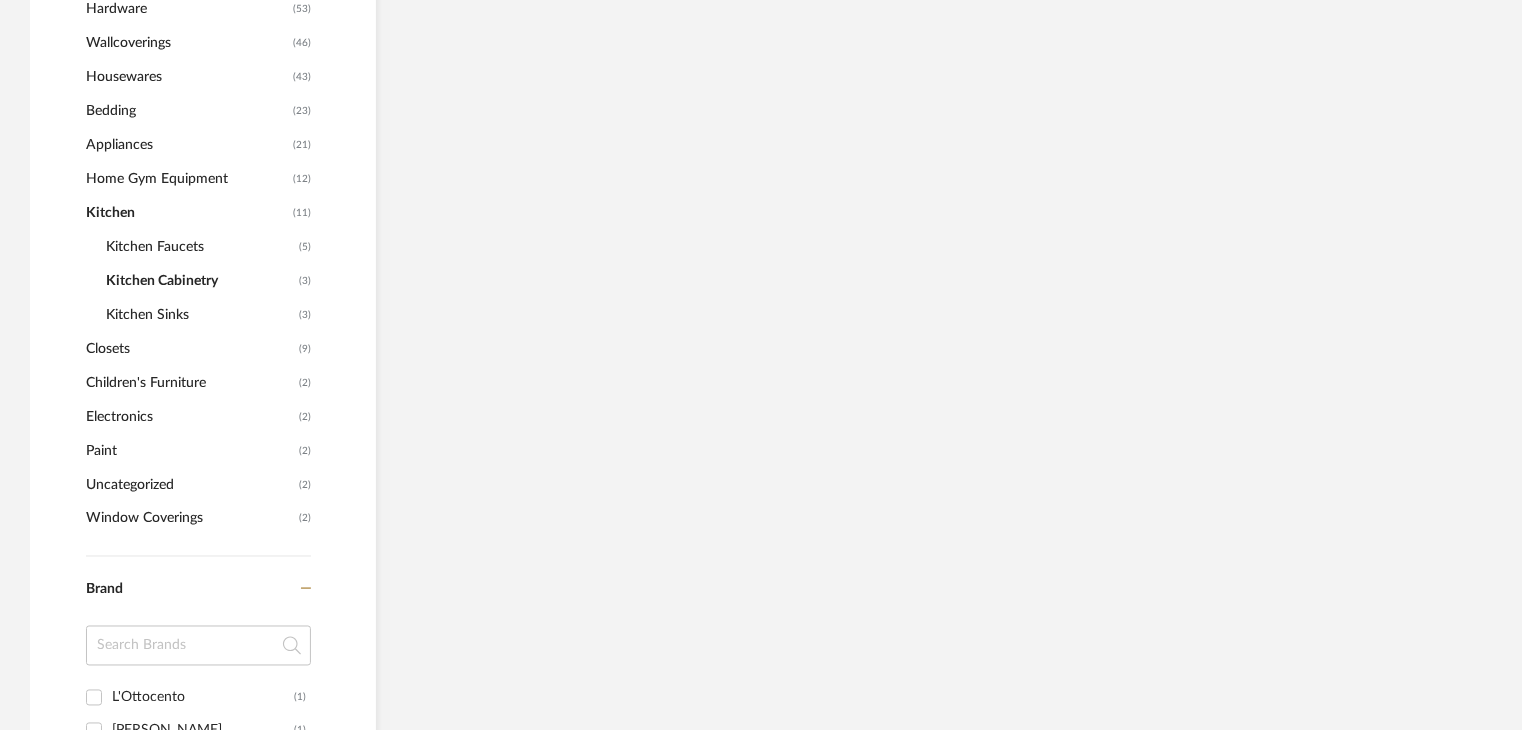scroll, scrollTop: 1441, scrollLeft: 0, axis: vertical 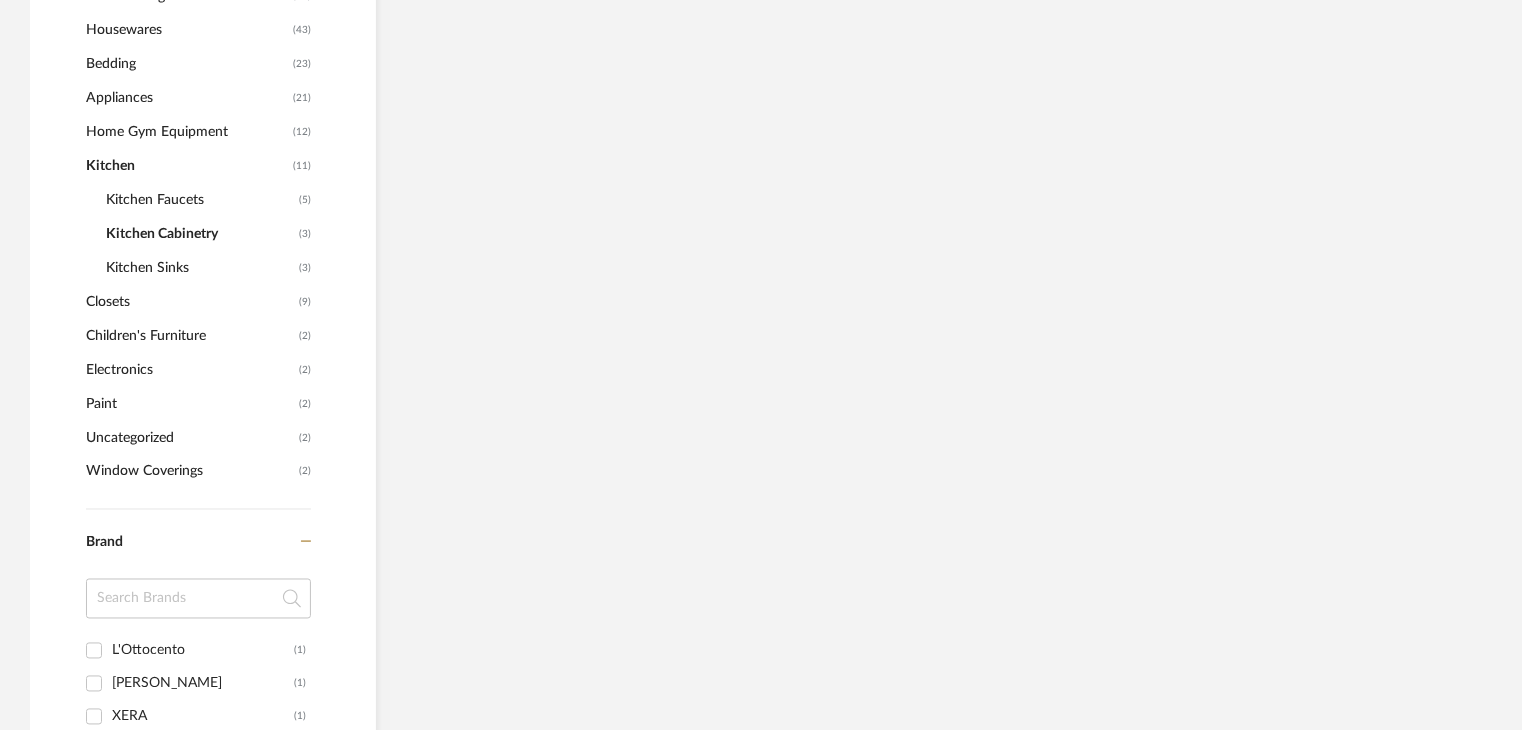 click on "Paint" 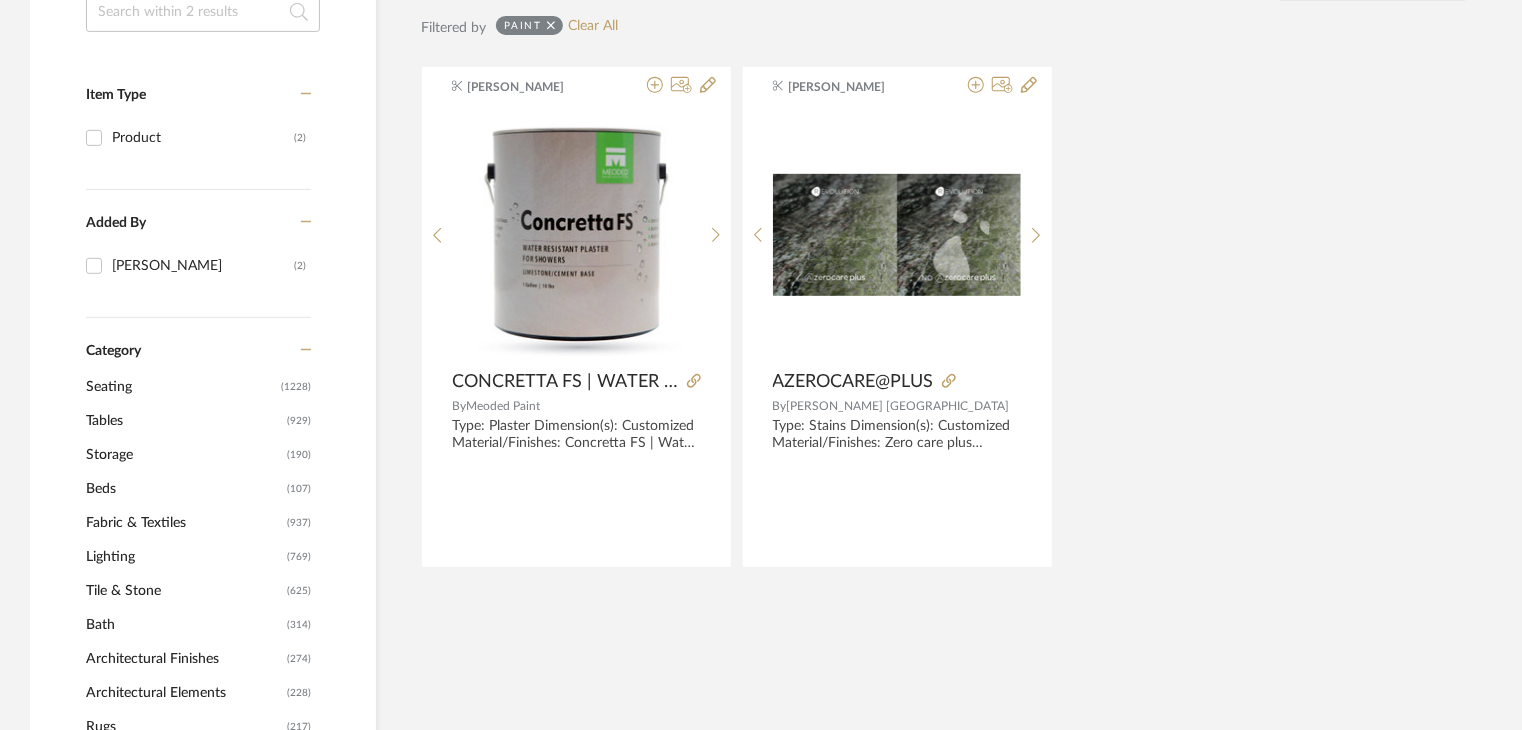 scroll, scrollTop: 176, scrollLeft: 0, axis: vertical 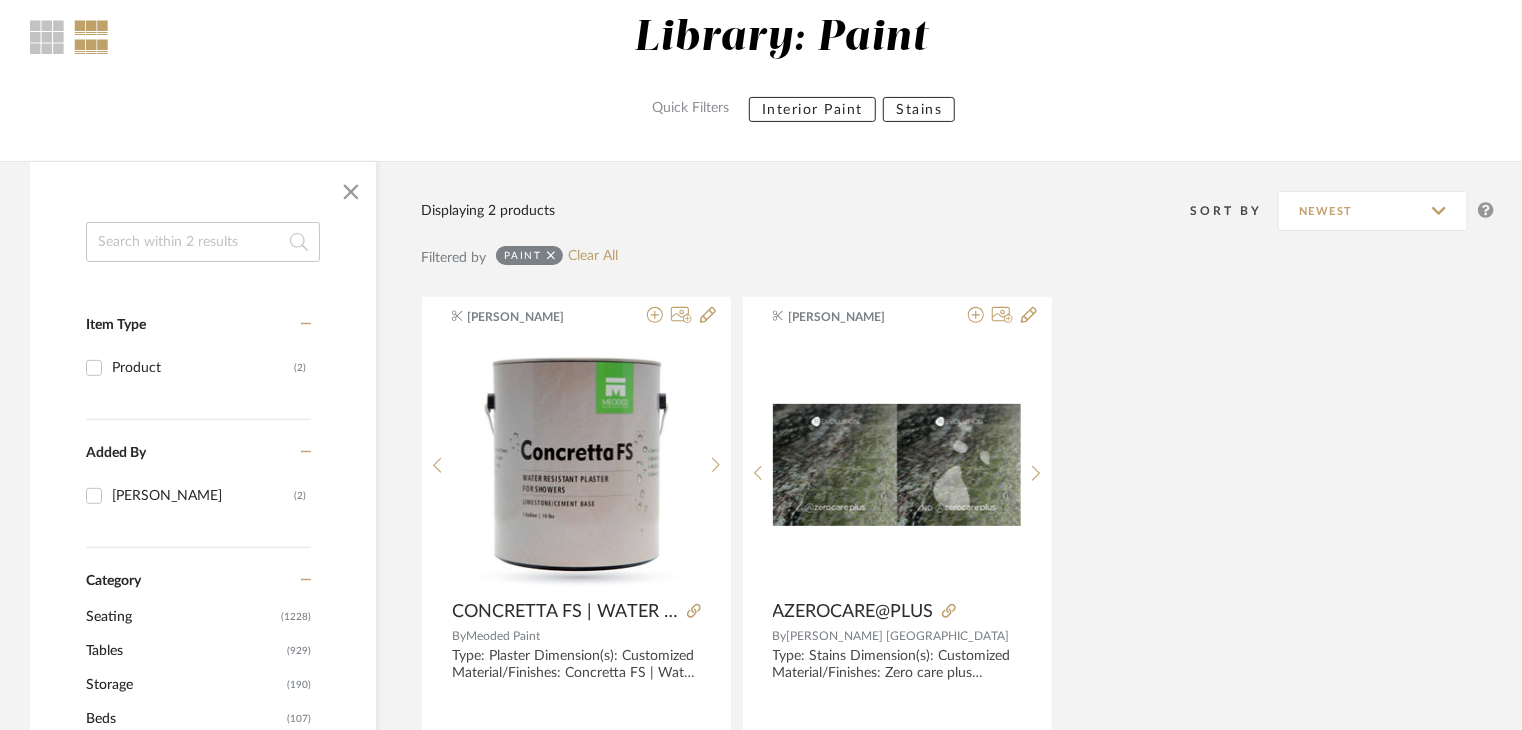 click on "Interior Paint" 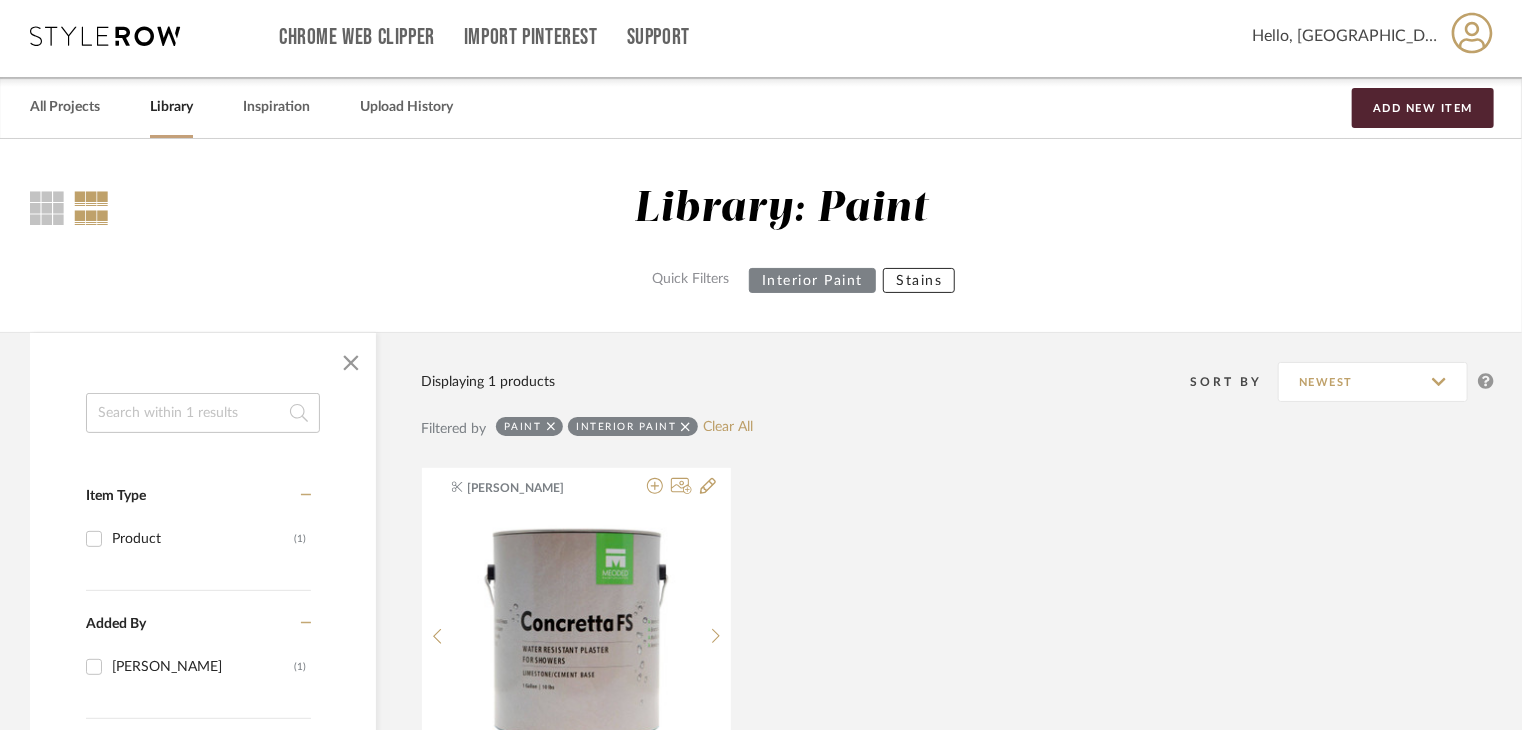 scroll, scrollTop: 0, scrollLeft: 0, axis: both 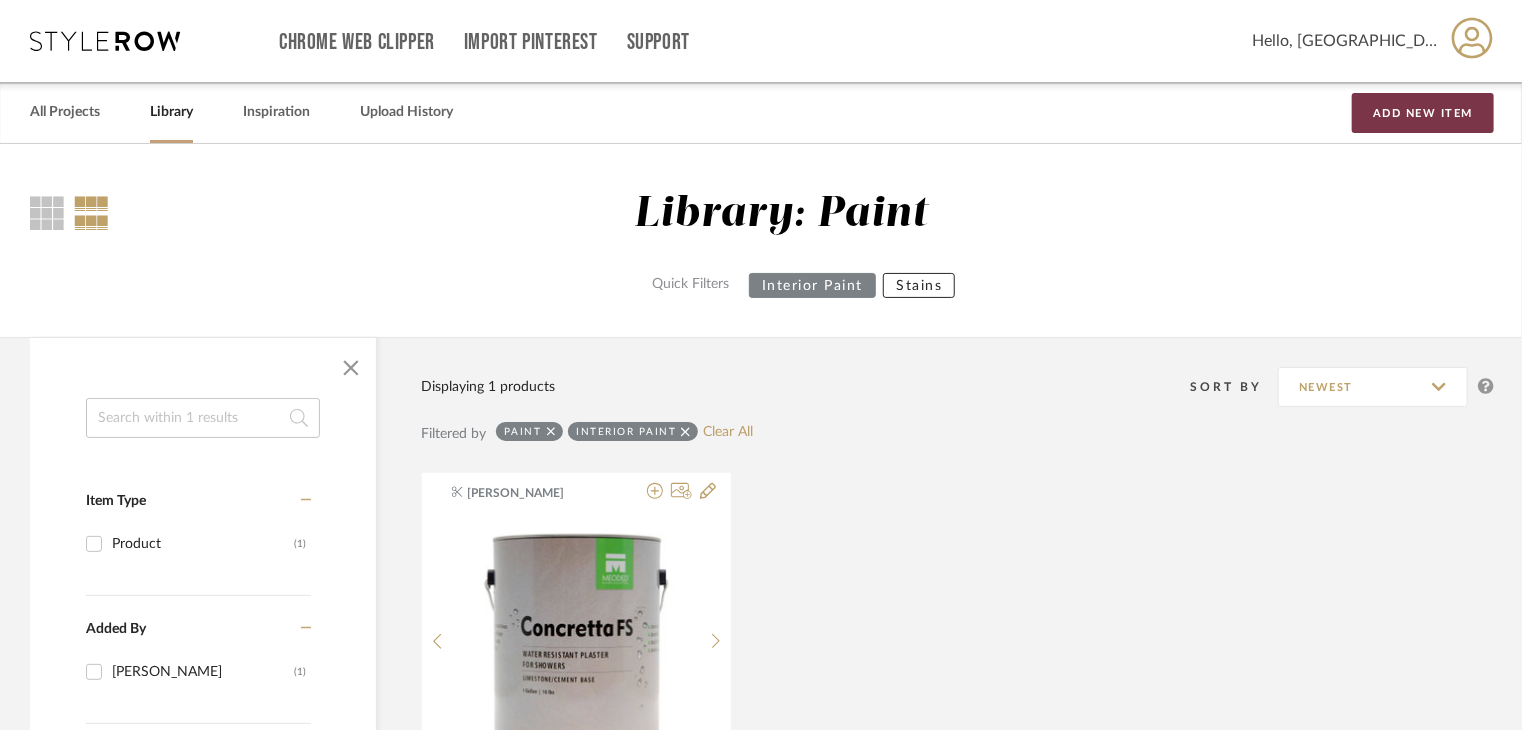 click on "Add New Item" at bounding box center (1423, 113) 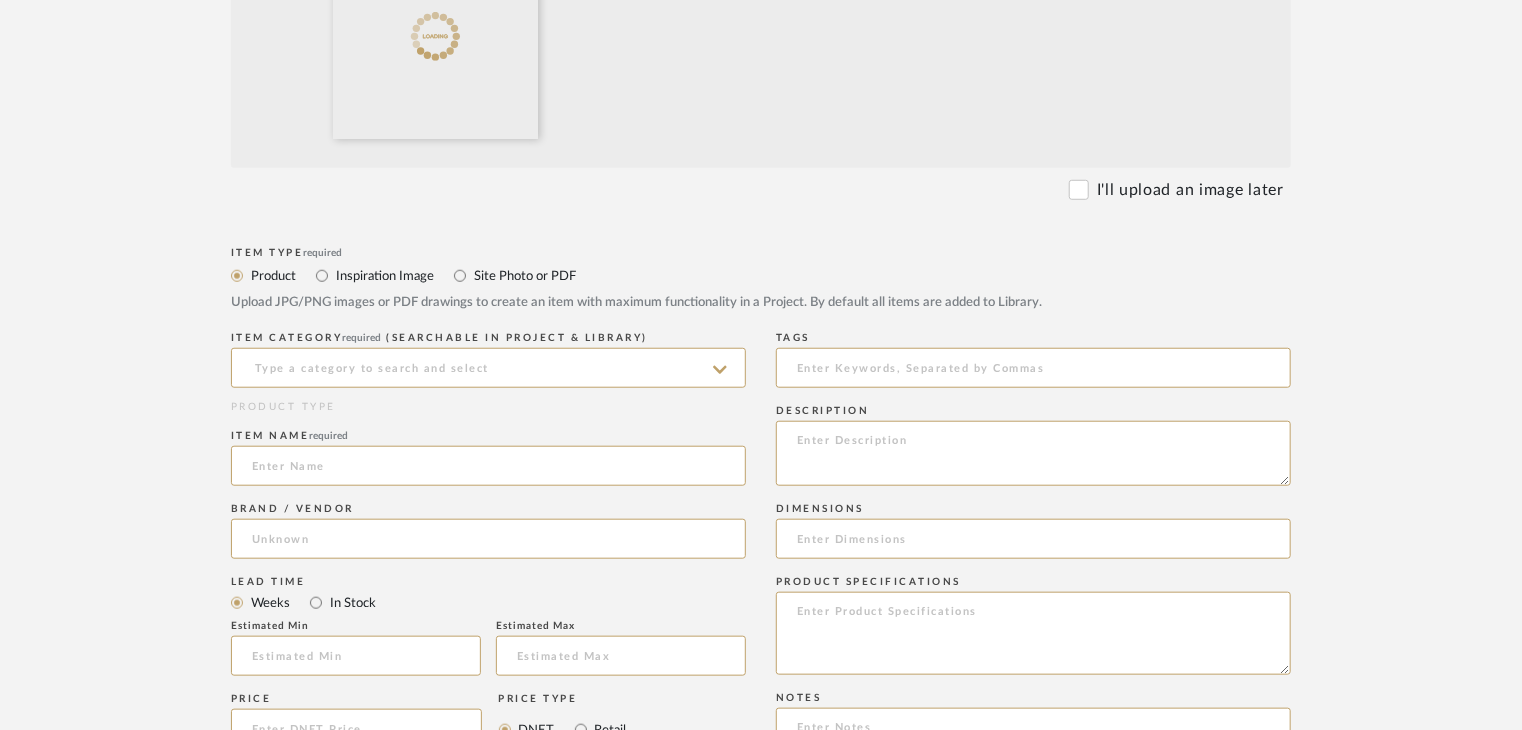 scroll, scrollTop: 900, scrollLeft: 0, axis: vertical 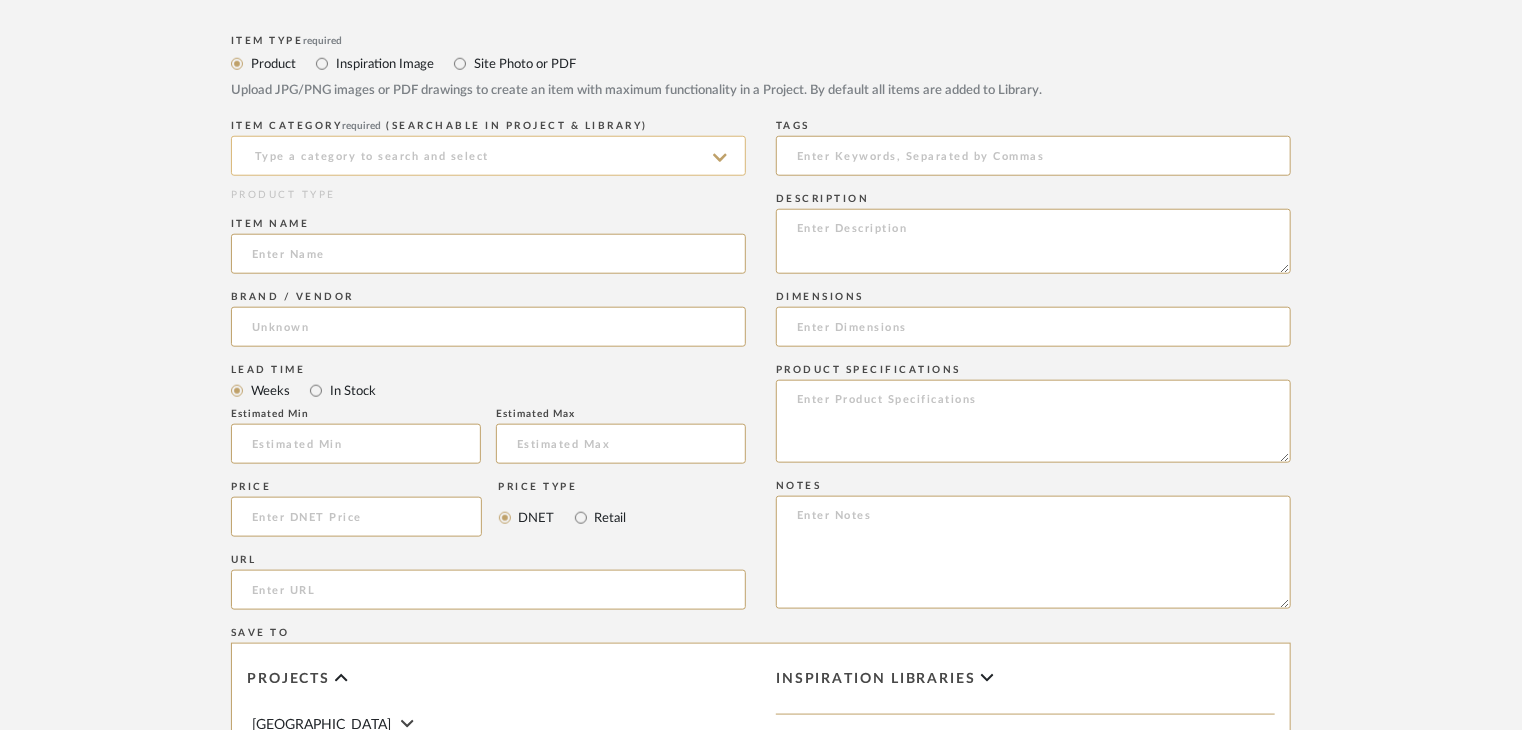 click 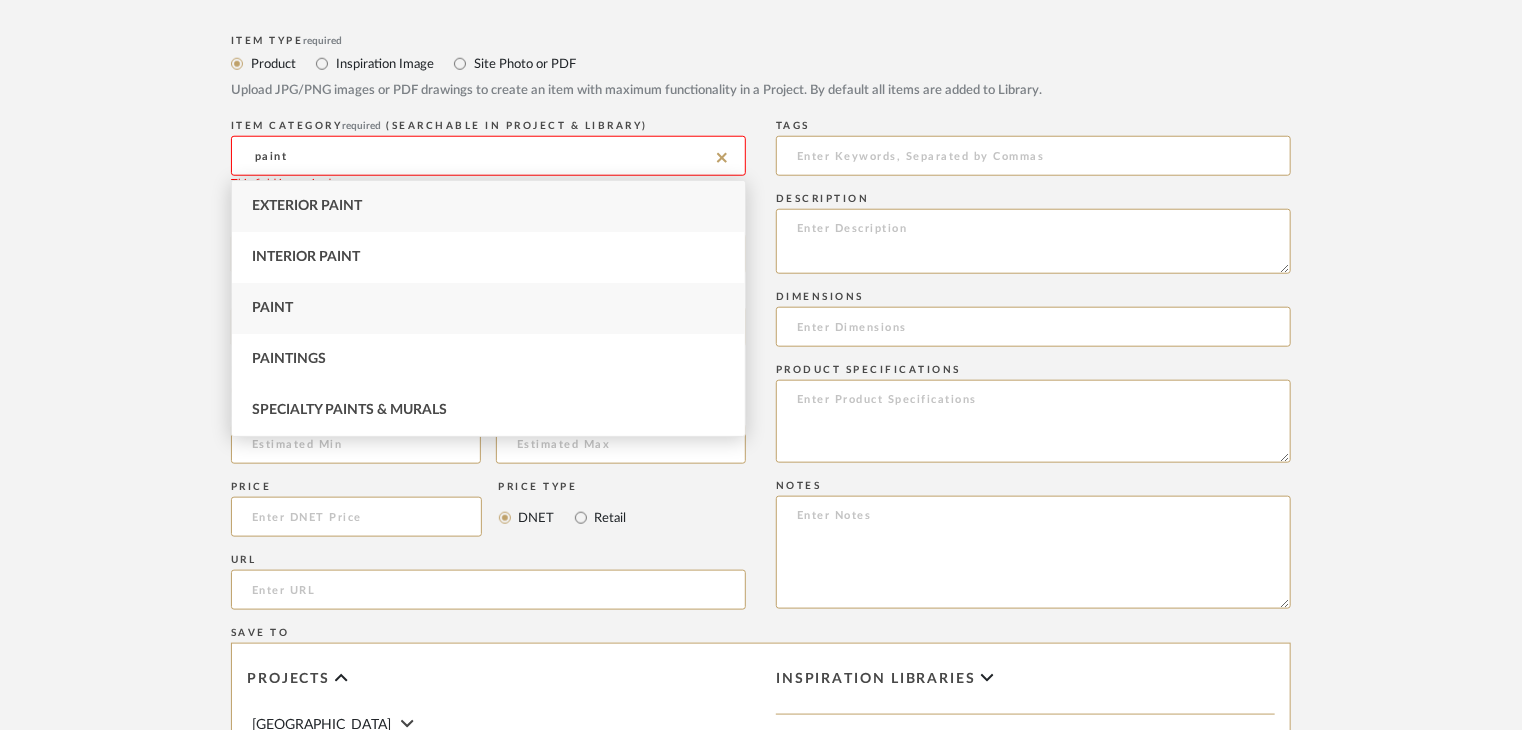 click on "Paint" at bounding box center [488, 308] 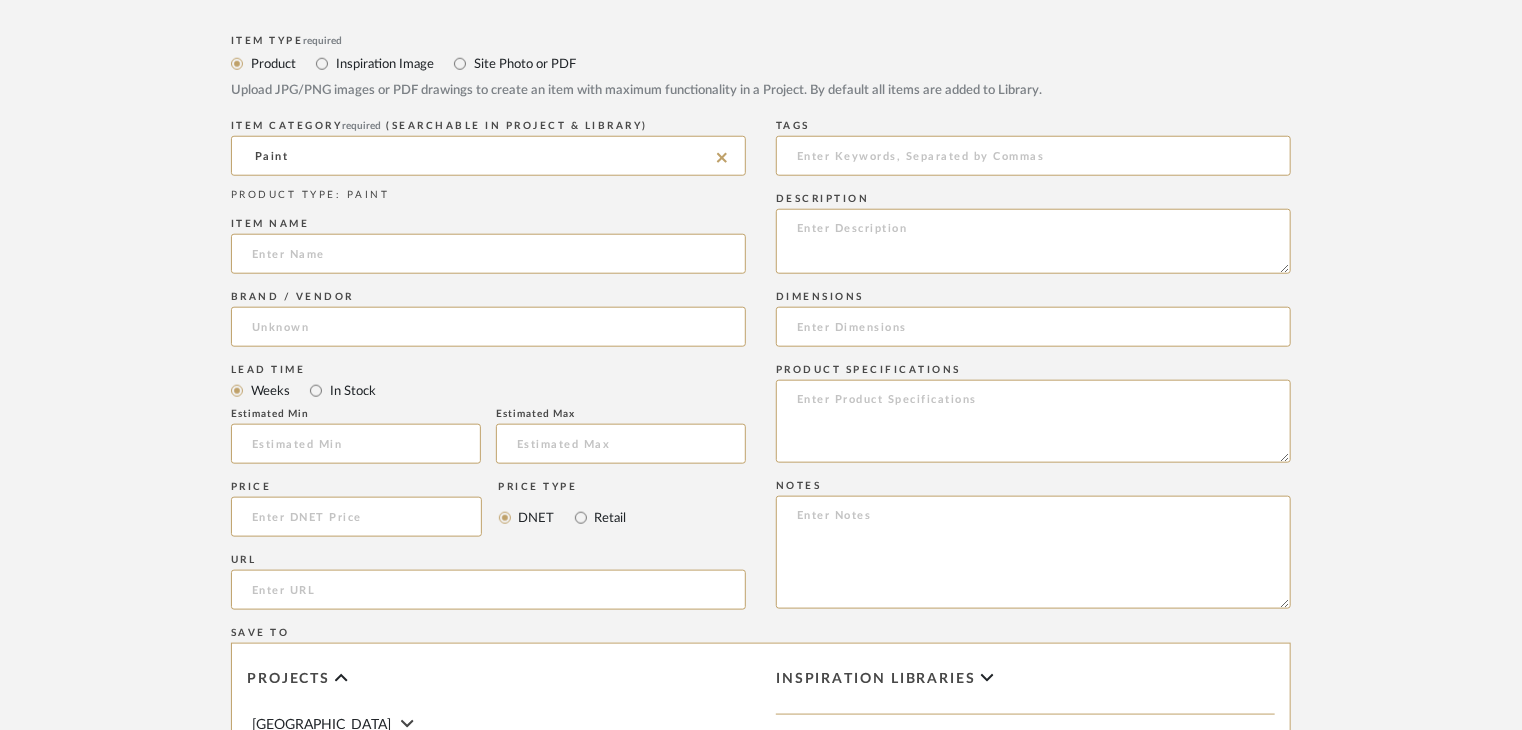 drag, startPoint x: 333, startPoint y: 157, endPoint x: 206, endPoint y: 160, distance: 127.03543 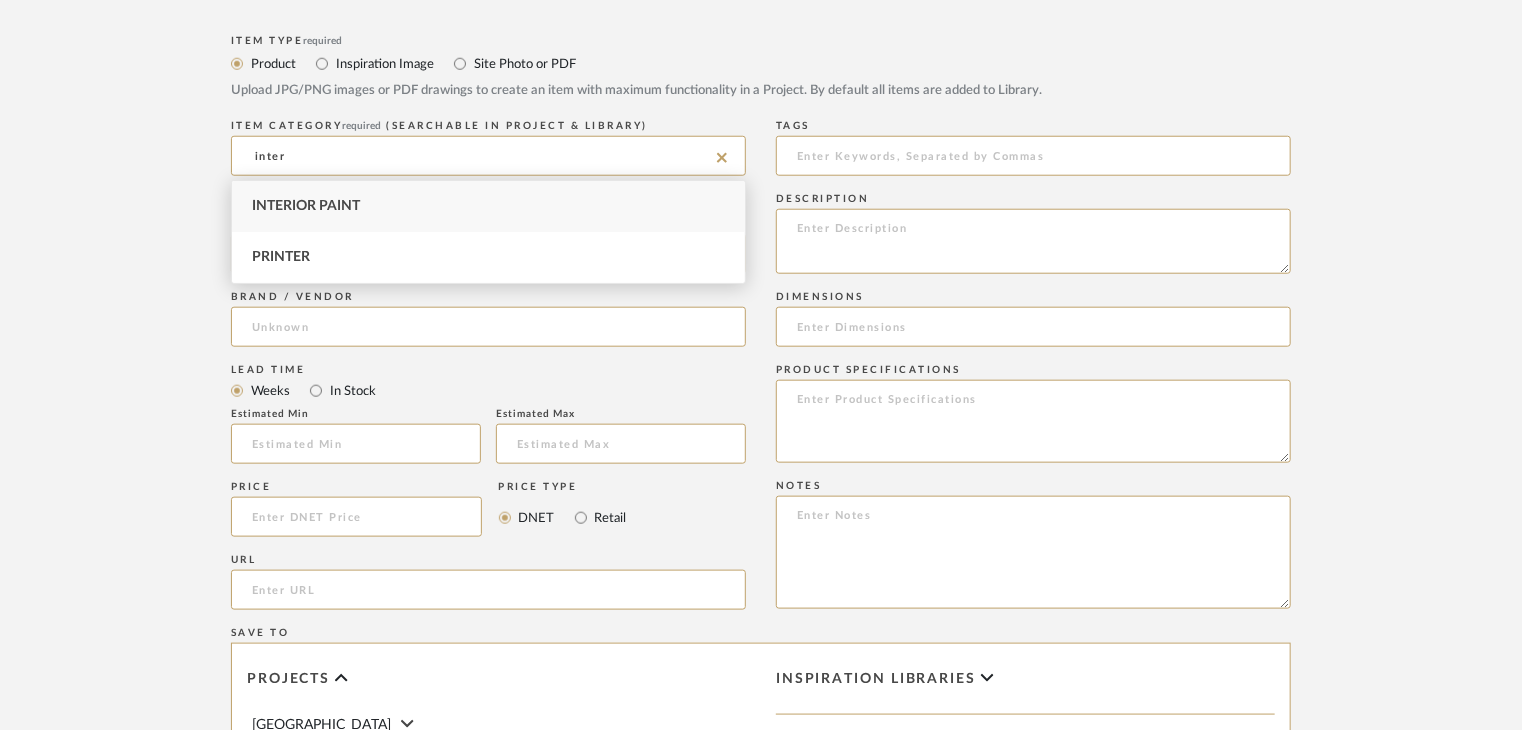 type on "inter" 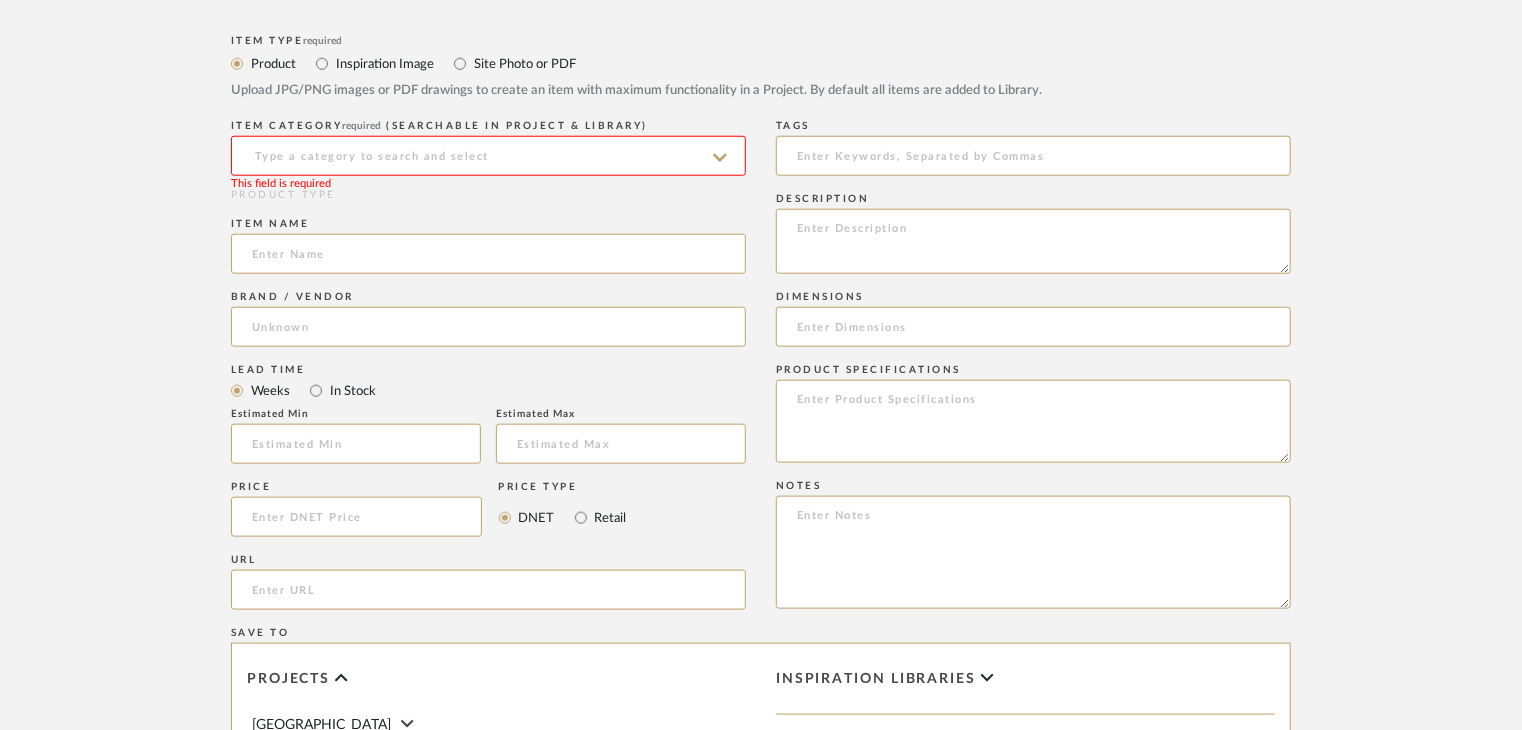 click on "Item name" 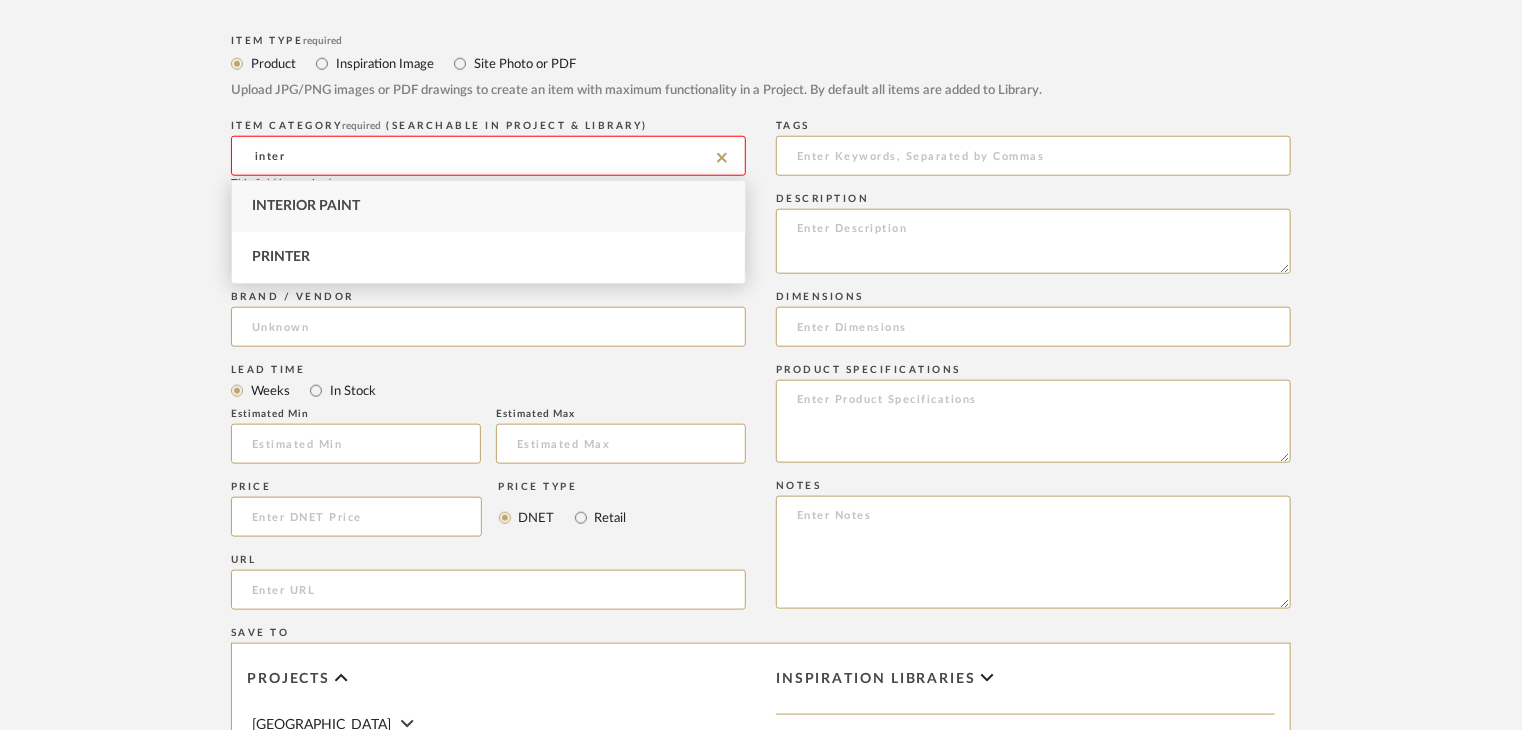 click on "Interior Paint" at bounding box center [306, 206] 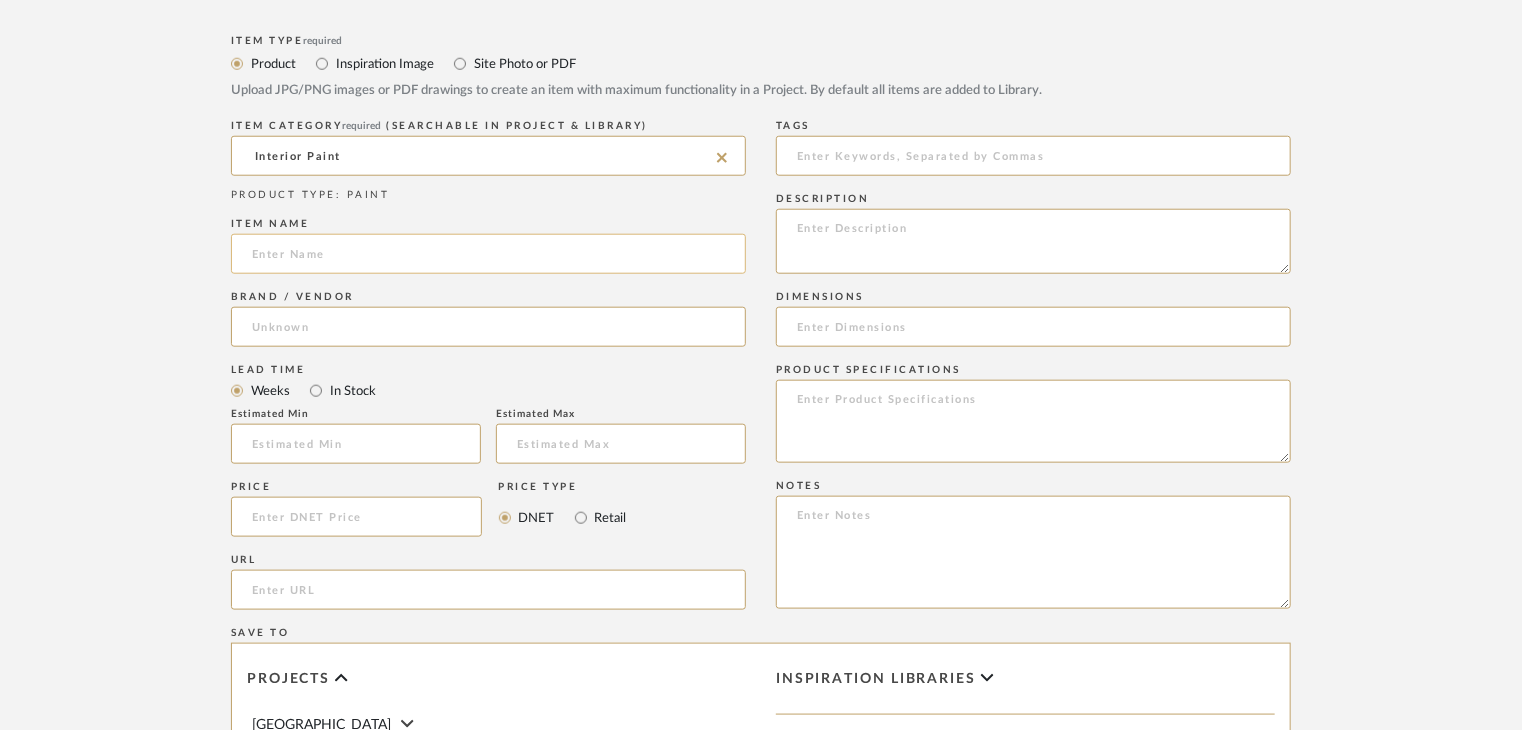 click 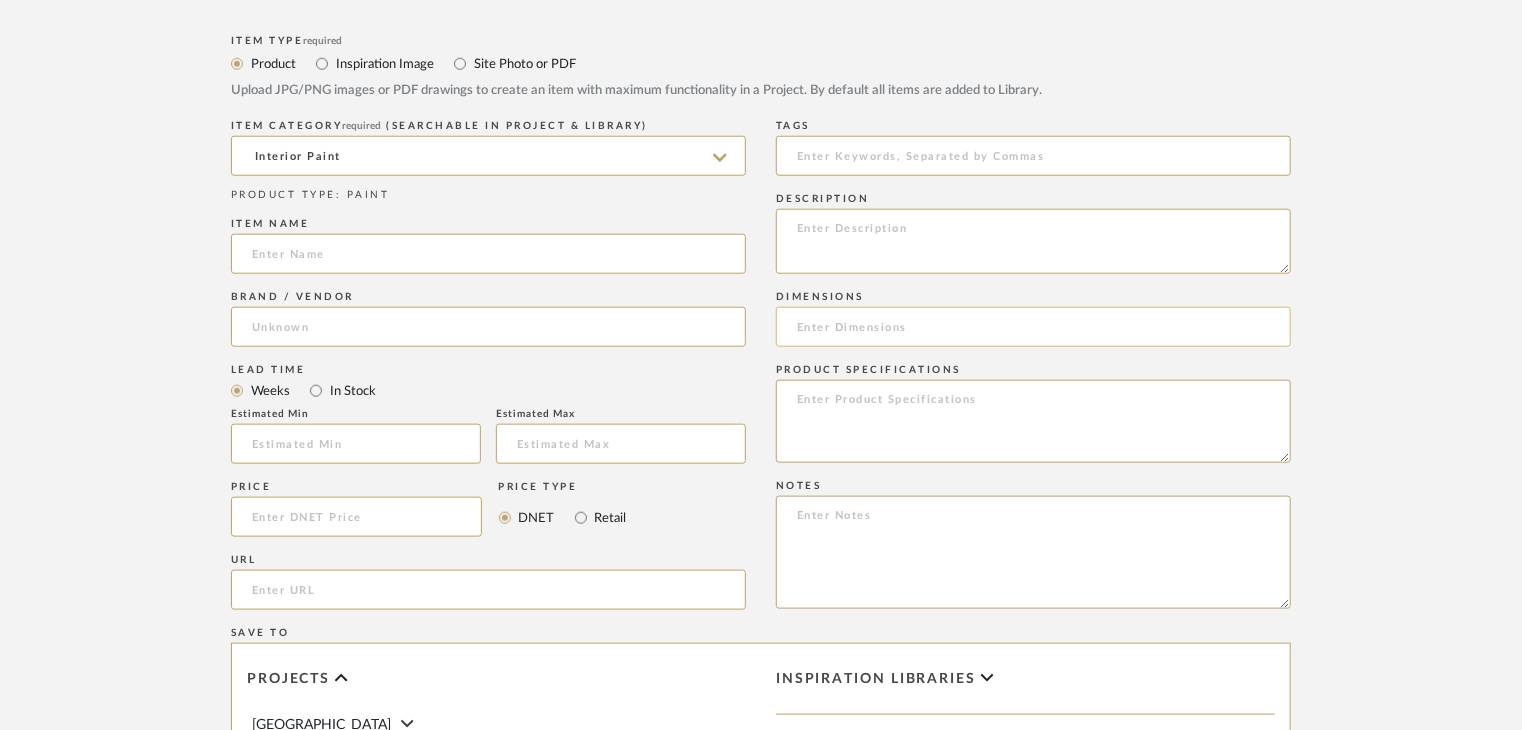 paste on "Royale Aspira" 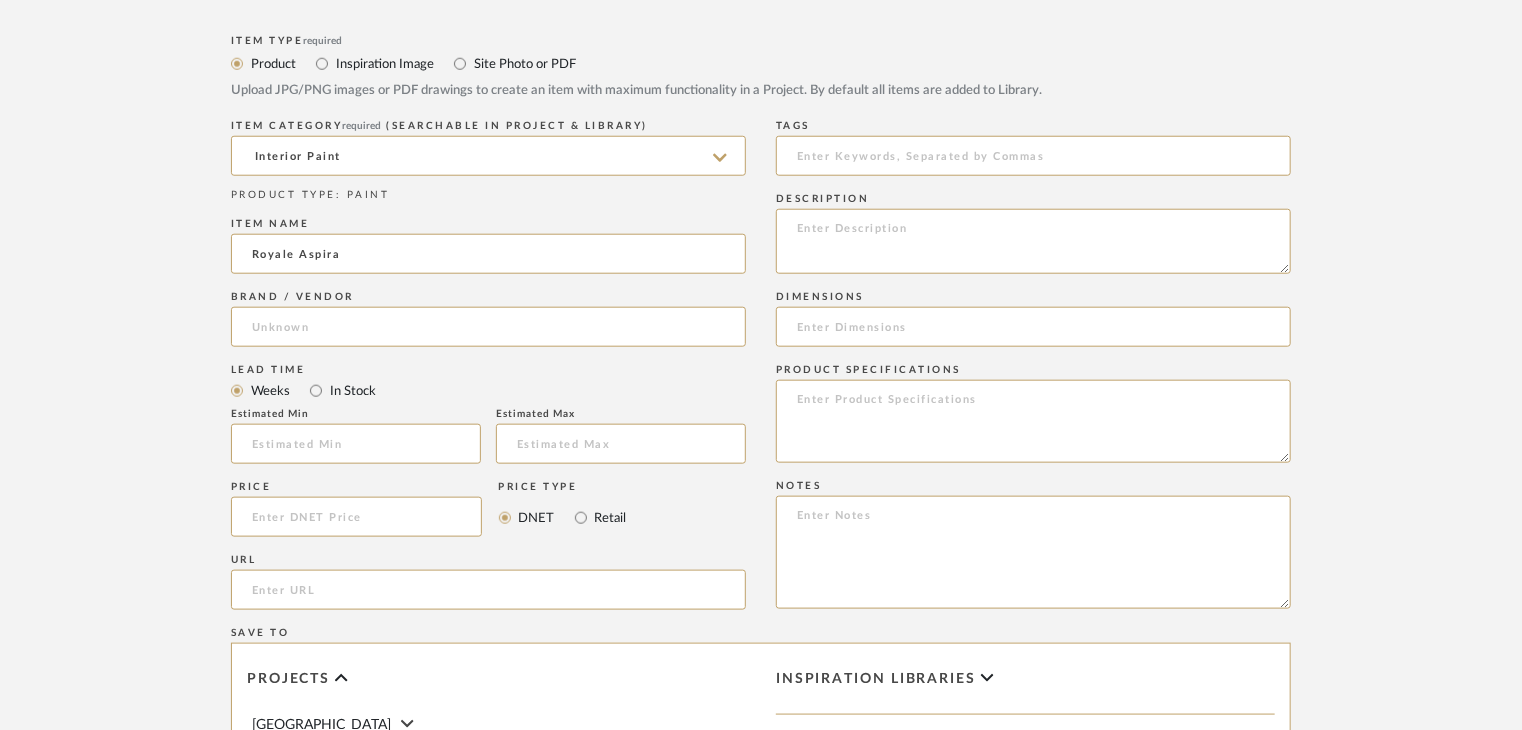 type on "Royale Aspira" 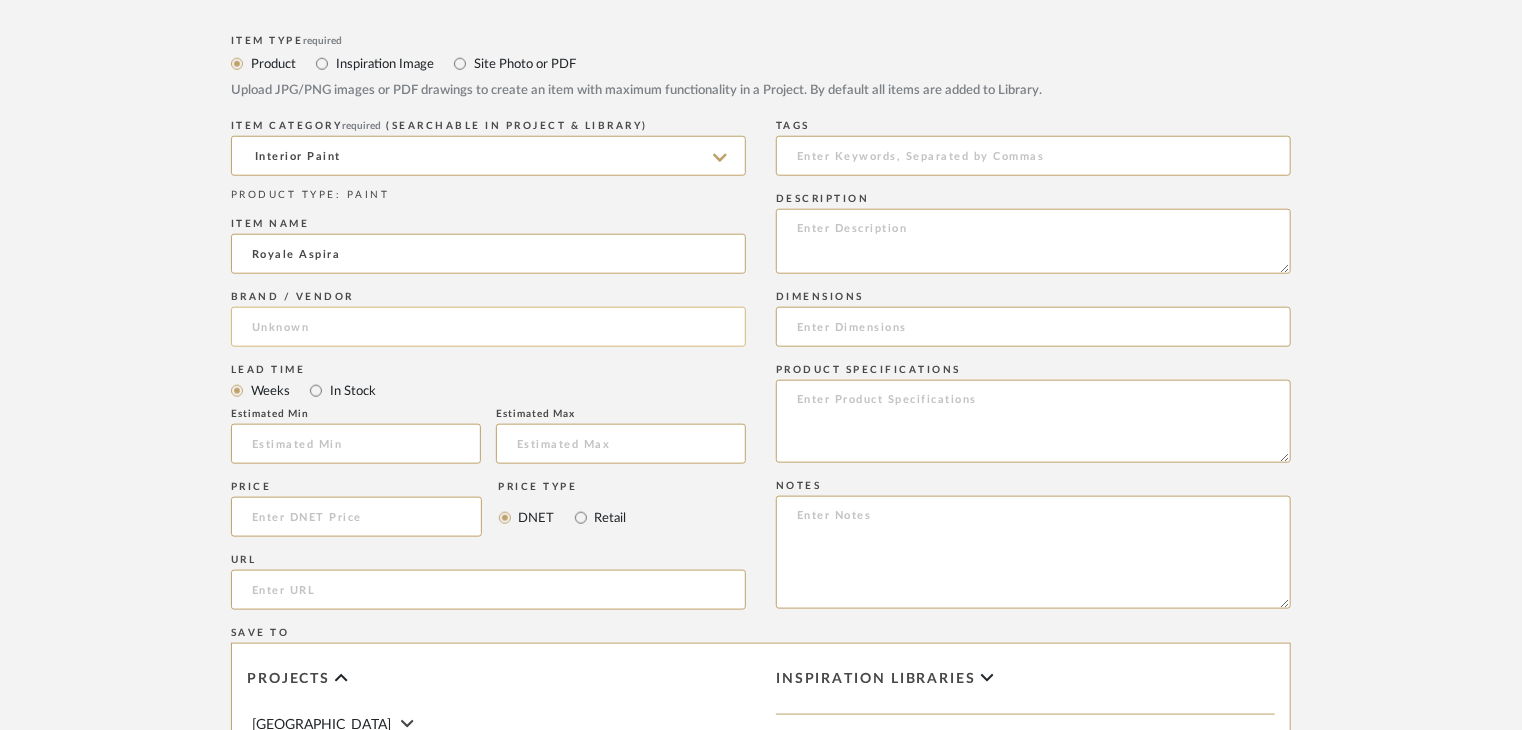 click 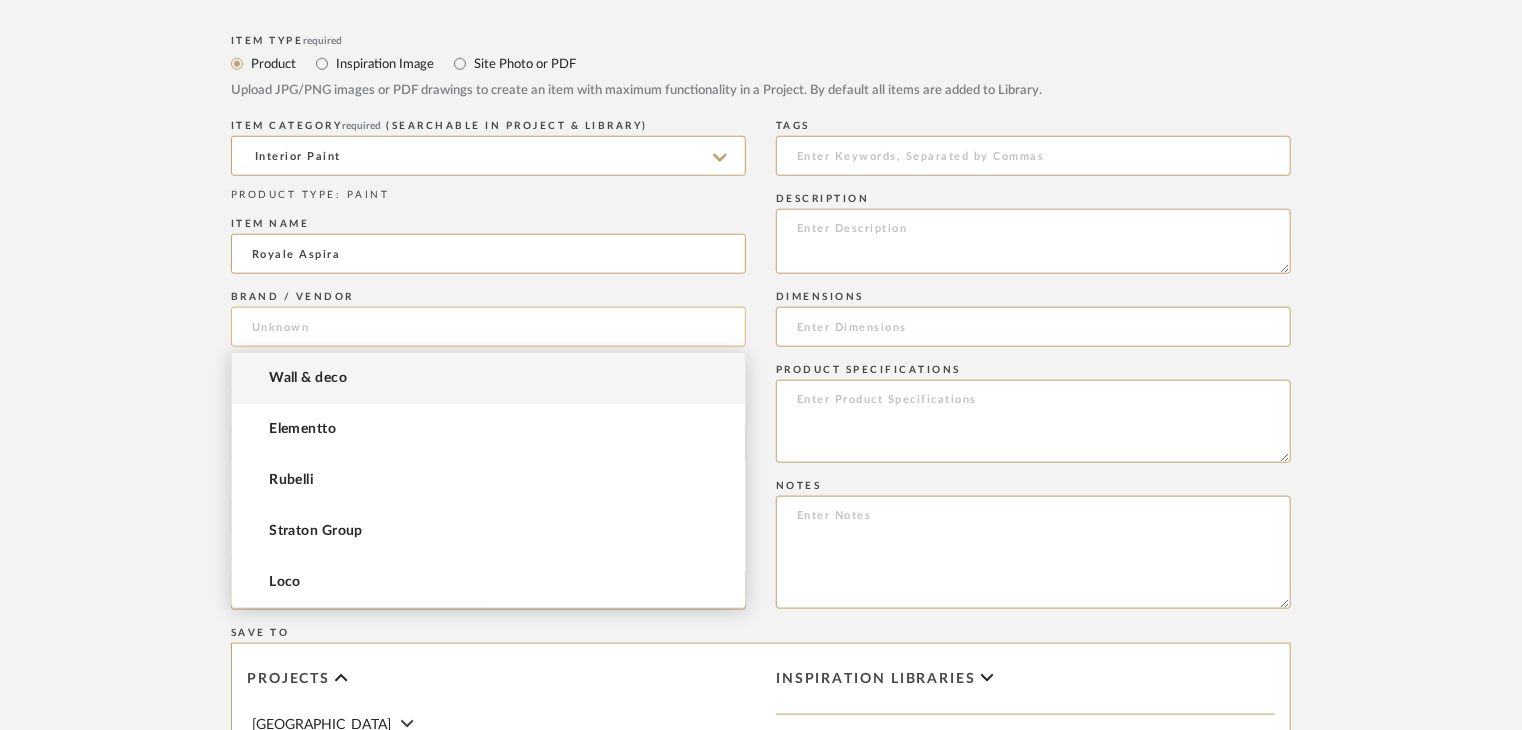 paste on "Asian Paints" 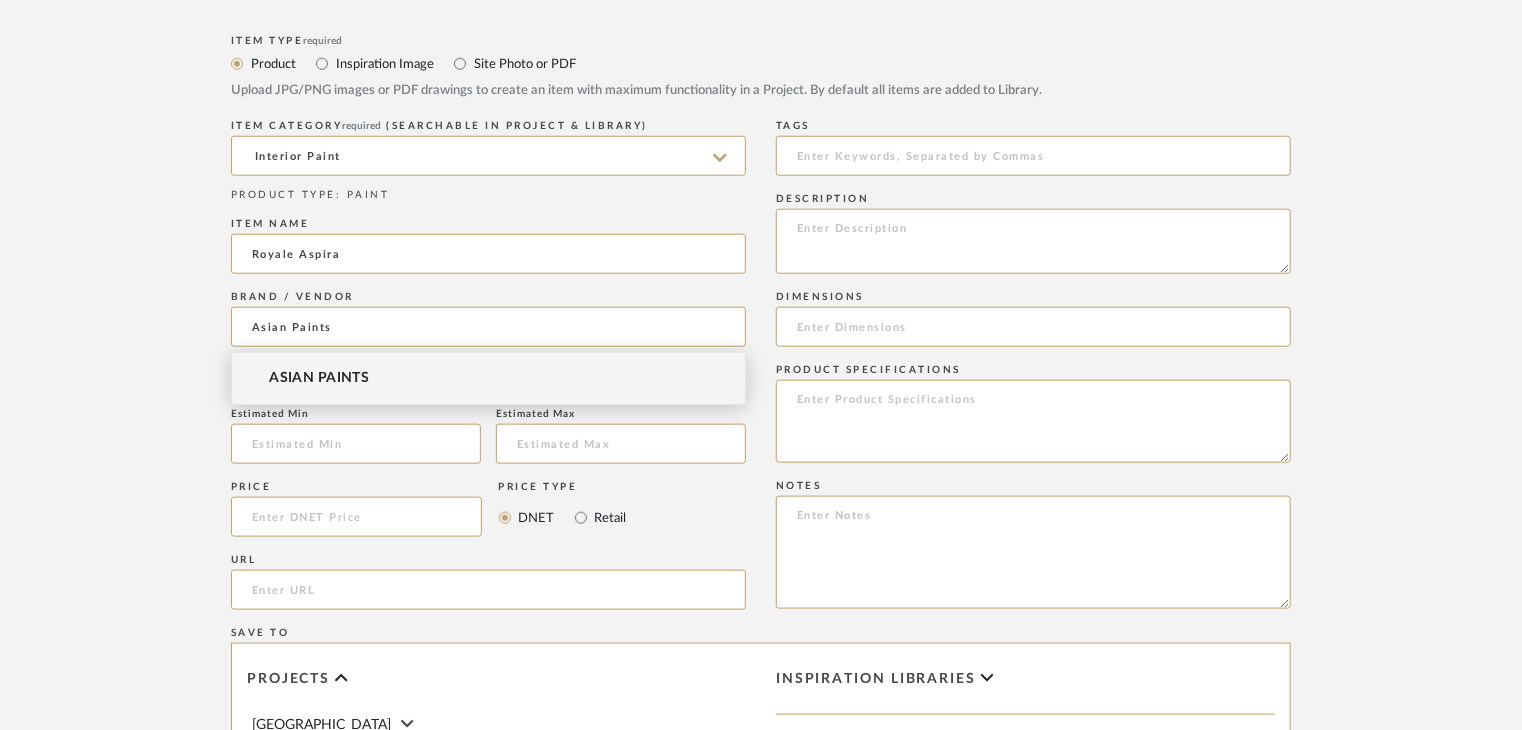click on "ASIAN PAINTS" at bounding box center [488, 378] 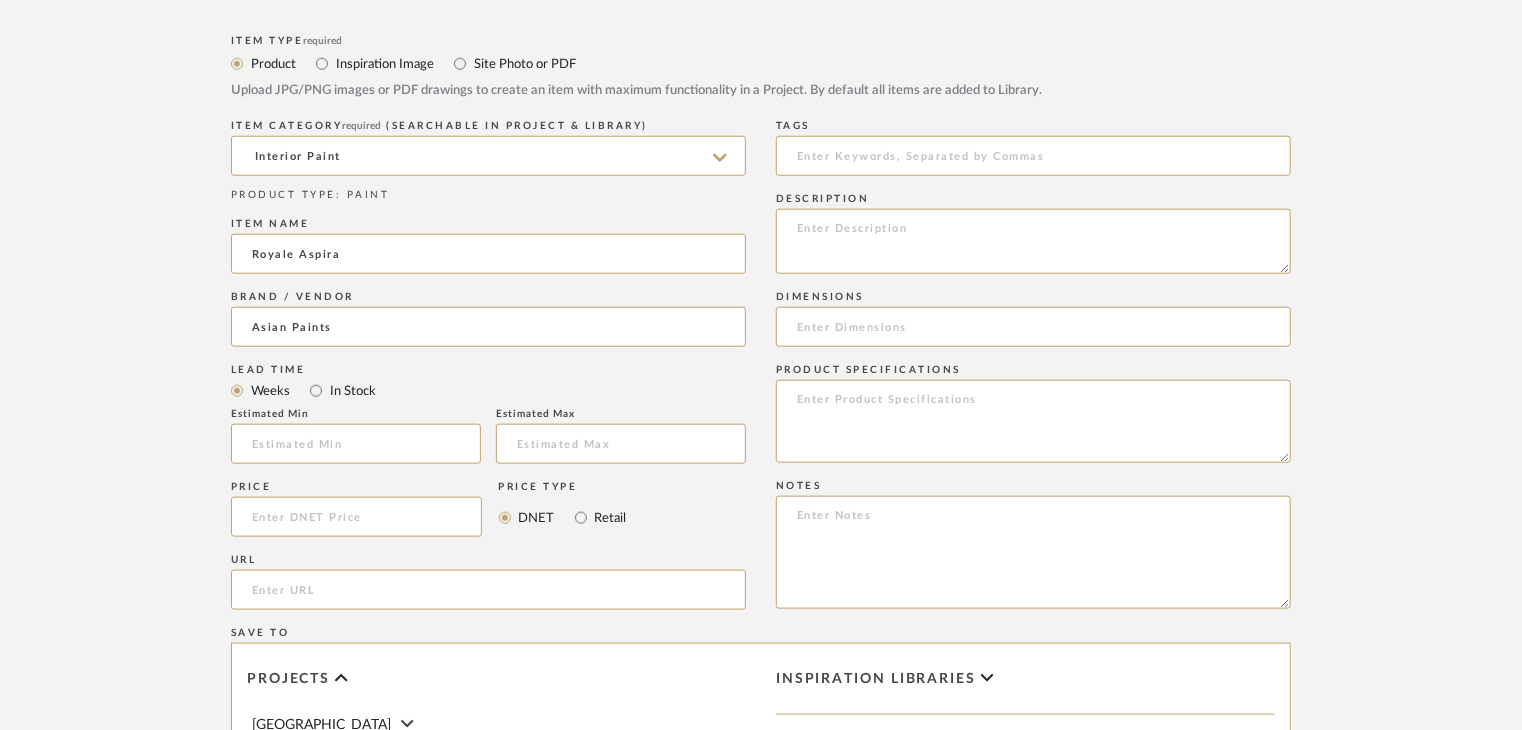 type on "ASIAN PAINTS" 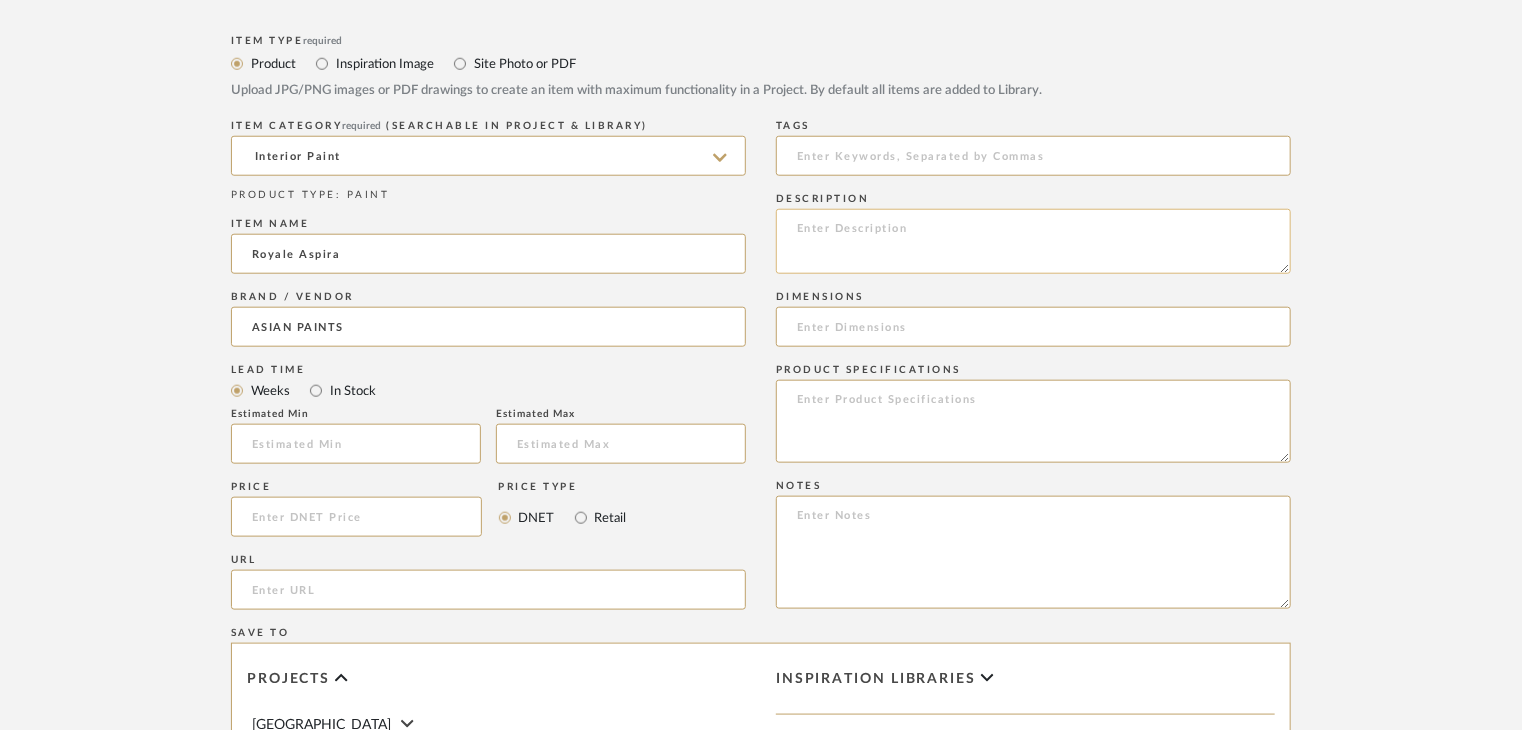 click 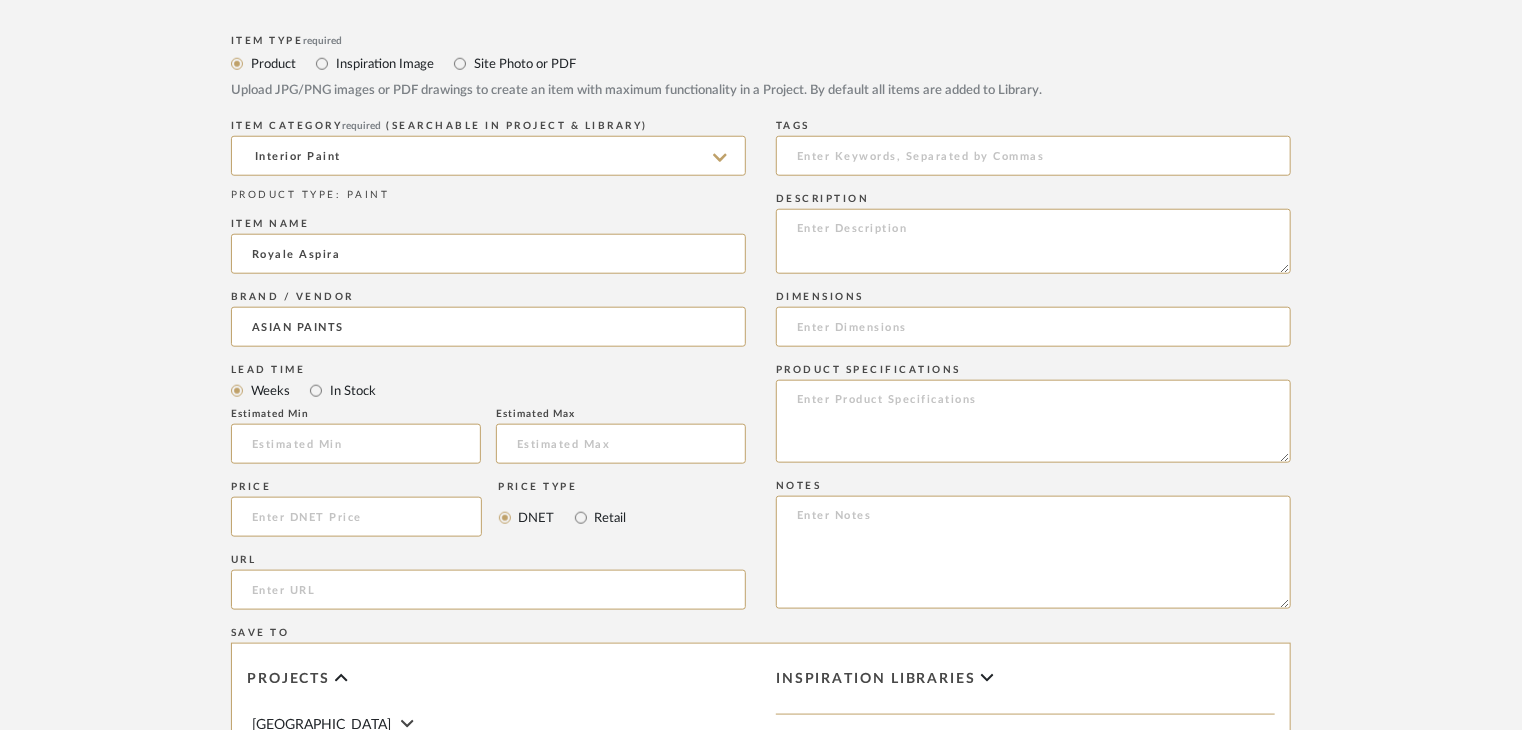 click on "Inspiration libraries" 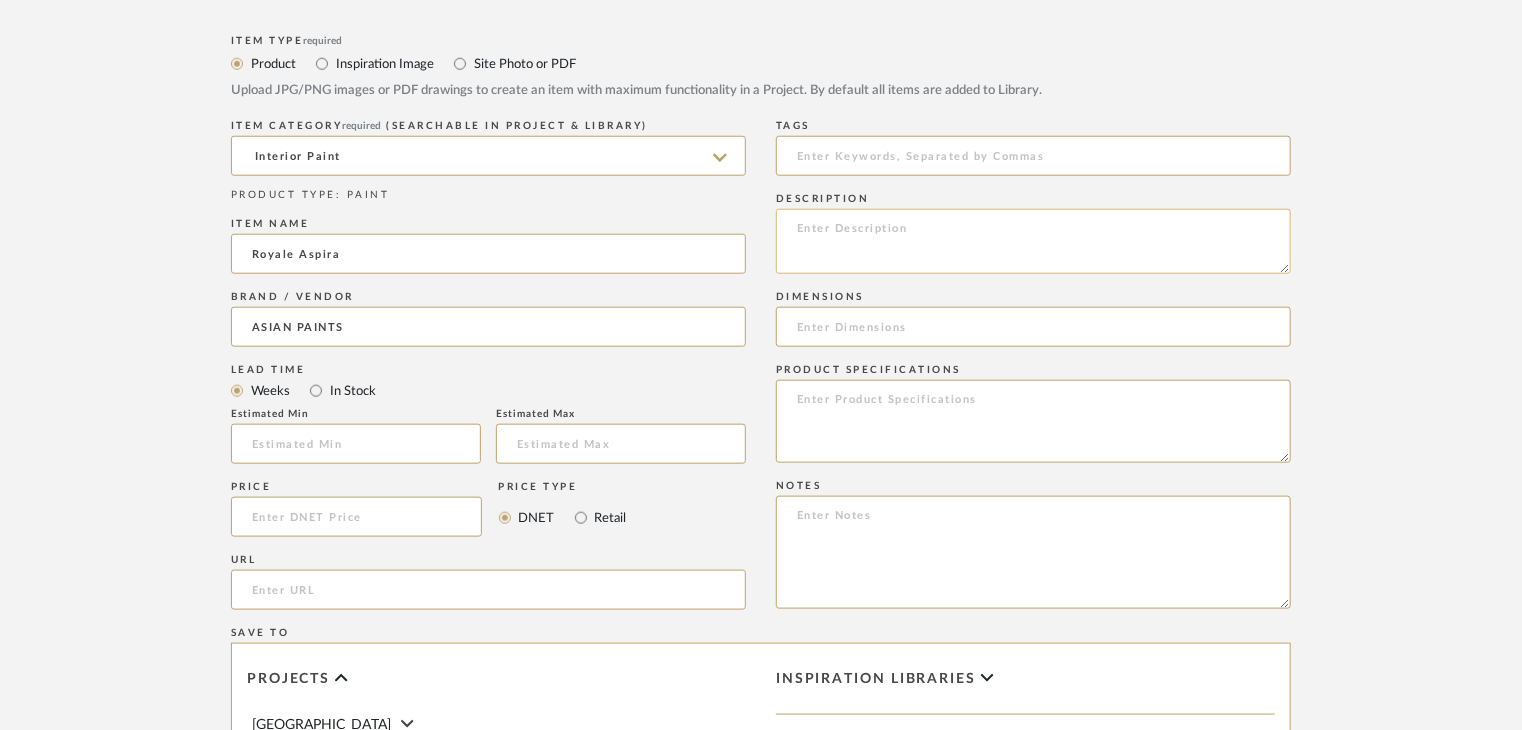 click 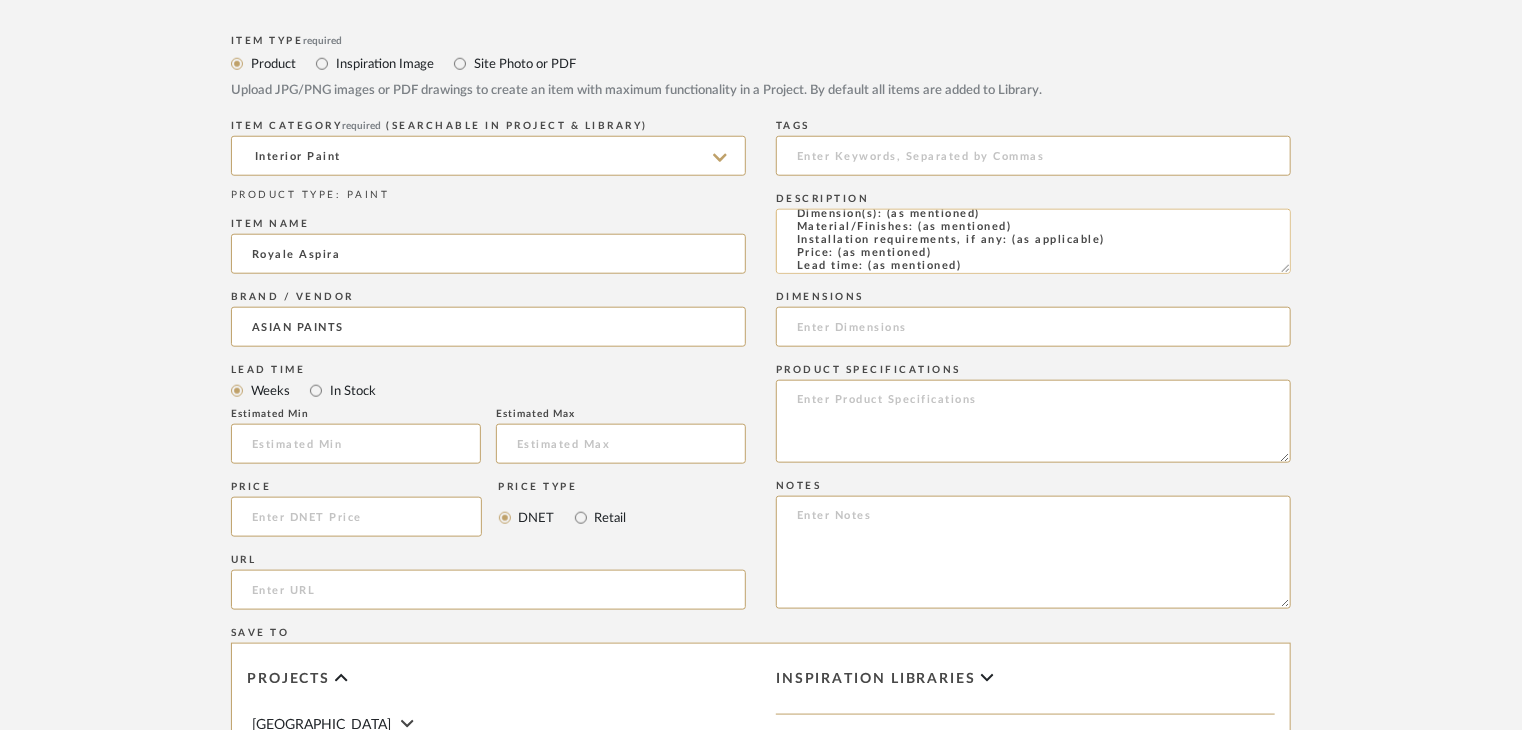scroll, scrollTop: 0, scrollLeft: 0, axis: both 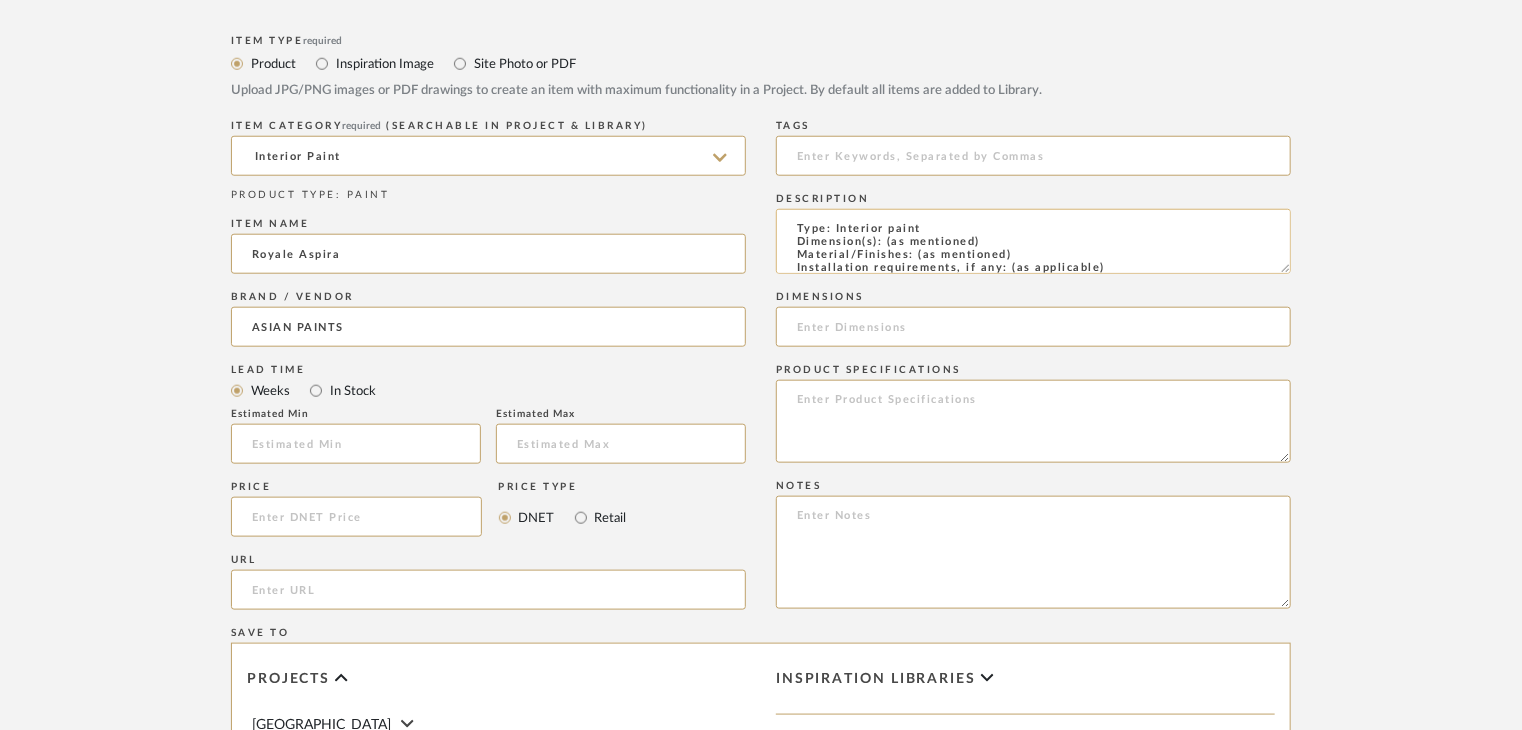 drag, startPoint x: 1020, startPoint y: 251, endPoint x: 918, endPoint y: 253, distance: 102.01961 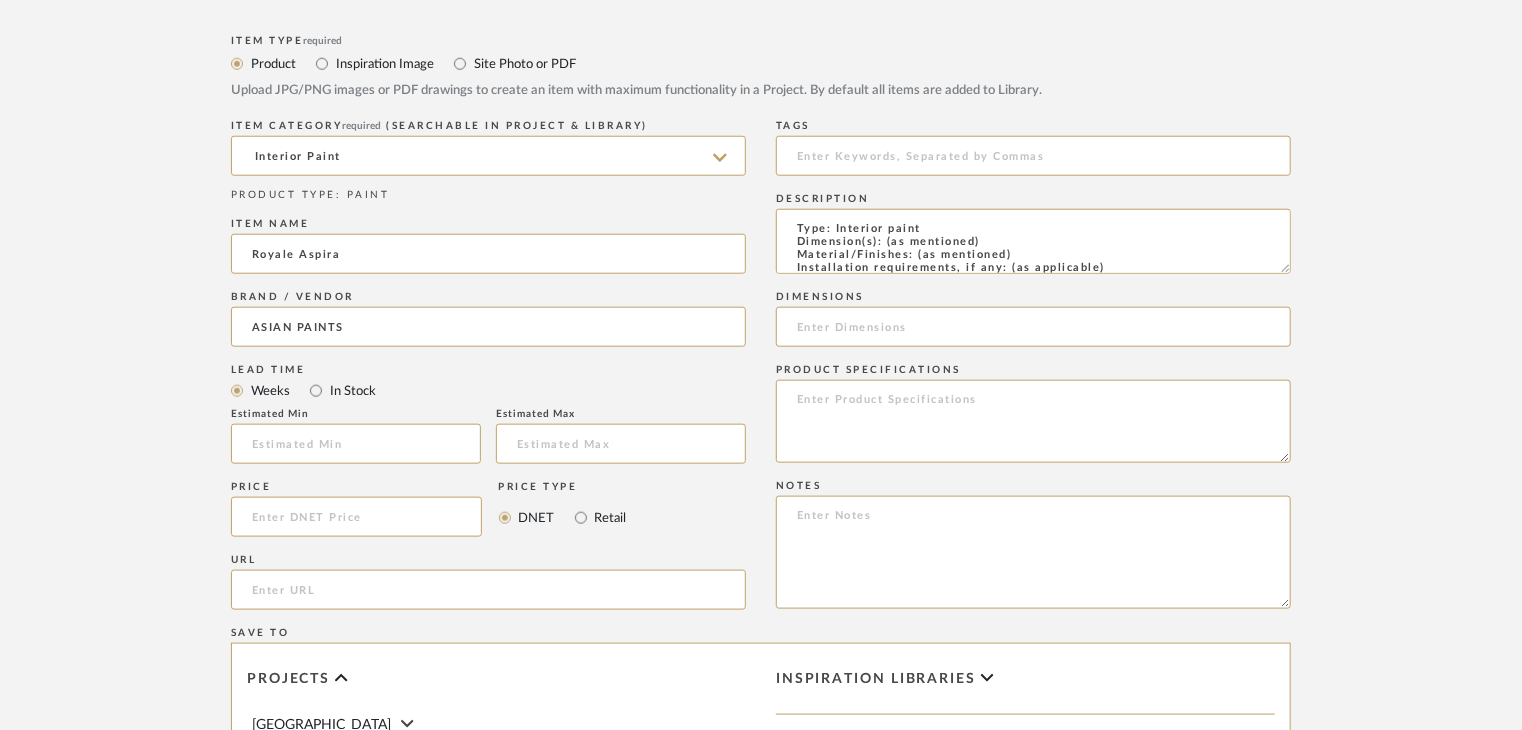 paste on "8473" 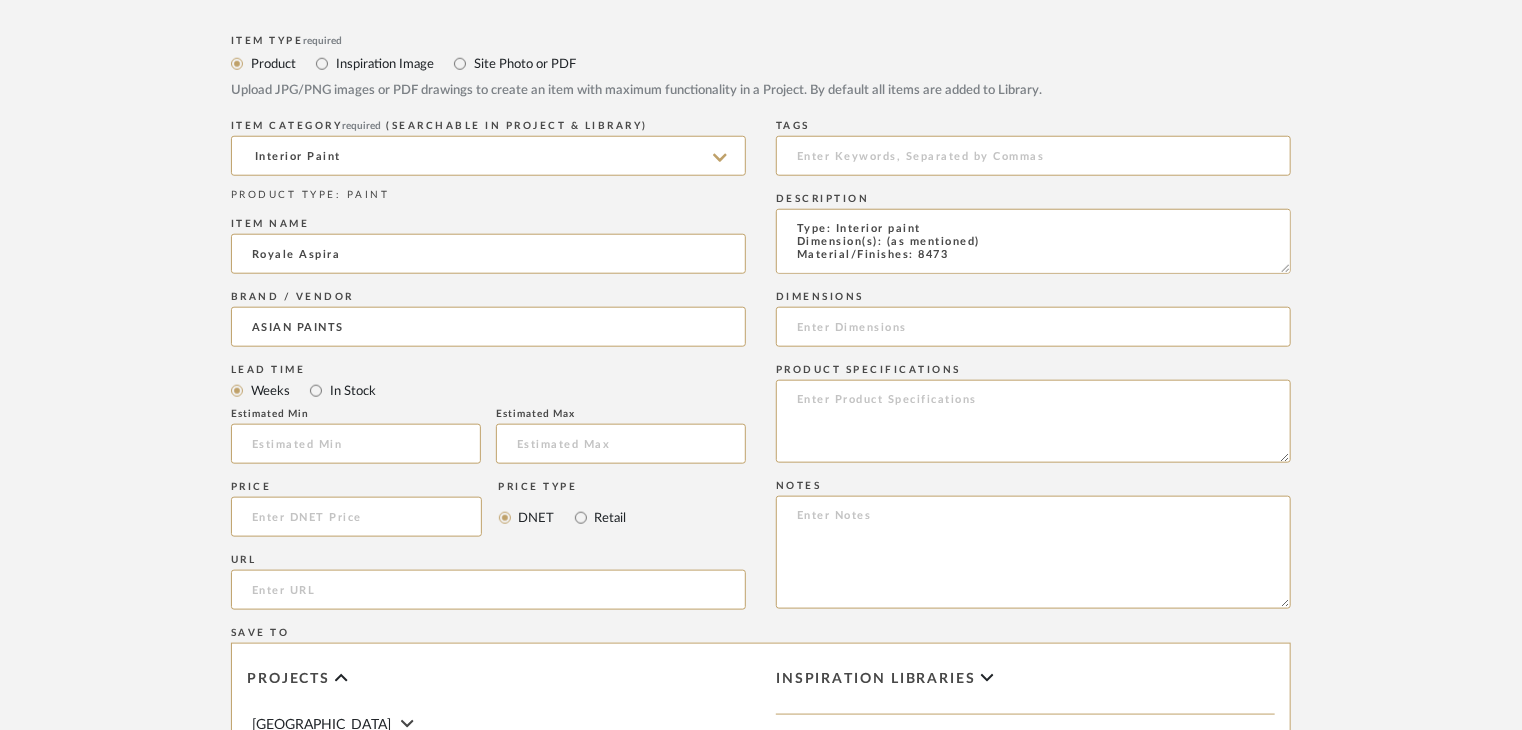 scroll, scrollTop: 1, scrollLeft: 0, axis: vertical 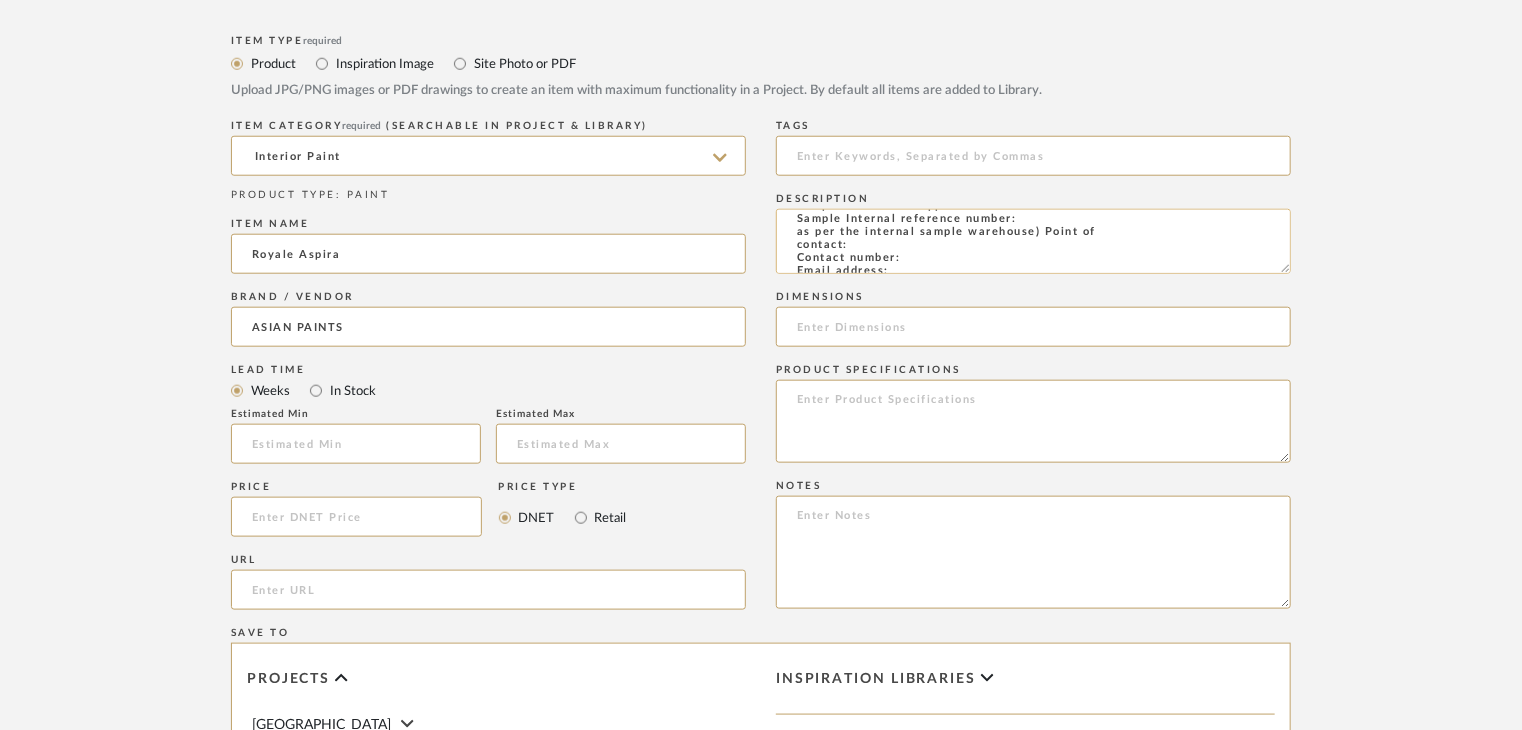 click on "Type: Interior paint
Dimension(s): (as mentioned)
Material/Finishes: 8473
Installation requirements, if any: (as applicable)
Price: (as mentioned)
Lead time: (as mentioned)
Sample available: supplier stock
Sample Internal reference number:
as per the internal sample warehouse) Point of
contact:
Contact number:
Email address:
Address:
Additional contact information:" 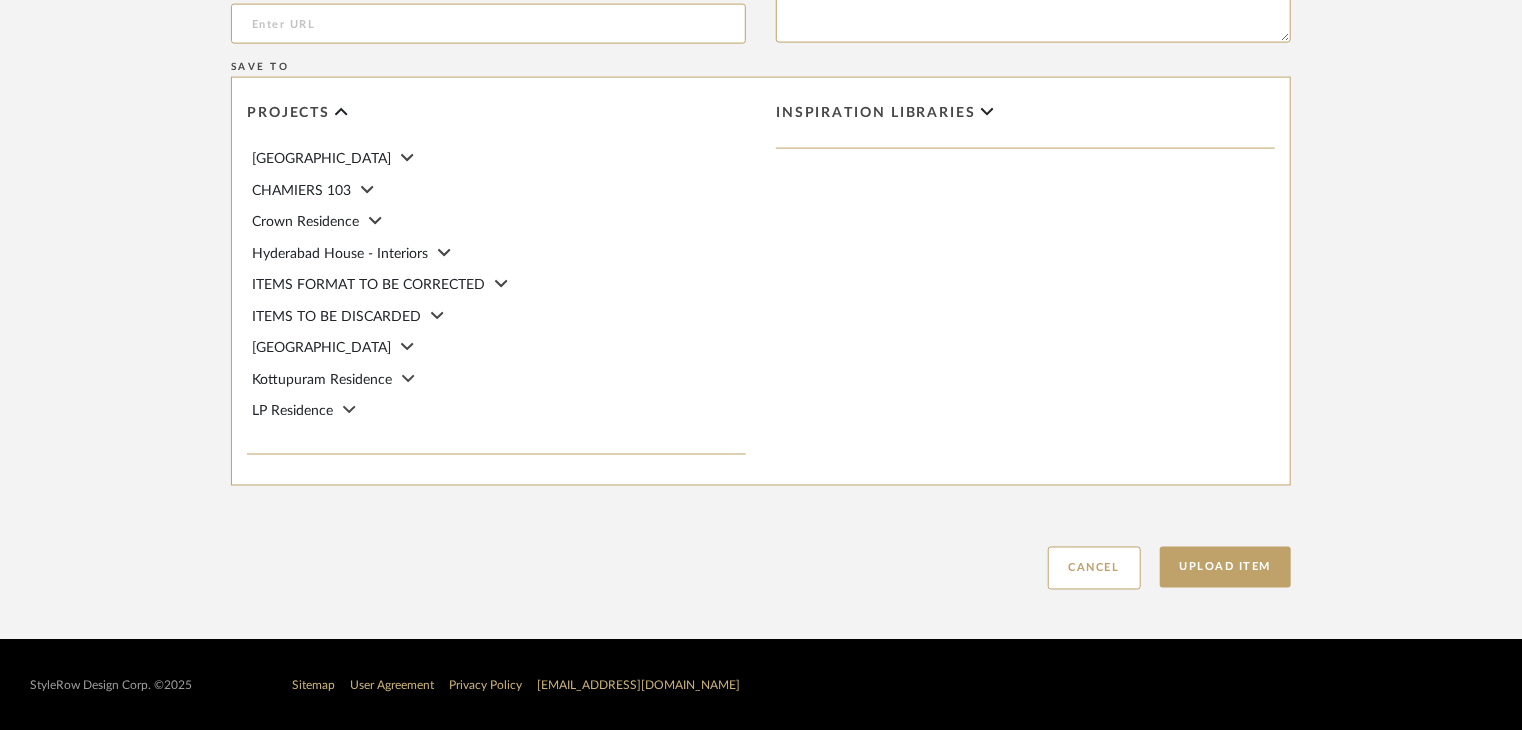 scroll, scrollTop: 1468, scrollLeft: 0, axis: vertical 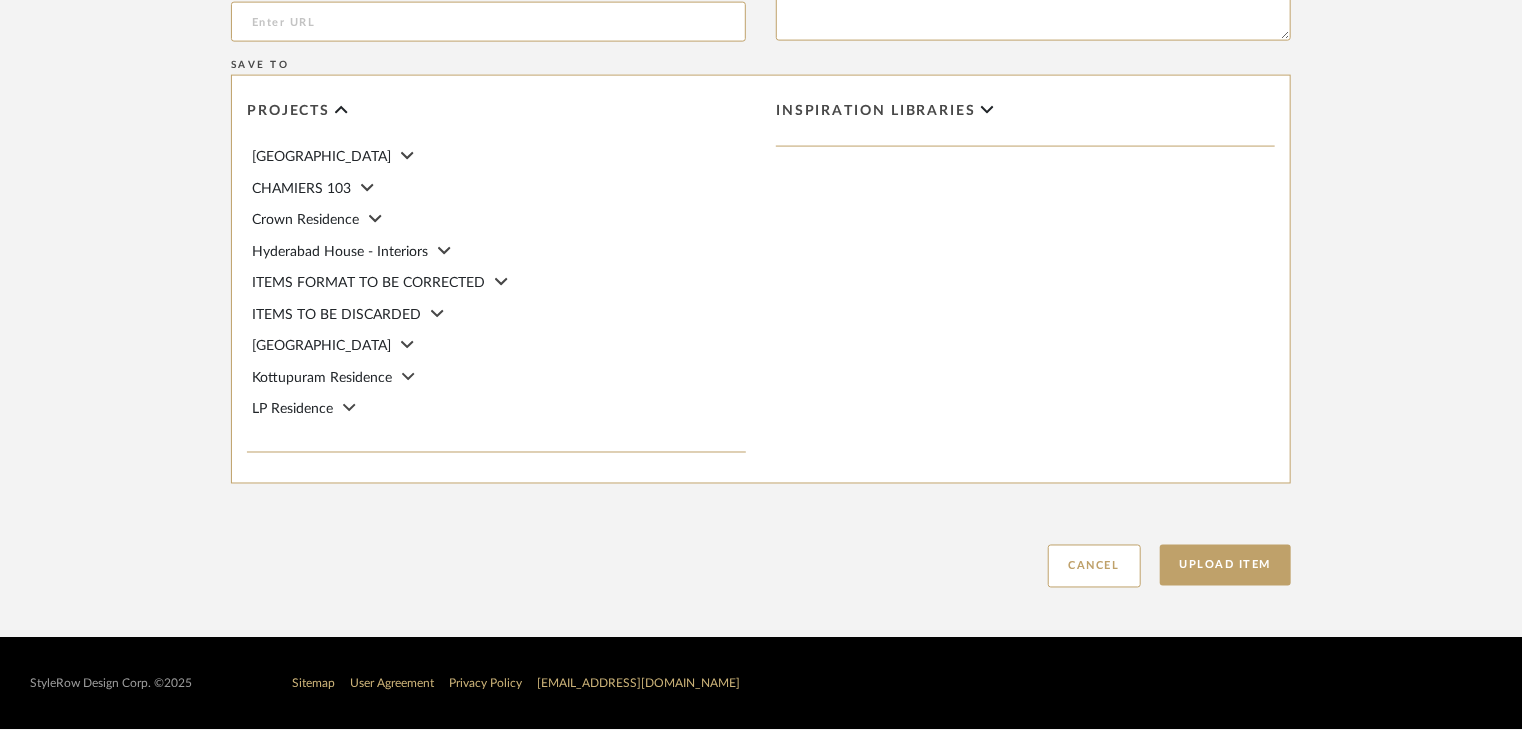 type on "Type: Interior paint
Dimension(s): (as mentioned)
Material/Finishes: 8473
Installation requirements, if any: (as applicable)
Price: (as mentioned)
Lead time: (as mentioned)
Sample available: supplier stock
Sample Internal reference number:PN-IN-001-8473
as per the internal sample warehouse) Point of
contact:
Contact number:
Email address:
Address:
Additional contact information:" 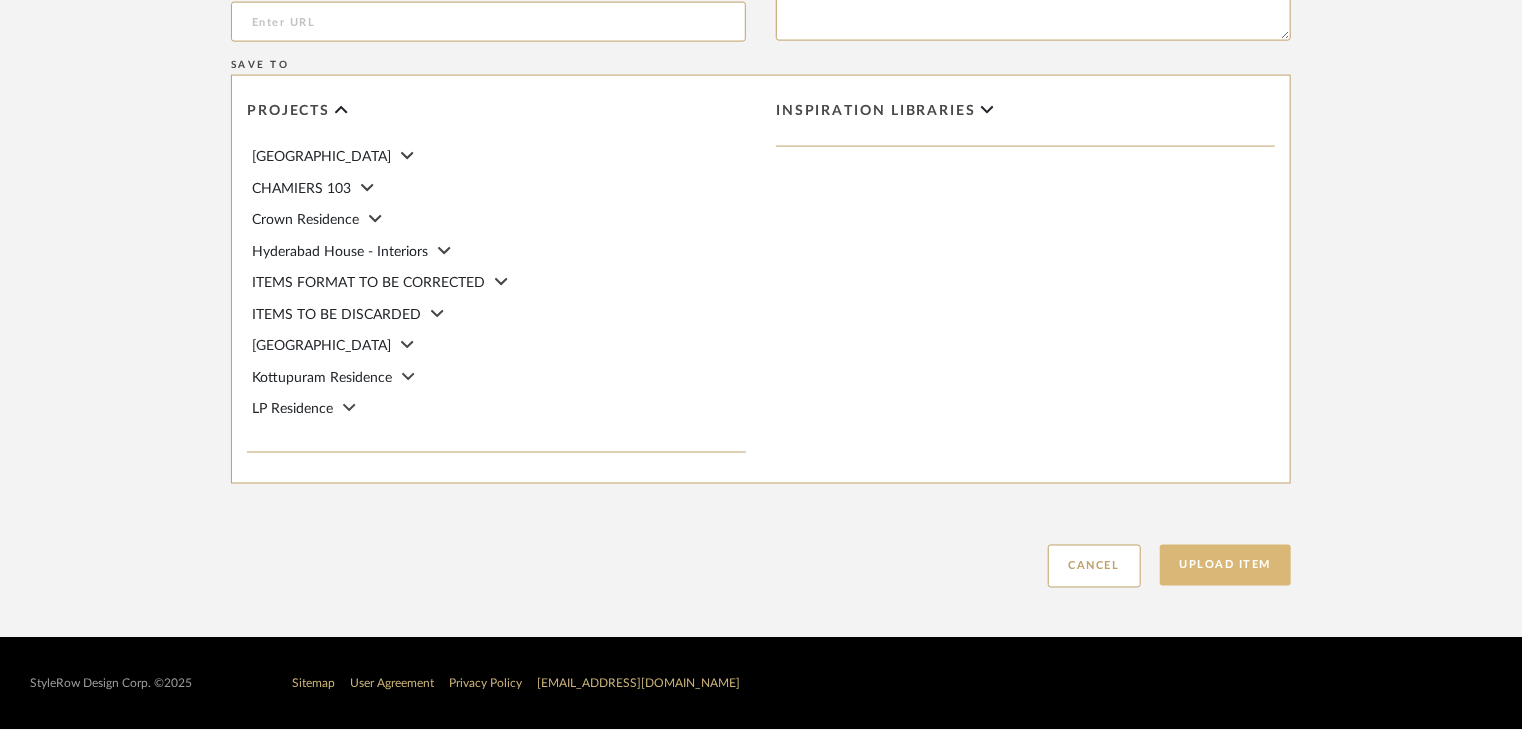 drag, startPoint x: 1232, startPoint y: 559, endPoint x: 1203, endPoint y: 549, distance: 30.675724 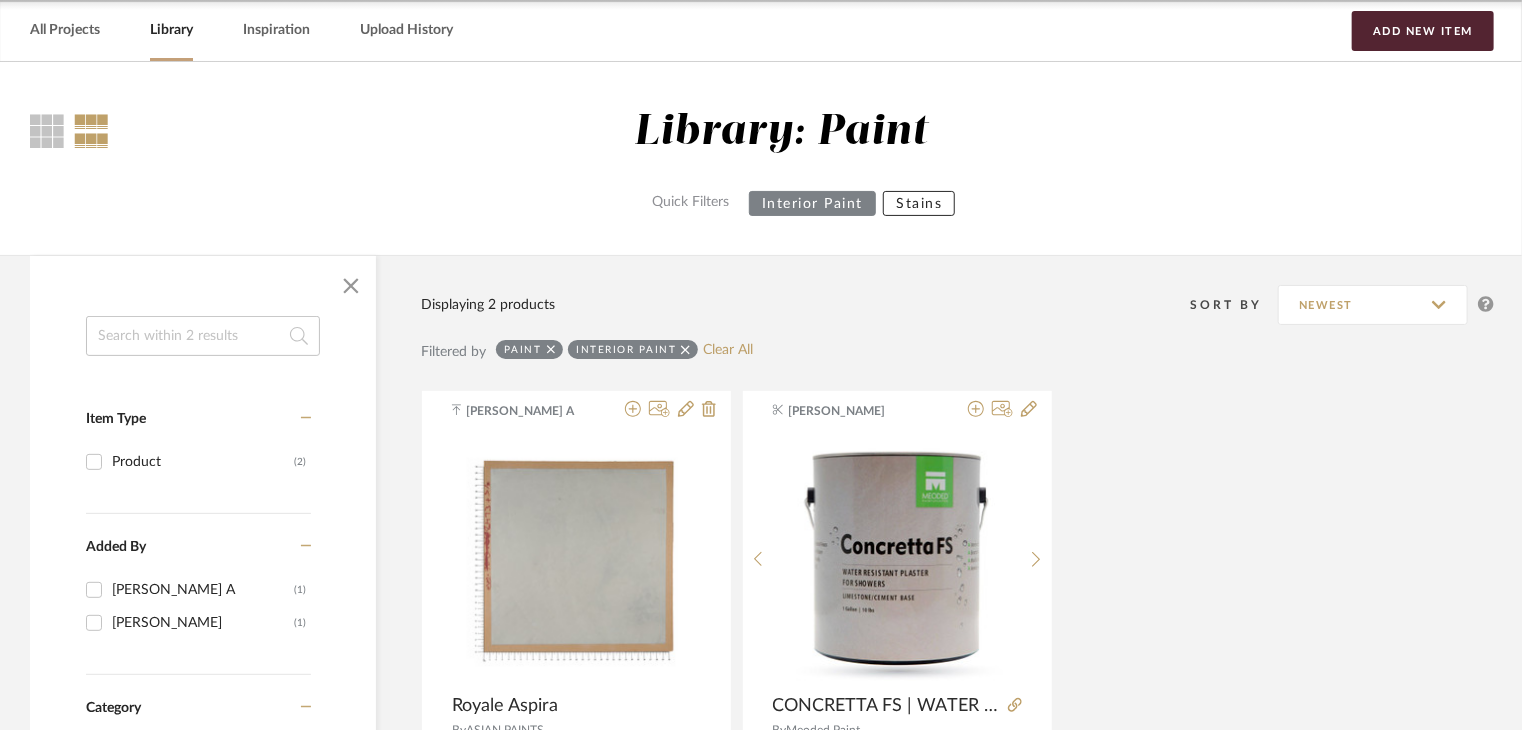scroll, scrollTop: 0, scrollLeft: 0, axis: both 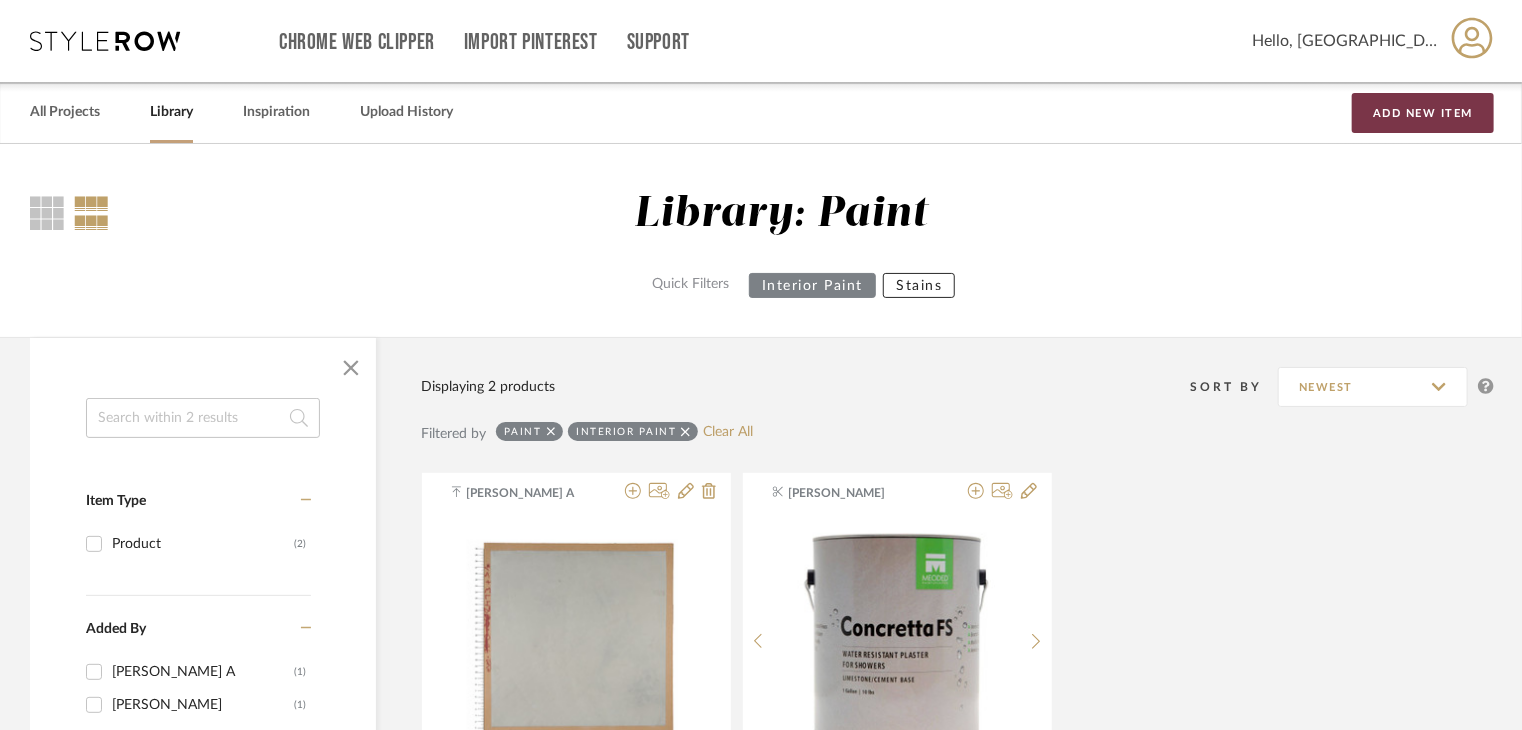 click on "Add New Item" at bounding box center (1423, 113) 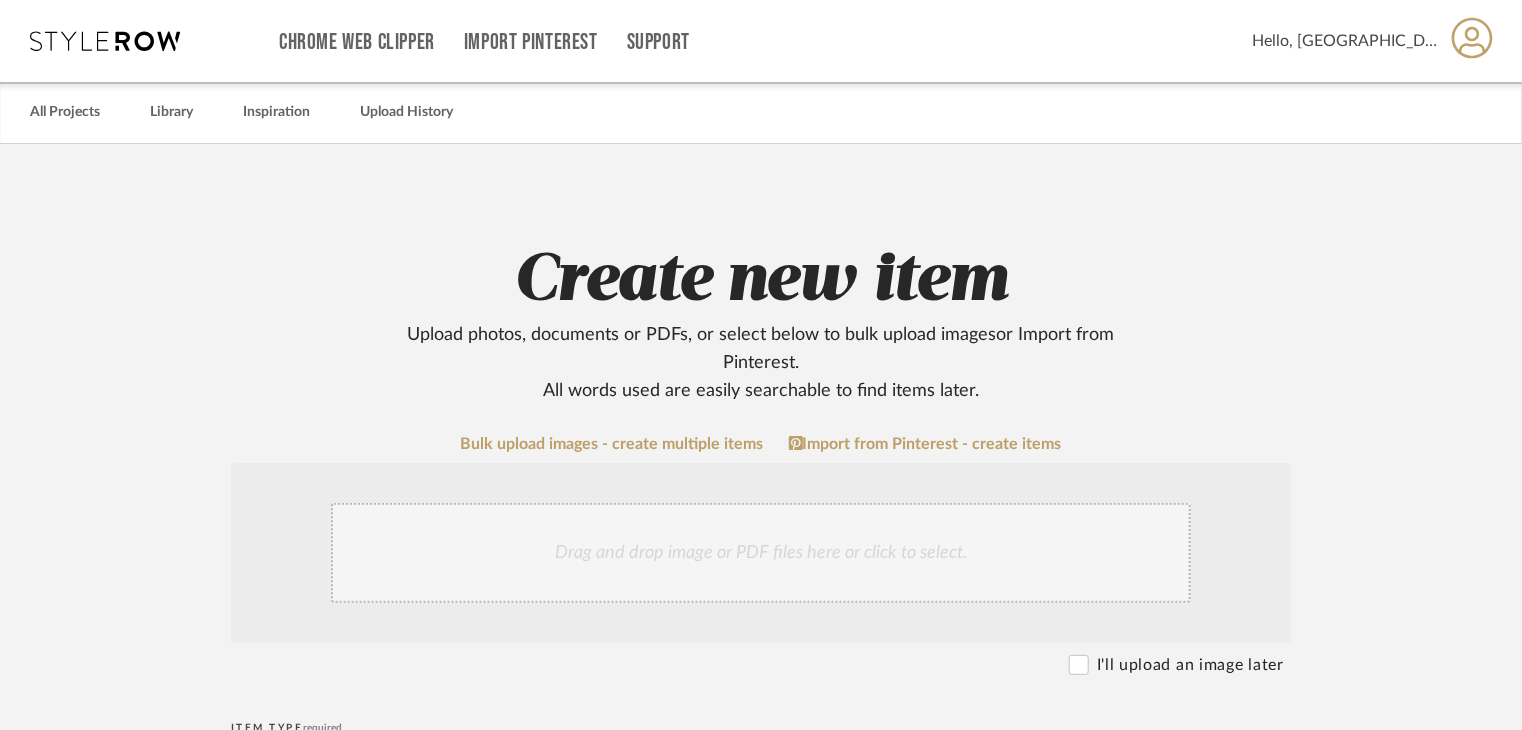 click on "Create new item   Upload photos, documents or PDFs, or select below to bulk upload images  or Import from Pinterest .  All words used are easily searchable to find items later.  Bulk upload images - create multiple items  Import from Pinterest - create items Drag and drop image or PDF files here or click to select. I'll upload an image later  Item Type  required Product Inspiration Image  Site Photo or PDF   Upload JPG/PNG images or PDF drawings to create an item with maximum functionality in a Project. By default all items are added to Library.   ITEM CATEGORY  required (Searchable in Project & Library)  PRODUCT TYPE  Item name  required  Brand / Vendor   Lead Time  Weeks In Stock  Estimated Min   Estimated Max   Price   Price Type  DNET Retail  URL   Tags   Description   Dimensions   Product Specifications   Notes   Save To  Projects AK Beach House CHAMIERS 103 Crown Residence [GEOGRAPHIC_DATA] House - Interiors ITEMS FORMAT TO BE CORRECTED ITEMS TO BE DISCARDED Kottupuram house Kottupuram Residence LP Residence" 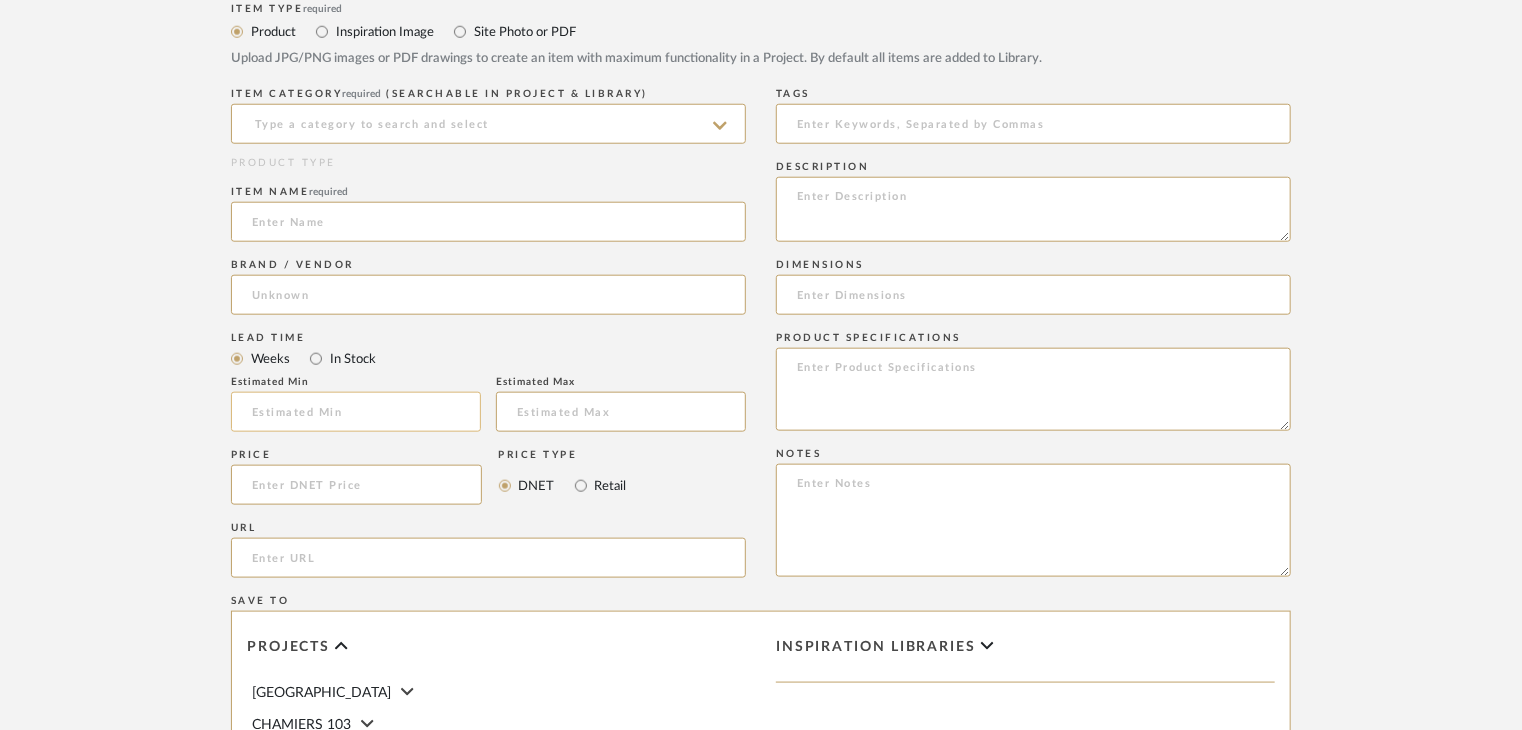scroll, scrollTop: 1000, scrollLeft: 0, axis: vertical 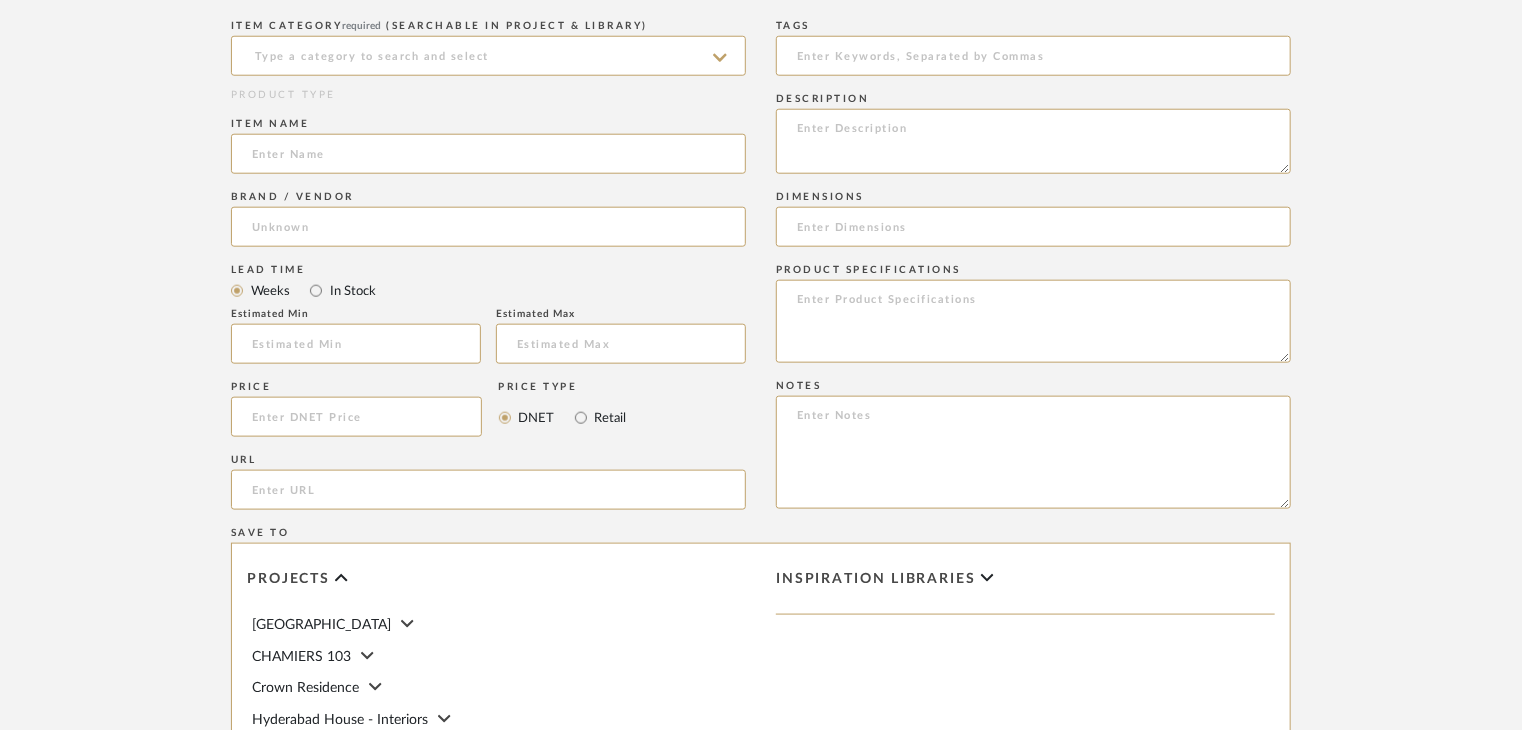 click on "ITEM CATEGORY  required (Searchable in Project & Library)" 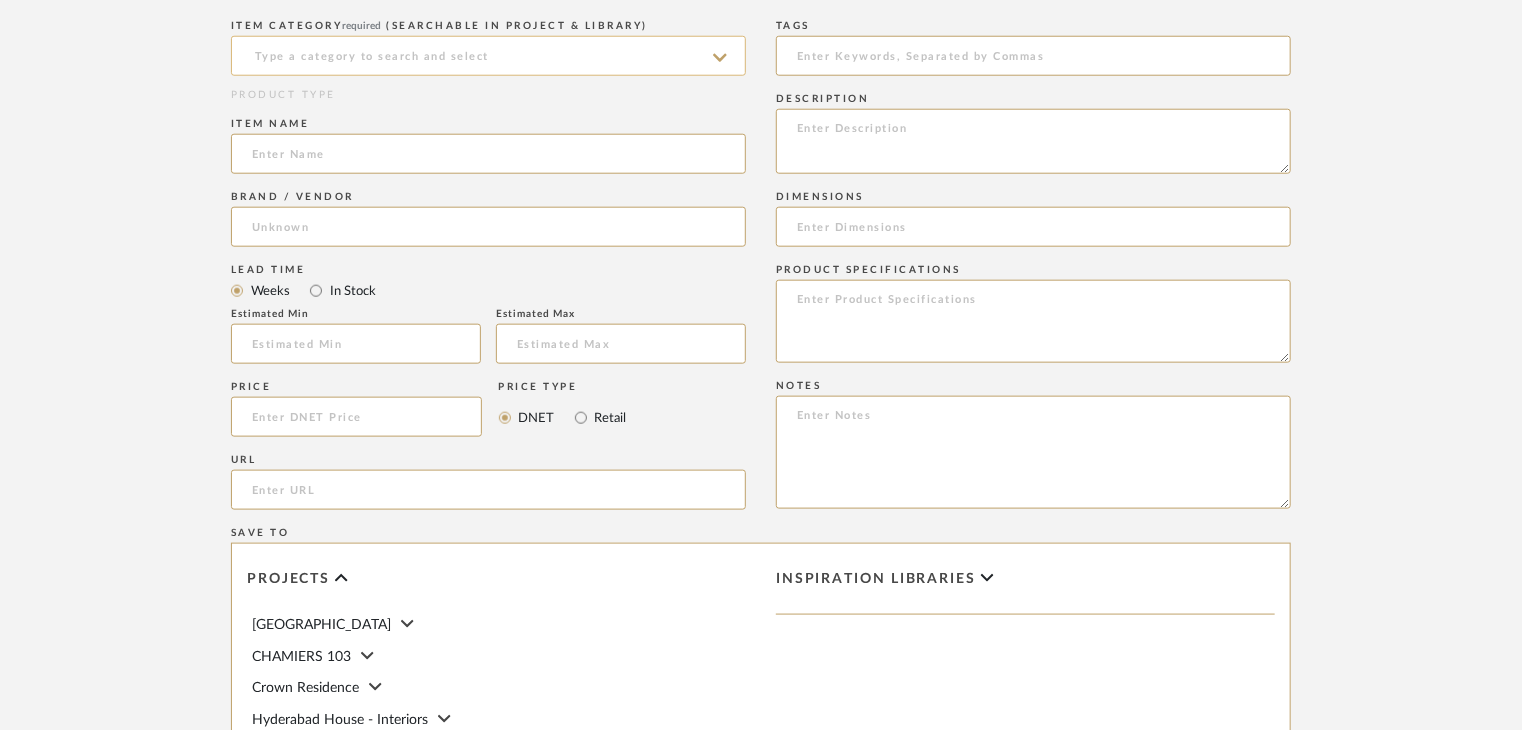 click 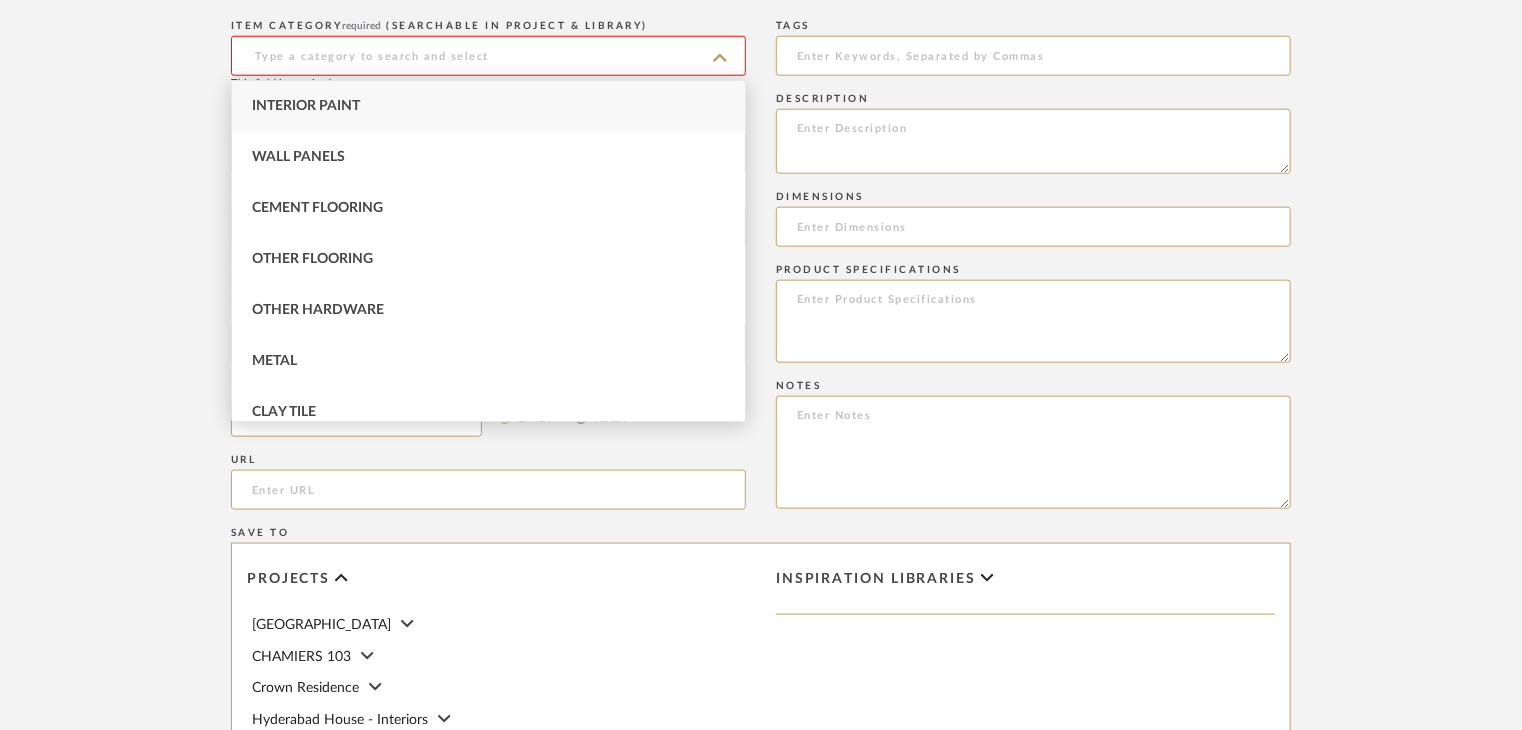 click on "Interior Paint" at bounding box center [488, 106] 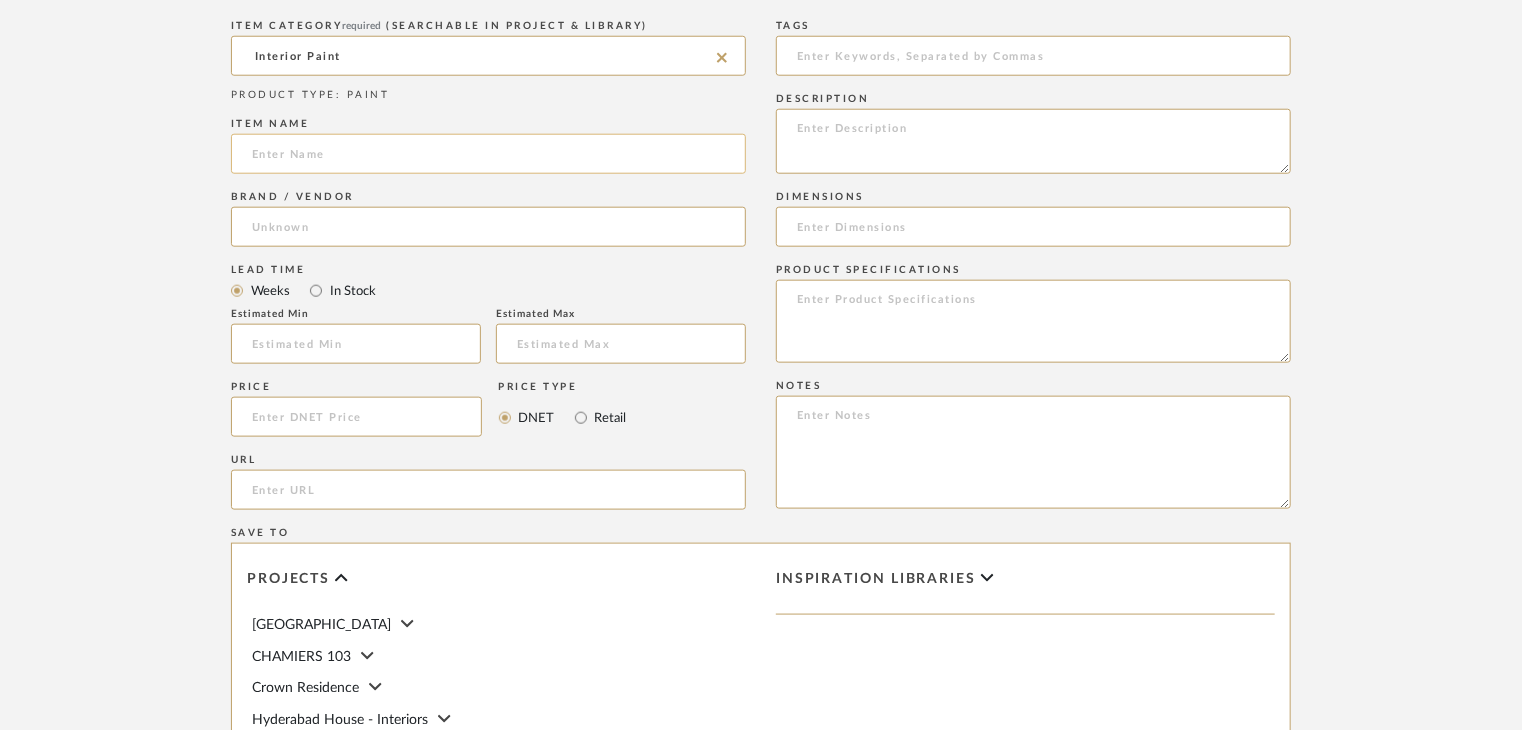 click 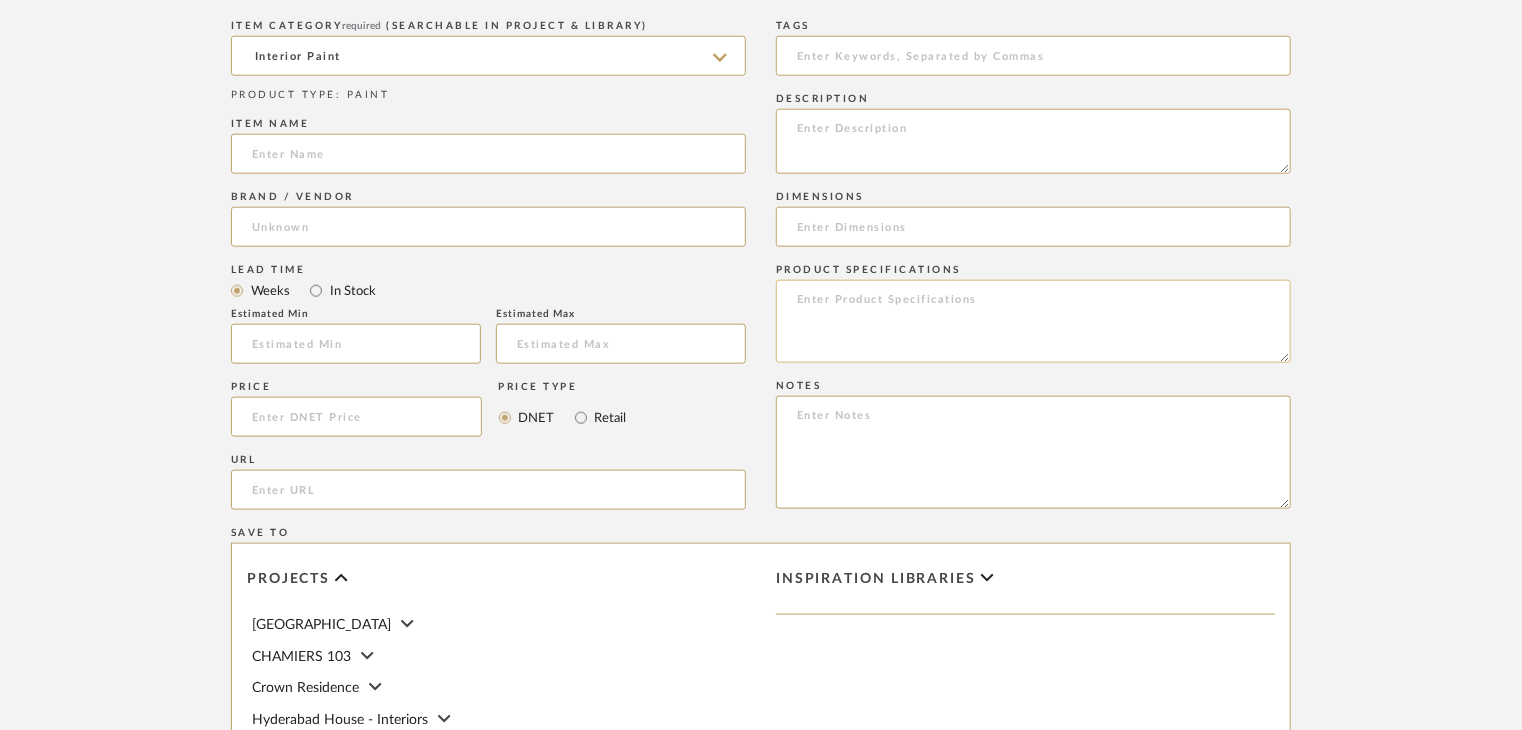 paste on "Royale Aspira" 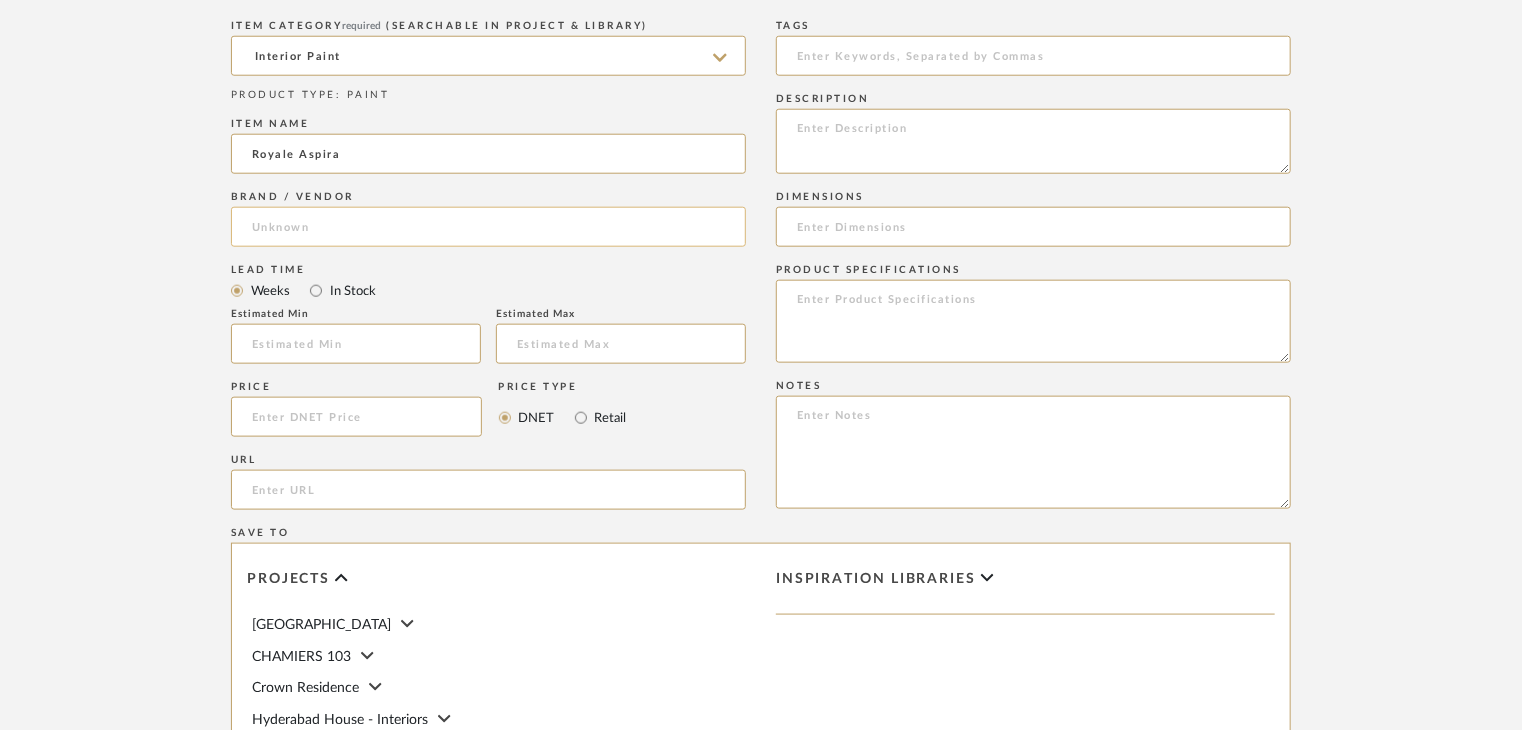 type on "Royale Aspira" 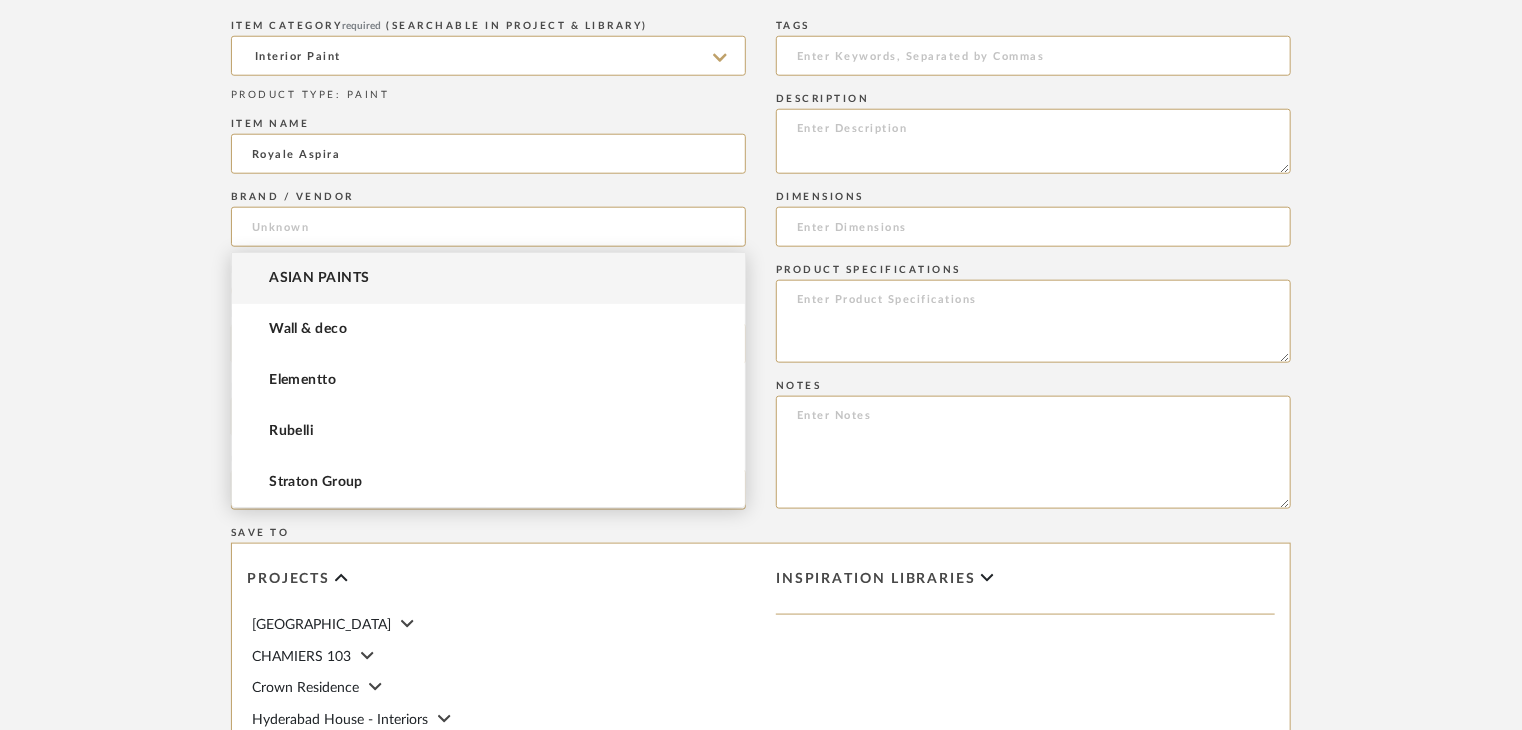 click on "ASIAN PAINTS" at bounding box center (488, 278) 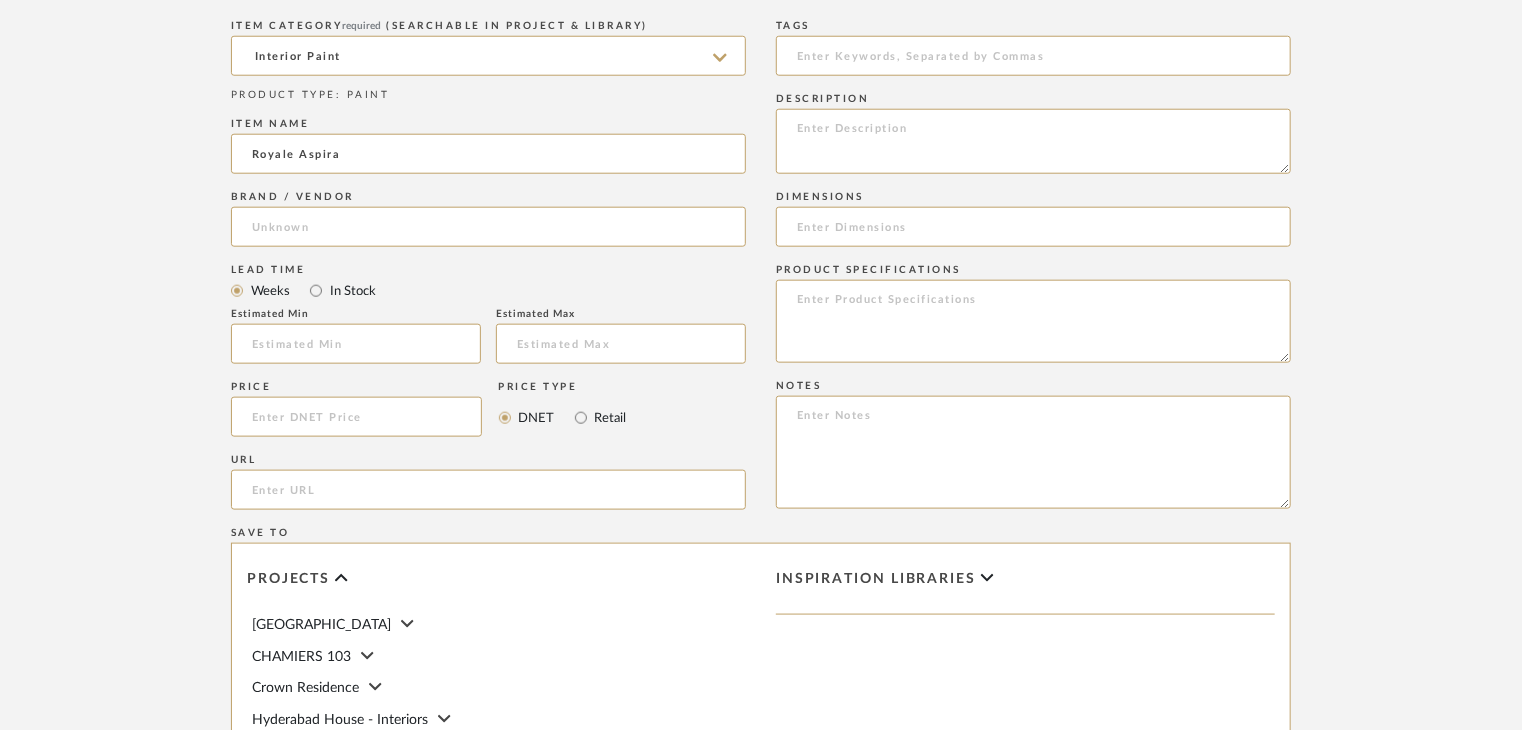 type on "ASIAN PAINTS" 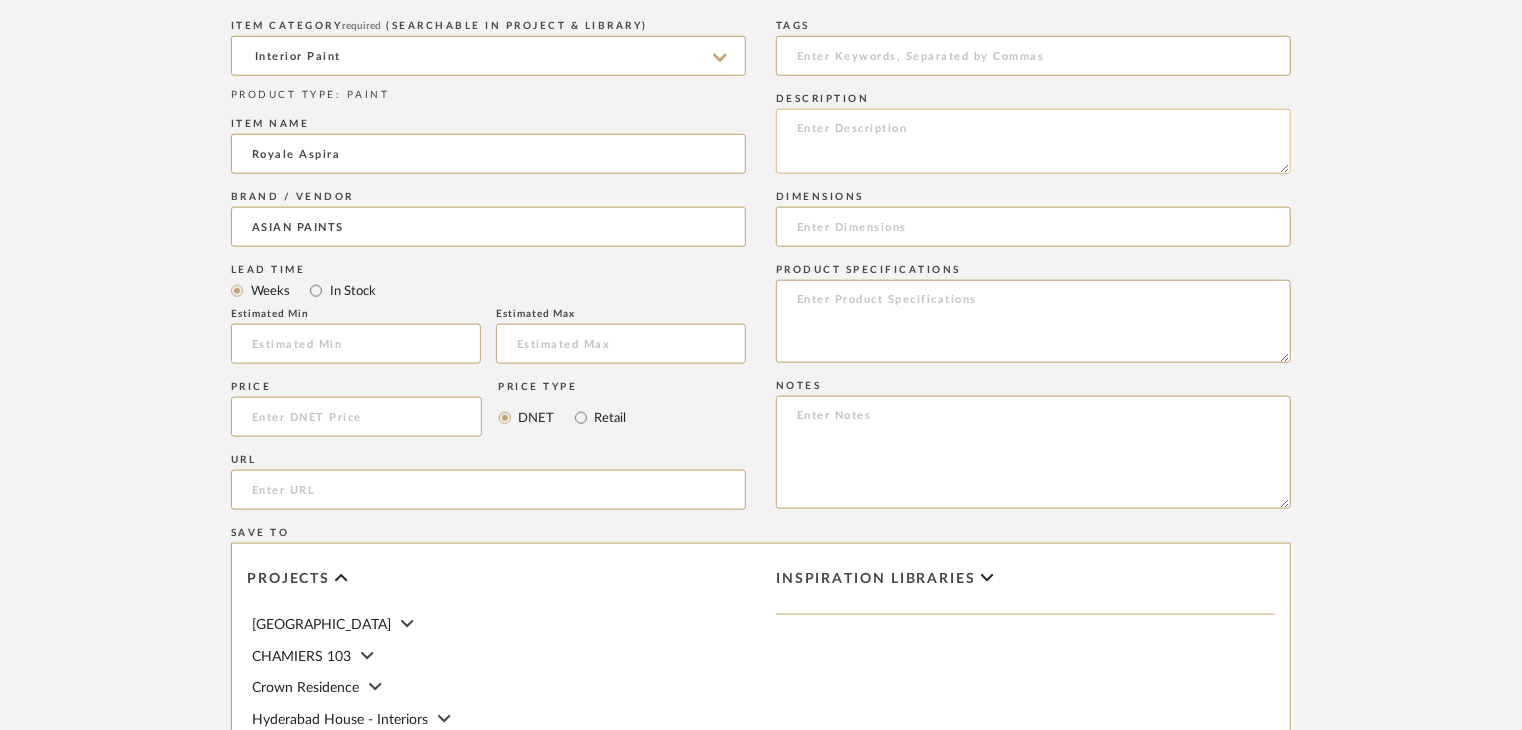 click 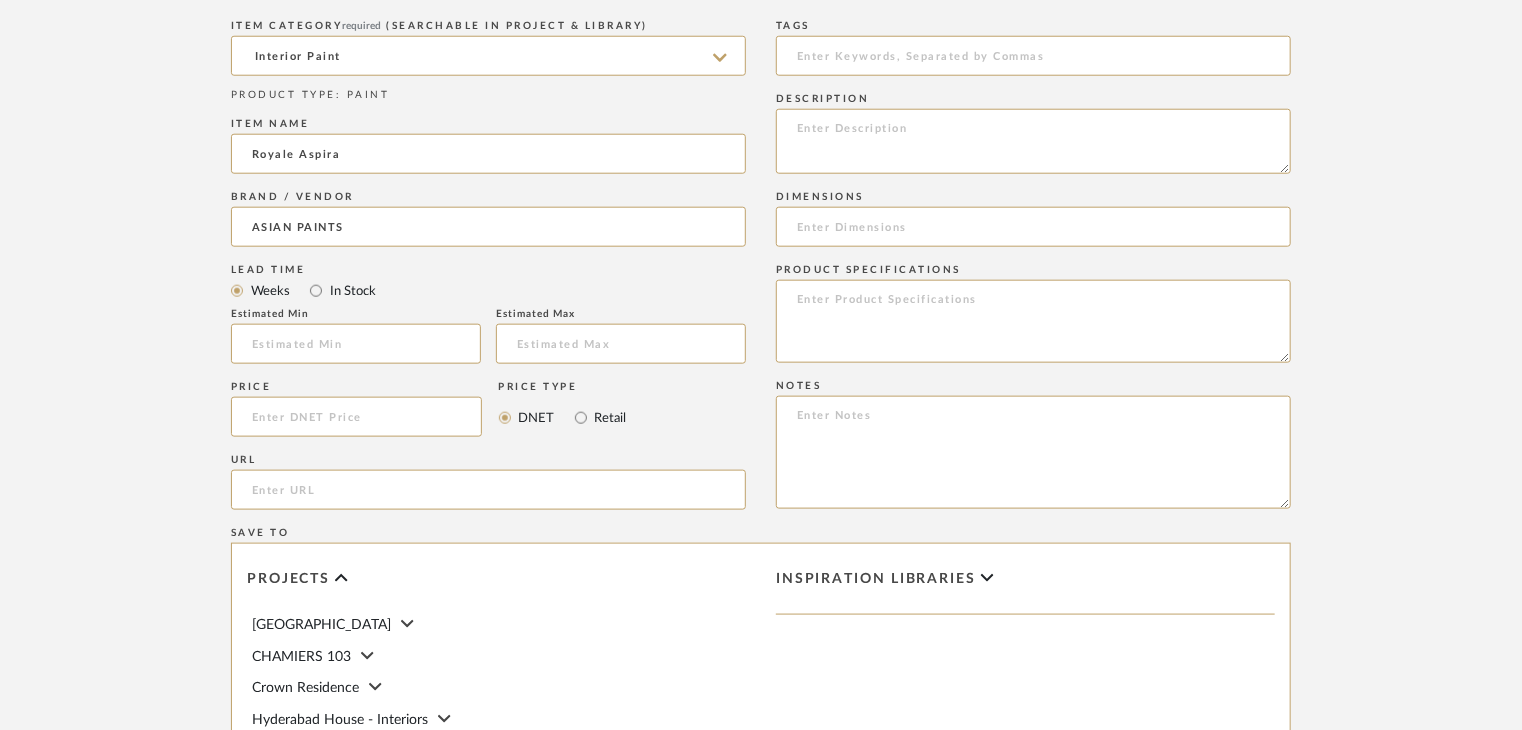 paste on "Type: Interior paint
Dimension(s): (as mentioned)
Material/Finishes: (as mentioned)
Installation requirements, if any: (as applicable)
Price: (as mentioned)
Lead time: (as mentioned)
Sample available: supplier stock
Sample Internal reference number:
as per the internal sample warehouse) Point of
contact:
Contact number:
Email address:
Address:
Additional contact information:" 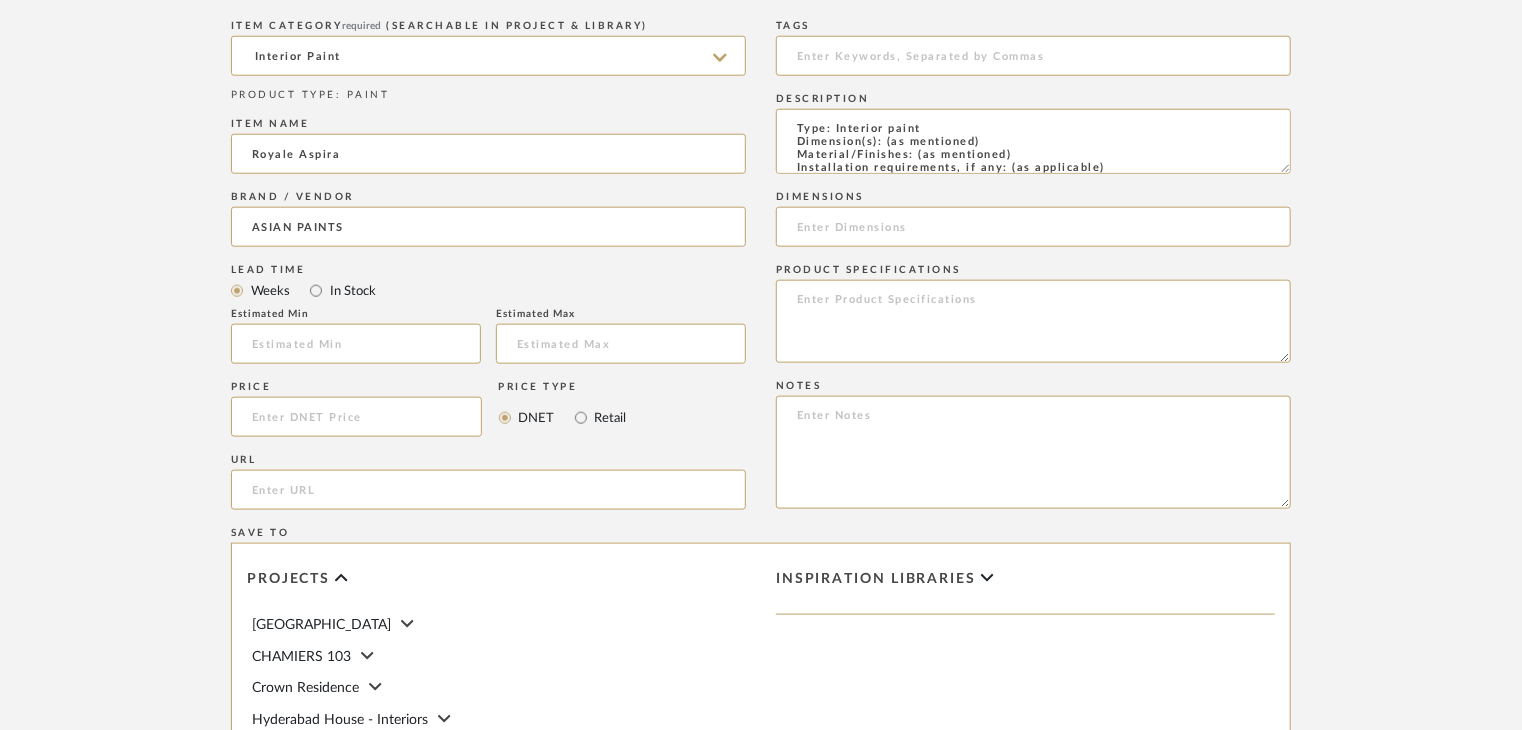 scroll, scrollTop: 151, scrollLeft: 0, axis: vertical 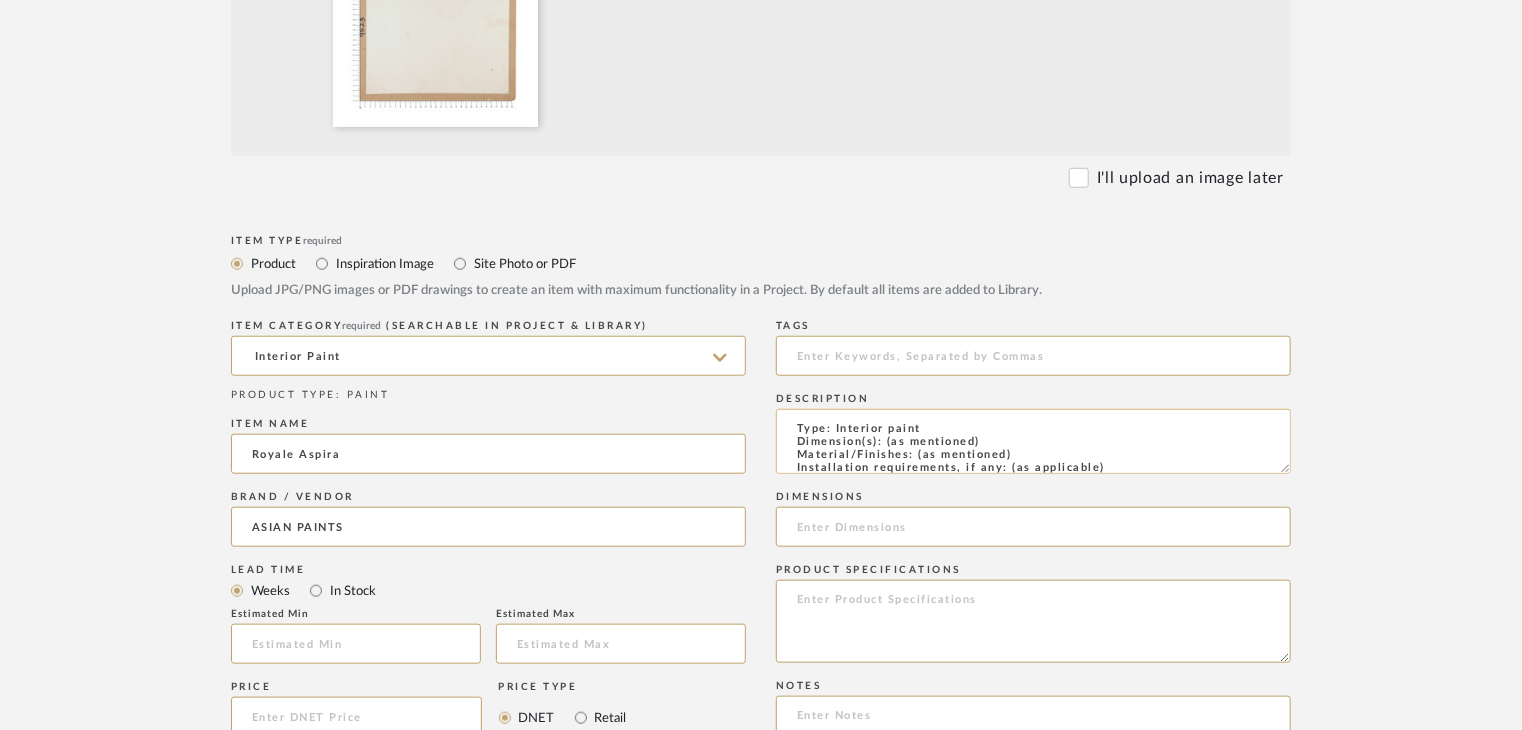 drag, startPoint x: 1013, startPoint y: 447, endPoint x: 953, endPoint y: 456, distance: 60.671246 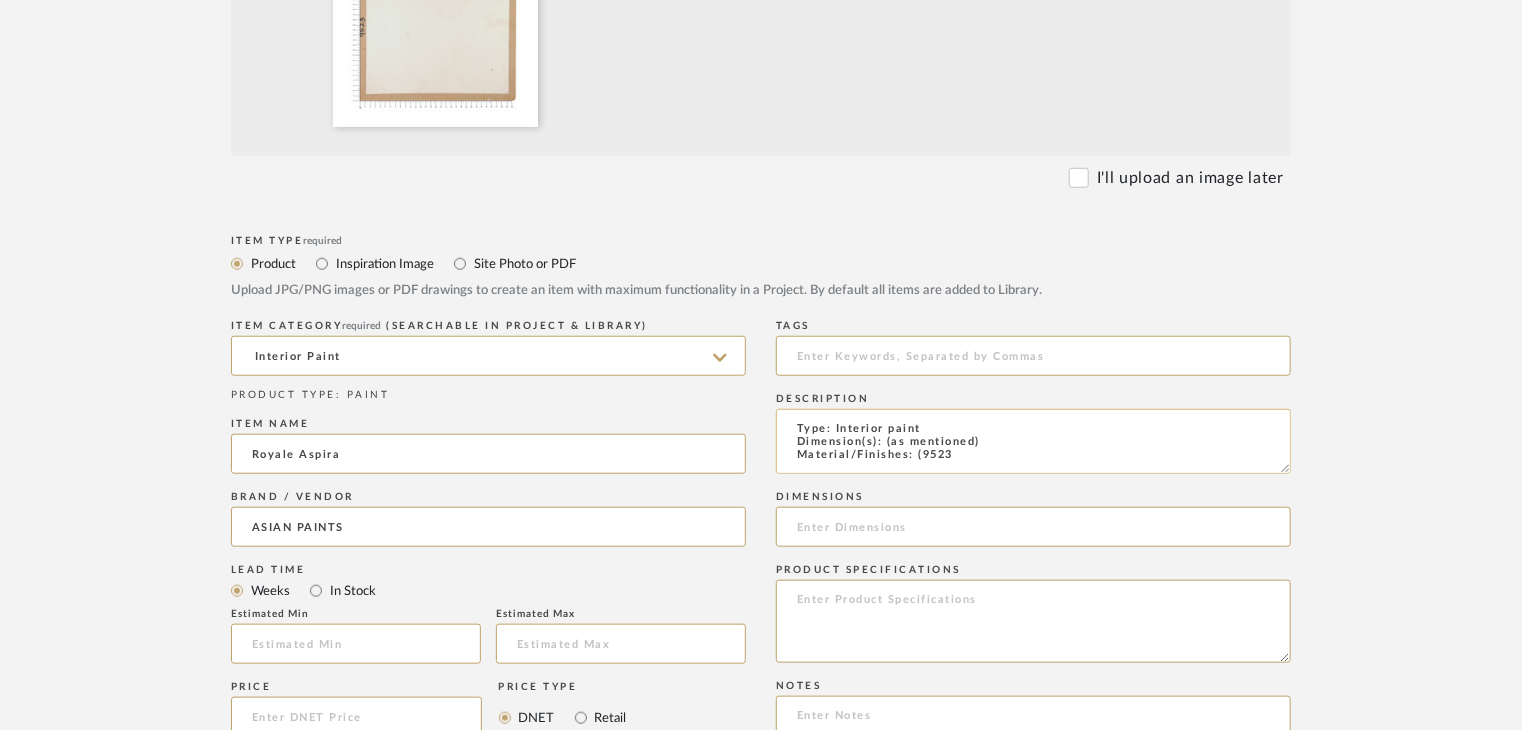 scroll, scrollTop: 1, scrollLeft: 0, axis: vertical 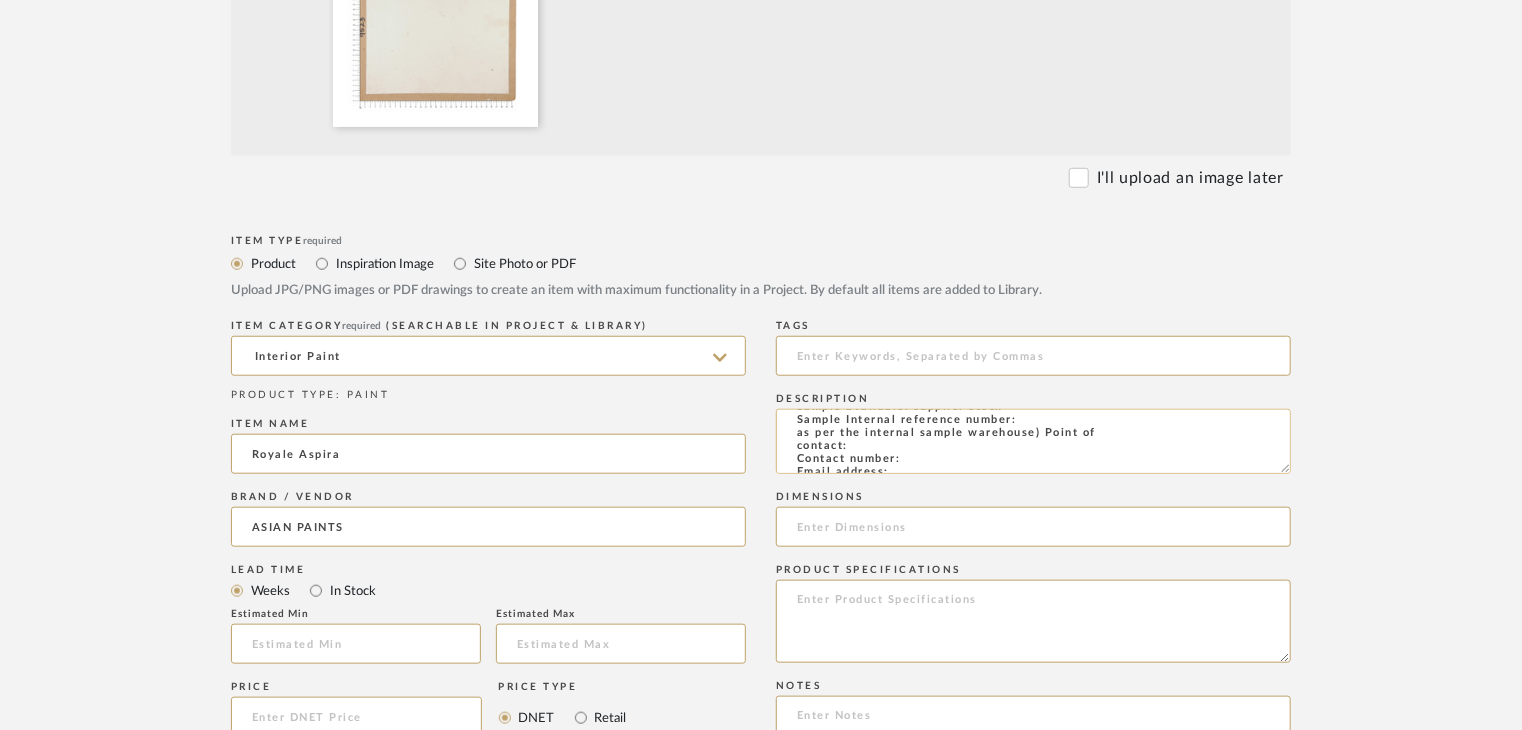 click on "Type: Interior paint
Dimension(s): (as mentioned)
Material/Finishes: 9523
Installation requirements, if any: (as applicable)
Price: (as mentioned)
Lead time: (as mentioned)
Sample available: supplier stock
Sample Internal reference number:
as per the internal sample warehouse) Point of
contact:
Contact number:
Email address:
Address:
Additional contact information:" 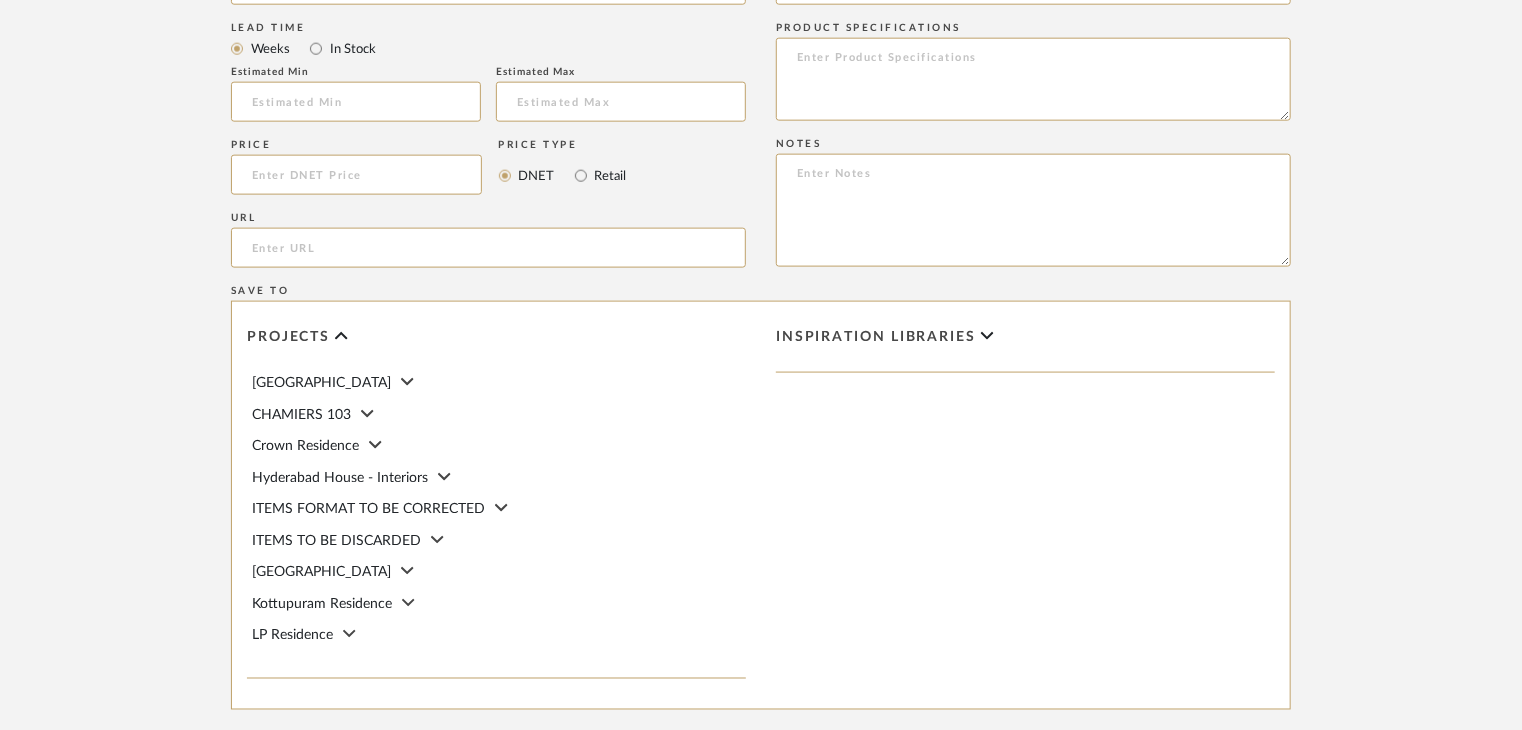 scroll, scrollTop: 1400, scrollLeft: 0, axis: vertical 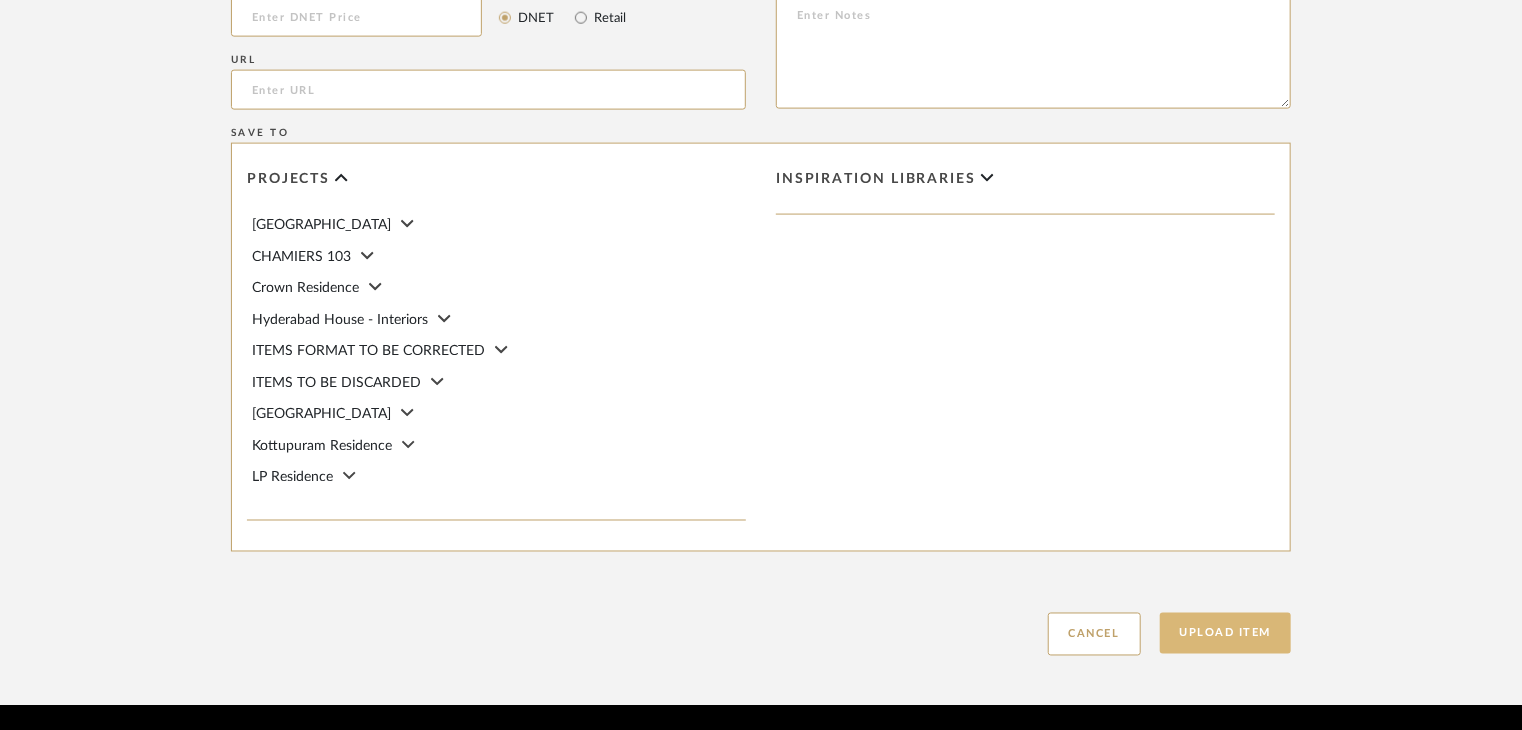 type on "Type: Interior paint
Dimension(s): (as mentioned)
Material/Finishes: 9523
Installation requirements, if any: (as applicable)
Price: (as mentioned)
Lead time: (as mentioned)
Sample available: supplier stock
Sample Internal reference number: PN-IN-001-9523
as per the internal sample warehouse) Point of
contact:
Contact number:
Email address:
Address:
Additional contact information:" 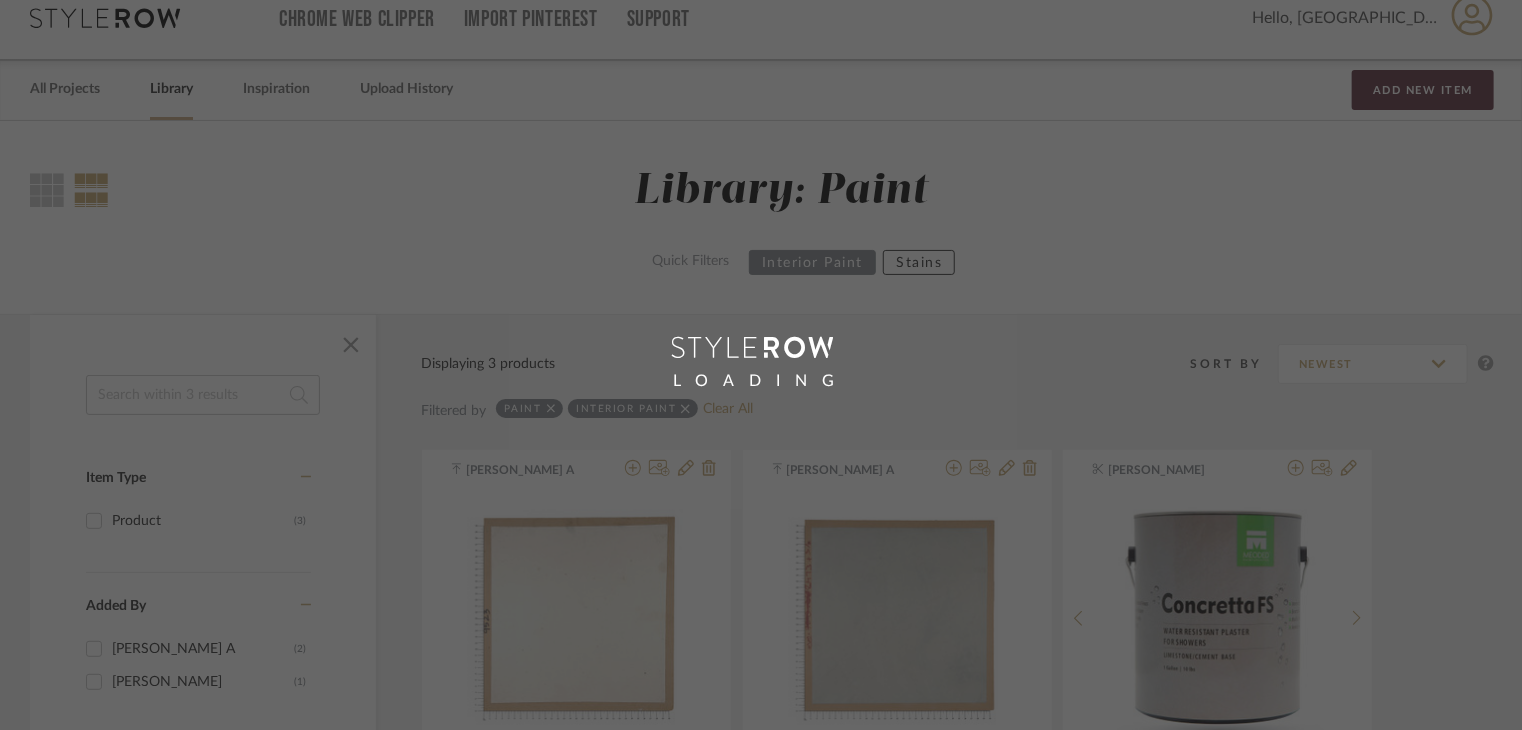 scroll, scrollTop: 0, scrollLeft: 0, axis: both 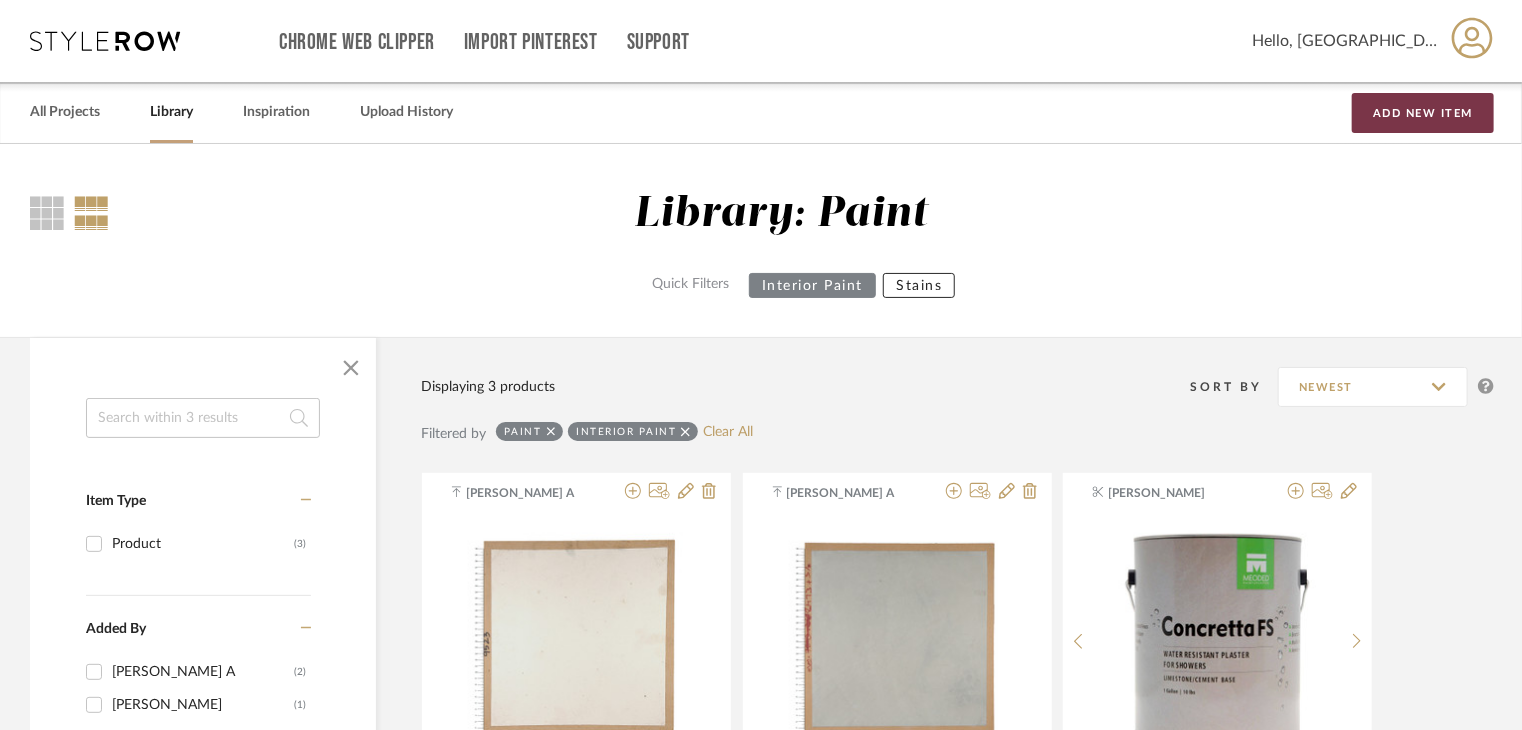 click on "Add New Item" at bounding box center (1423, 113) 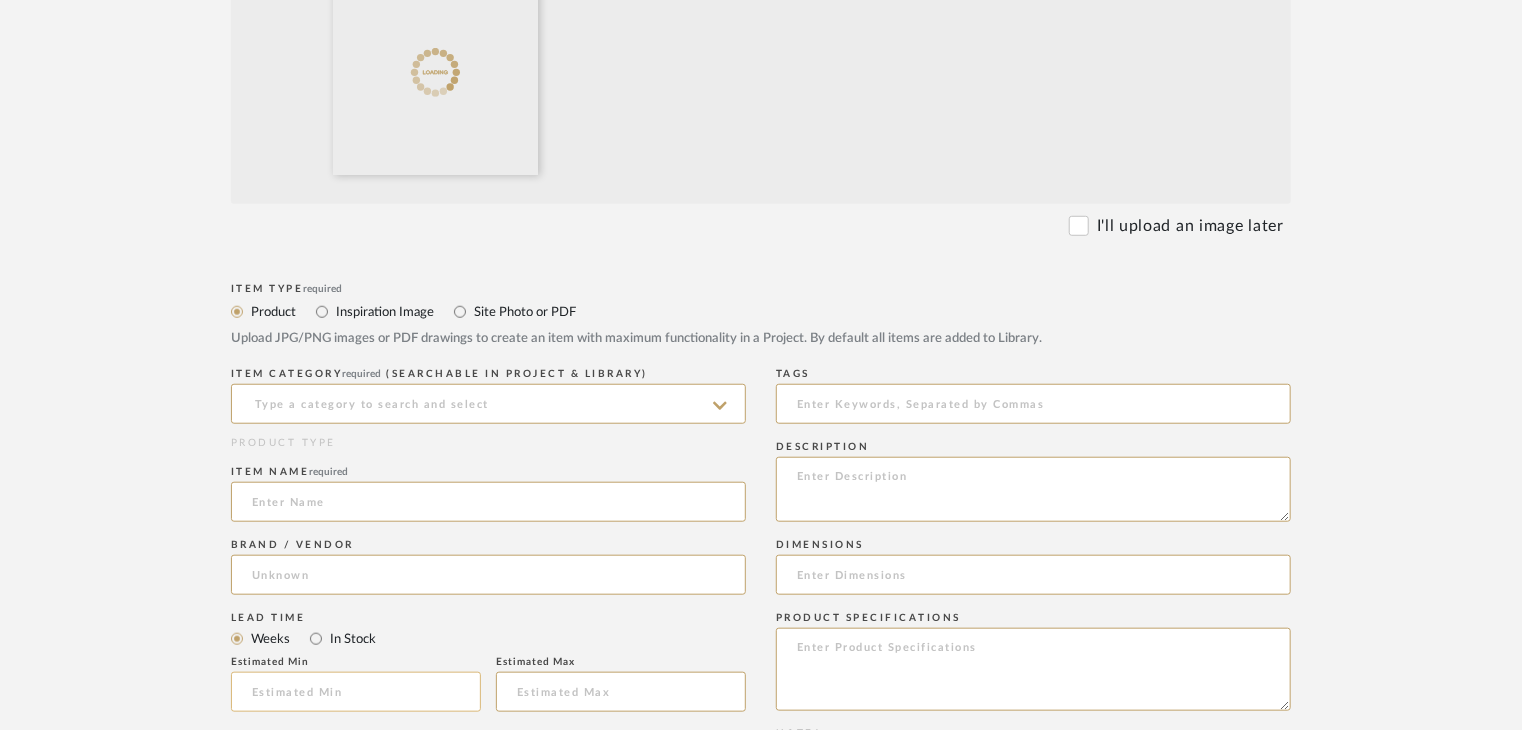 scroll, scrollTop: 900, scrollLeft: 0, axis: vertical 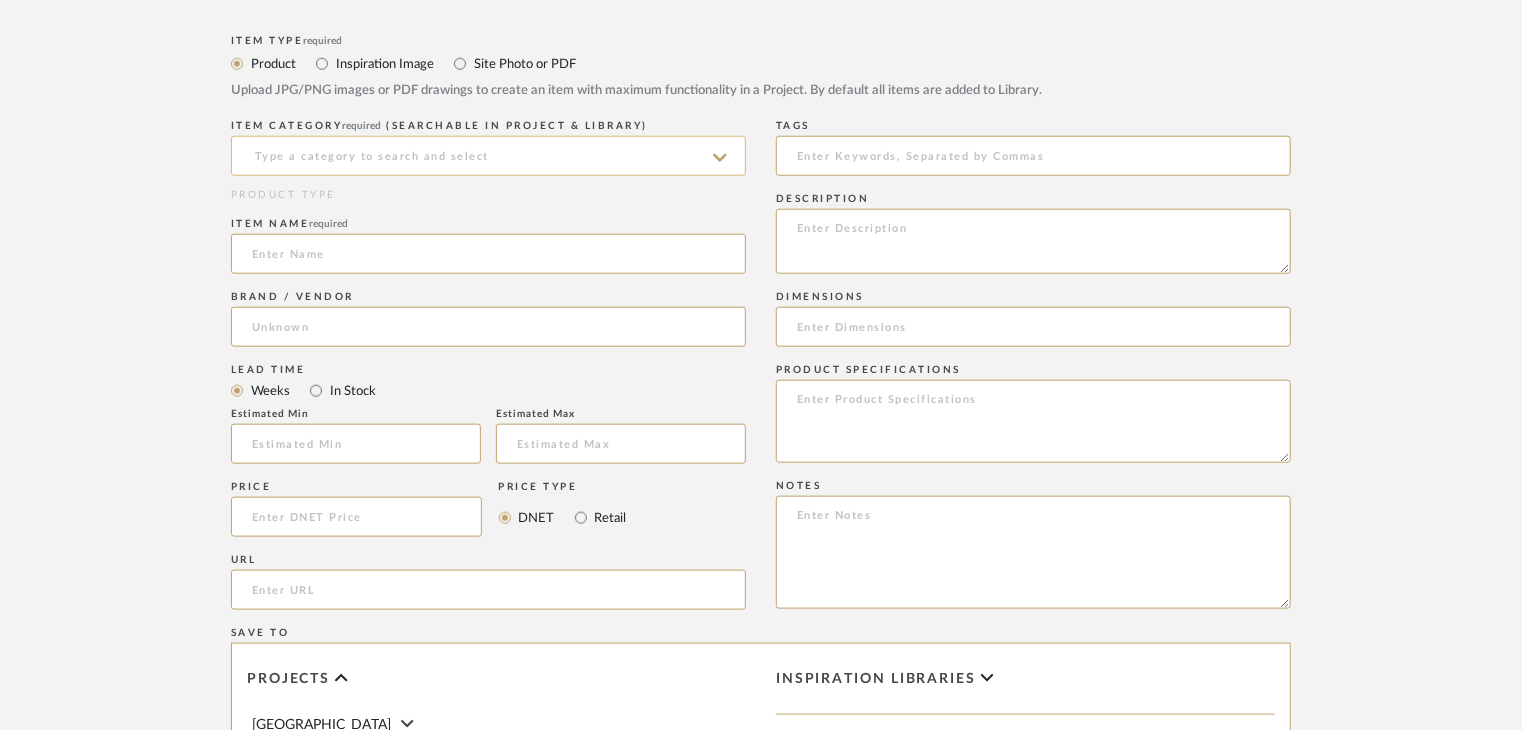 click 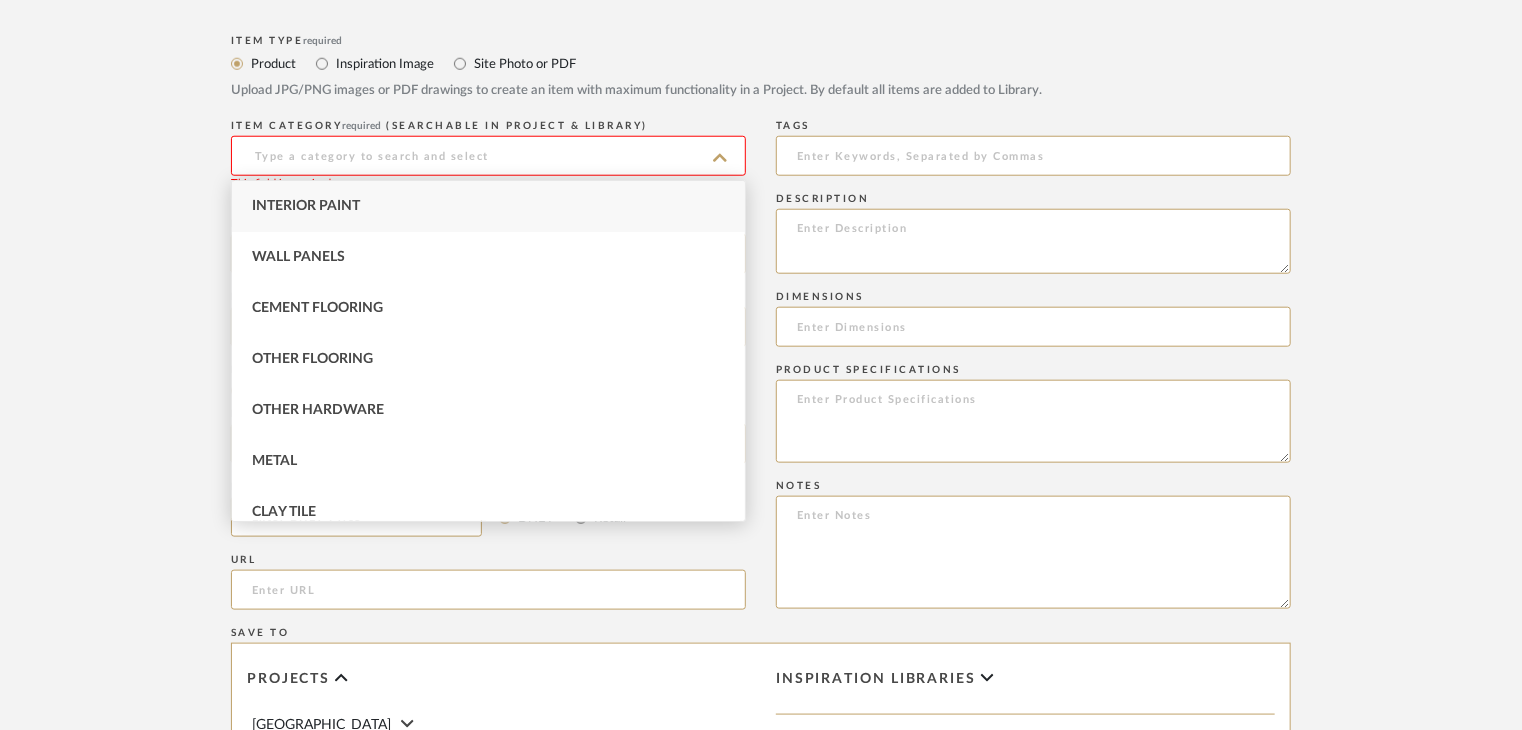 click on "Interior Paint" at bounding box center [488, 206] 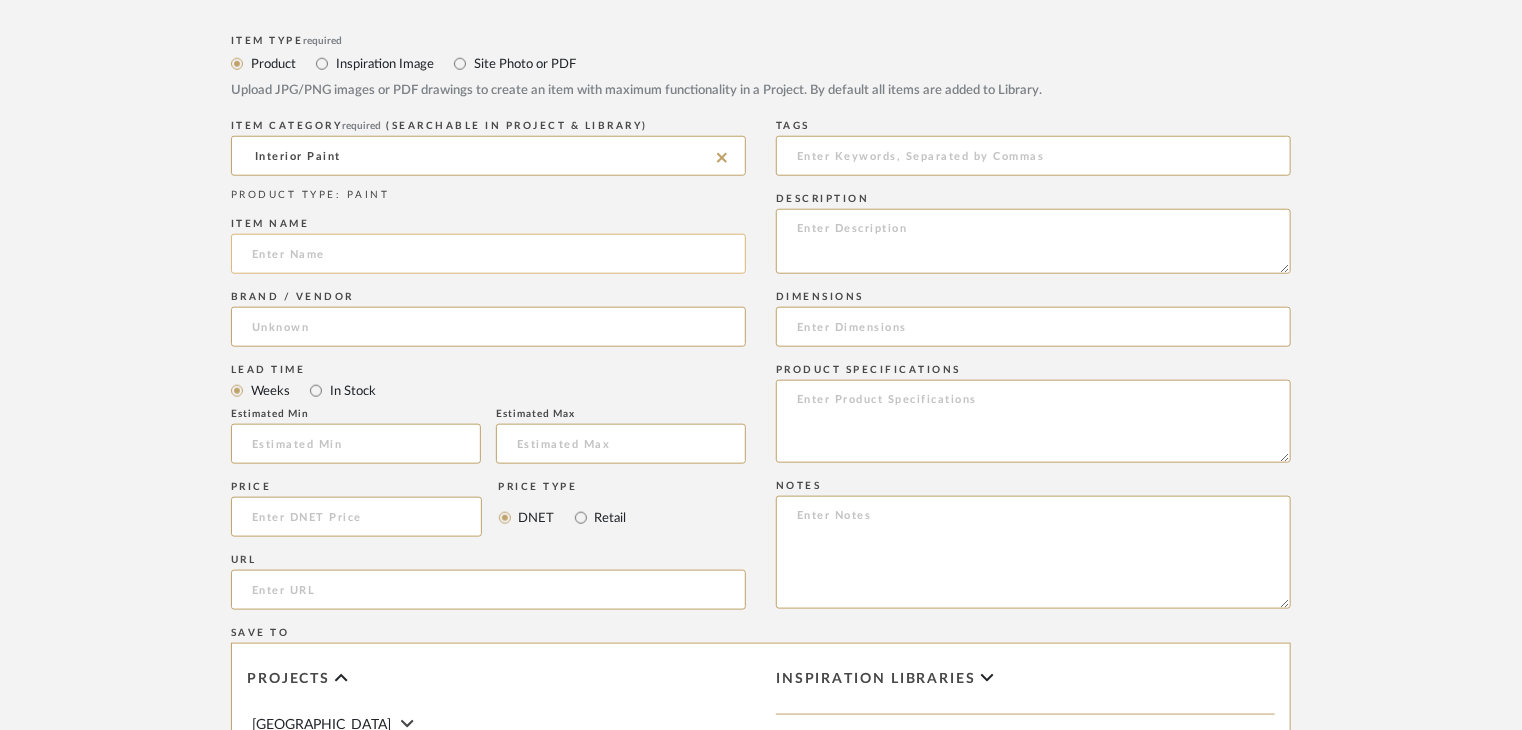 click 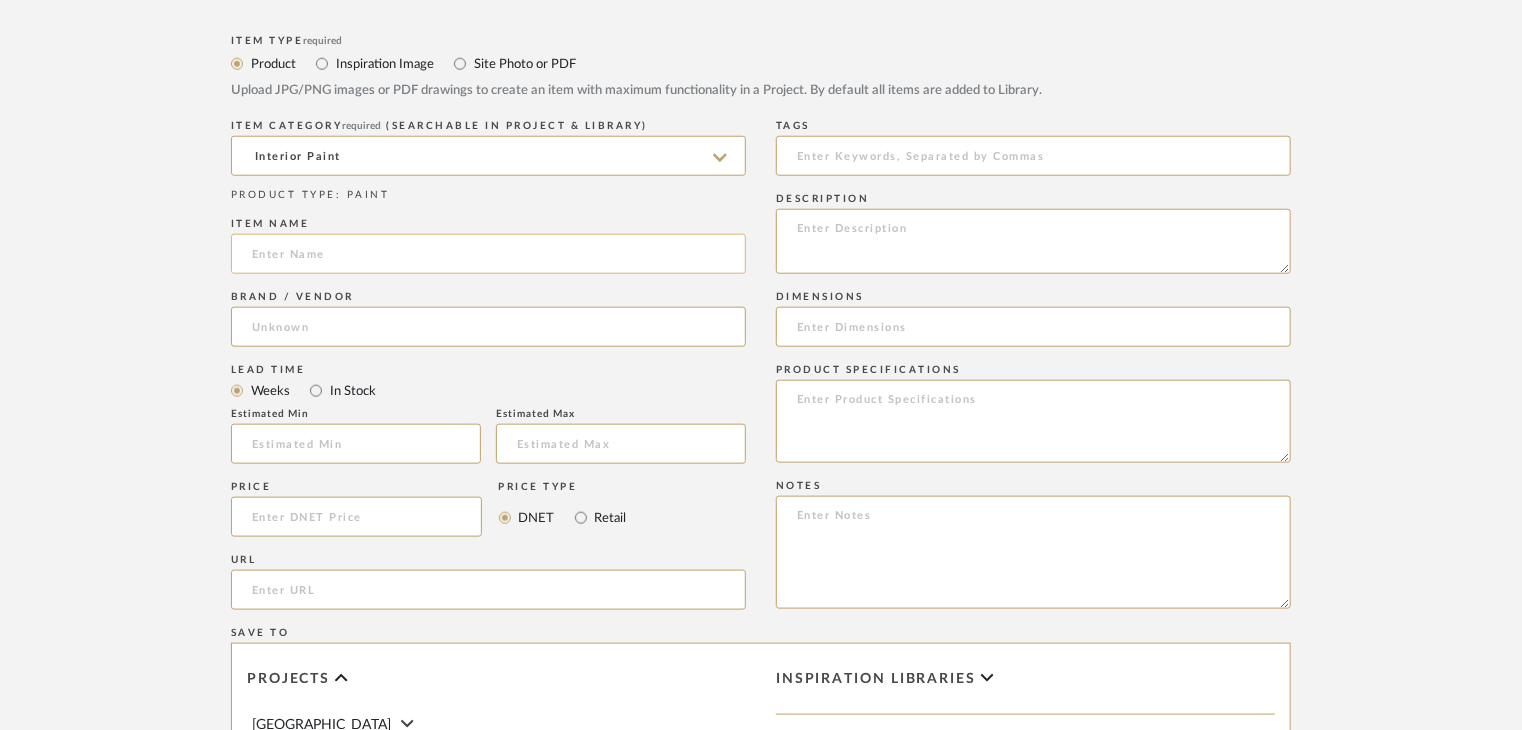 click 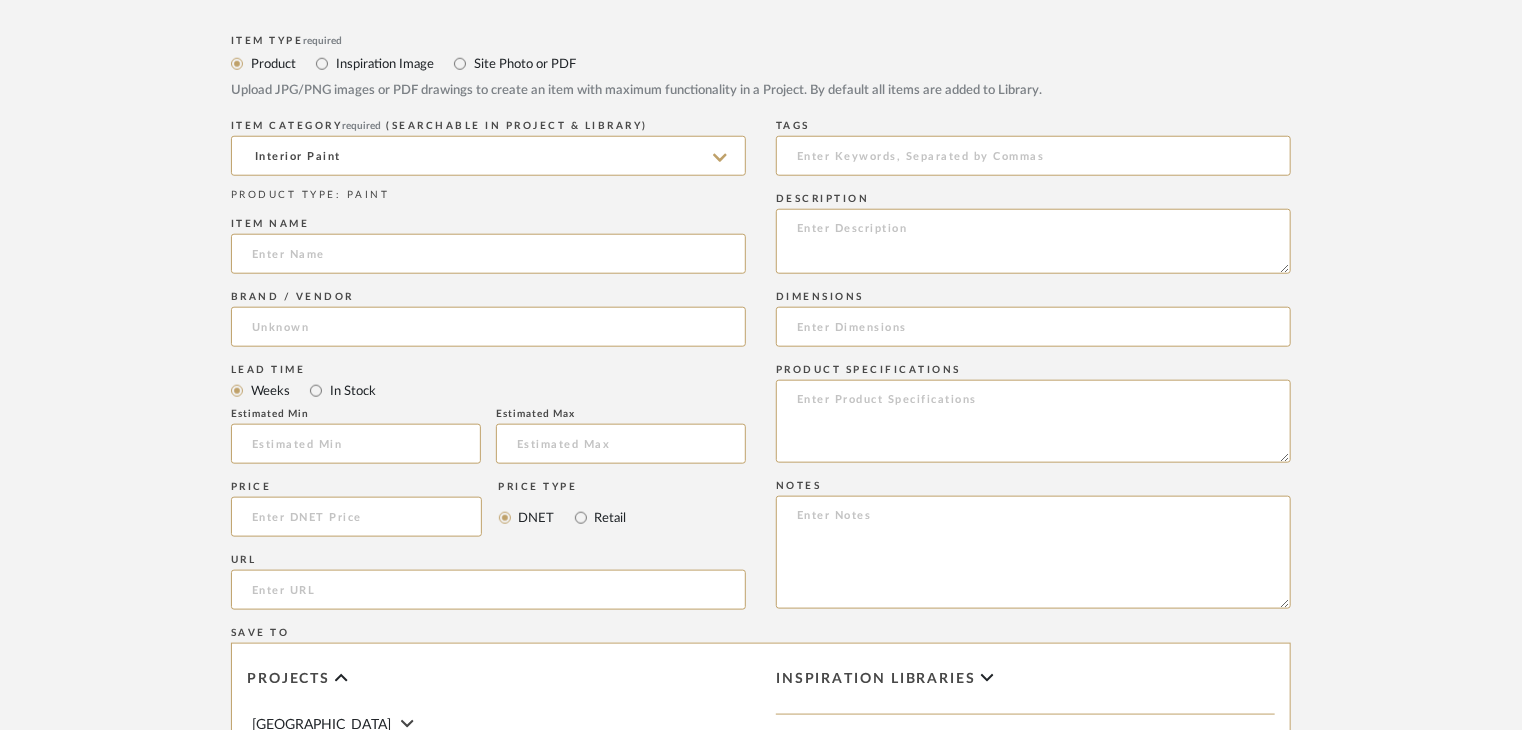 paste on "Royale Aspira" 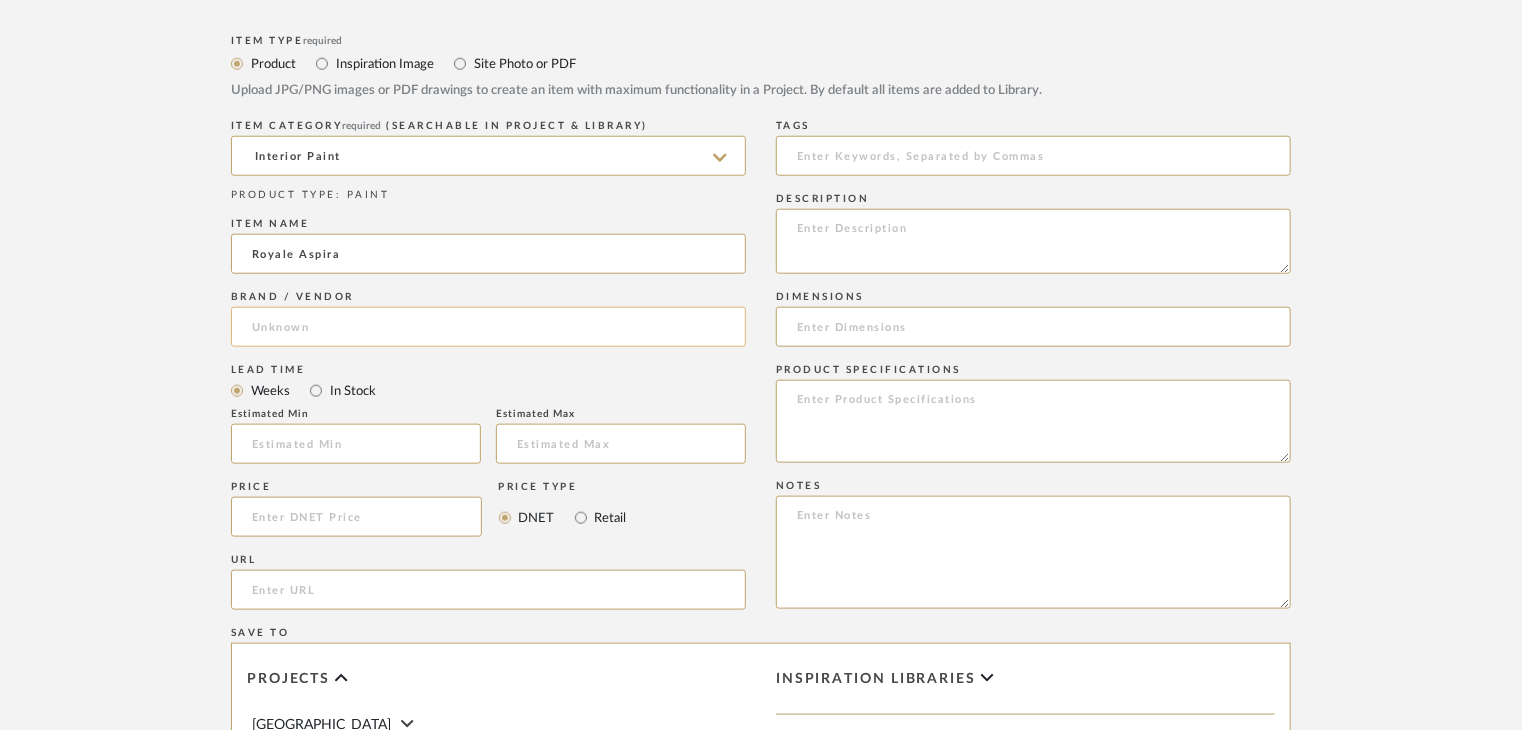 type on "Royale Aspira" 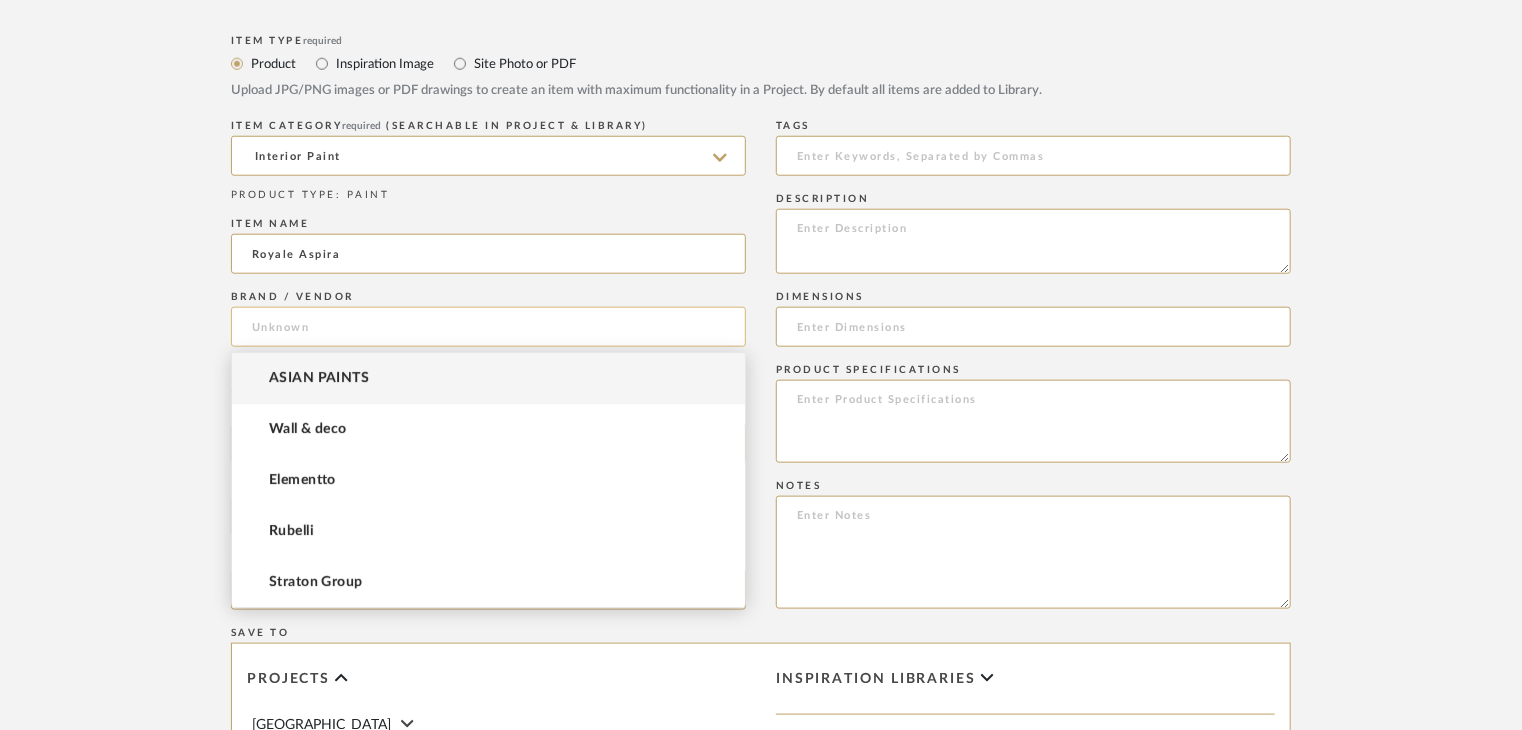 click 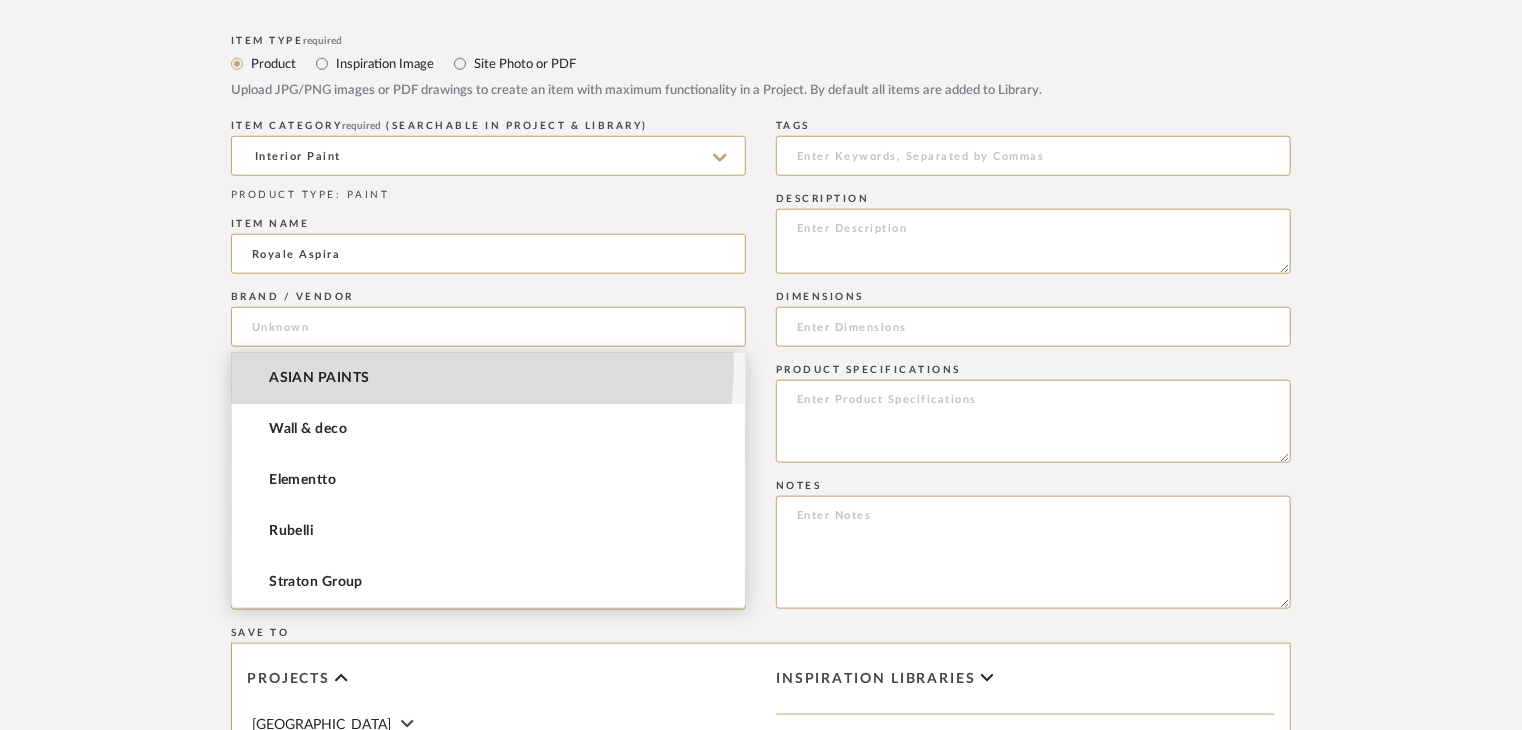 click on "ASIAN PAINTS" at bounding box center [488, 378] 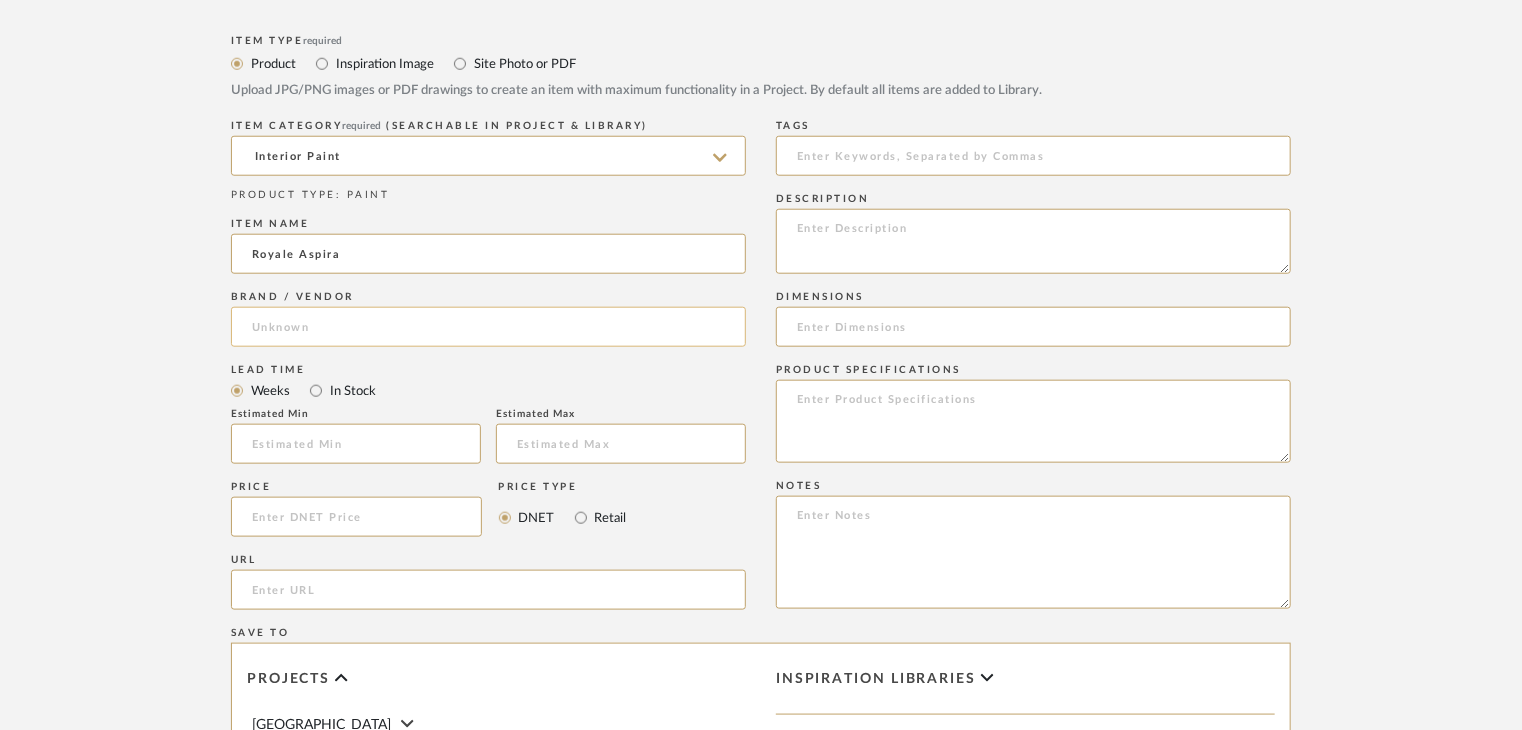 type on "ASIAN PAINTS" 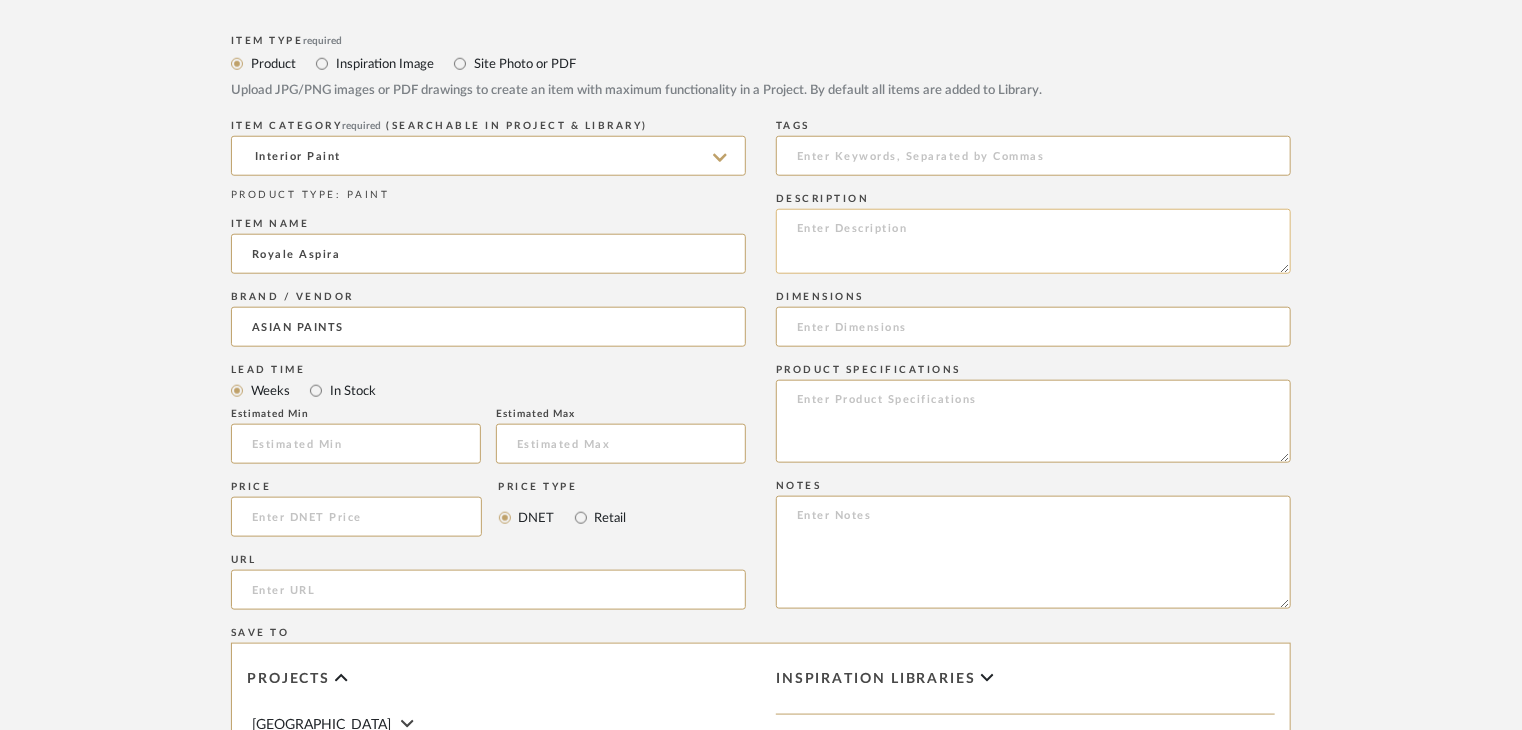 click 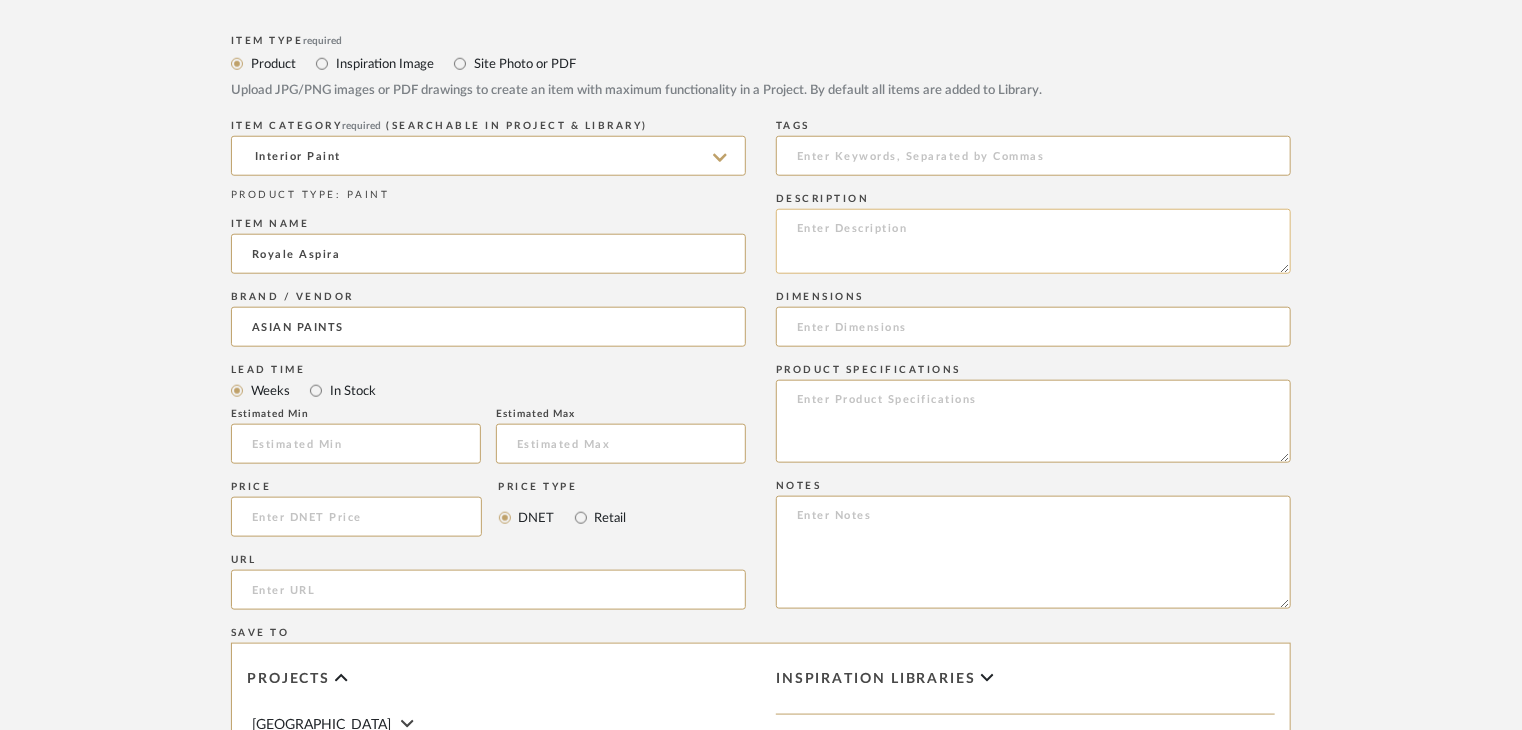 paste on "Type: Interior paint
Dimension(s): (as mentioned)
Material/Finishes: (as mentioned)
Installation requirements, if any: (as applicable)
Price: (as mentioned)
Lead time: (as mentioned)
Sample available: supplier stock
Sample Internal reference number:
as per the internal sample warehouse) Point of
contact:
Contact number:
Email address:
Address:
Additional contact information:" 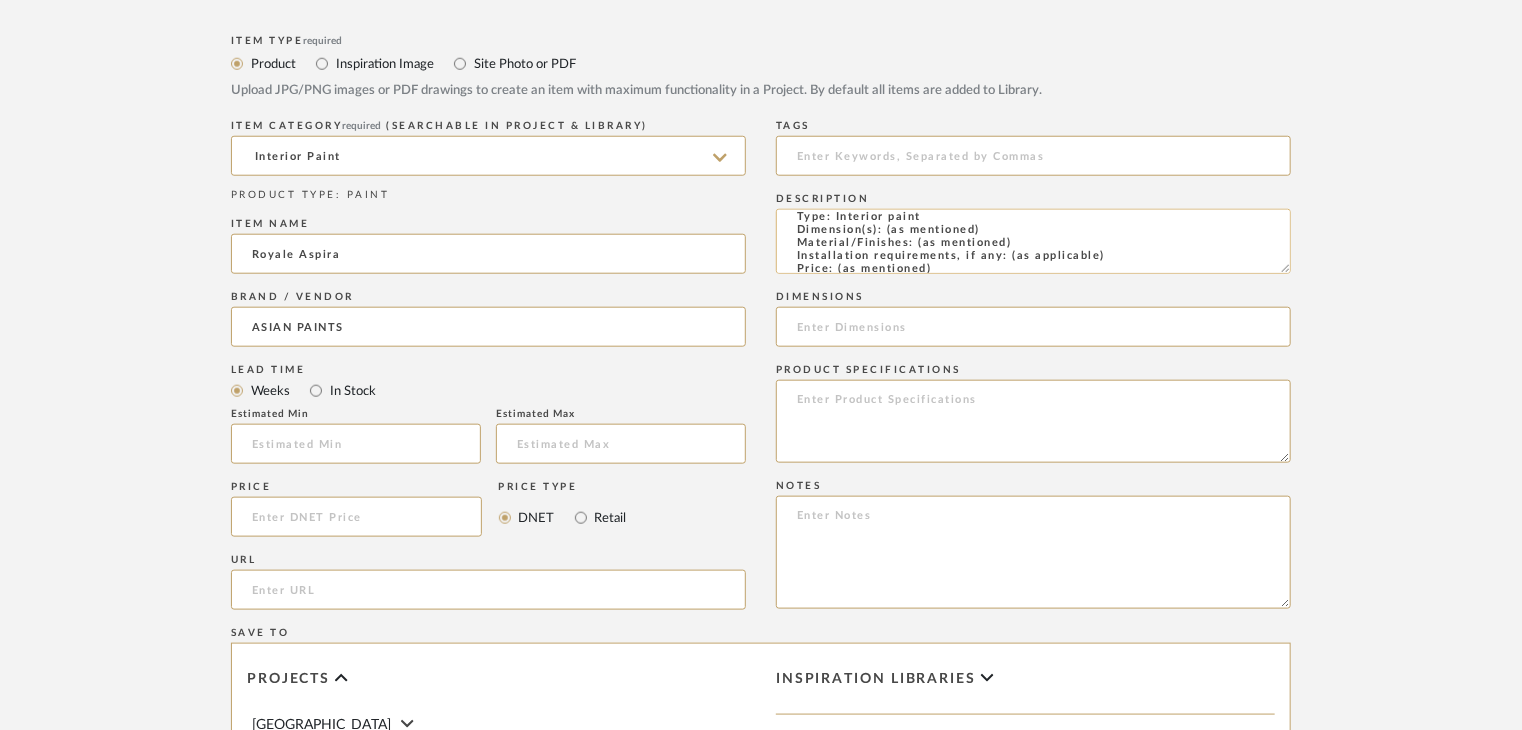 scroll, scrollTop: 0, scrollLeft: 0, axis: both 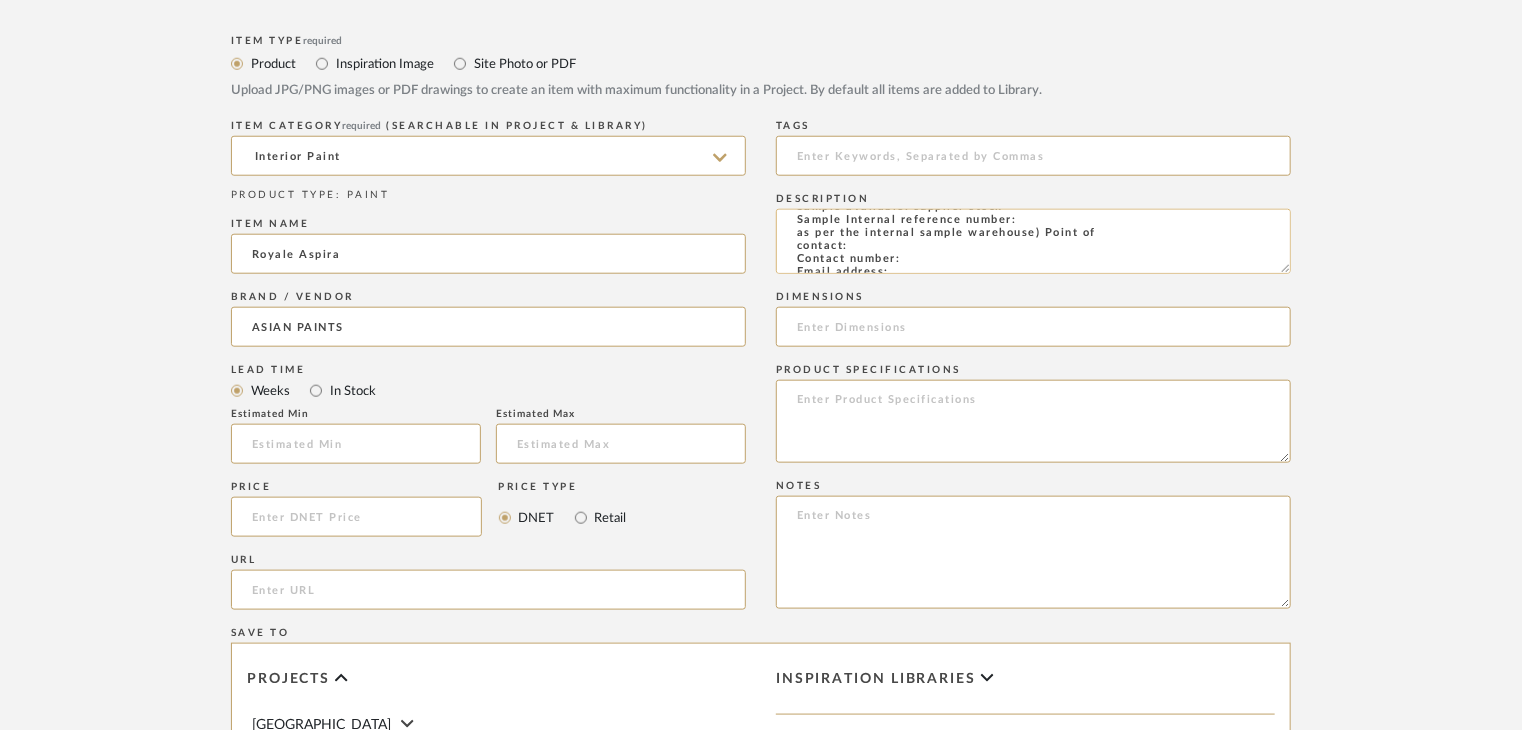 click on "Type: Interior paint
Dimension(s): (as mentioned)
Material/Finishes: (as mentioned)
Installation requirements, if any: (as applicable)
Price: (as mentioned)
Lead time: (as mentioned)
Sample available: supplier stock
Sample Internal reference number:
as per the internal sample warehouse) Point of
contact:
Contact number:
Email address:
Address:
Additional contact information:" 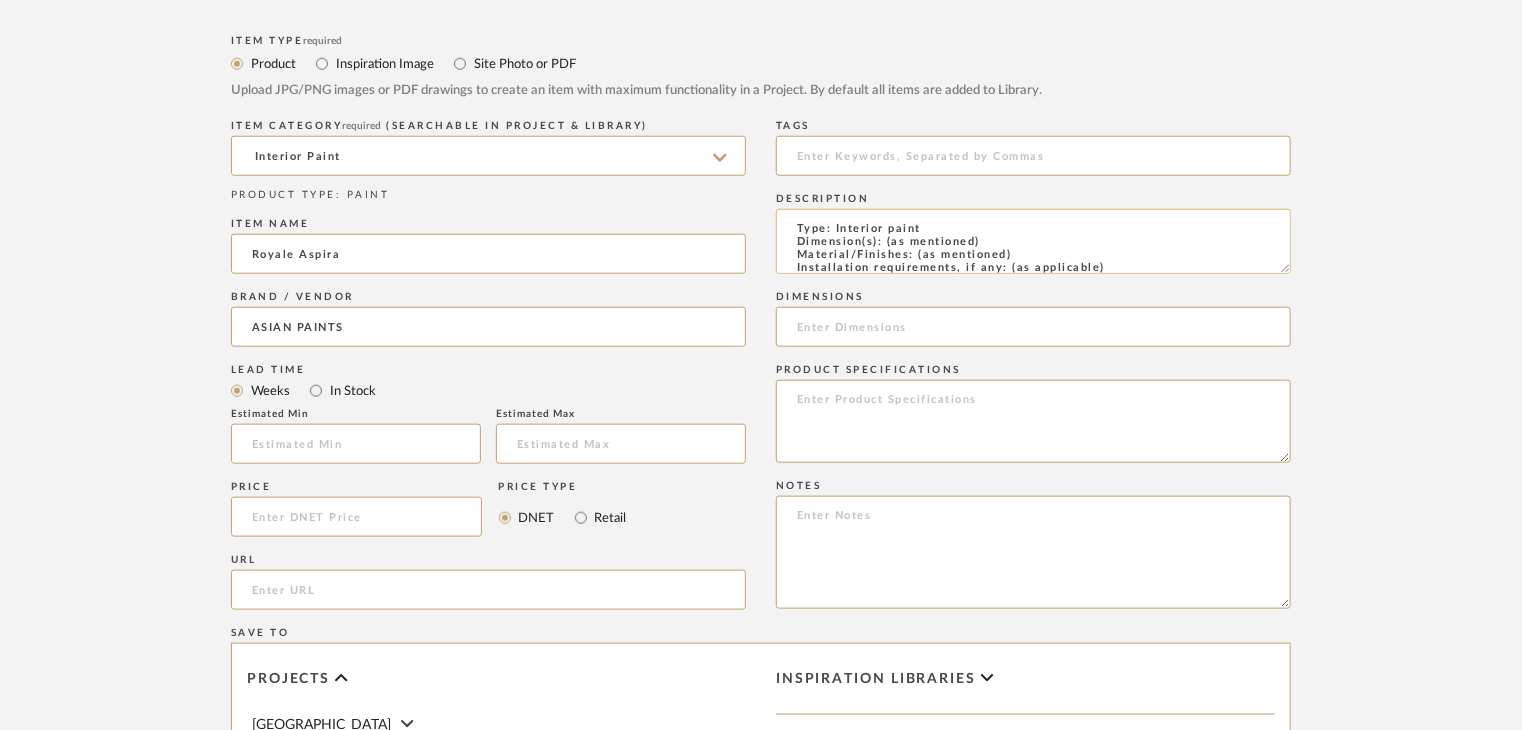 scroll, scrollTop: 0, scrollLeft: 0, axis: both 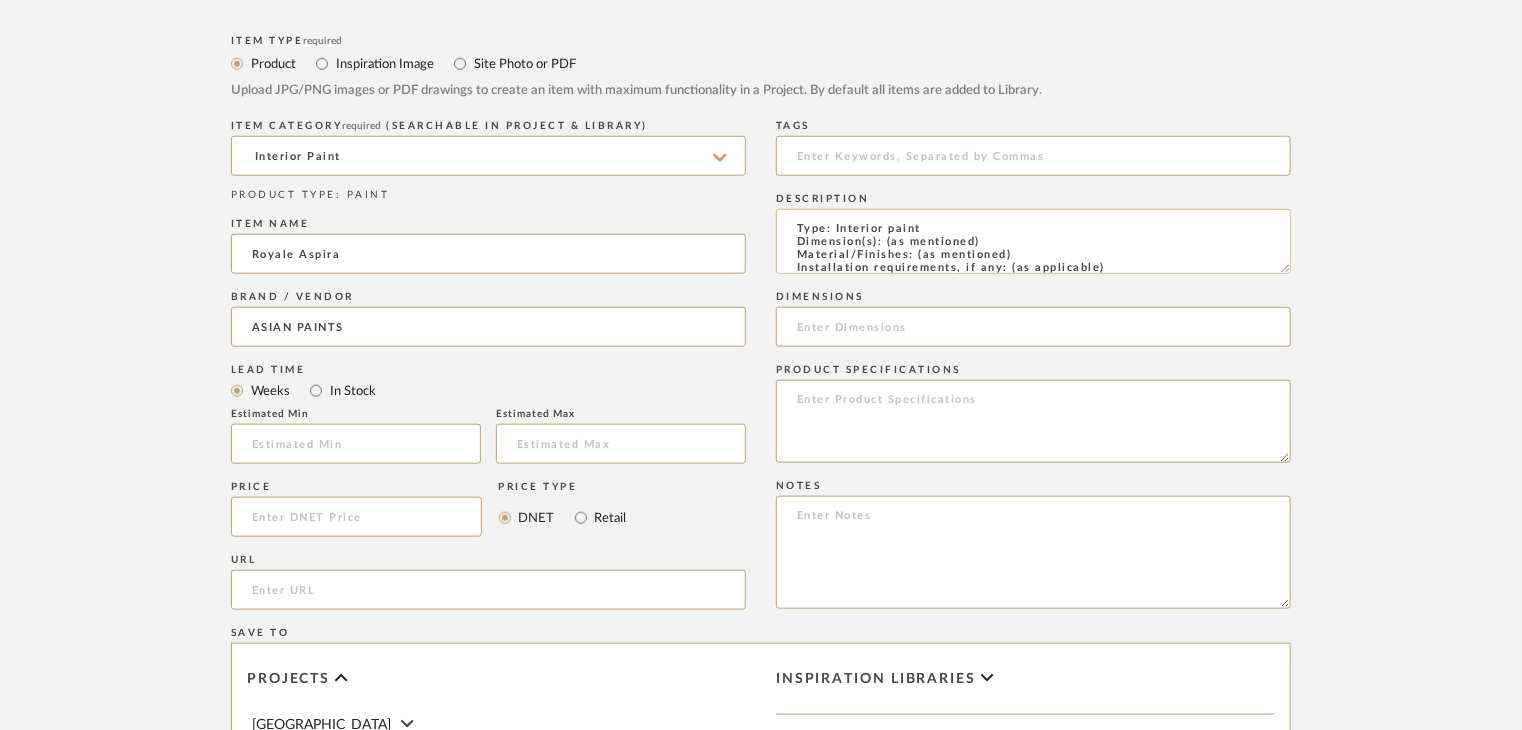drag, startPoint x: 1016, startPoint y: 254, endPoint x: 916, endPoint y: 251, distance: 100.04499 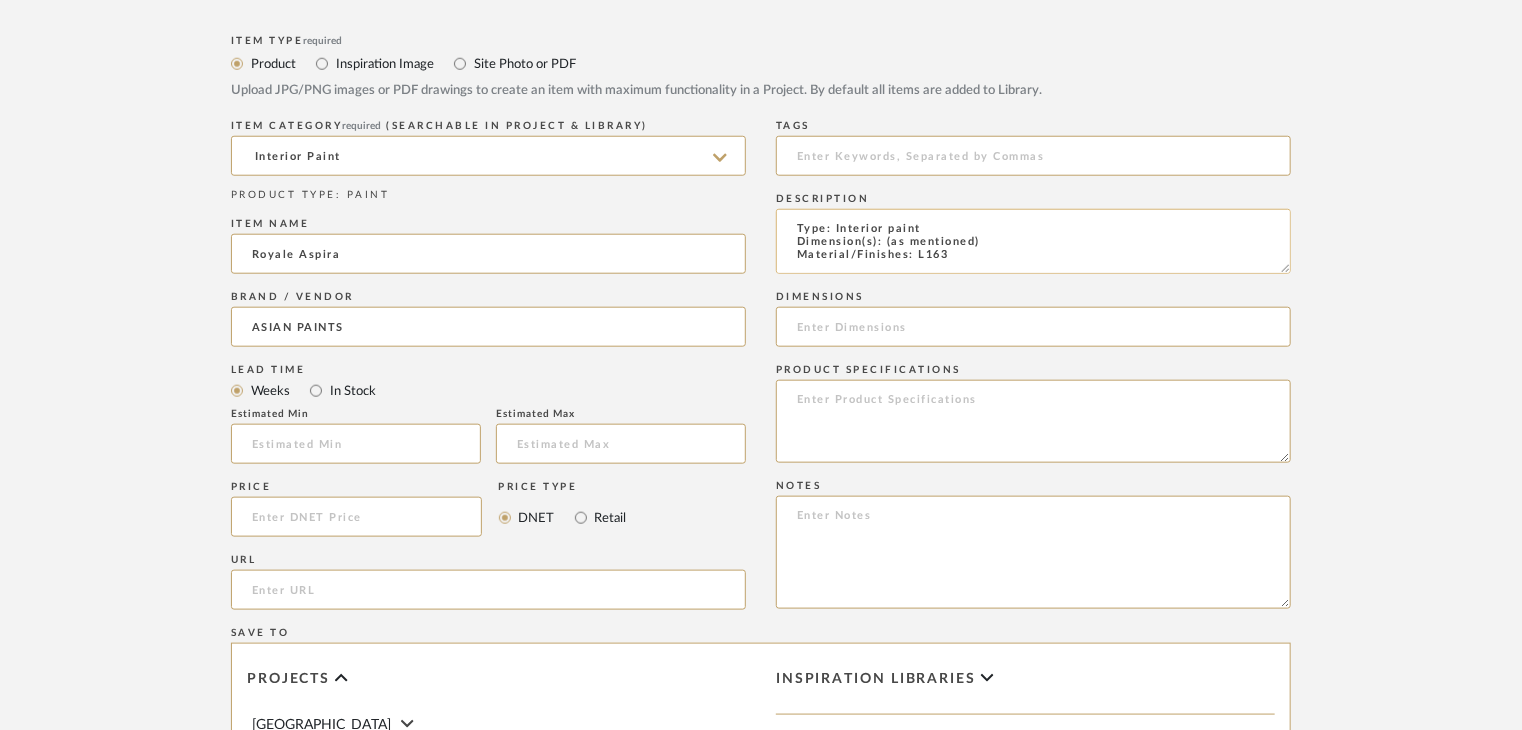 scroll, scrollTop: 1, scrollLeft: 0, axis: vertical 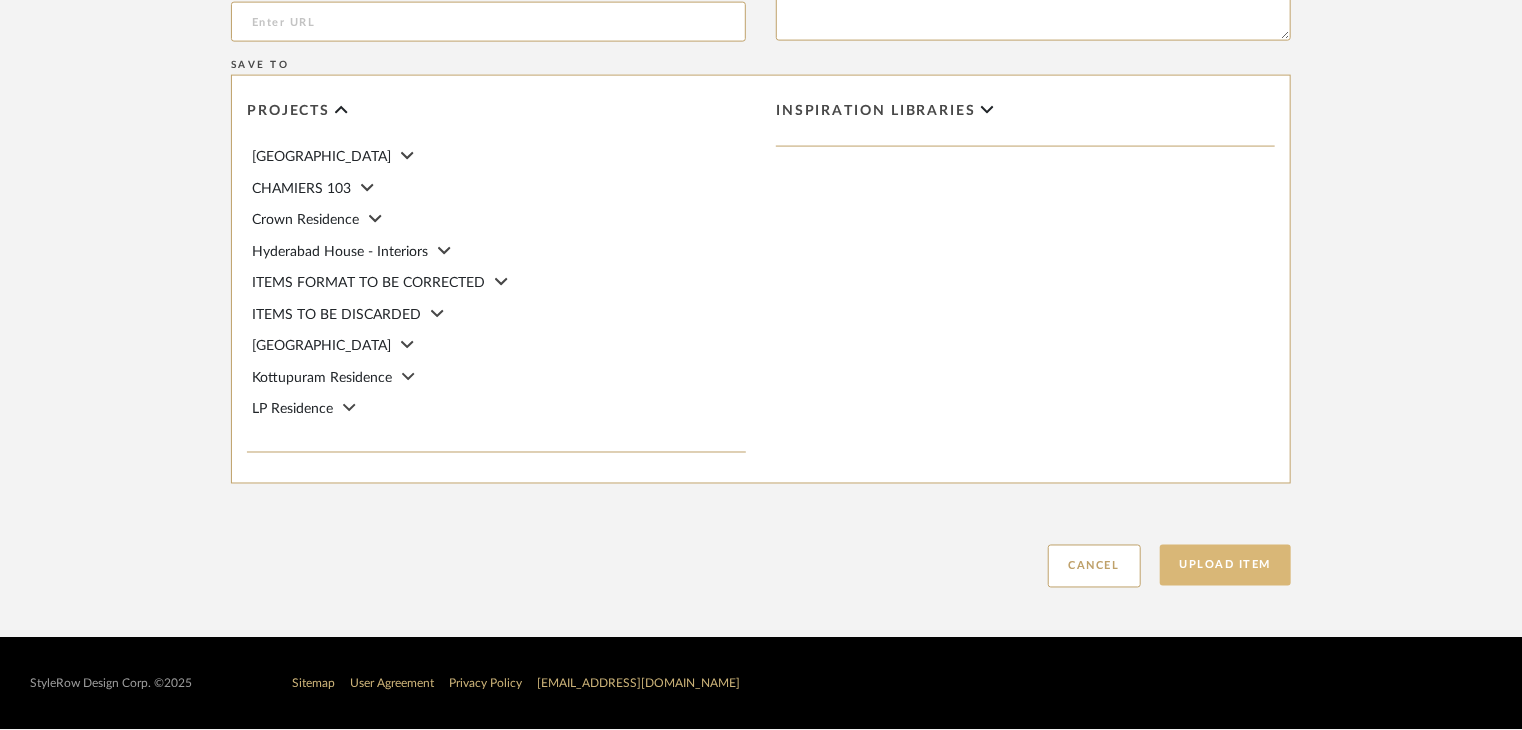type on "Type: Interior paint
Dimension(s): (as mentioned)
Material/Finishes: L163
Installation requirements, if any: (as applicable)
Price: (as mentioned)
Lead time: (as mentioned)
Sample available: supplier stock
Sample Internal reference number: PN-IN-001-L163
as per the internal sample warehouse) Point of
contact:
Contact number:
Email address:
Address:
Additional contact information:" 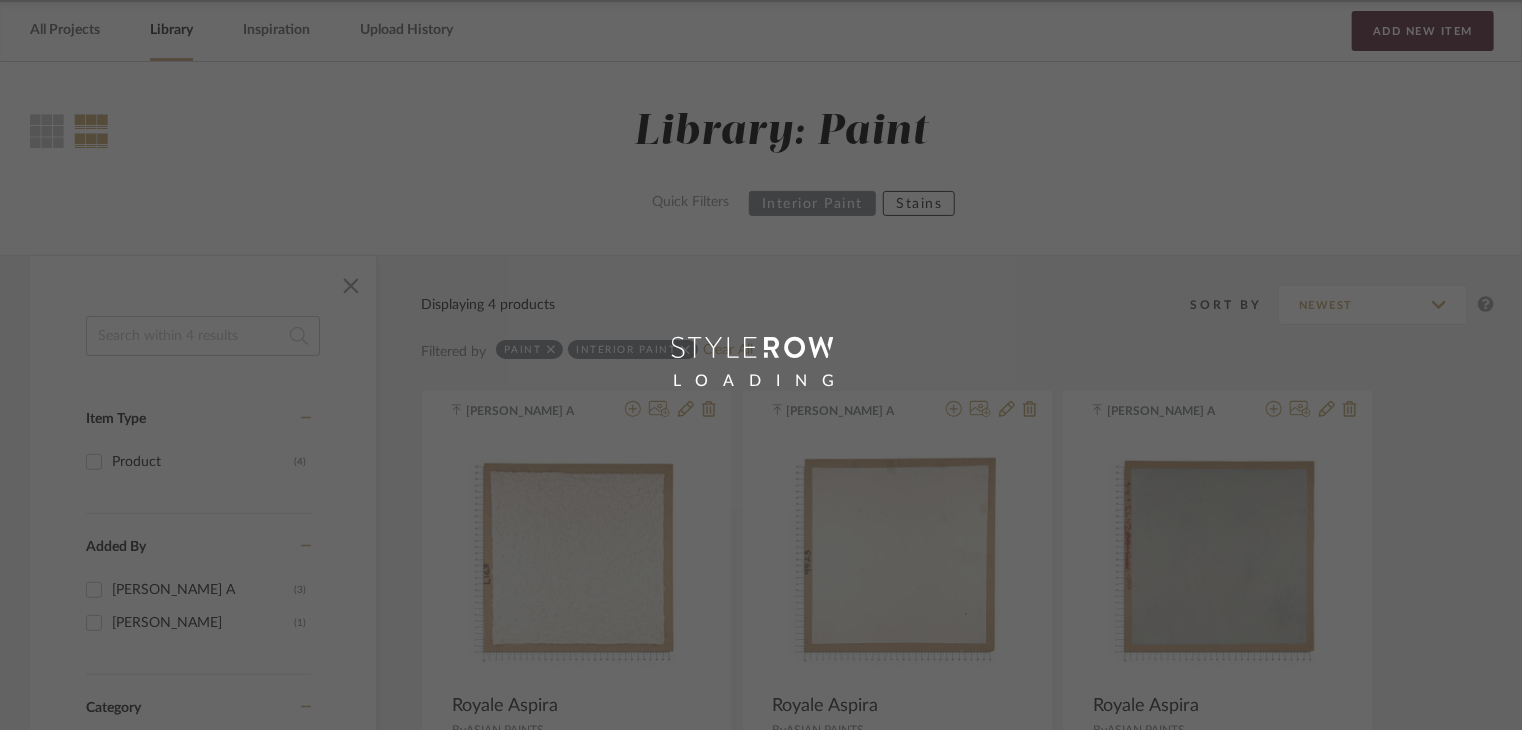 scroll, scrollTop: 0, scrollLeft: 0, axis: both 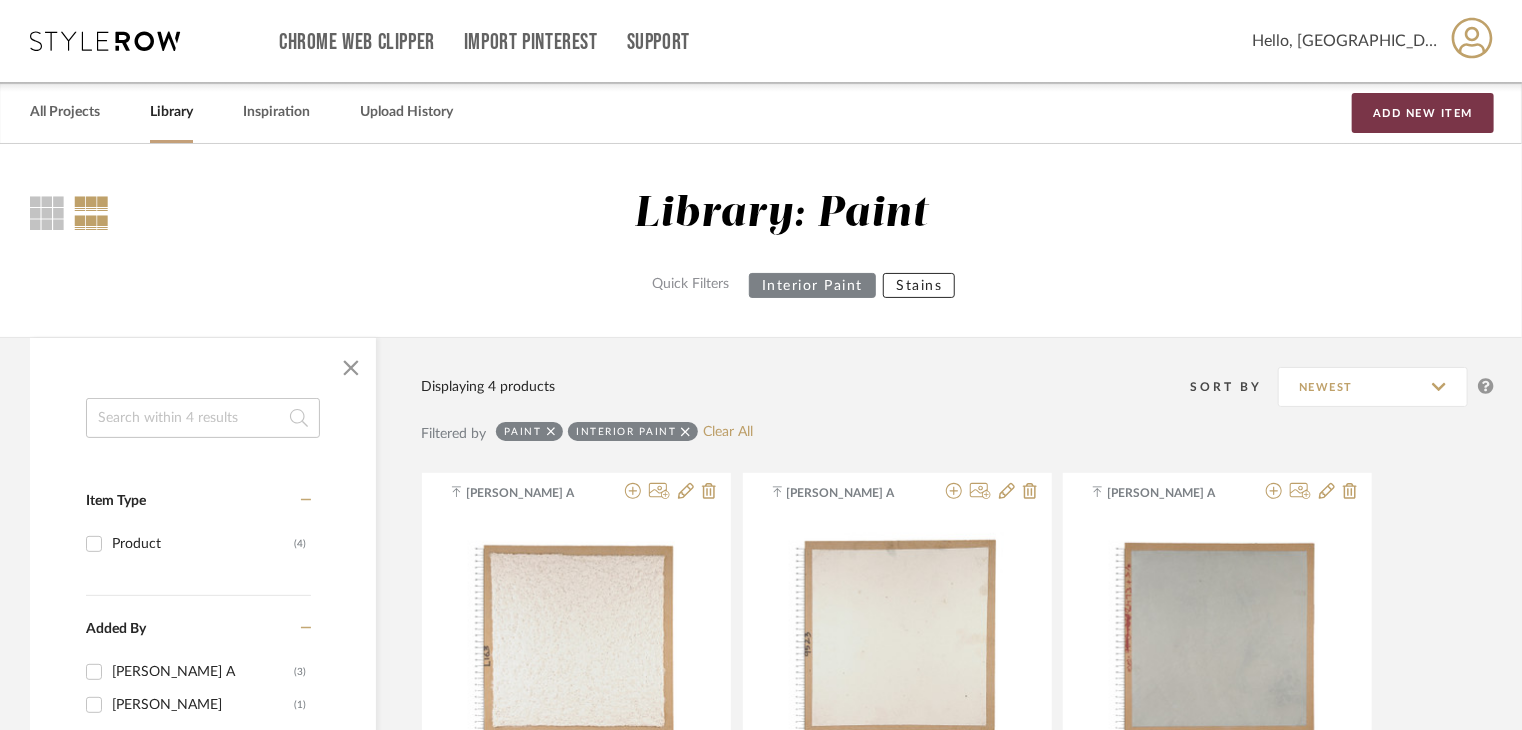 click on "Add New Item" at bounding box center [1423, 113] 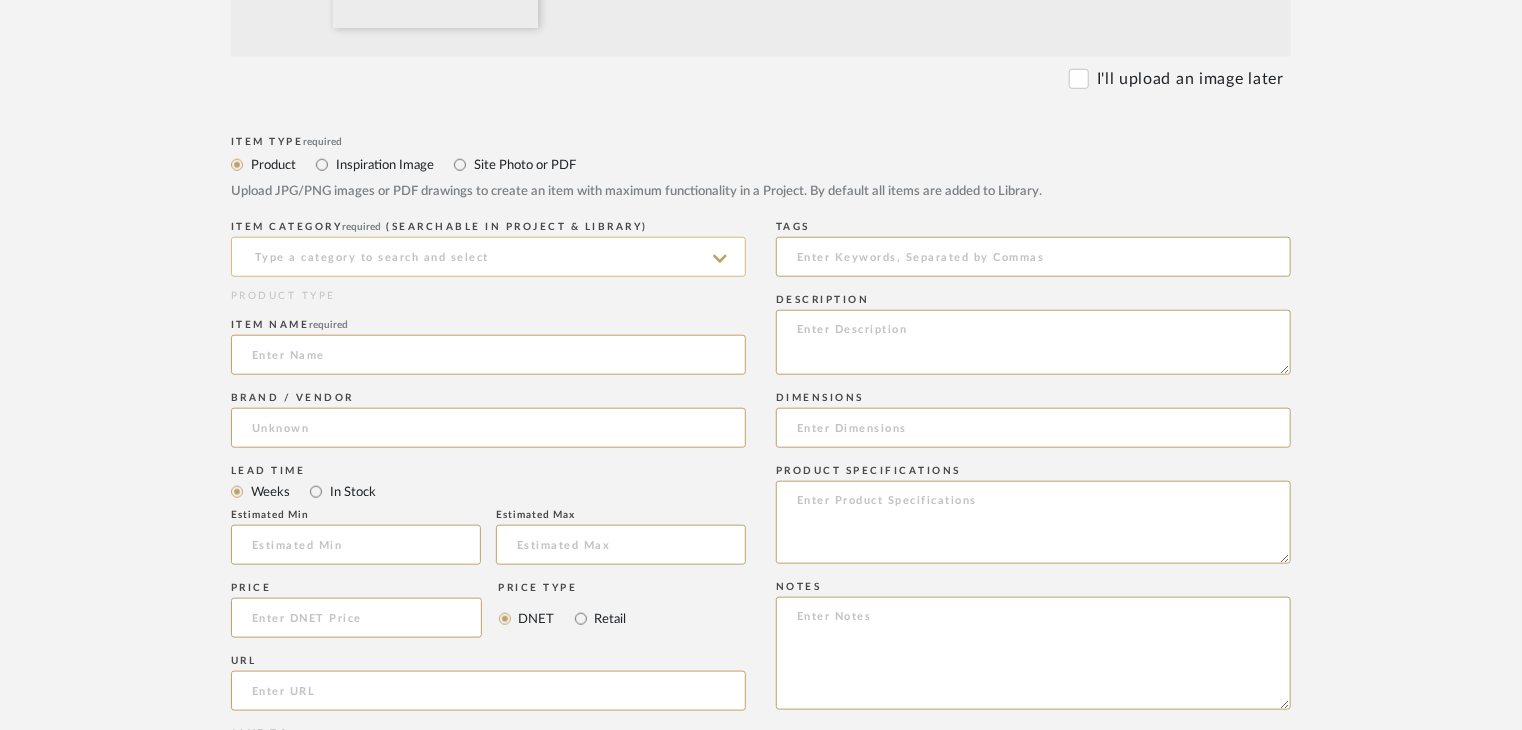 scroll, scrollTop: 800, scrollLeft: 0, axis: vertical 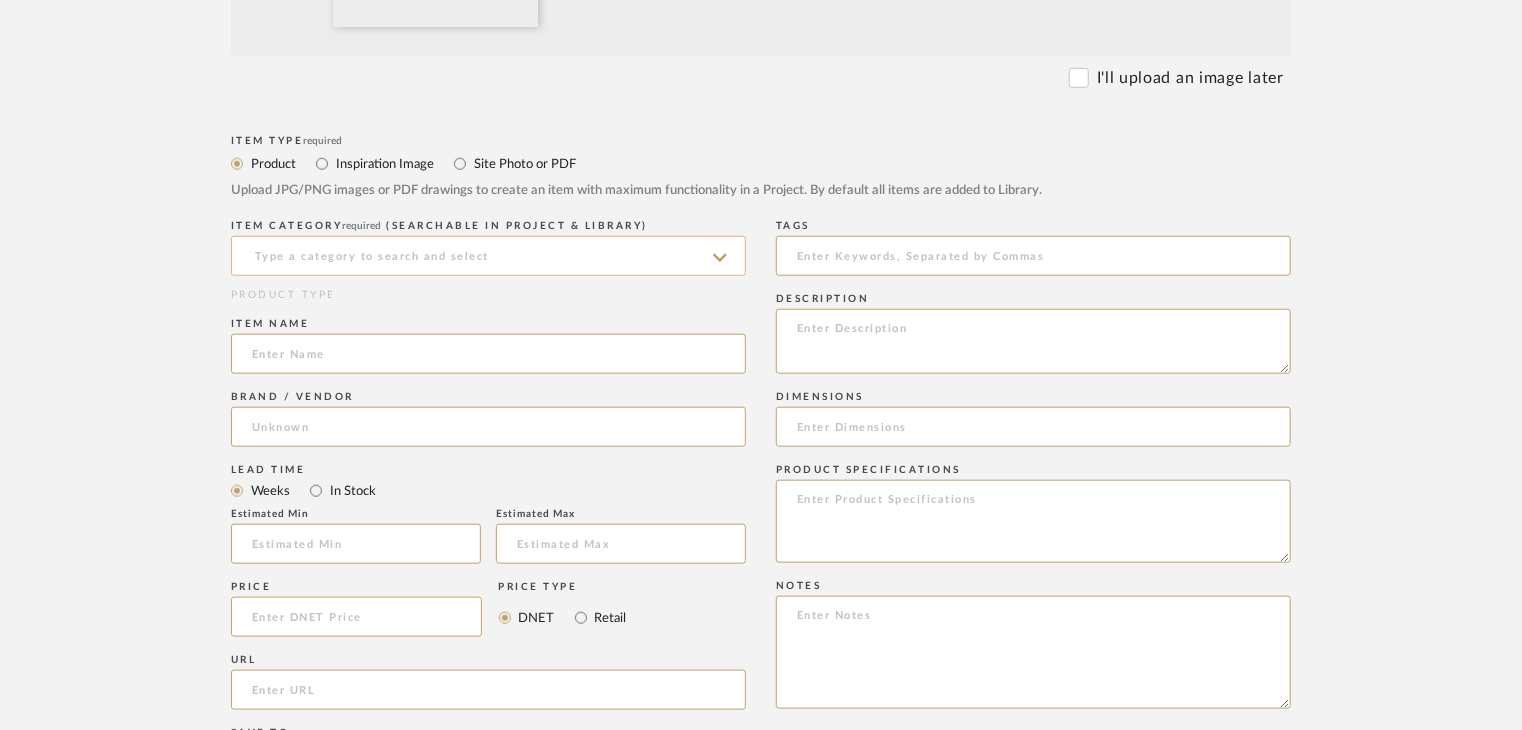click 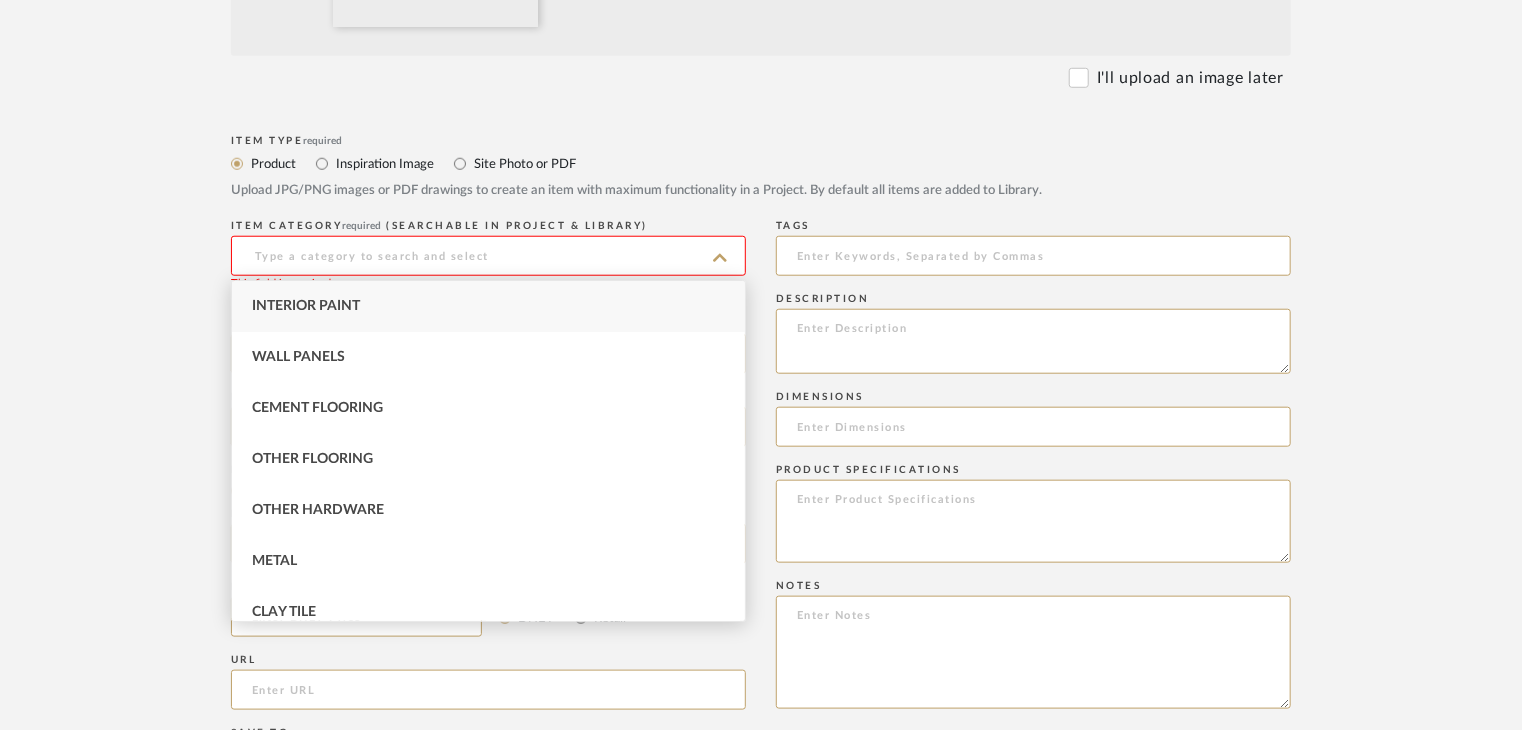 click on "Interior Paint" at bounding box center [488, 306] 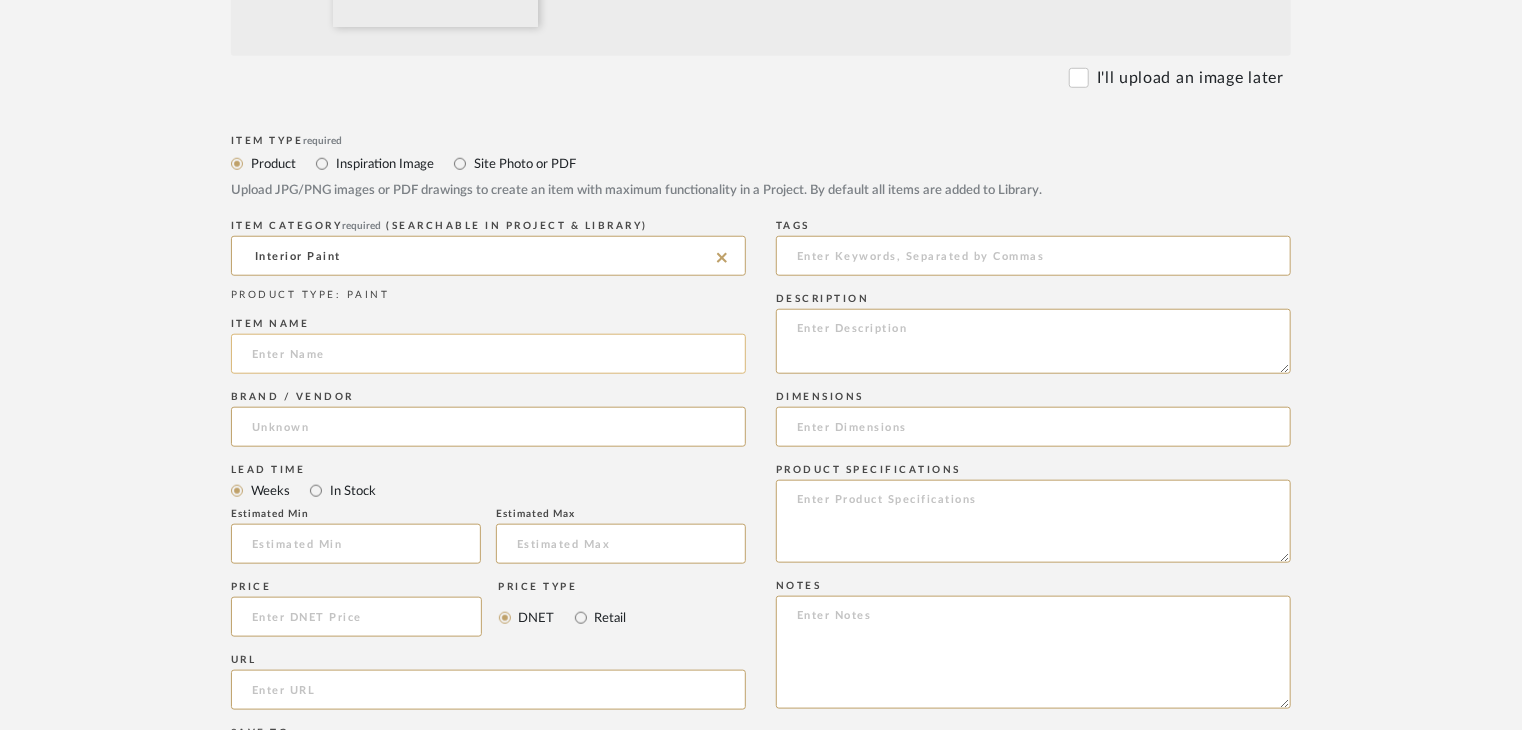 click 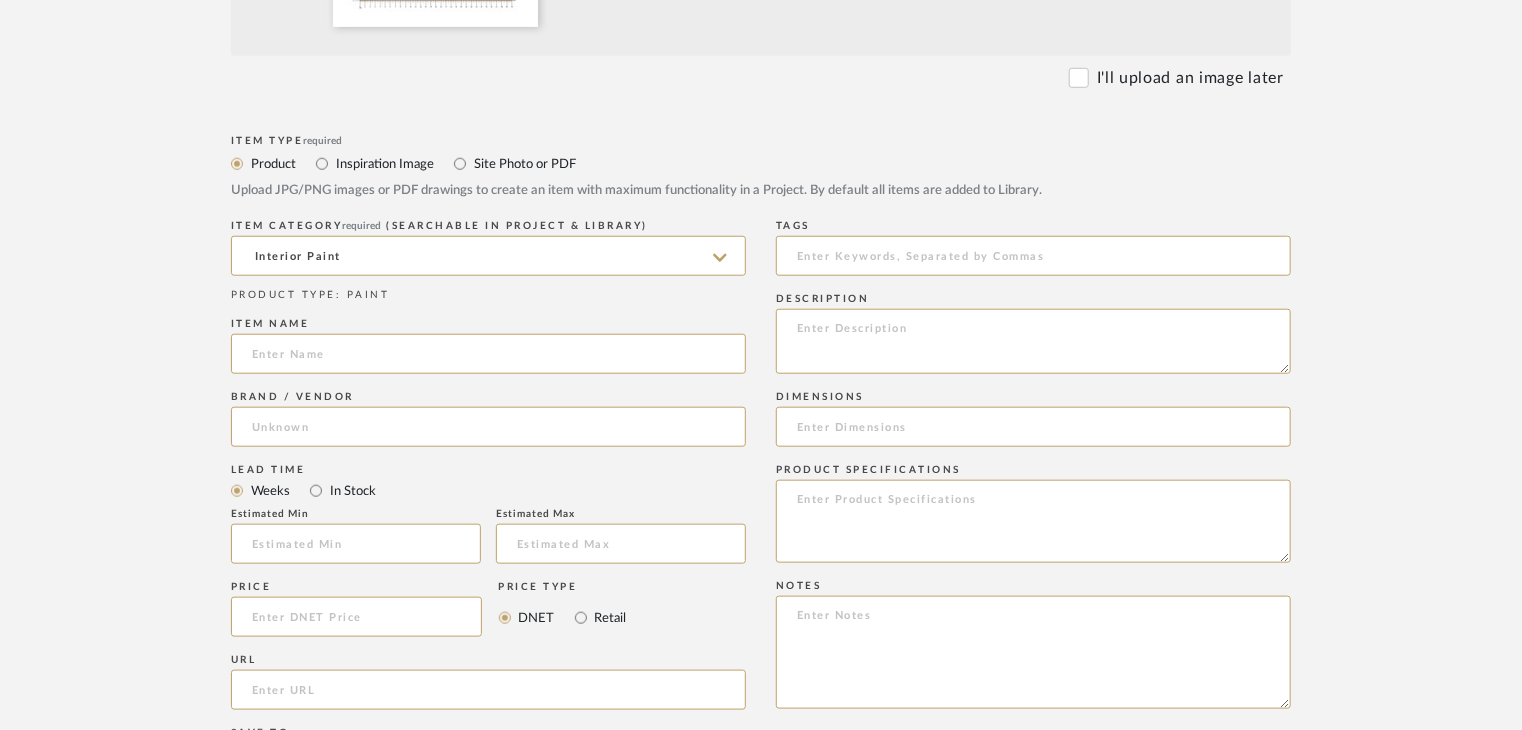 paste on "Royale Aspira" 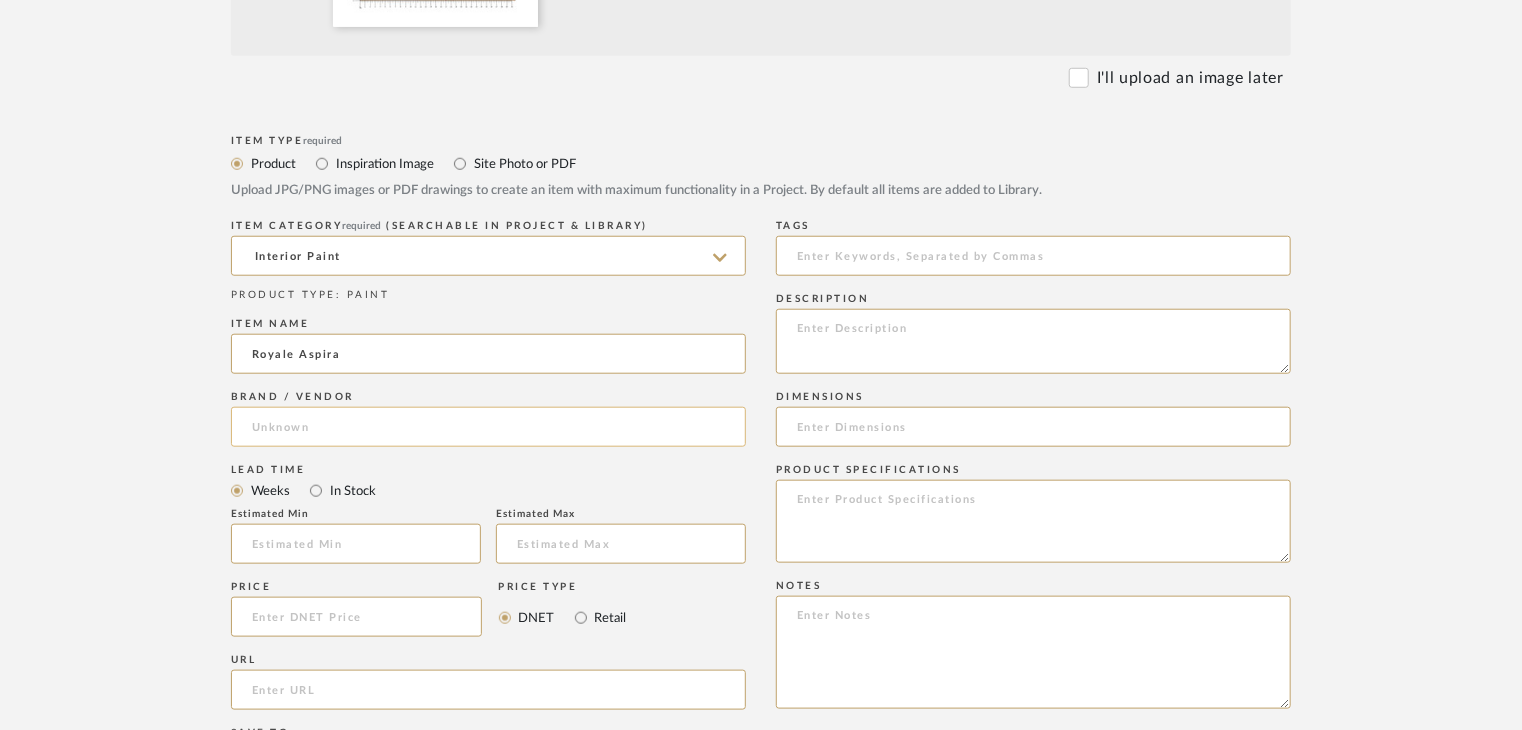 type on "Royale Aspira" 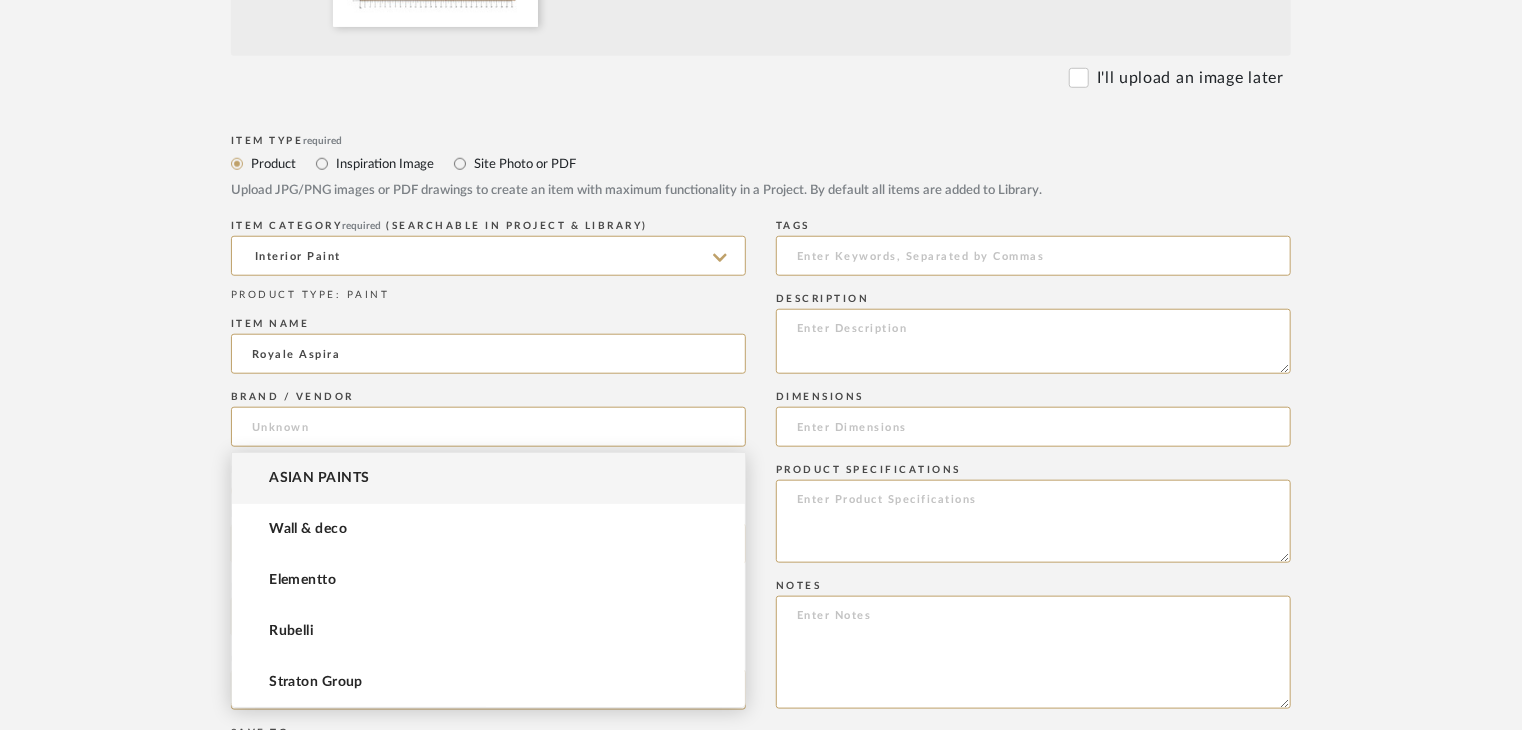 click on "ASIAN PAINTS" at bounding box center (488, 478) 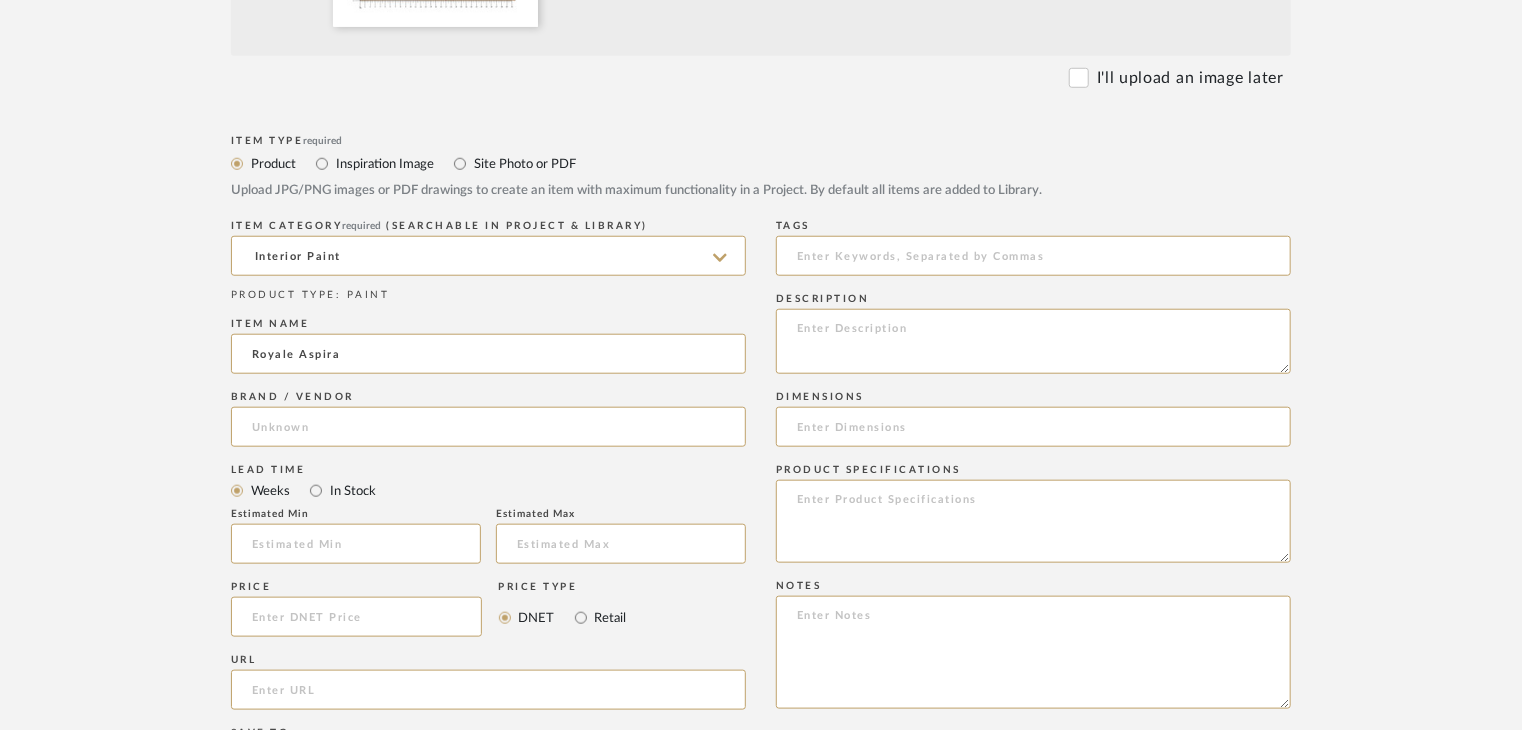 type on "ASIAN PAINTS" 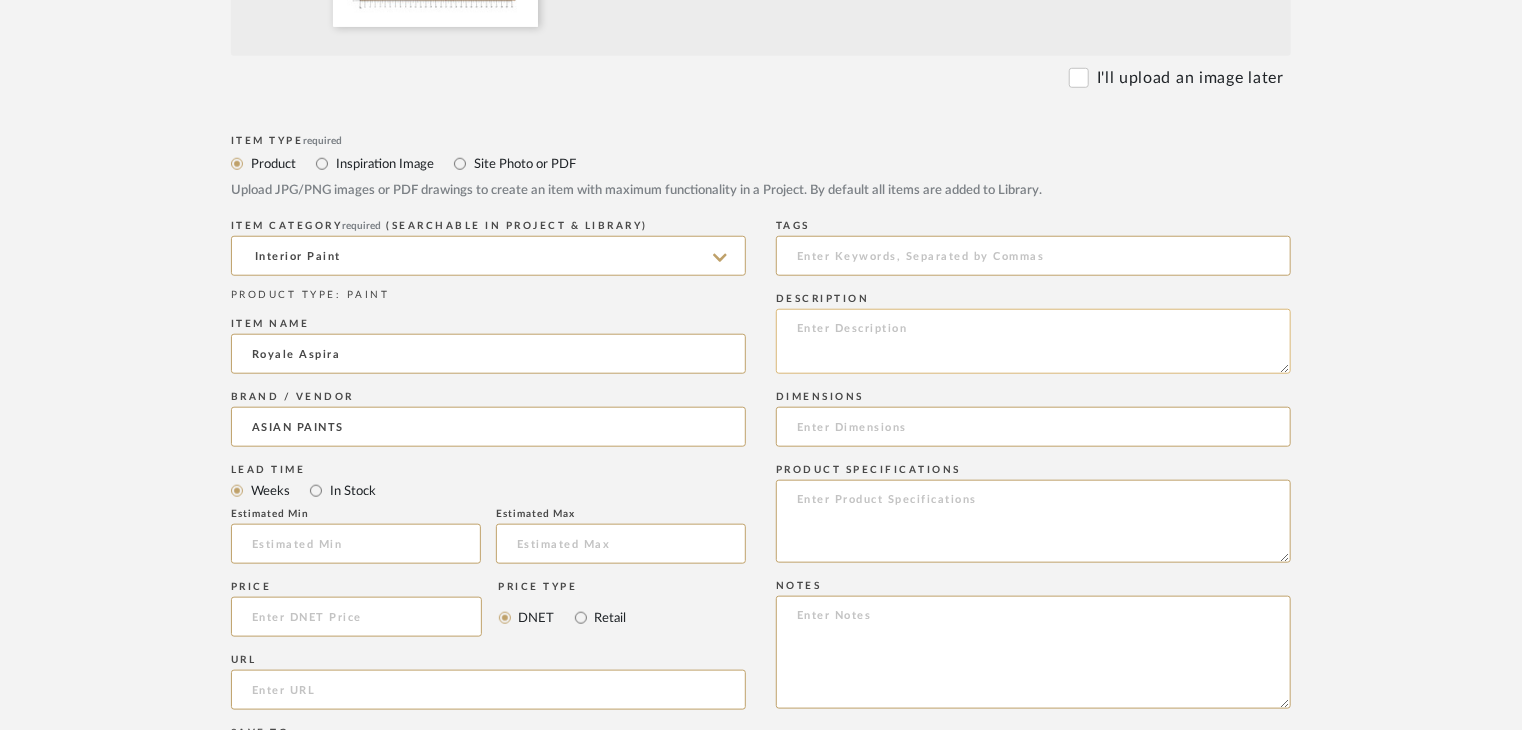click 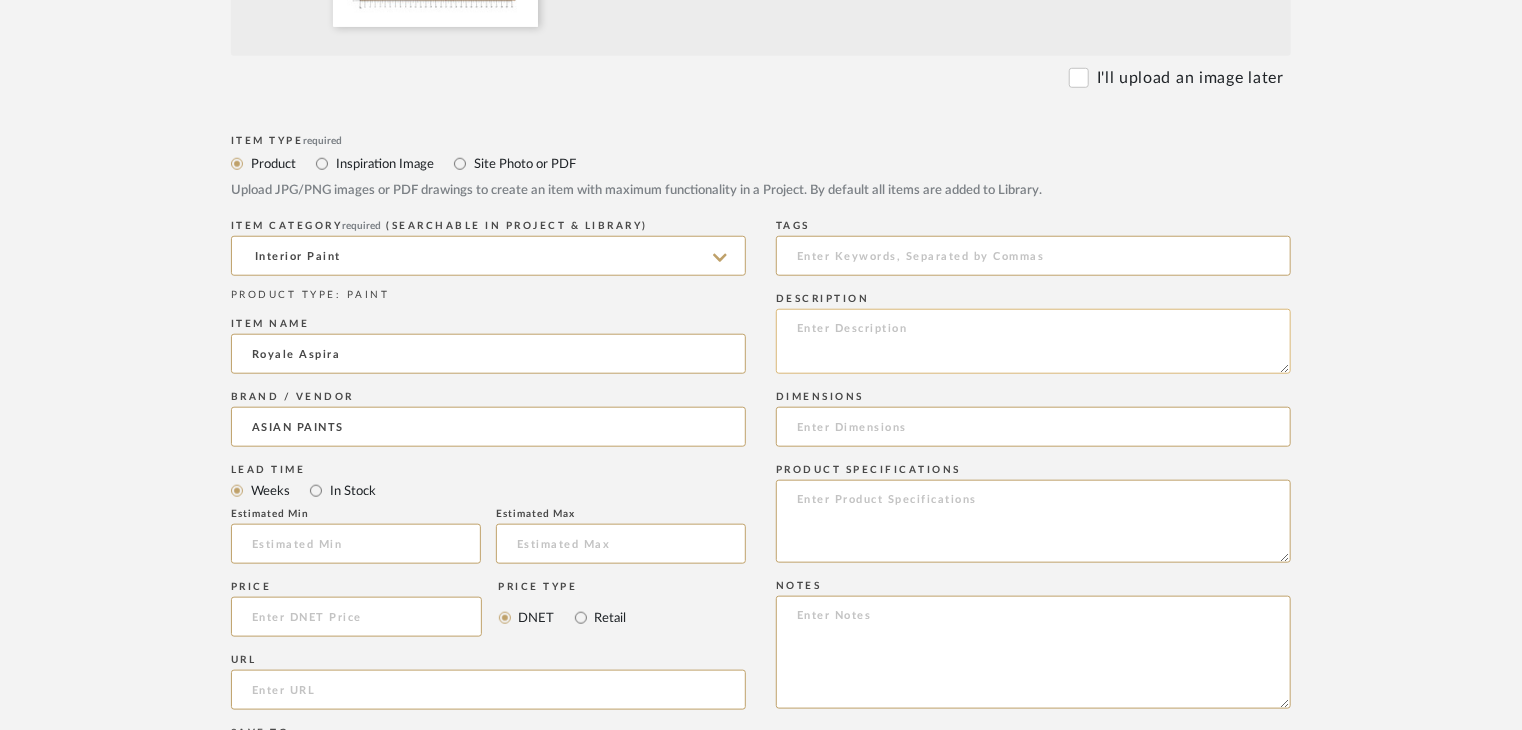 paste on "Type: Interior paint
Dimension(s): (as mentioned)
Material/Finishes: (as mentioned)
Installation requirements, if any: (as applicable)
Price: (as mentioned)
Lead time: (as mentioned)
Sample available: supplier stock
Sample Internal reference number:
as per the internal sample warehouse) Point of
contact:
Contact number:
Email address:
Address:
Additional contact information:" 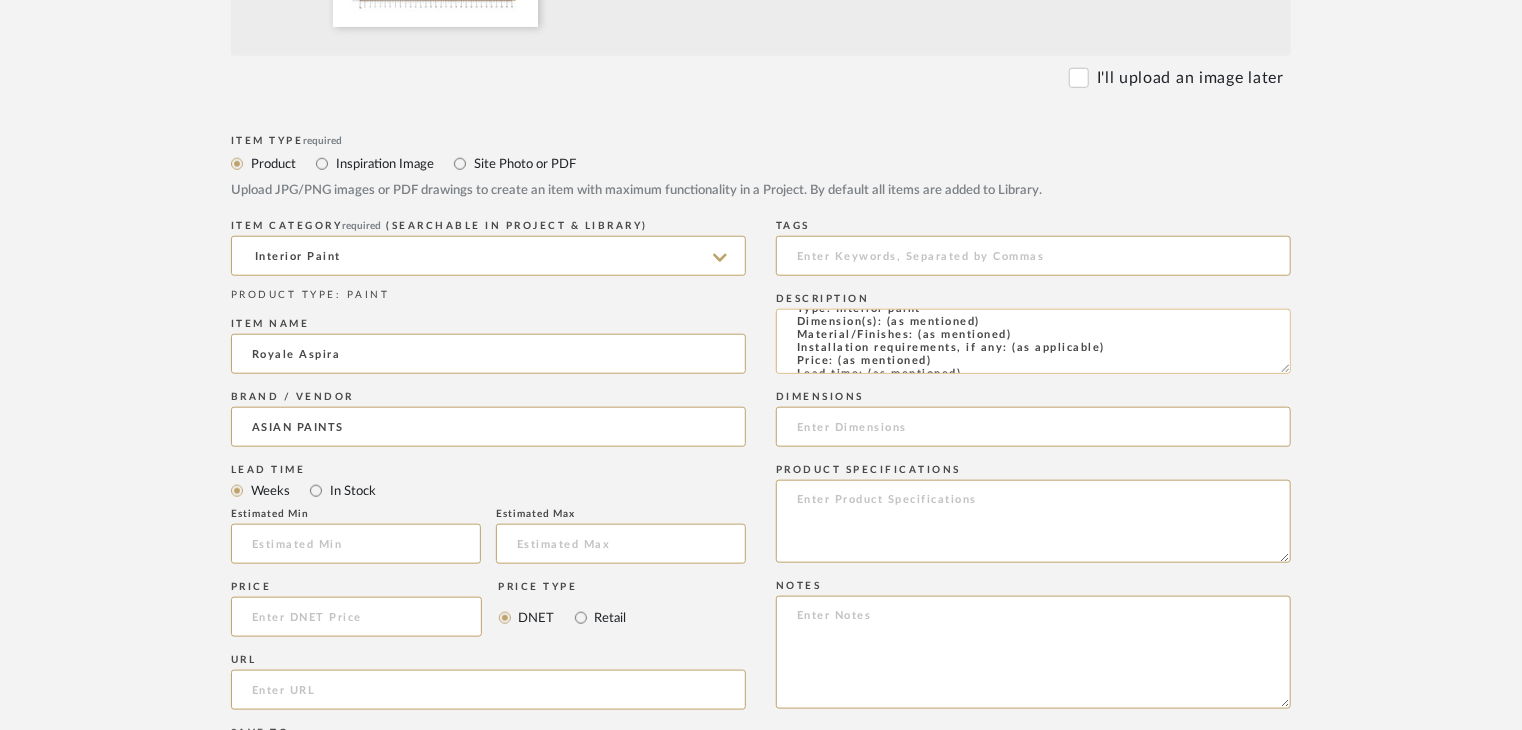 scroll, scrollTop: 0, scrollLeft: 0, axis: both 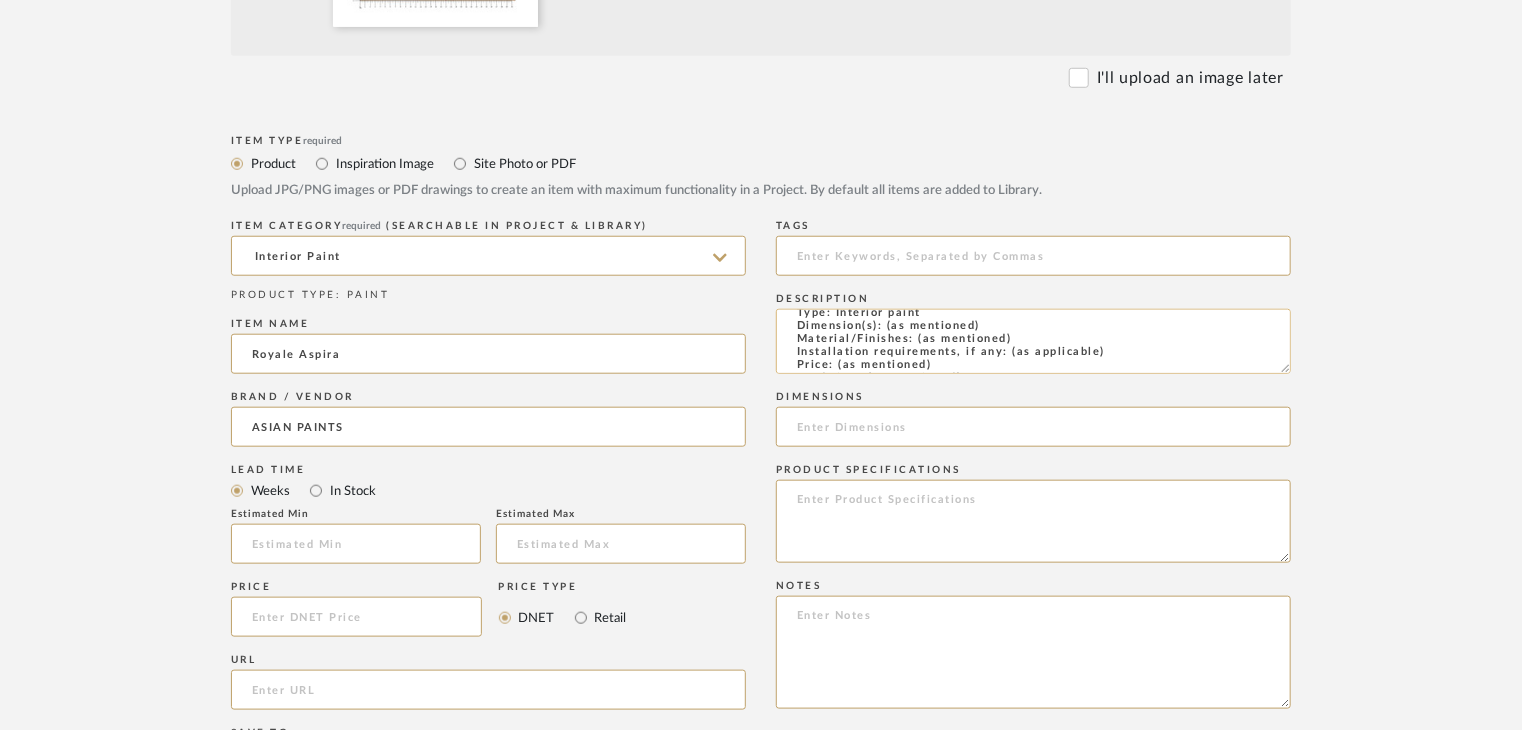 drag, startPoint x: 1011, startPoint y: 359, endPoint x: 919, endPoint y: 334, distance: 95.33625 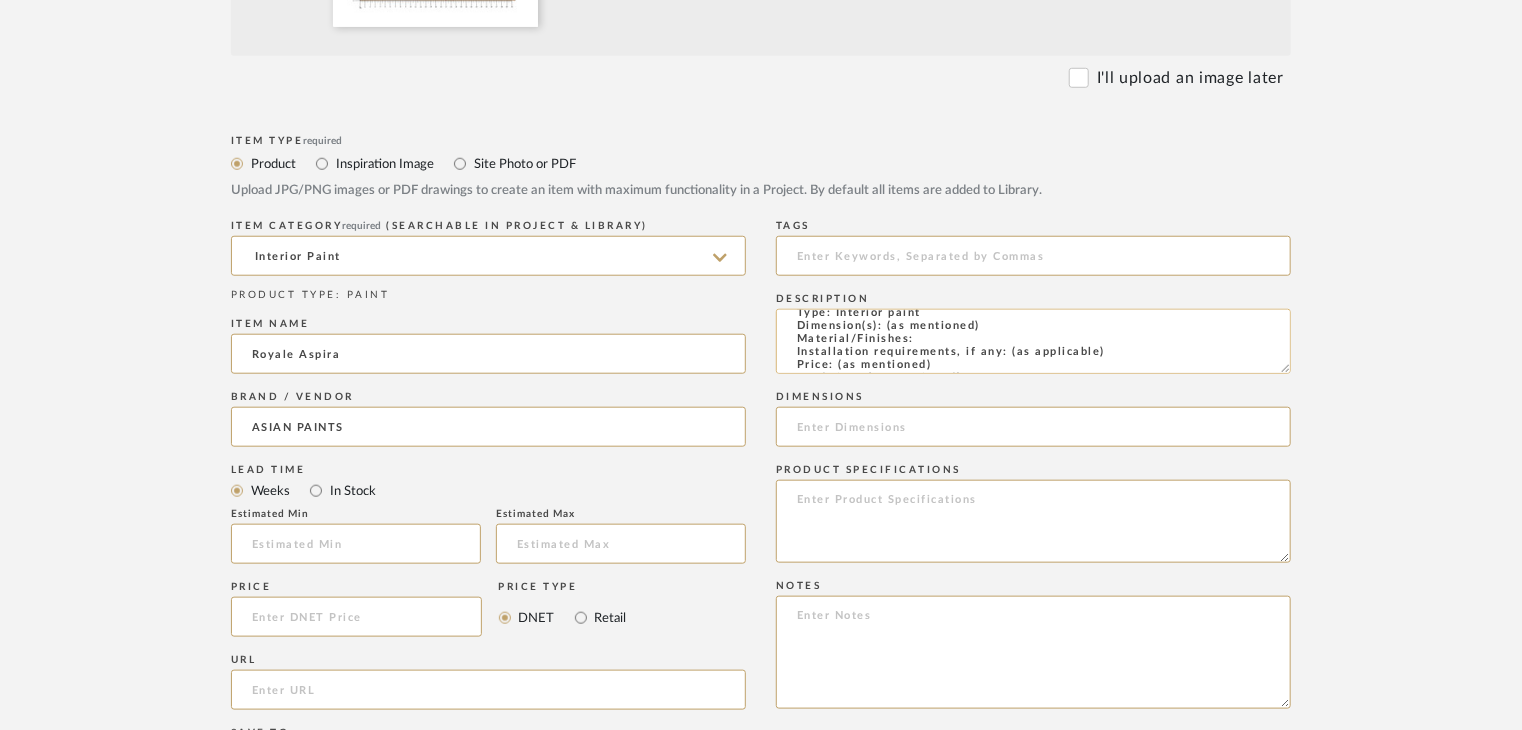 paste on "K122" 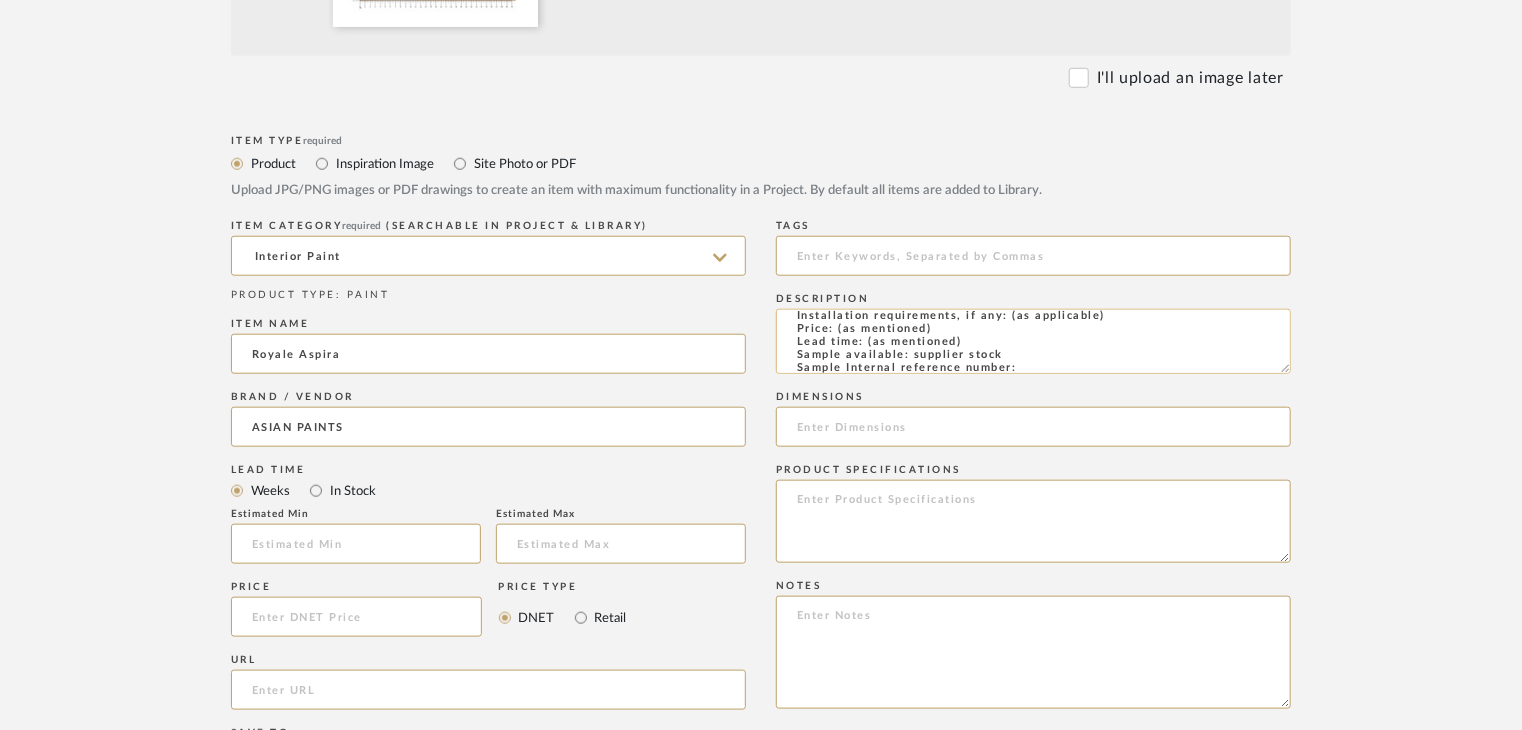 scroll, scrollTop: 100, scrollLeft: 0, axis: vertical 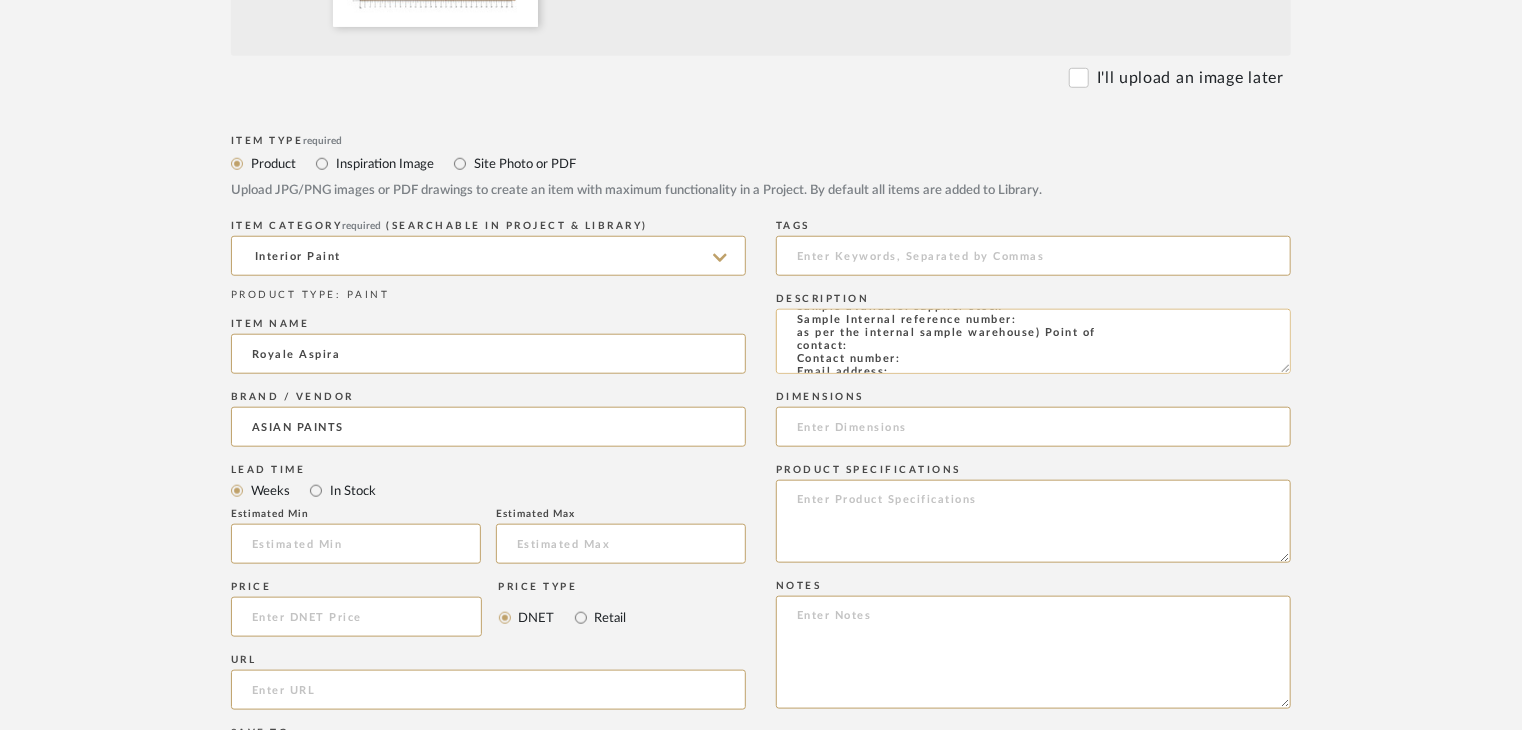 click on "Type: Interior paint
Dimension(s): (as mentioned)
Material/Finishes: K122
Installation requirements, if any: (as applicable)
Price: (as mentioned)
Lead time: (as mentioned)
Sample available: supplier stock
Sample Internal reference number:
as per the internal sample warehouse) Point of
contact:
Contact number:
Email address:
Address:
Additional contact information:" 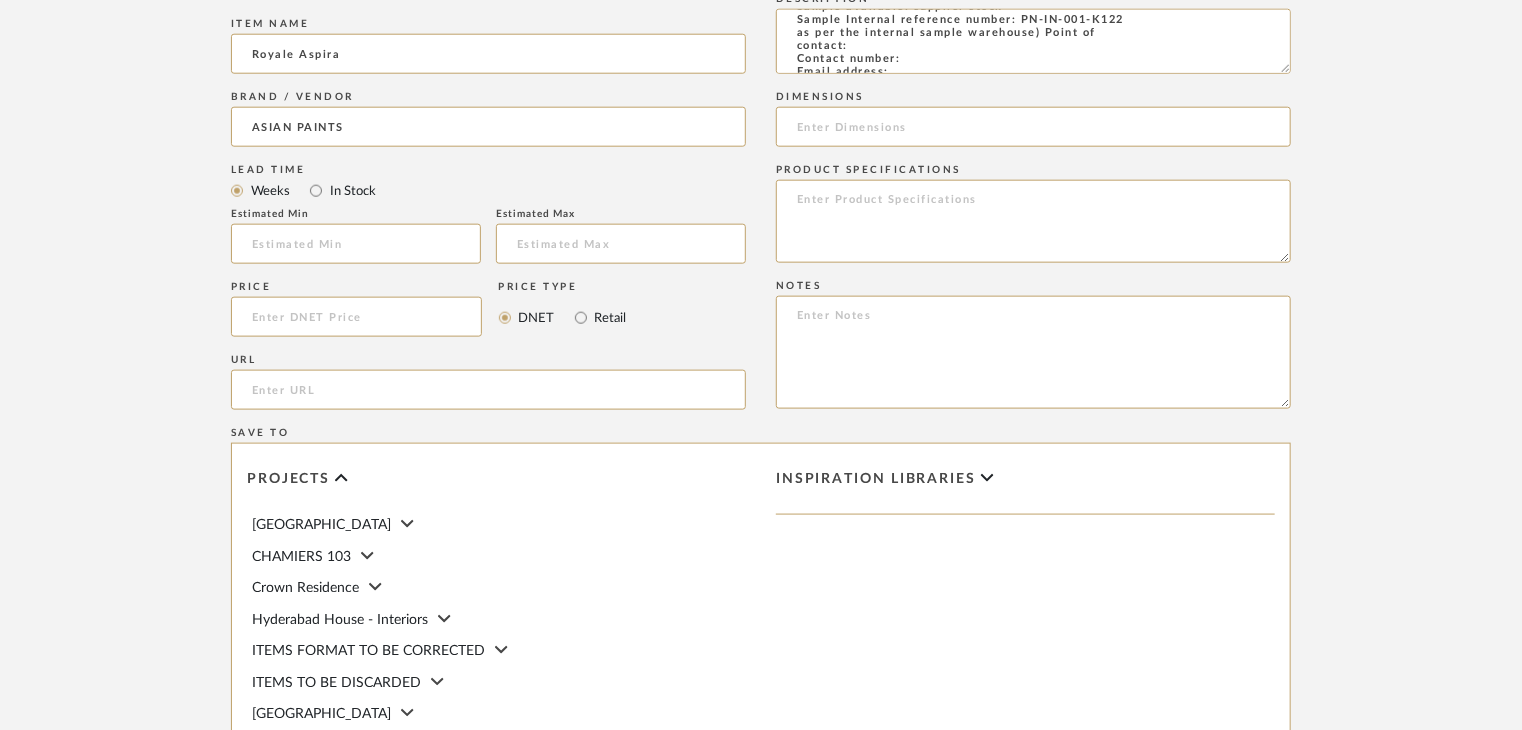 scroll, scrollTop: 1468, scrollLeft: 0, axis: vertical 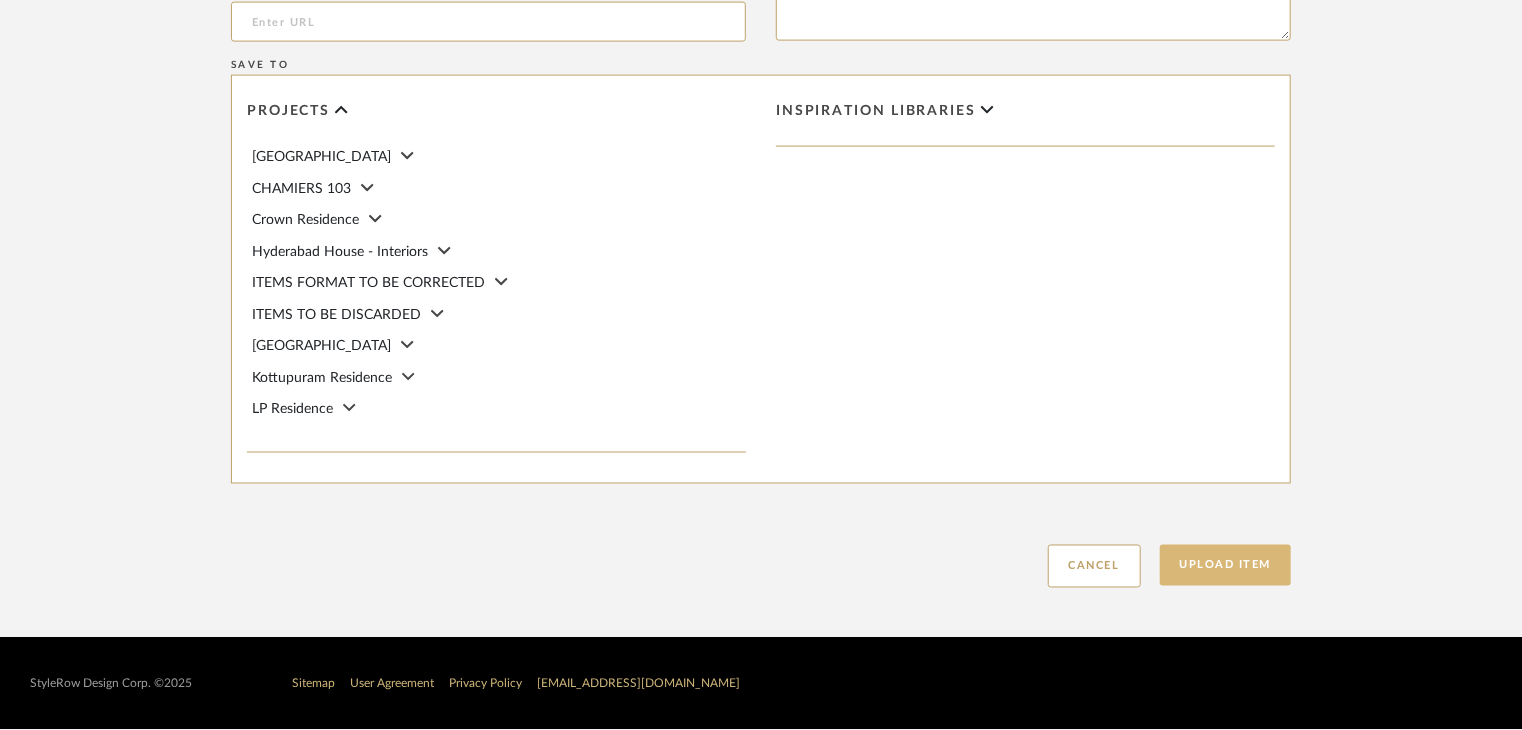 type on "Type: Interior paint
Dimension(s): (as mentioned)
Material/Finishes: K122
Installation requirements, if any: (as applicable)
Price: (as mentioned)
Lead time: (as mentioned)
Sample available: supplier stock
Sample Internal reference number: PN-IN-001-K122
as per the internal sample warehouse) Point of
contact:
Contact number:
Email address:
Address:
Additional contact information:" 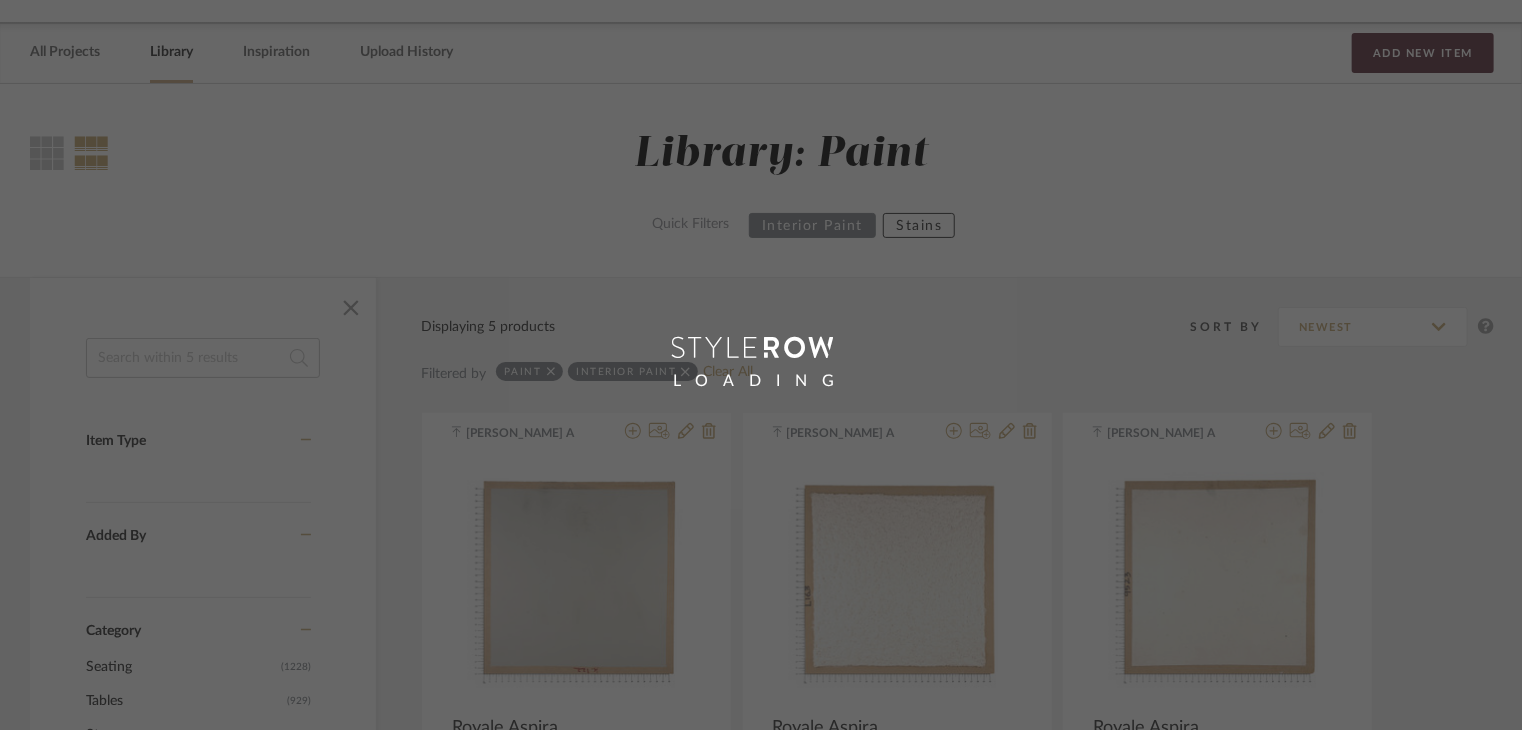 scroll, scrollTop: 0, scrollLeft: 0, axis: both 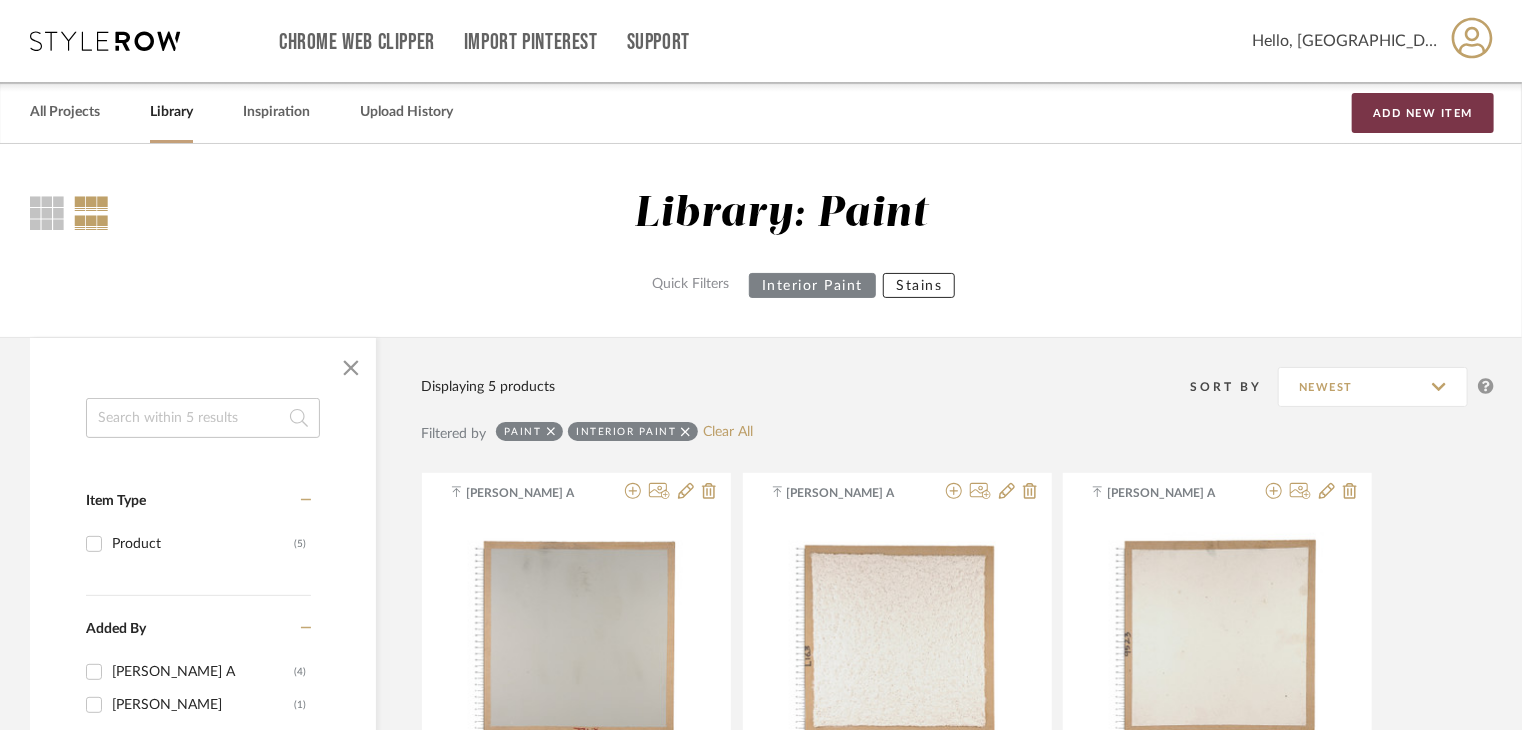 click on "Add New Item" at bounding box center [1423, 113] 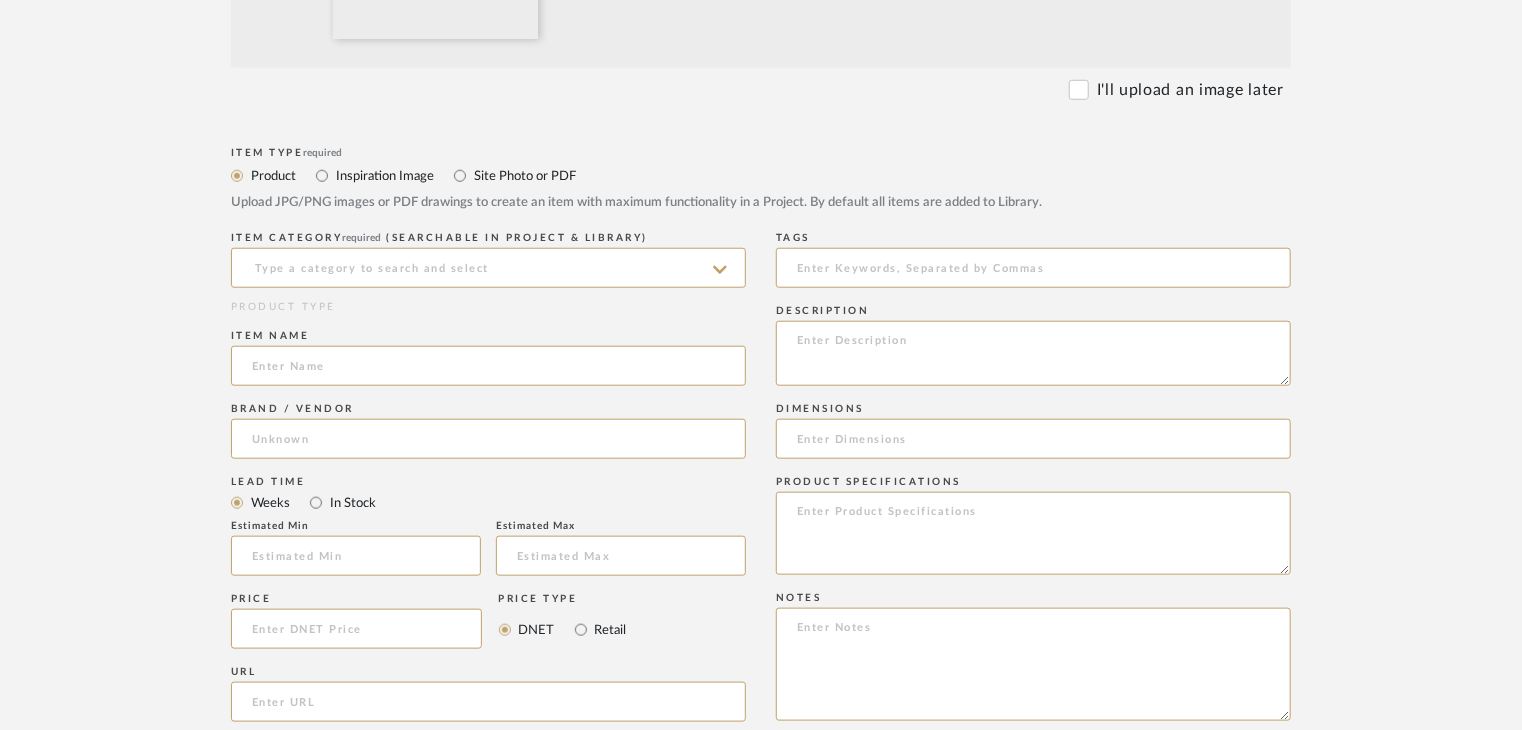 scroll, scrollTop: 800, scrollLeft: 0, axis: vertical 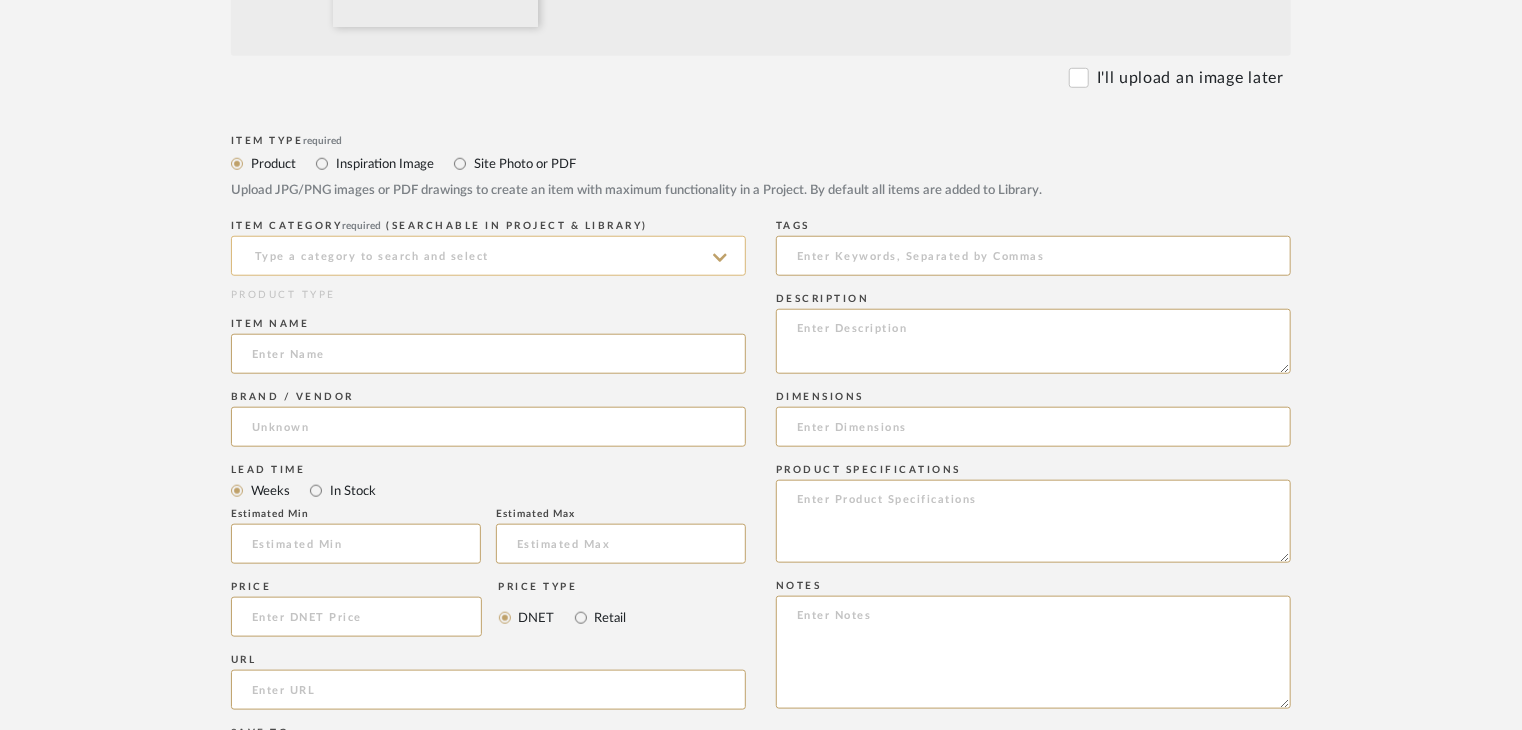 click 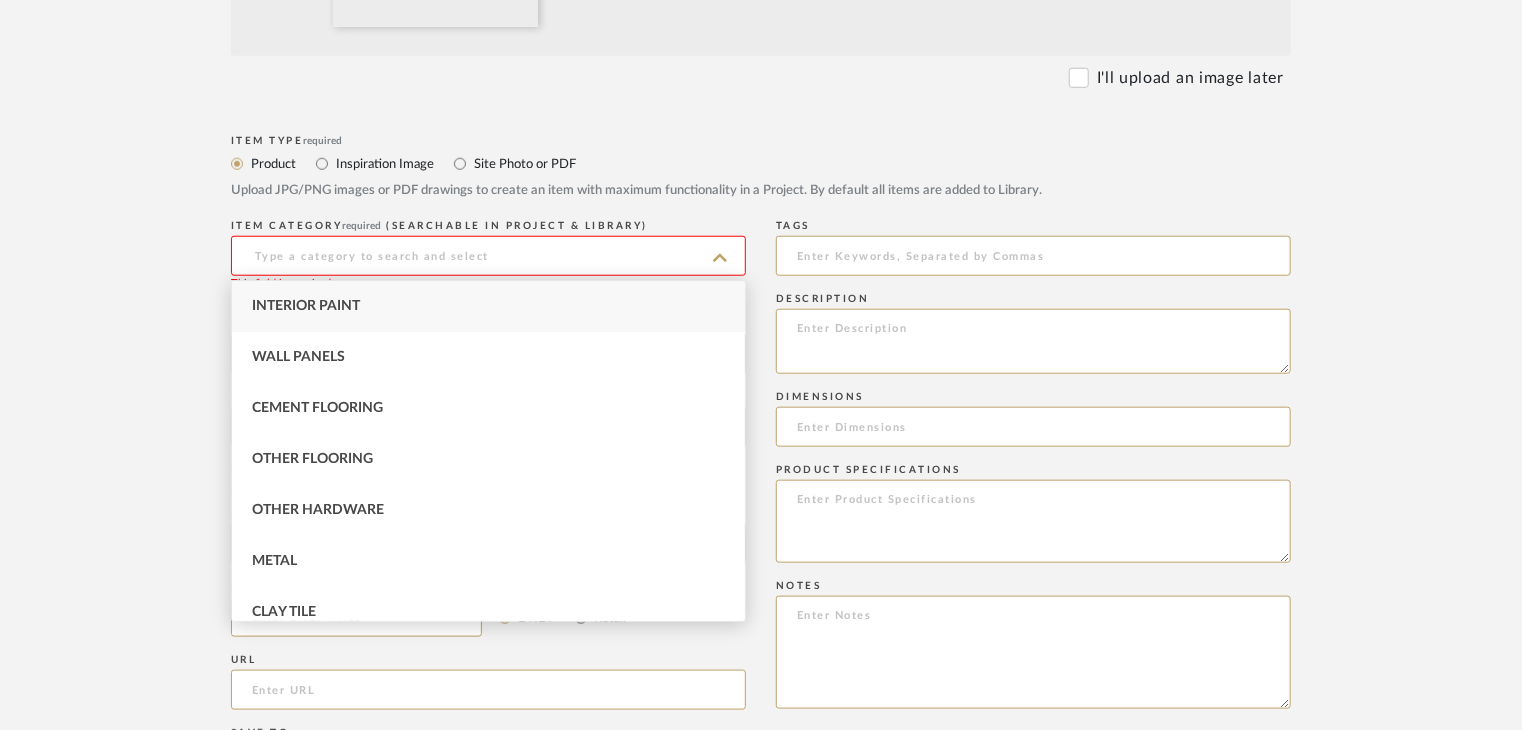 click on "Interior Paint" at bounding box center (488, 306) 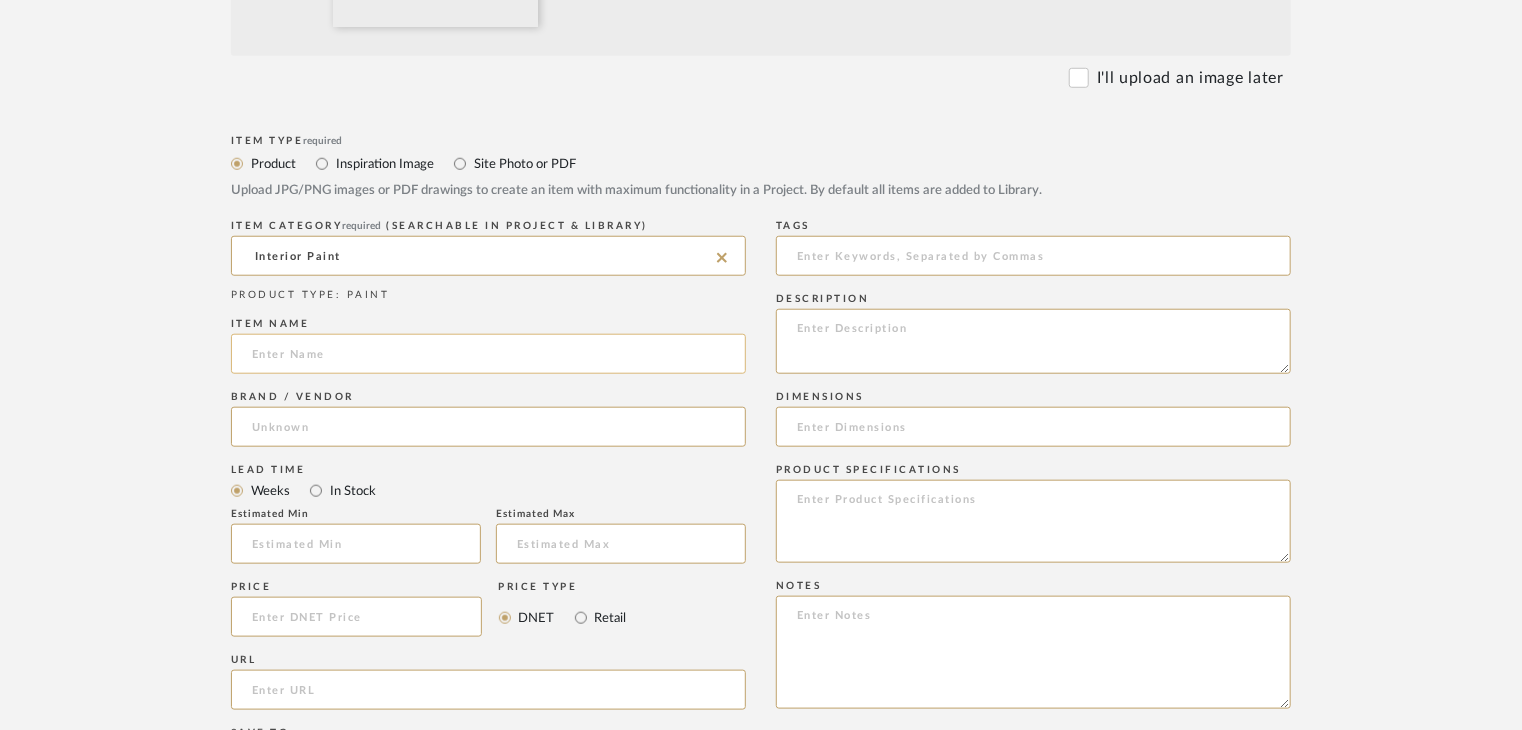 click 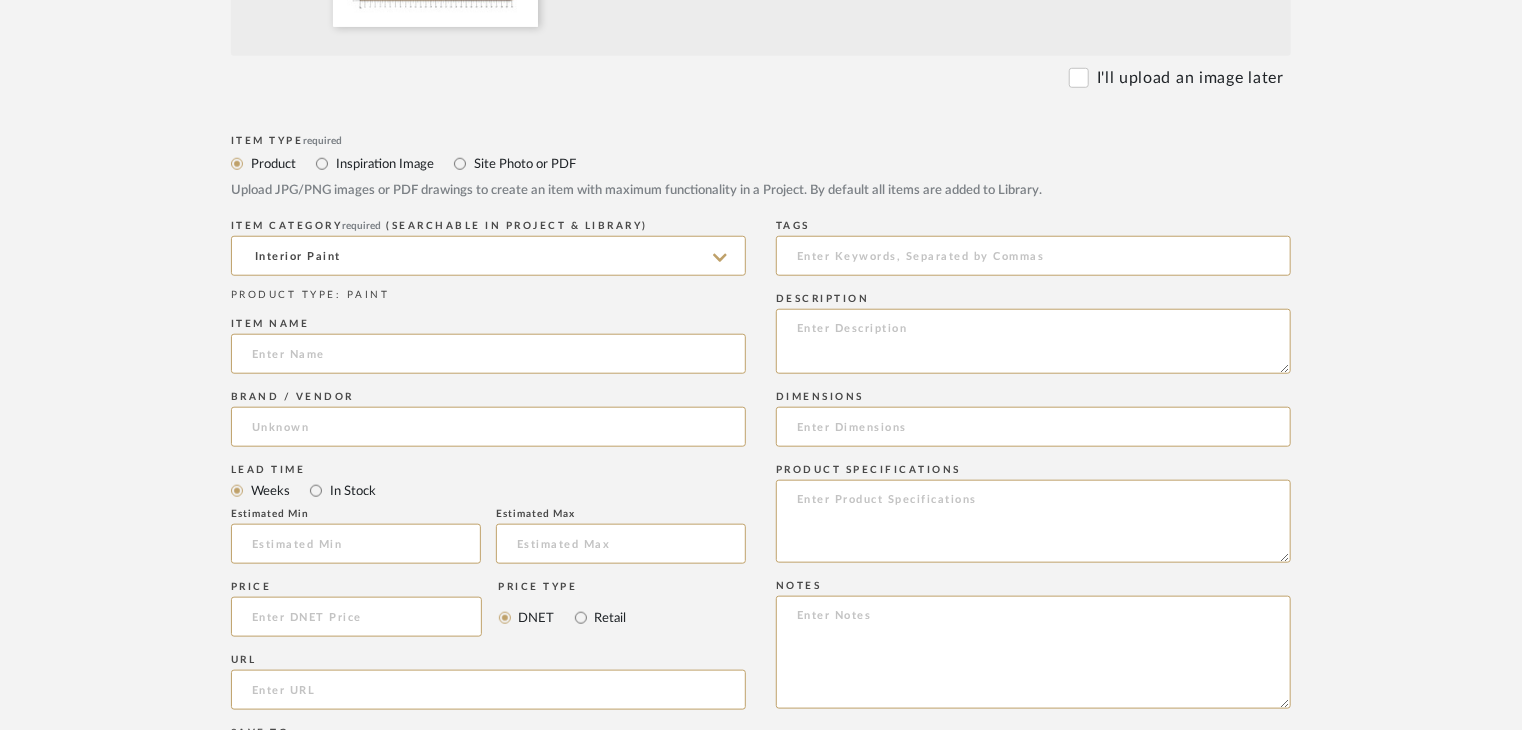 paste on "Royale Aspira" 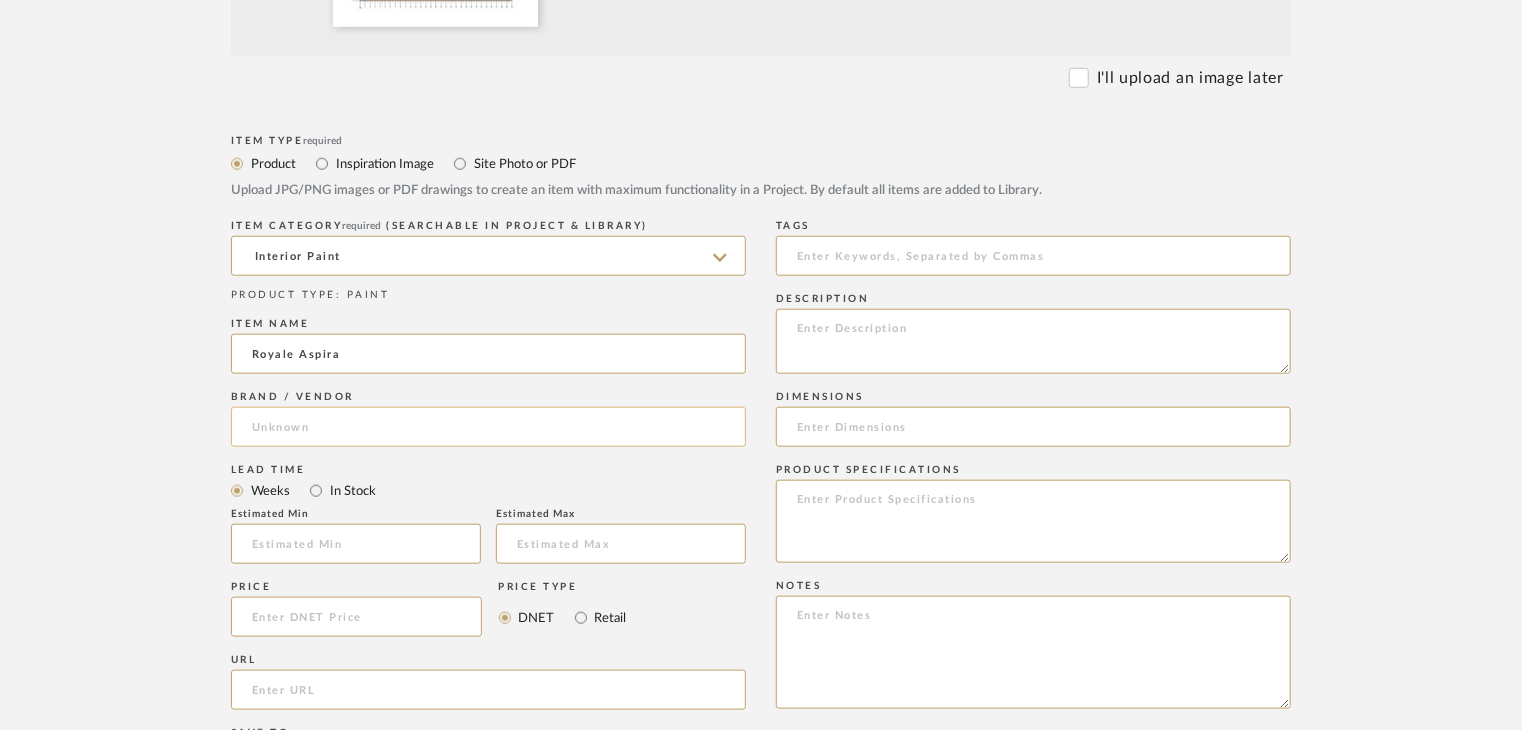 type on "Royale Aspira" 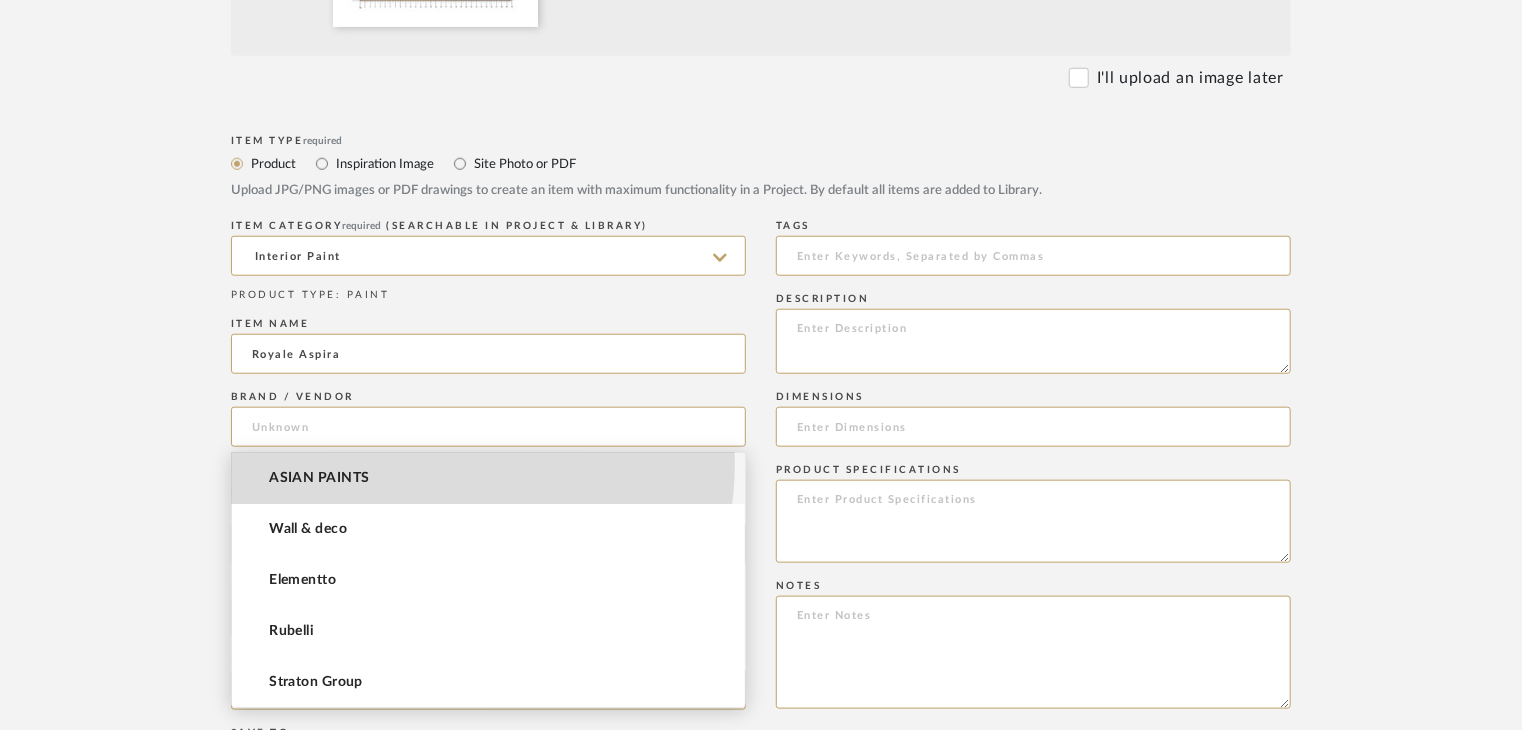 drag, startPoint x: 404, startPoint y: 462, endPoint x: 426, endPoint y: 465, distance: 22.203604 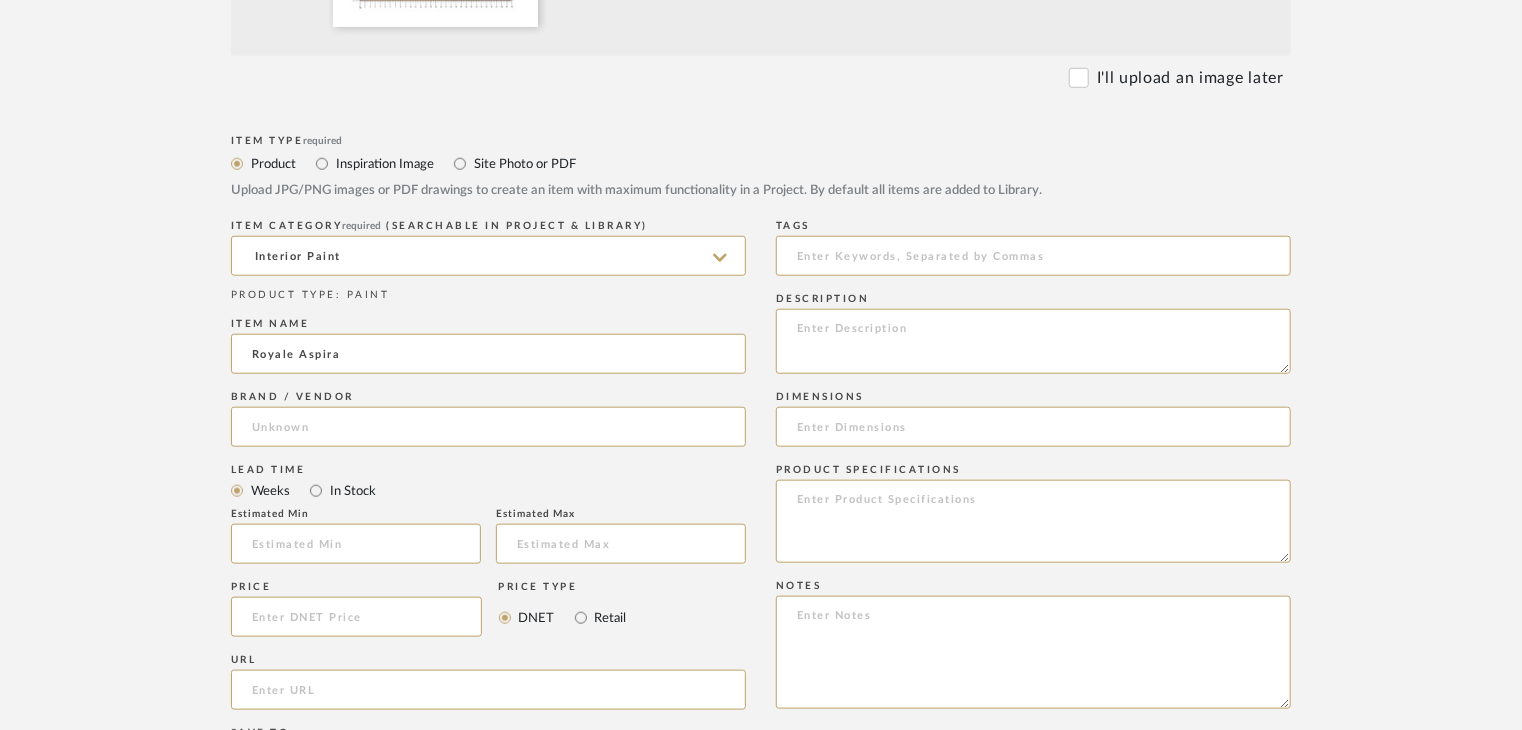 type on "ASIAN PAINTS" 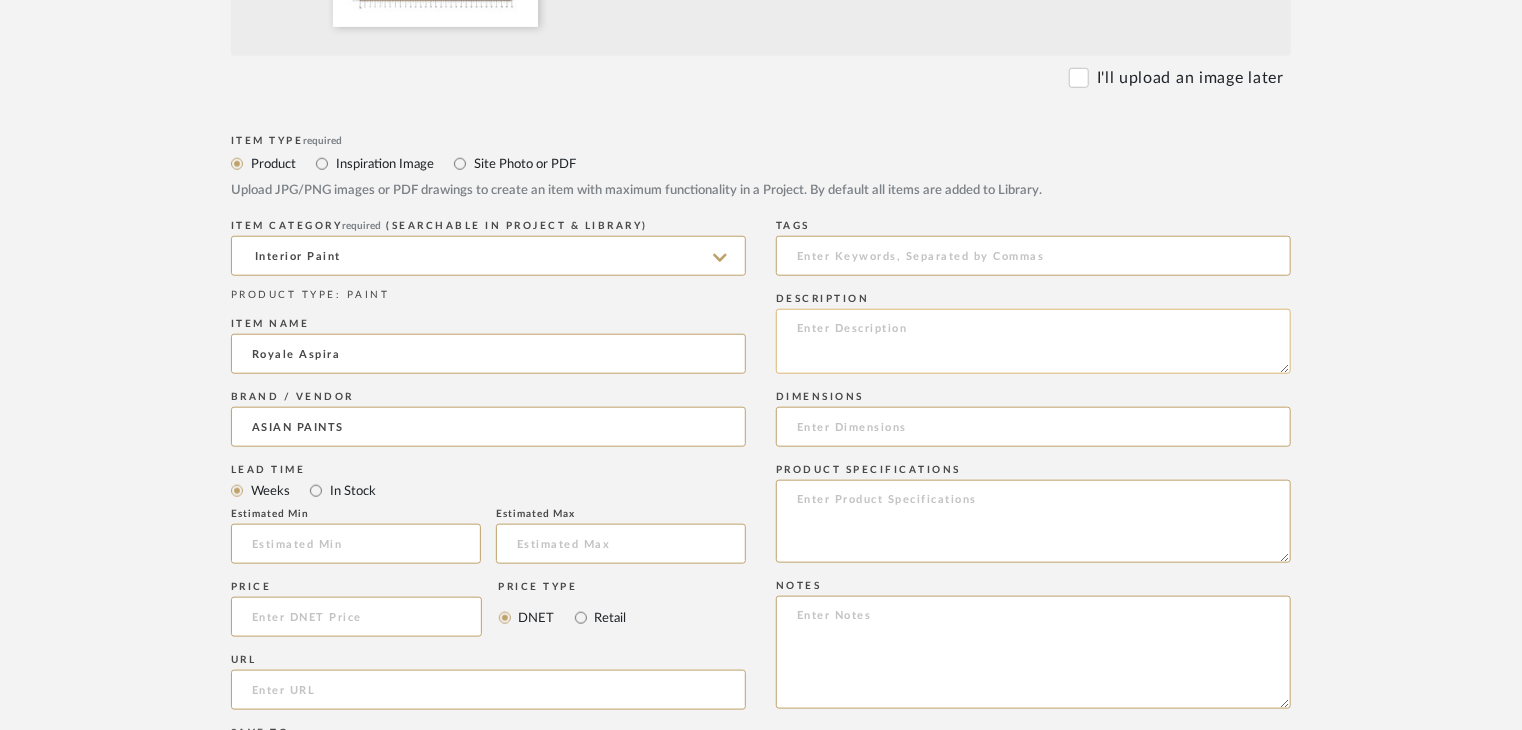 click 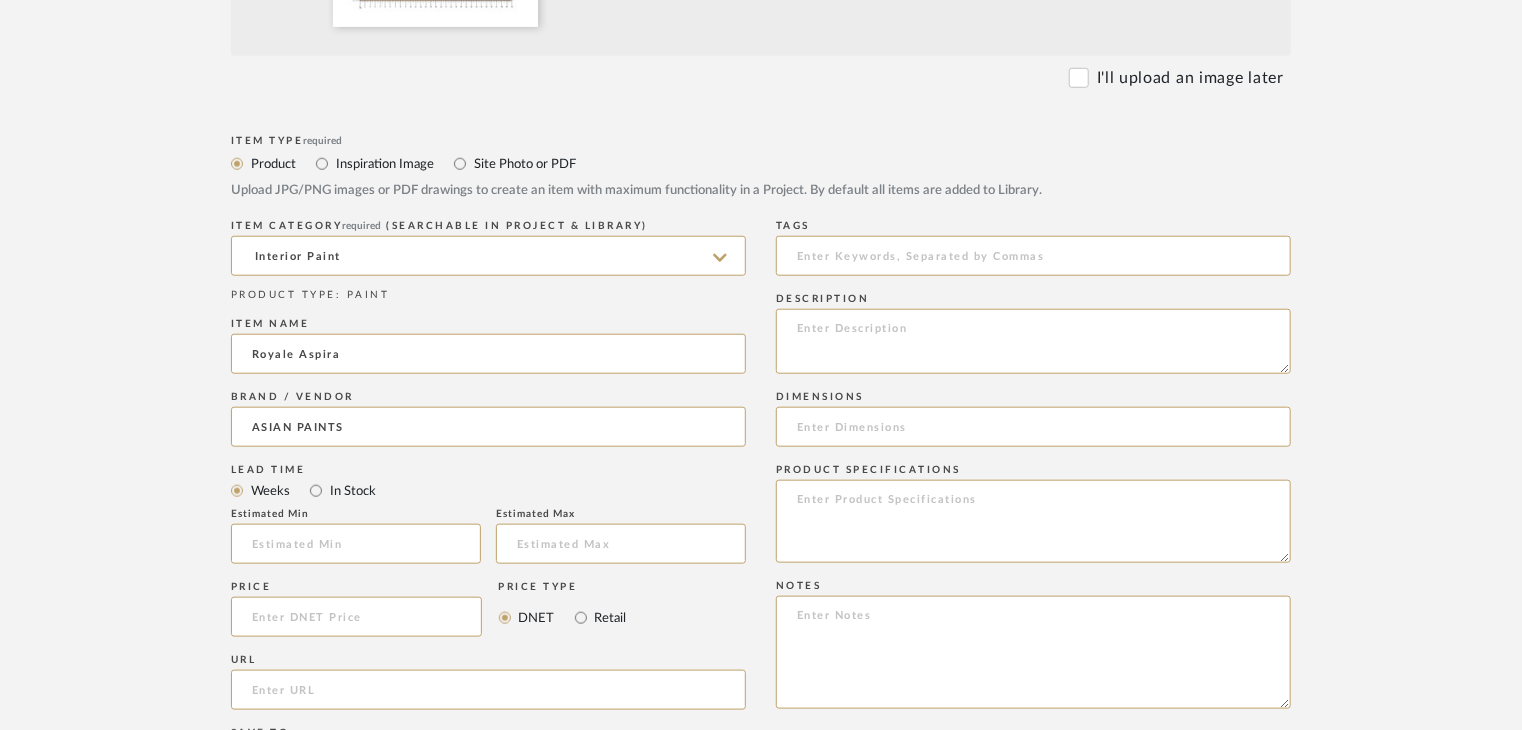 paste on "Type: Interior paint
Dimension(s): (as mentioned)
Material/Finishes: (as mentioned)
Installation requirements, if any: (as applicable)
Price: (as mentioned)
Lead time: (as mentioned)
Sample available: supplier stock
Sample Internal reference number:
as per the internal sample warehouse) Point of
contact:
Contact number:
Email address:
Address:
Additional contact information:" 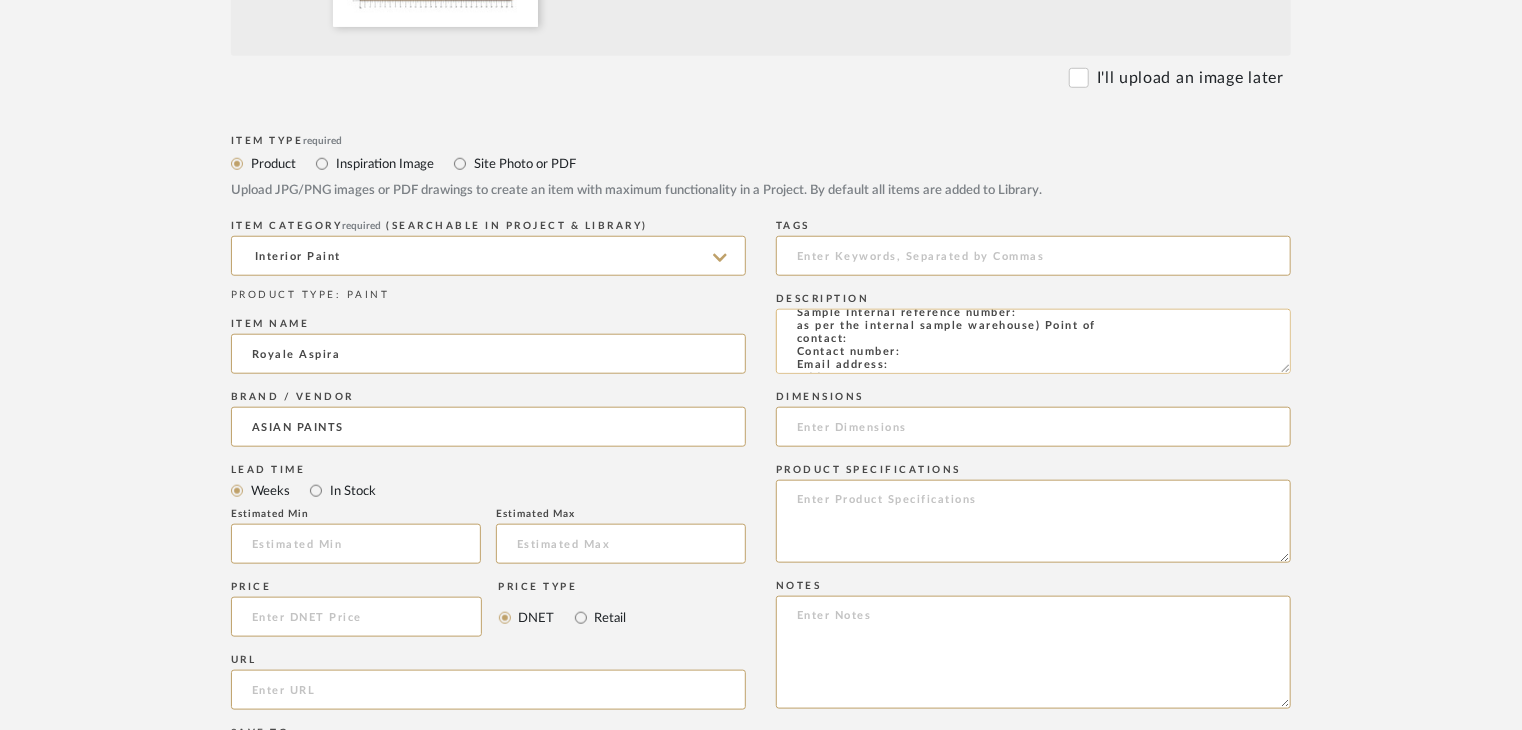 scroll, scrollTop: 0, scrollLeft: 0, axis: both 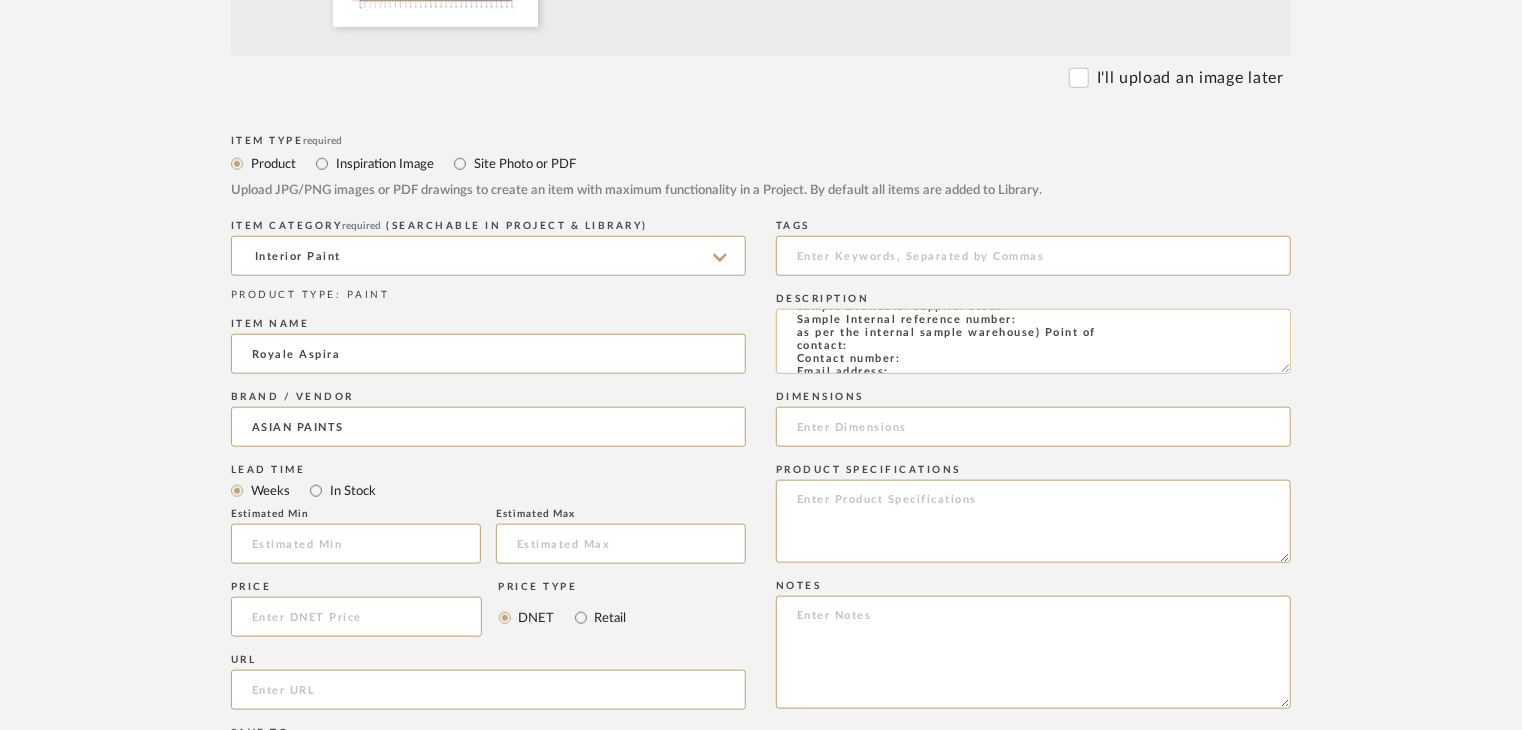 click on "Type: Interior paint
Dimension(s): (as mentioned)
Material/Finishes: (as mentioned)
Installation requirements, if any: (as applicable)
Price: (as mentioned)
Lead time: (as mentioned)
Sample available: supplier stock
Sample Internal reference number:
as per the internal sample warehouse) Point of
contact:
Contact number:
Email address:
Address:
Additional contact information:" 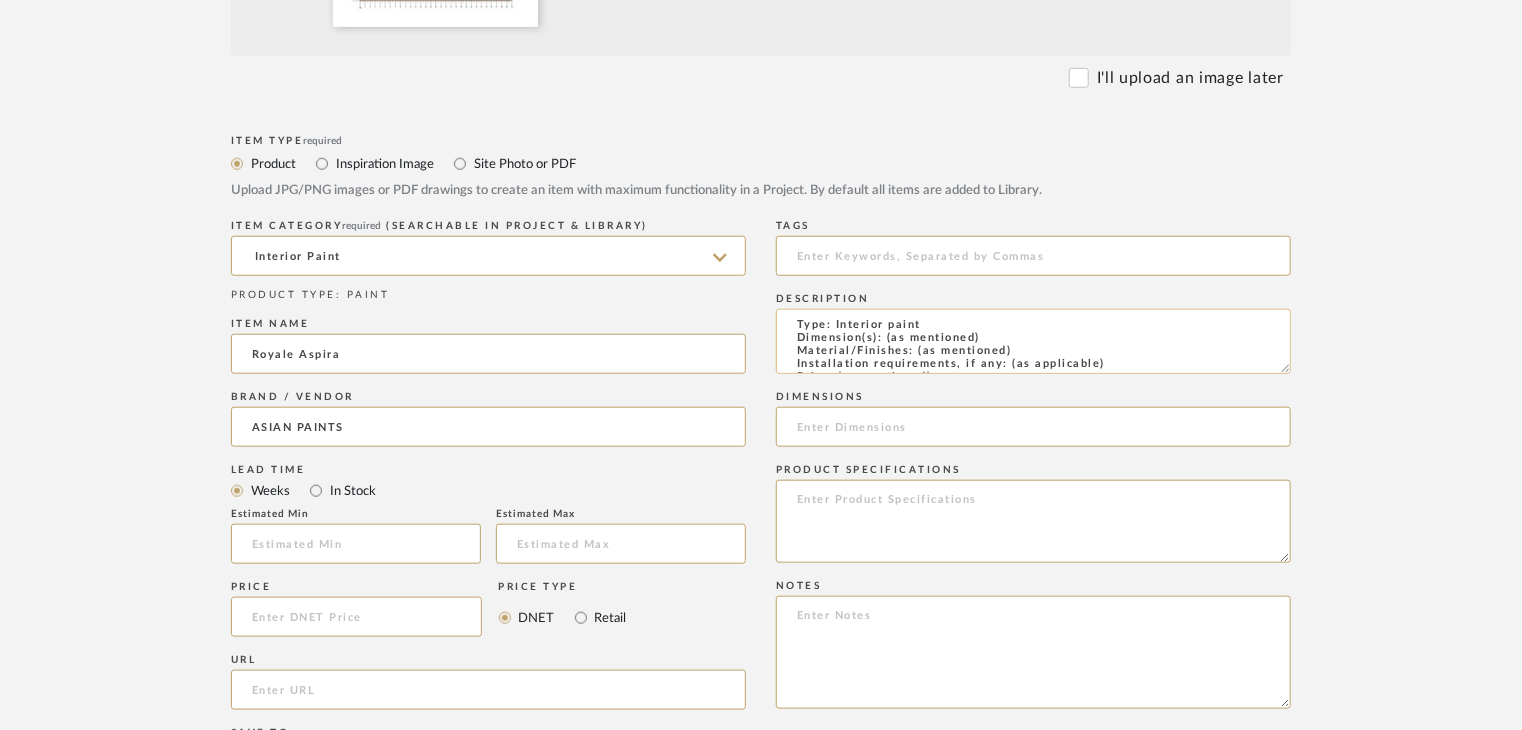 scroll, scrollTop: 0, scrollLeft: 0, axis: both 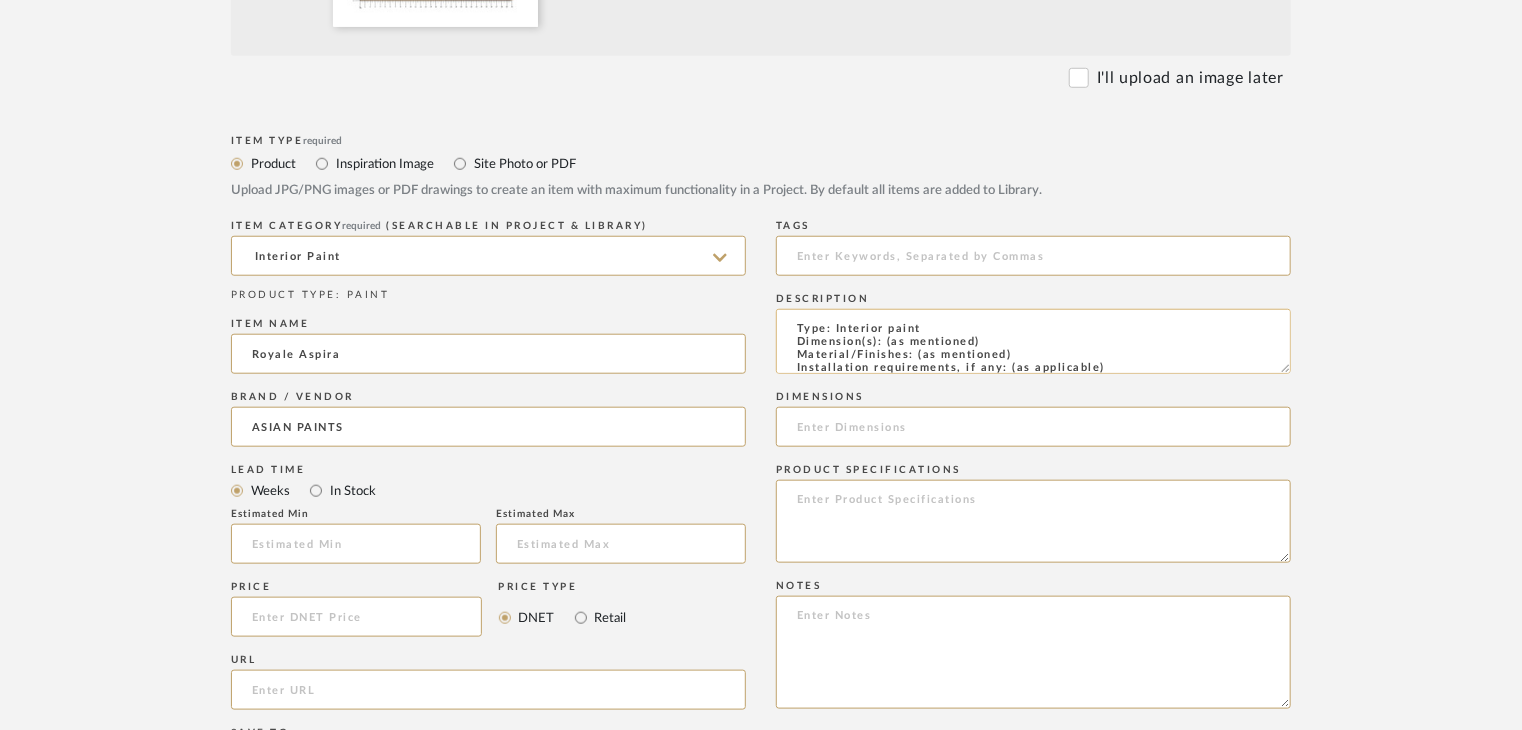 drag, startPoint x: 1012, startPoint y: 356, endPoint x: 1042, endPoint y: 372, distance: 34 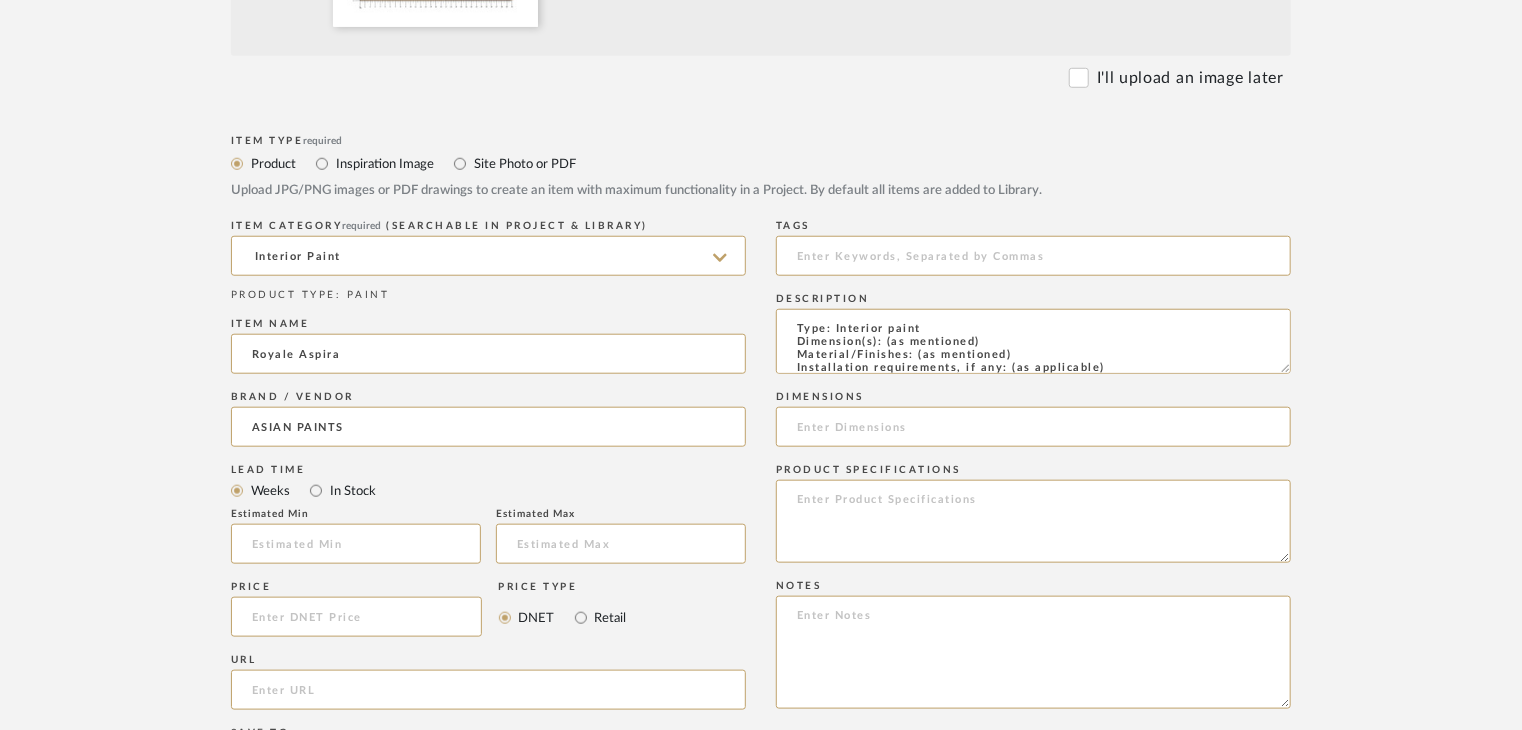 paste on "8307" 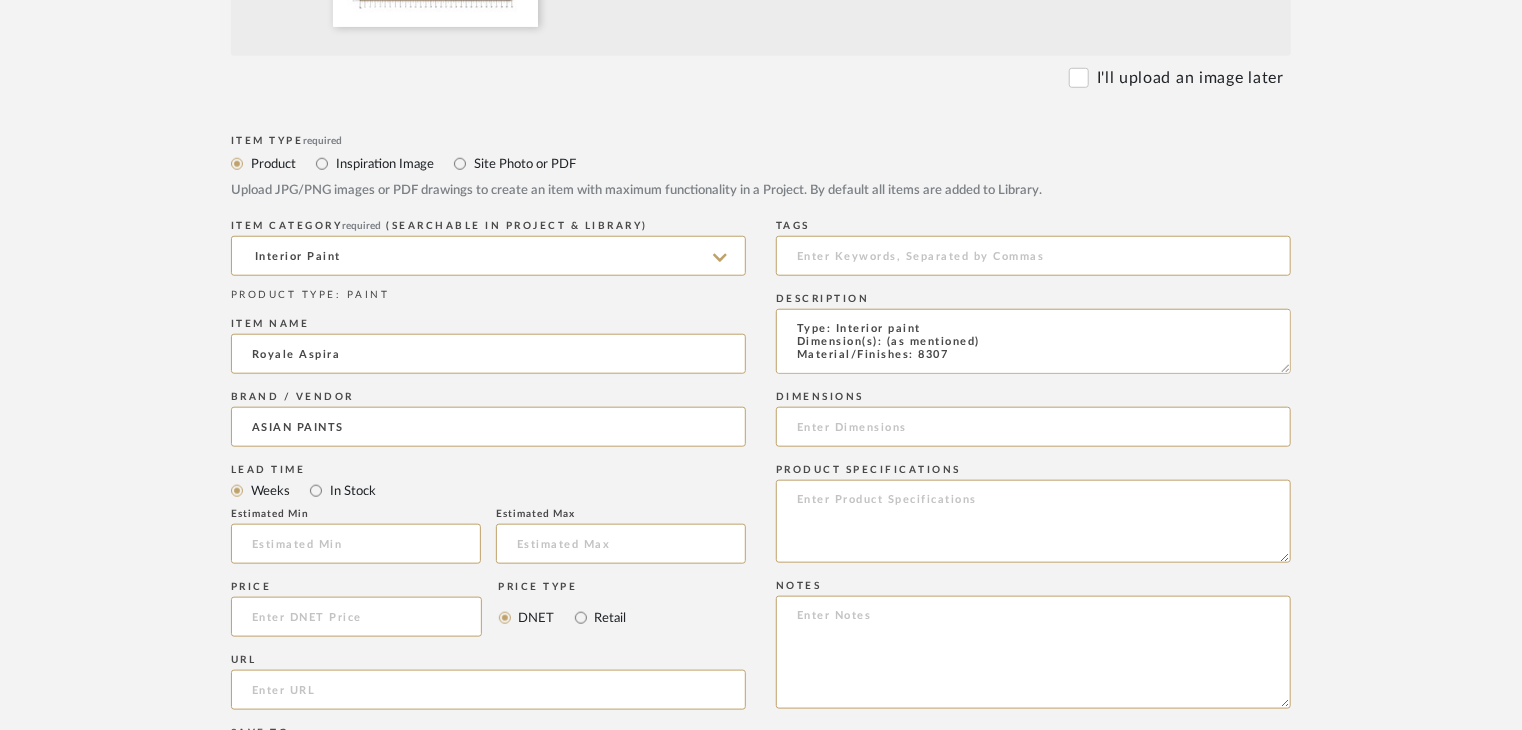 scroll, scrollTop: 1, scrollLeft: 0, axis: vertical 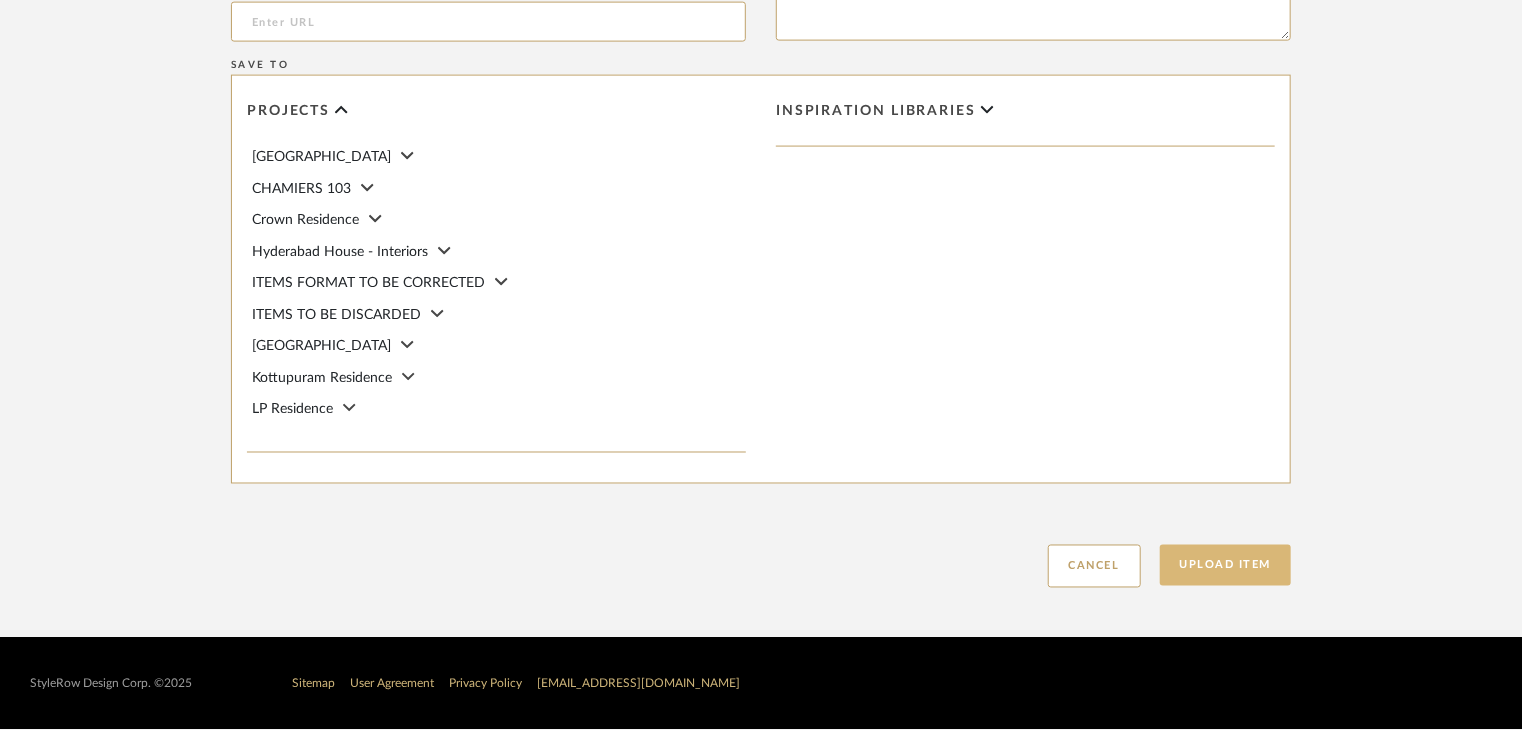 type on "Type: Interior paint
Dimension(s): (as mentioned)
Material/Finishes: 8307
Installation requirements, if any: (as applicable)
Price: (as mentioned)
Lead time: (as mentioned)
Sample available: supplier stock
Sample Internal reference number: PN-IN-001-8307
as per the internal sample warehouse) Point of
contact:
Contact number:
Email address:
Address:
Additional contact information:" 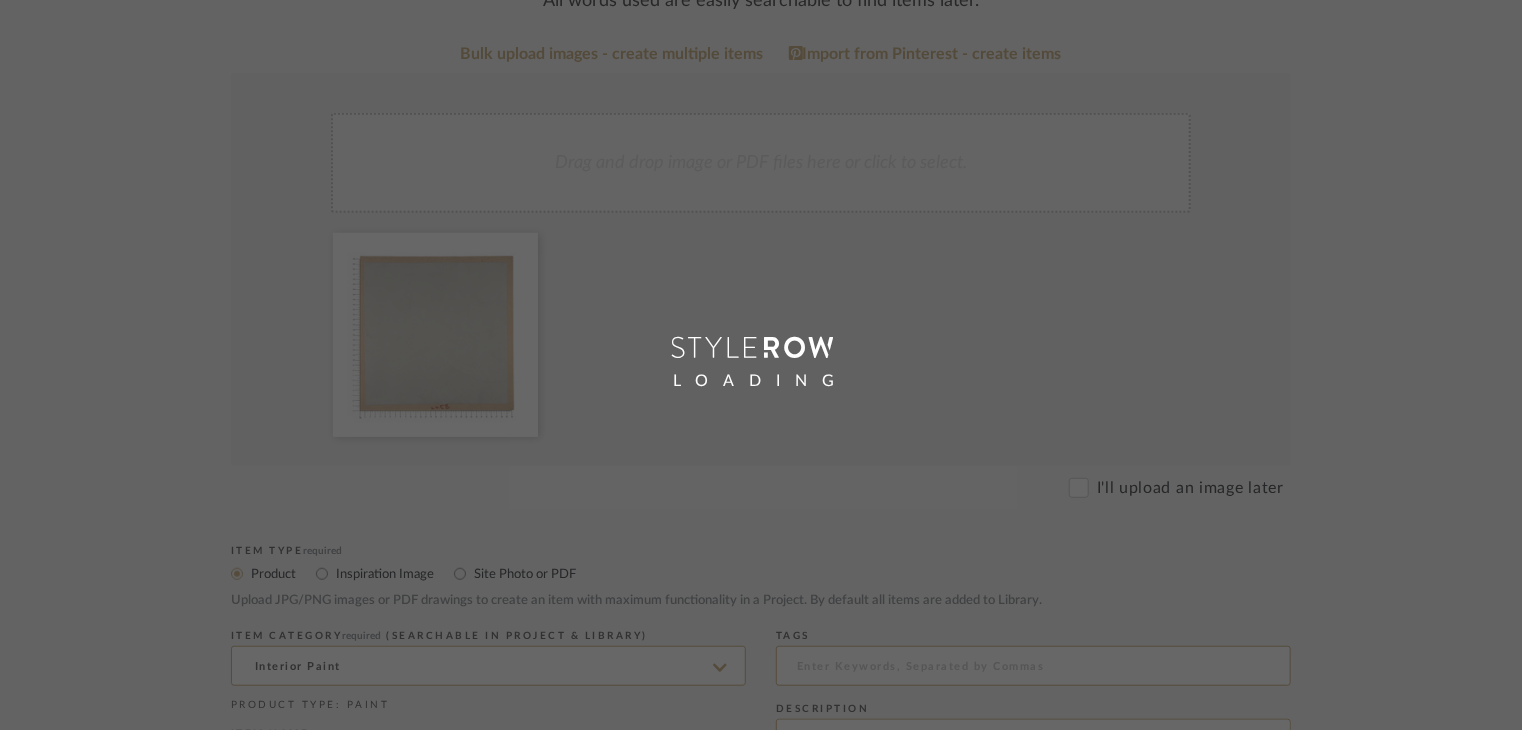 scroll, scrollTop: 0, scrollLeft: 0, axis: both 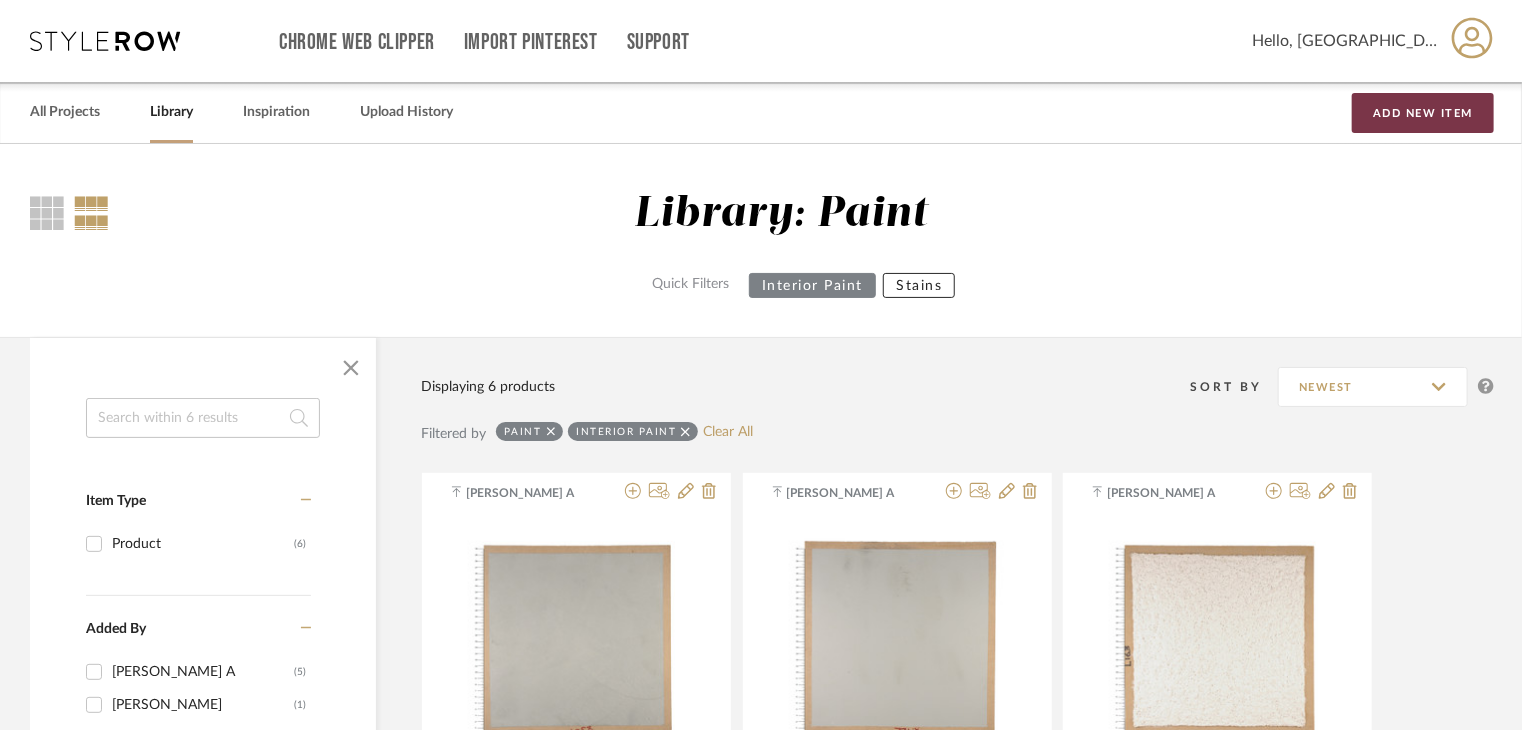 click on "Add New Item" at bounding box center (1423, 113) 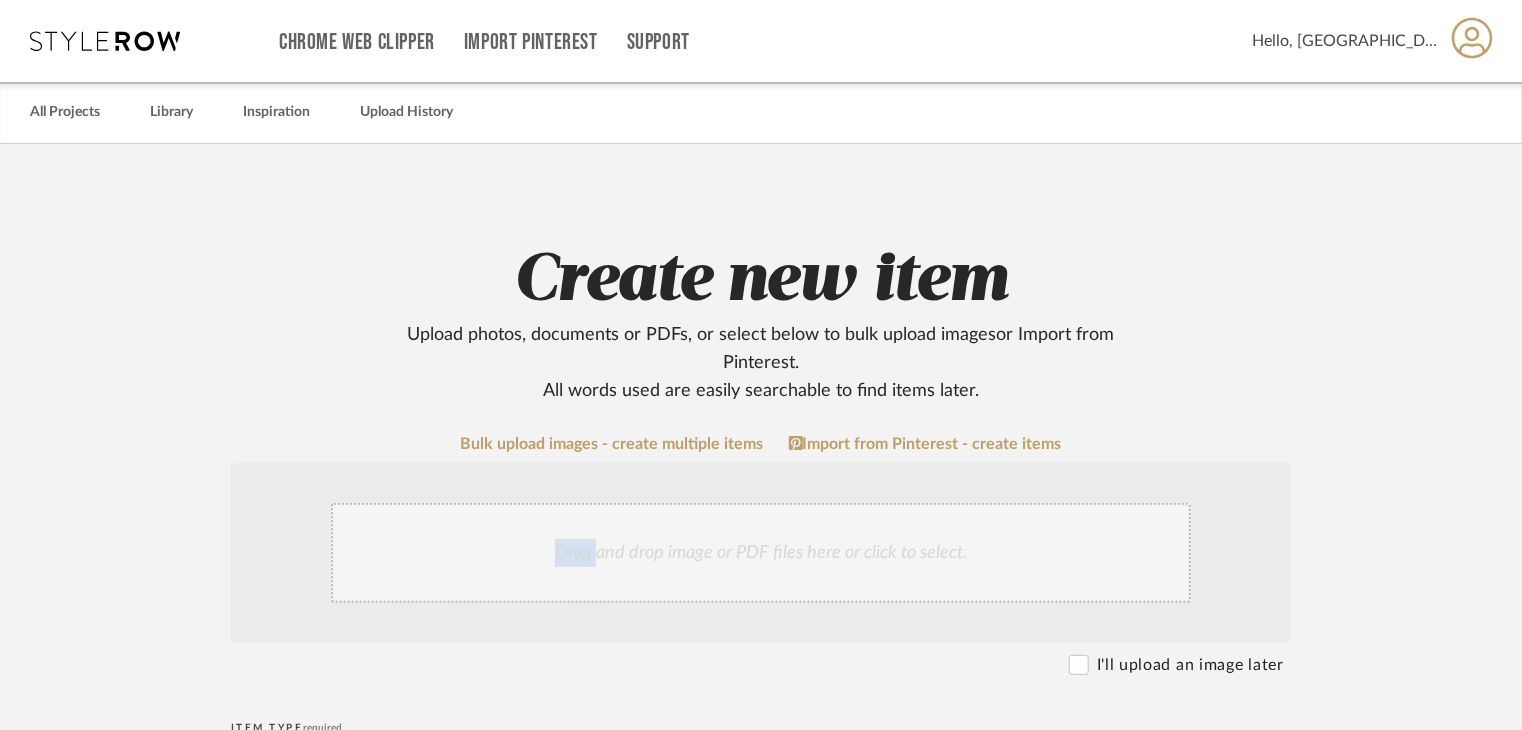 click on "Drag and drop image or PDF files here or click to select." 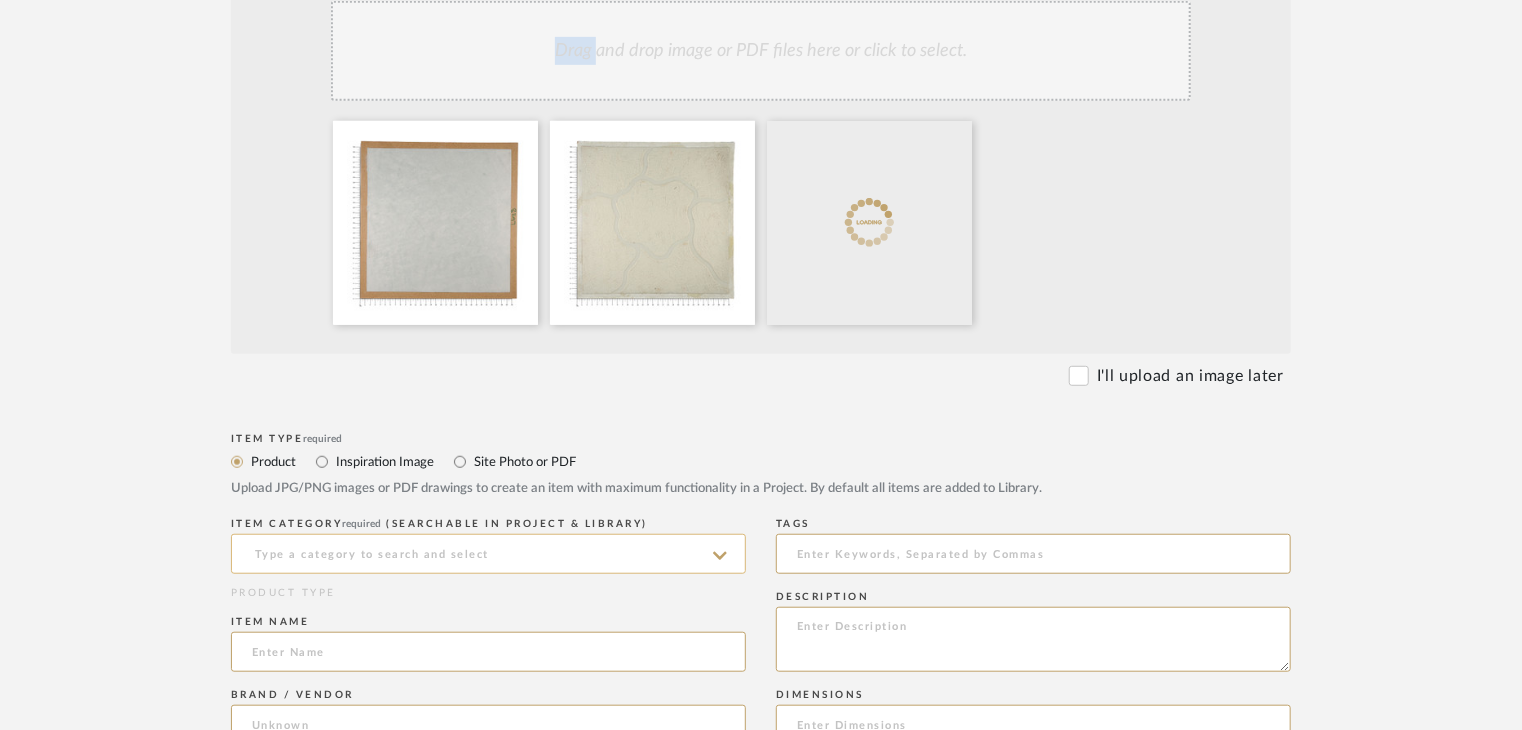 scroll, scrollTop: 600, scrollLeft: 0, axis: vertical 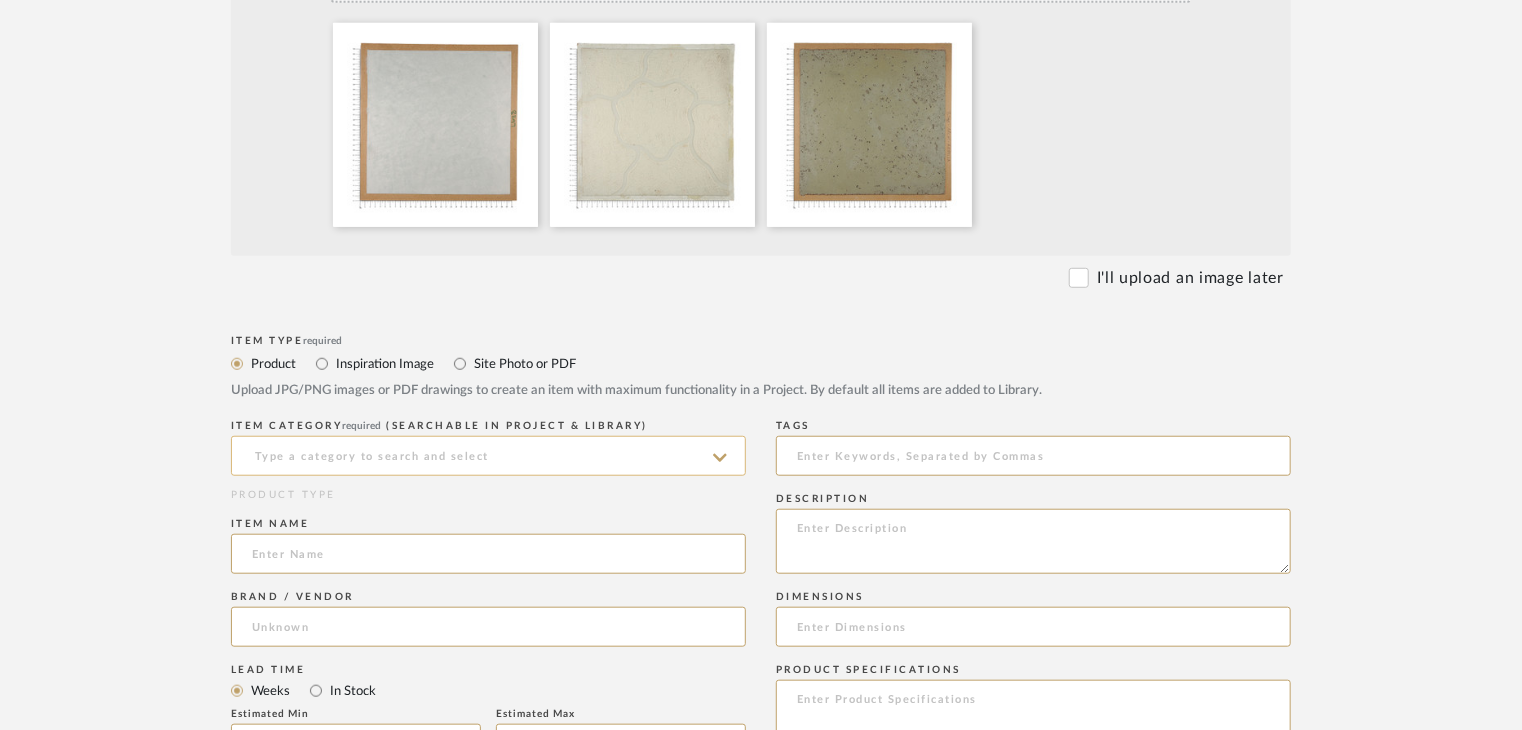 click 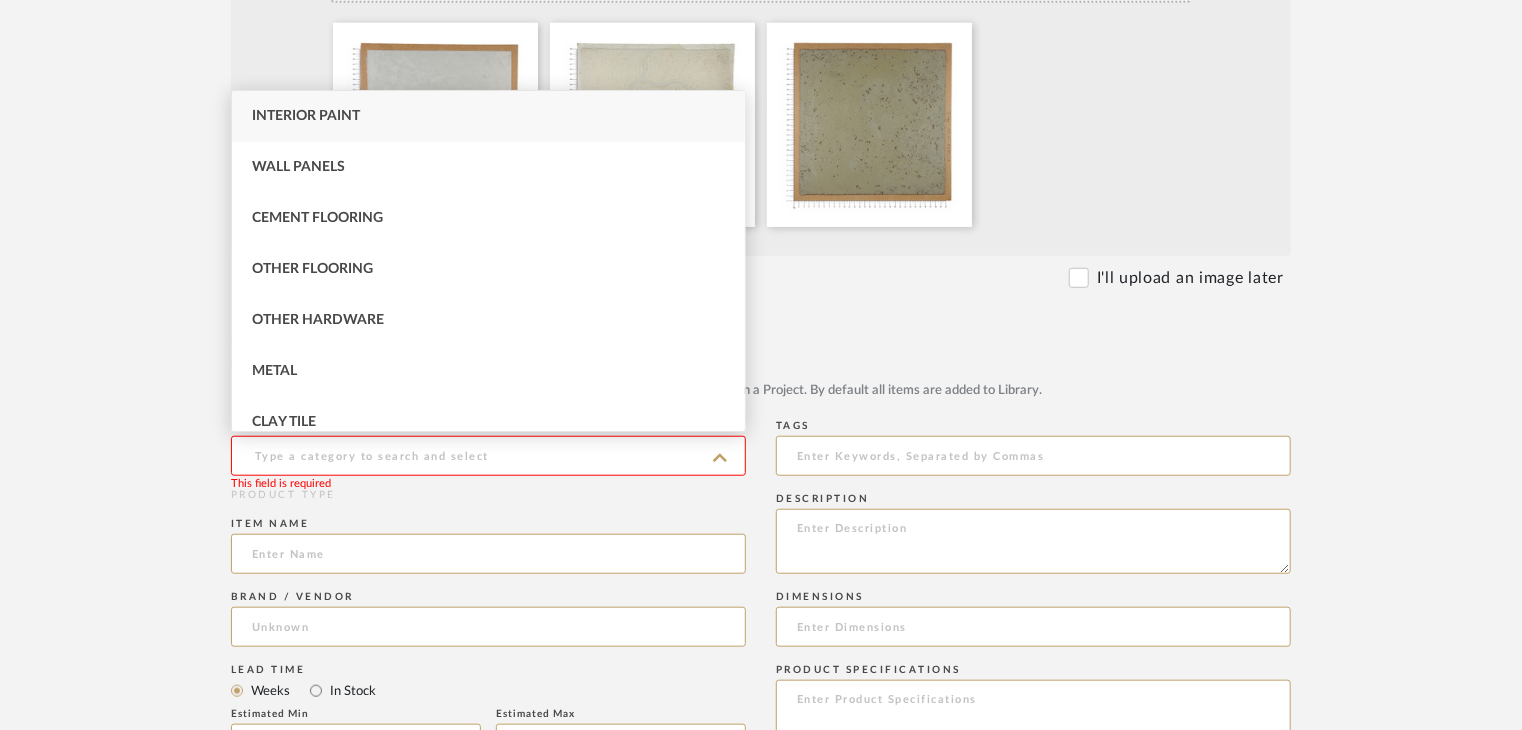 click on "Interior Paint" at bounding box center (488, 116) 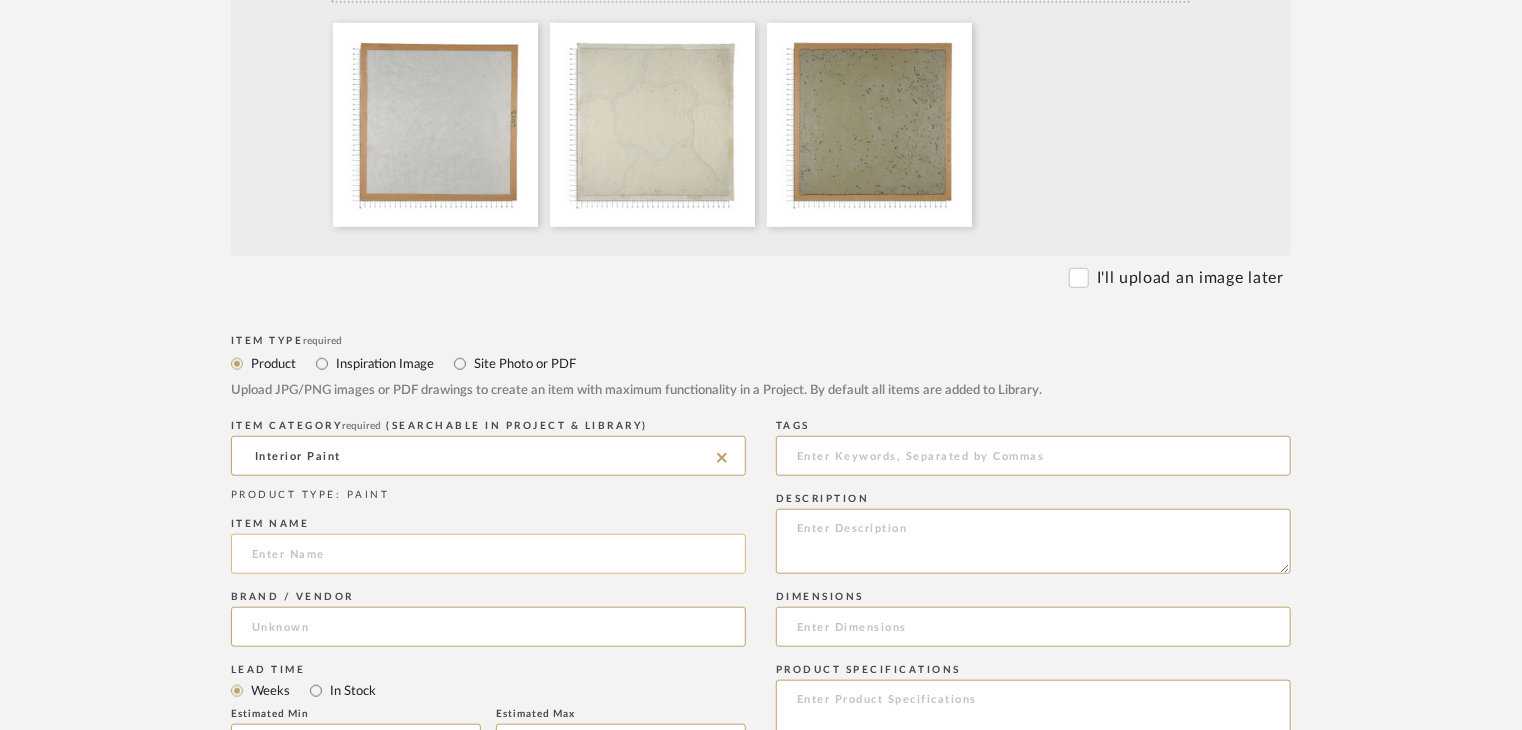 click 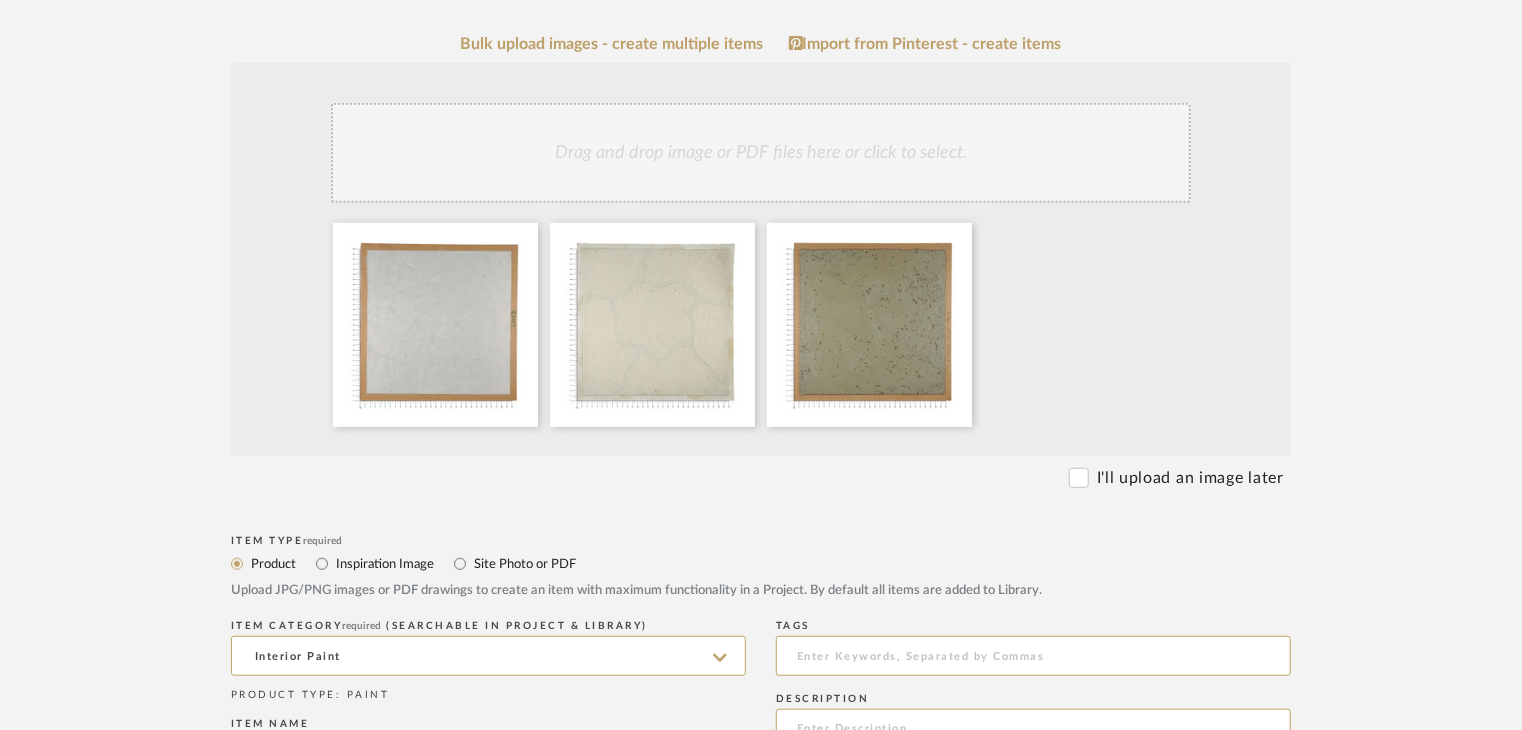 scroll, scrollTop: 400, scrollLeft: 0, axis: vertical 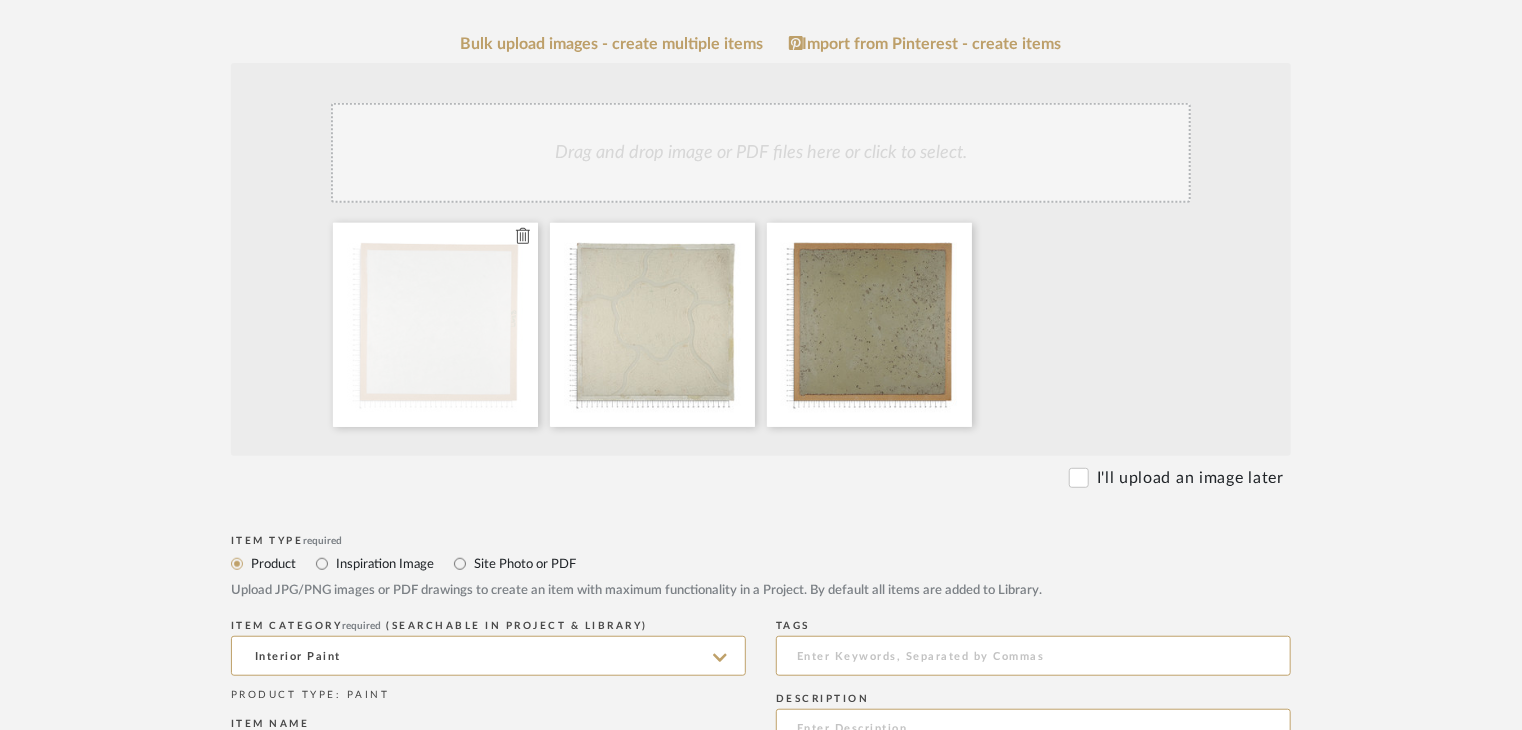 click 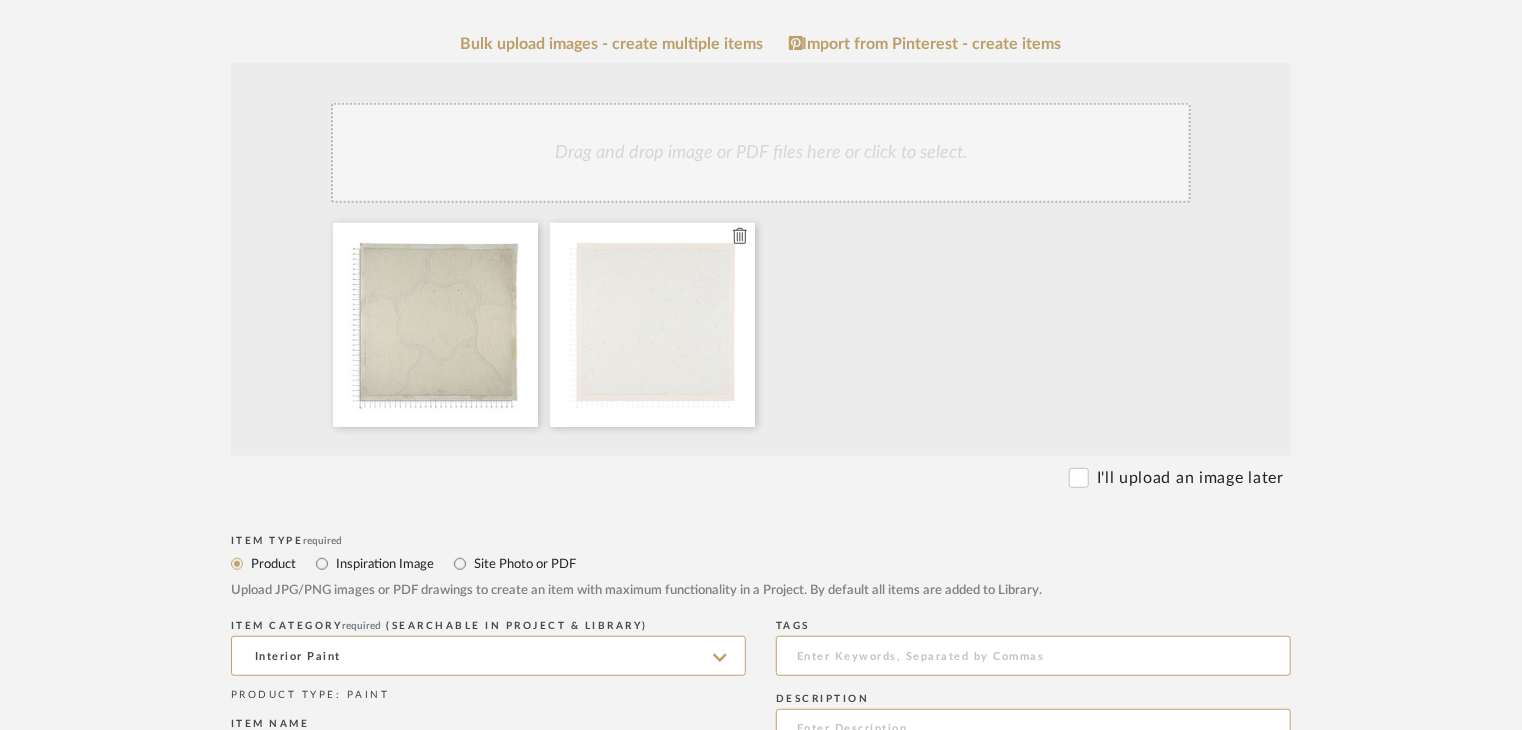click 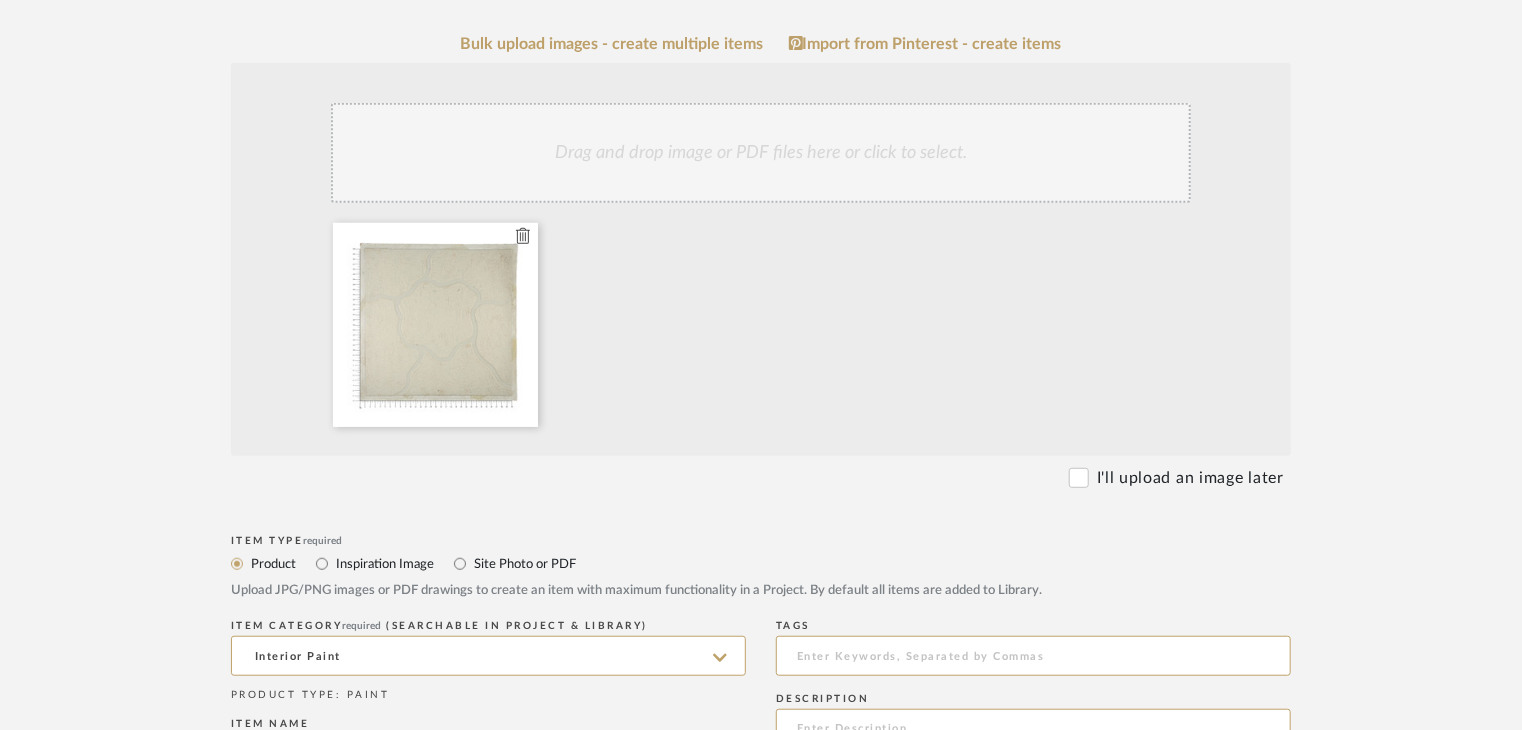 click 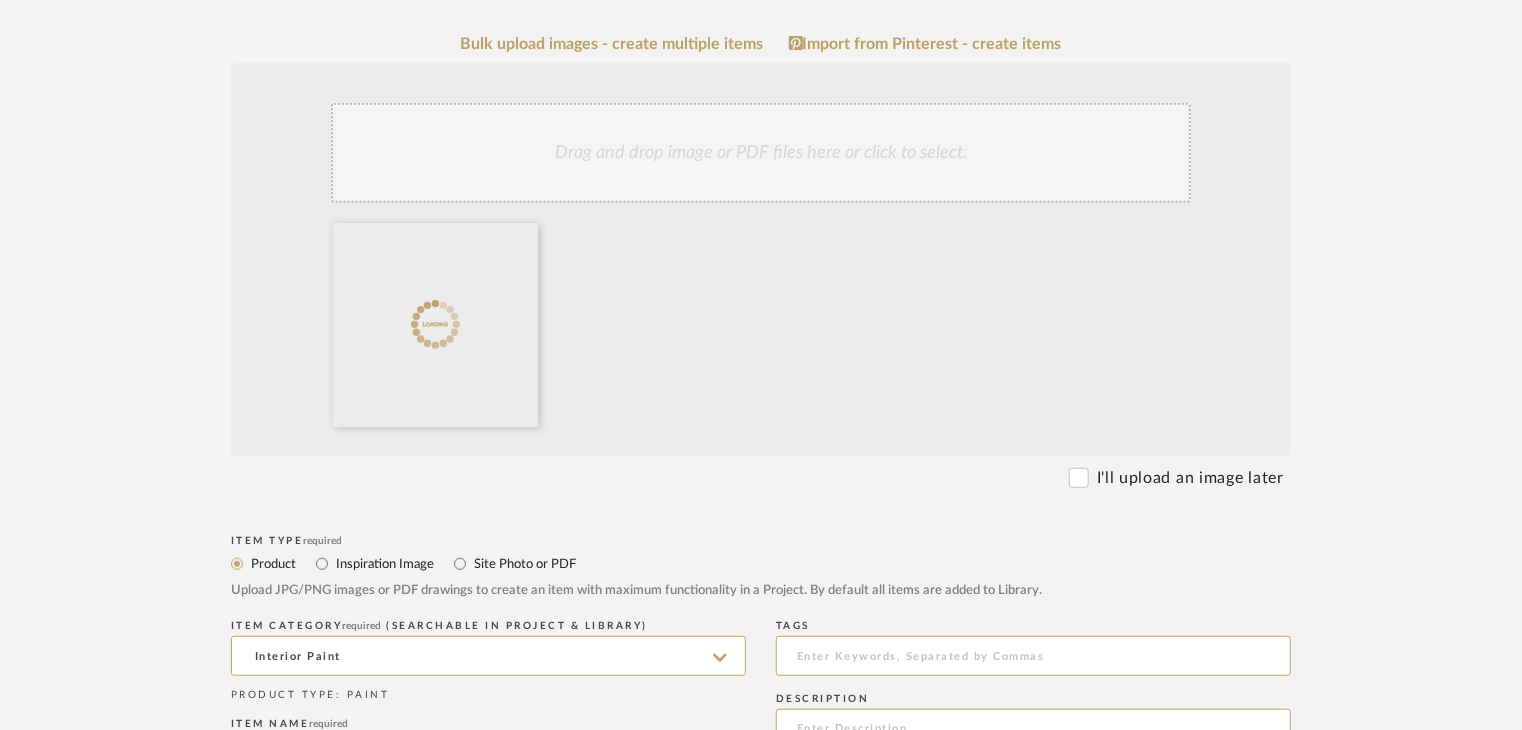 scroll, scrollTop: 900, scrollLeft: 0, axis: vertical 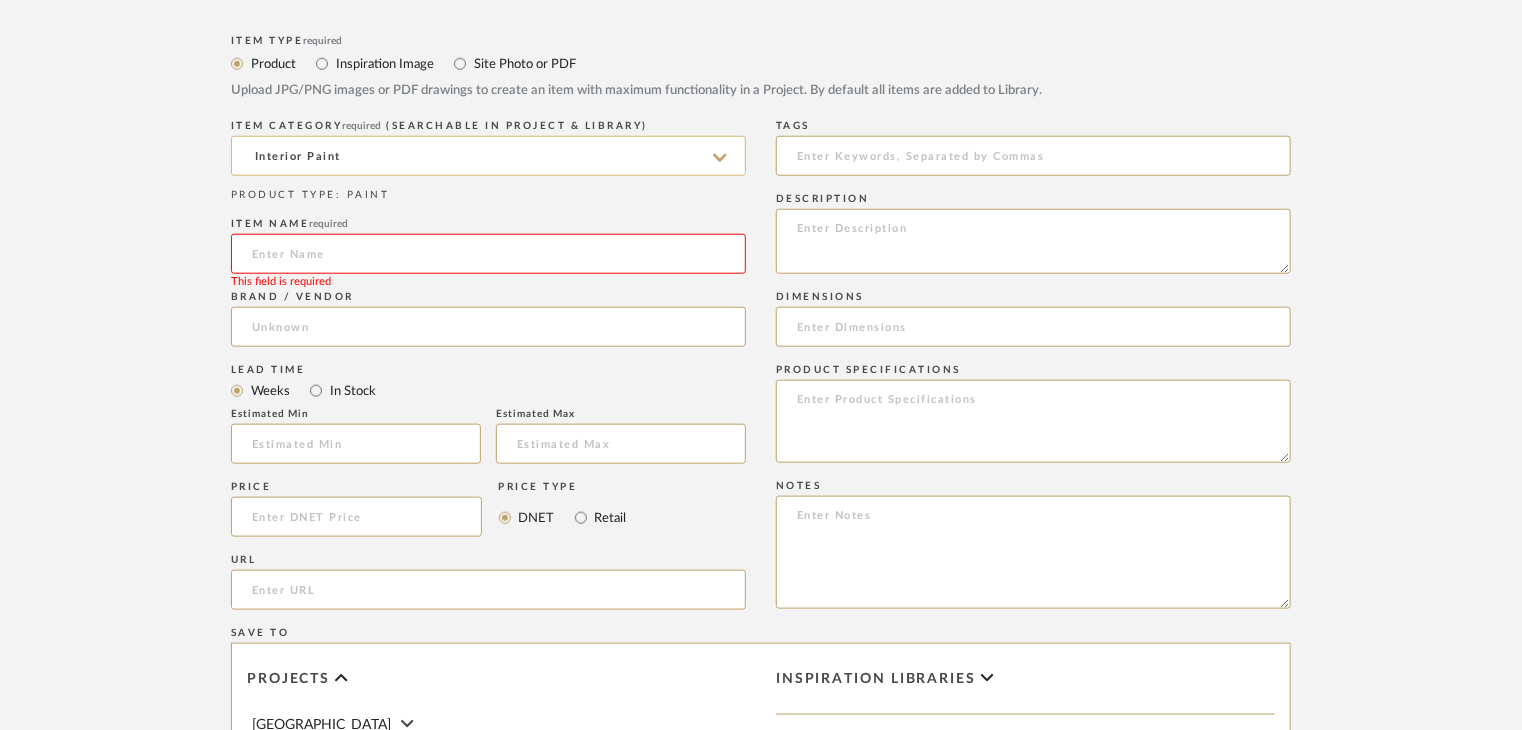 click on "Interior Paint" 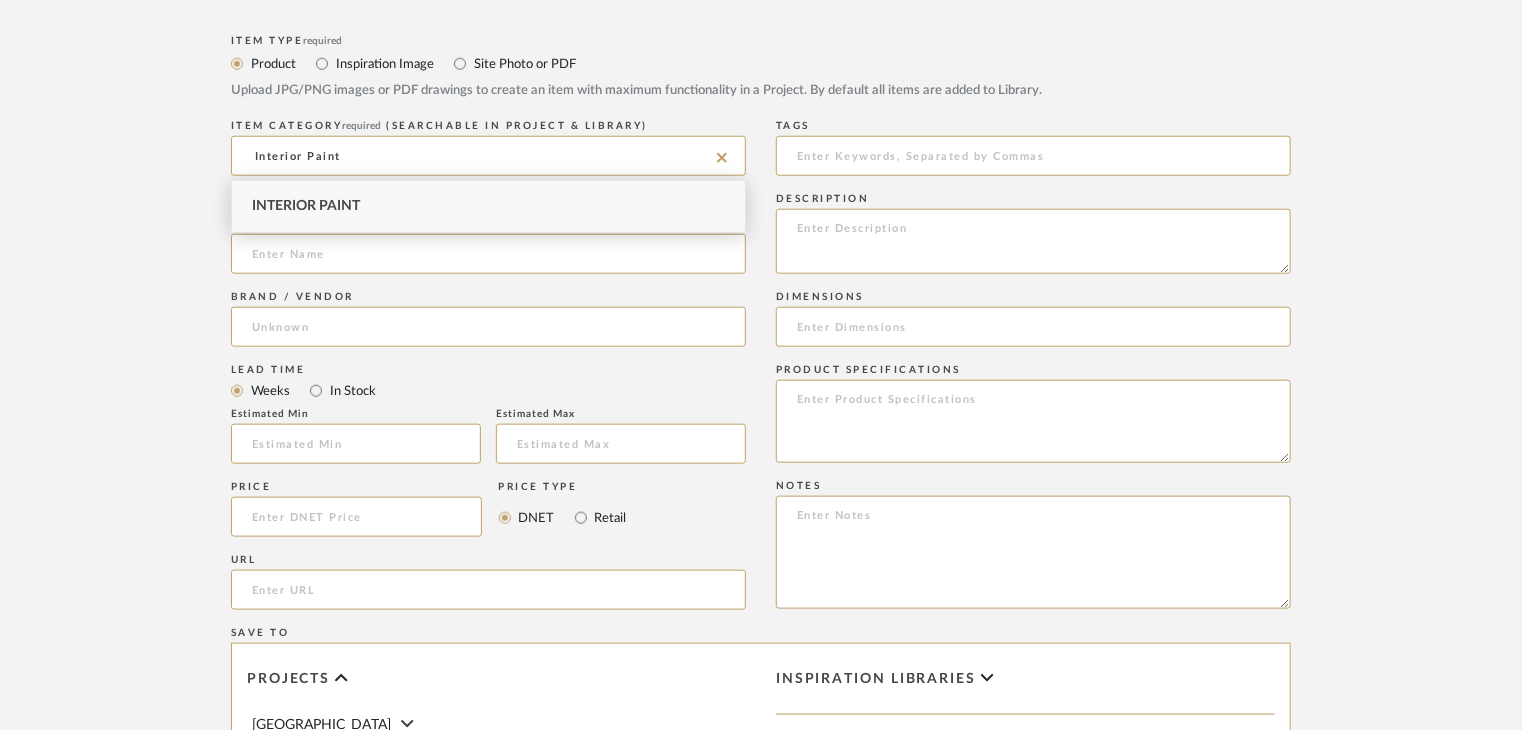 click on "Interior Paint" at bounding box center (488, 206) 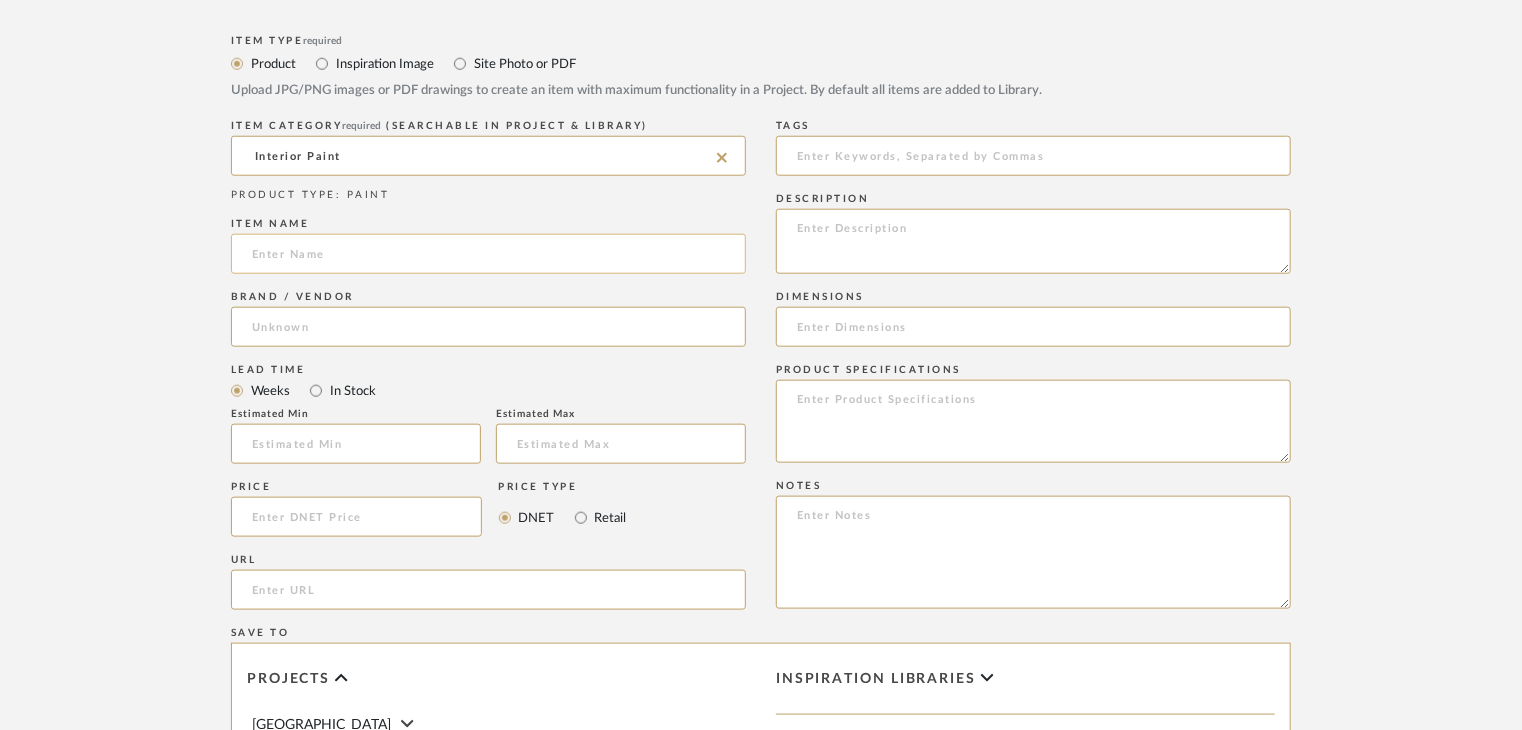 click 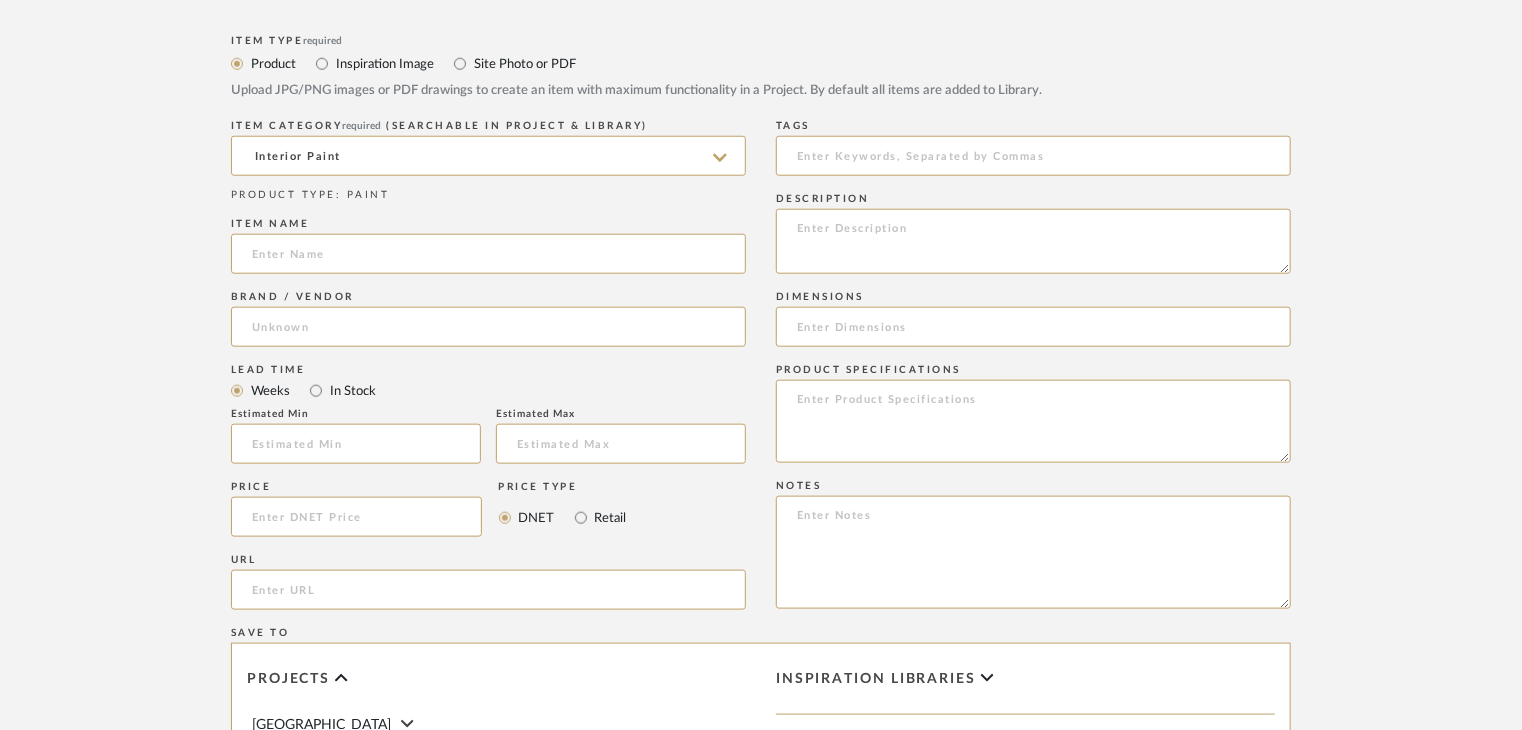 paste on "Royale Aspira" 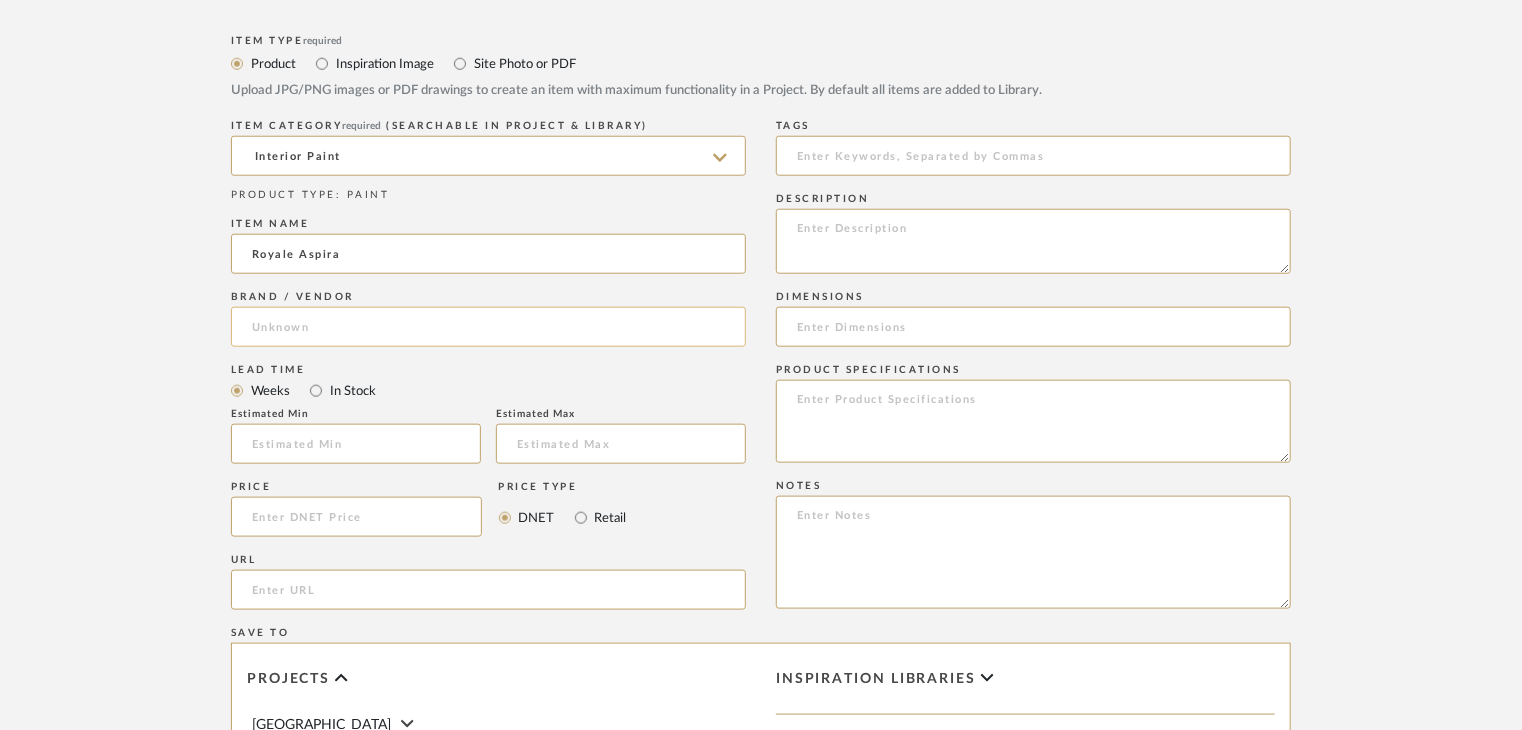 type on "Royale Aspira" 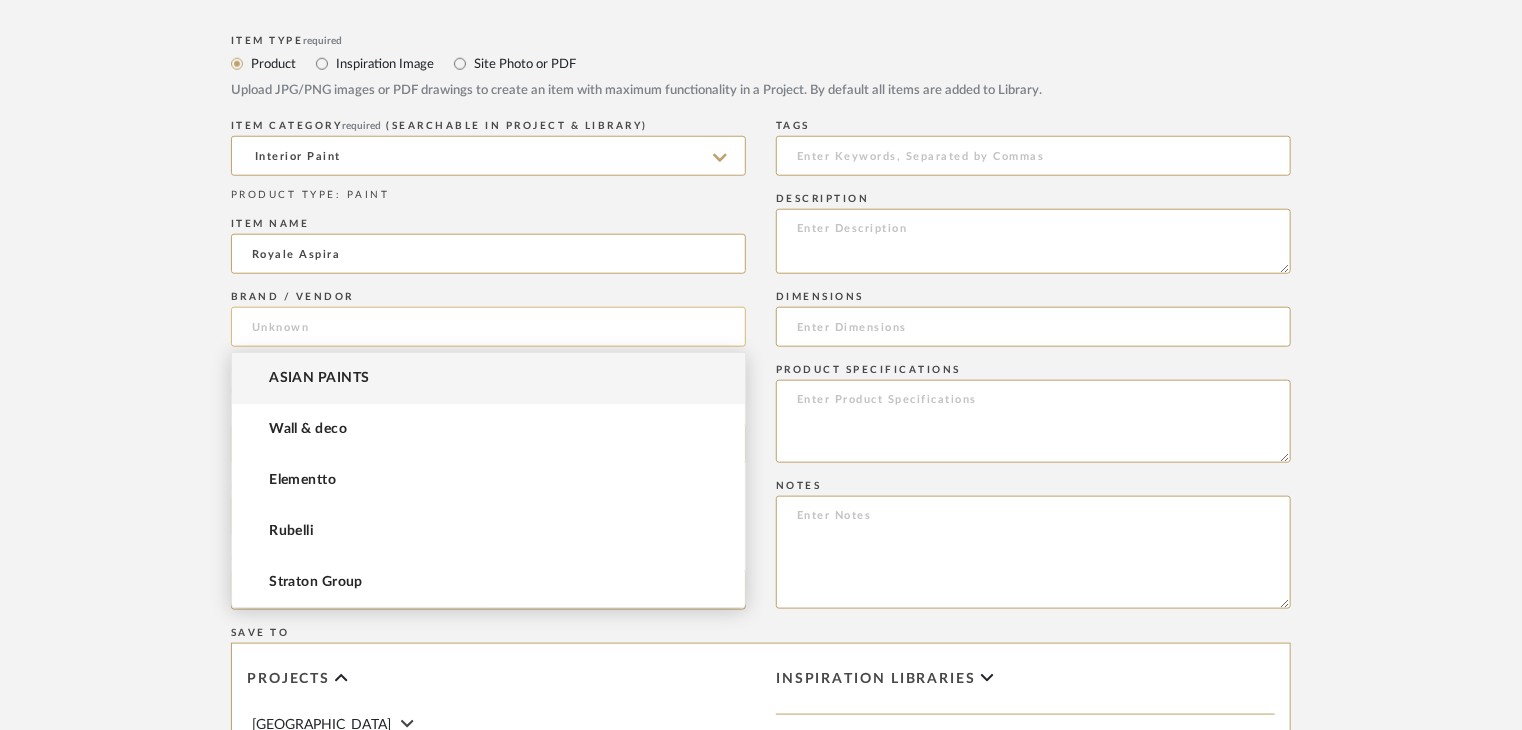 click 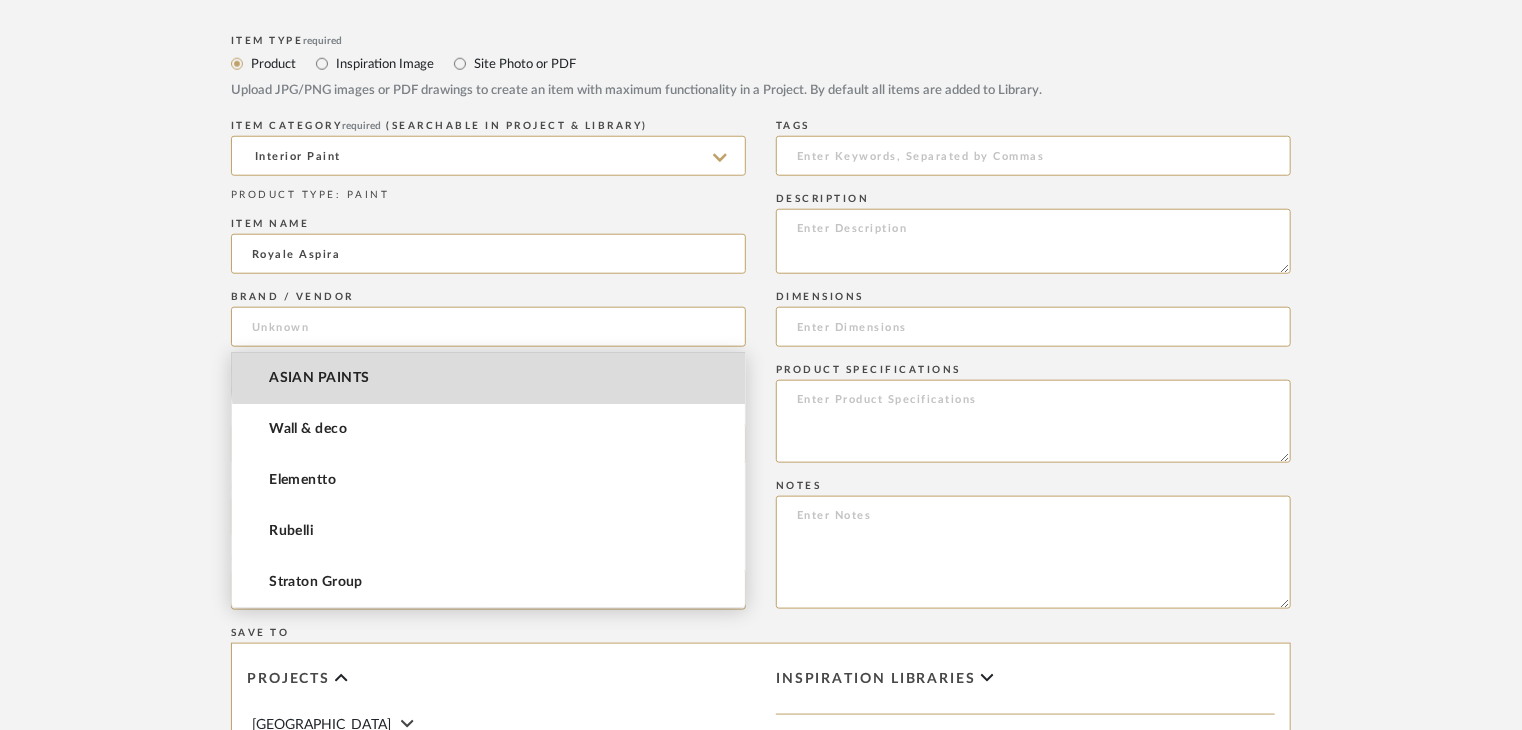 click on "ASIAN PAINTS" at bounding box center [488, 378] 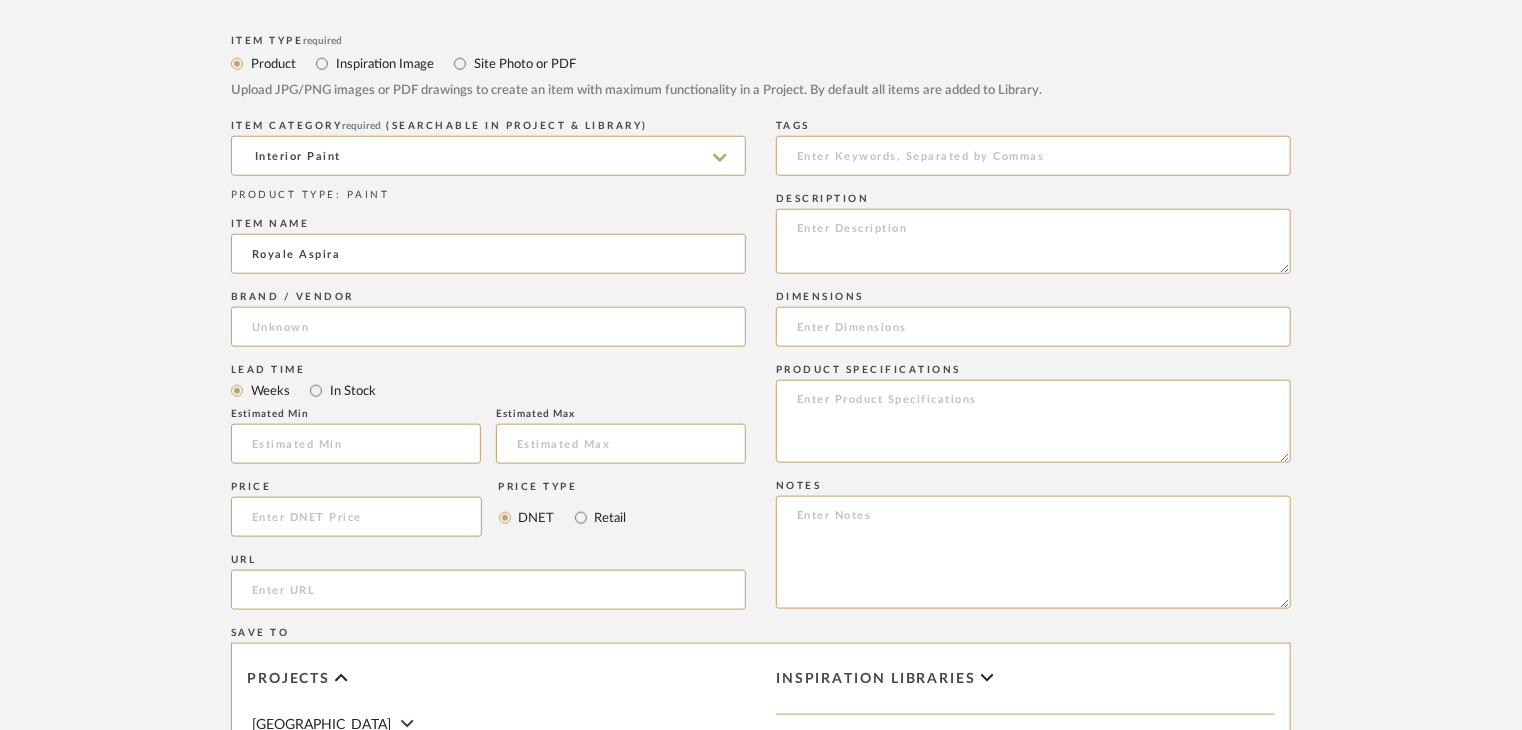 type on "ASIAN PAINTS" 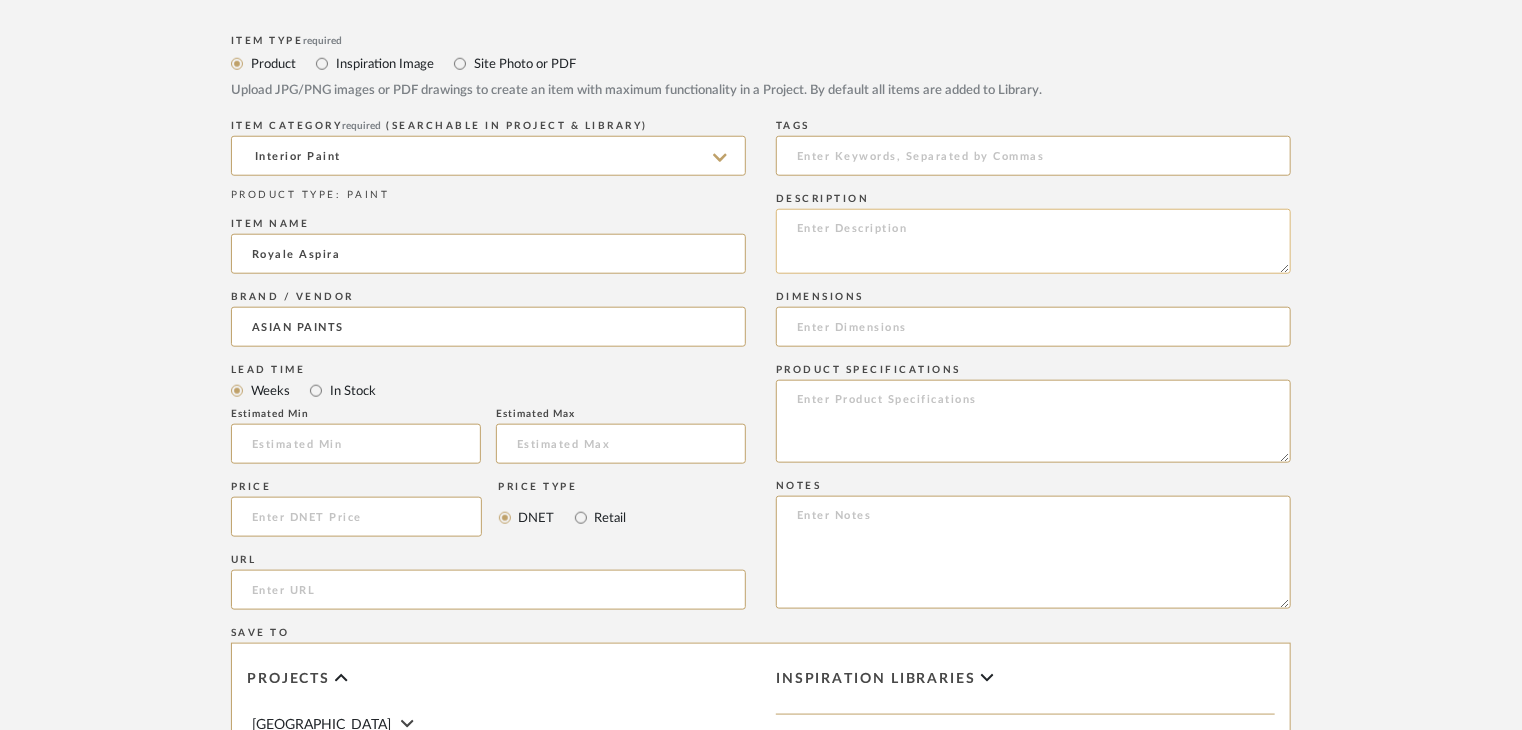 click 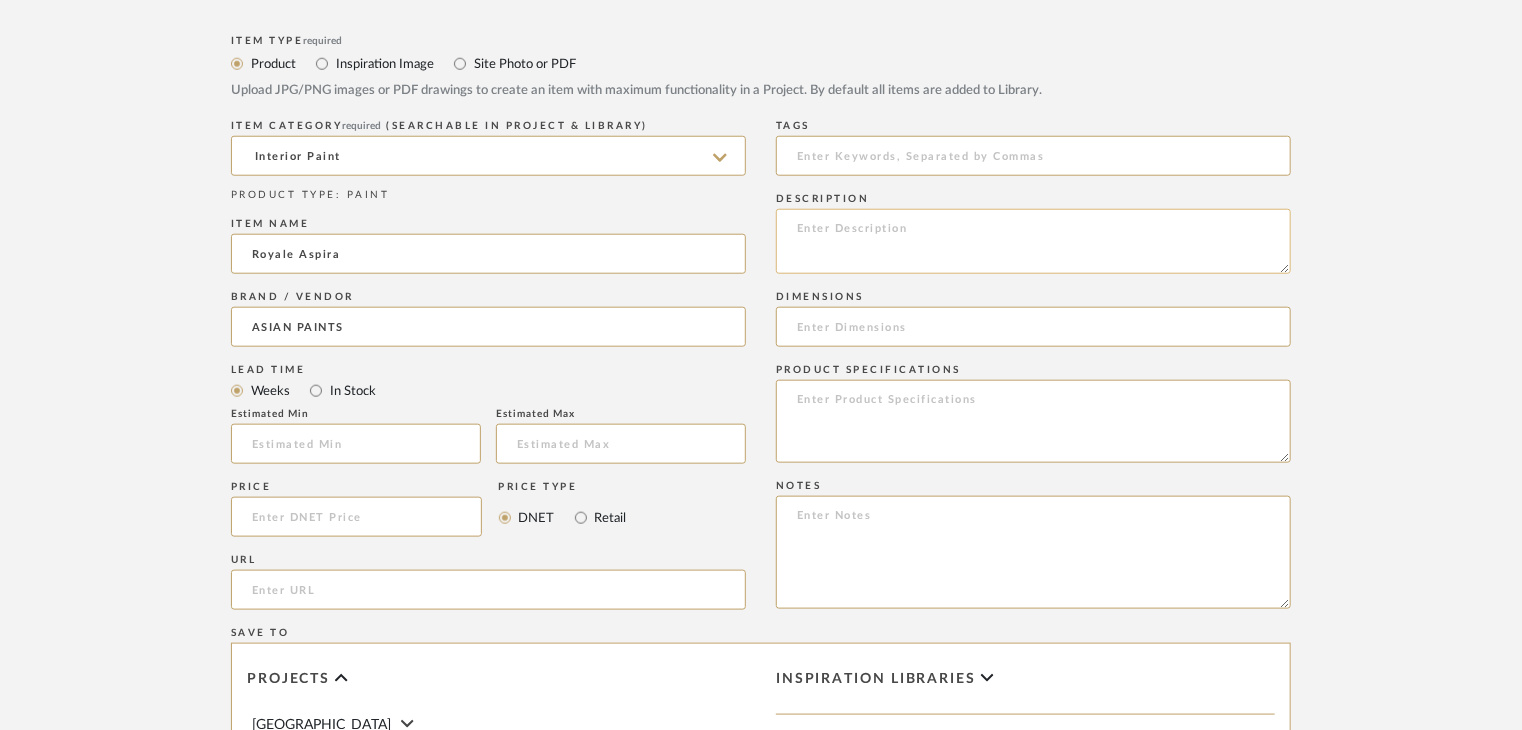 paste on "Type: Interior paint
Dimension(s): (as mentioned)
Material/Finishes: (as mentioned)
Installation requirements, if any: (as applicable)
Price: (as mentioned)
Lead time: (as mentioned)
Sample available: supplier stock
Sample Internal reference number:
as per the internal sample warehouse) Point of
contact:
Contact number:
Email address:
Address:
Additional contact information:" 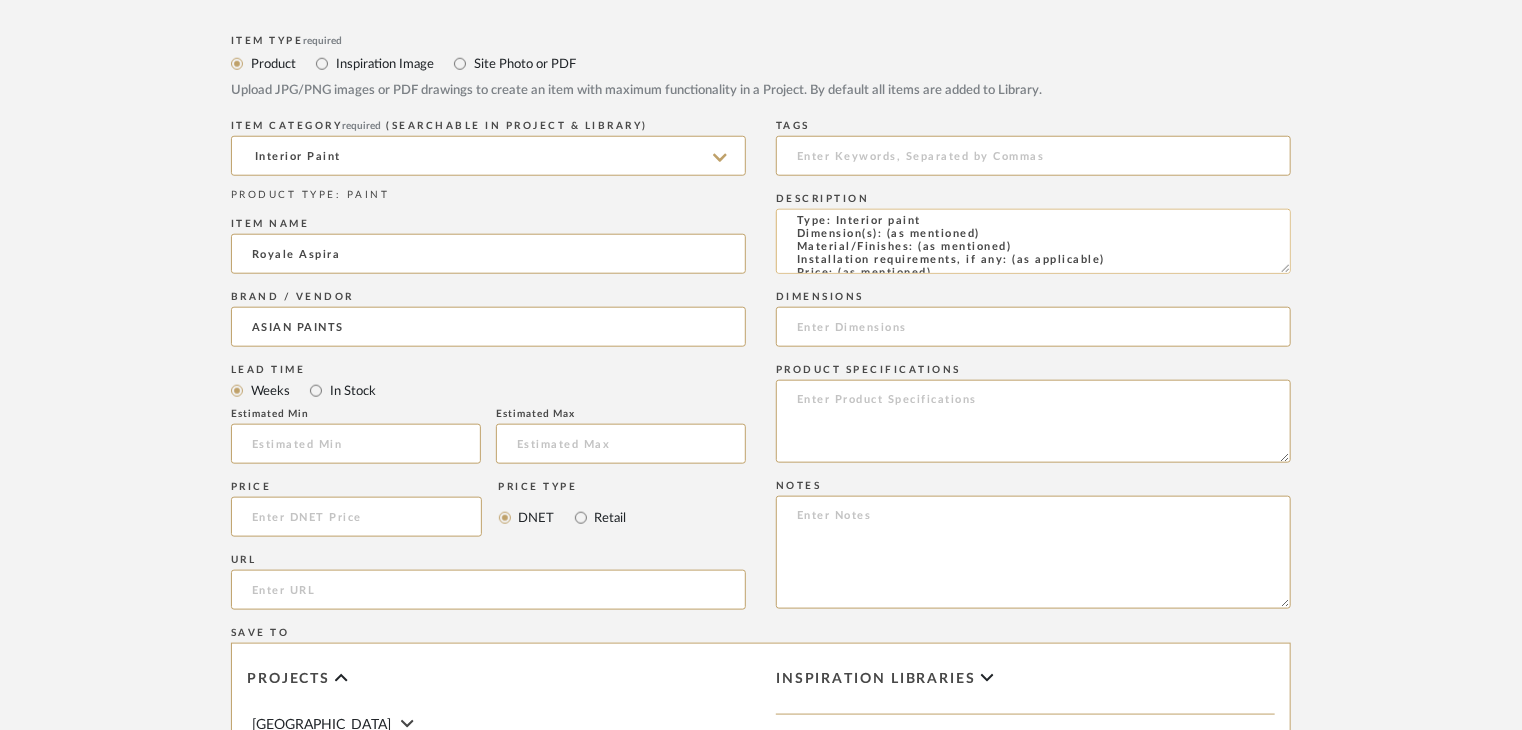 scroll, scrollTop: 0, scrollLeft: 0, axis: both 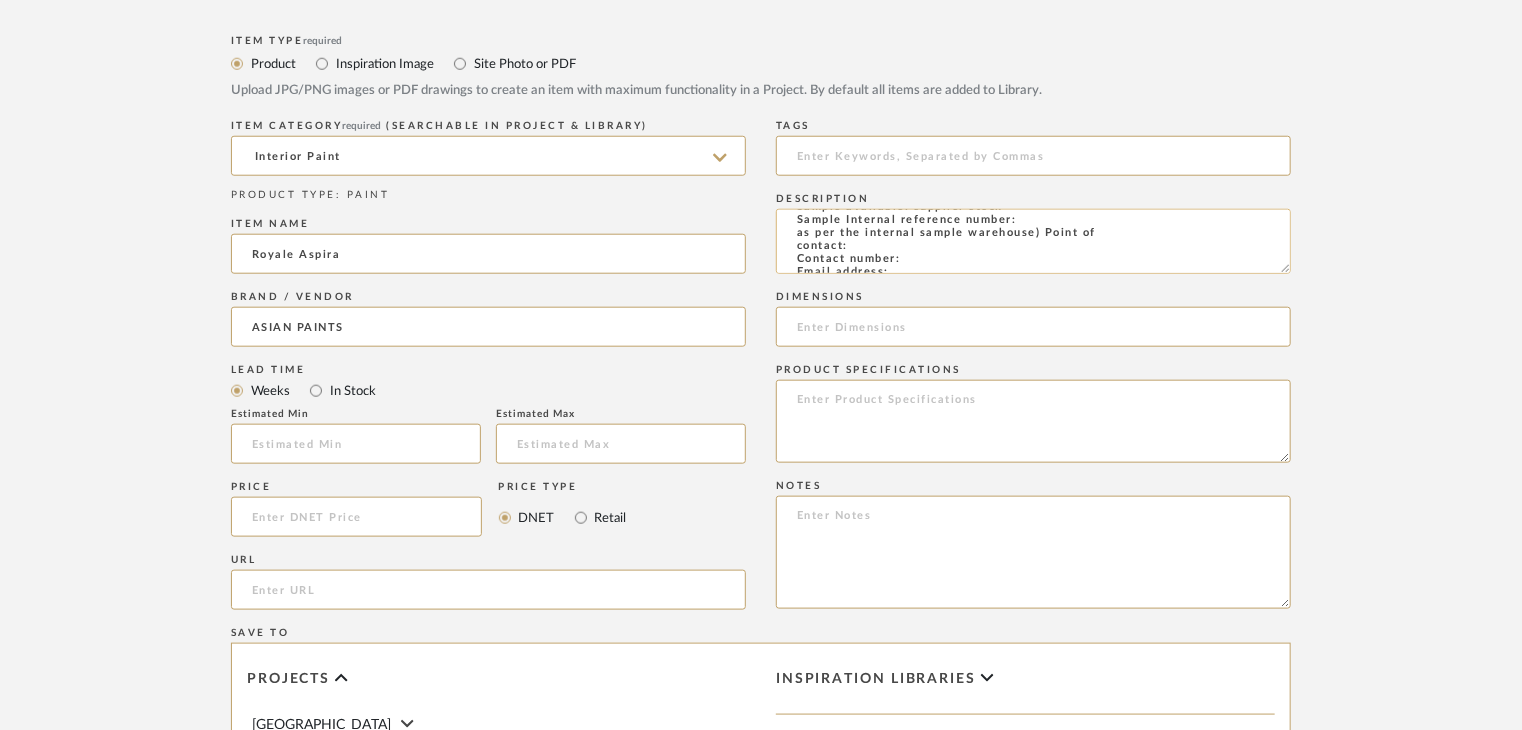 click on "Type: Interior paint
Dimension(s): (as mentioned)
Material/Finishes: (as mentioned)
Installation requirements, if any: (as applicable)
Price: (as mentioned)
Lead time: (as mentioned)
Sample available: supplier stock
Sample Internal reference number:
as per the internal sample warehouse) Point of
contact:
Contact number:
Email address:
Address:
Additional contact information:" 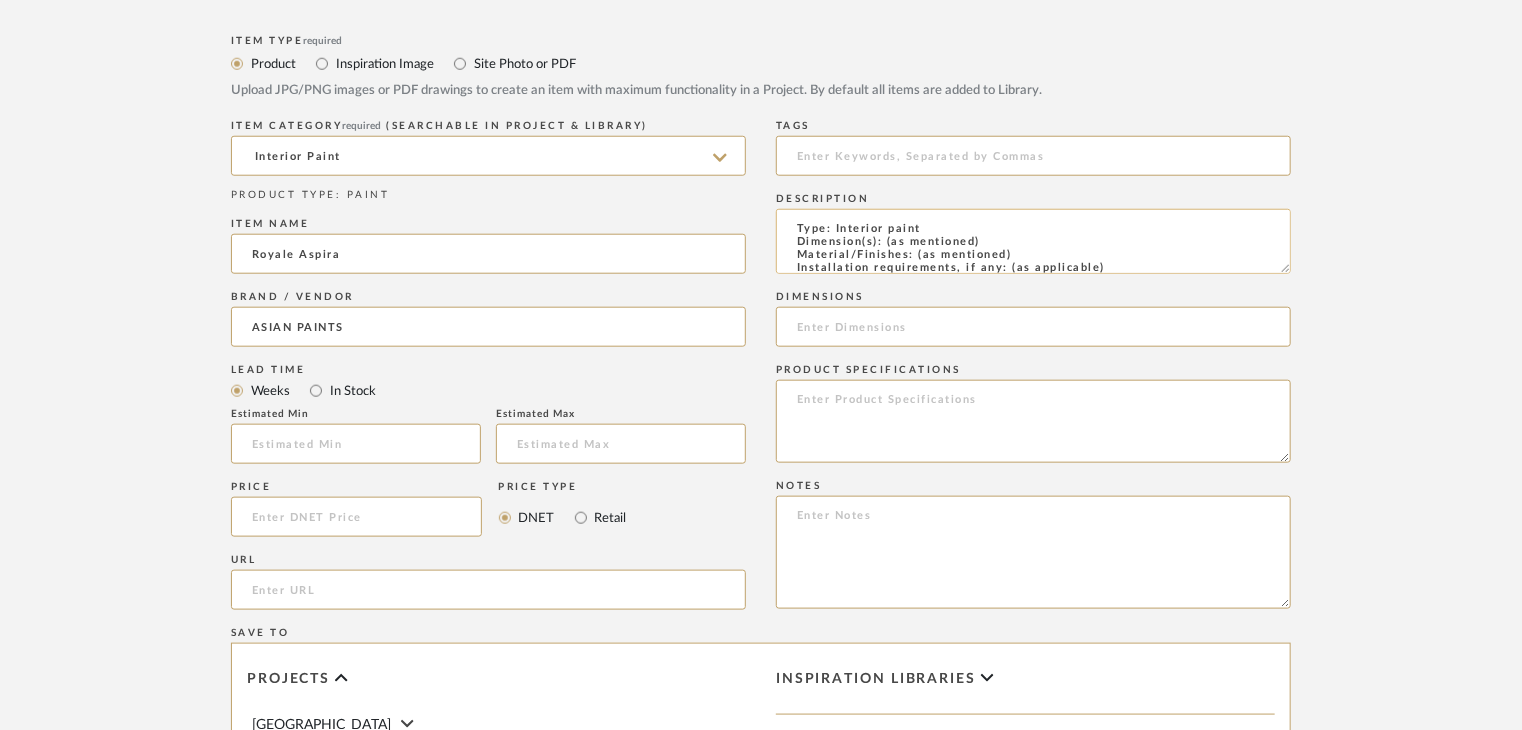 scroll, scrollTop: 0, scrollLeft: 0, axis: both 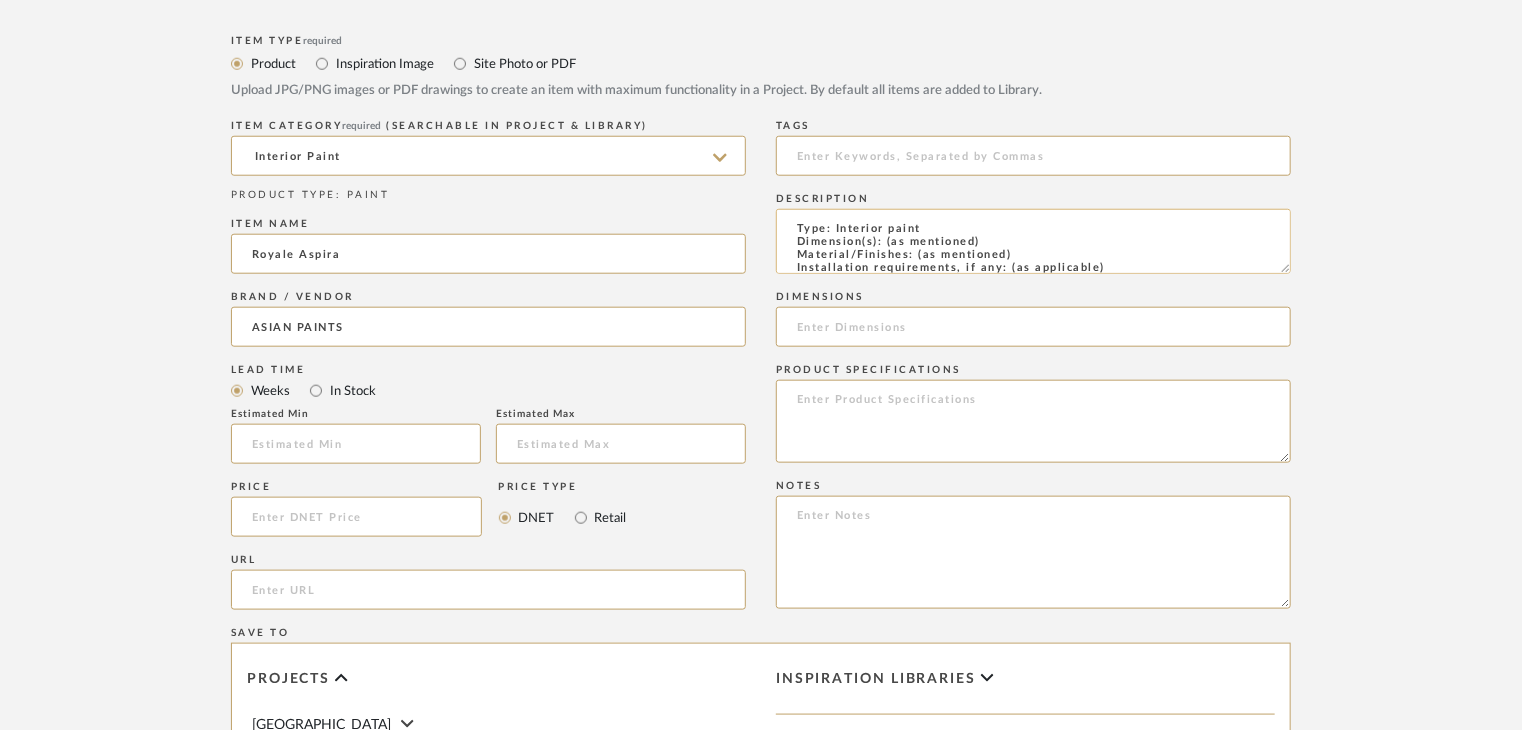 drag, startPoint x: 1033, startPoint y: 252, endPoint x: 916, endPoint y: 253, distance: 117.00427 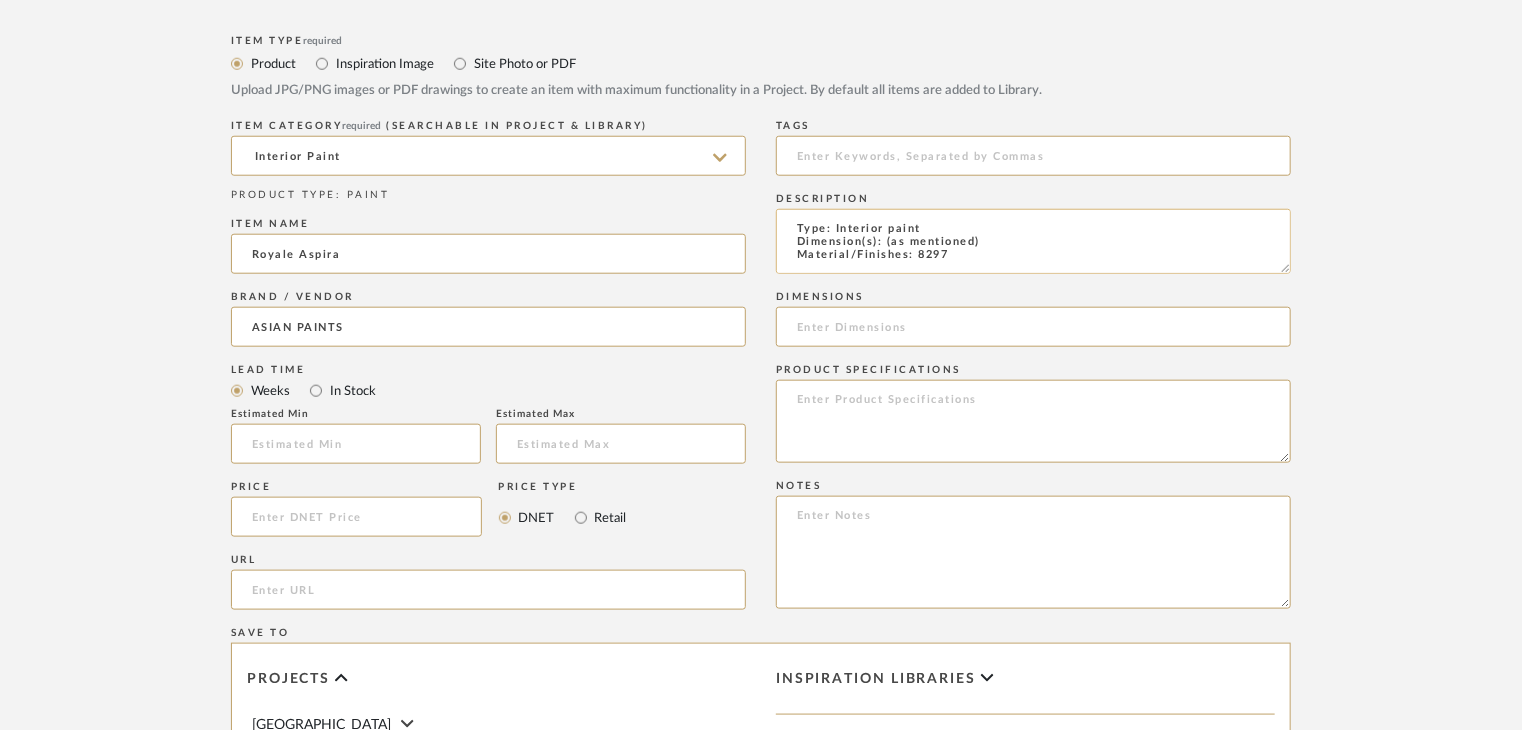 scroll, scrollTop: 1, scrollLeft: 0, axis: vertical 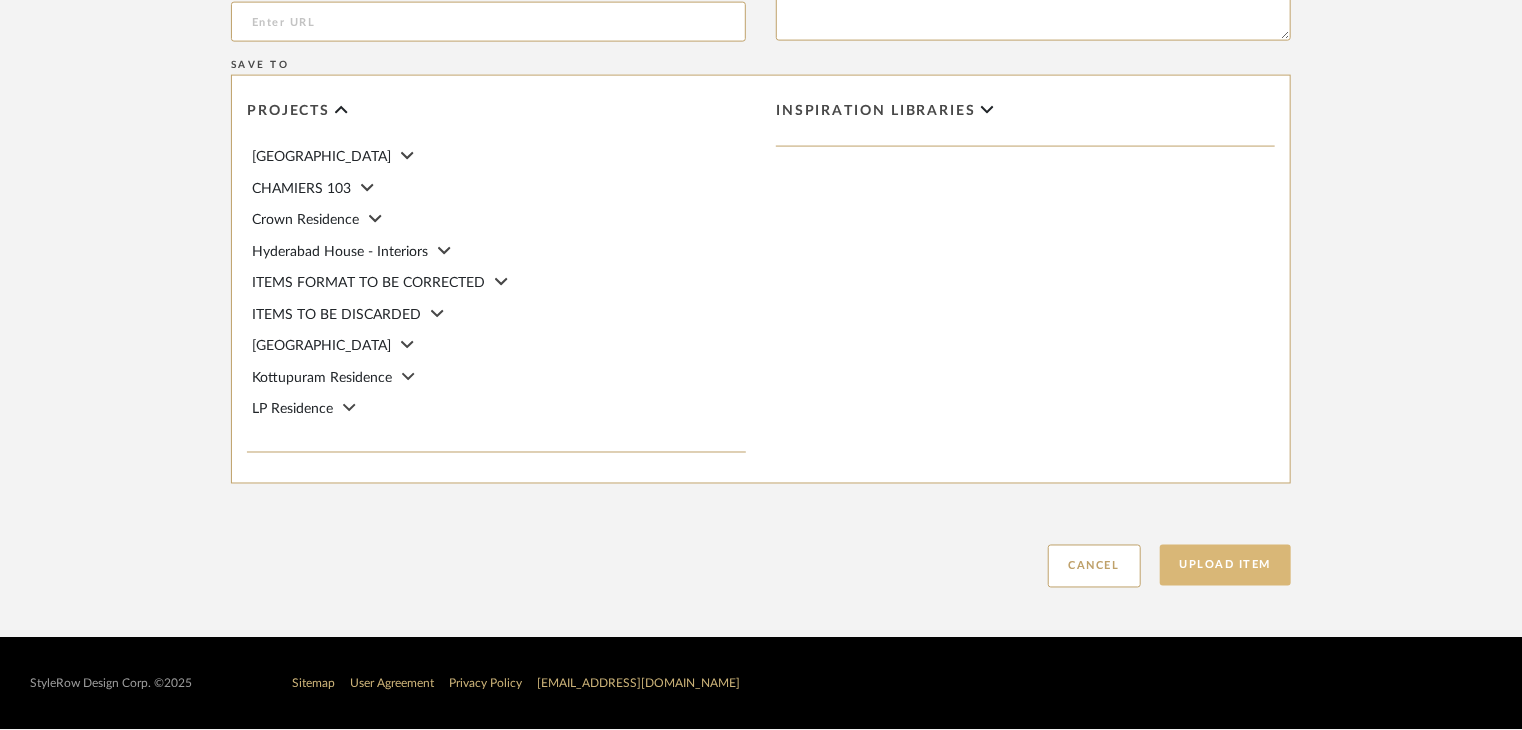 type on "Type: Interior paint
Dimension(s): (as mentioned)
Material/Finishes: 8297
Installation requirements, if any: (as applicable)
Price: (as mentioned)
Lead time: (as mentioned)
Sample available: supplier stock
Sample Internal reference number: PN-IN-001-8297
as per the internal sample warehouse) Point of
contact:
Contact number:
Email address:
Address:
Additional contact information:" 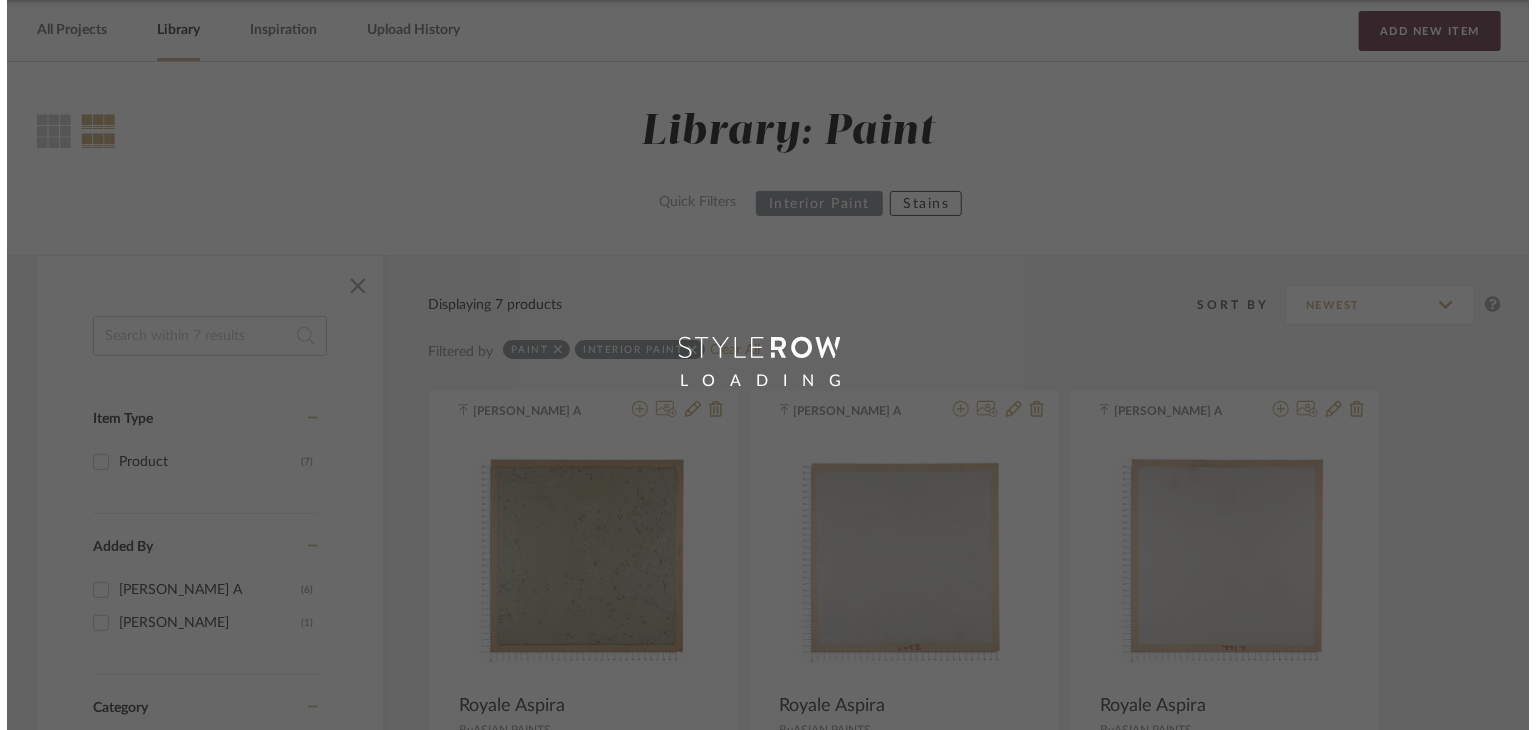scroll, scrollTop: 0, scrollLeft: 0, axis: both 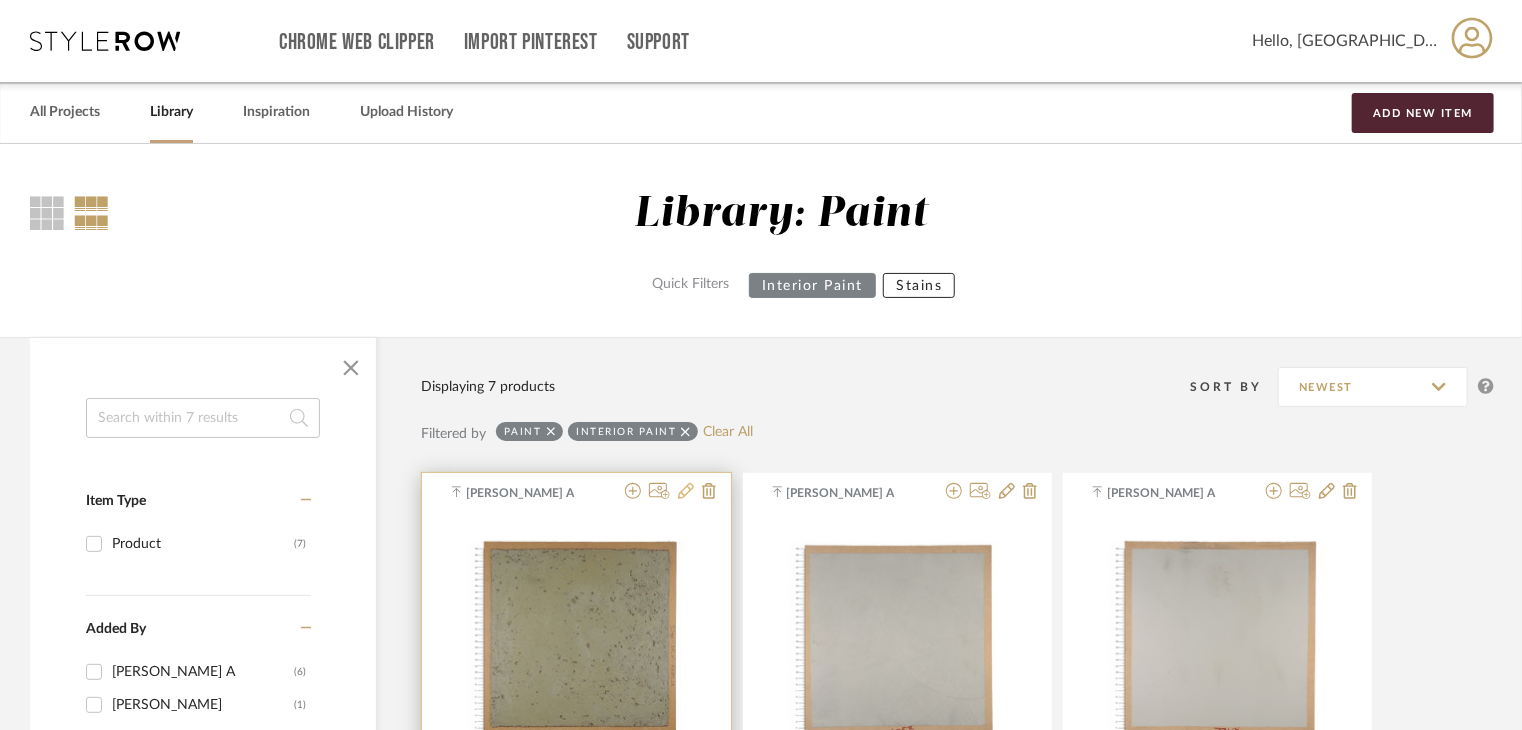 click 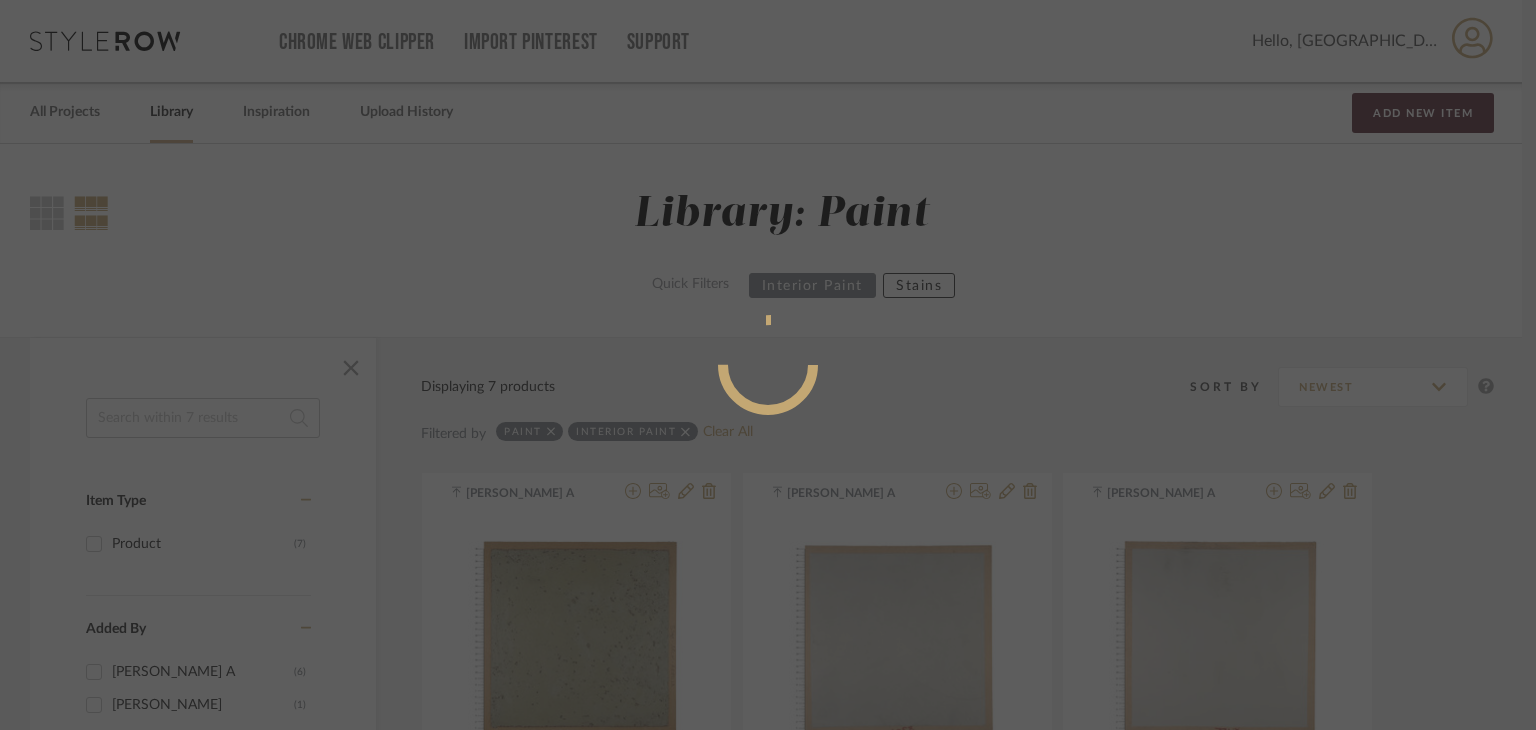 radio on "true" 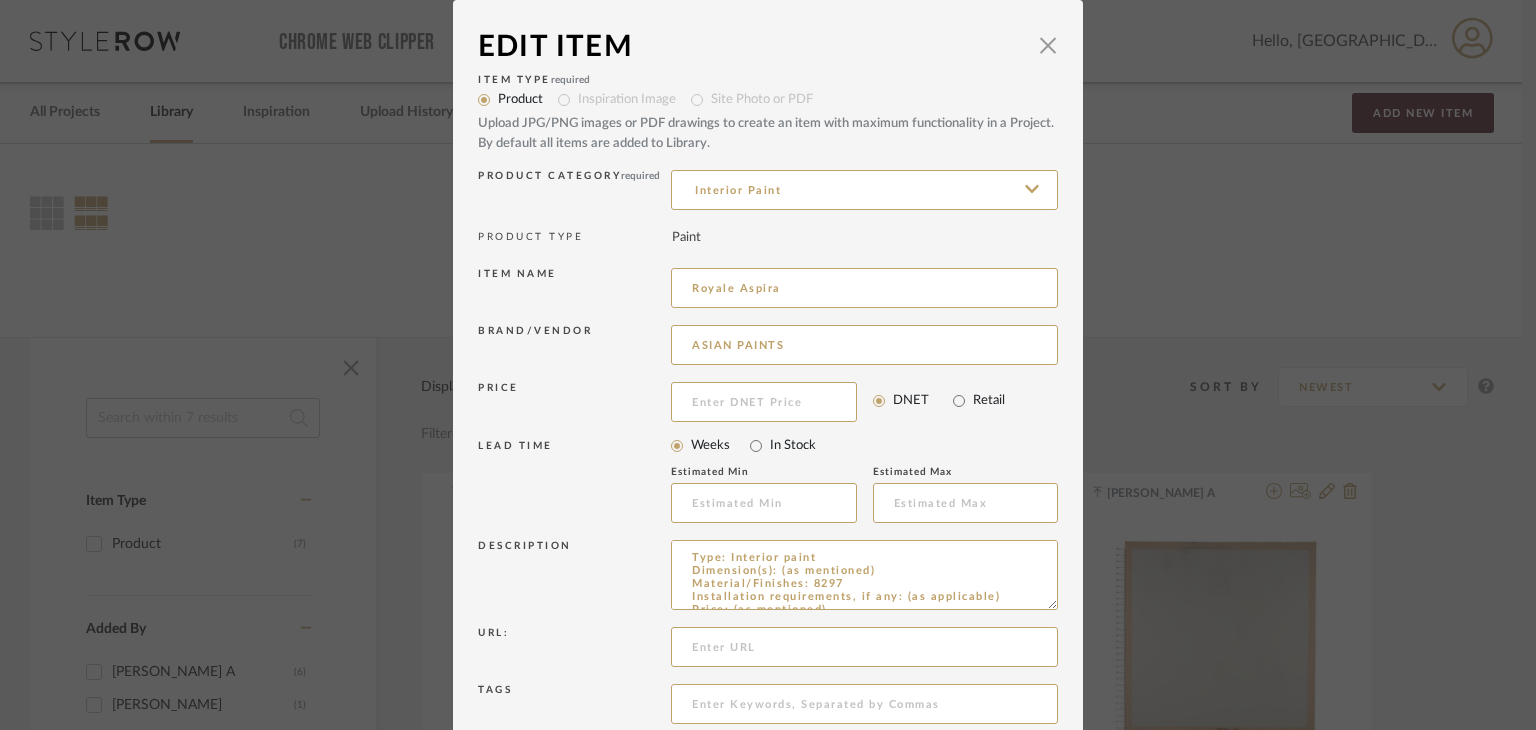 drag, startPoint x: 806, startPoint y: 287, endPoint x: 377, endPoint y: 341, distance: 432.38525 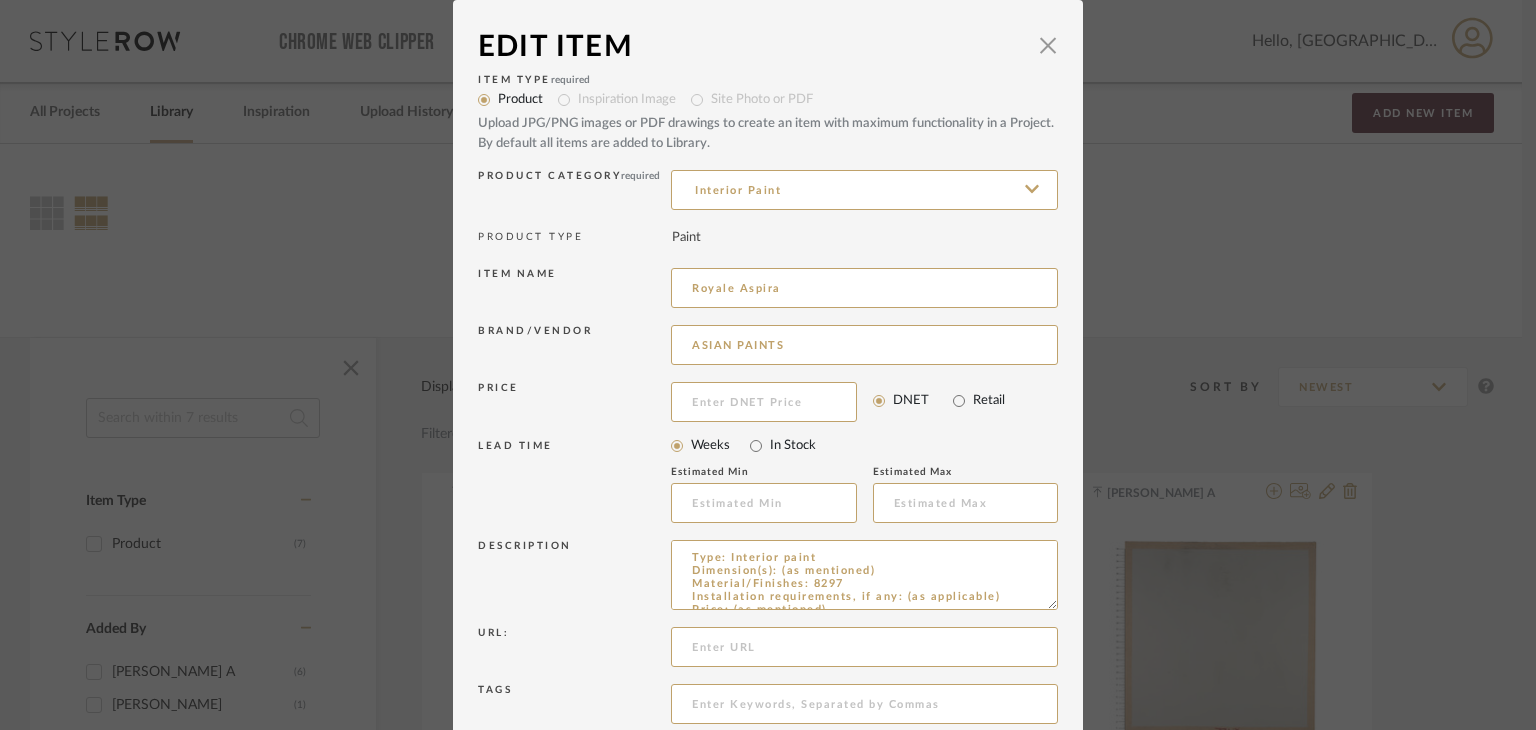 click on "Edit Item ×  Item Type  required Product Inspiration Image   Site Photo or PDF   Upload JPG/PNG images or PDF drawings to create an item with maximum functionality in a Project. By default all items are added to Library.   Product Category  required Interior Paint  PRODUCT TYPE  Paint  Item name  Royale Aspira  Brand/Vendor  ASIAN PAINTS  Price  DNET  Retail   LEAD TIME  Weeks In Stock  Estimated Min   Estimated Max   Description  Type: Interior paint
Dimension(s): (as mentioned)
Material/Finishes: 8297
Installation requirements, if any: (as applicable)
Price: (as mentioned)
Lead time: (as mentioned)
Sample available: supplier stock
Sample Internal reference number: PN-IN-001-8297
as per the internal sample warehouse) Point of
contact:
Contact number:
Email address:
Address:
Additional contact information:  Url:   Tags   Notes   Update  Cancel" at bounding box center (768, 365) 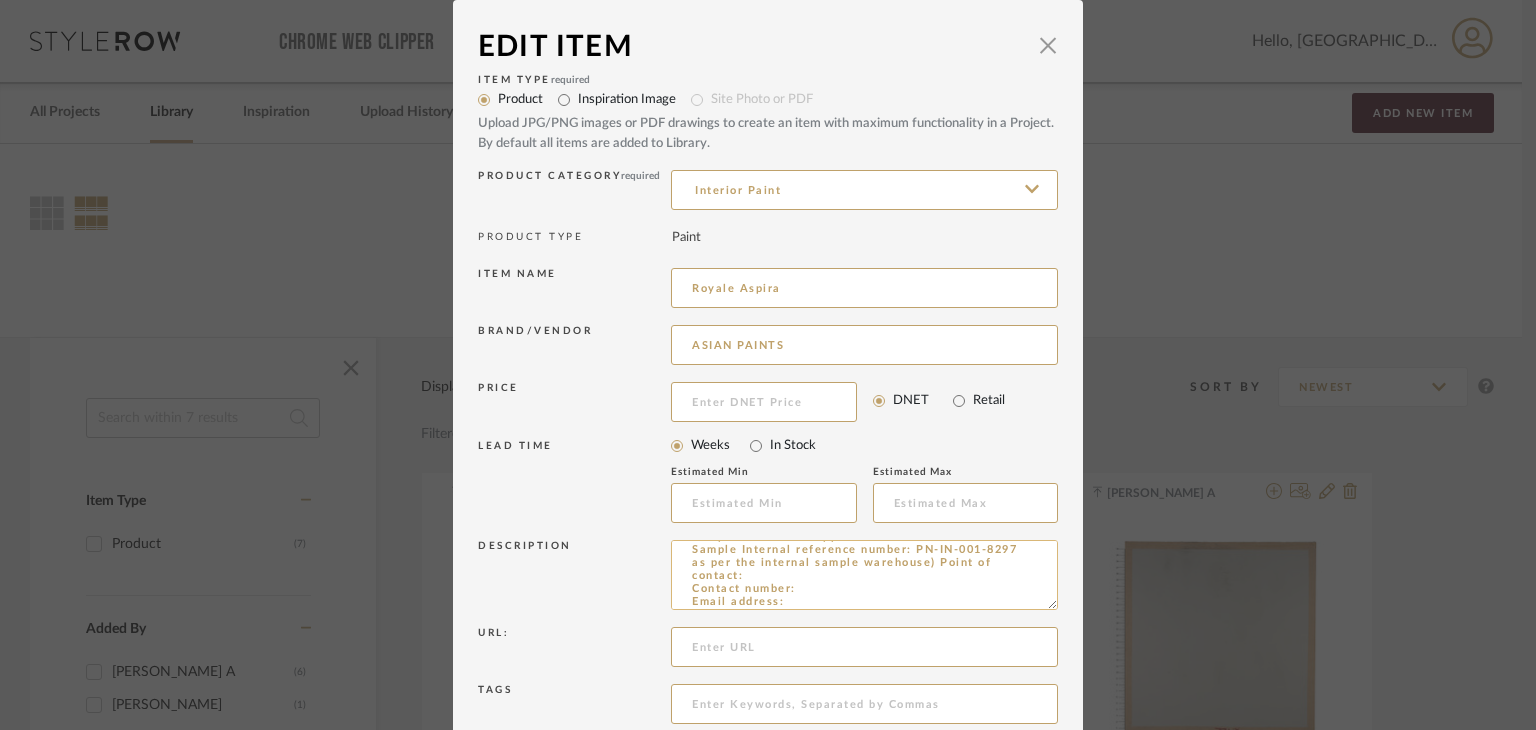 scroll, scrollTop: 100, scrollLeft: 0, axis: vertical 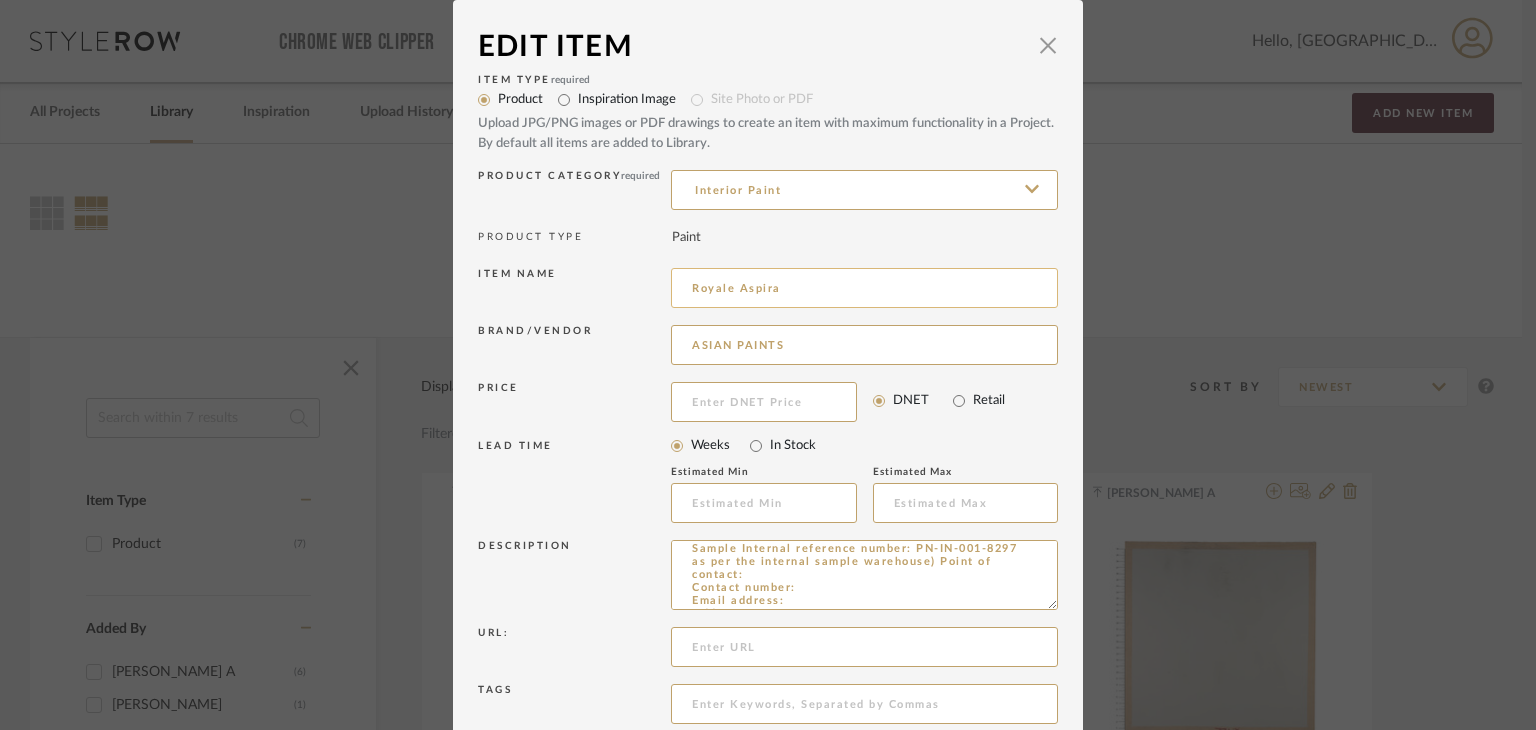 click on "Royale Aspira" at bounding box center (864, 288) 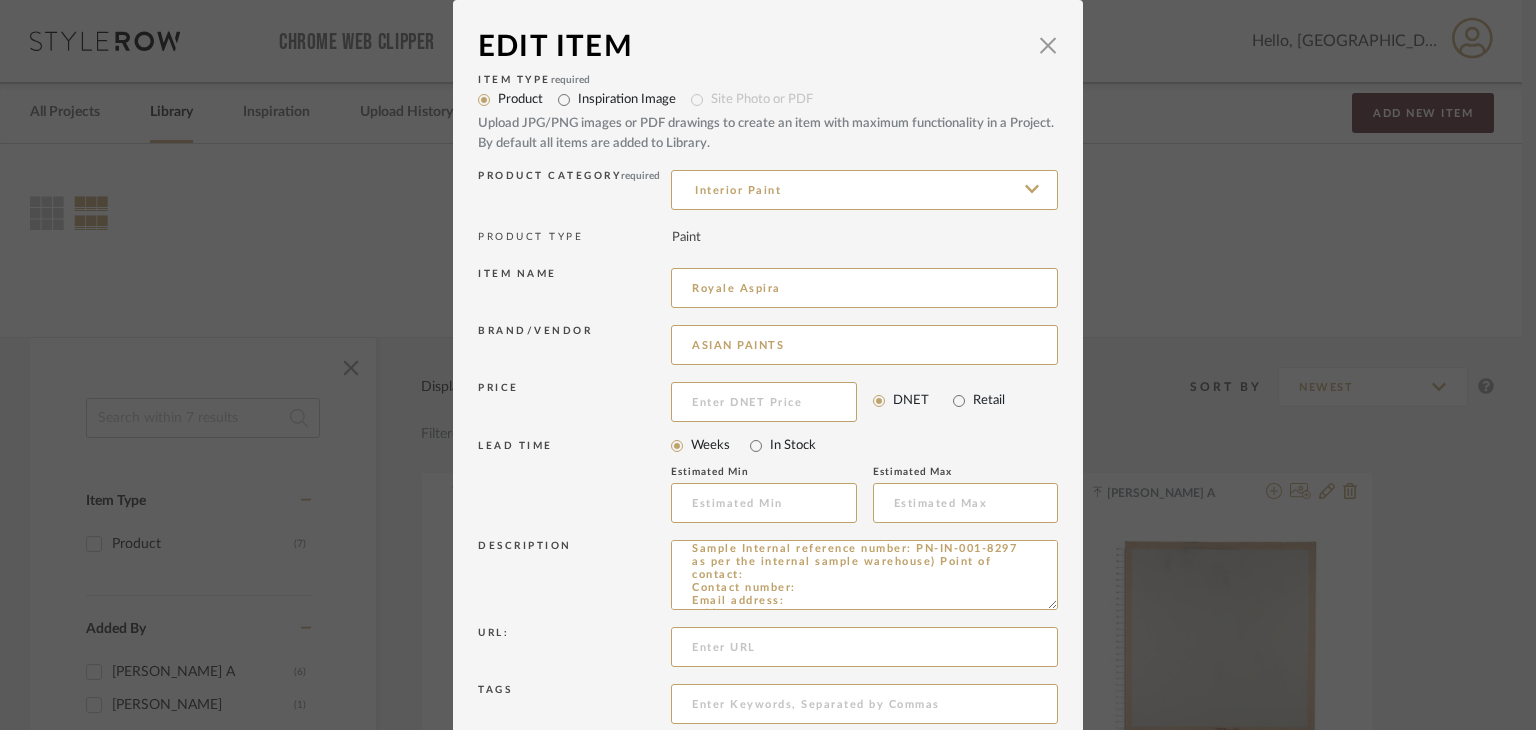 drag, startPoint x: 795, startPoint y: 287, endPoint x: 528, endPoint y: 285, distance: 267.00748 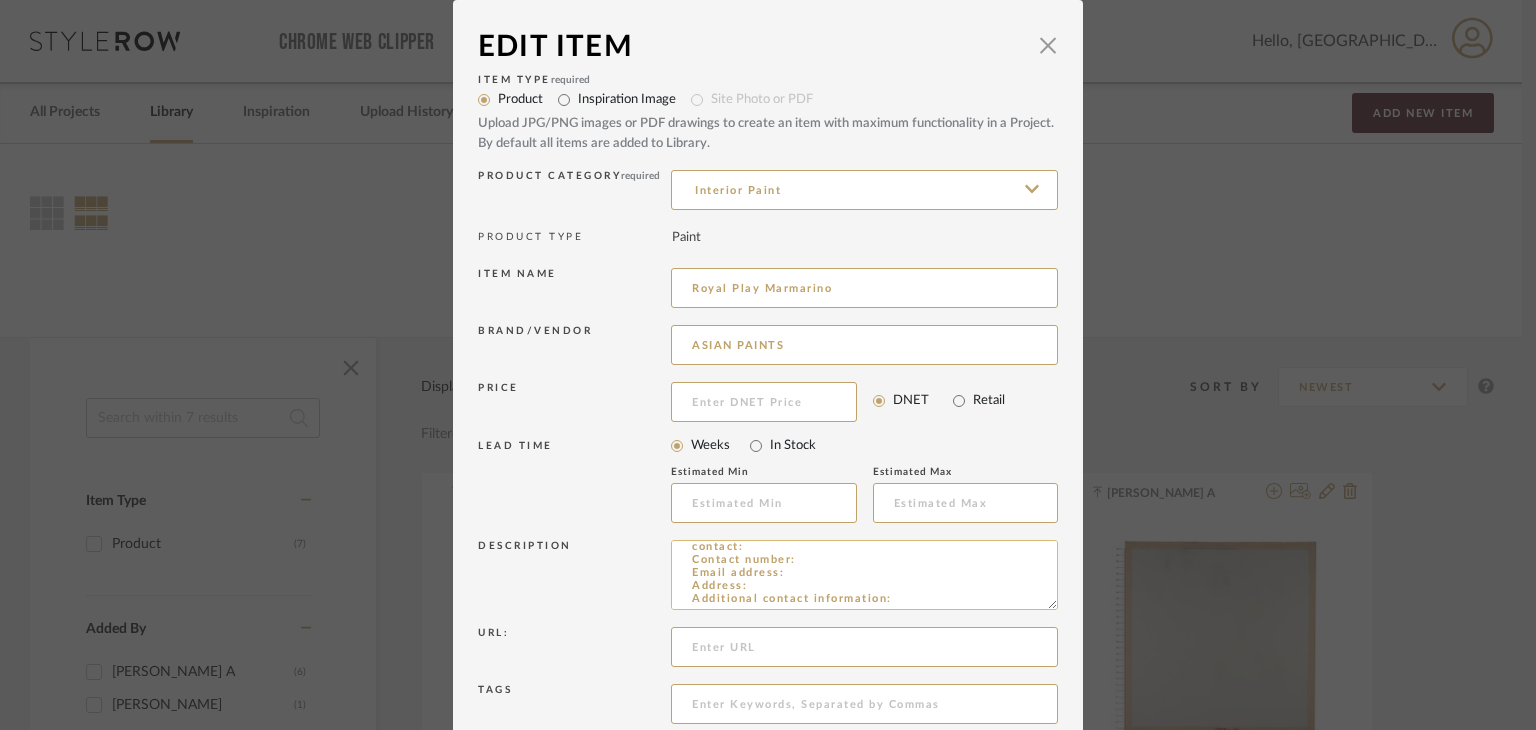 scroll, scrollTop: 128, scrollLeft: 0, axis: vertical 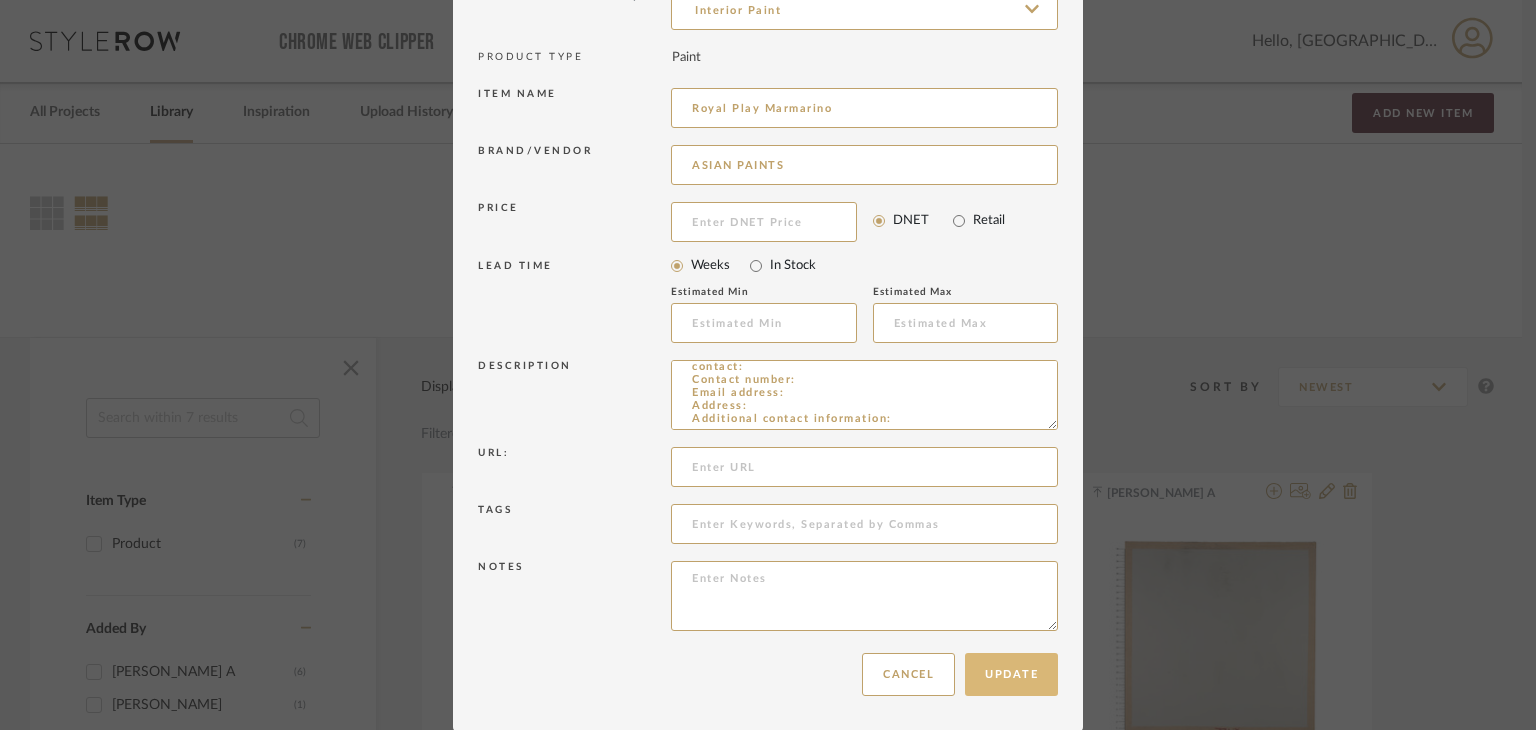 type on "Royal Play Marmarino" 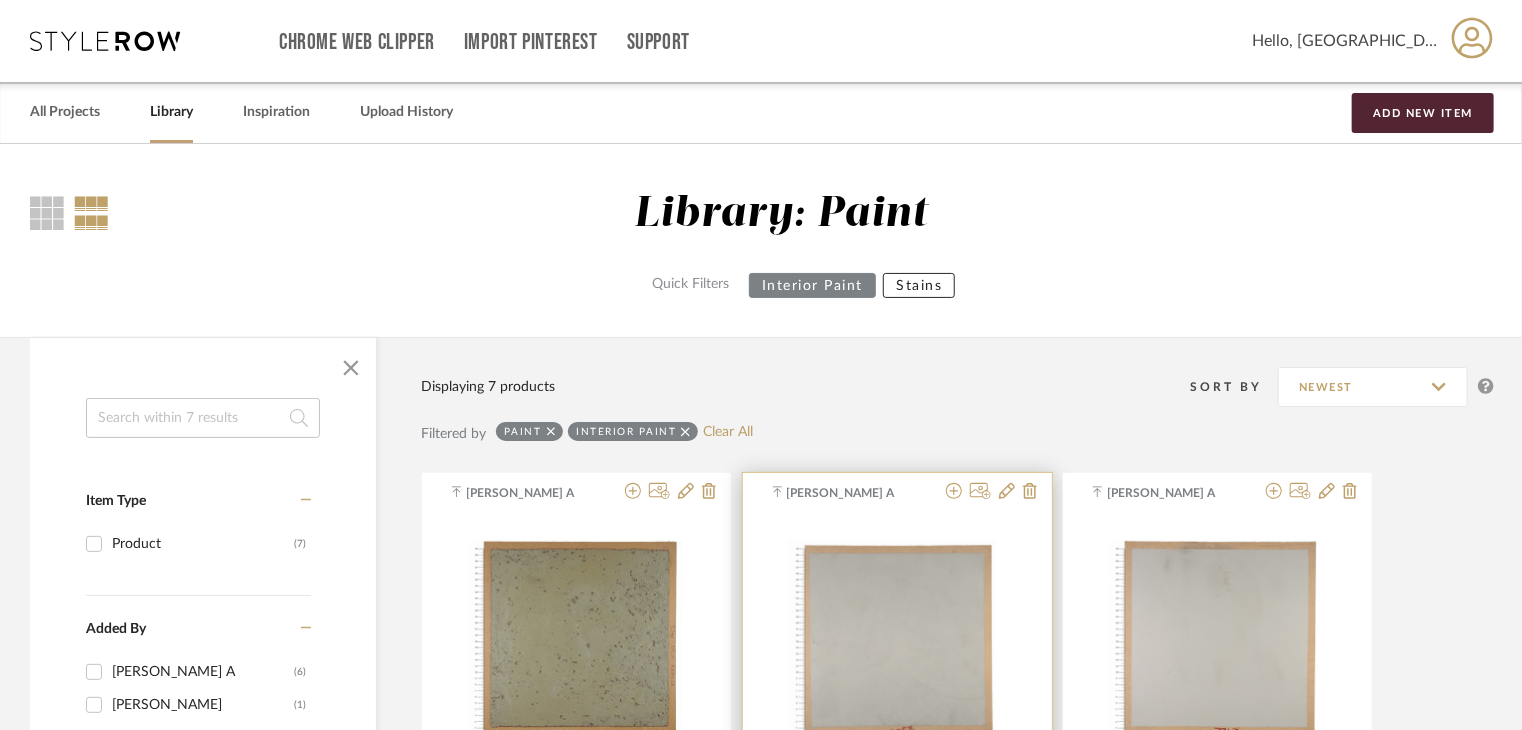 type 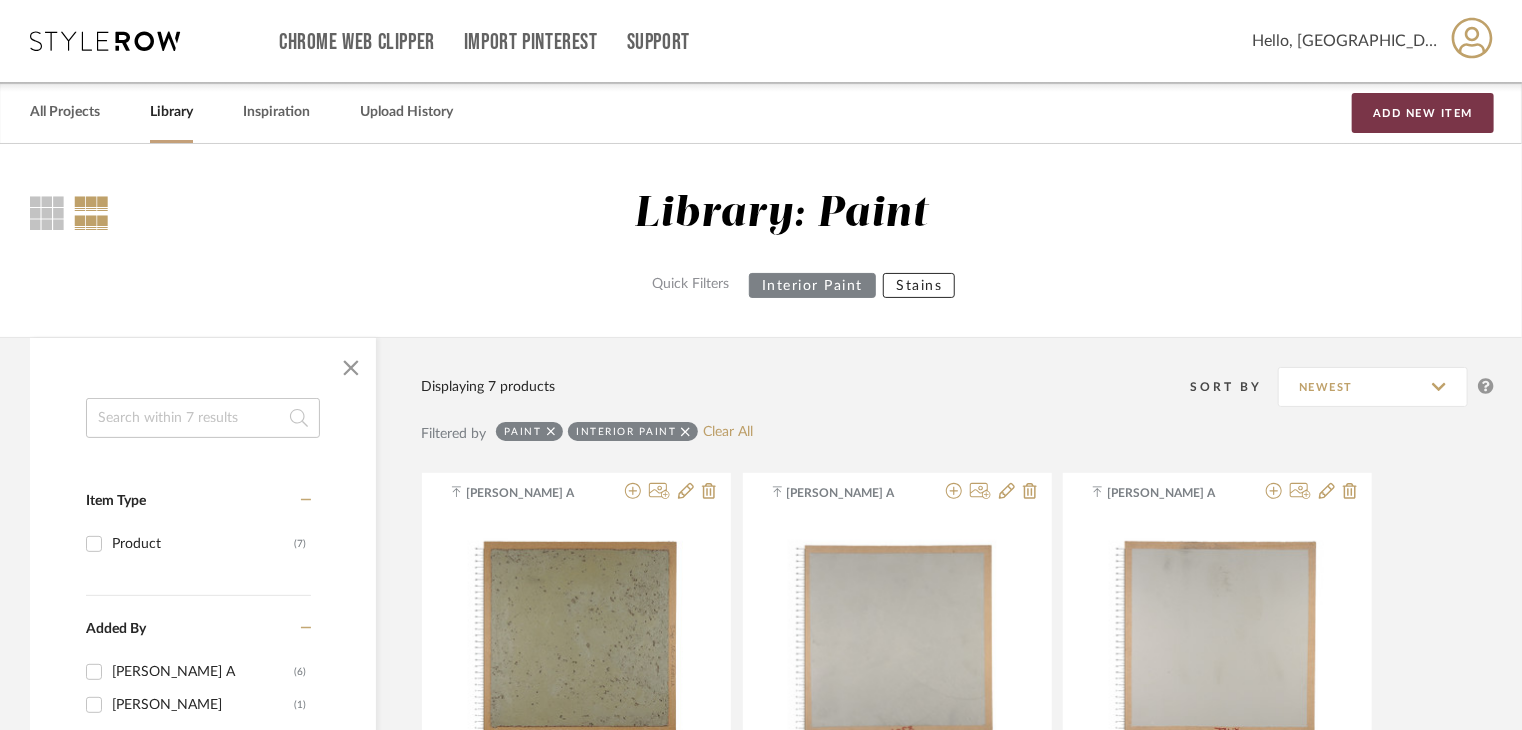 click on "Add New Item" at bounding box center [1423, 113] 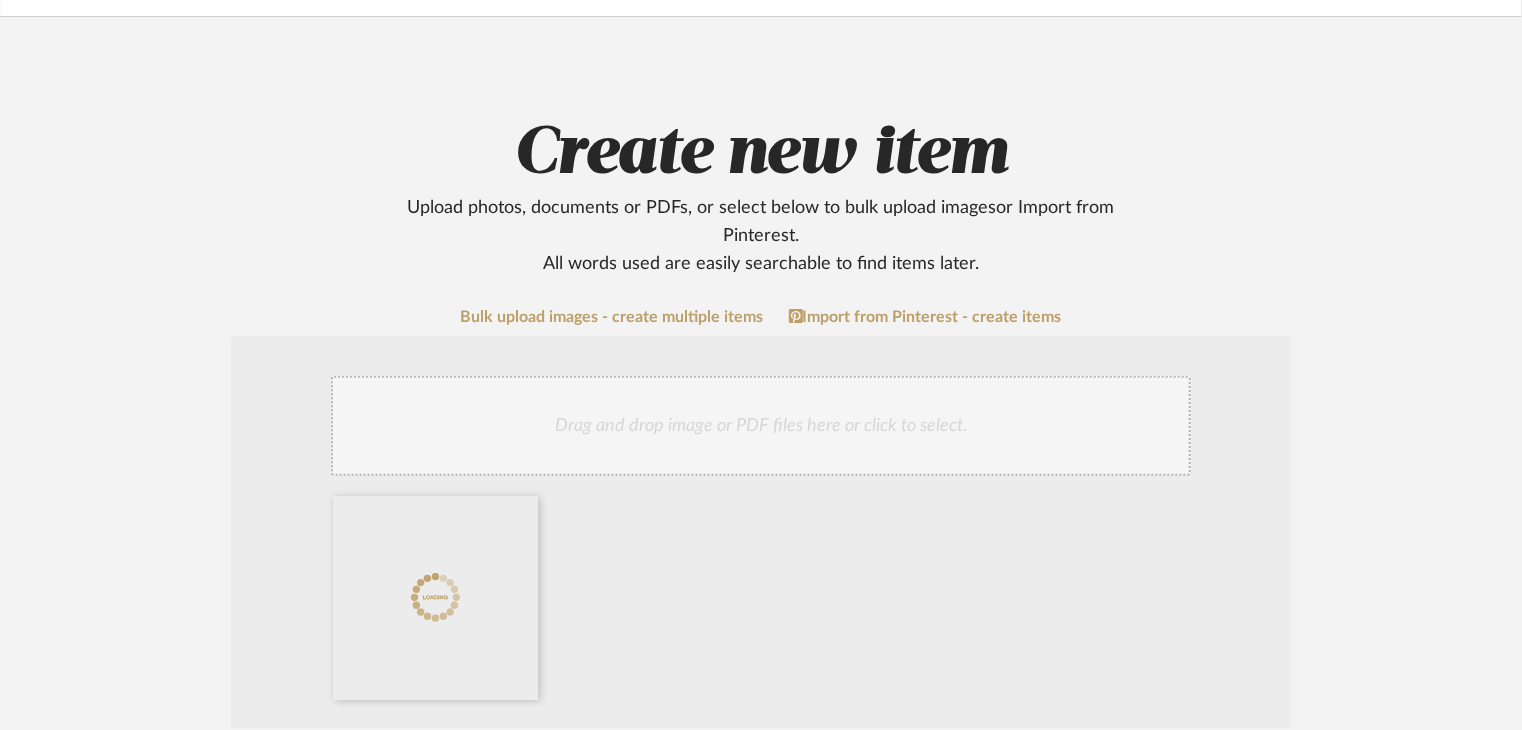 scroll, scrollTop: 600, scrollLeft: 0, axis: vertical 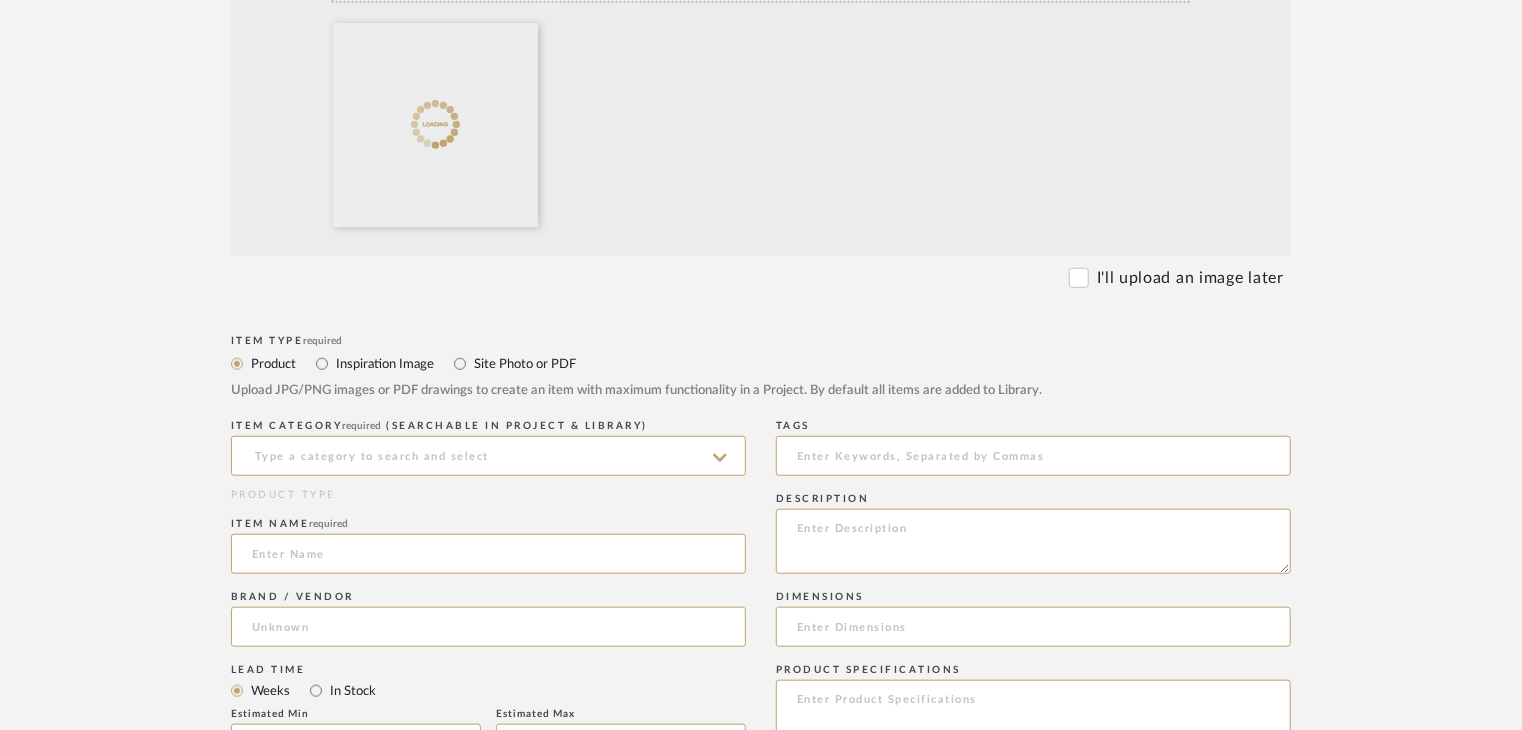 drag, startPoint x: 406, startPoint y: 445, endPoint x: 410, endPoint y: 477, distance: 32.24903 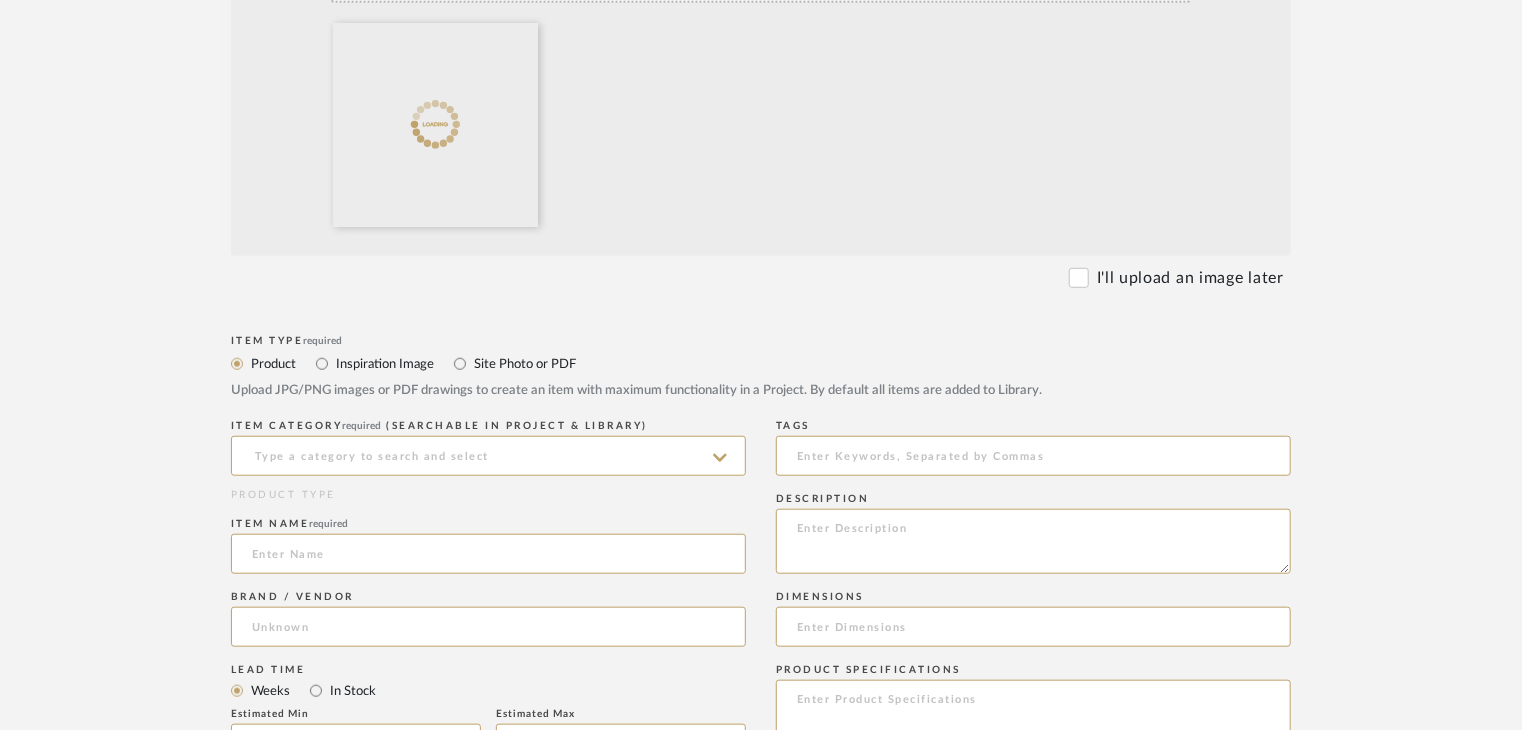 click 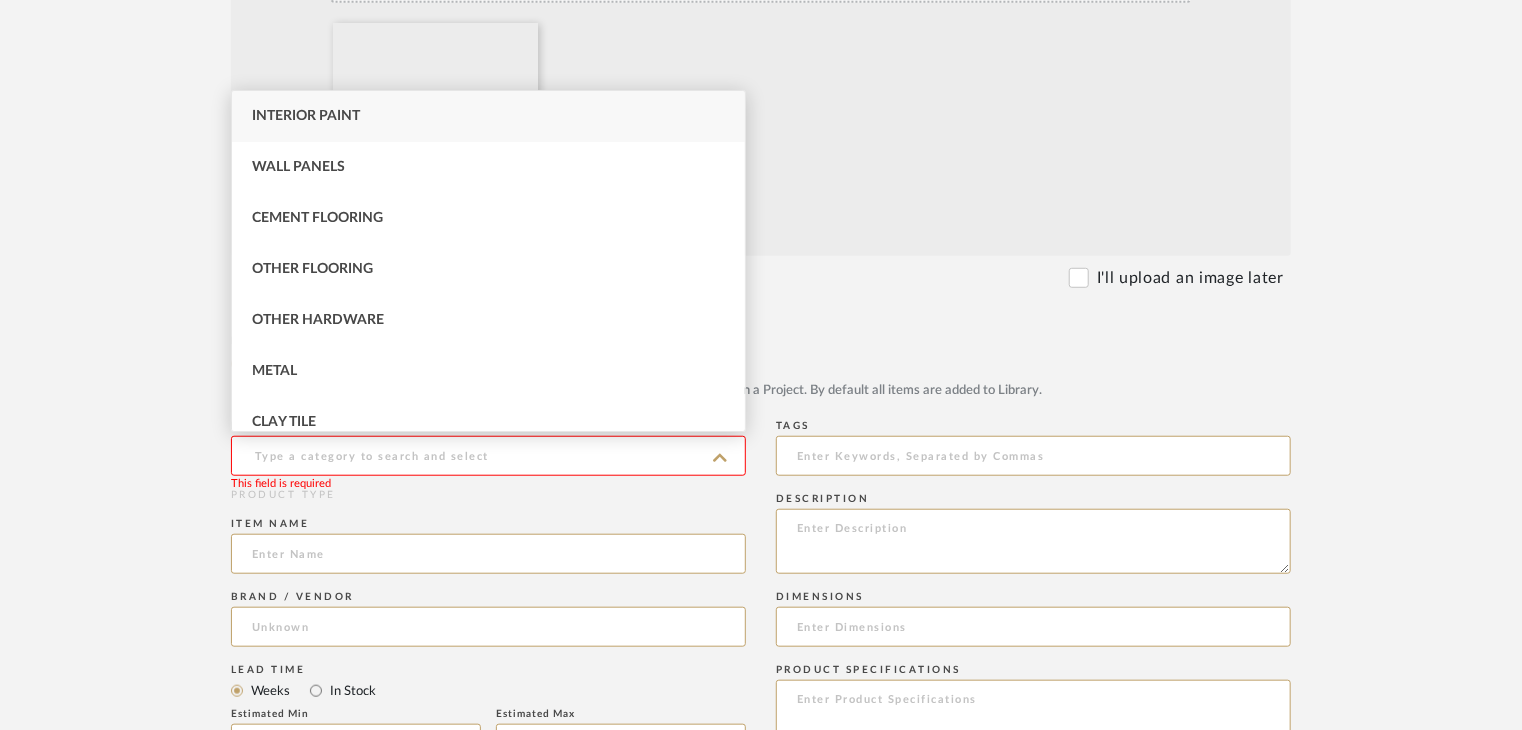 click on "Interior Paint" at bounding box center (488, 116) 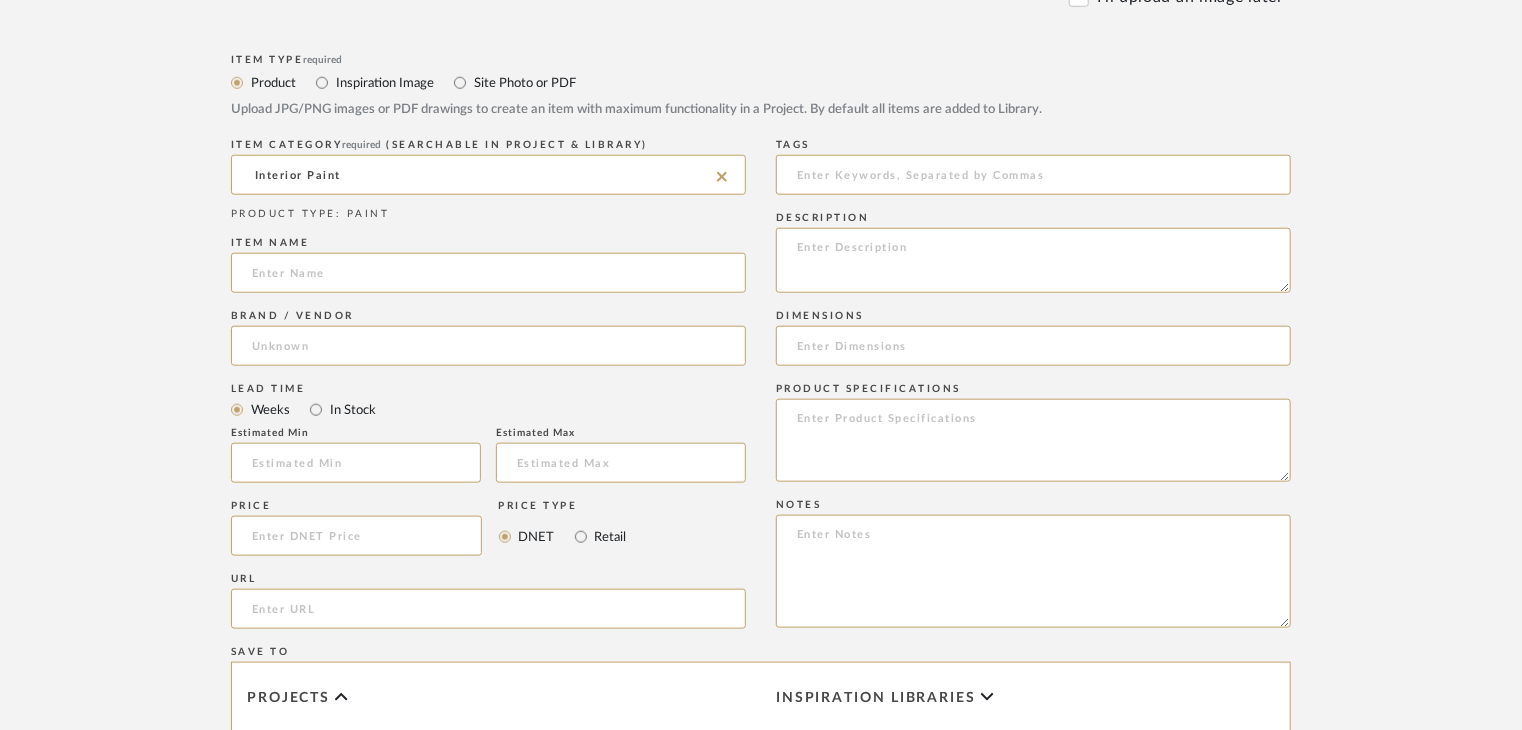 scroll, scrollTop: 900, scrollLeft: 0, axis: vertical 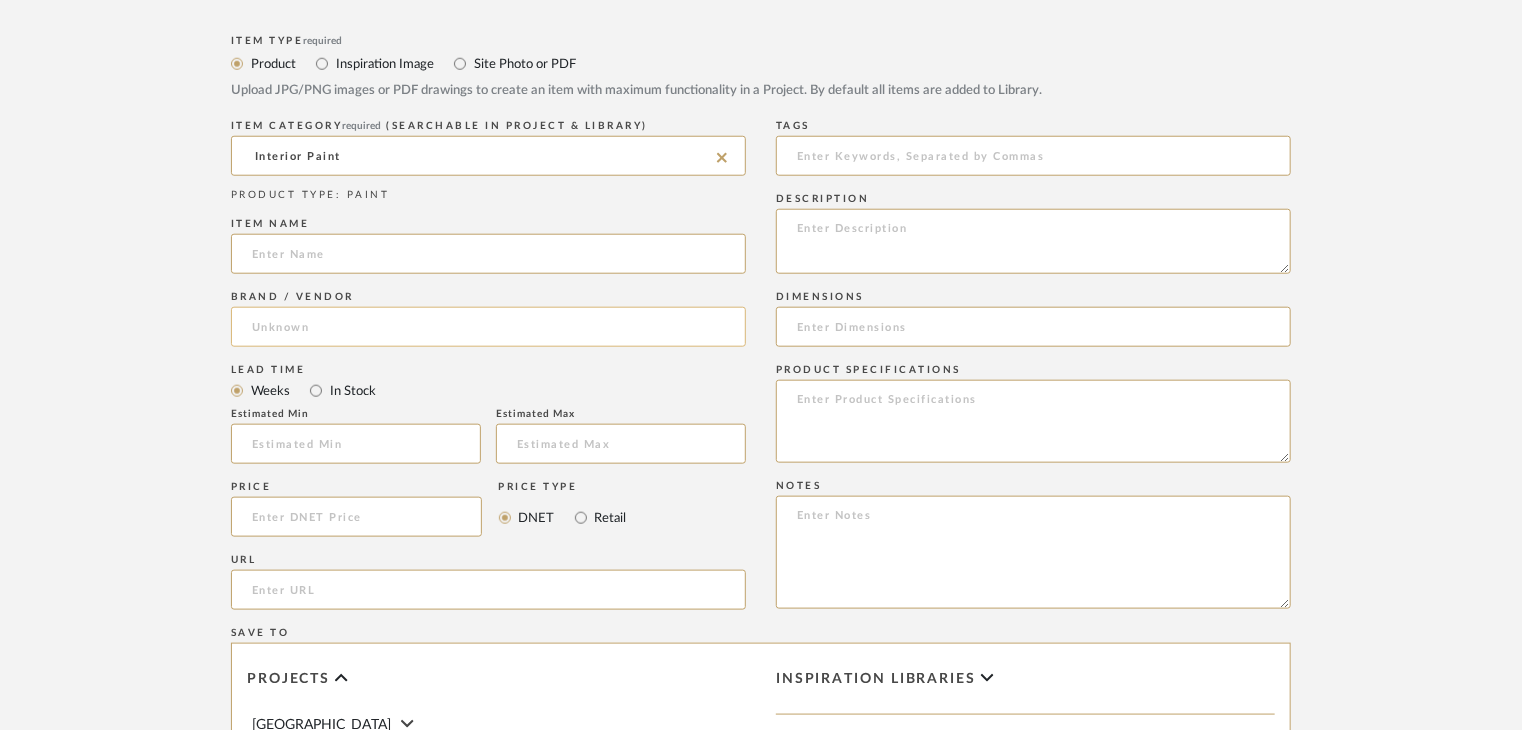 paste on "Ultima [PERSON_NAME] spray" 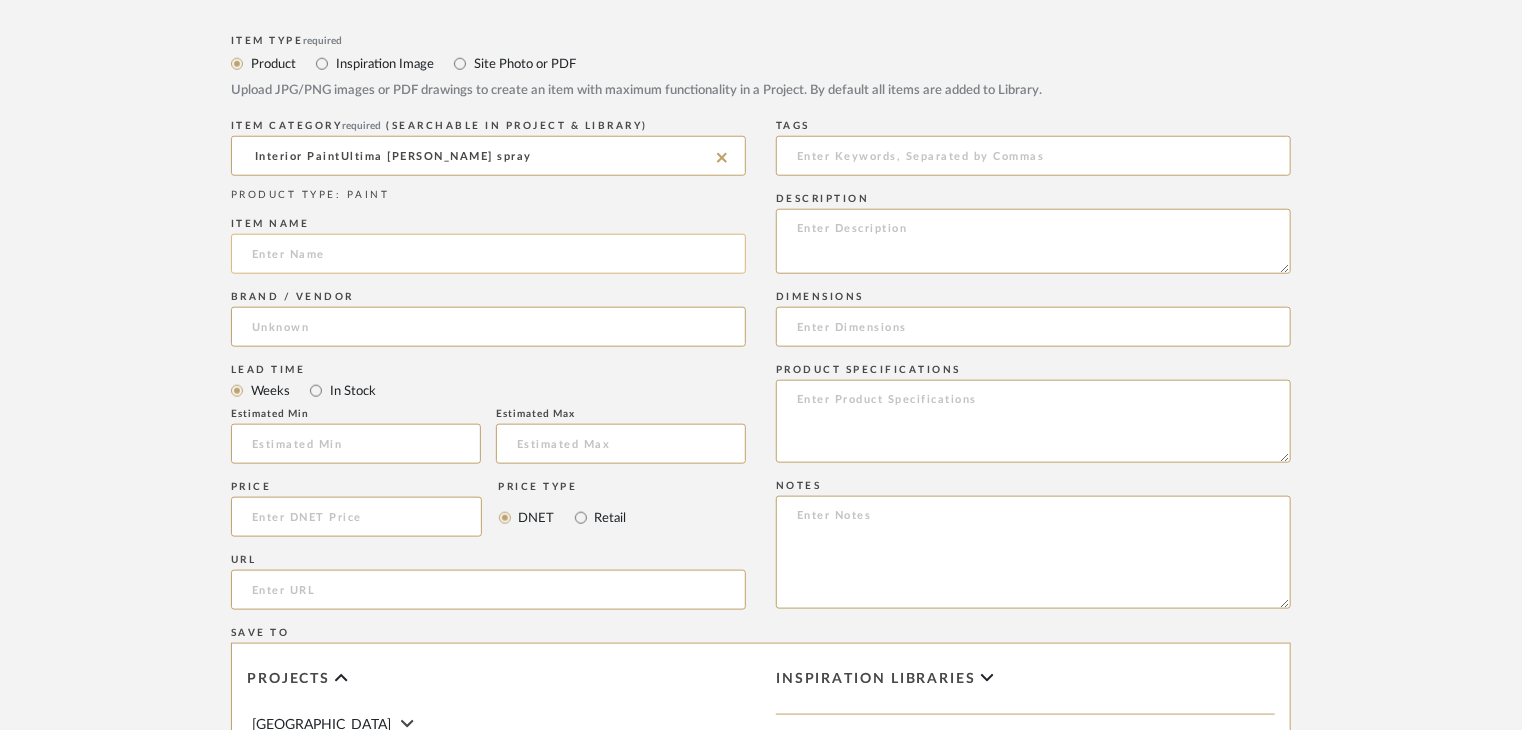 type on "Interior Paint" 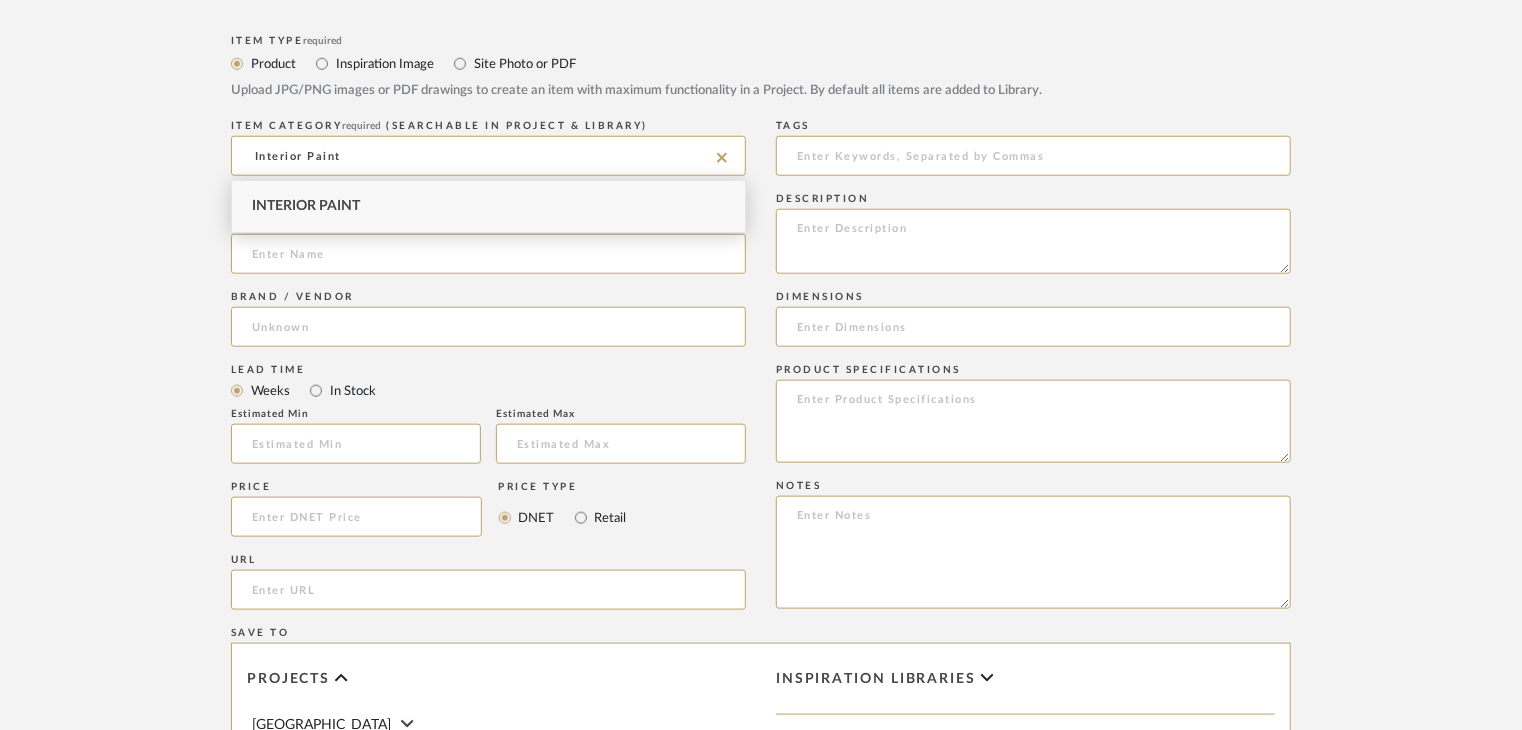 click on "Interior Paint" at bounding box center [488, 206] 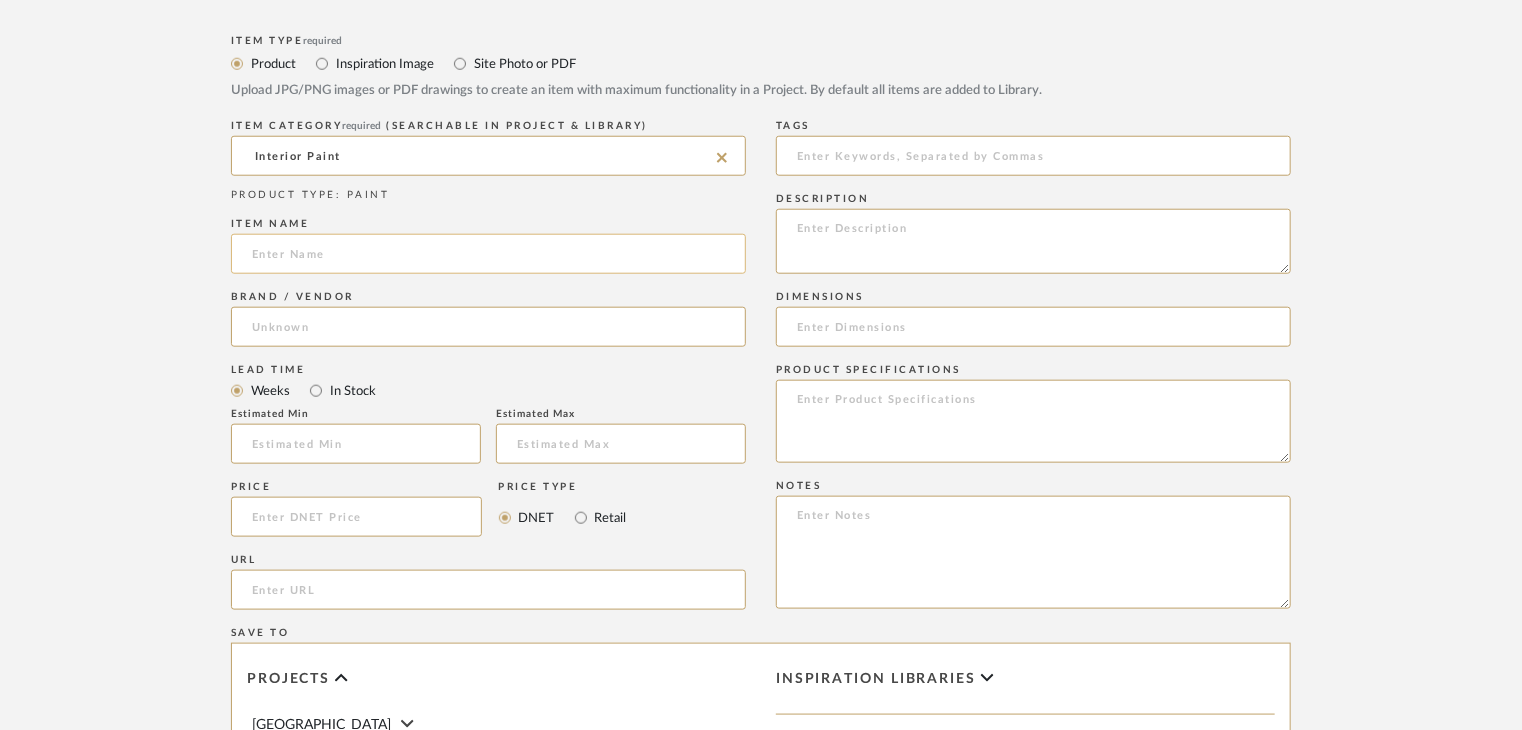 click 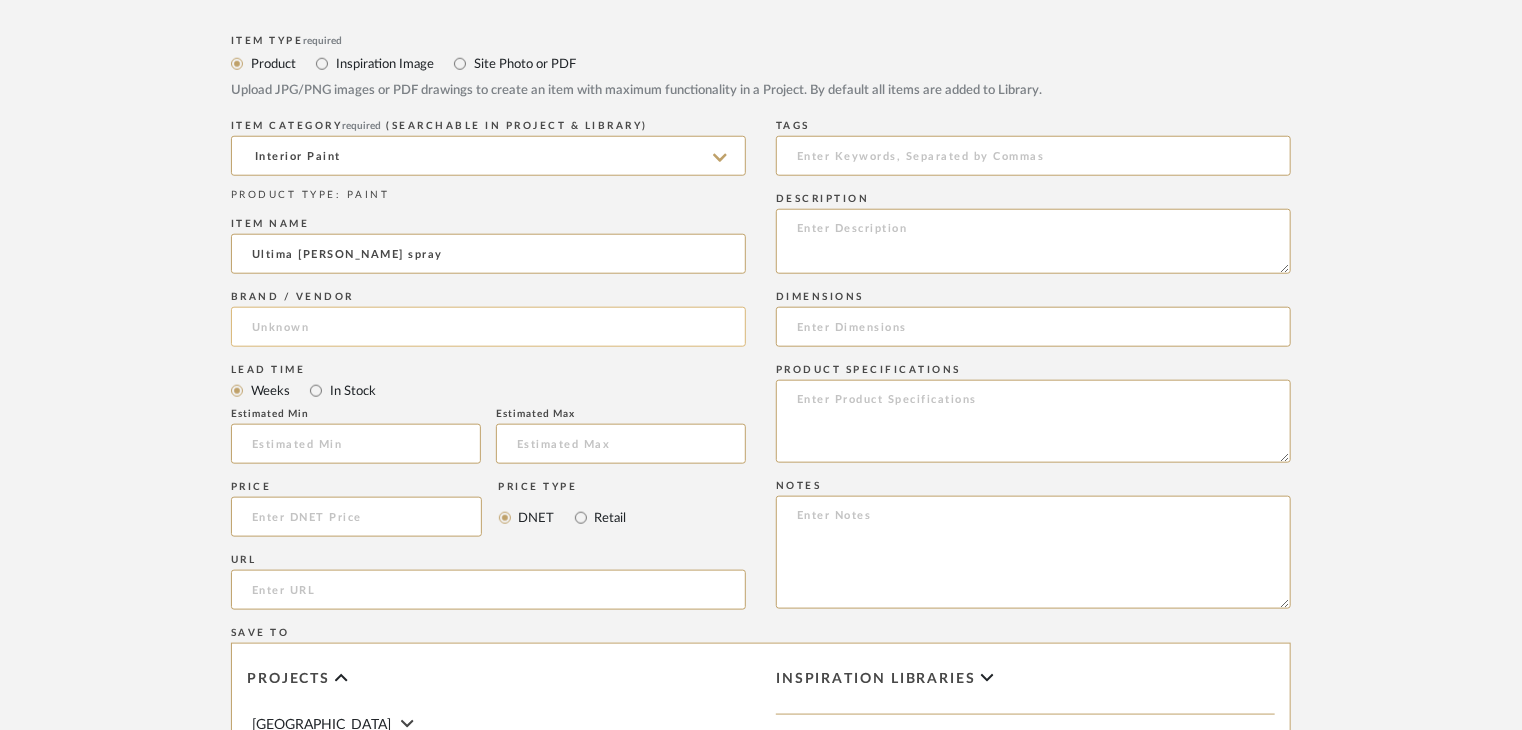 type on "Ultima [PERSON_NAME] spray" 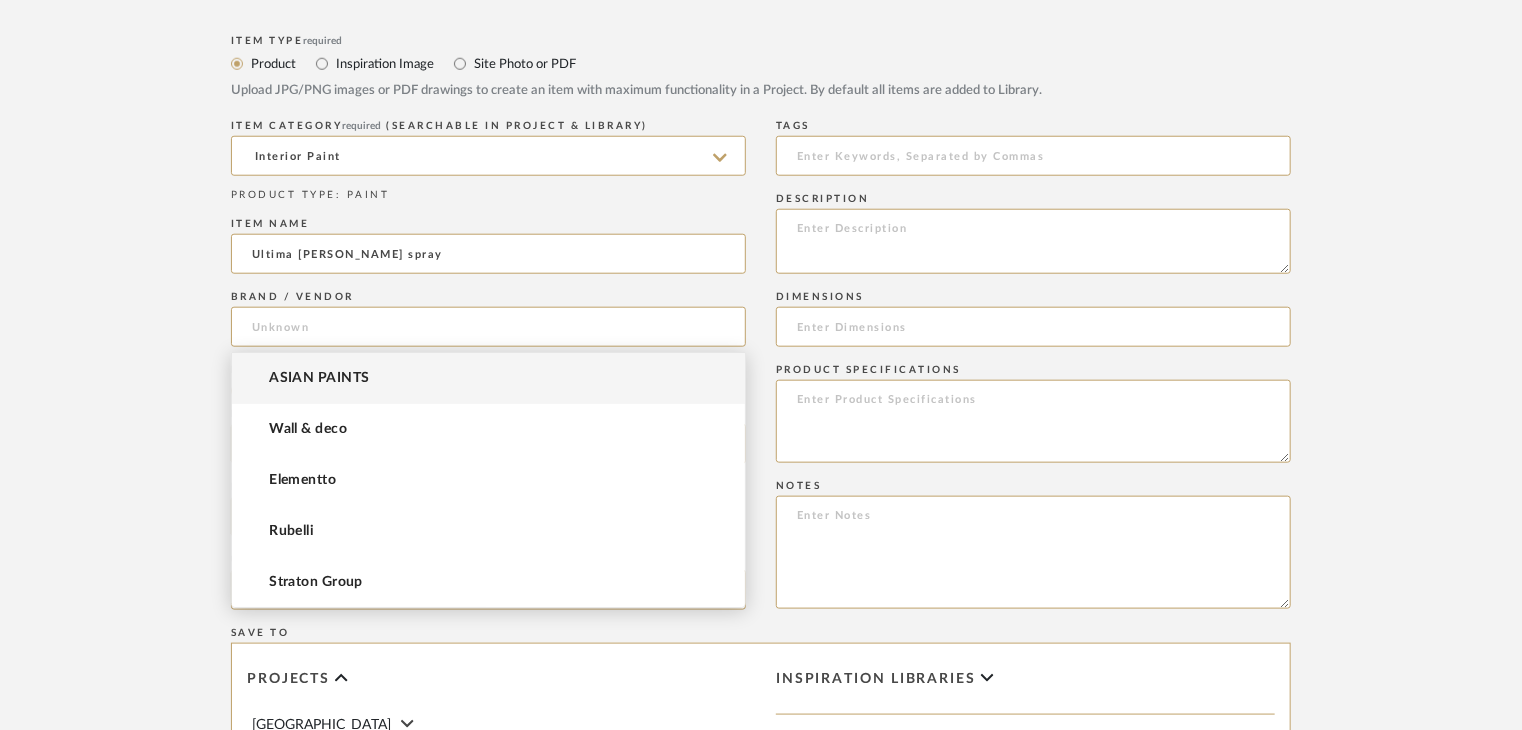 click on "ASIAN PAINTS" at bounding box center (488, 378) 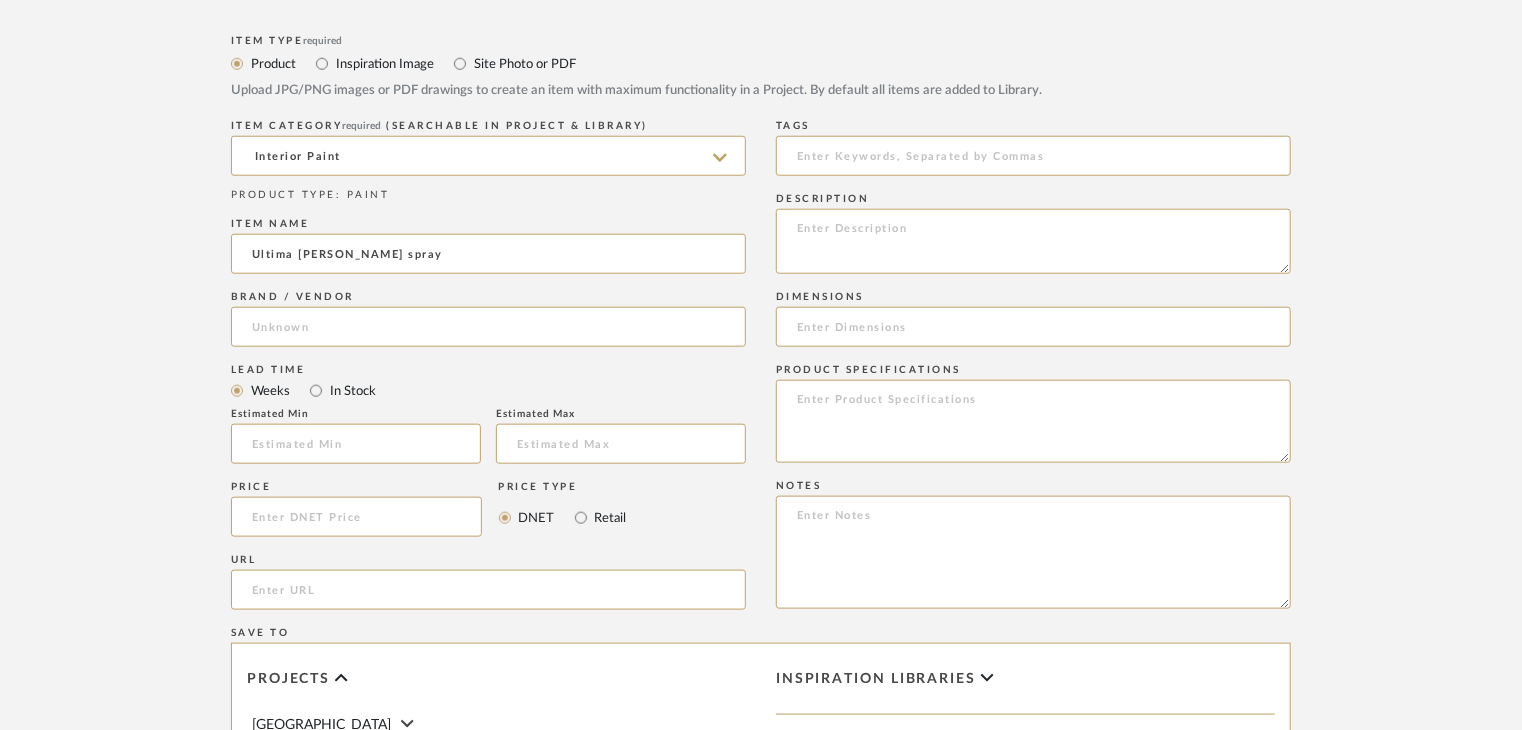 type on "ASIAN PAINTS" 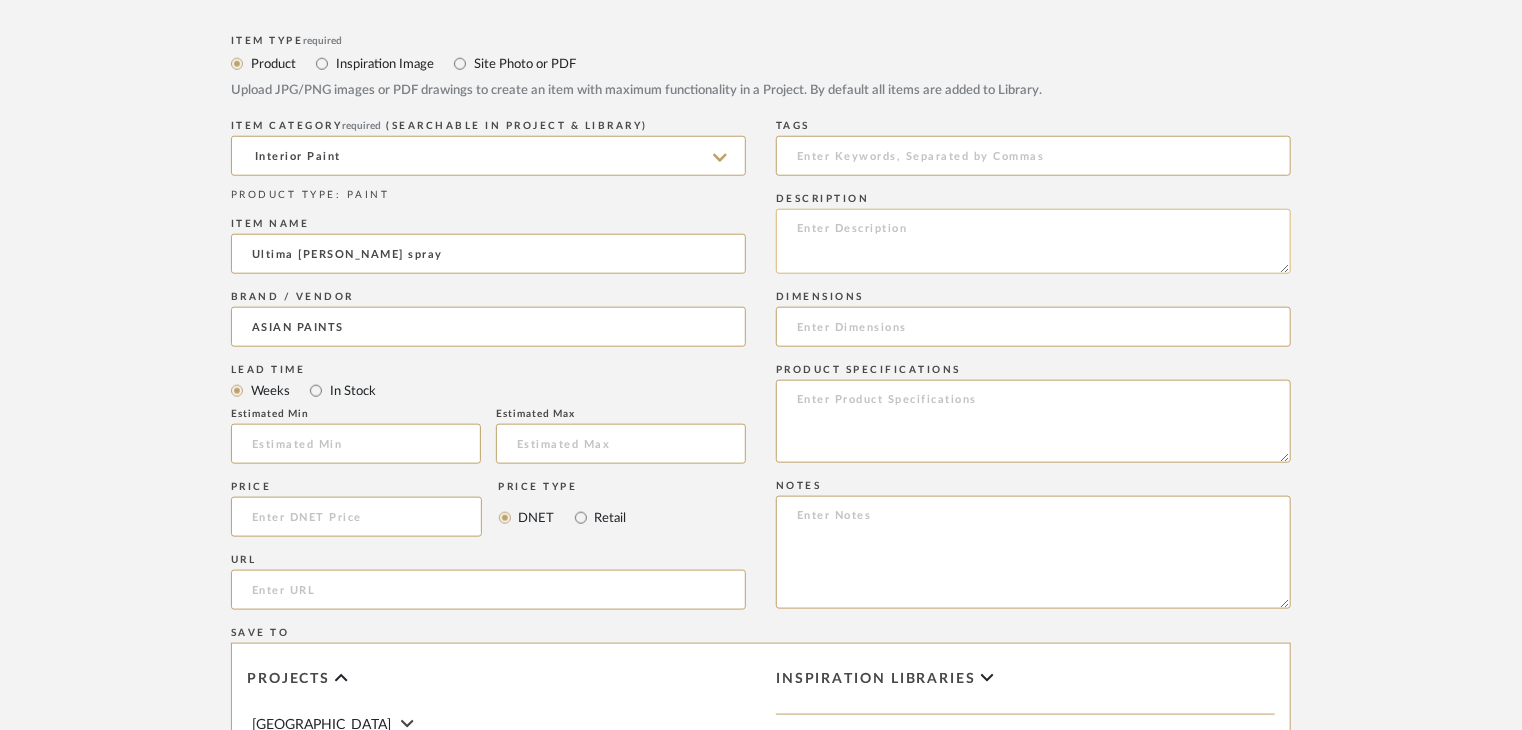 click 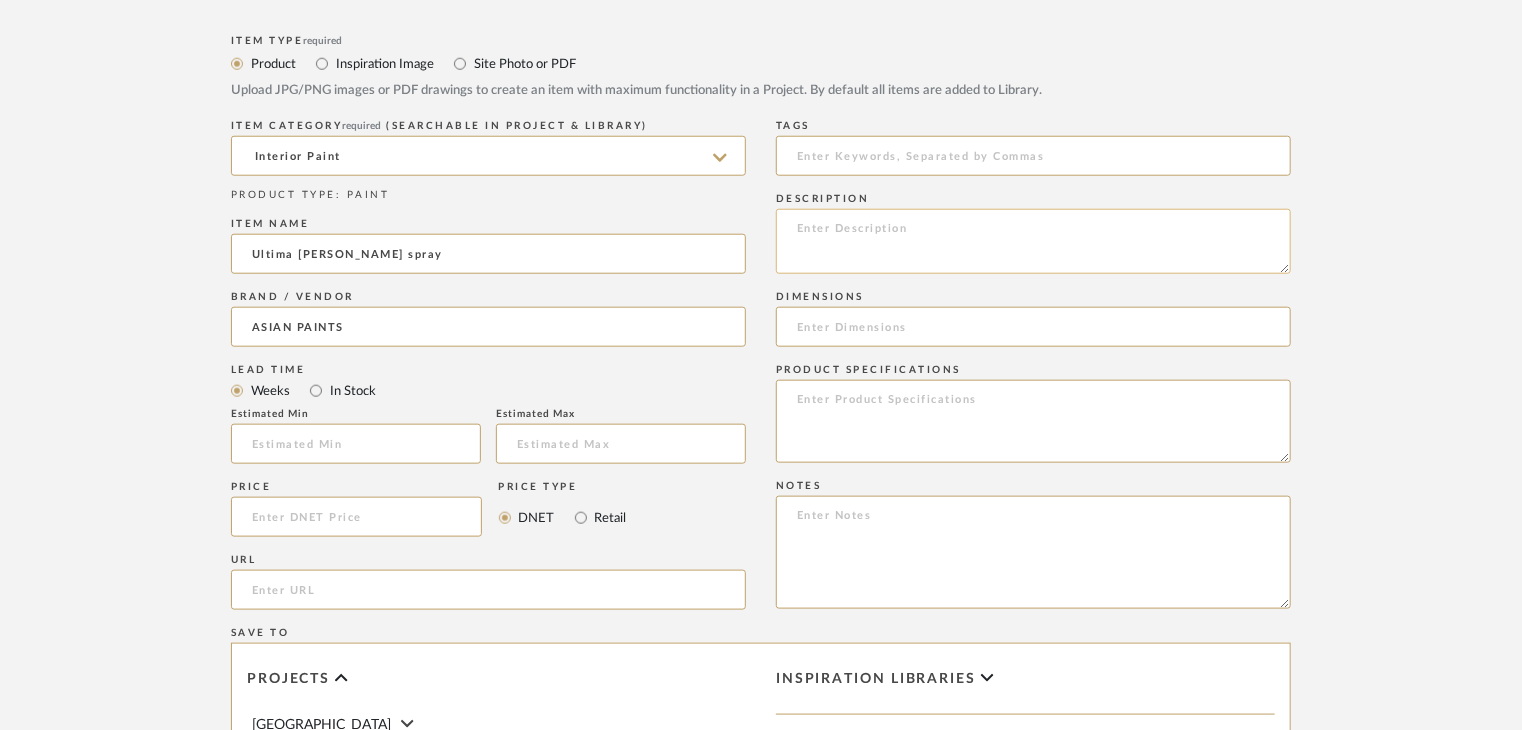 paste on "Type: Interior paint
Dimension(s): (as mentioned)
Material/Finishes: (as mentioned)
Installation requirements, if any: (as applicable)
Price: (as mentioned)
Lead time: (as mentioned)
Sample available: supplier stock
Sample Internal reference number:
as per the internal sample warehouse) Point of
contact:
Contact number:
Email address:
Address:
Additional contact information:" 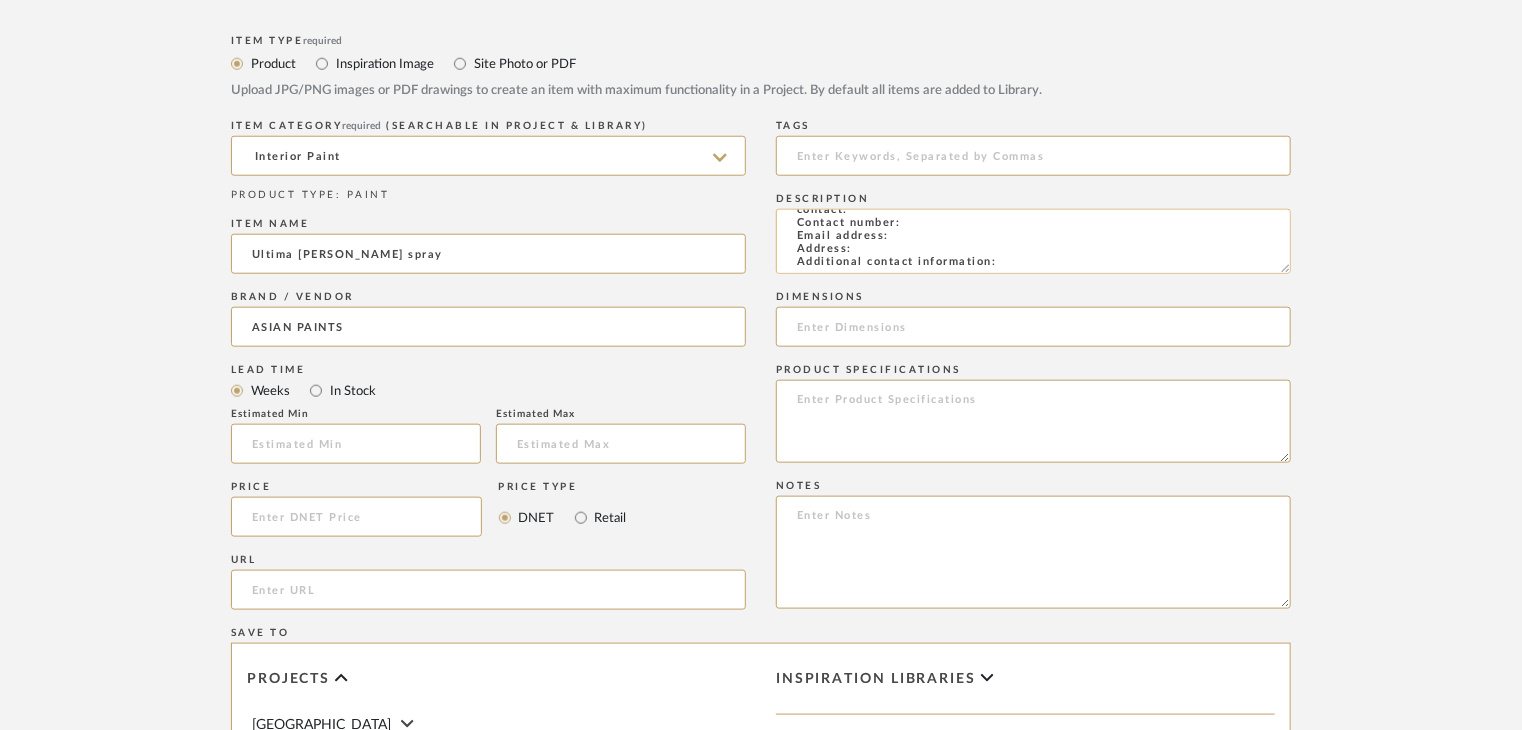 scroll, scrollTop: 144, scrollLeft: 0, axis: vertical 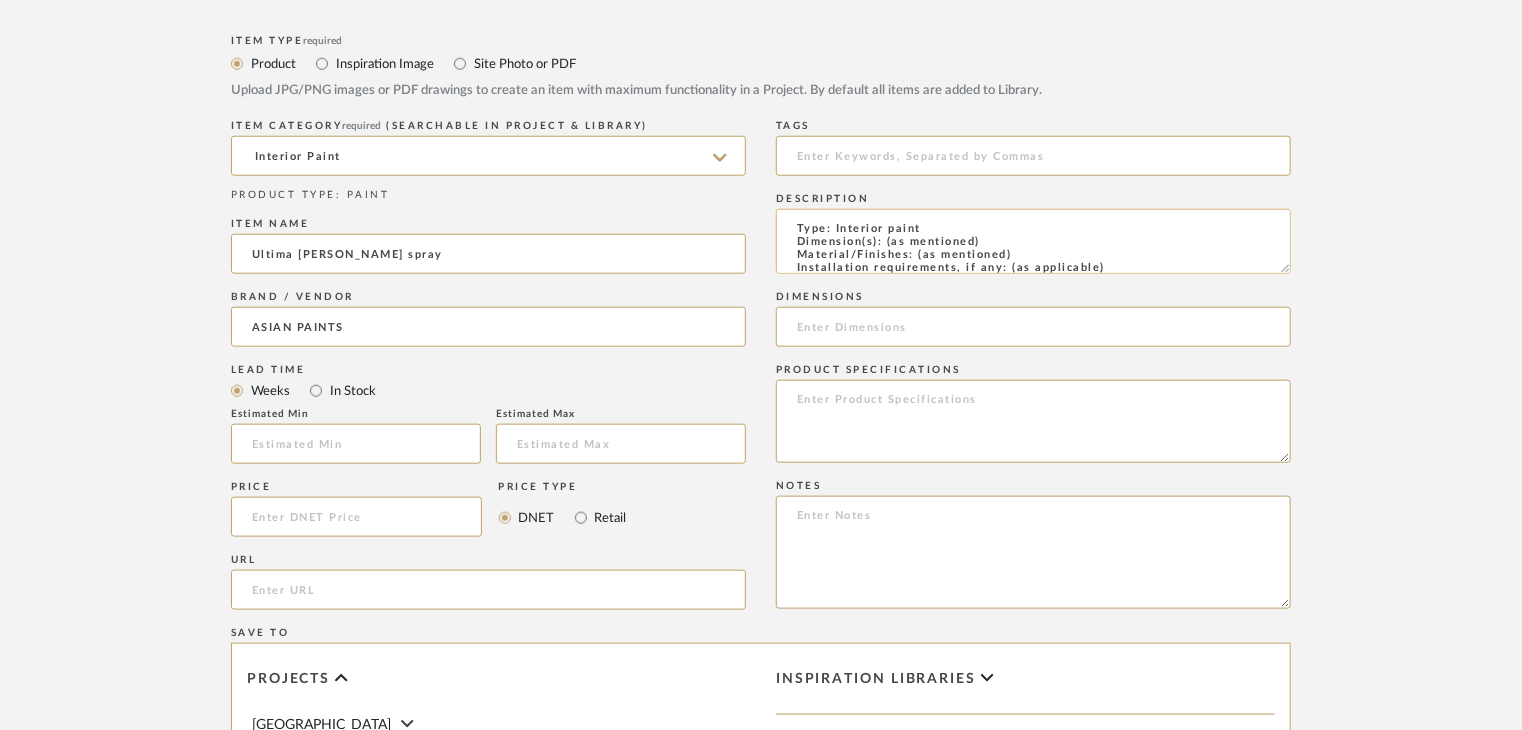 drag, startPoint x: 1016, startPoint y: 253, endPoint x: 916, endPoint y: 257, distance: 100.07997 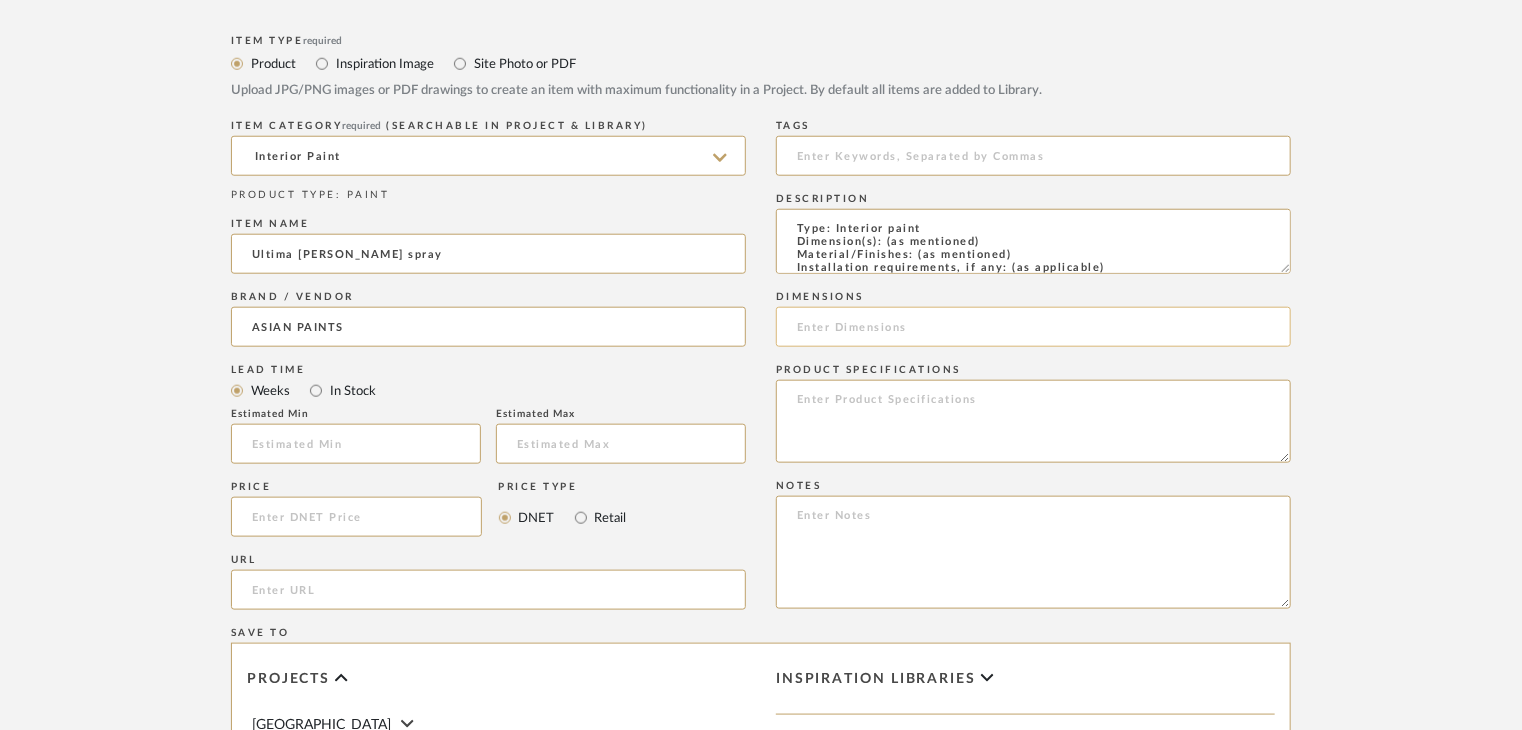 paste on "15733" 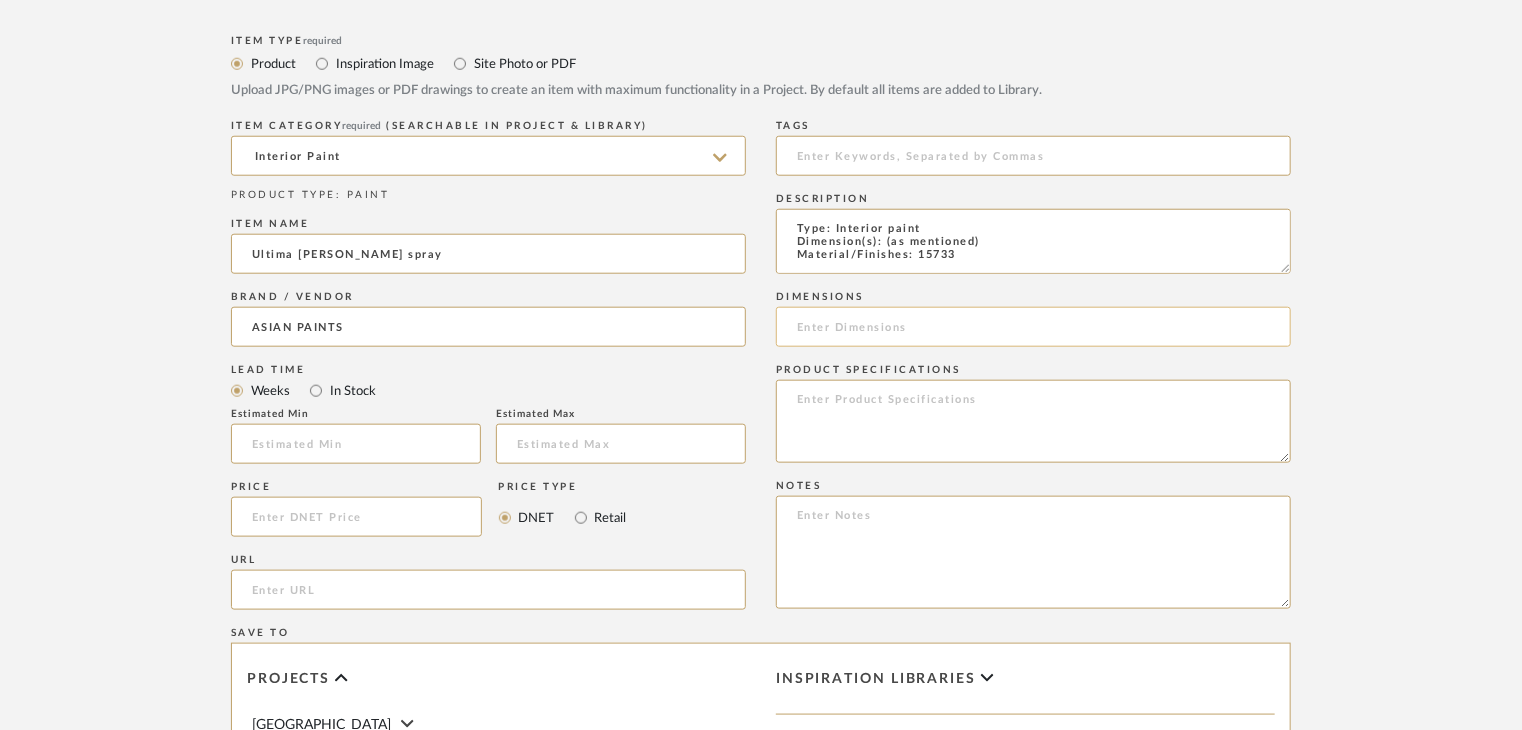 scroll, scrollTop: 1, scrollLeft: 0, axis: vertical 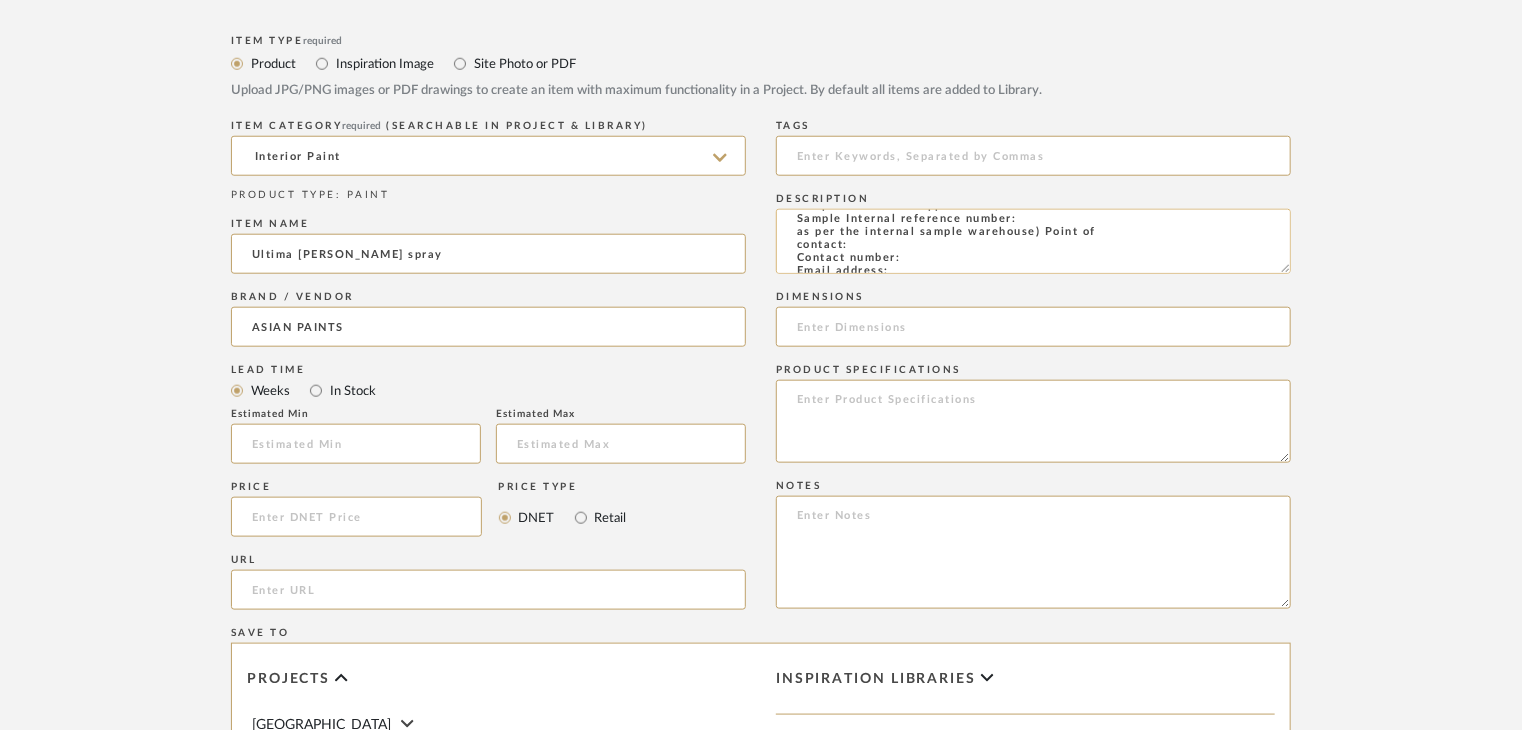 click on "Type: Interior paint
Dimension(s): (as mentioned)
Material/Finishes: 15733
Installation requirements, if any: (as applicable)
Price: (as mentioned)
Lead time: (as mentioned)
Sample available: supplier stock
Sample Internal reference number:
as per the internal sample warehouse) Point of
contact:
Contact number:
Email address:
Address:
Additional contact information:" 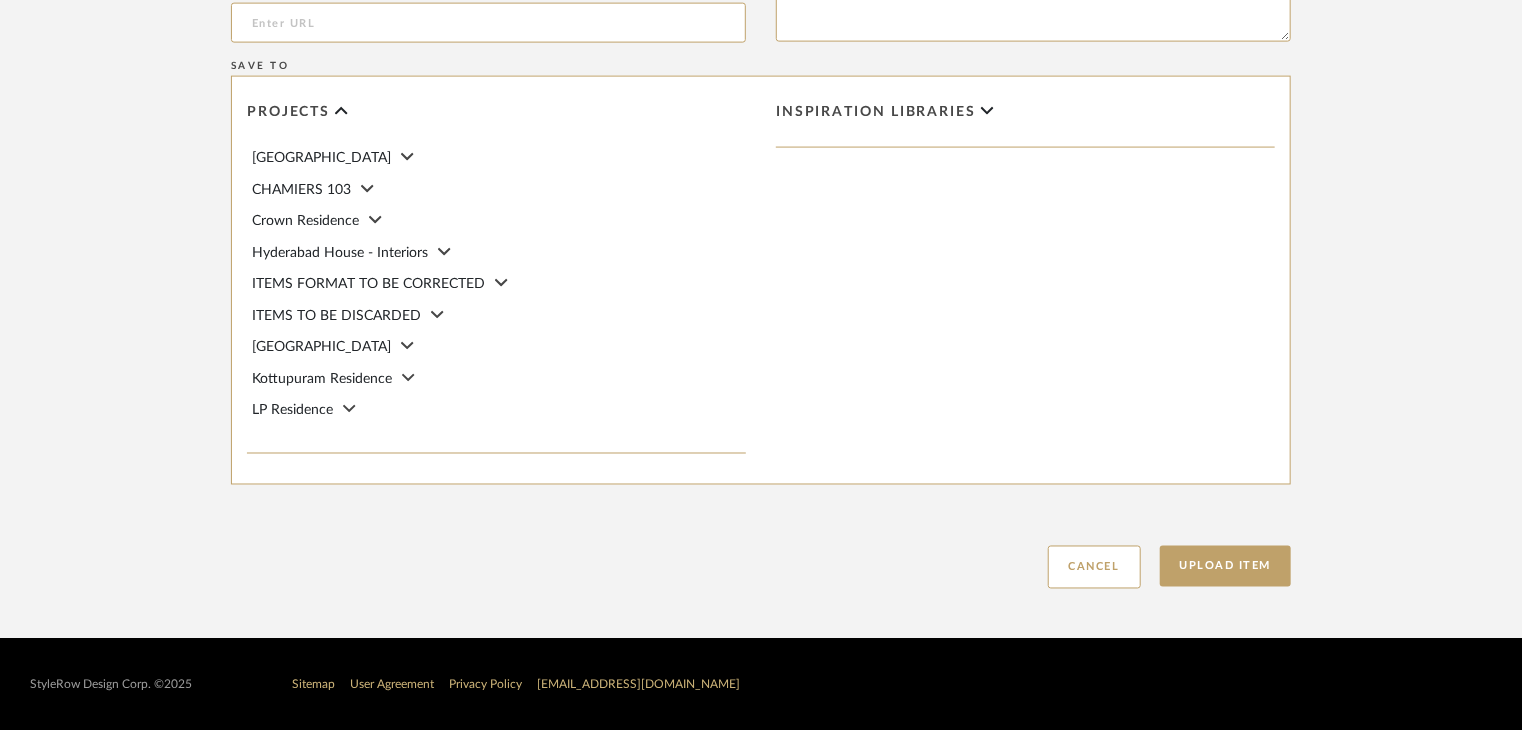 scroll, scrollTop: 1468, scrollLeft: 0, axis: vertical 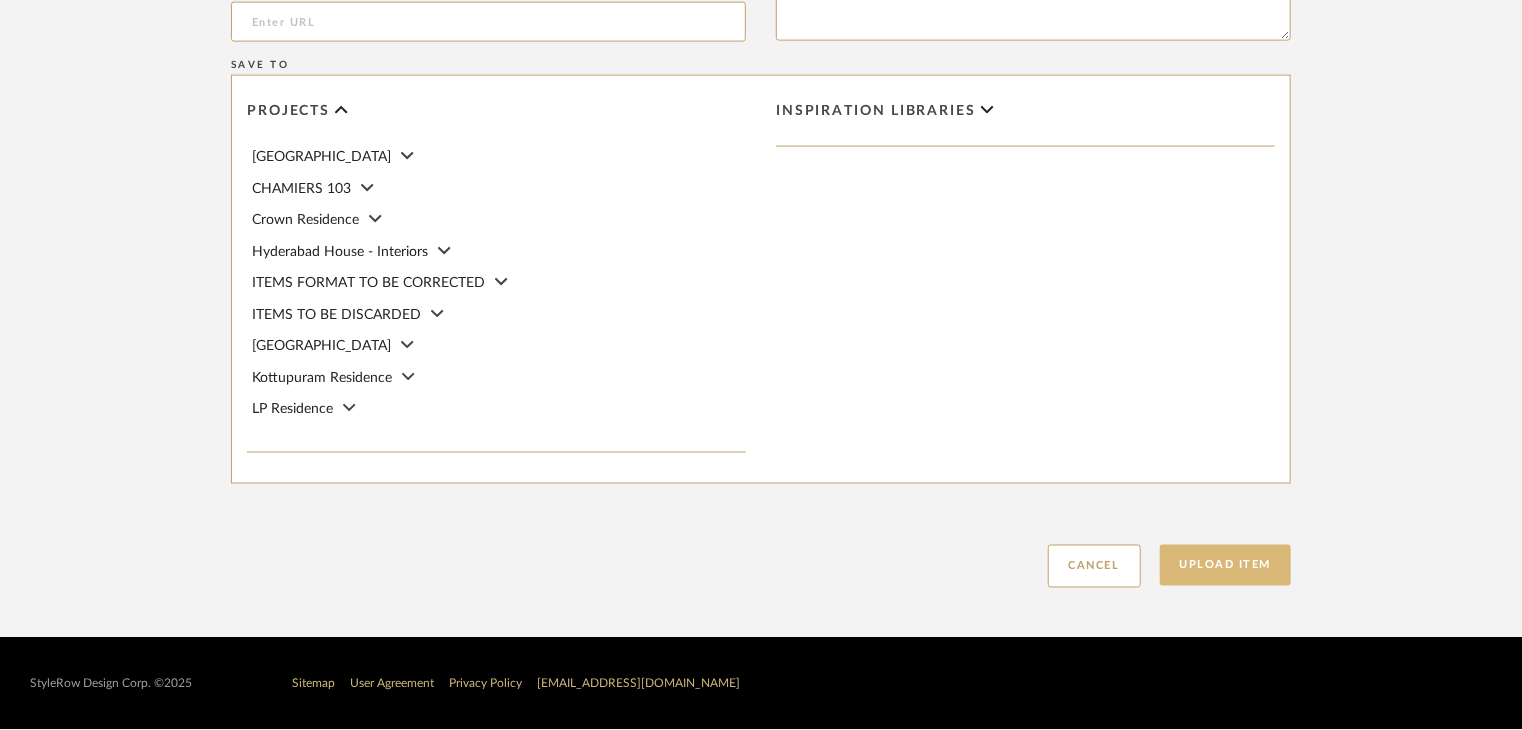 type on "Type: Interior paint
Dimension(s): (as mentioned)
Material/Finishes: 15733
Installation requirements, if any: (as applicable)
Price: (as mentioned)
Lead time: (as mentioned)
Sample available: supplier stock
Sample Internal reference number: PN-IN-004-15733
as per the internal sample warehouse) Point of
contact:
Contact number:
Email address:
Address:
Additional contact information:" 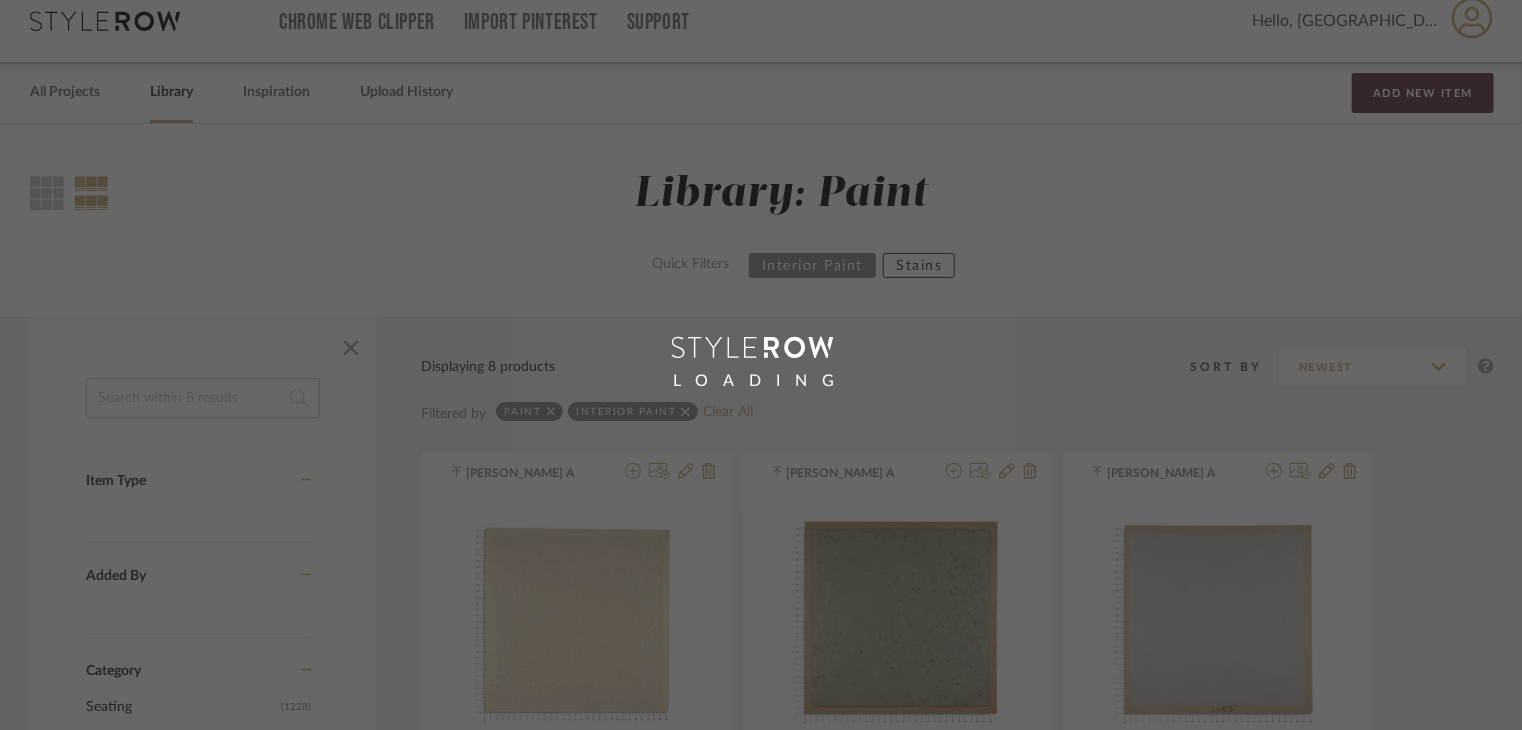 scroll, scrollTop: 0, scrollLeft: 0, axis: both 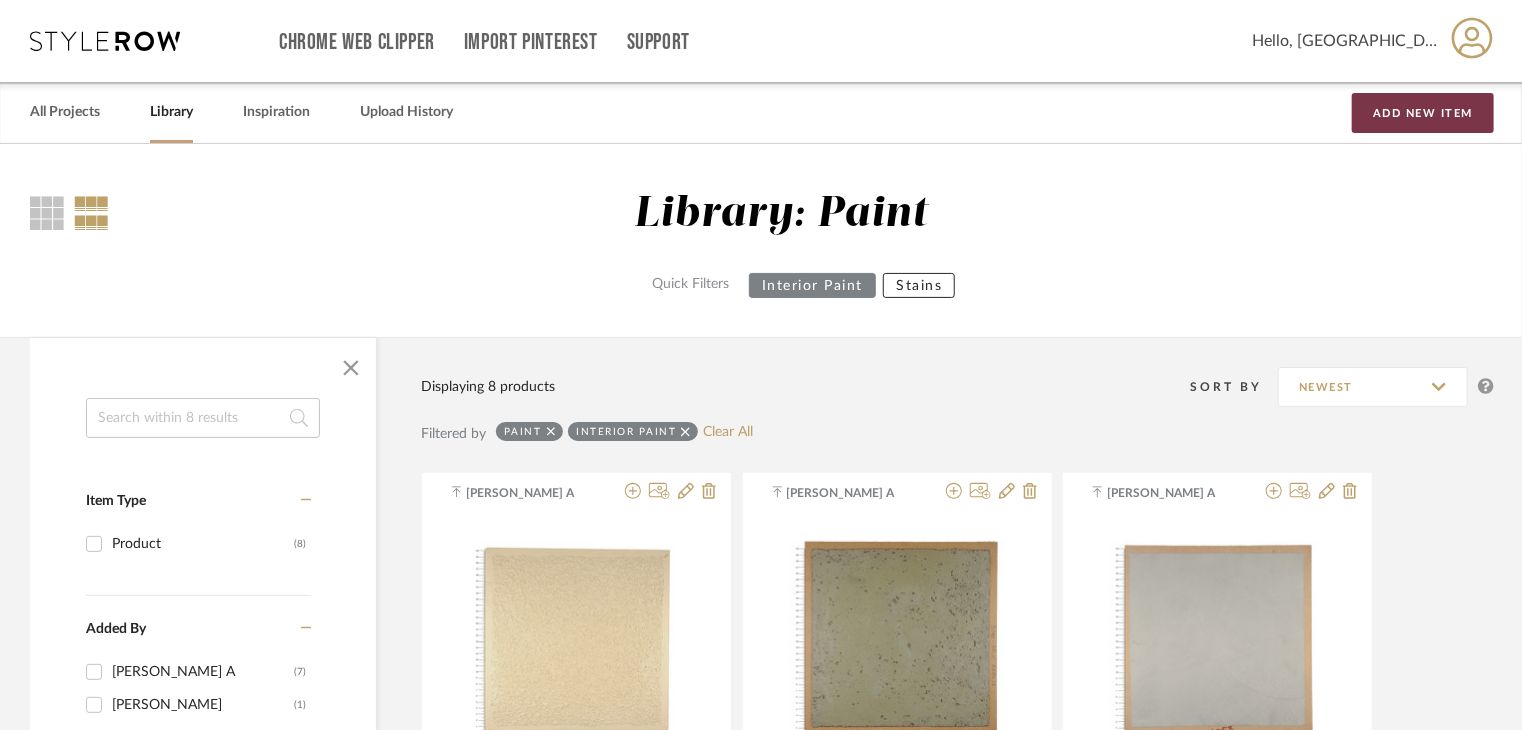 drag, startPoint x: 1447, startPoint y: 101, endPoint x: 1312, endPoint y: 130, distance: 138.07968 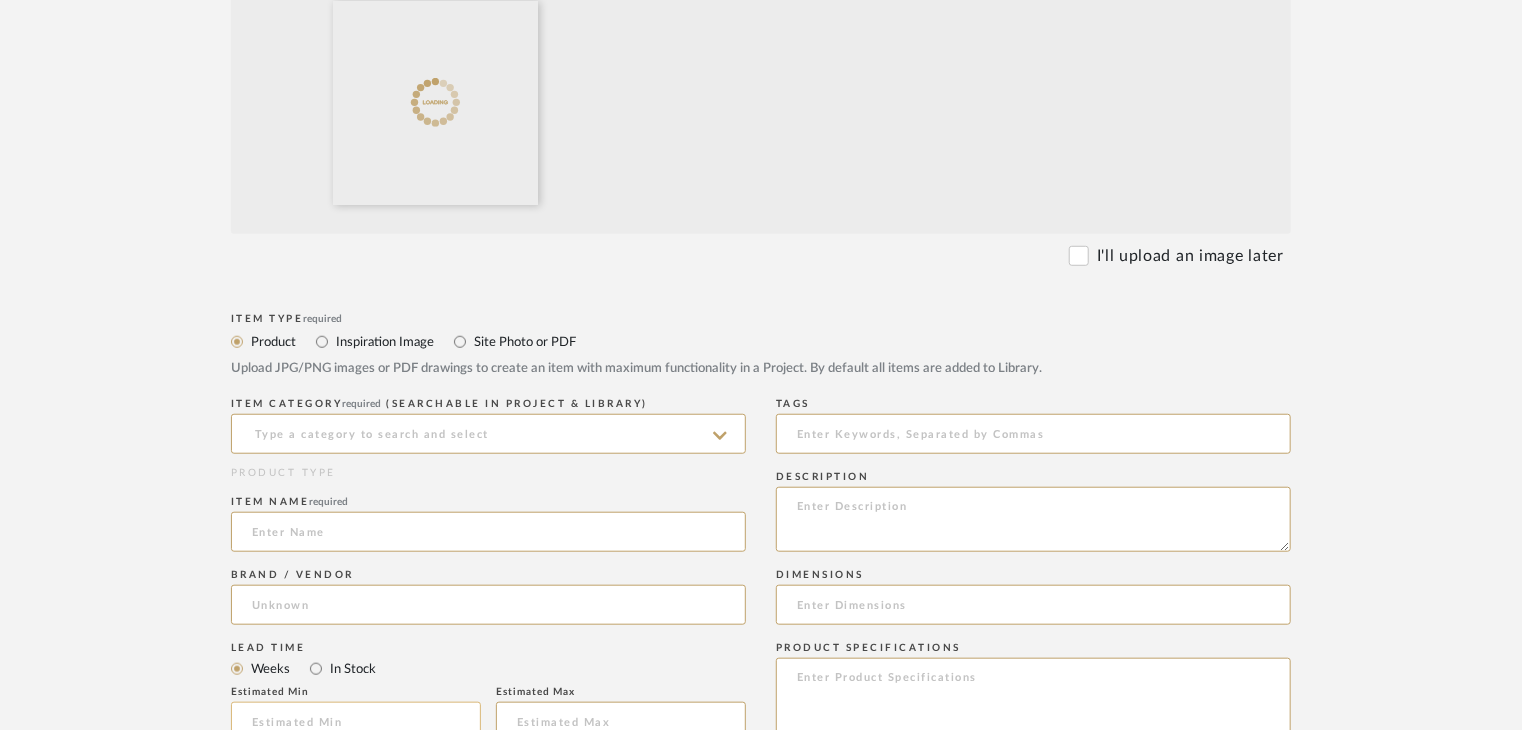 scroll, scrollTop: 900, scrollLeft: 0, axis: vertical 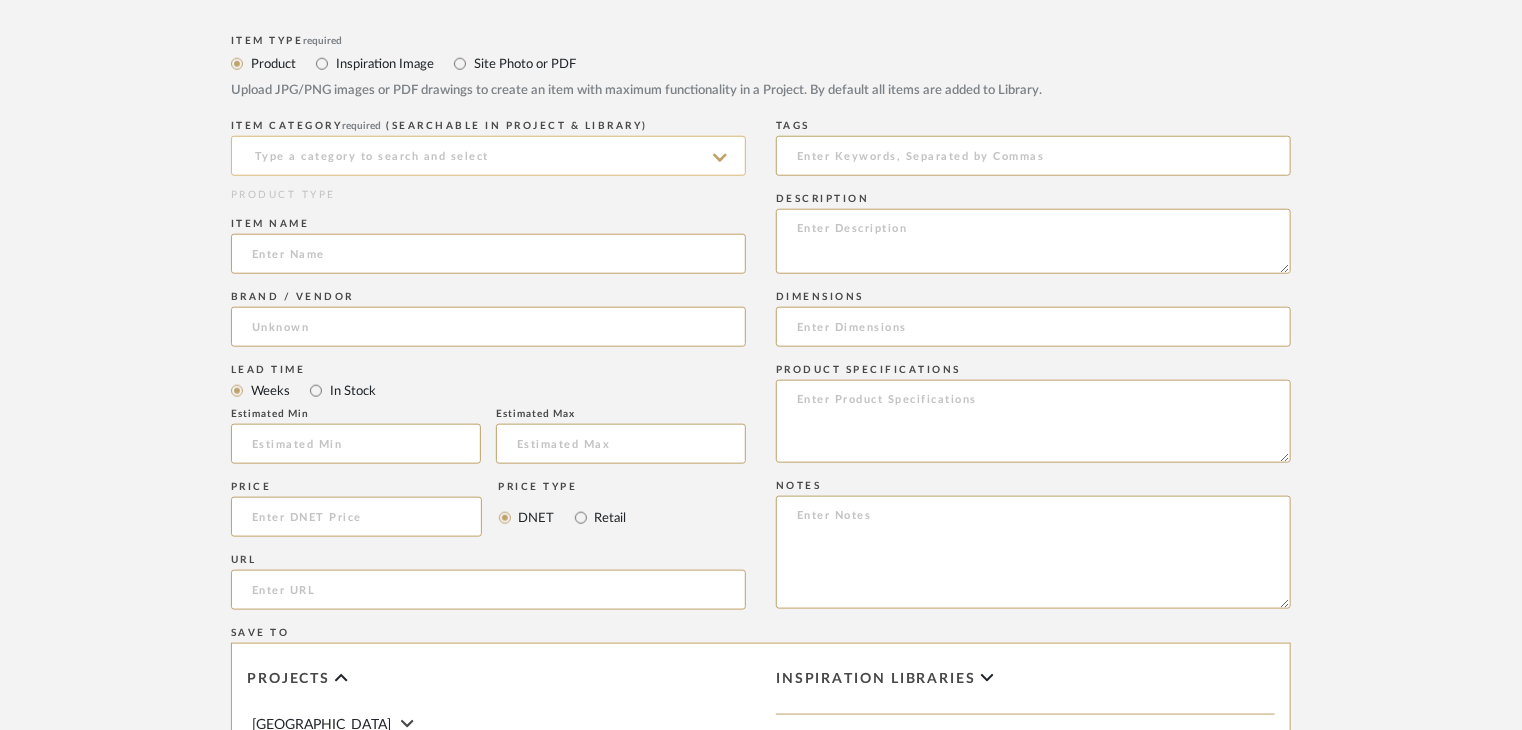 click 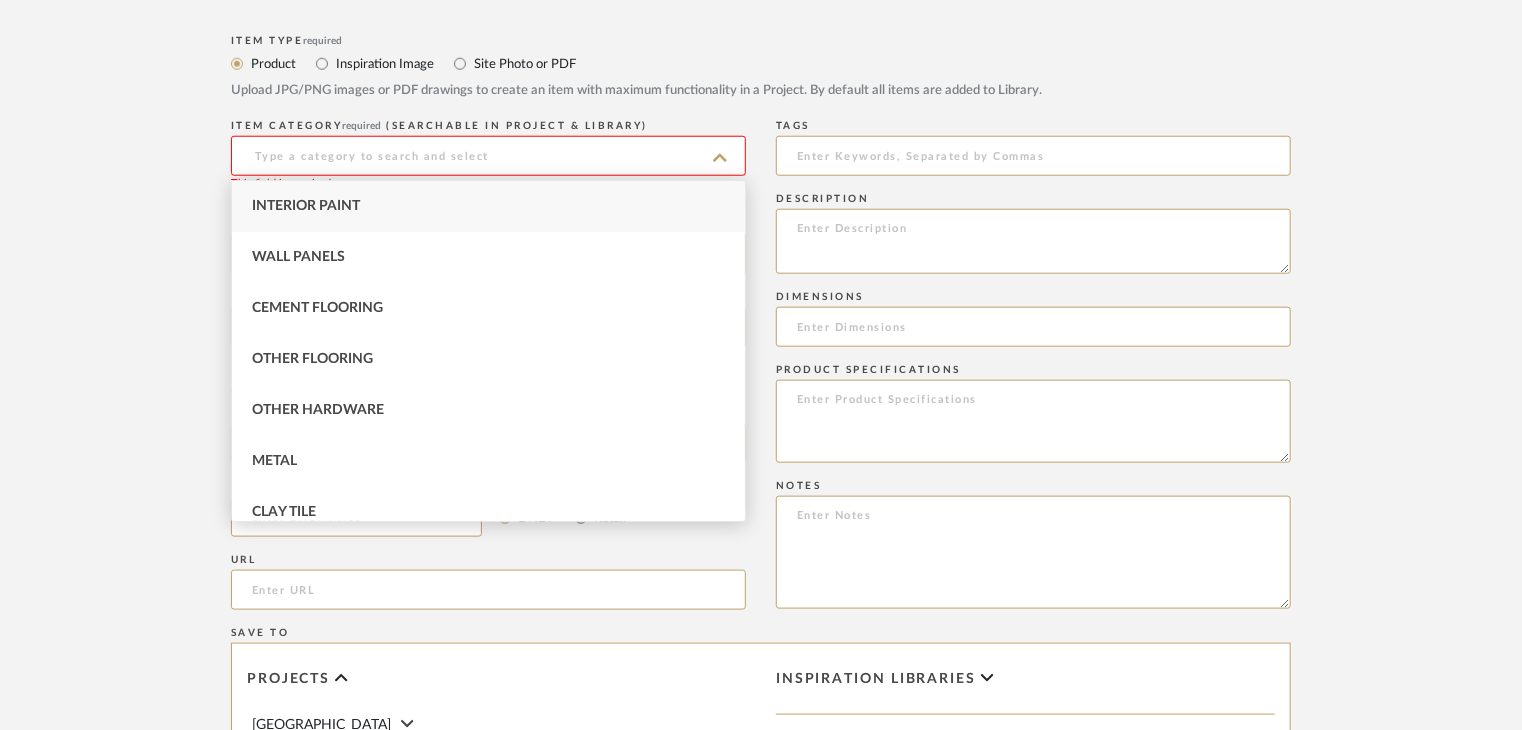 click on "Interior Paint" at bounding box center (488, 206) 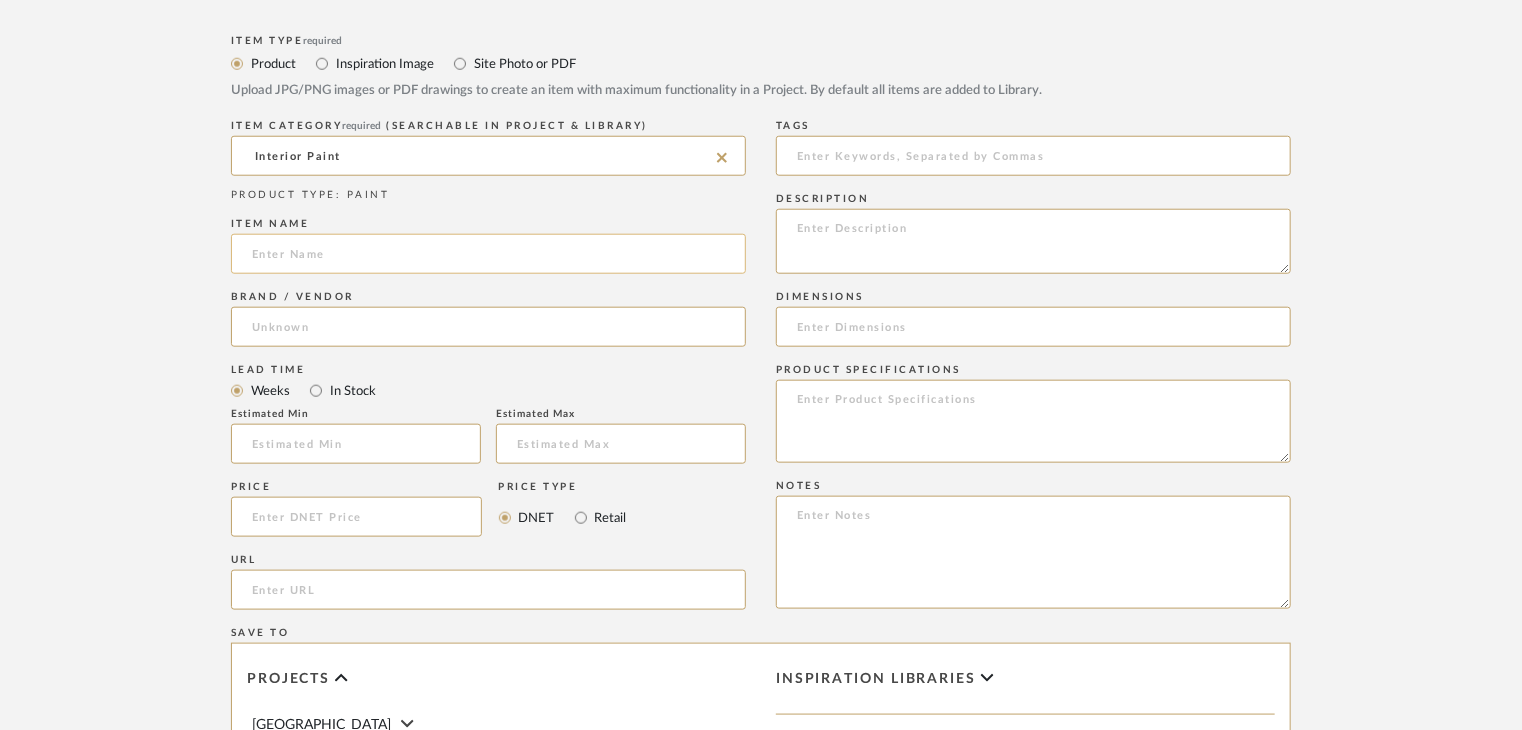 click 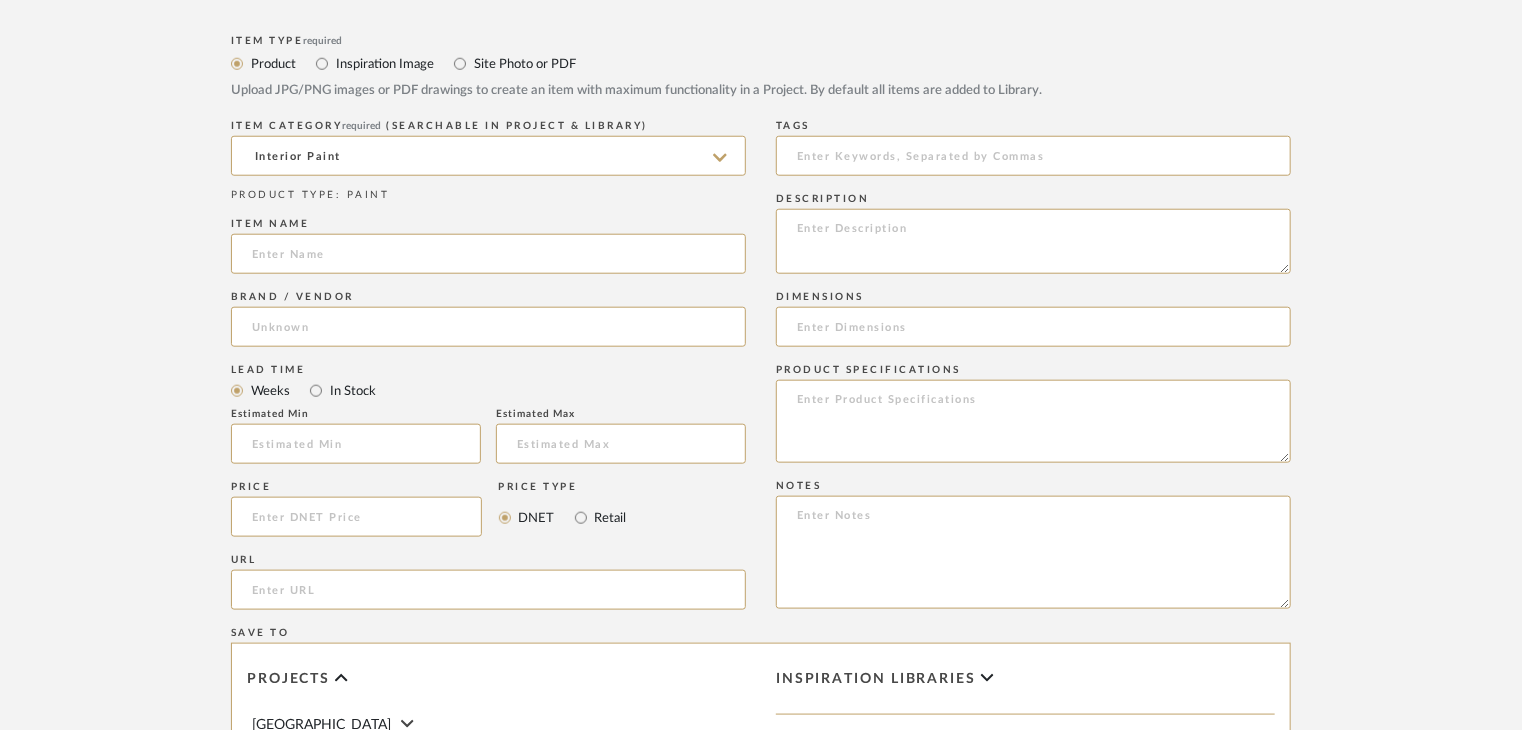 paste on "Marmarino" 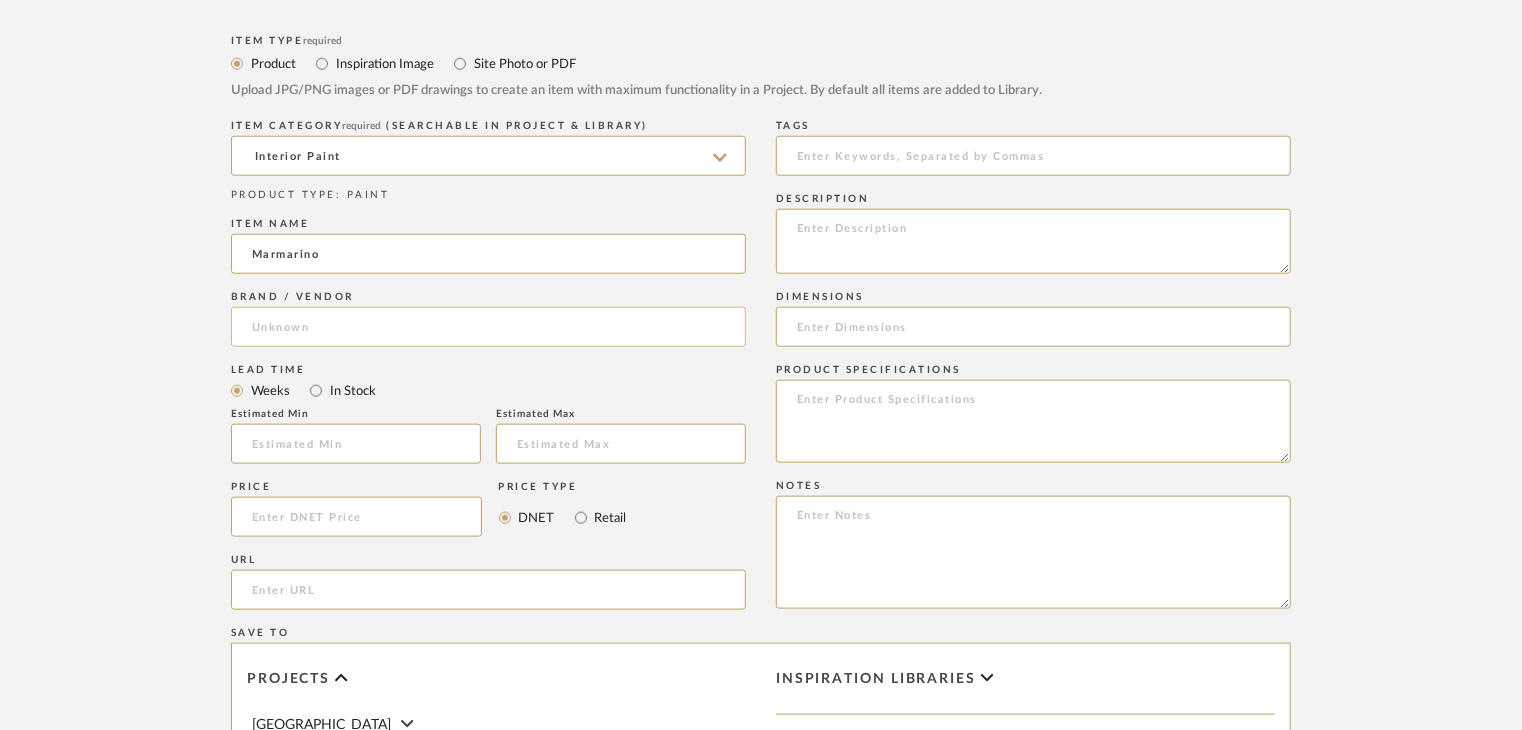type on "Marmarino" 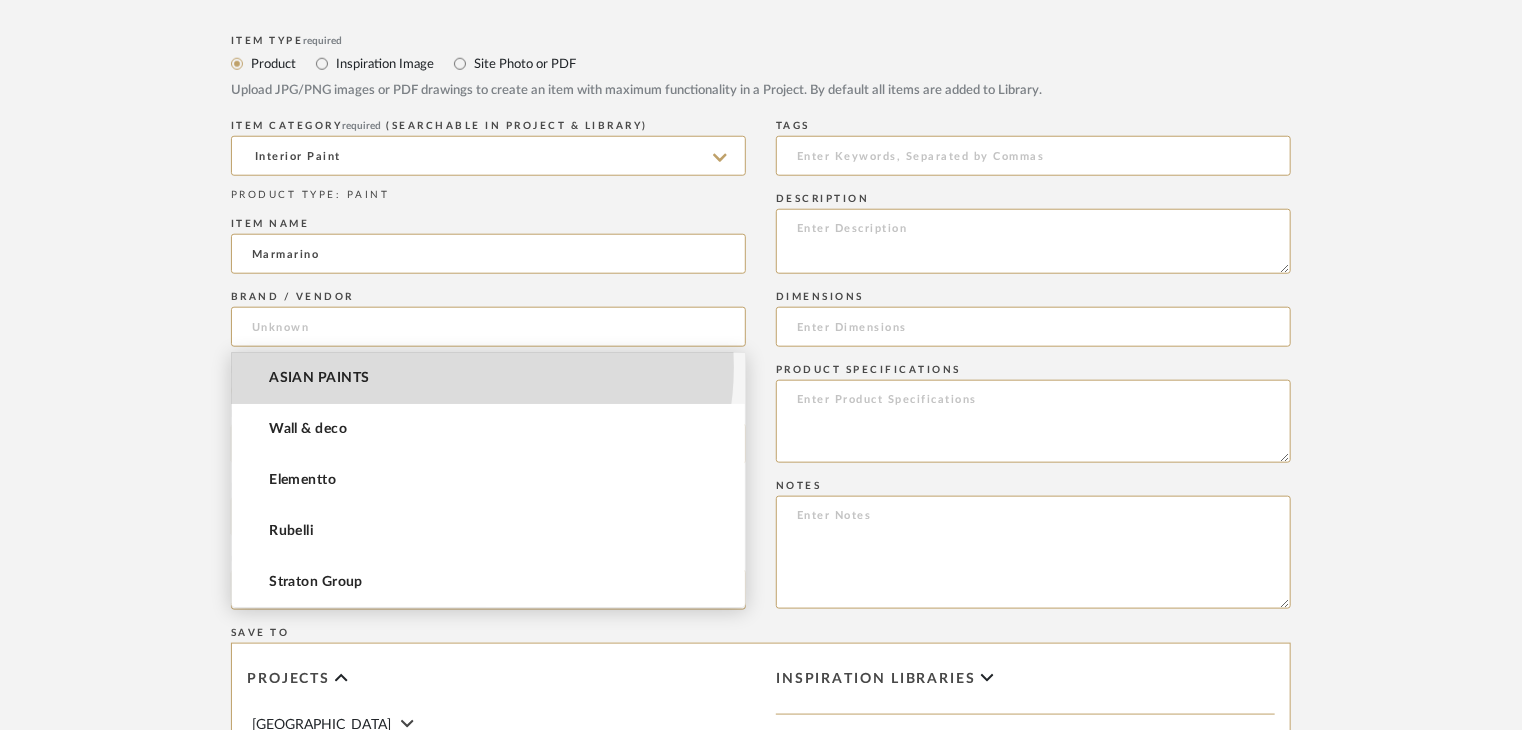 click on "ASIAN PAINTS" at bounding box center [488, 378] 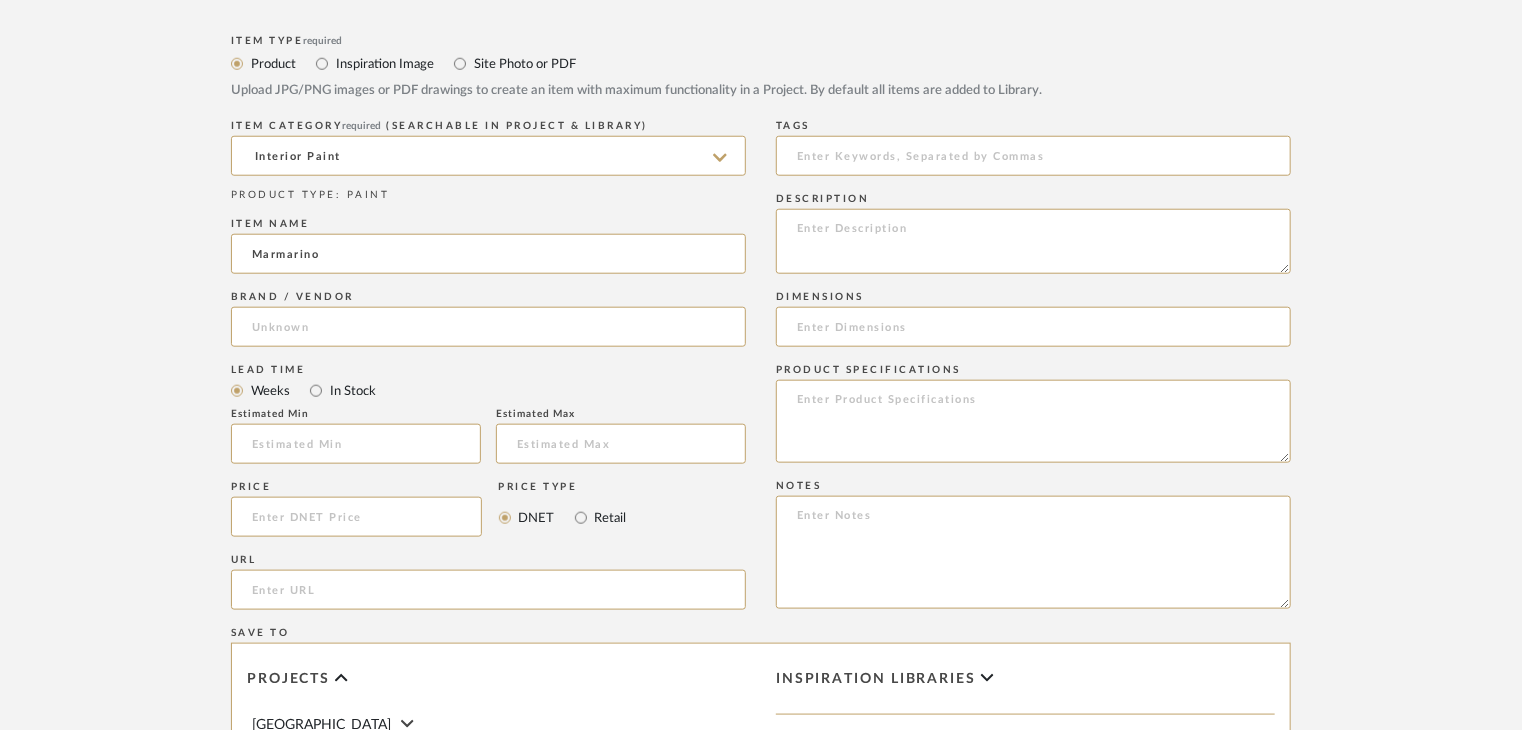 type on "ASIAN PAINTS" 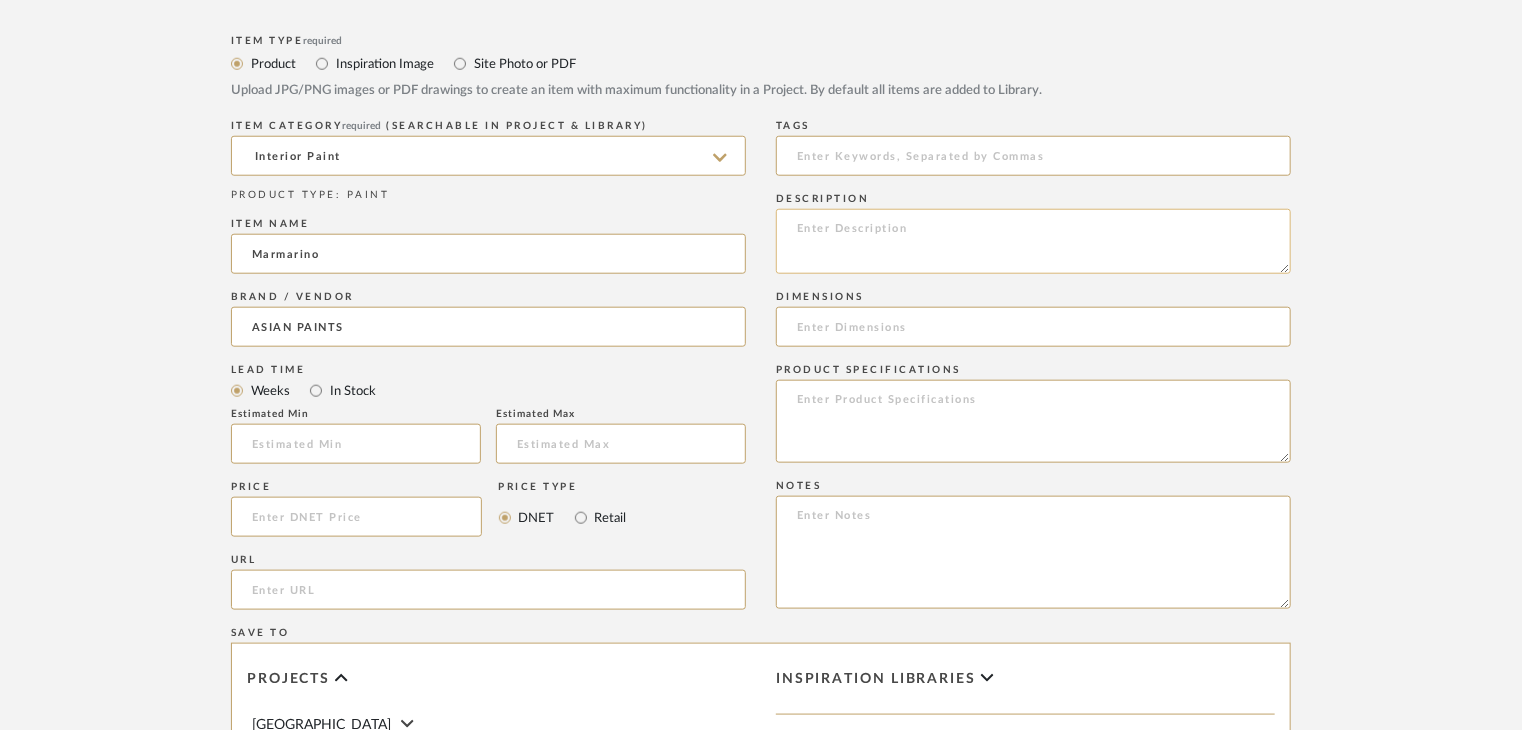click 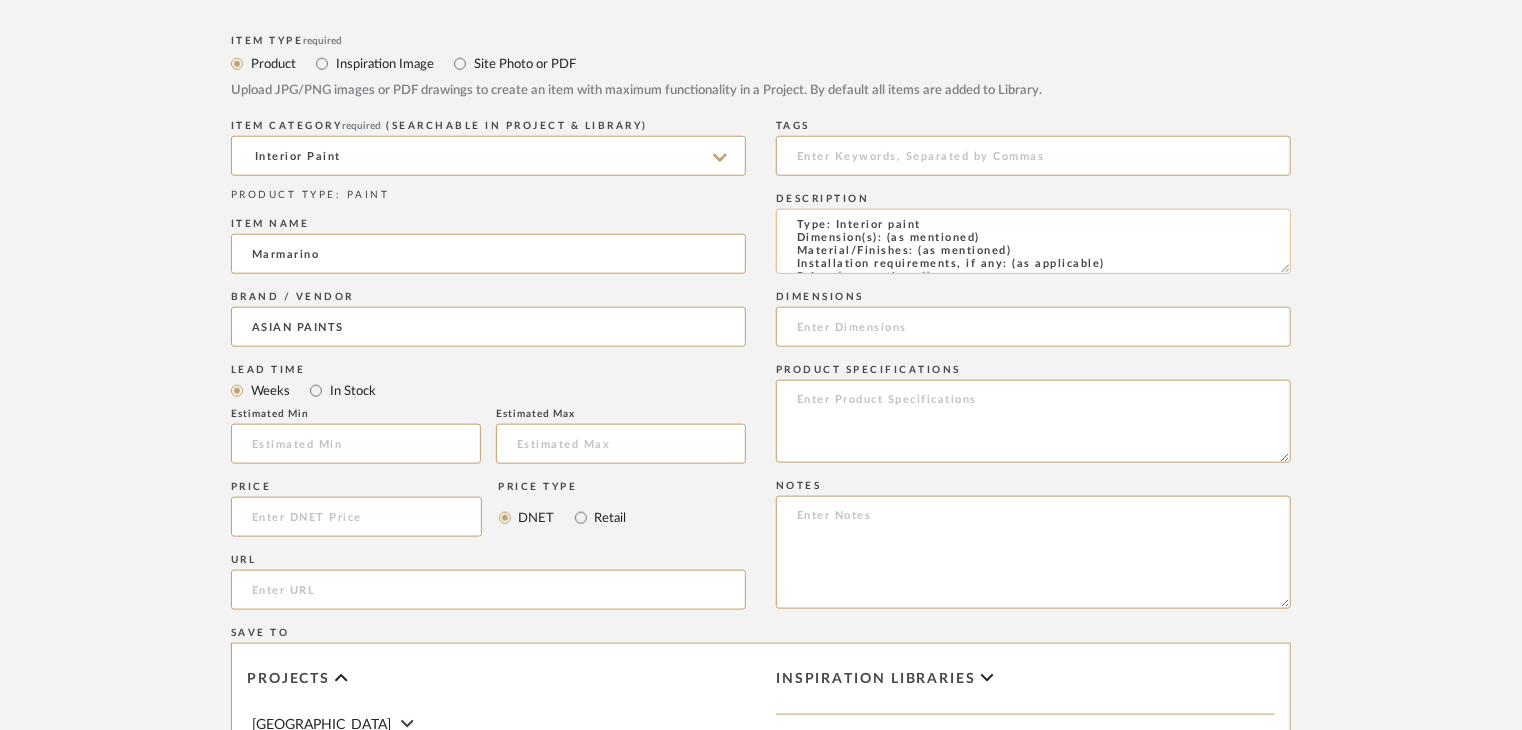 scroll, scrollTop: 0, scrollLeft: 0, axis: both 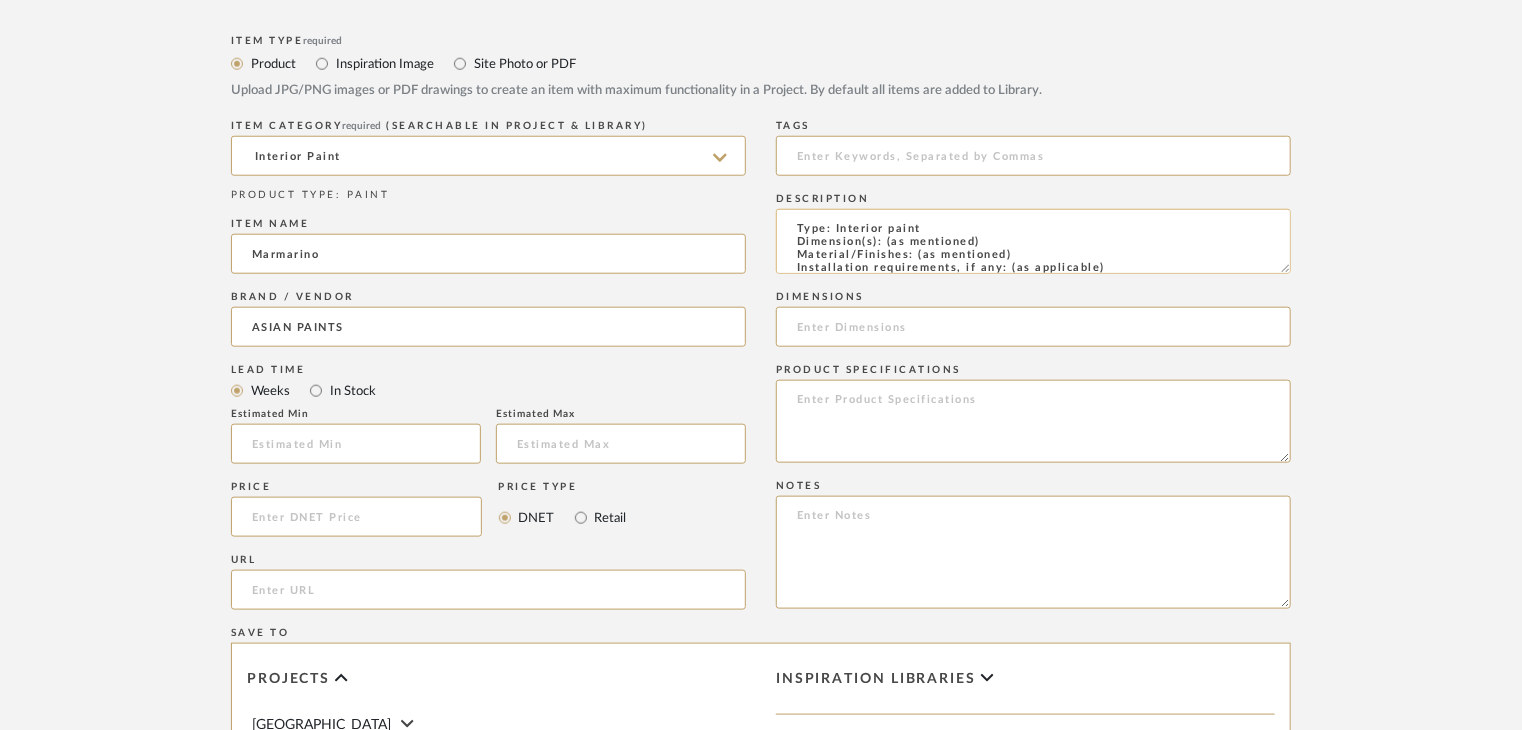 drag, startPoint x: 976, startPoint y: 265, endPoint x: 917, endPoint y: 255, distance: 59.841457 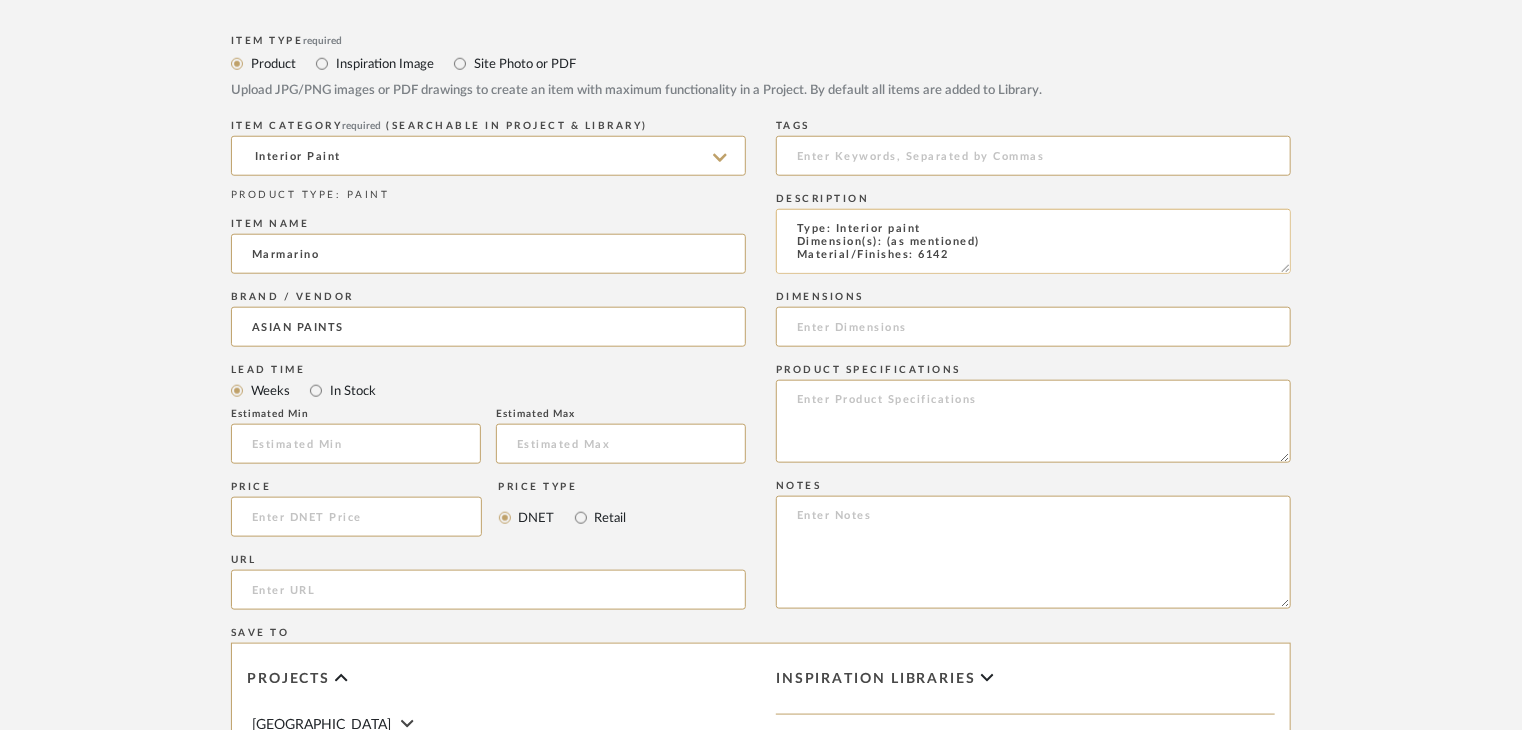 scroll, scrollTop: 1, scrollLeft: 0, axis: vertical 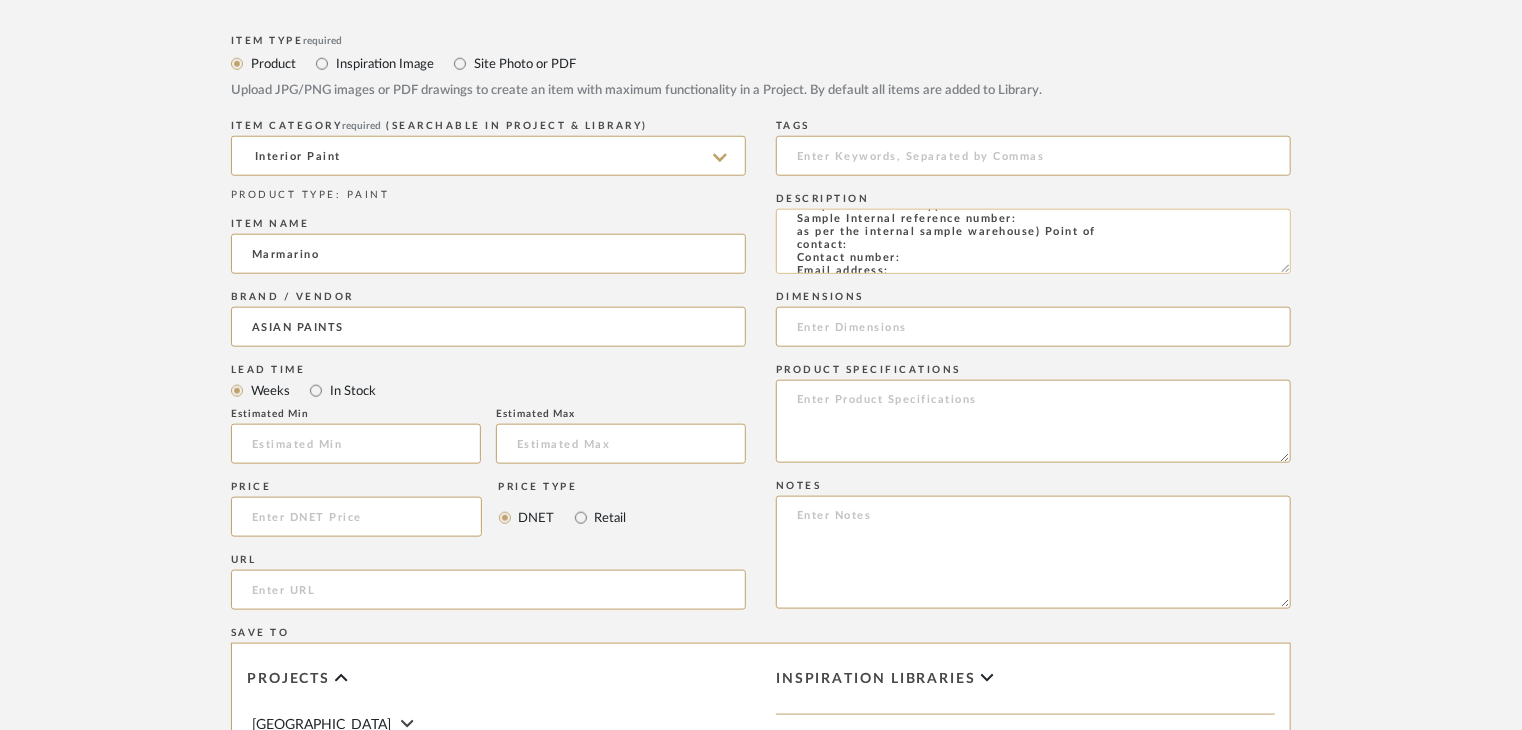 click on "Type: Interior paint
Dimension(s): (as mentioned)
Material/Finishes: 6142
Installation requirements, if any: (as applicable)
Price: (as mentioned)
Lead time: (as mentioned)
Sample available: supplier stock
Sample Internal reference number:
as per the internal sample warehouse) Point of
contact:
Contact number:
Email address:
Address:
Additional contact information:" 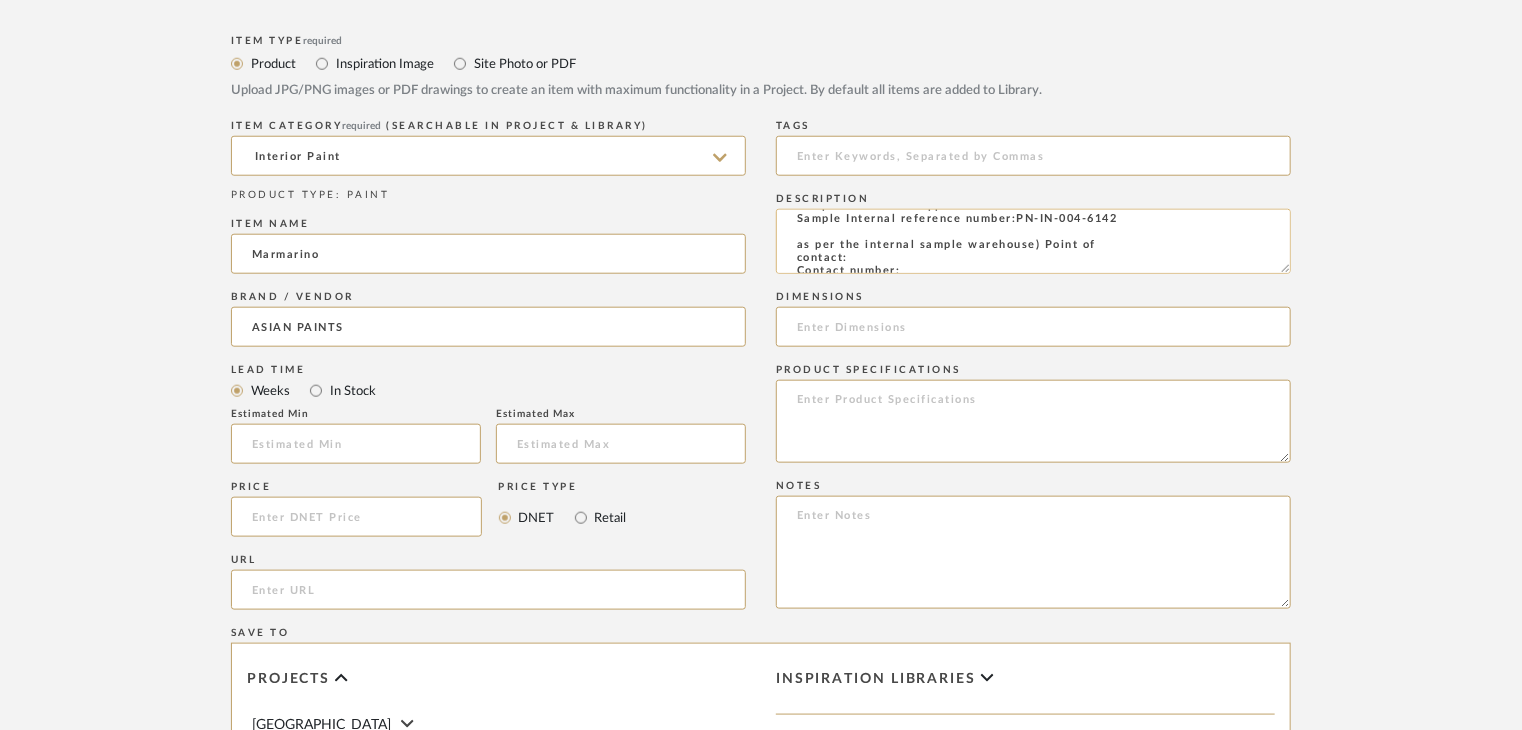 click on "Type: Interior paint
Dimension(s): (as mentioned)
Material/Finishes: 6142
Installation requirements, if any: (as applicable)
Price: (as mentioned)
Lead time: (as mentioned)
Sample available: supplier stock
Sample Internal reference number:PN-IN-004-6142
as per the internal sample warehouse) Point of
contact:
Contact number:
Email address:
Address:
Additional contact information:" 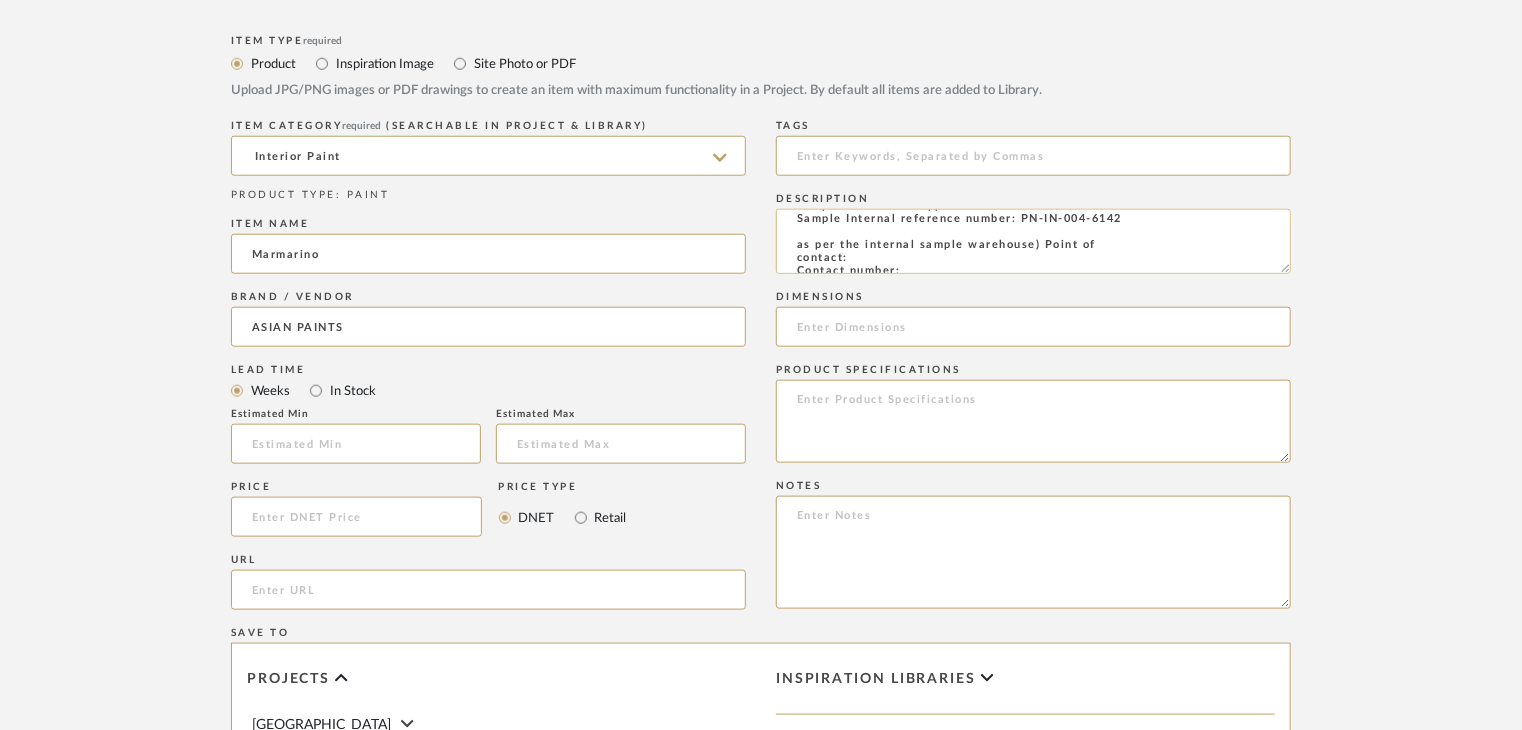 click on "Type: Interior paint
Dimension(s): (as mentioned)
Material/Finishes: 6142
Installation requirements, if any: (as applicable)
Price: (as mentioned)
Lead time: (as mentioned)
Sample available: supplier stock
Sample Internal reference number: PN-IN-004-6142
as per the internal sample warehouse) Point of
contact:
Contact number:
Email address:
Address:
Additional contact information:" 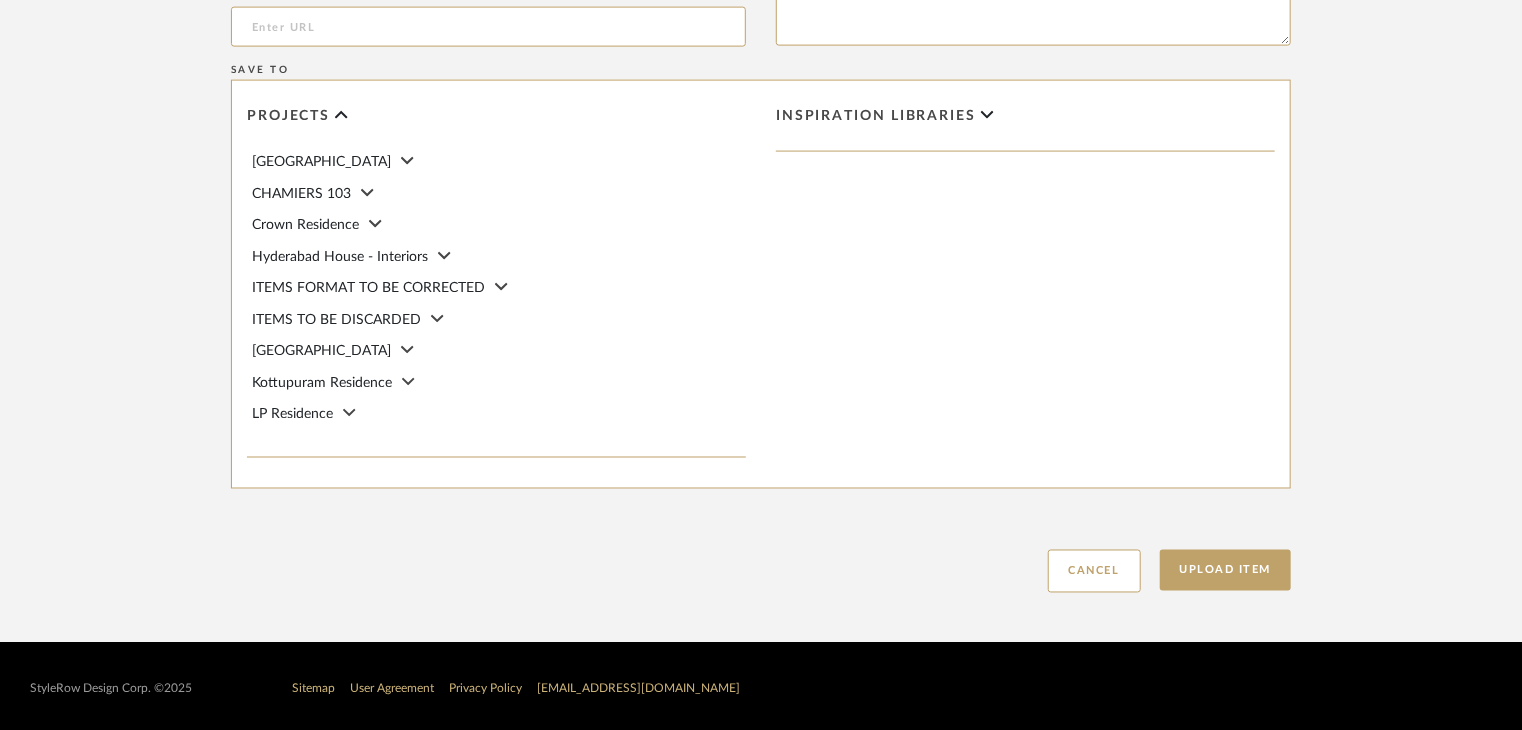 scroll, scrollTop: 1468, scrollLeft: 0, axis: vertical 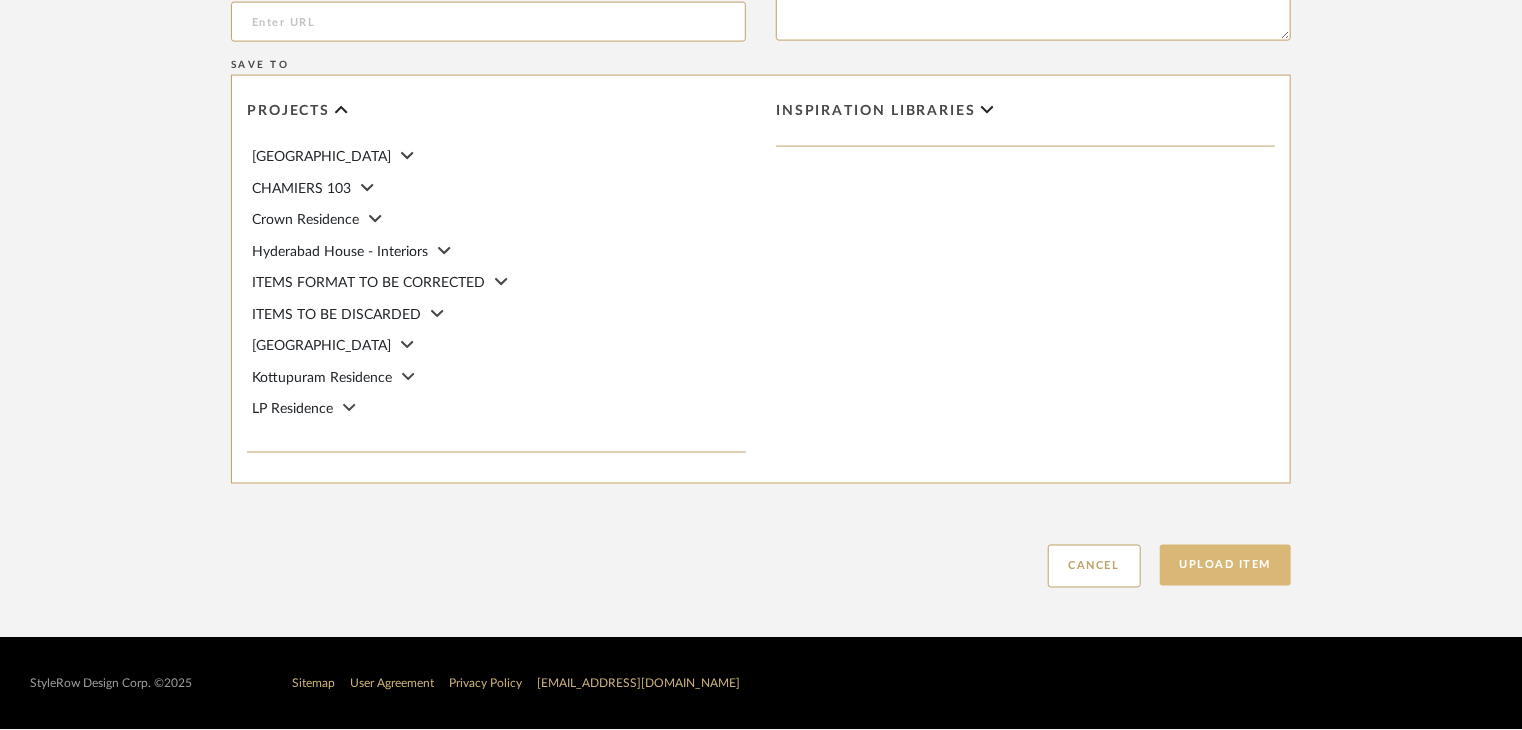 type on "Type: Interior paint
Dimension(s): (as mentioned)
Material/Finishes: 6142
Installation requirements, if any: (as applicable)
Price: (as mentioned)
Lead time: (as mentioned)
Sample available: supplier stock
Sample Internal reference number: PN-IN-004-6142
as per the internal sample warehouse) Point of
contact:
Contact number:
Email address:
Address:
Additional contact information:" 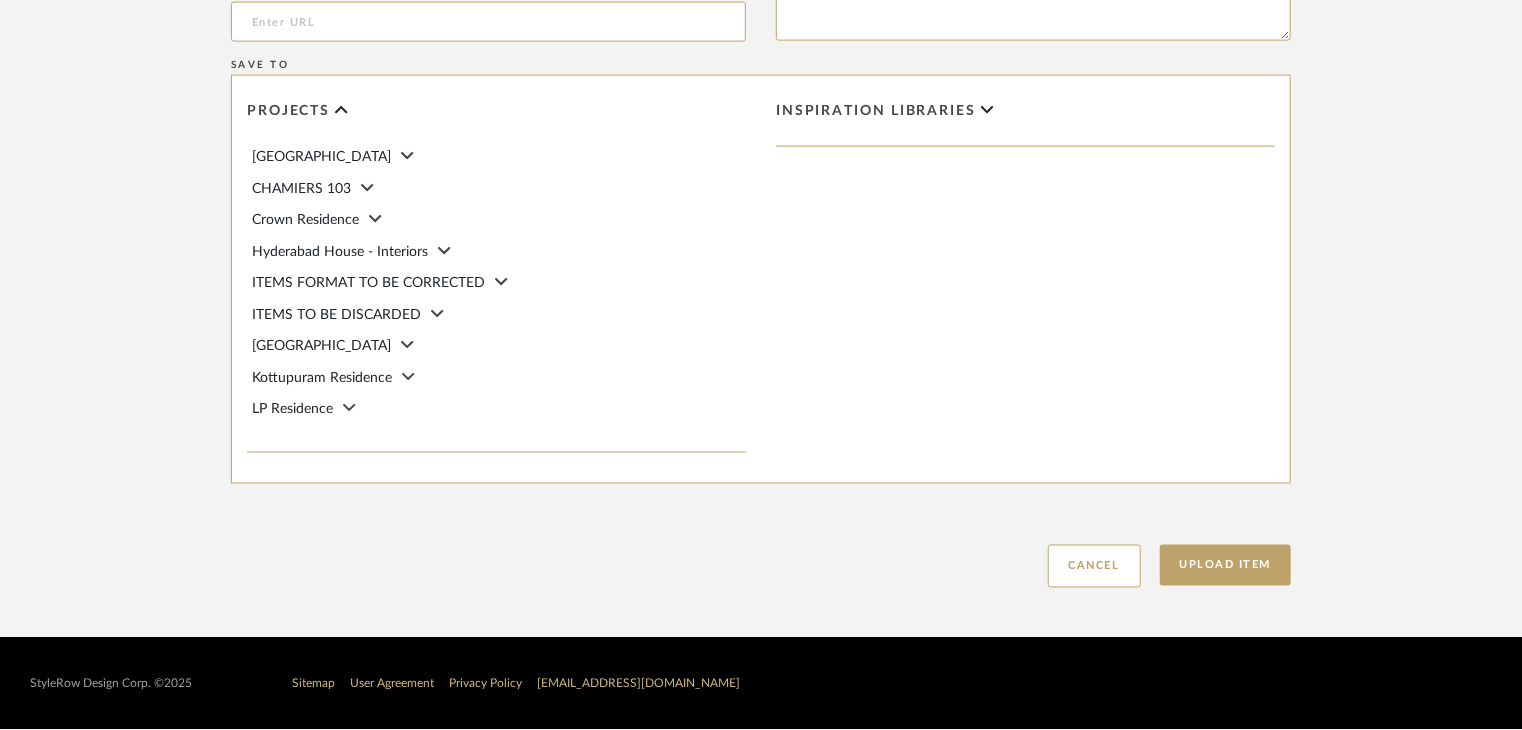 type 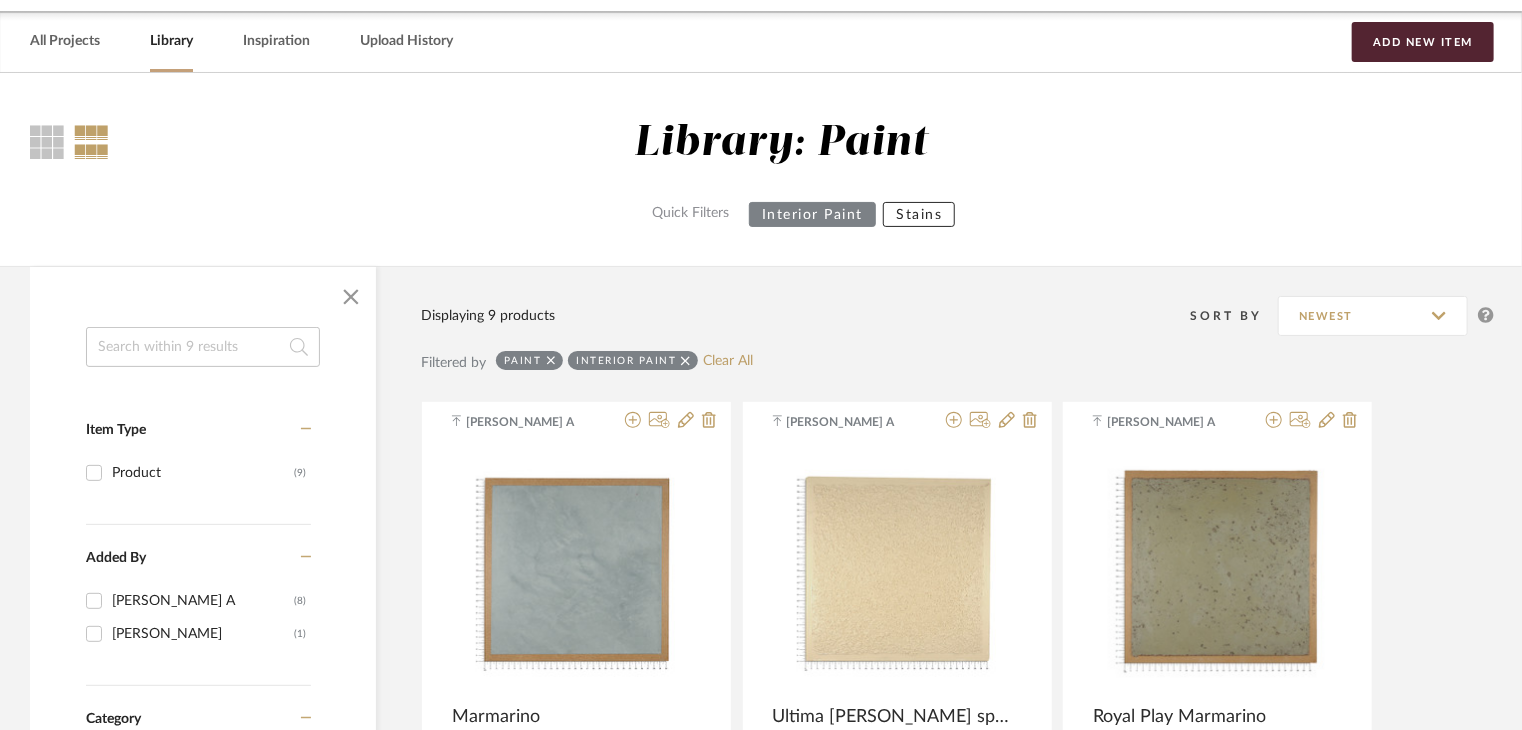 scroll, scrollTop: 0, scrollLeft: 0, axis: both 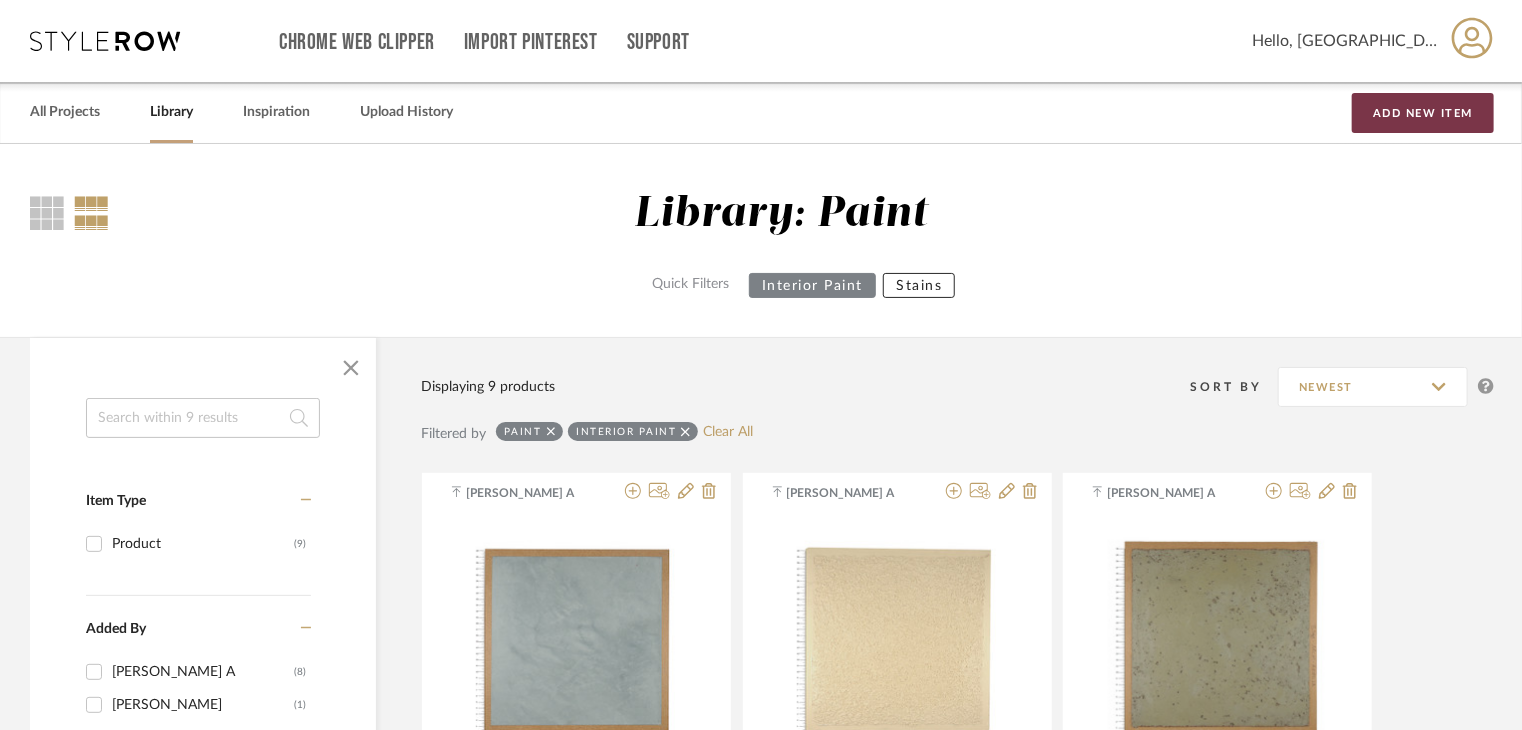 click on "Add New Item" at bounding box center (1423, 113) 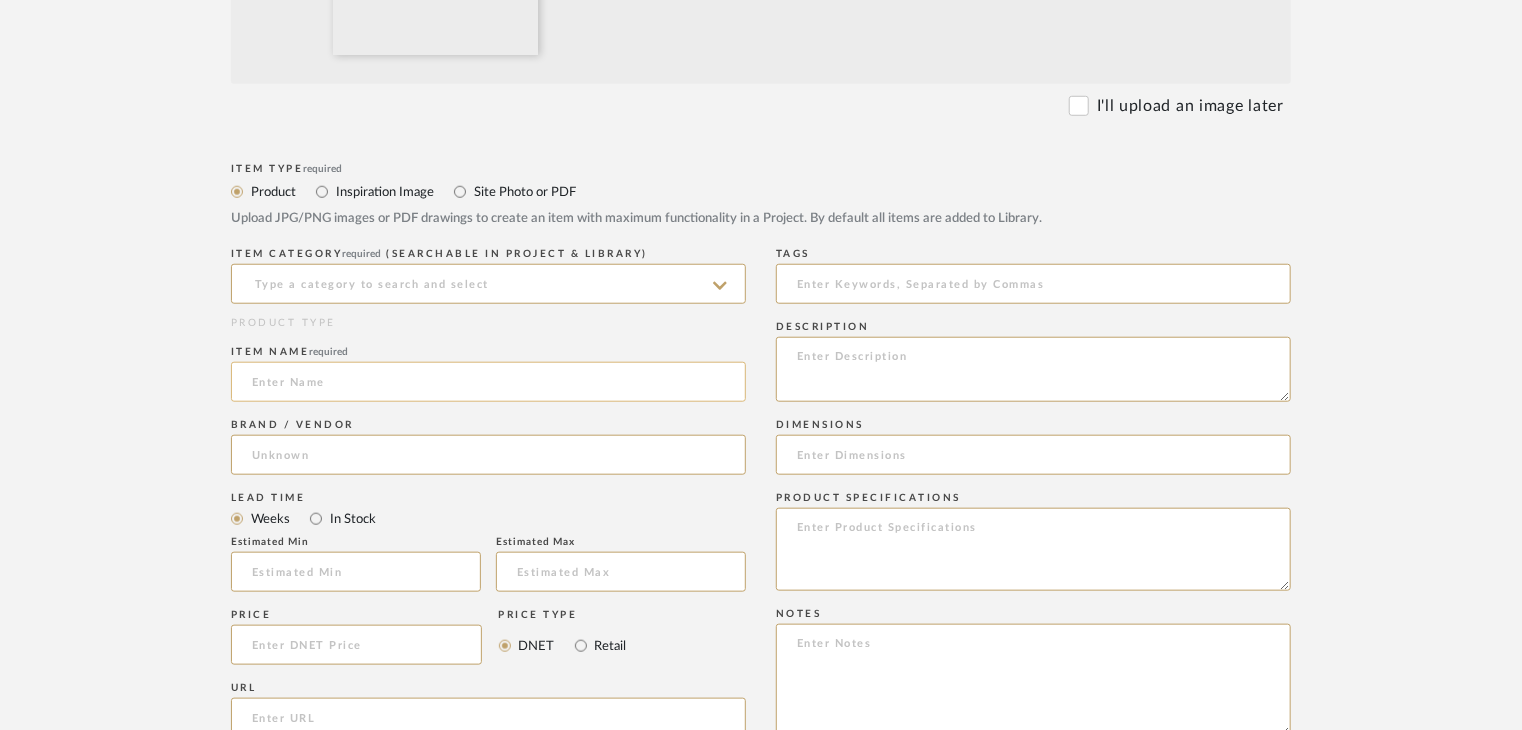 scroll, scrollTop: 800, scrollLeft: 0, axis: vertical 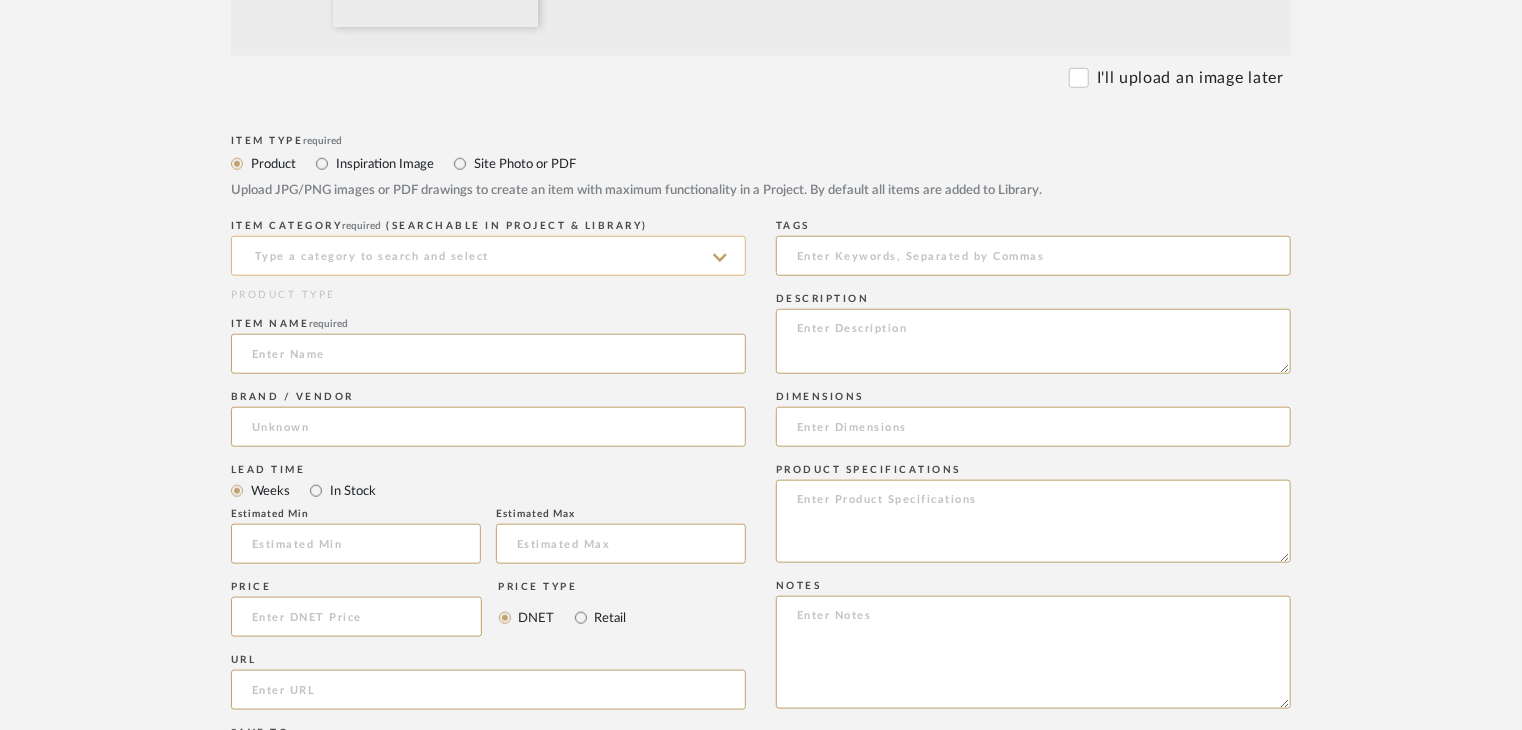 click 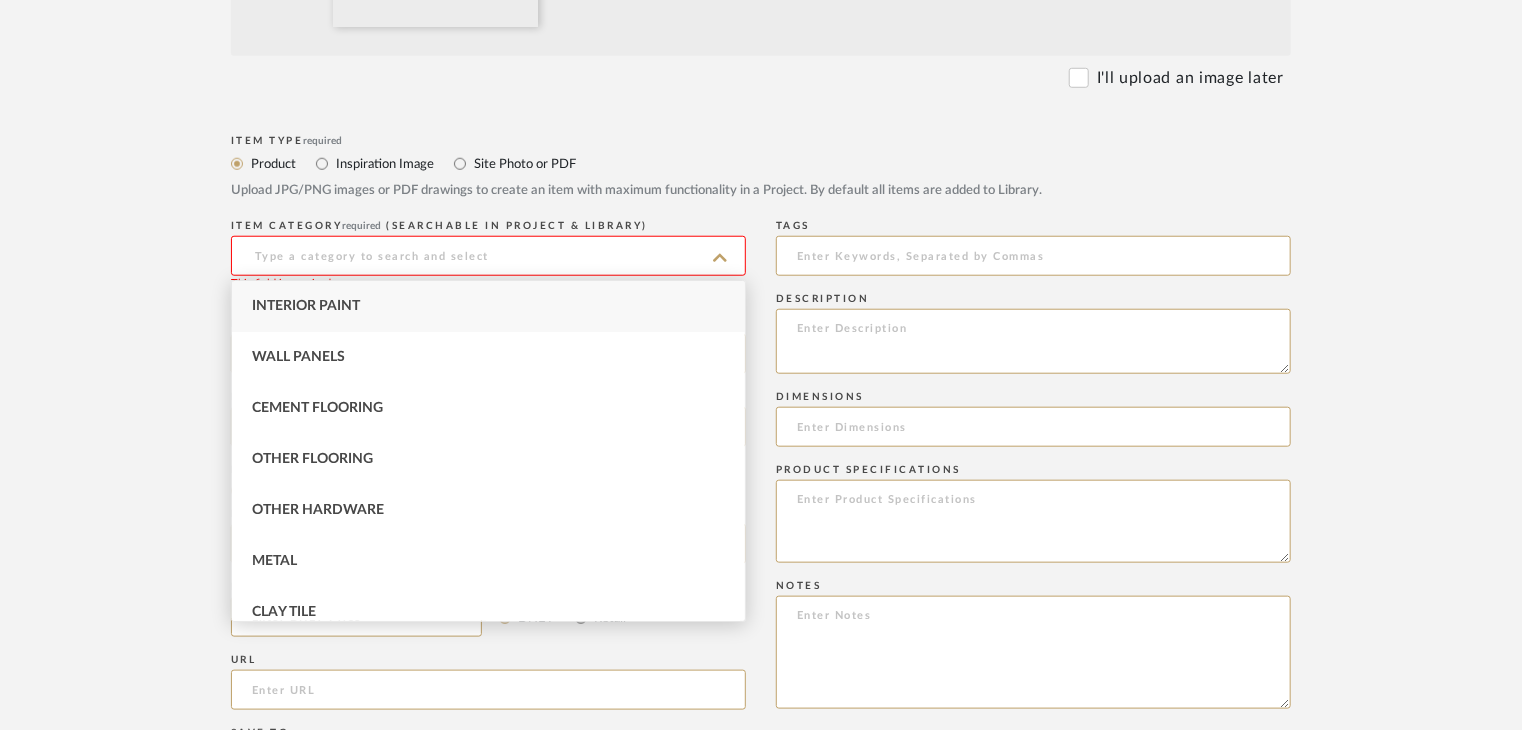 click on "Interior Paint" at bounding box center (306, 306) 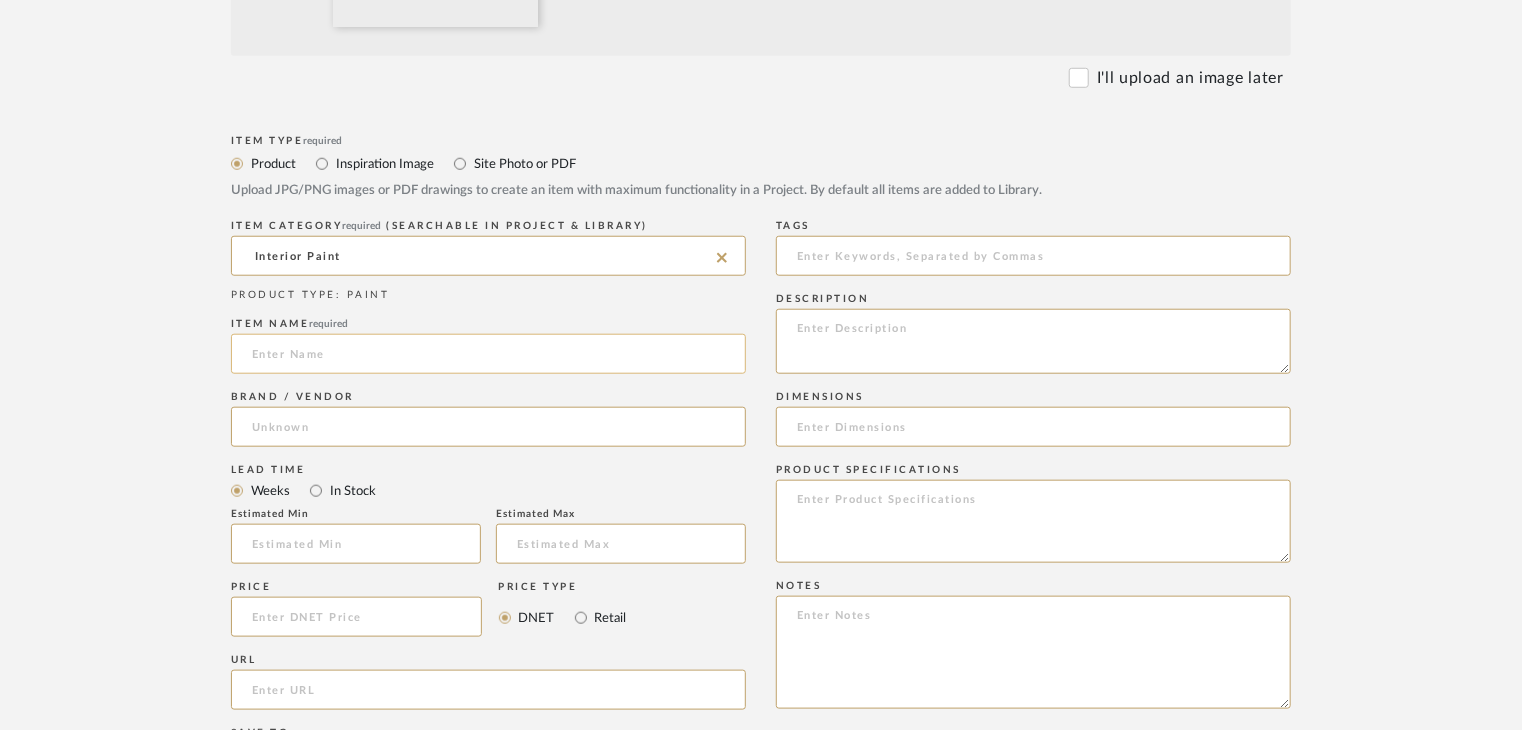 click 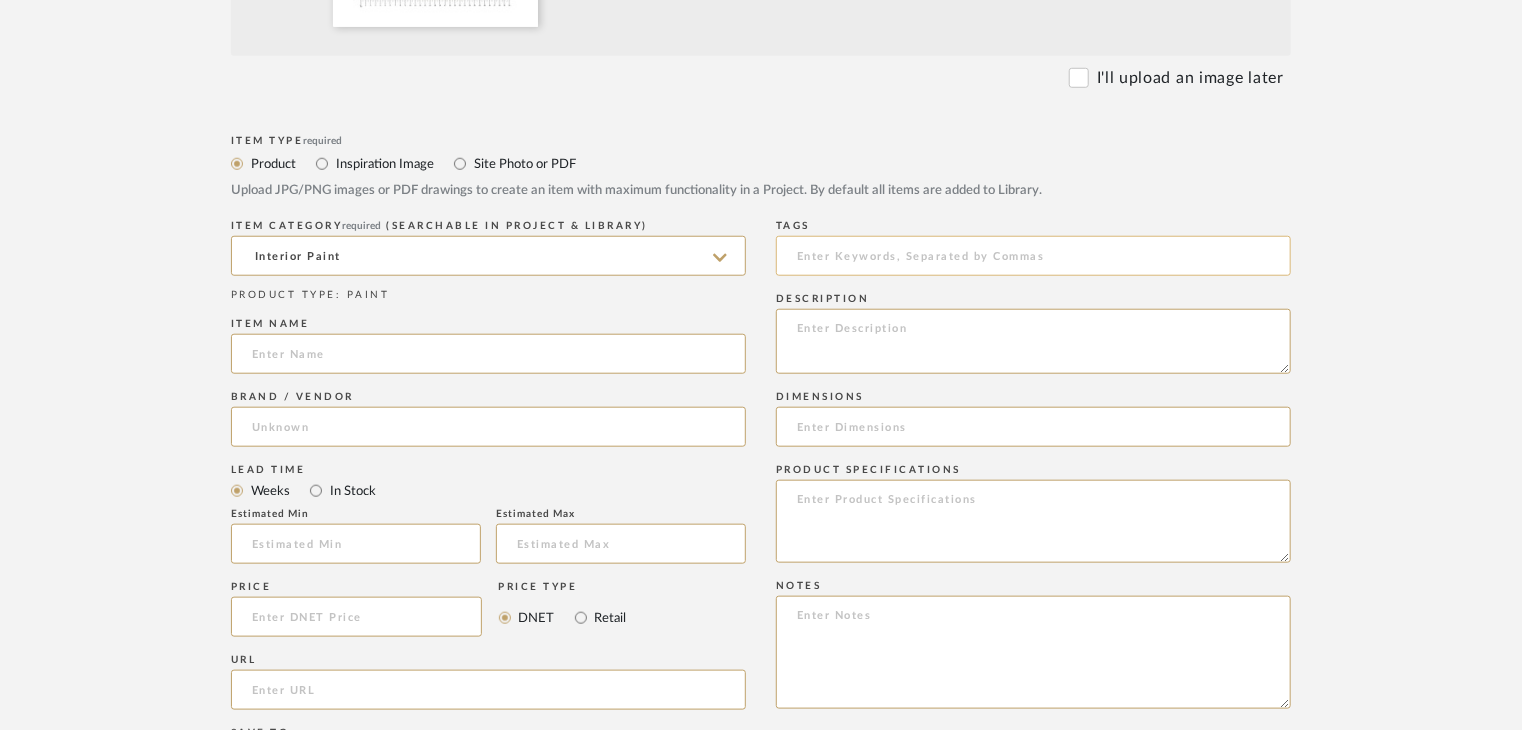 paste on "Concrete" 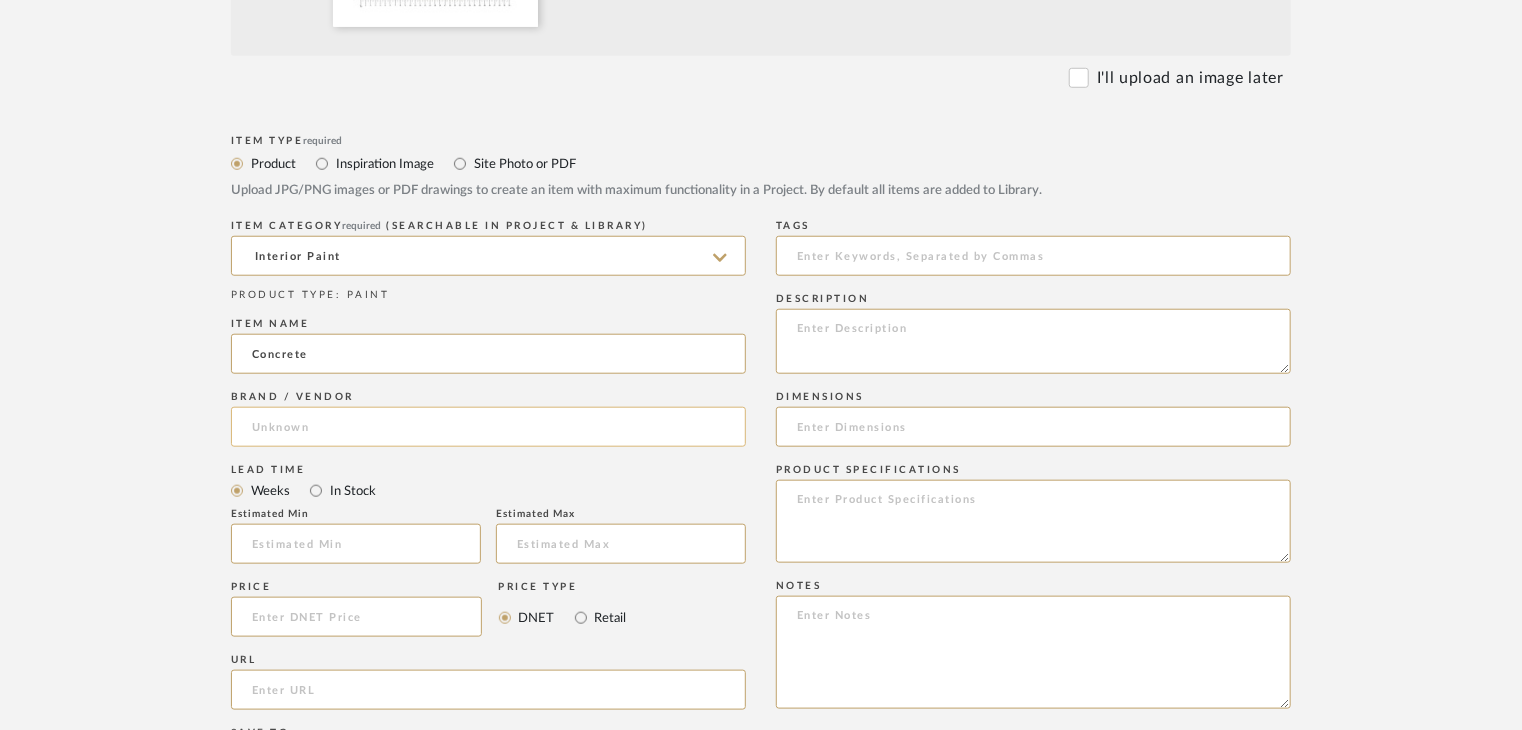 type on "Concrete" 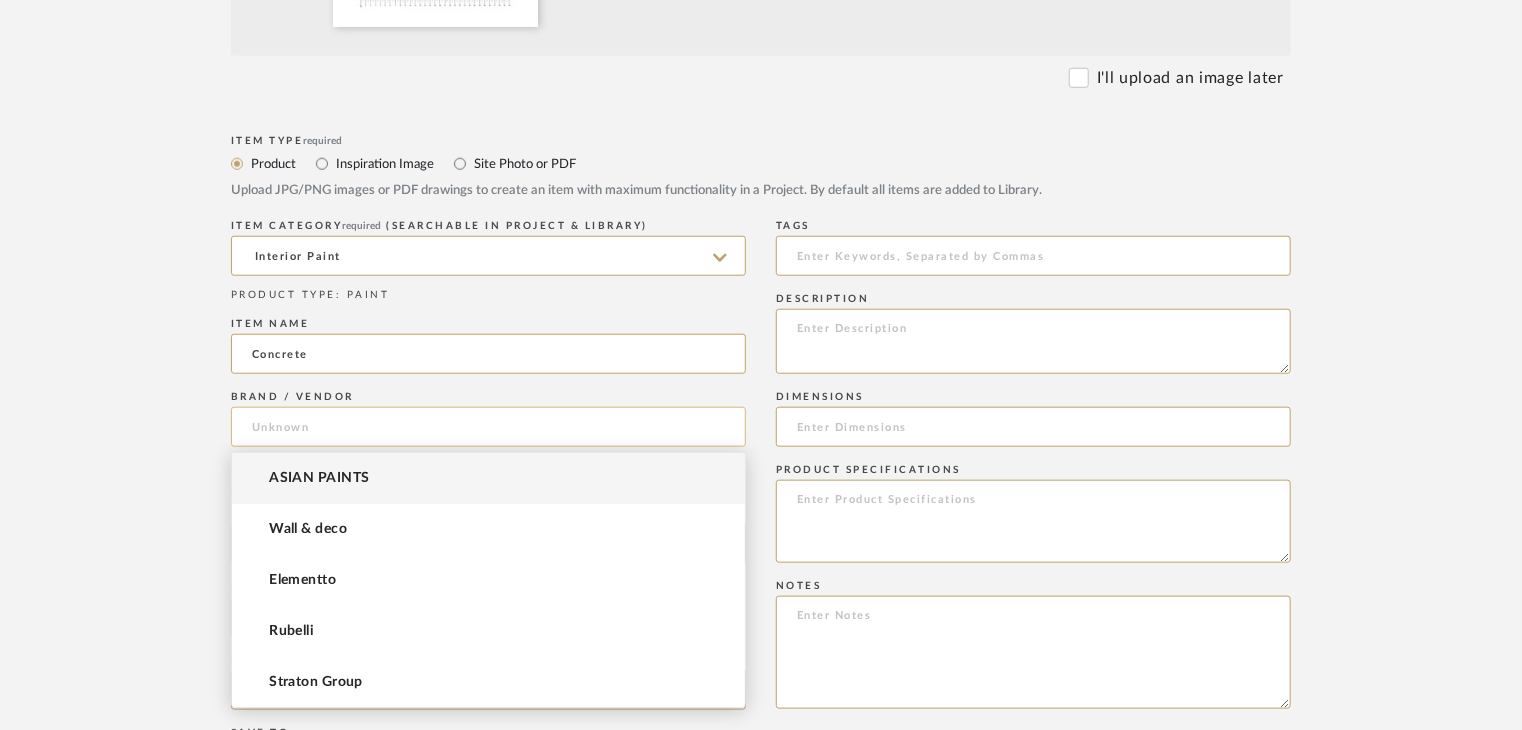 click 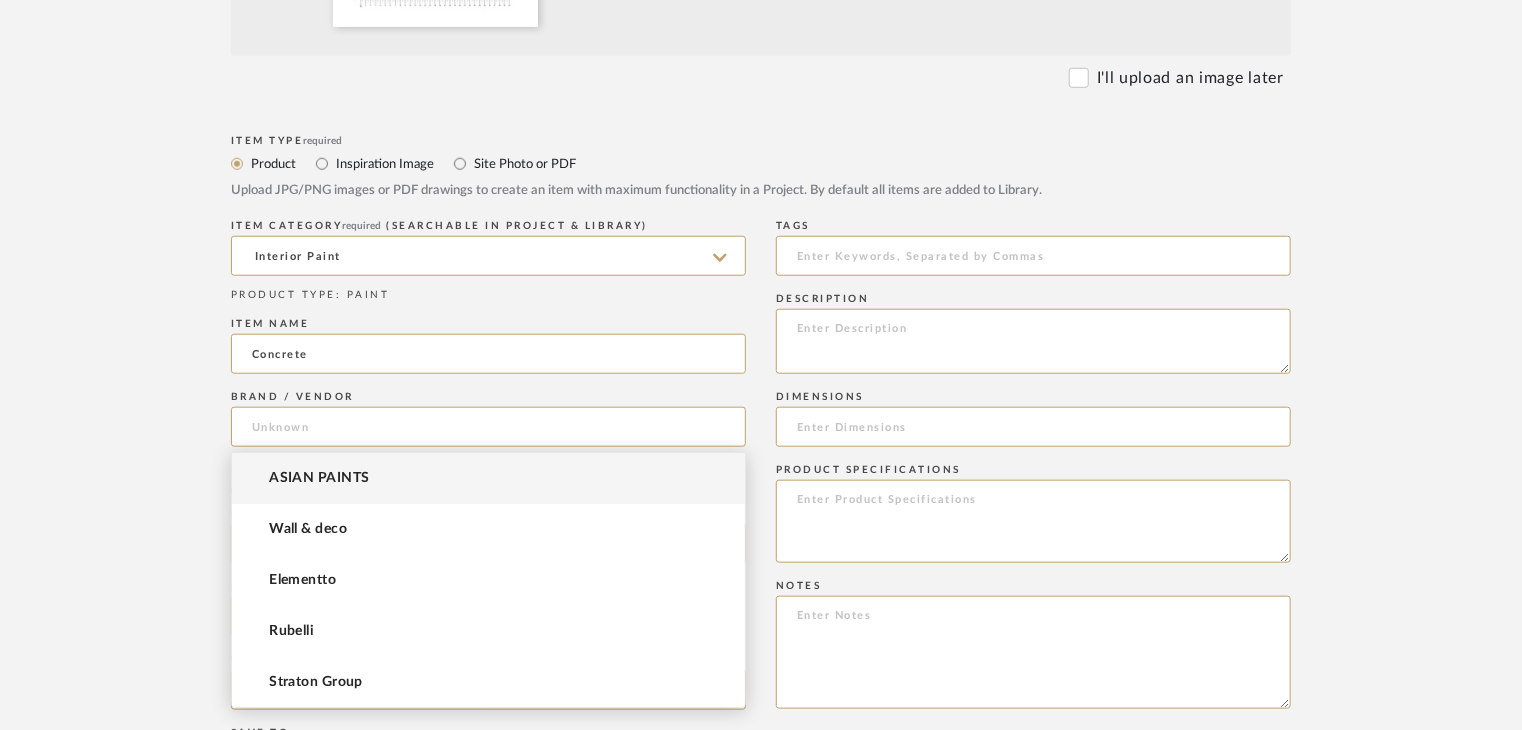 click on "ASIAN PAINTS" at bounding box center (488, 478) 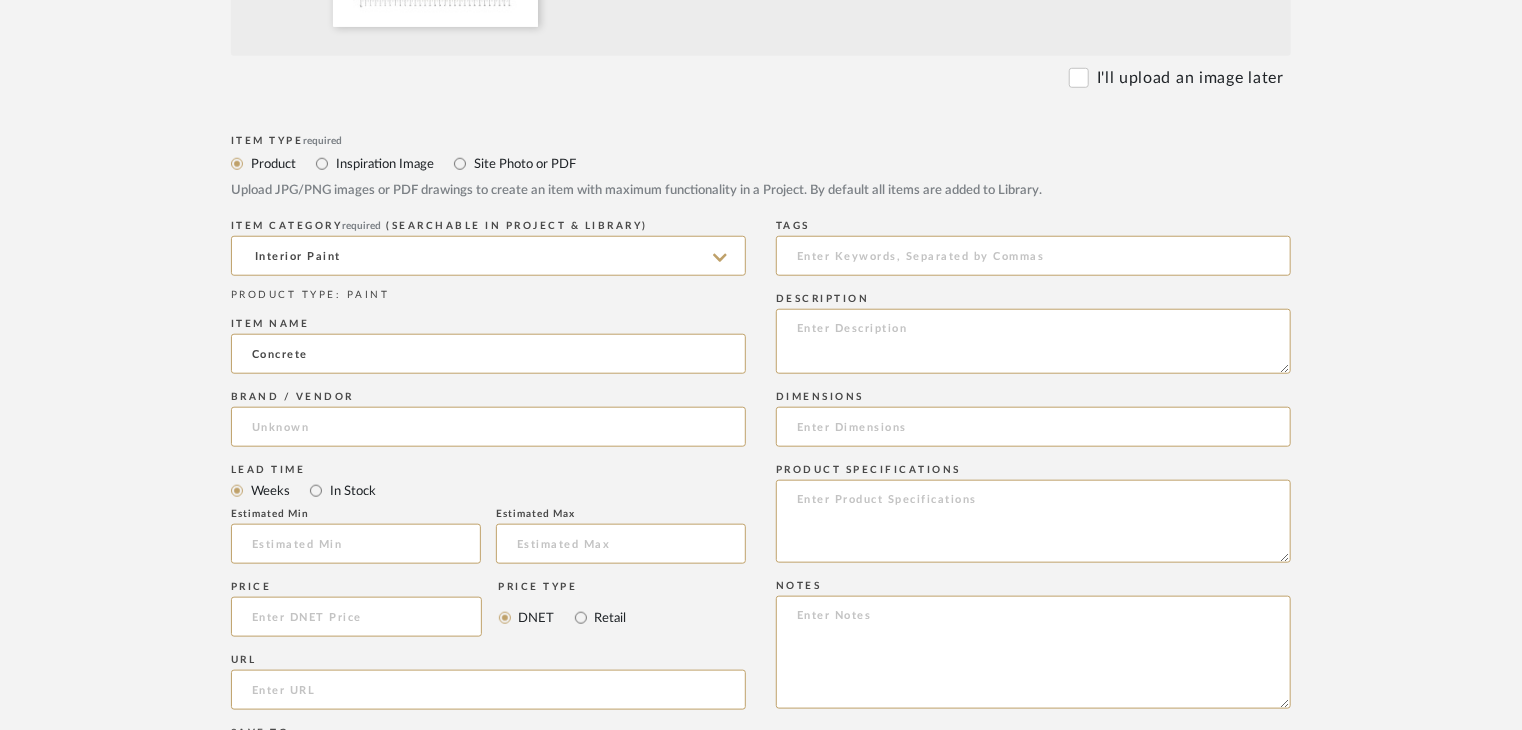 type on "ASIAN PAINTS" 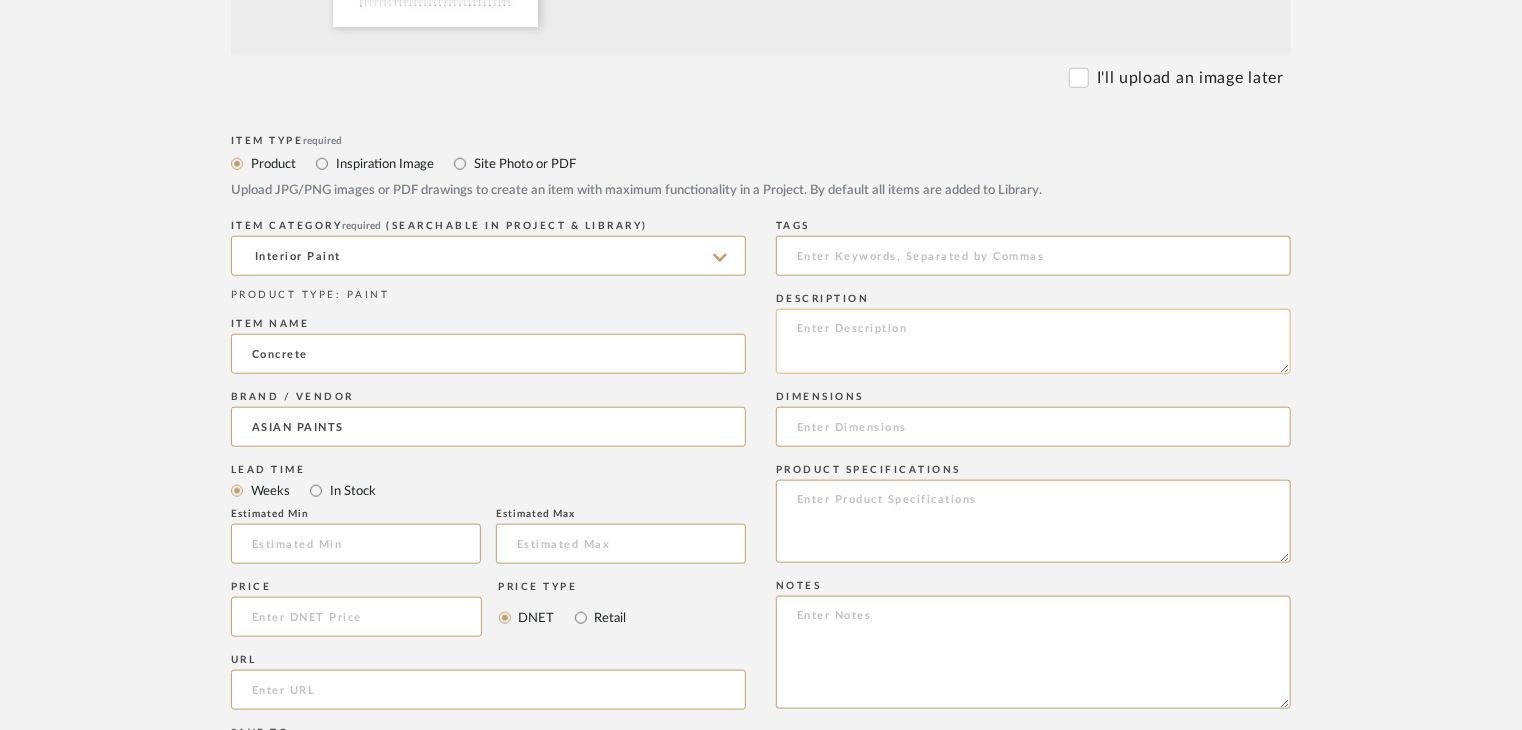 click 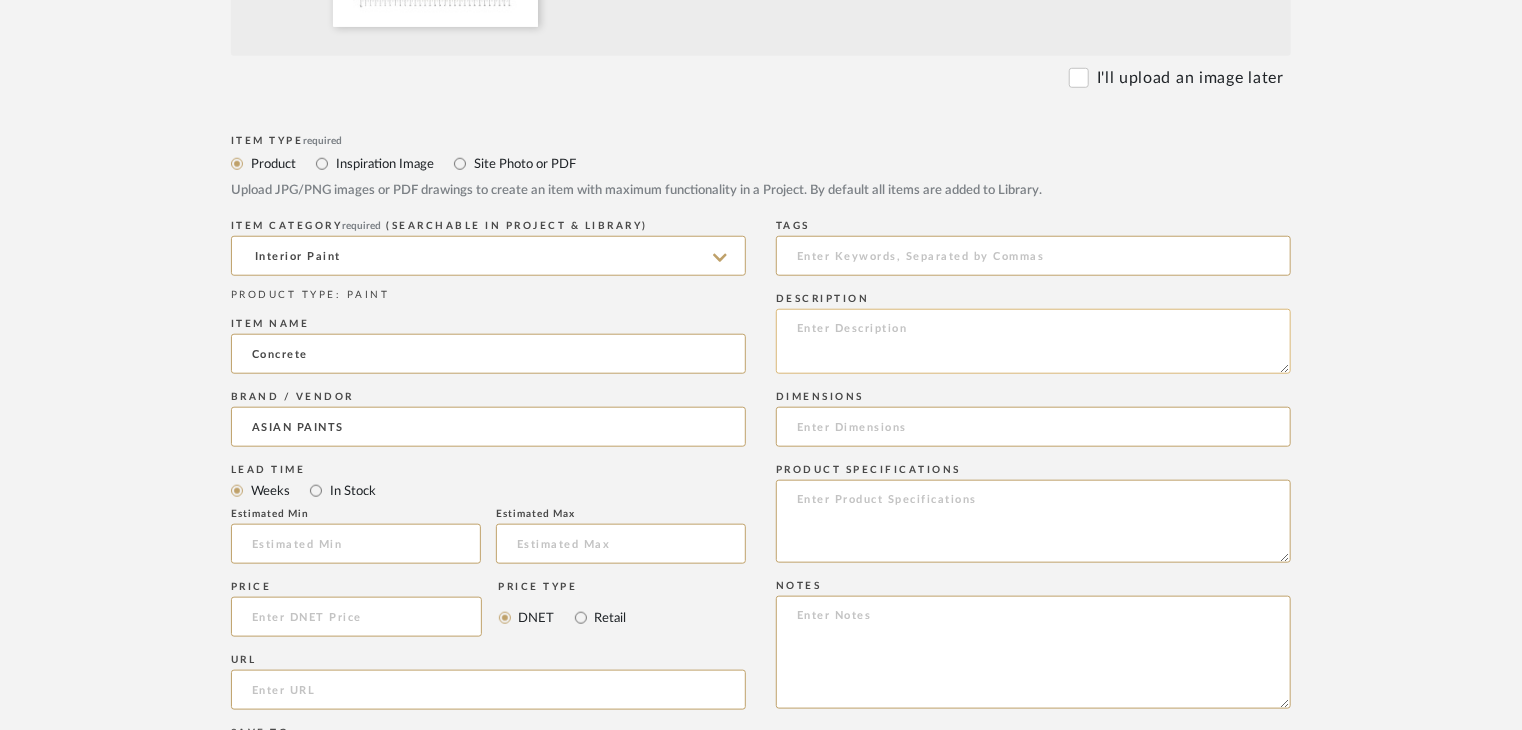 paste on "Type: Interior paint
Dimension(s): (as mentioned)
Material/Finishes: (as mentioned)
Installation requirements, if any: (as applicable)
Price: (as mentioned)
Lead time: (as mentioned)
Sample available: supplier stock
Sample Internal reference number:
as per the internal sample warehouse) Point of
contact:
Contact number:
Email address:
Address:
Additional contact information:" 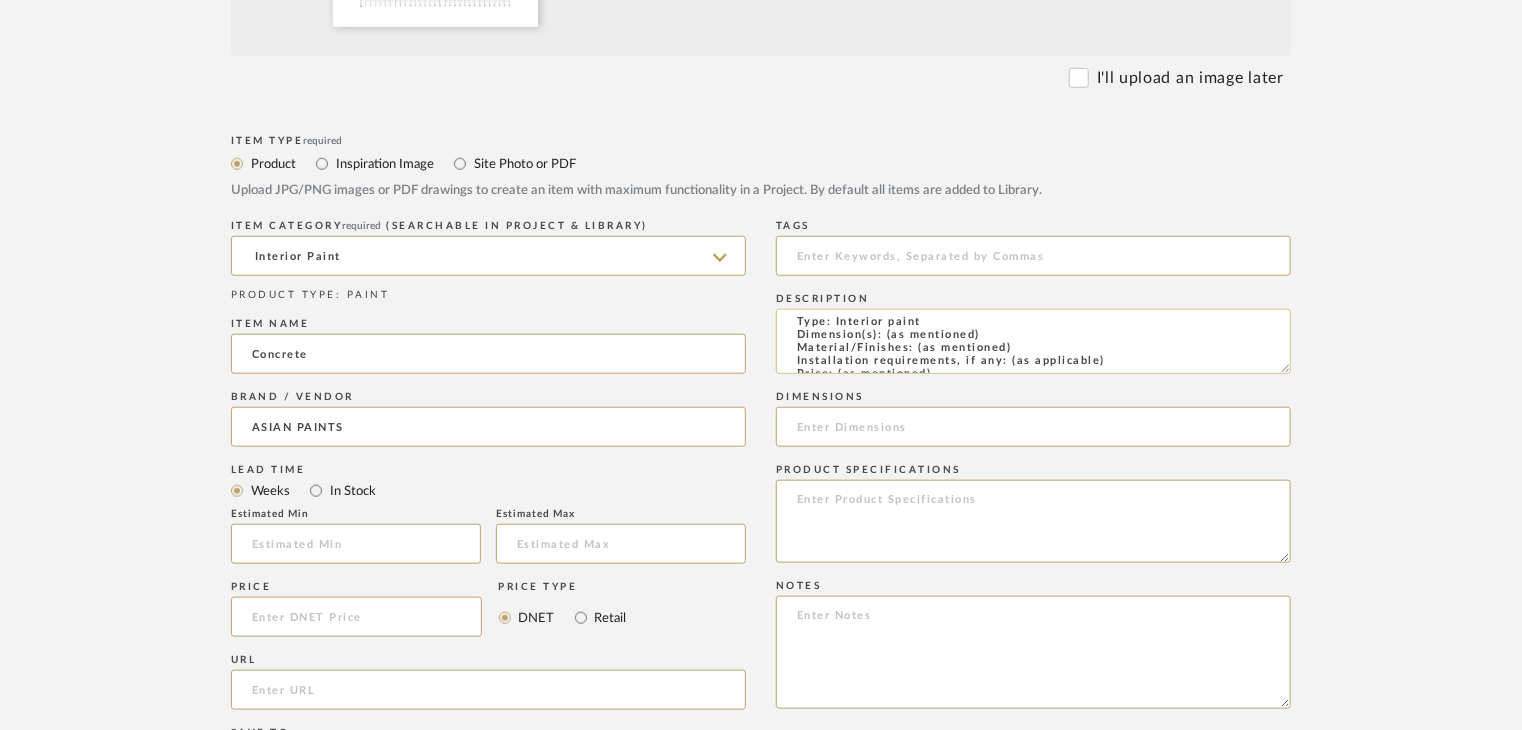 scroll, scrollTop: 0, scrollLeft: 0, axis: both 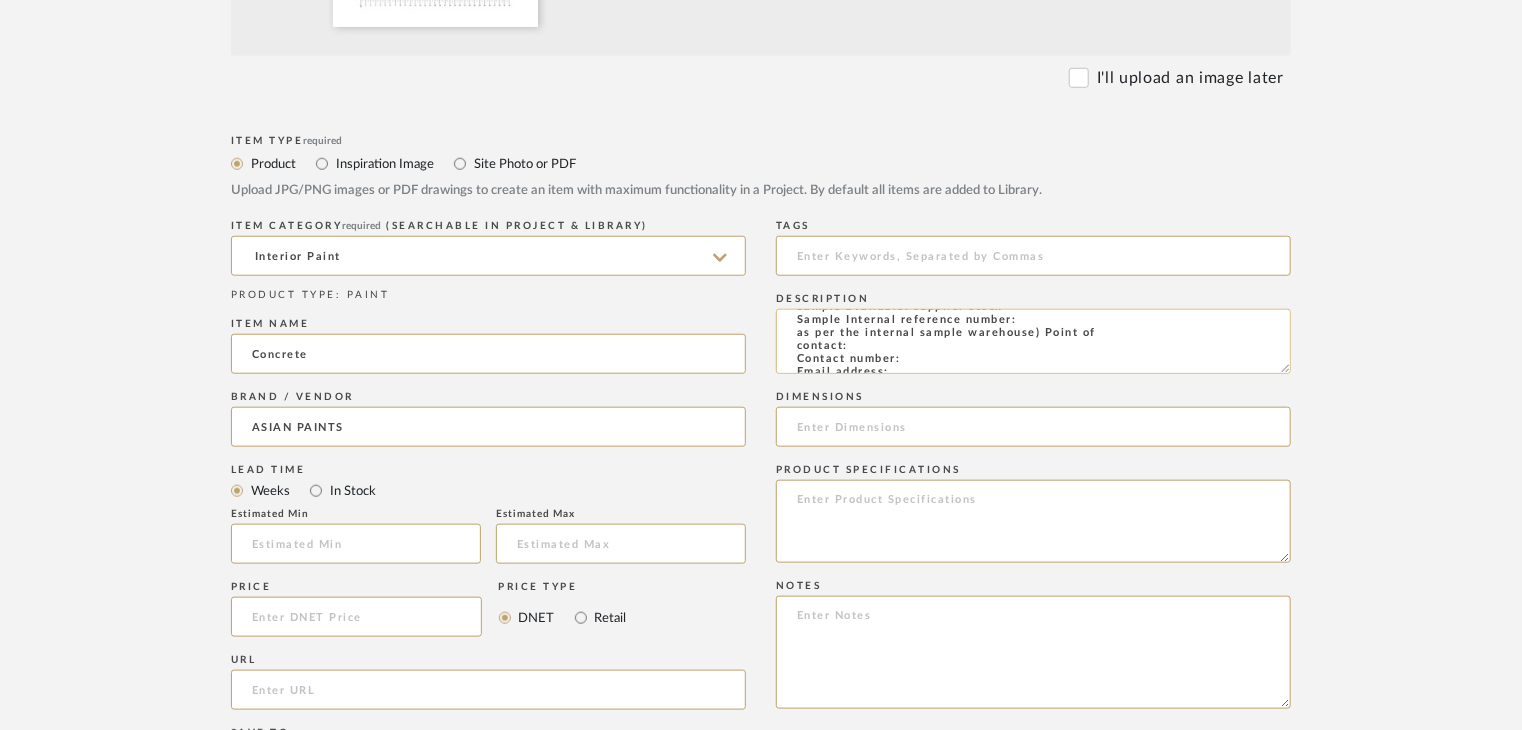 click on "Type: Interior paint
Dimension(s): (as mentioned)
Material/Finishes: (as mentioned)
Installation requirements, if any: (as applicable)
Price: (as mentioned)
Lead time: (as mentioned)
Sample available: supplier stock
Sample Internal reference number:
as per the internal sample warehouse) Point of
contact:
Contact number:
Email address:
Address:
Additional contact information:" 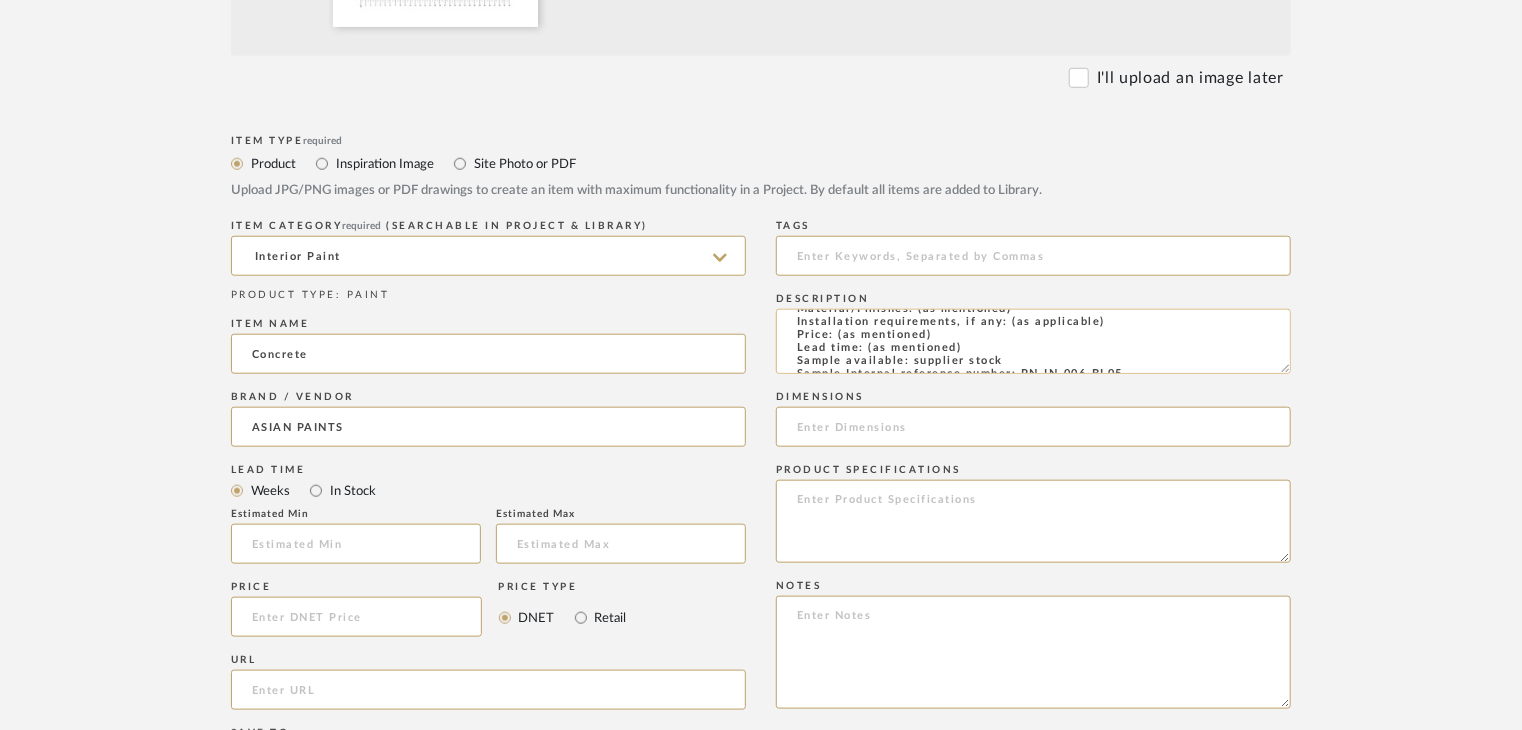 scroll, scrollTop: 0, scrollLeft: 0, axis: both 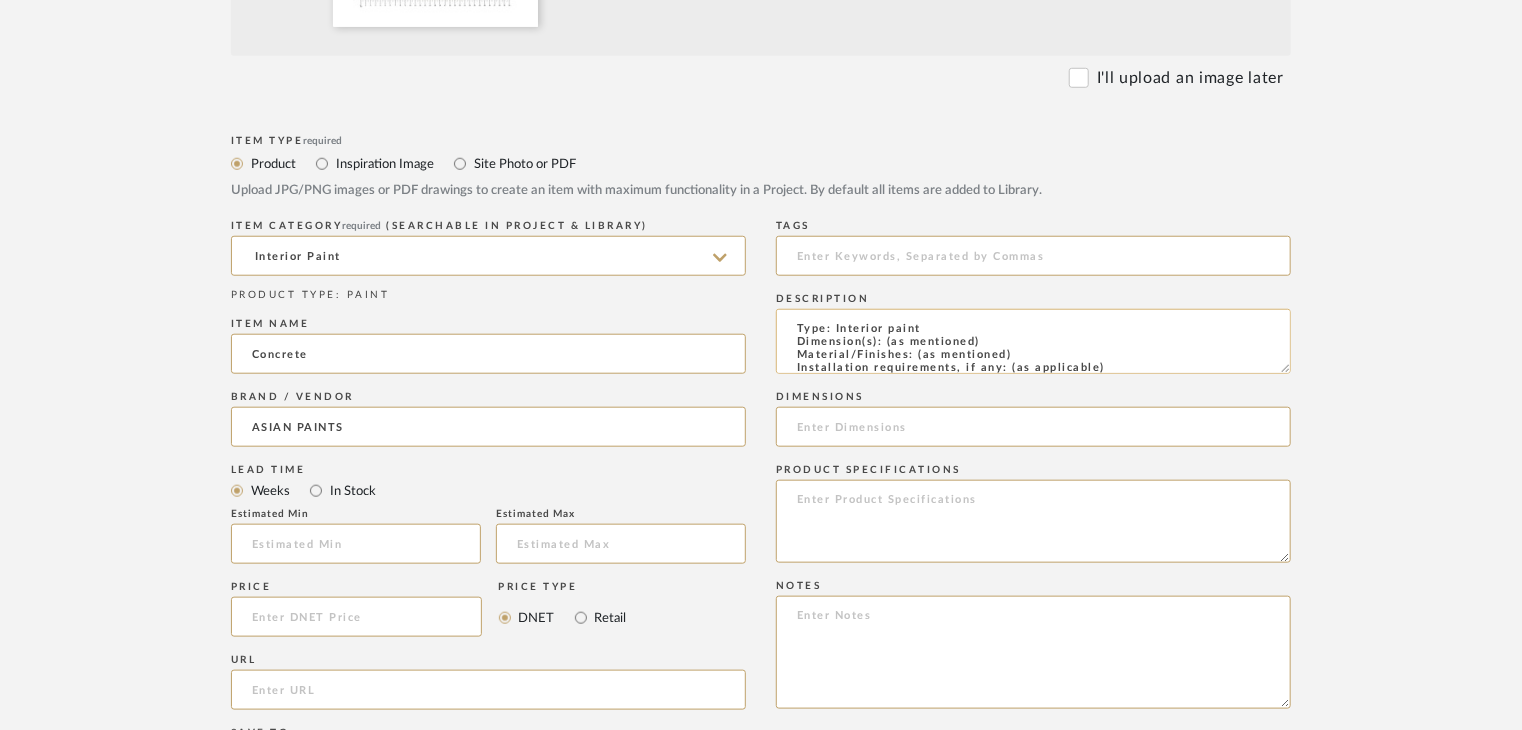 drag, startPoint x: 1026, startPoint y: 355, endPoint x: 916, endPoint y: 355, distance: 110 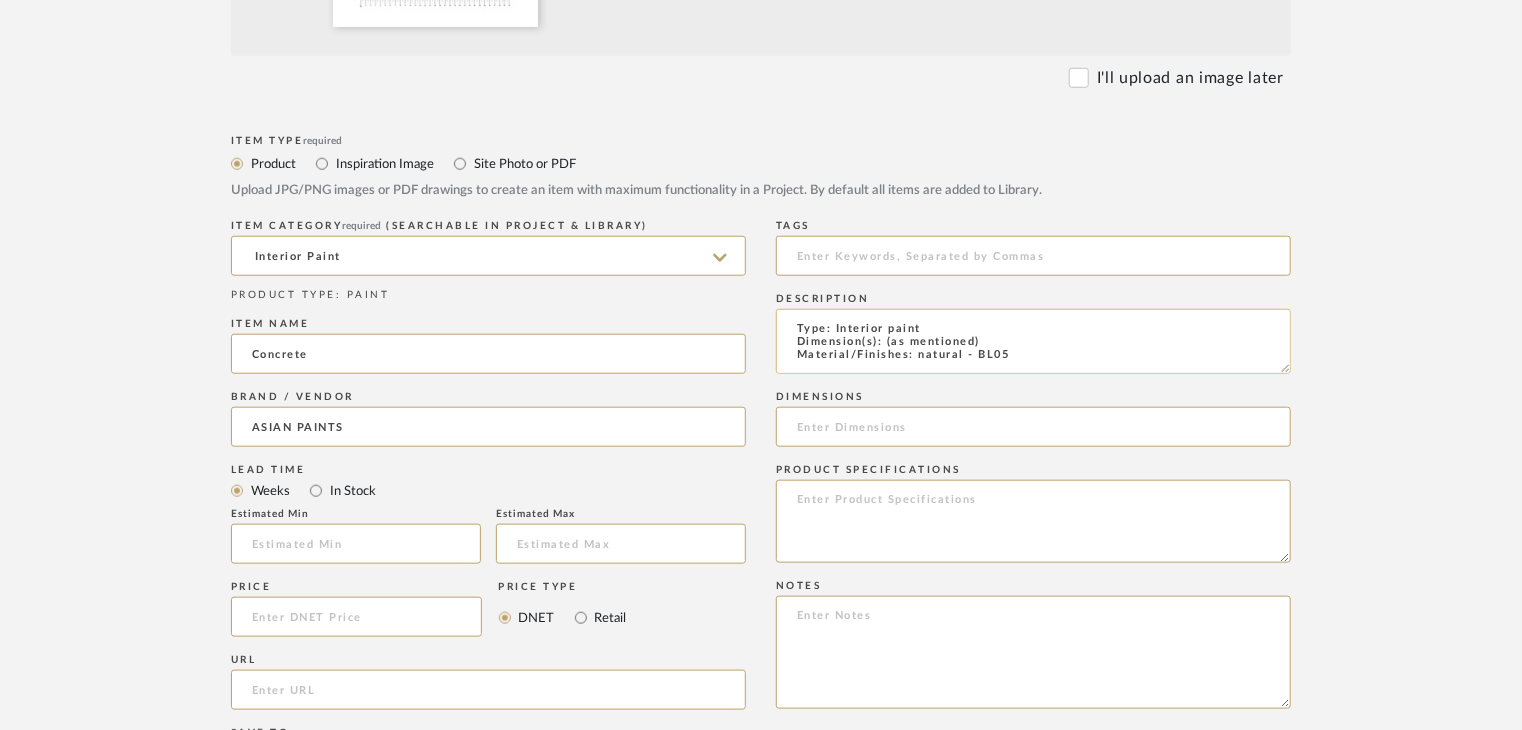 scroll, scrollTop: 1, scrollLeft: 0, axis: vertical 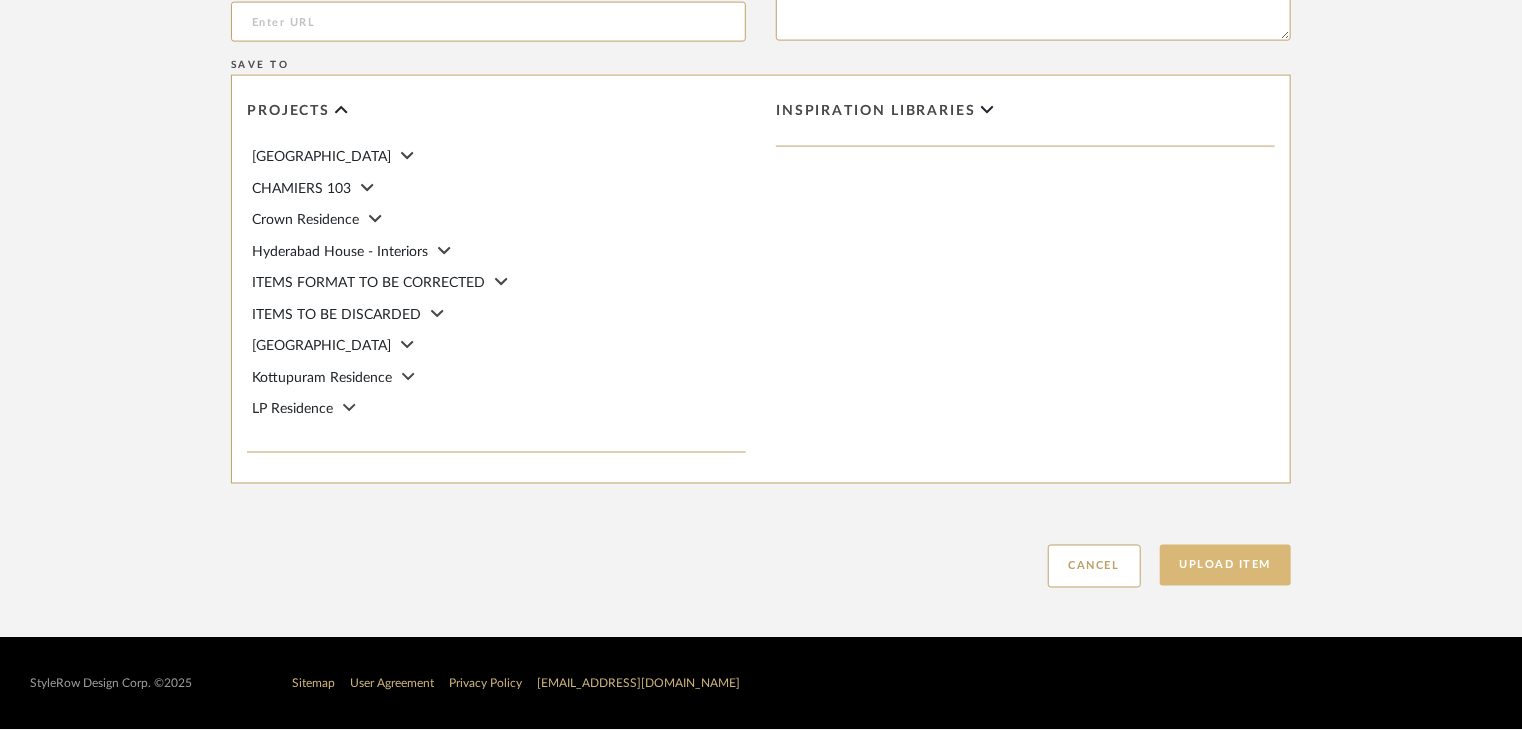 type on "Type: Interior paint
Dimension(s): (as mentioned)
Material/Finishes: natural - BL05
Installation requirements, if any: (as applicable)
Price: (as mentioned)
Lead time: (as mentioned)
Sample available: supplier stock
Sample Internal reference number: PN-IN-006-BL05
as per the internal sample warehouse) Point of
contact:
Contact number:
Email address:
Address:
Additional contact information:" 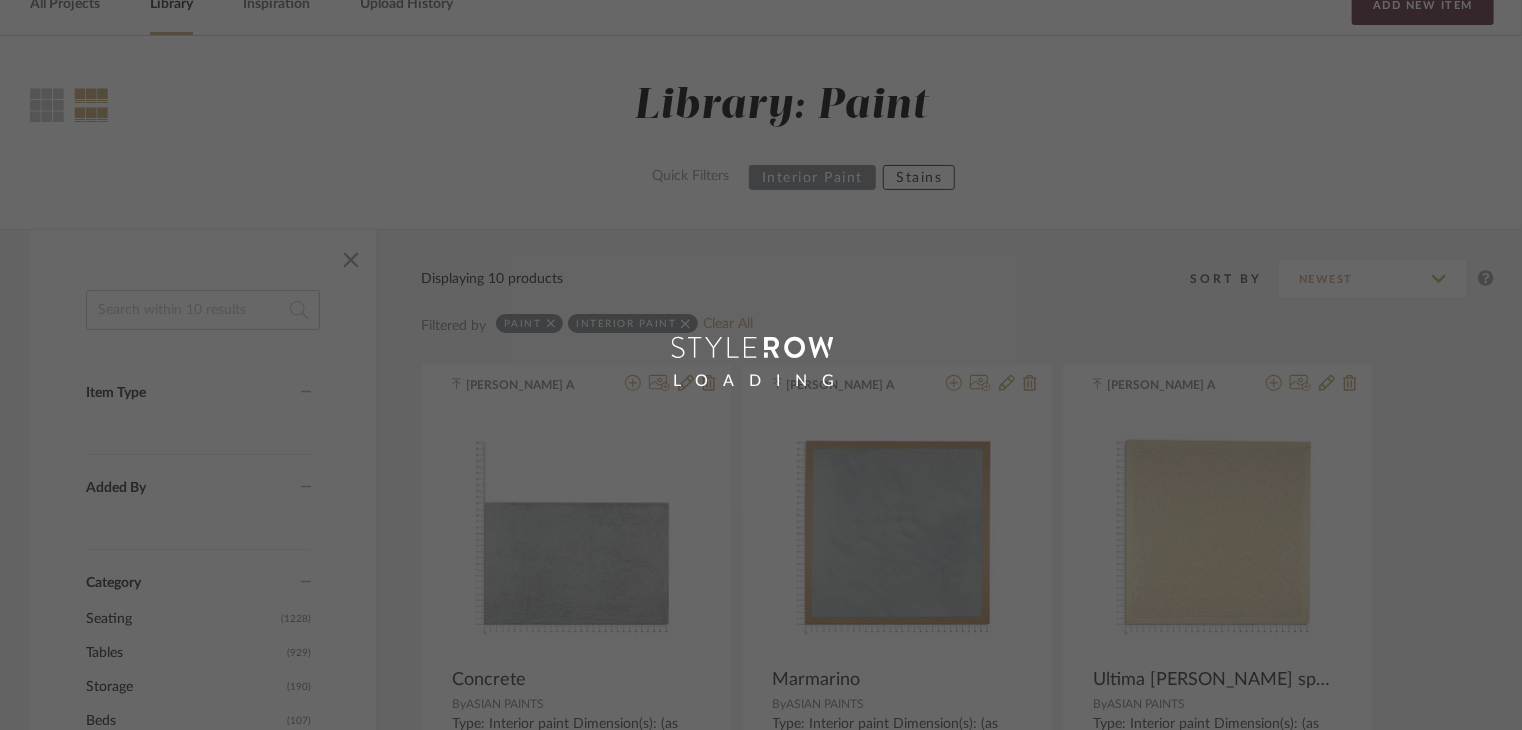 scroll, scrollTop: 0, scrollLeft: 0, axis: both 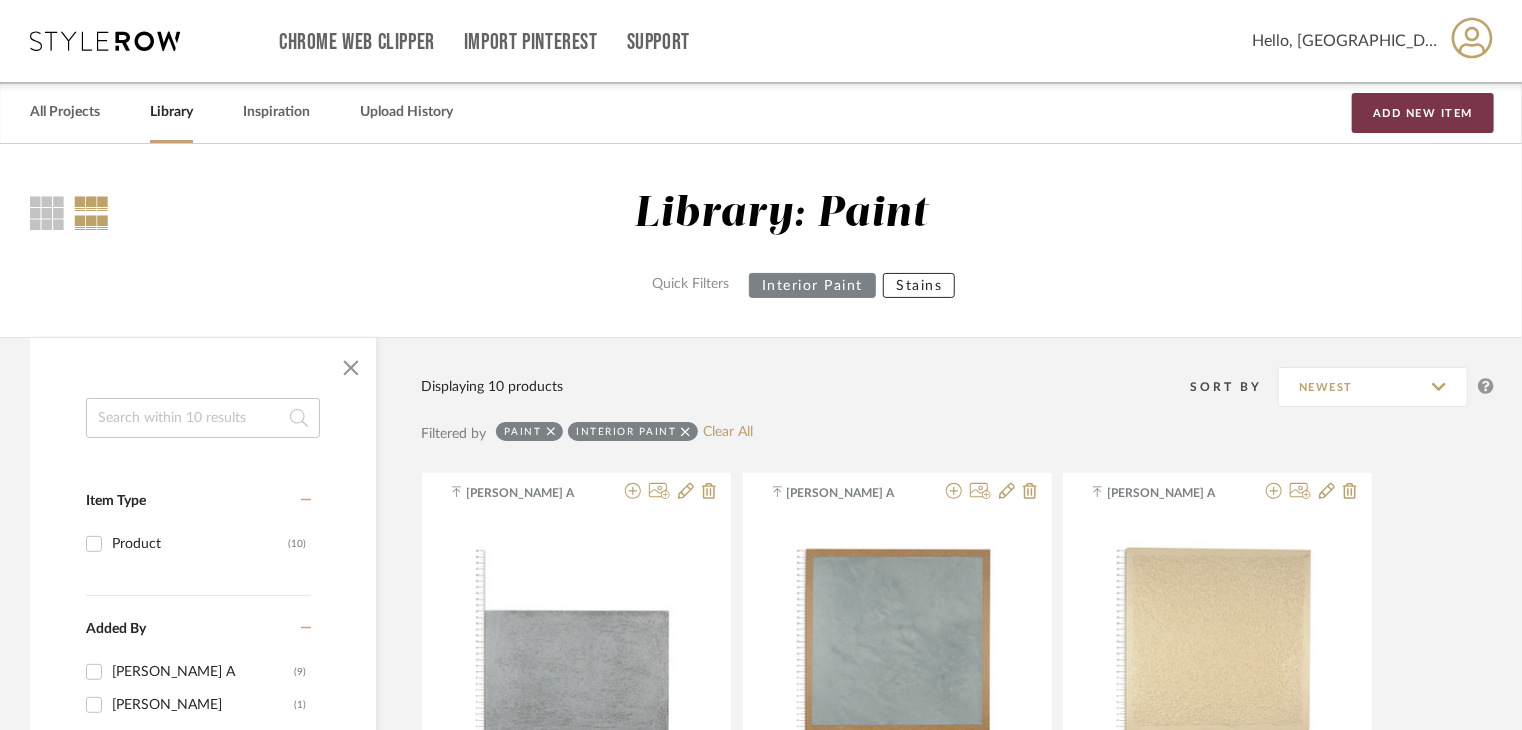click on "Add New Item" at bounding box center [1423, 113] 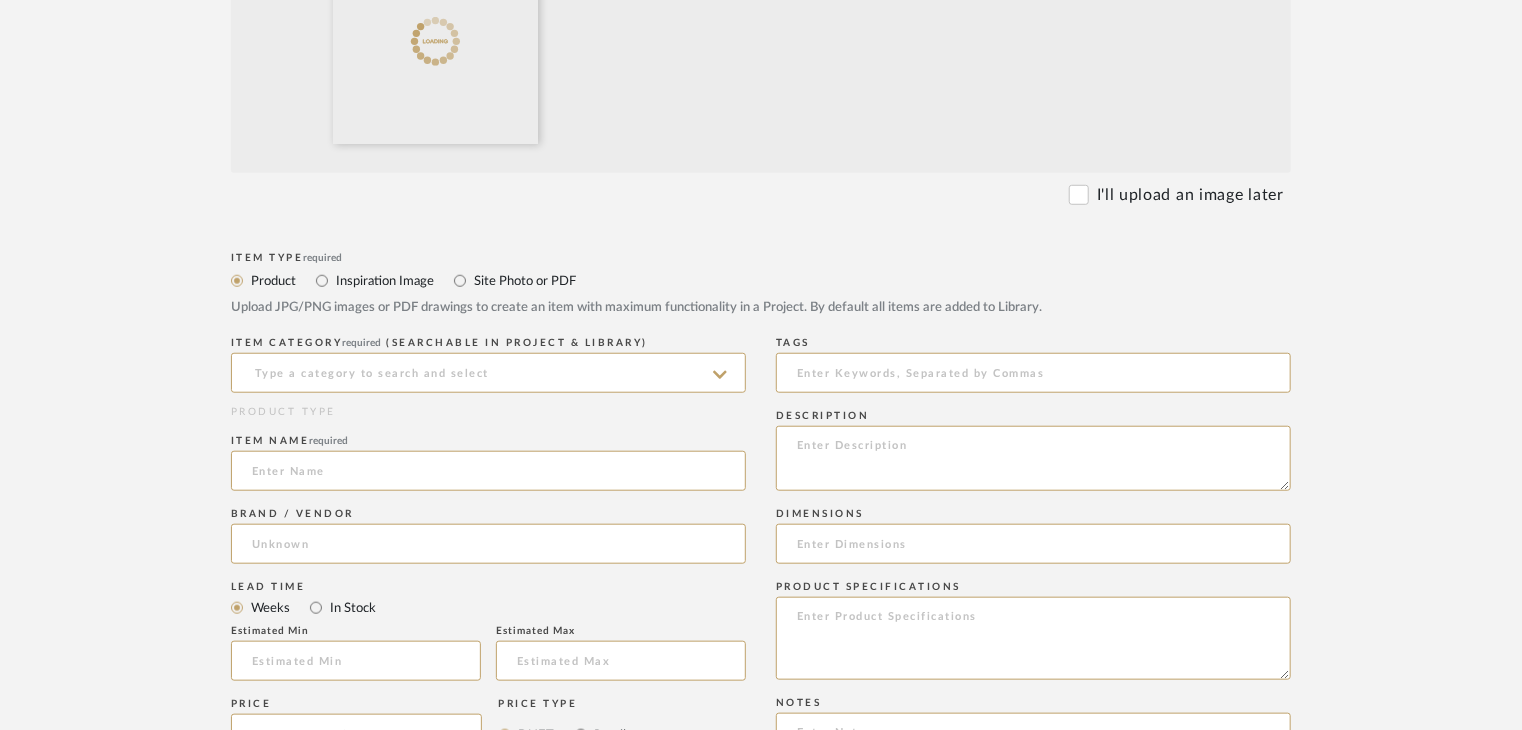 scroll, scrollTop: 900, scrollLeft: 0, axis: vertical 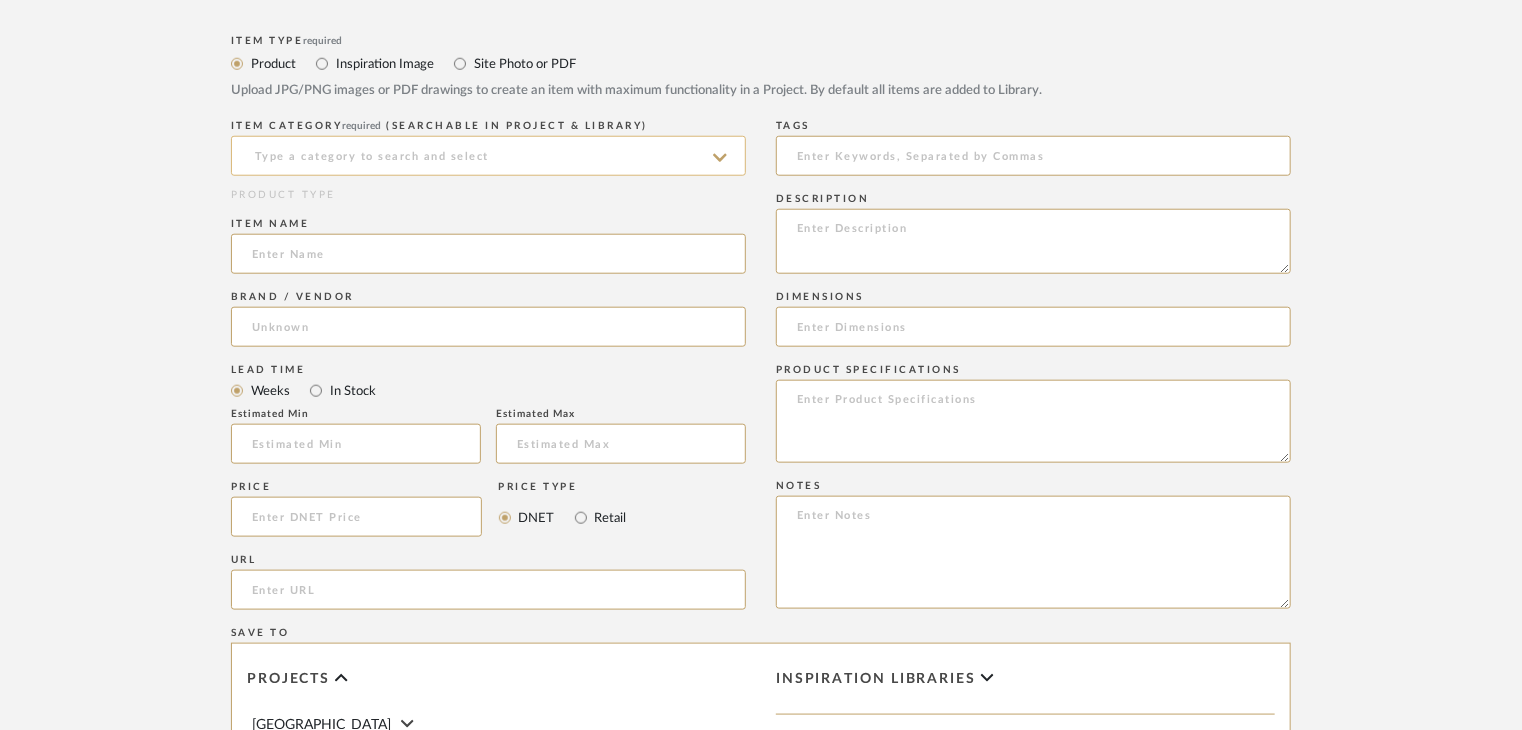 click 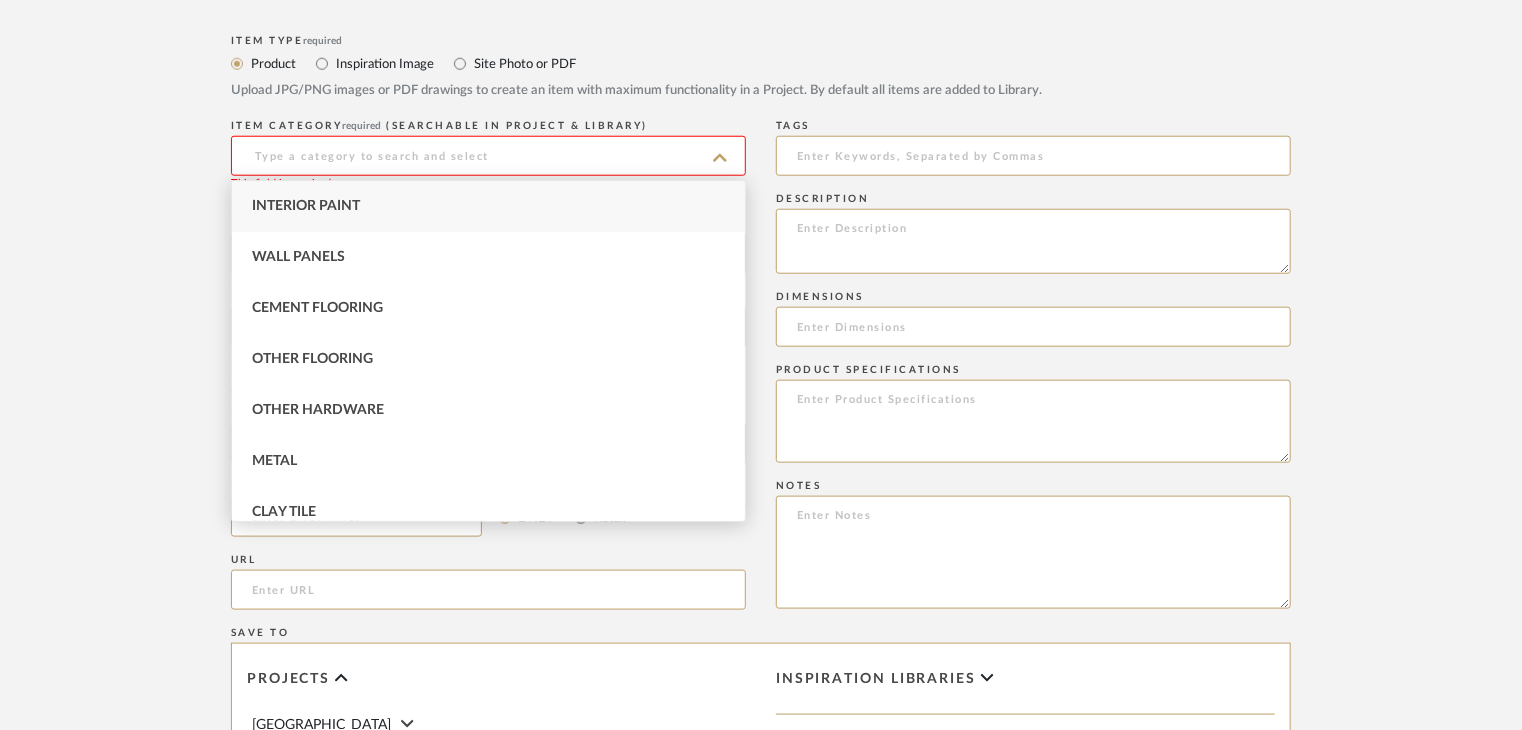 click on "Interior Paint" at bounding box center [488, 206] 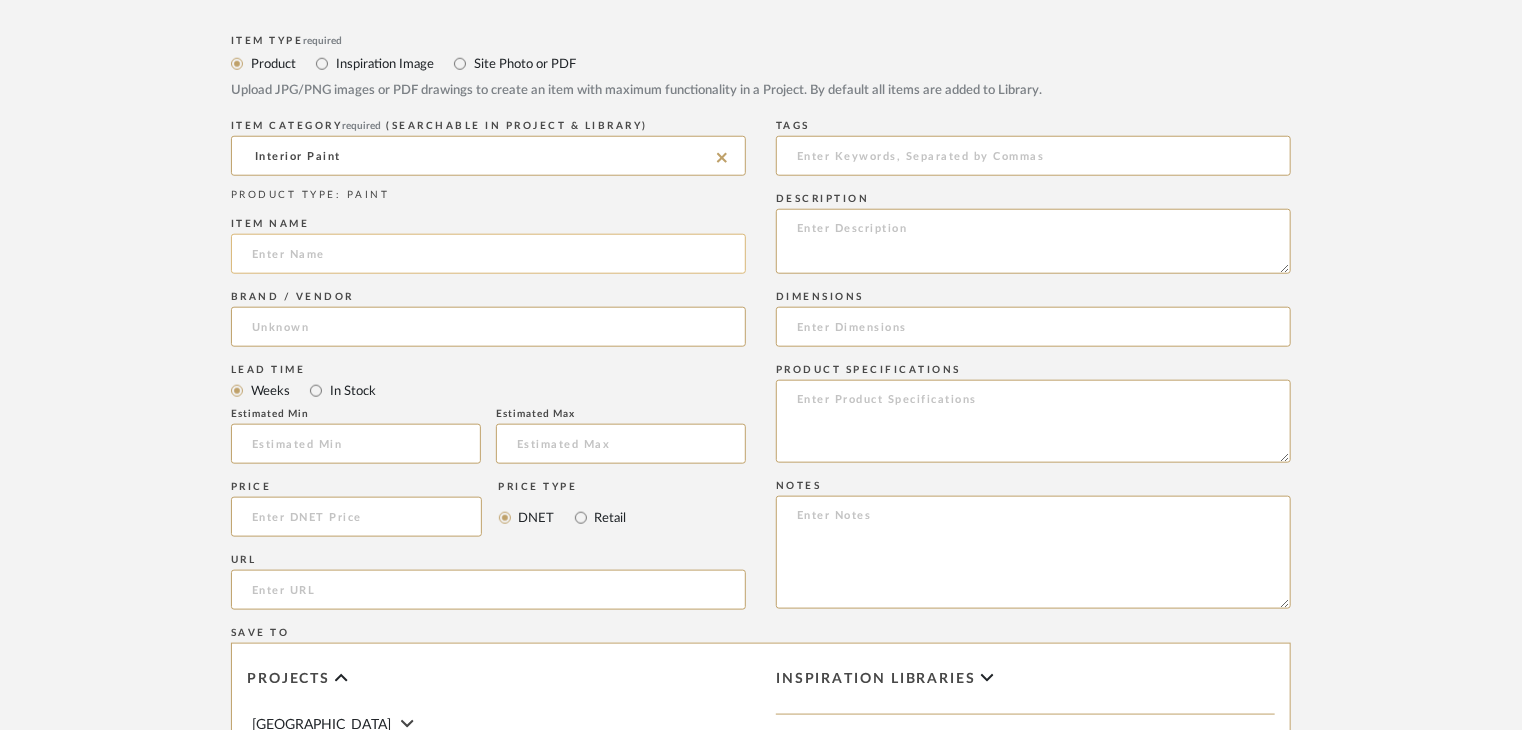 click 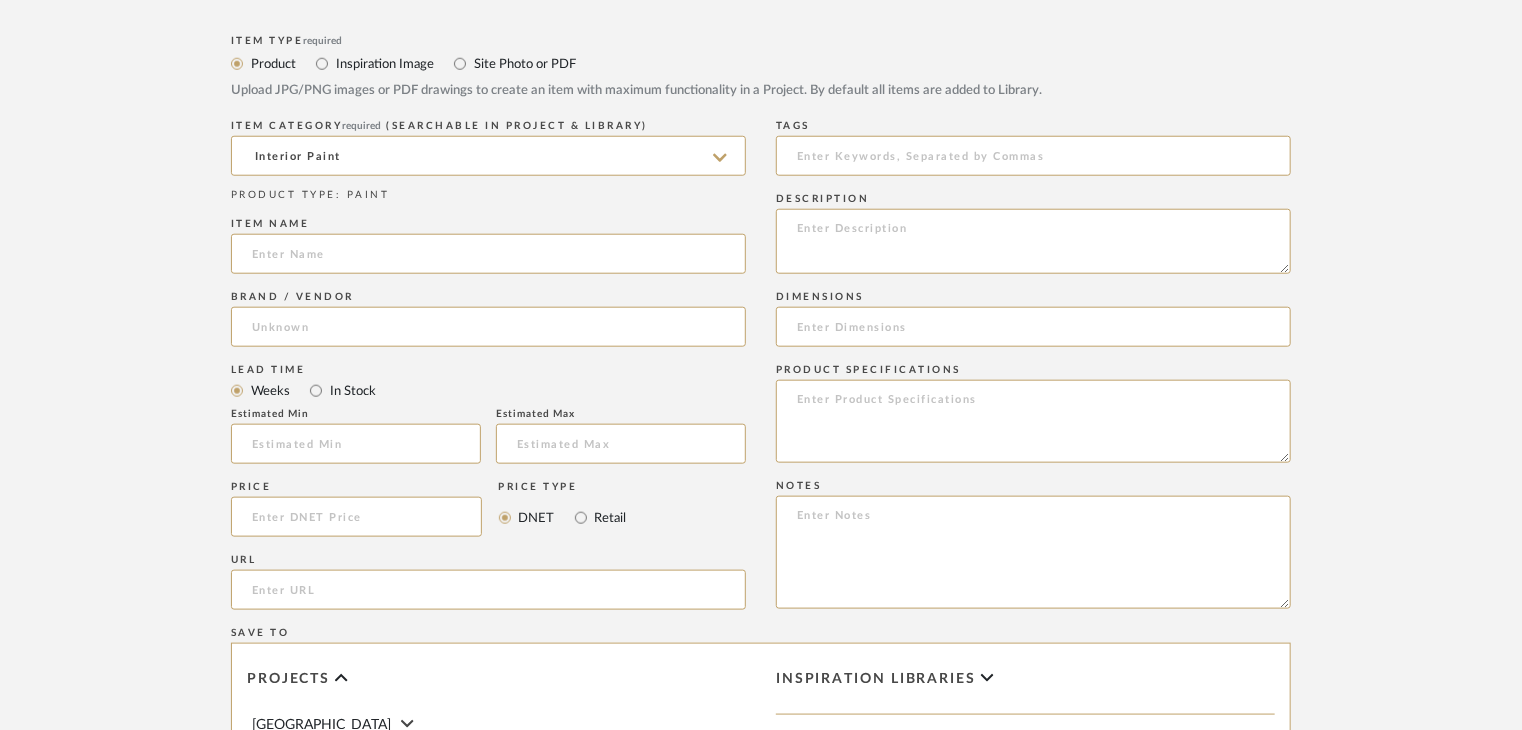 paste on "Concrete" 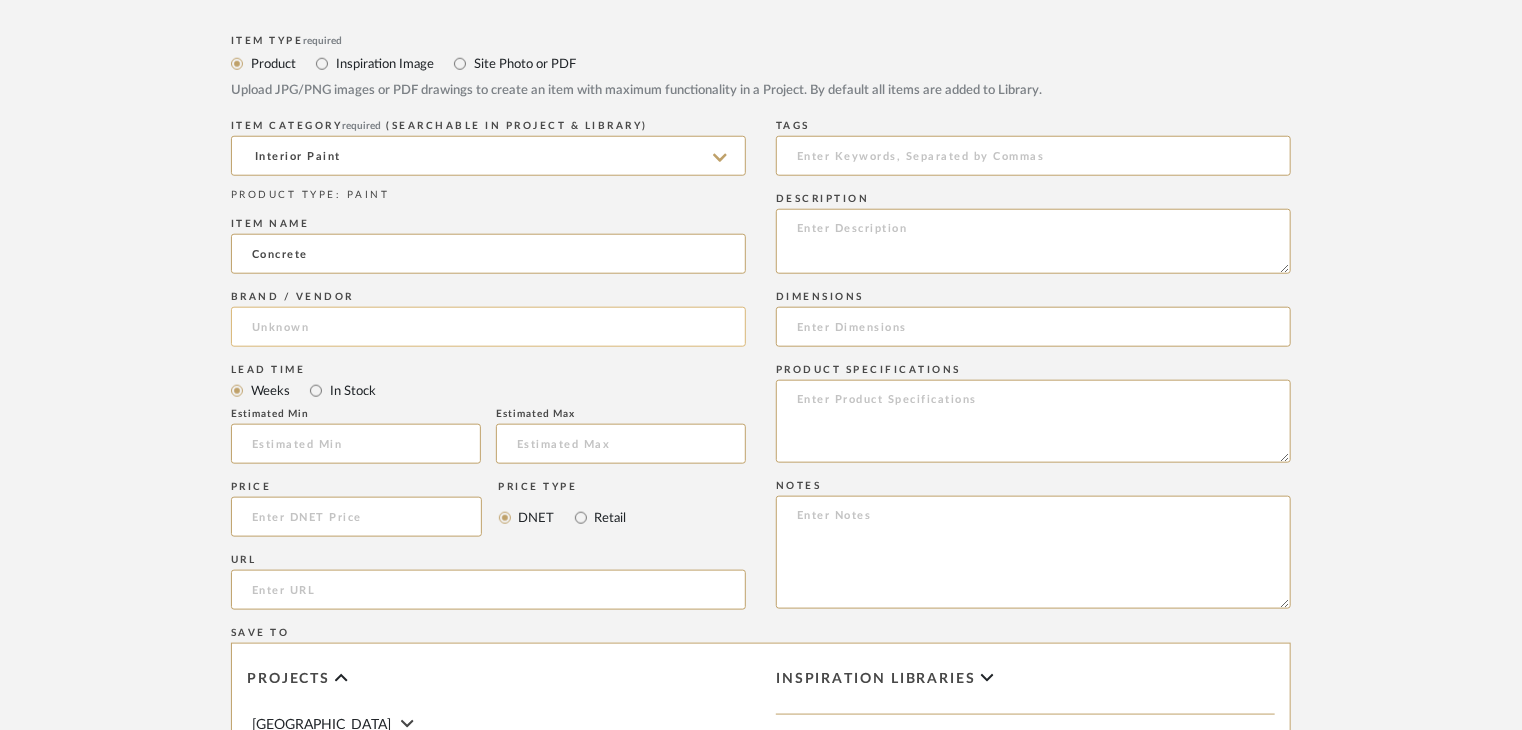 type on "Concrete" 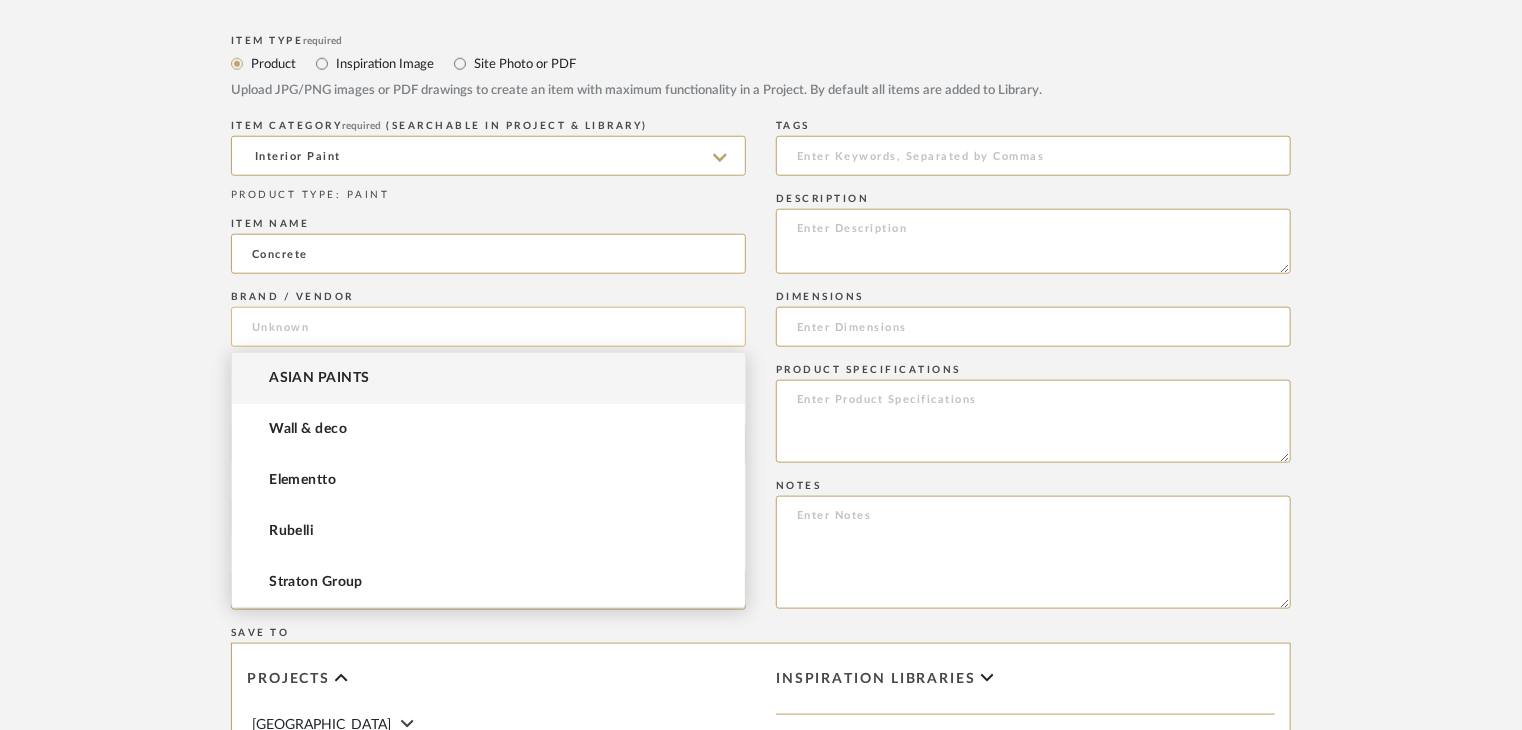 click 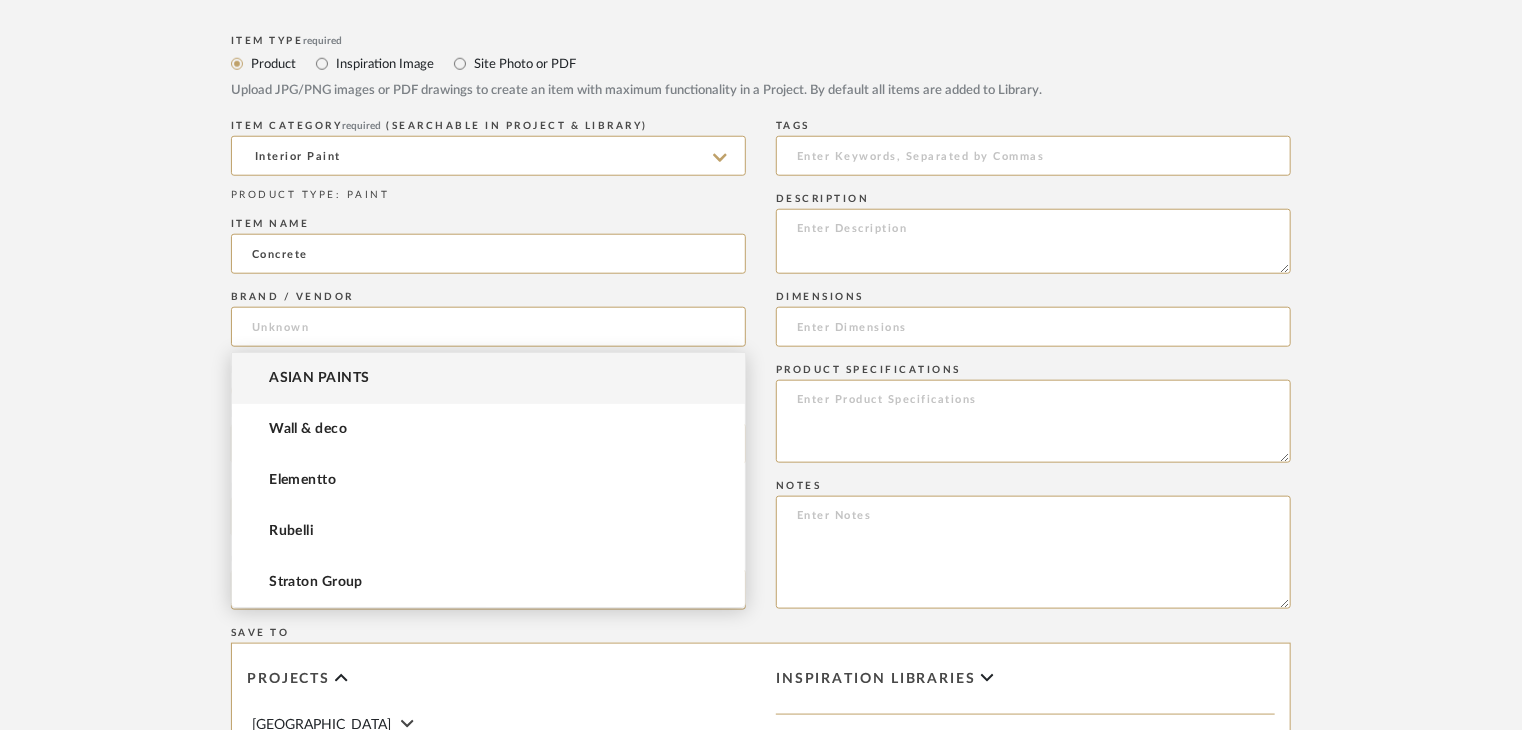 click on "ASIAN PAINTS" at bounding box center [488, 378] 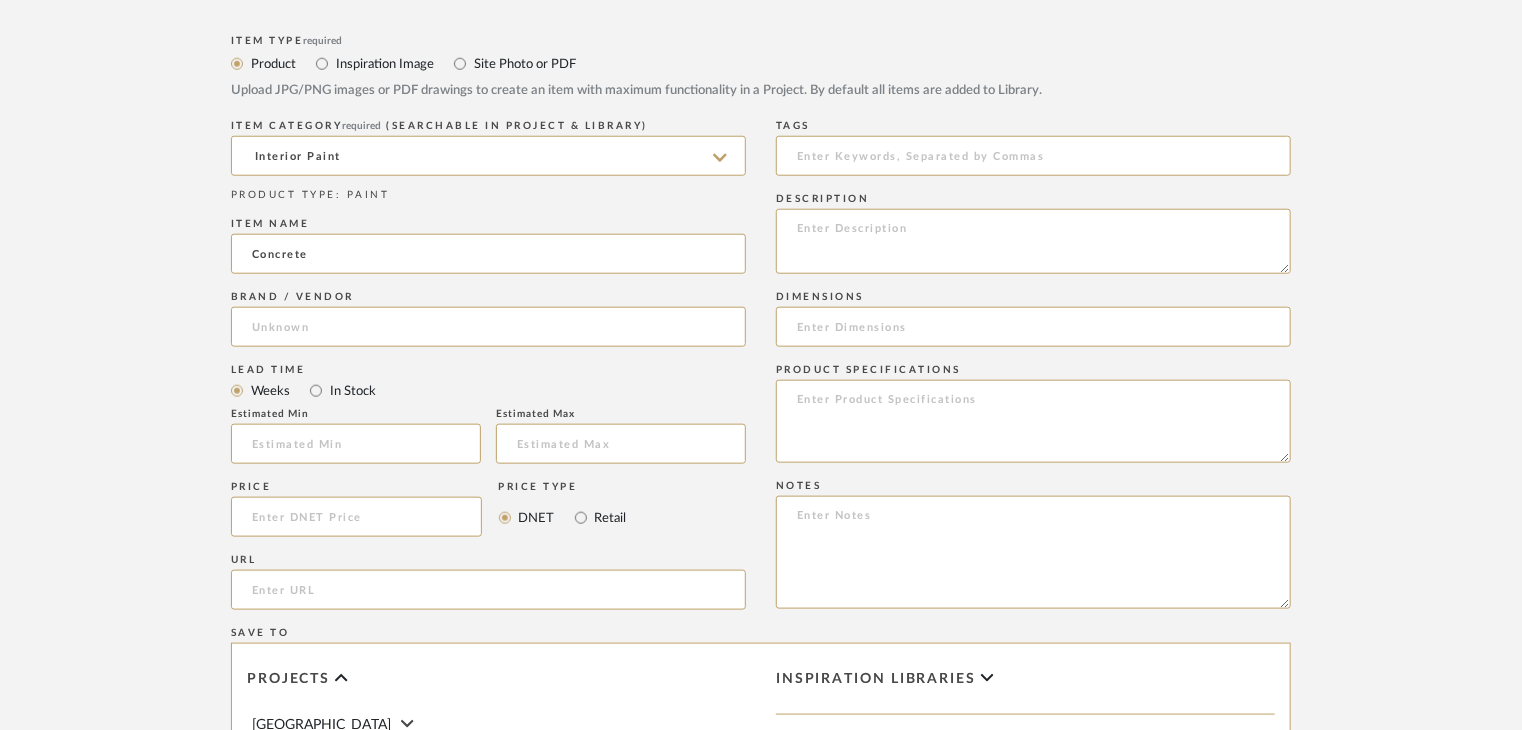 type on "ASIAN PAINTS" 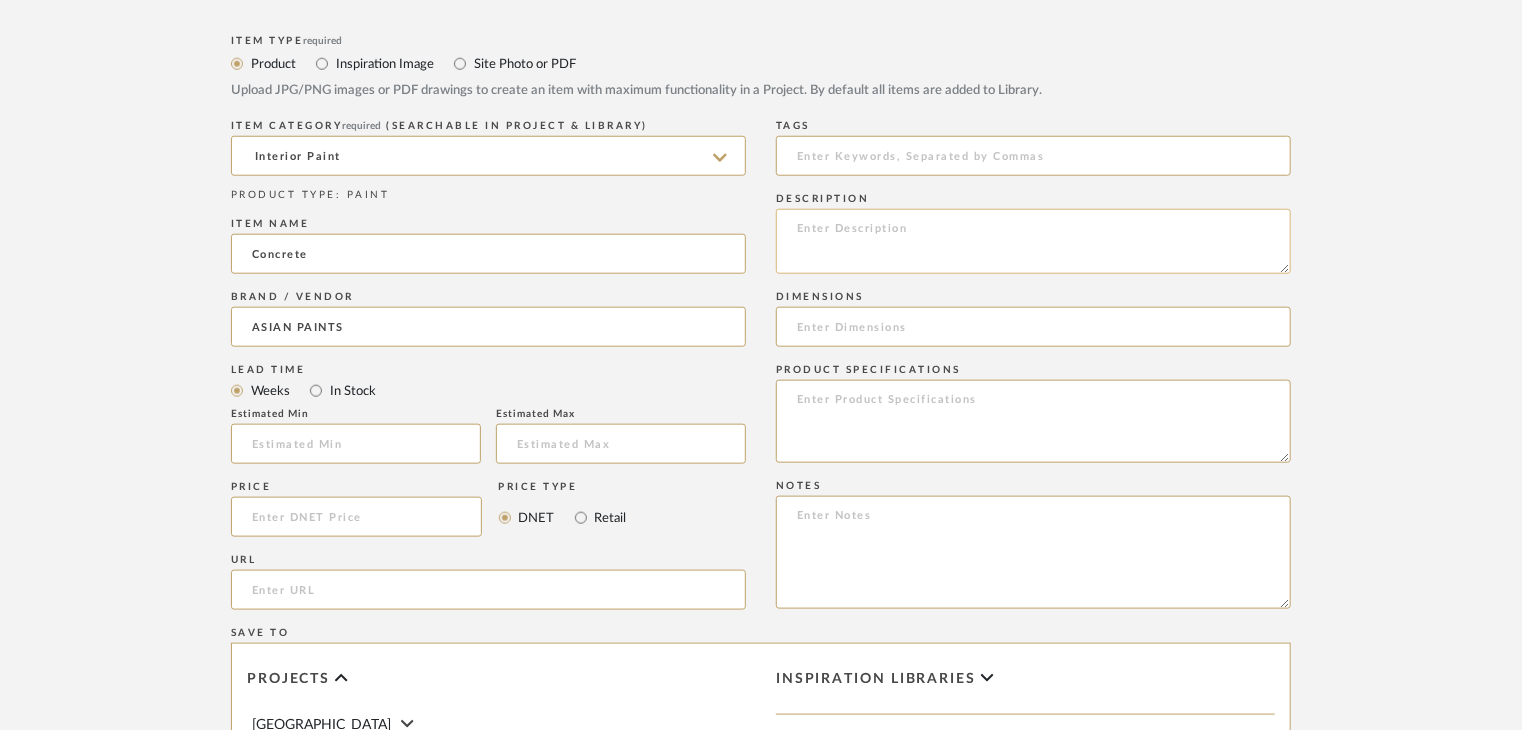 click 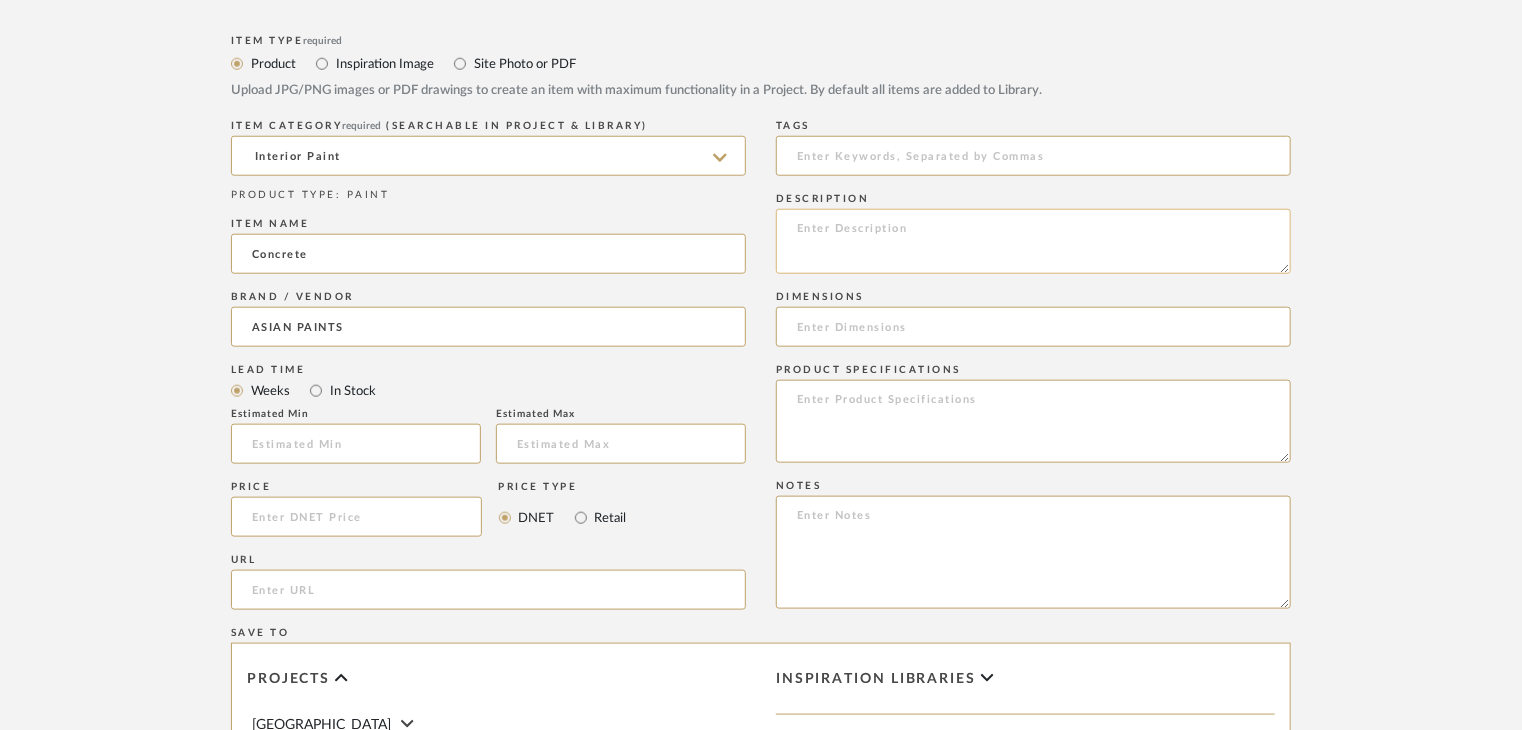 paste on "Type: Interior paint
Dimension(s): (as mentioned)
Material/Finishes: (as mentioned)
Installation requirements, if any: (as applicable)
Price: (as mentioned)
Lead time: (as mentioned)
Sample available: supplier stock
Sample Internal reference number:
as per the internal sample warehouse) Point of
contact:
Contact number:
Email address:
Address:
Additional contact information:" 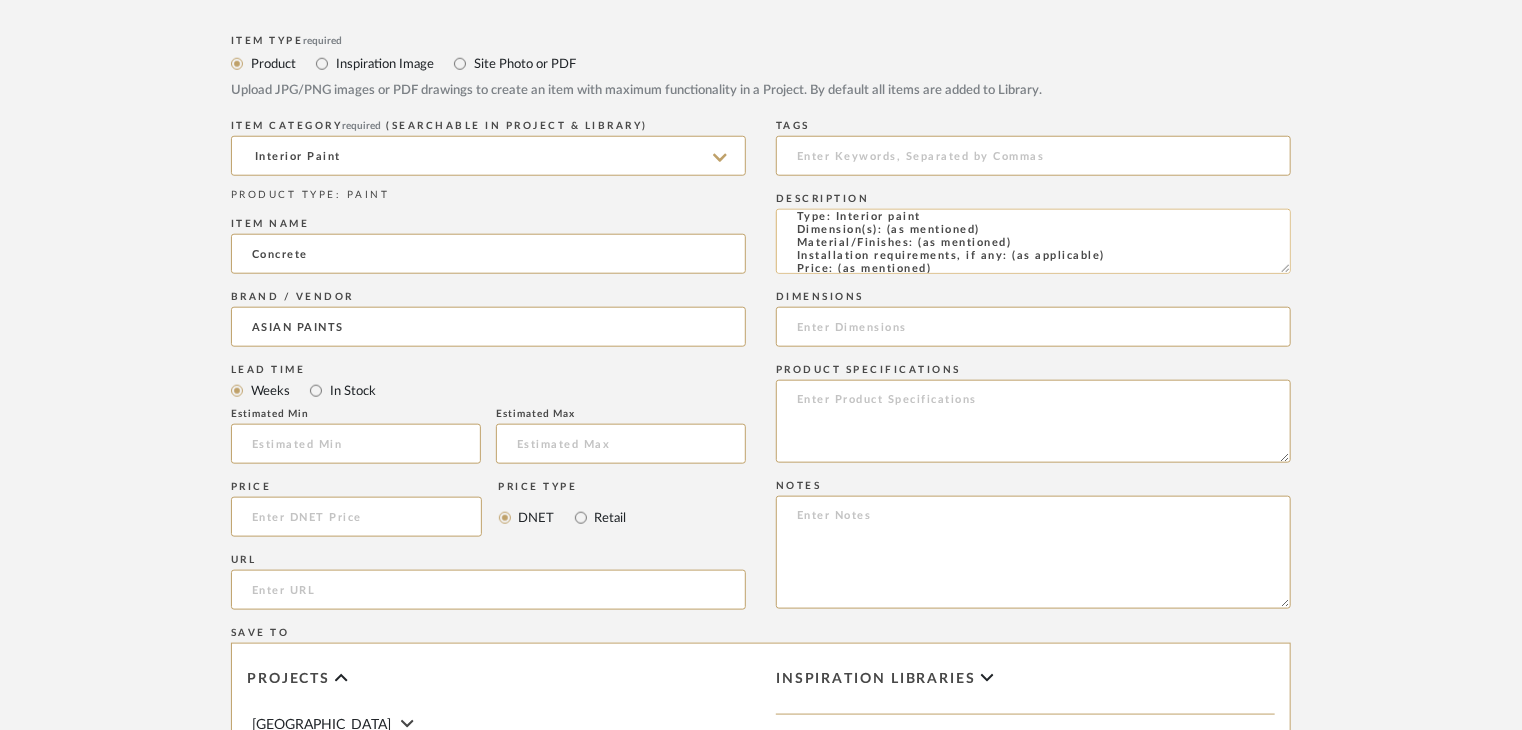 scroll, scrollTop: 0, scrollLeft: 0, axis: both 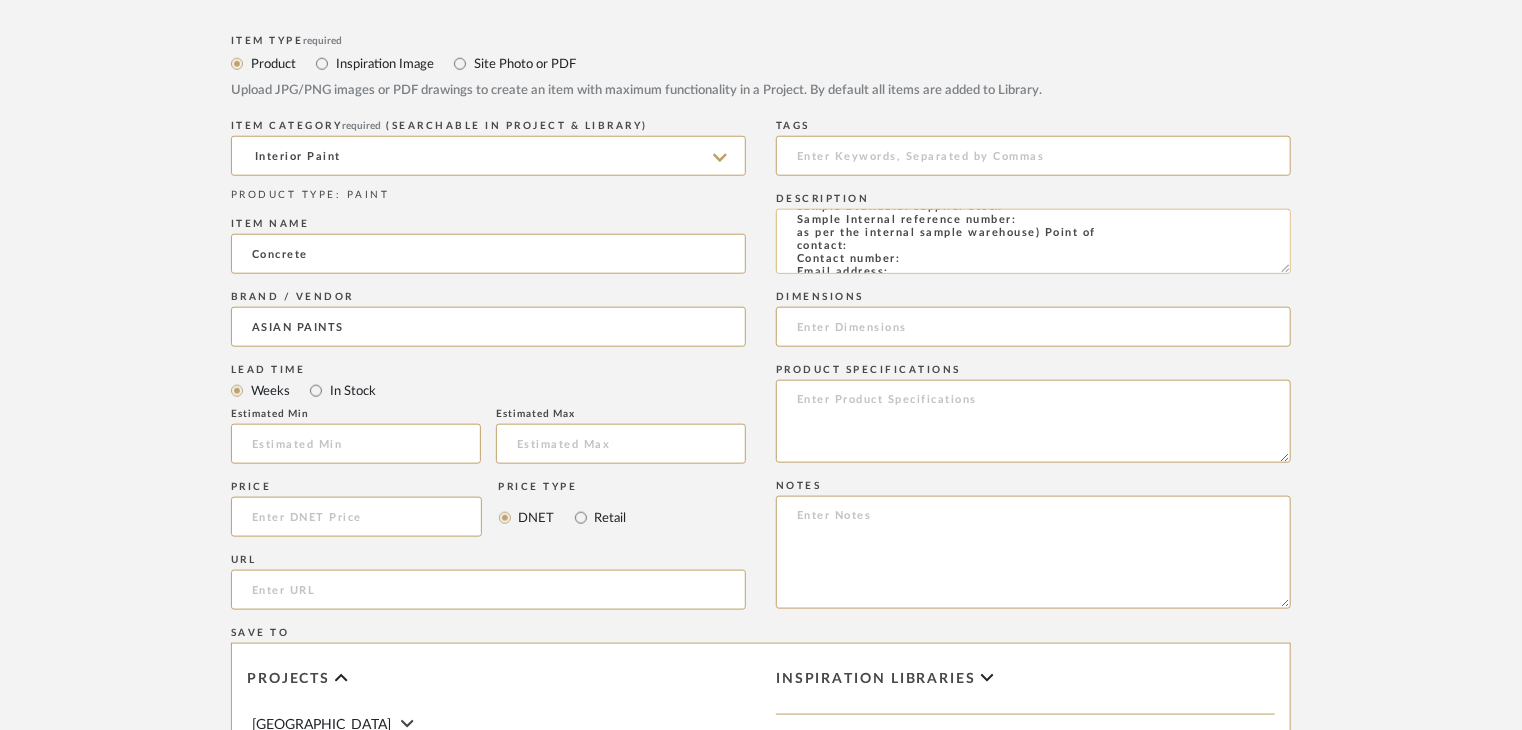 click on "Type: Interior paint
Dimension(s): (as mentioned)
Material/Finishes: (as mentioned)
Installation requirements, if any: (as applicable)
Price: (as mentioned)
Lead time: (as mentioned)
Sample available: supplier stock
Sample Internal reference number:
as per the internal sample warehouse) Point of
contact:
Contact number:
Email address:
Address:
Additional contact information:" 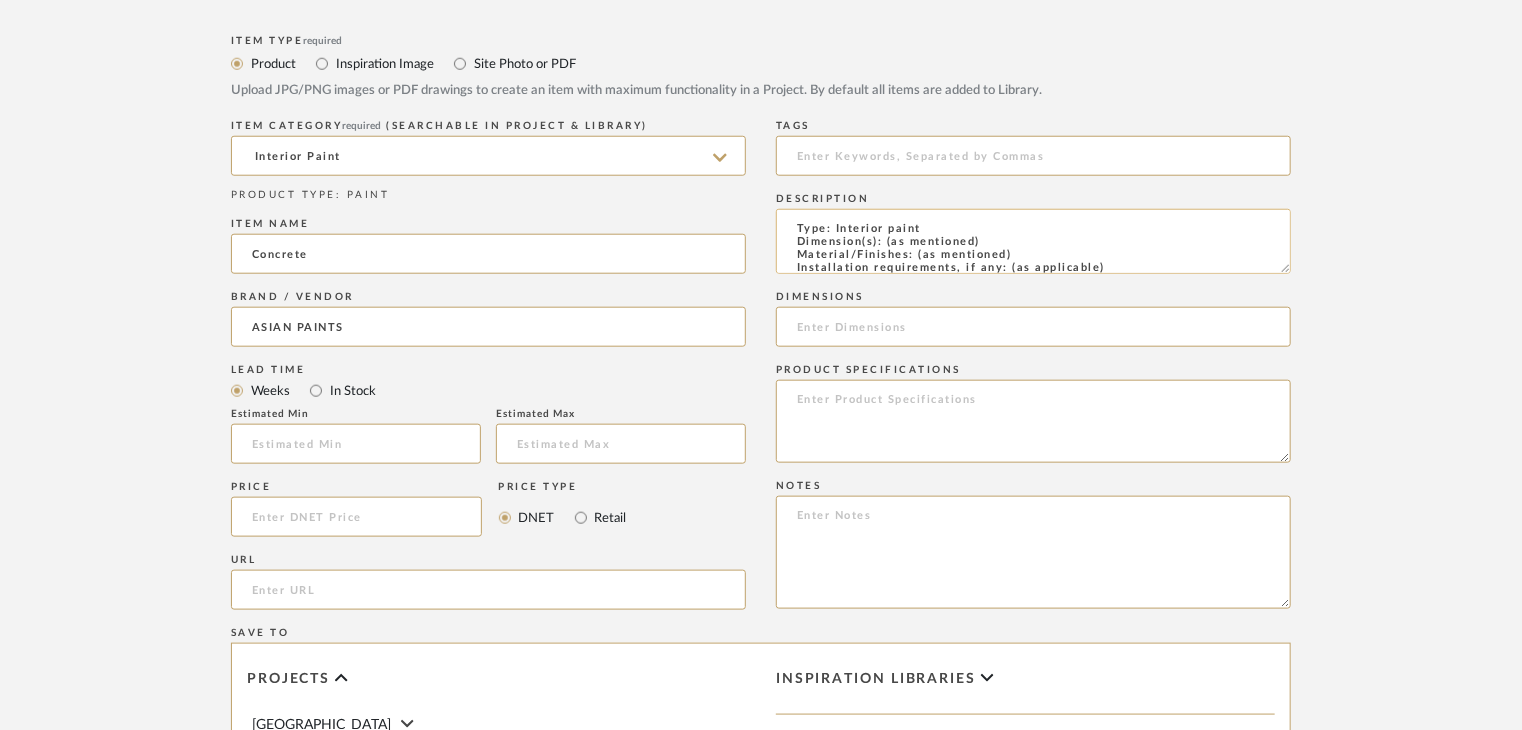 scroll, scrollTop: 0, scrollLeft: 0, axis: both 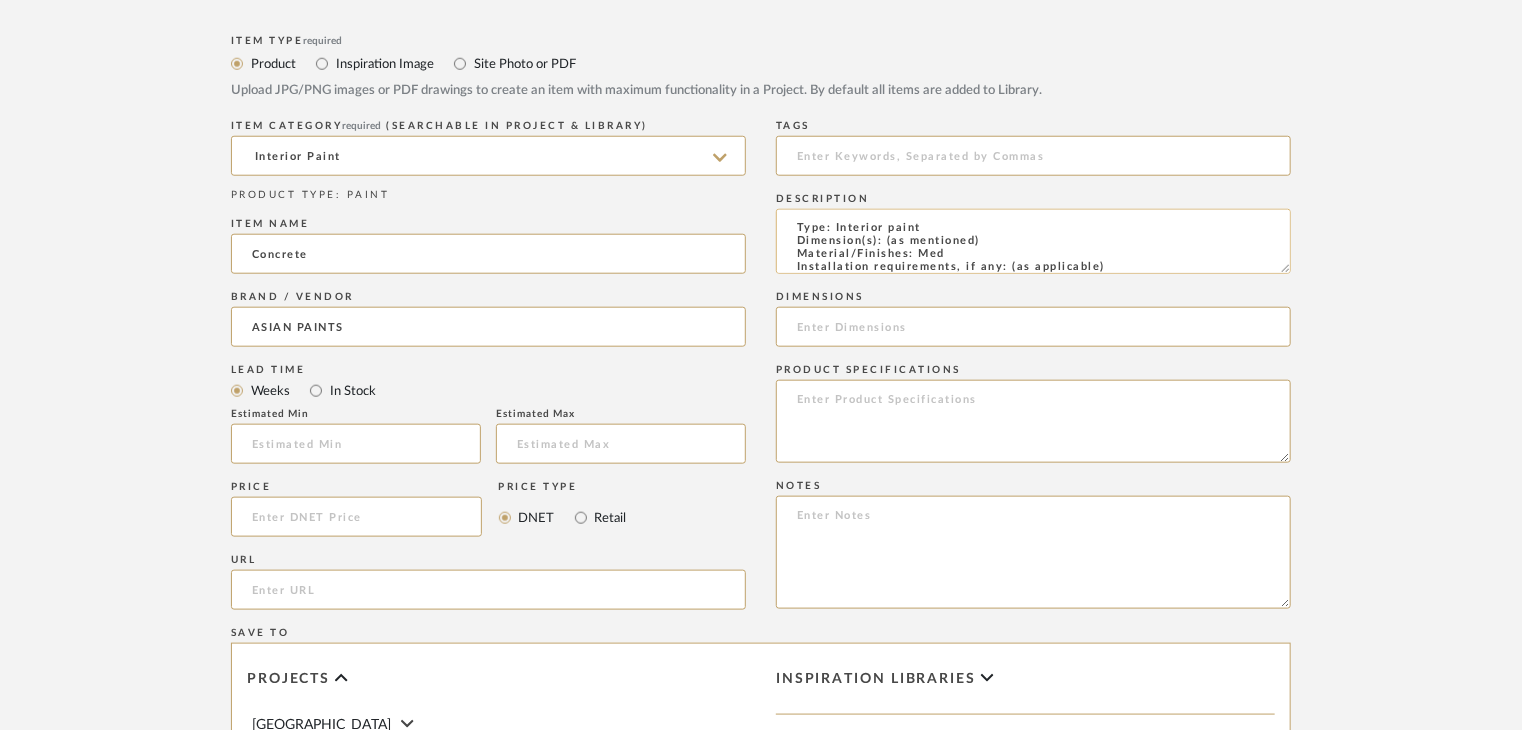 type on "Type: Interior paint
Dimension(s): (as mentioned)
Material/Finishes: Med
Installation requirements, if any: (as applicable)
Price: (as mentioned)
Lead time: (as mentioned)
Sample available: supplier stock
Sample Internal reference number: PN-IN-006-XXXX
as per the internal sample warehouse) Point of
contact:
Contact number:
Email address:
Address:
Additional contact information:" 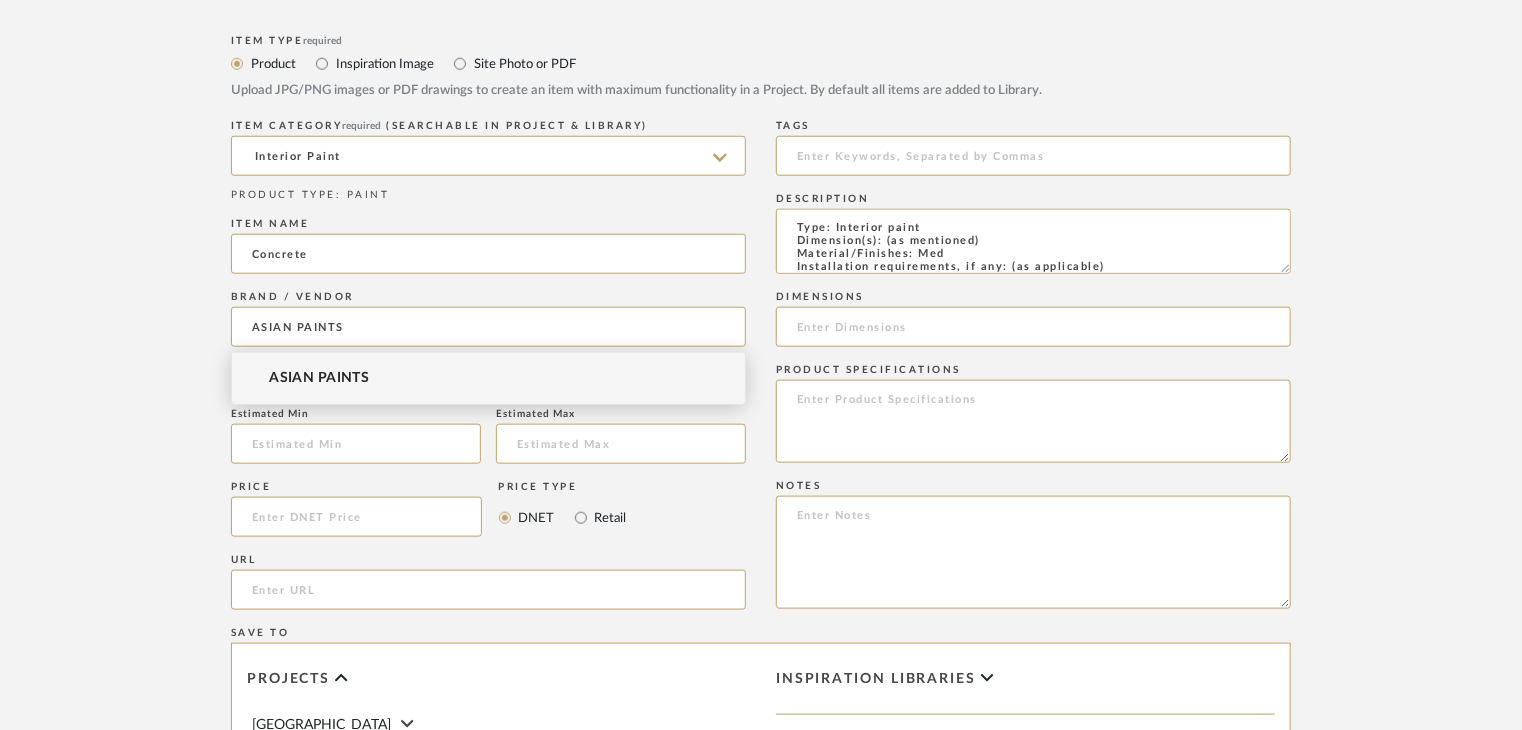 drag, startPoint x: 424, startPoint y: 322, endPoint x: 123, endPoint y: 313, distance: 301.13452 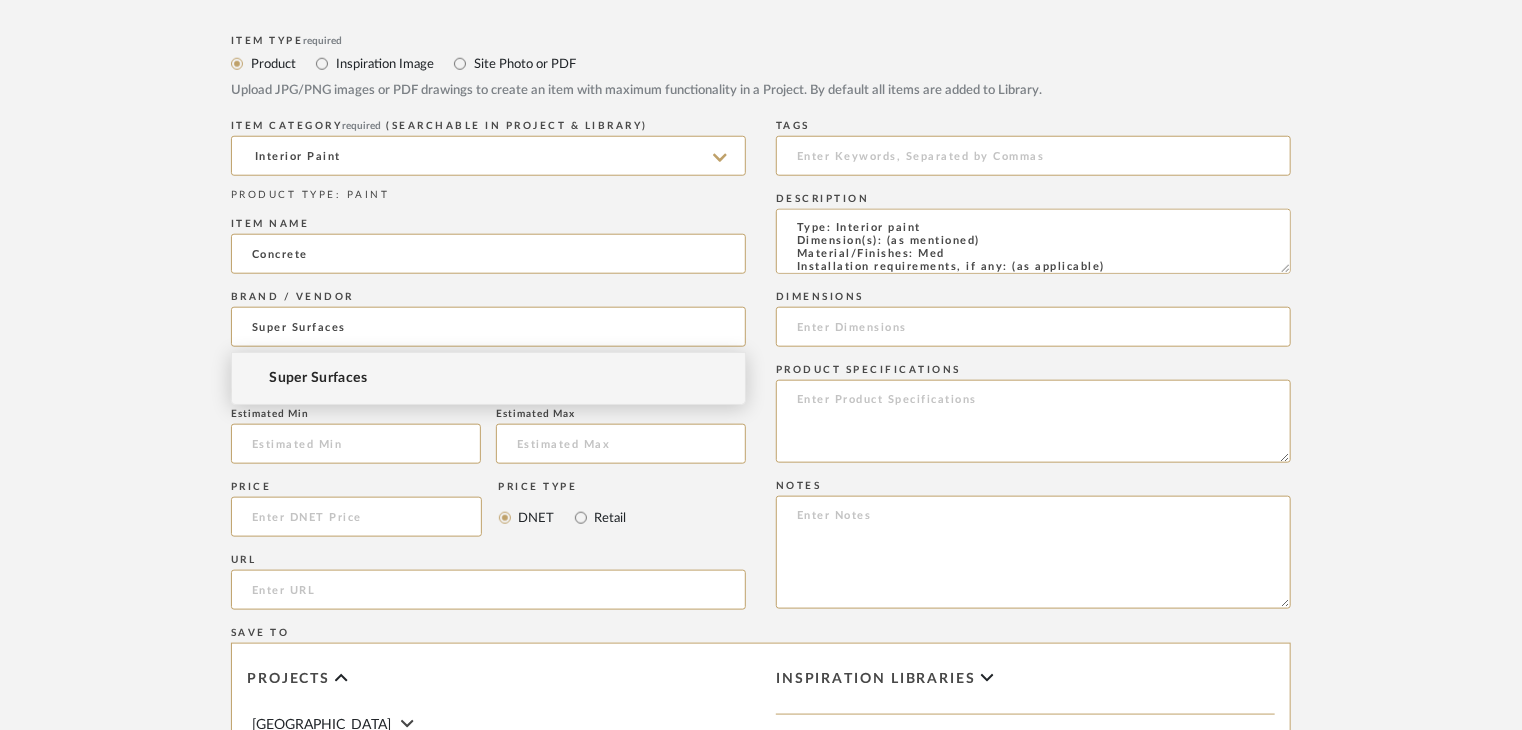 type on "Super Surfaces" 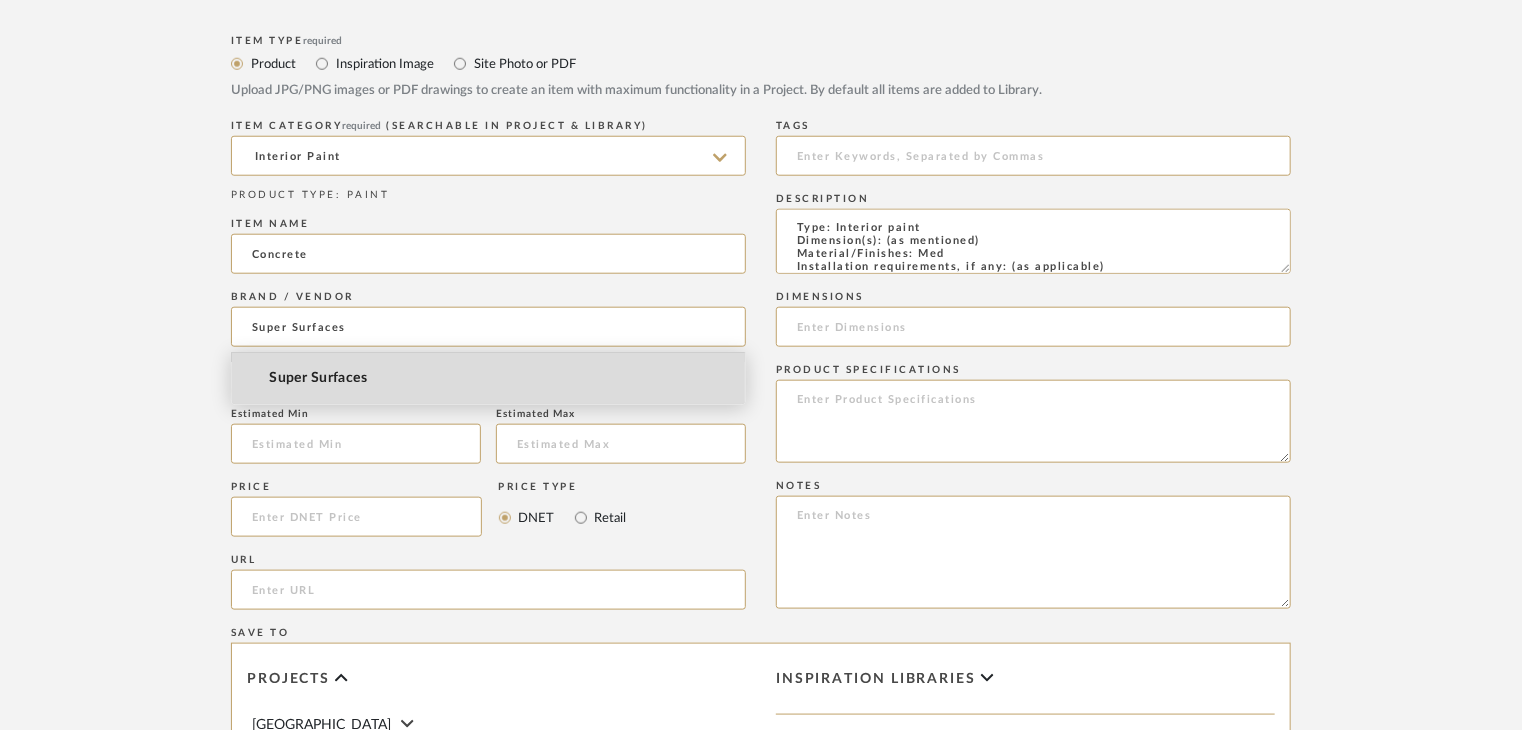 click on "Super Surfaces" at bounding box center (488, 378) 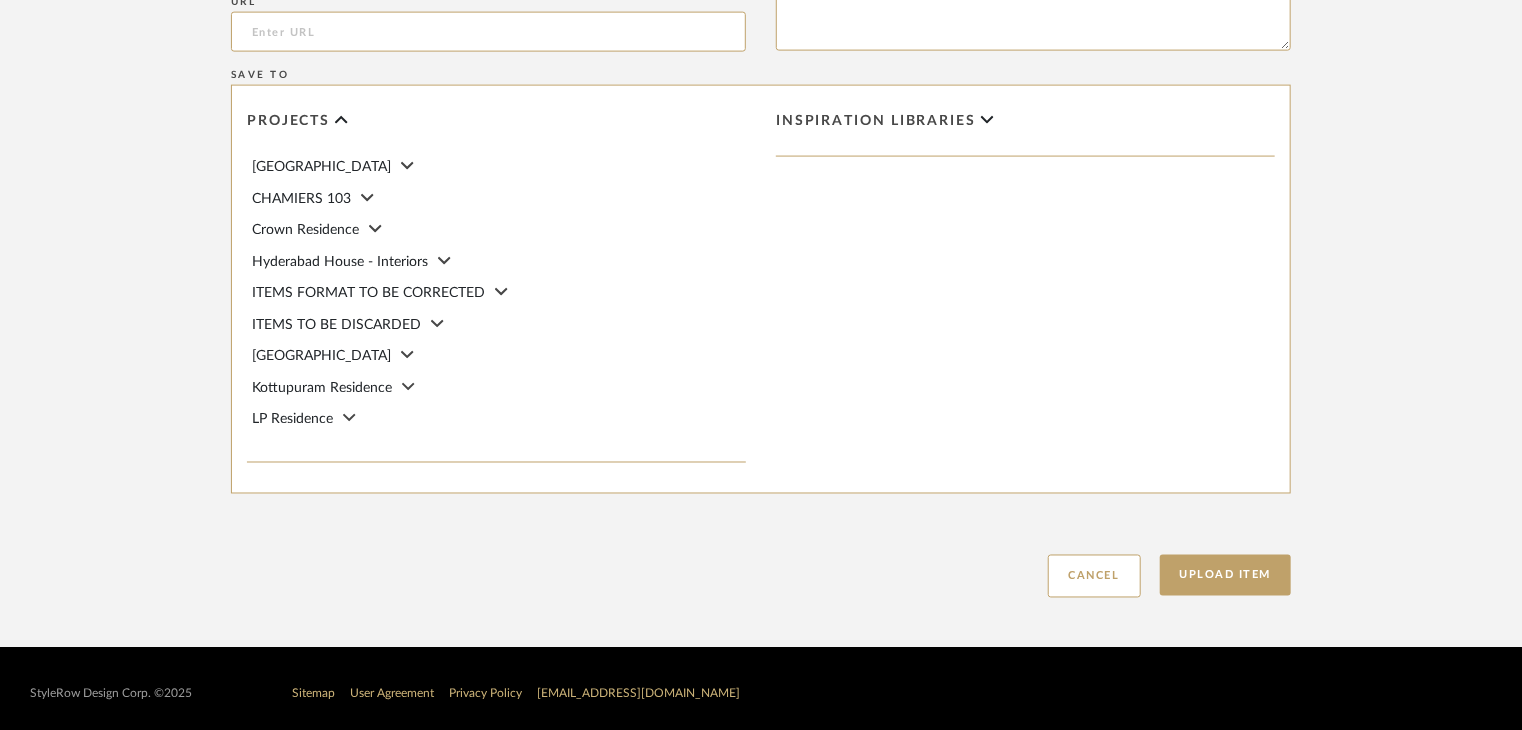 scroll, scrollTop: 1468, scrollLeft: 0, axis: vertical 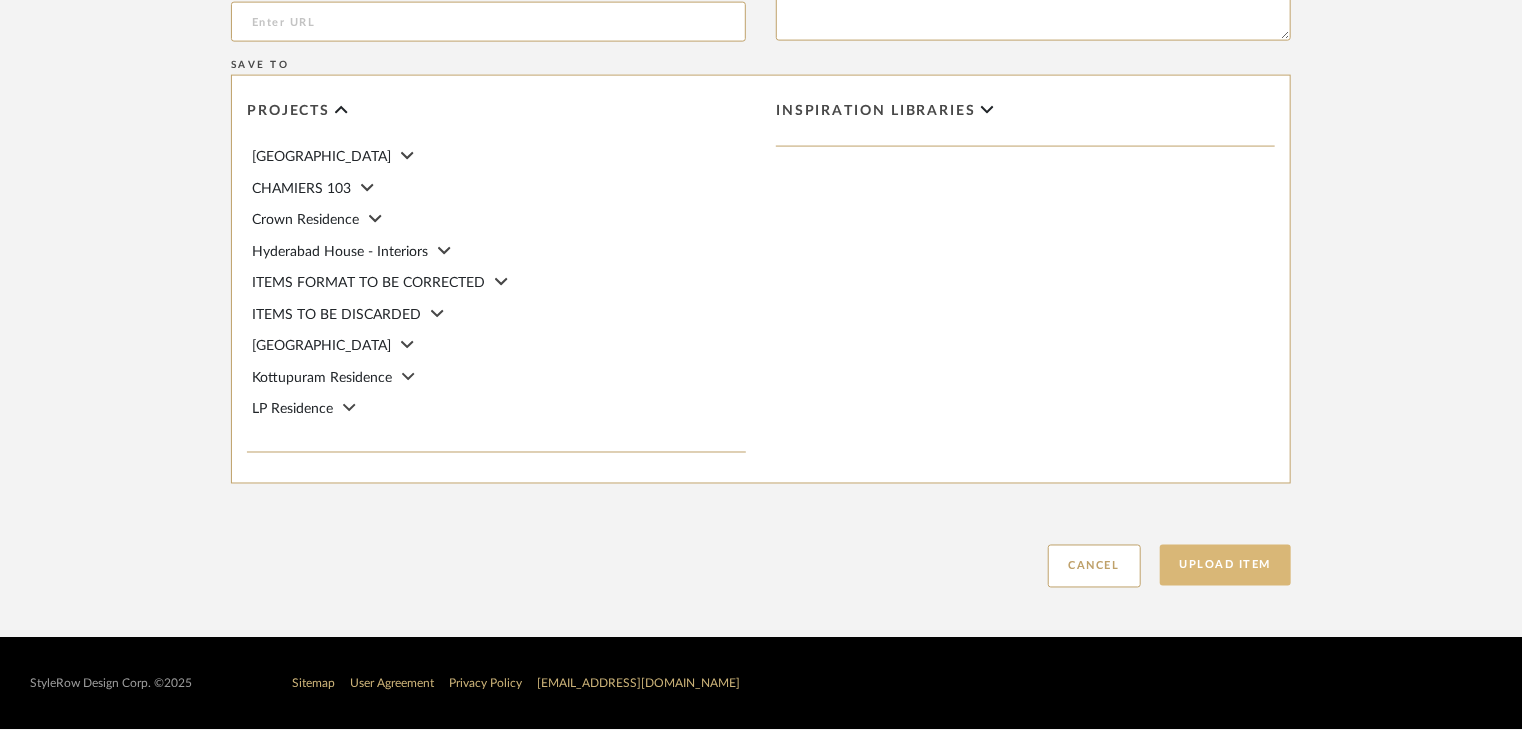 click on "Upload Item" 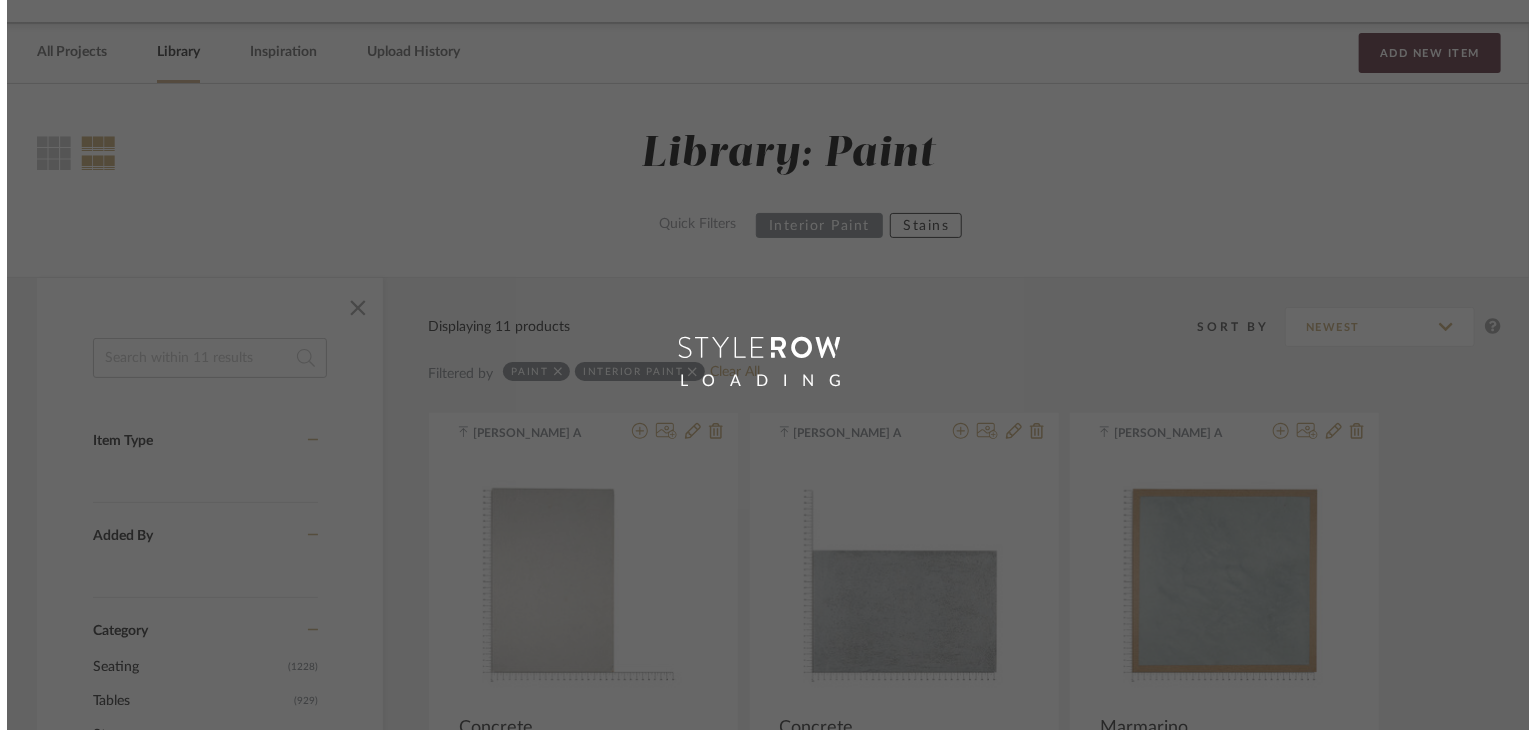 scroll, scrollTop: 0, scrollLeft: 0, axis: both 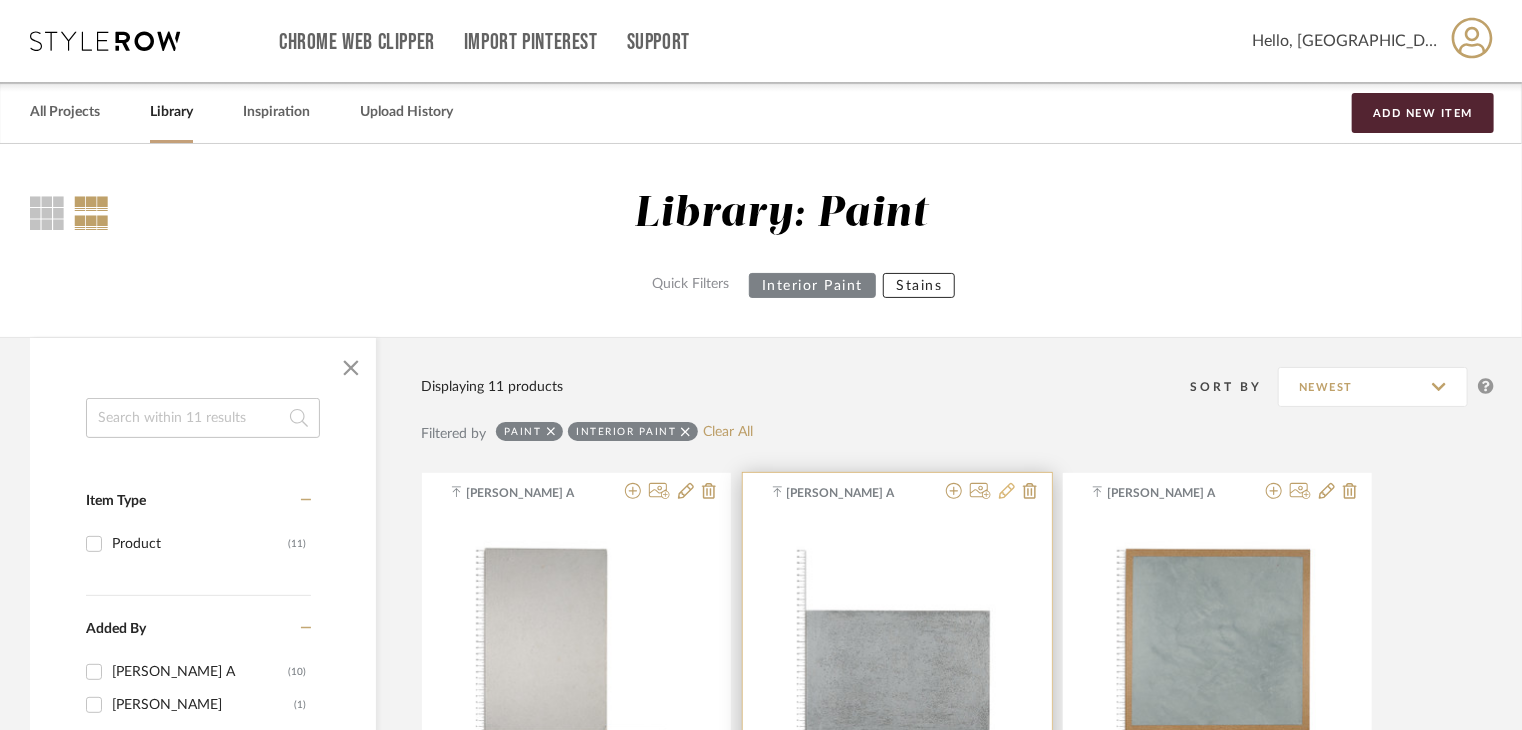 click 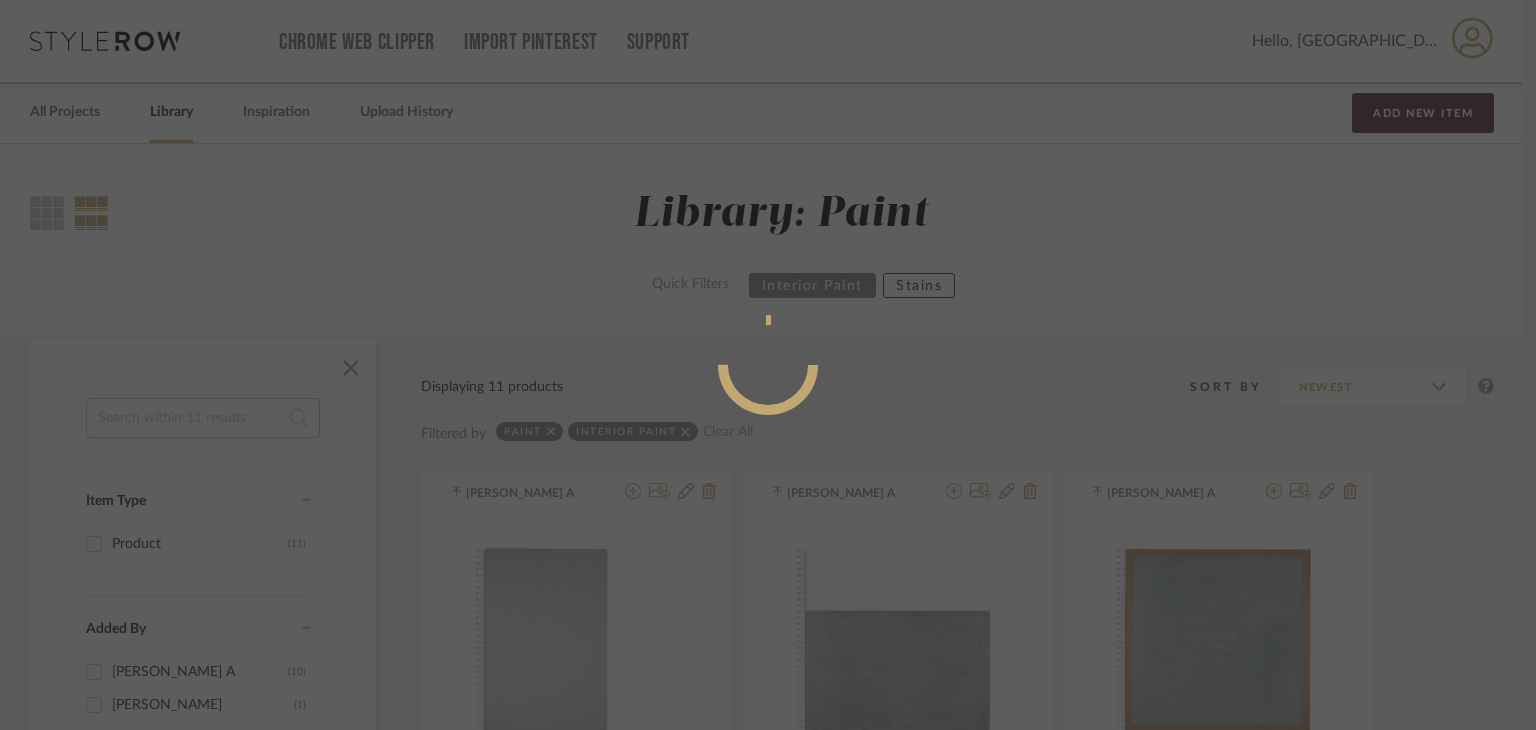 radio on "true" 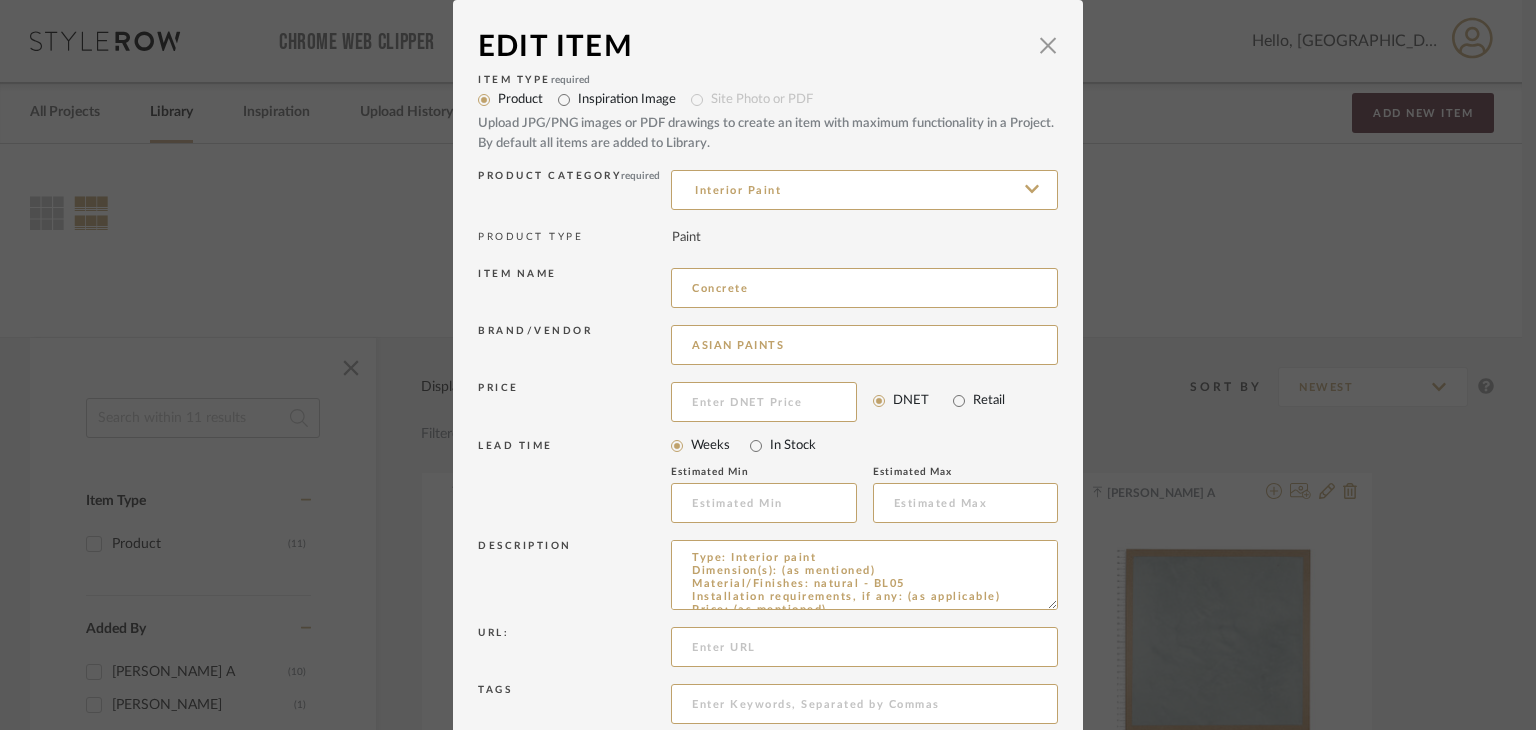 drag, startPoint x: 800, startPoint y: 340, endPoint x: 368, endPoint y: 360, distance: 432.4627 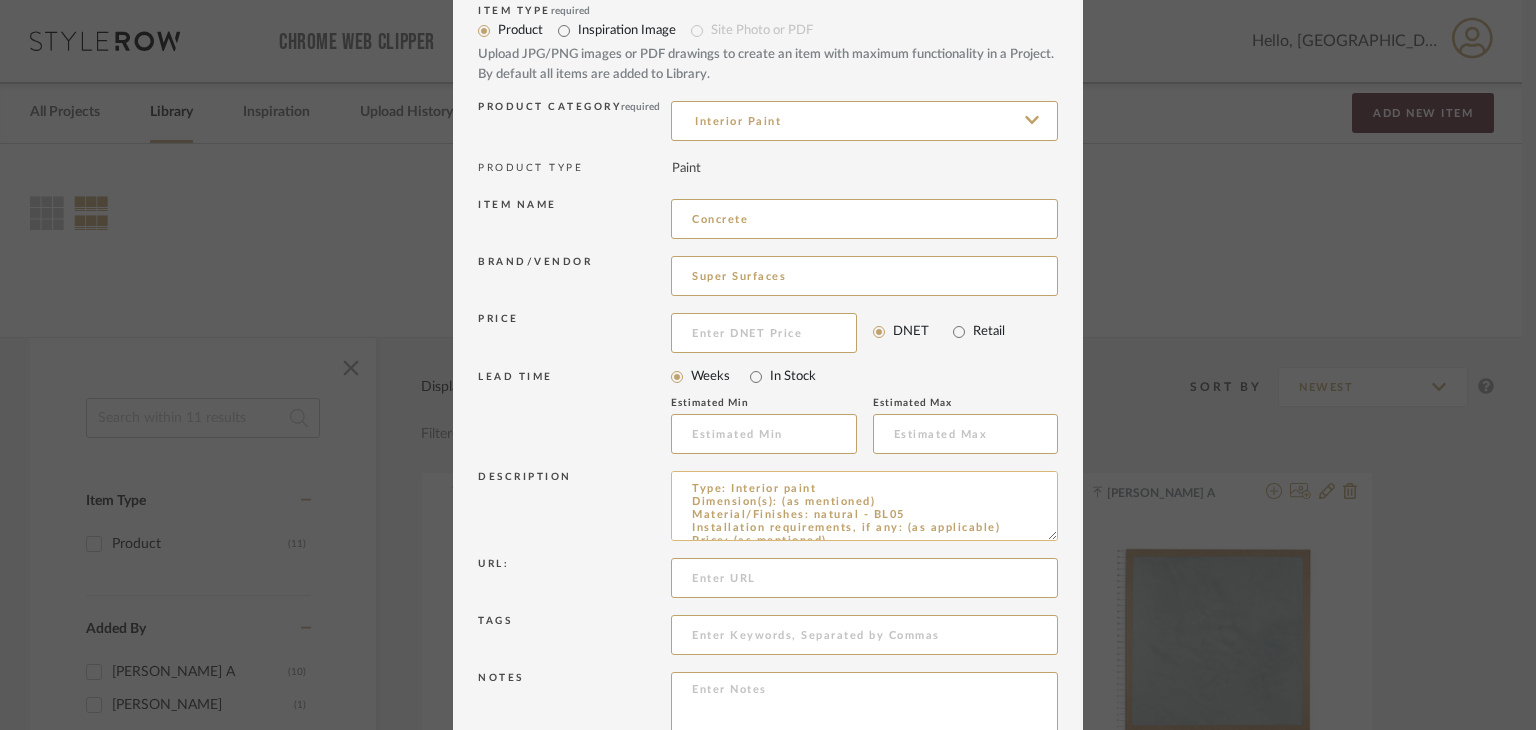 scroll, scrollTop: 180, scrollLeft: 0, axis: vertical 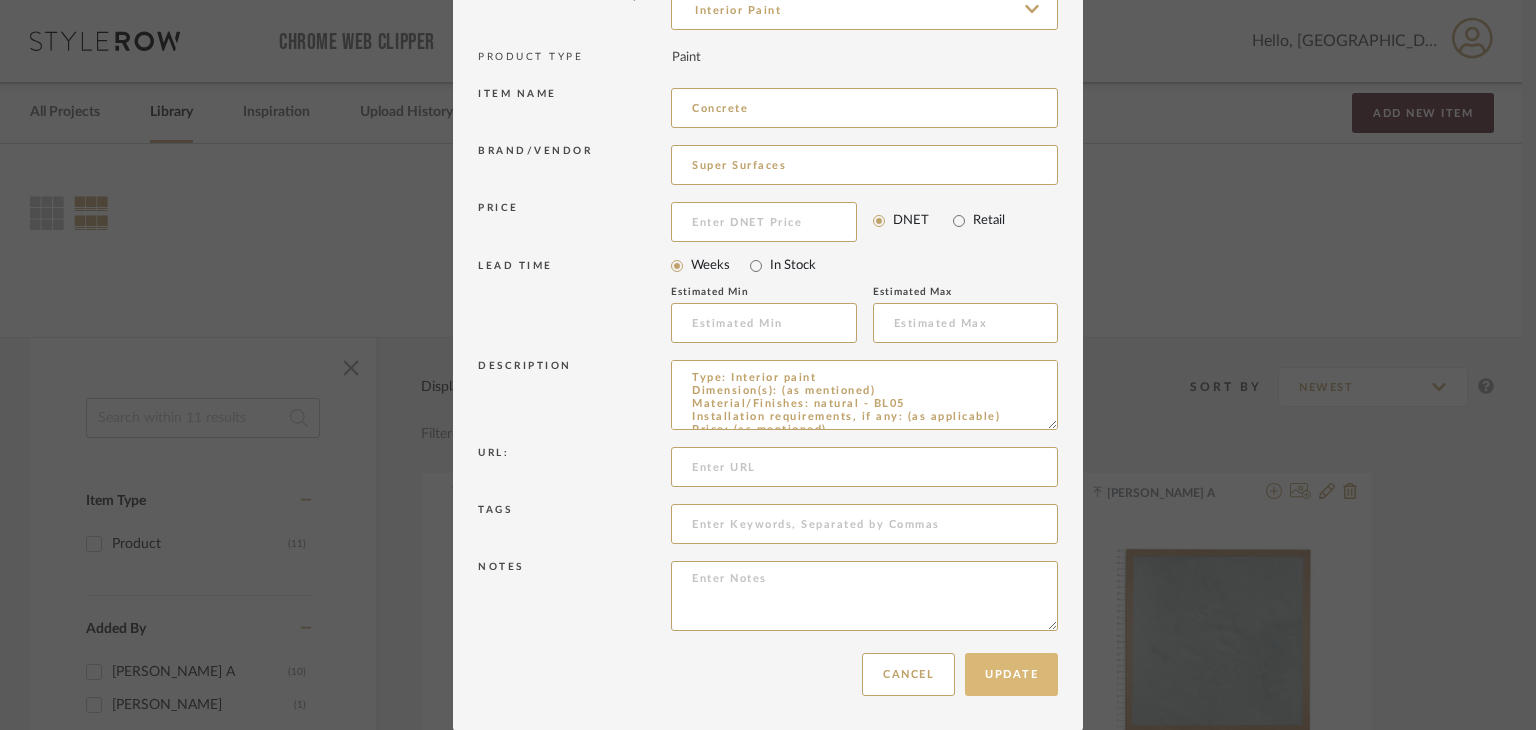 type on "Super Surfaces" 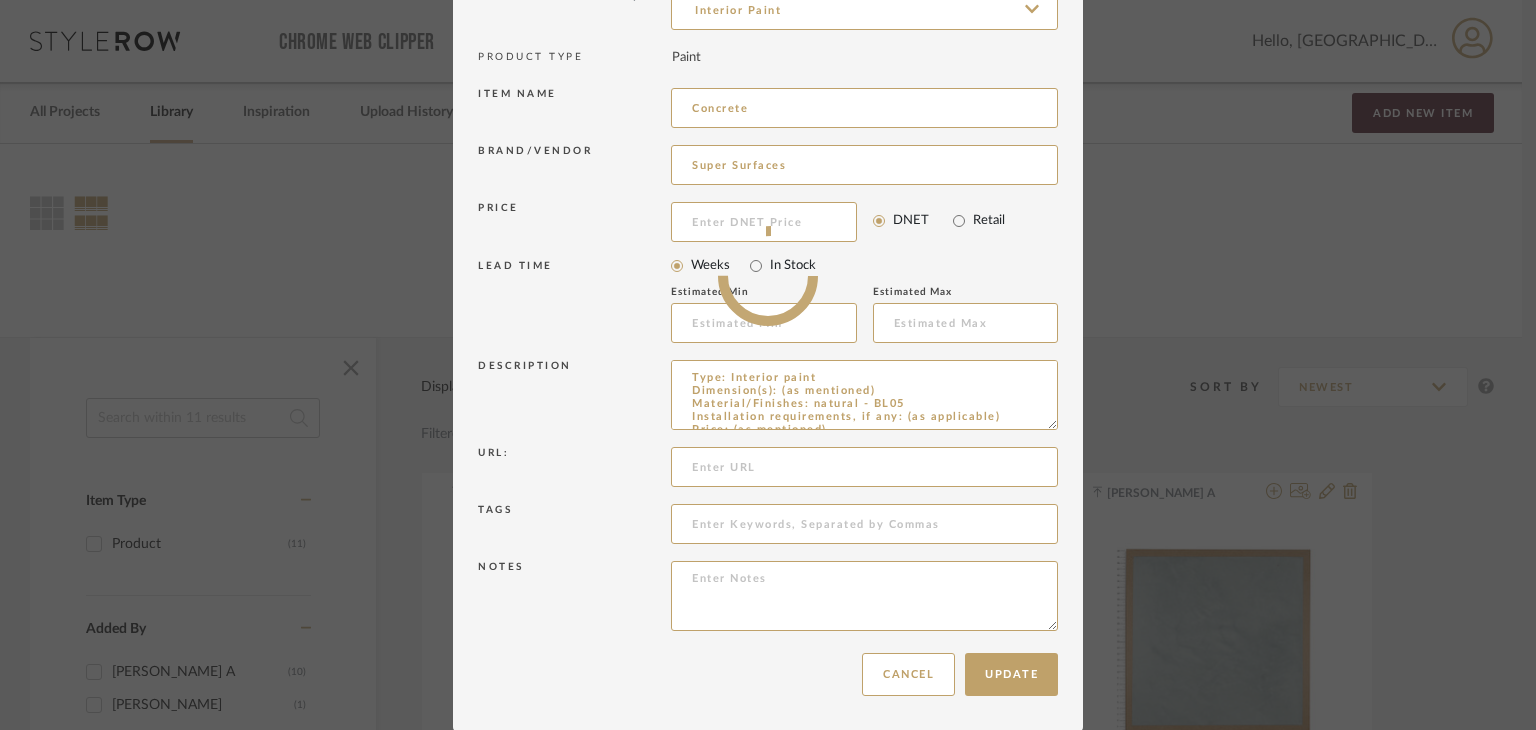 type 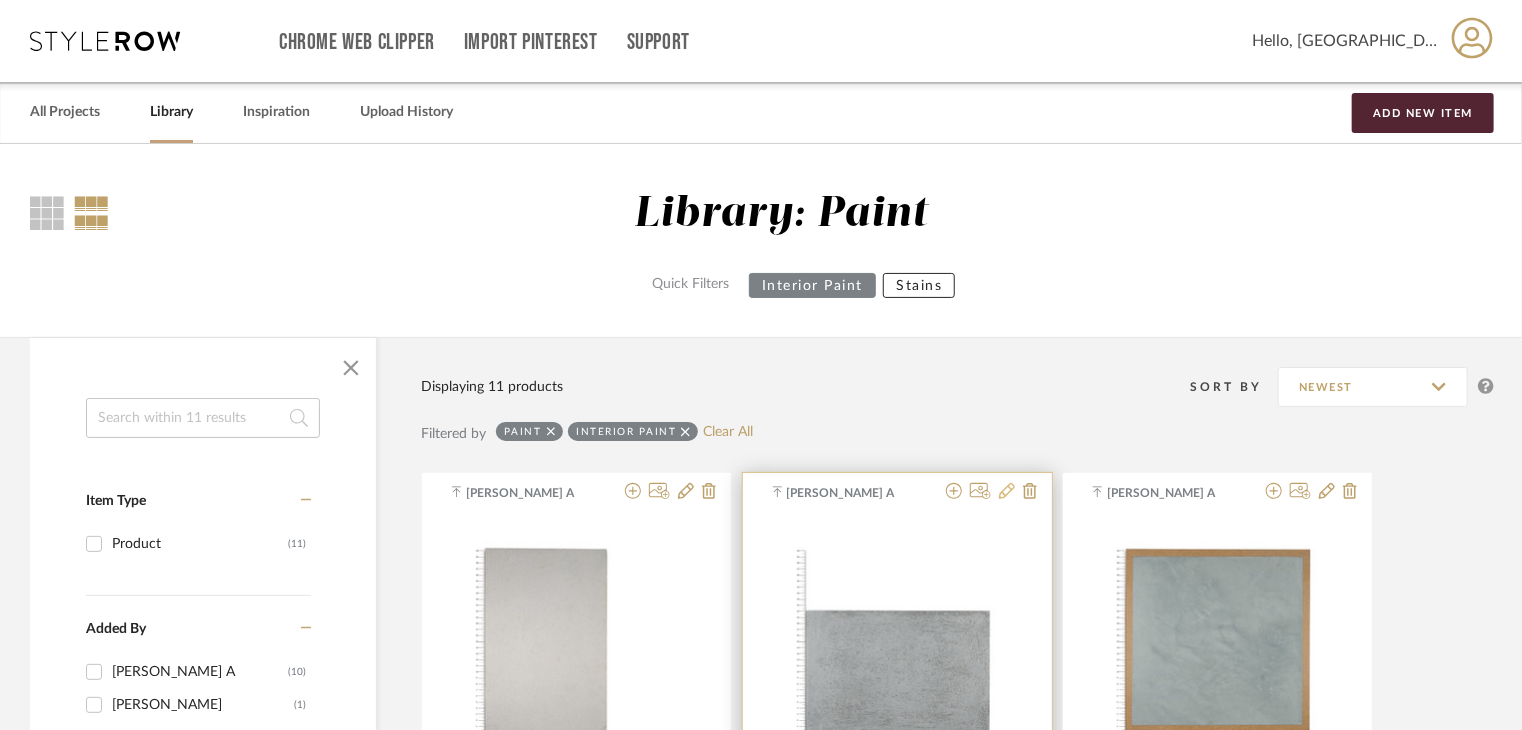 click 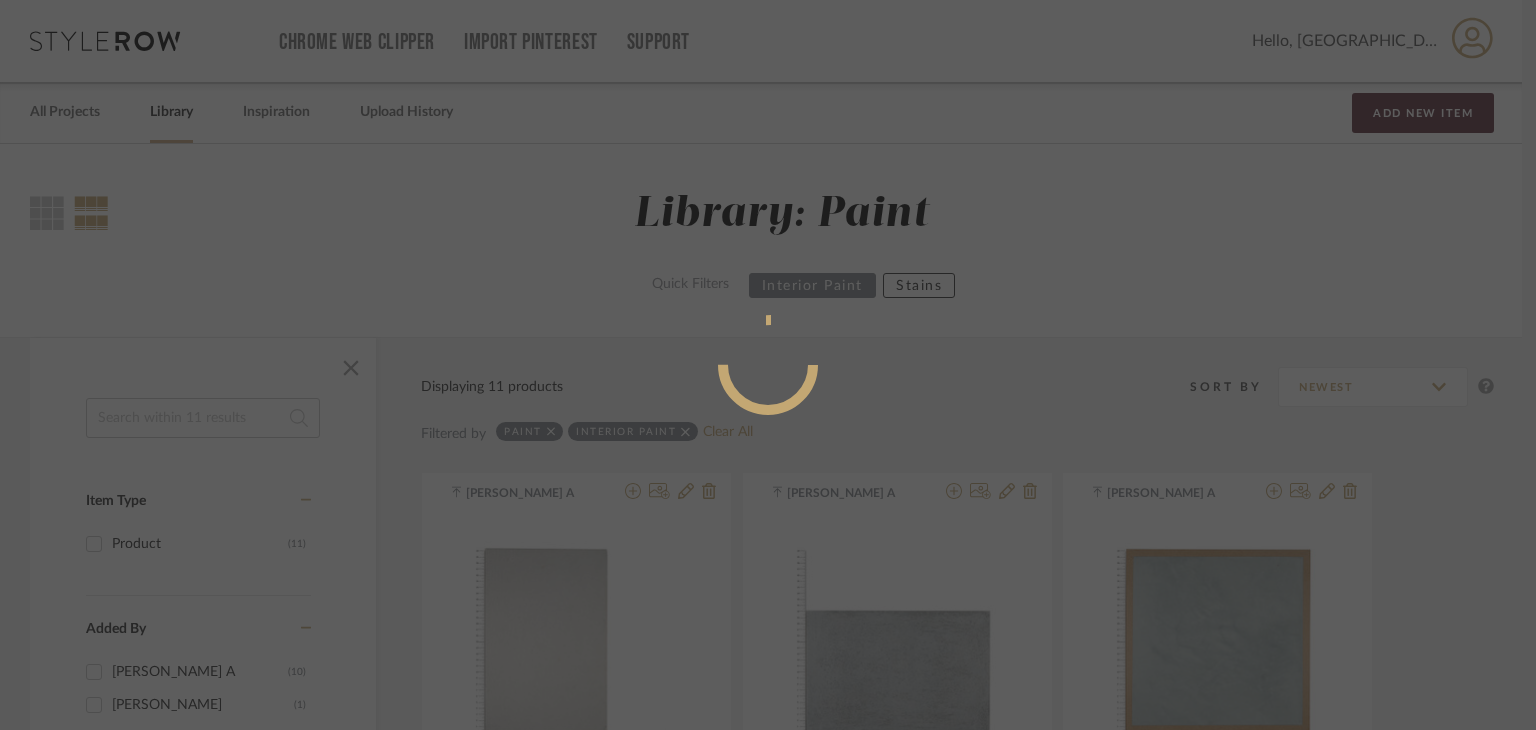 radio on "true" 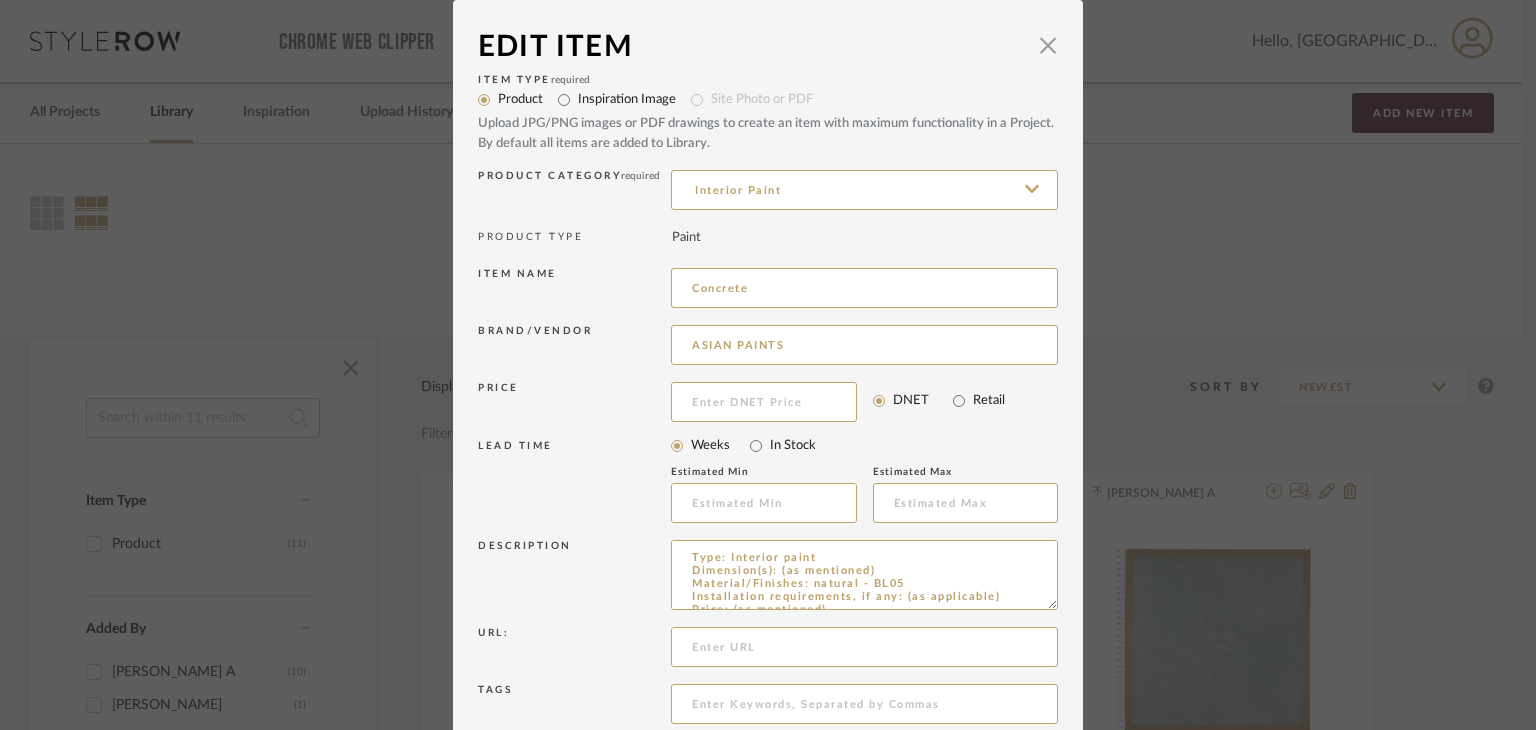 drag, startPoint x: 786, startPoint y: 345, endPoint x: 625, endPoint y: 361, distance: 161.79308 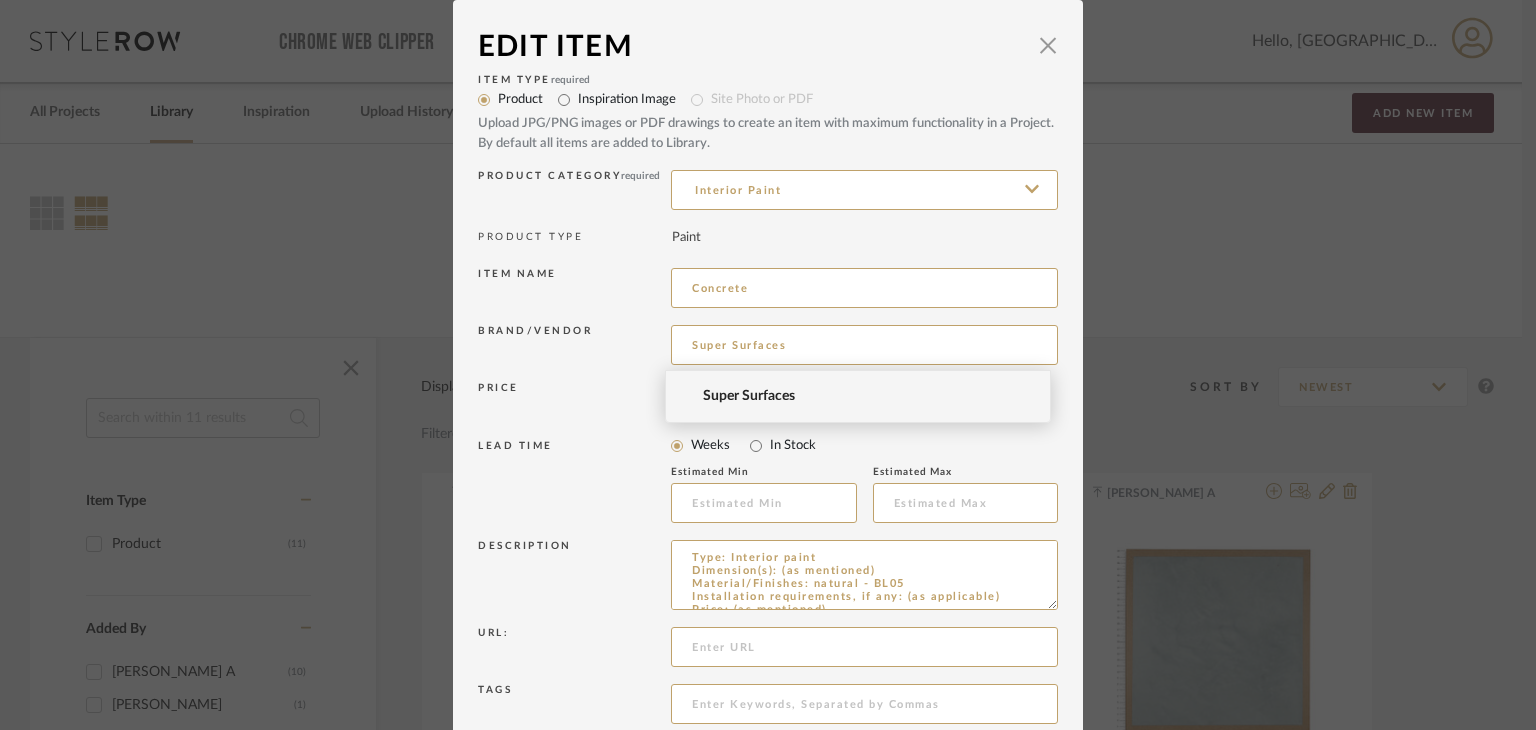 type on "Super Surfaces" 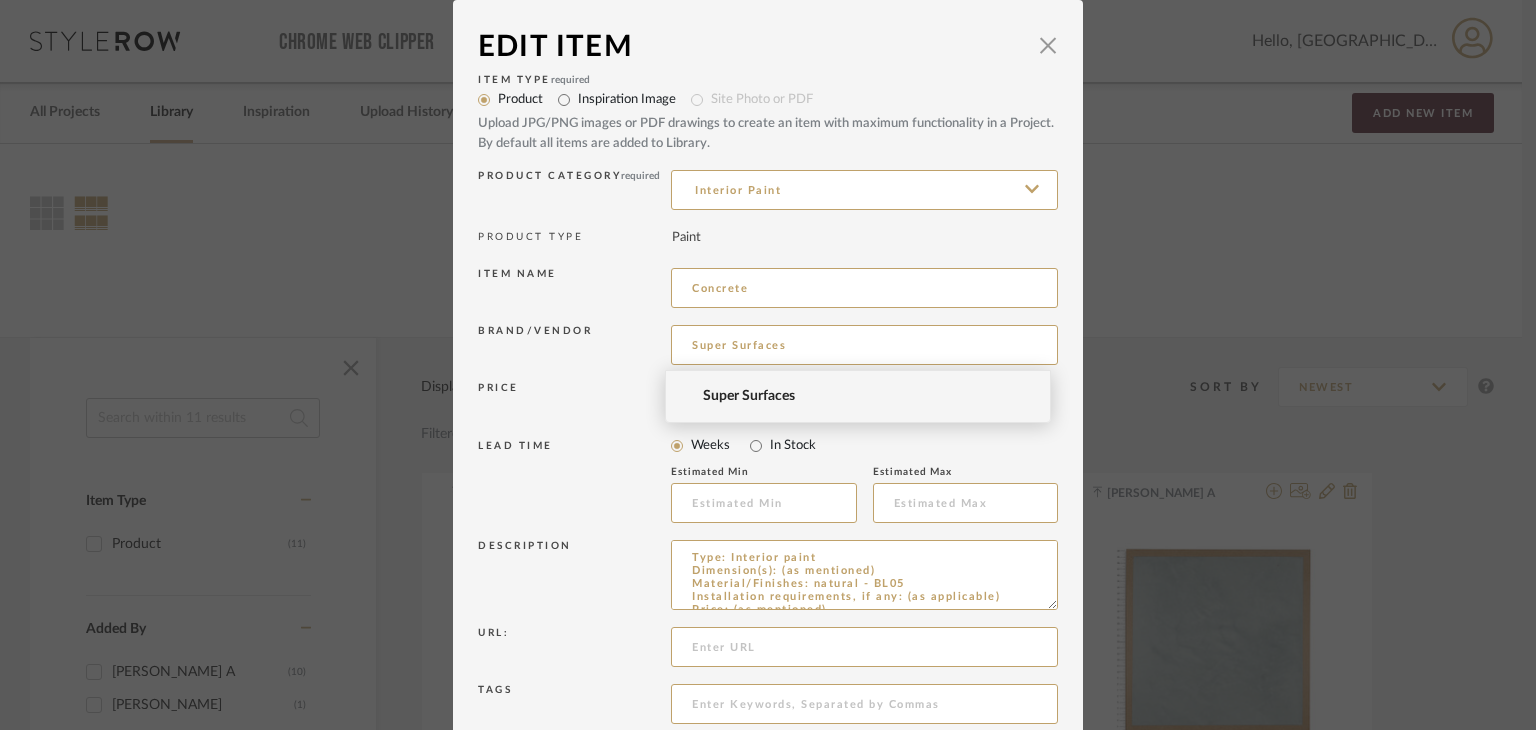 click on "Super Surfaces" at bounding box center [866, 396] 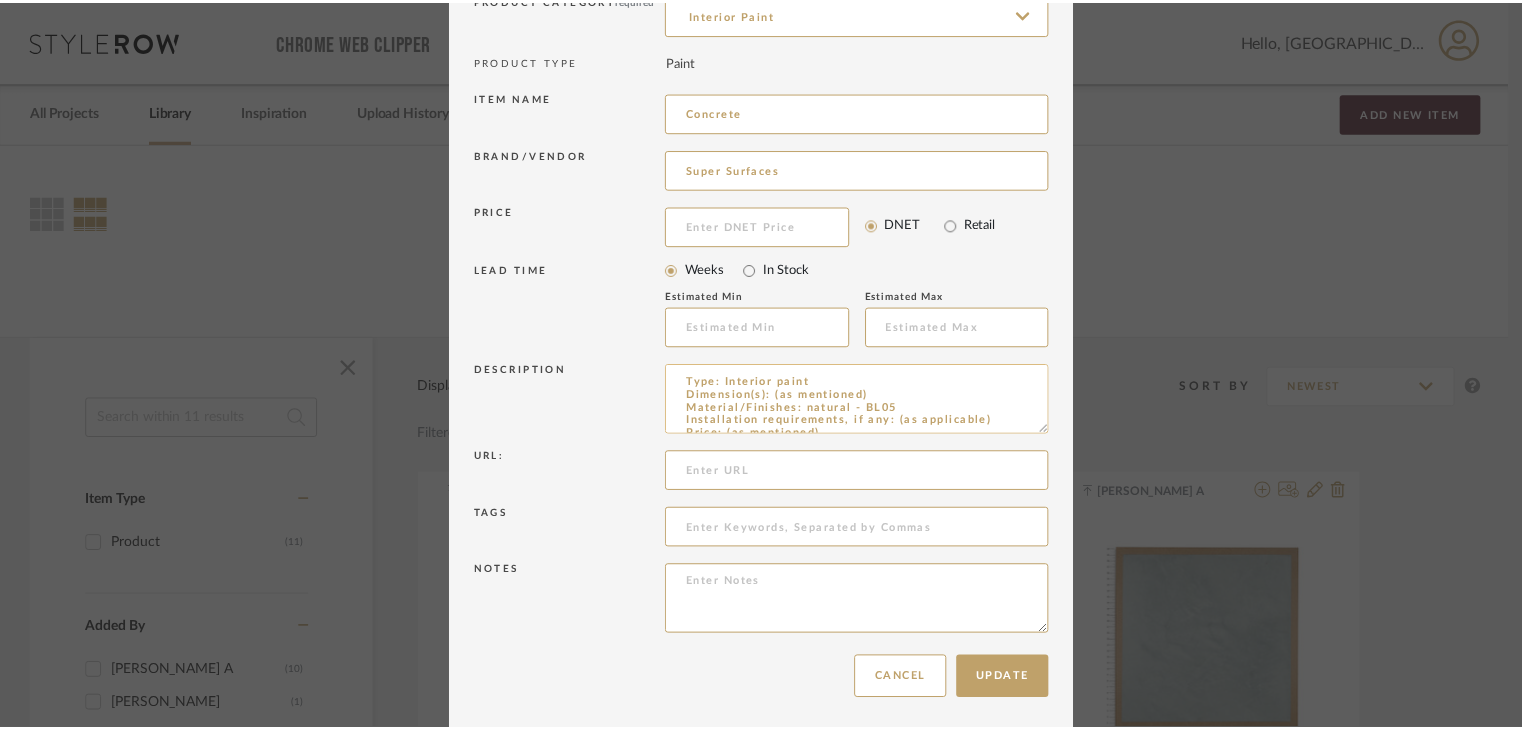scroll, scrollTop: 180, scrollLeft: 0, axis: vertical 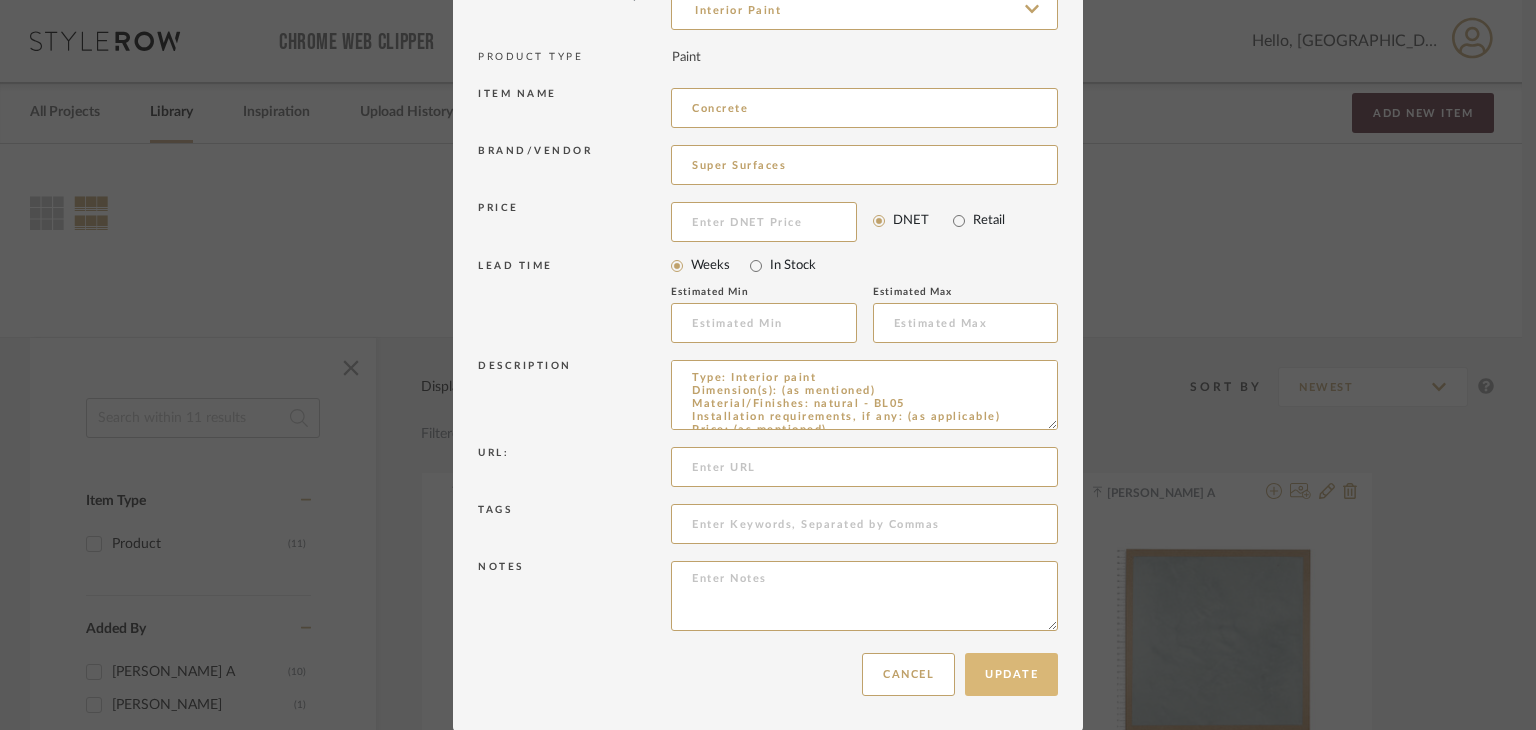 click on "Update" at bounding box center (1011, 674) 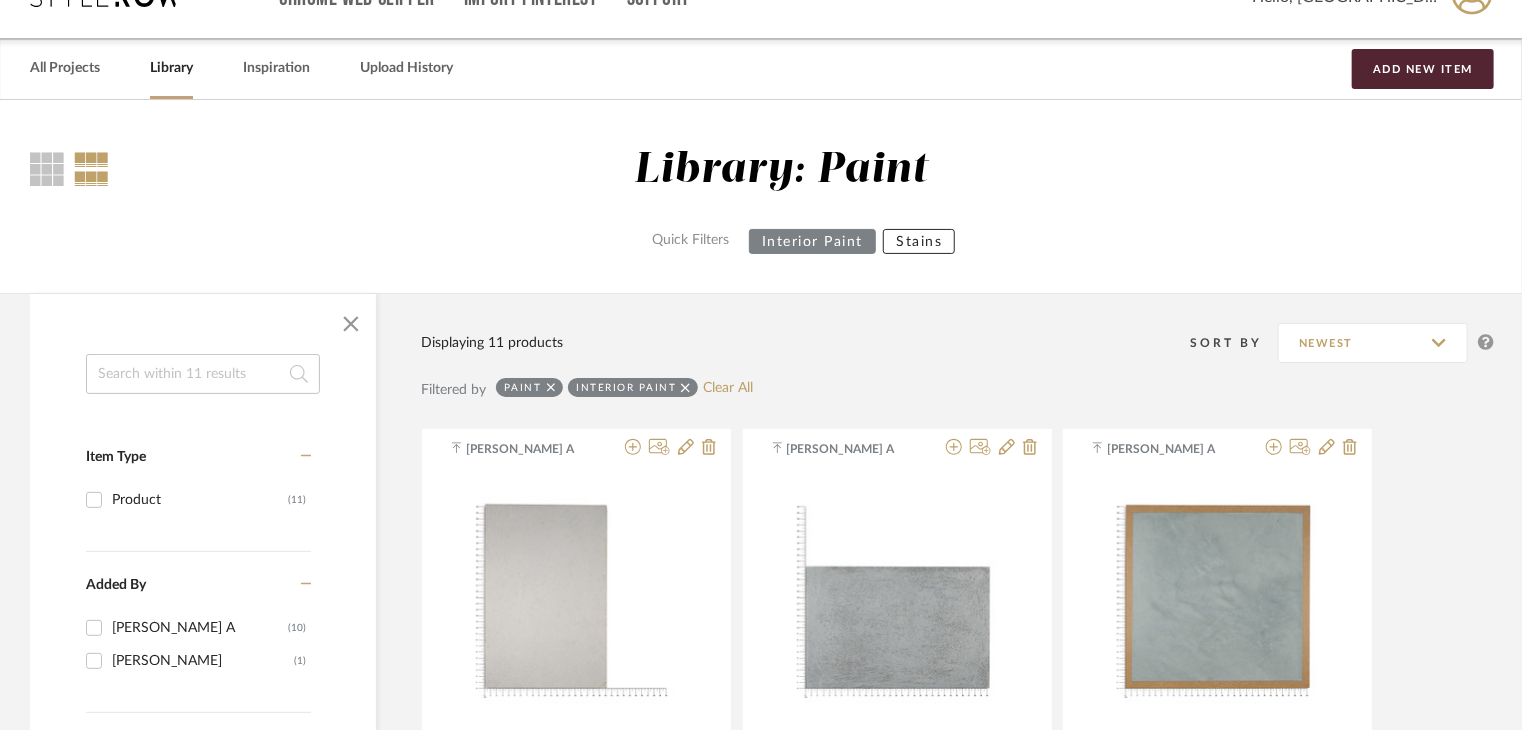 scroll, scrollTop: 100, scrollLeft: 0, axis: vertical 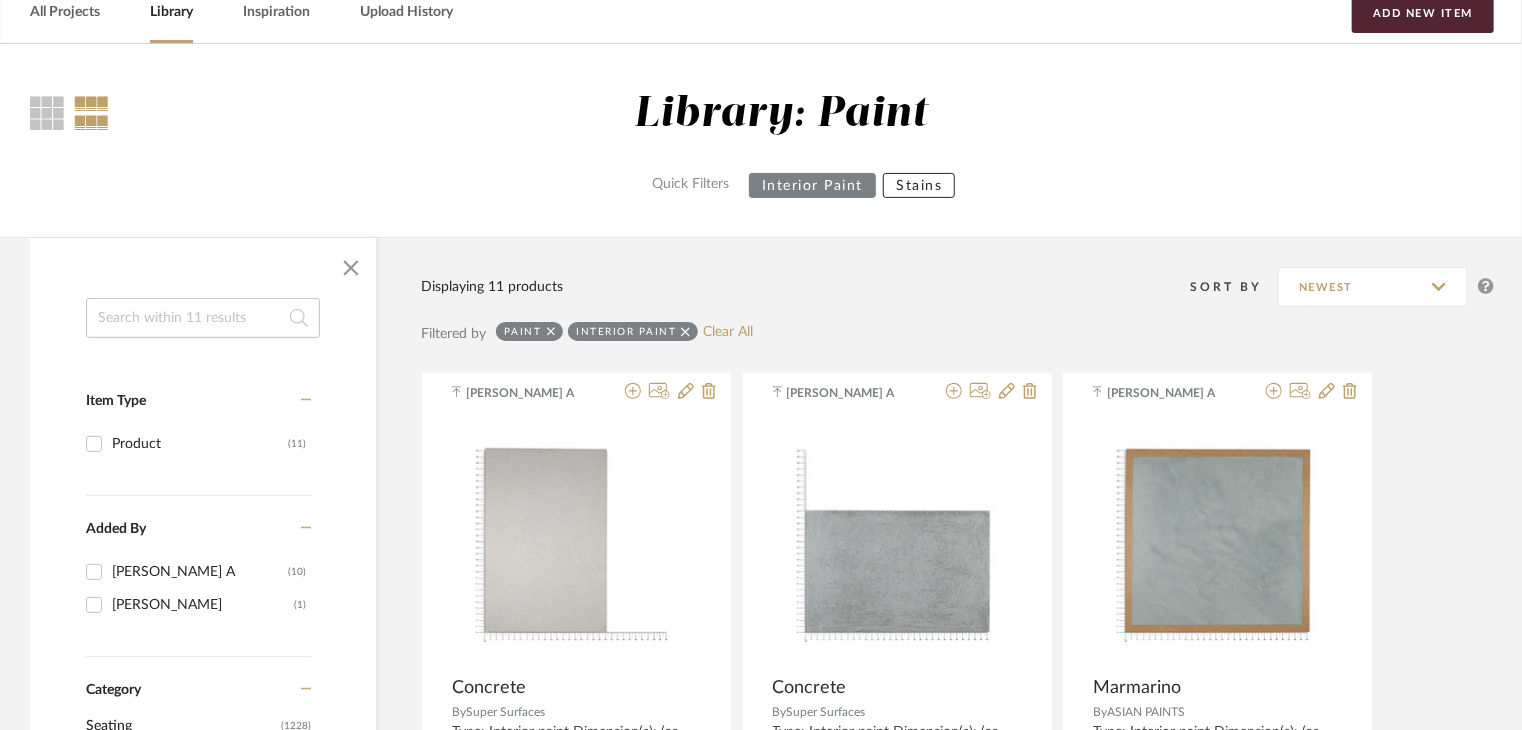 type 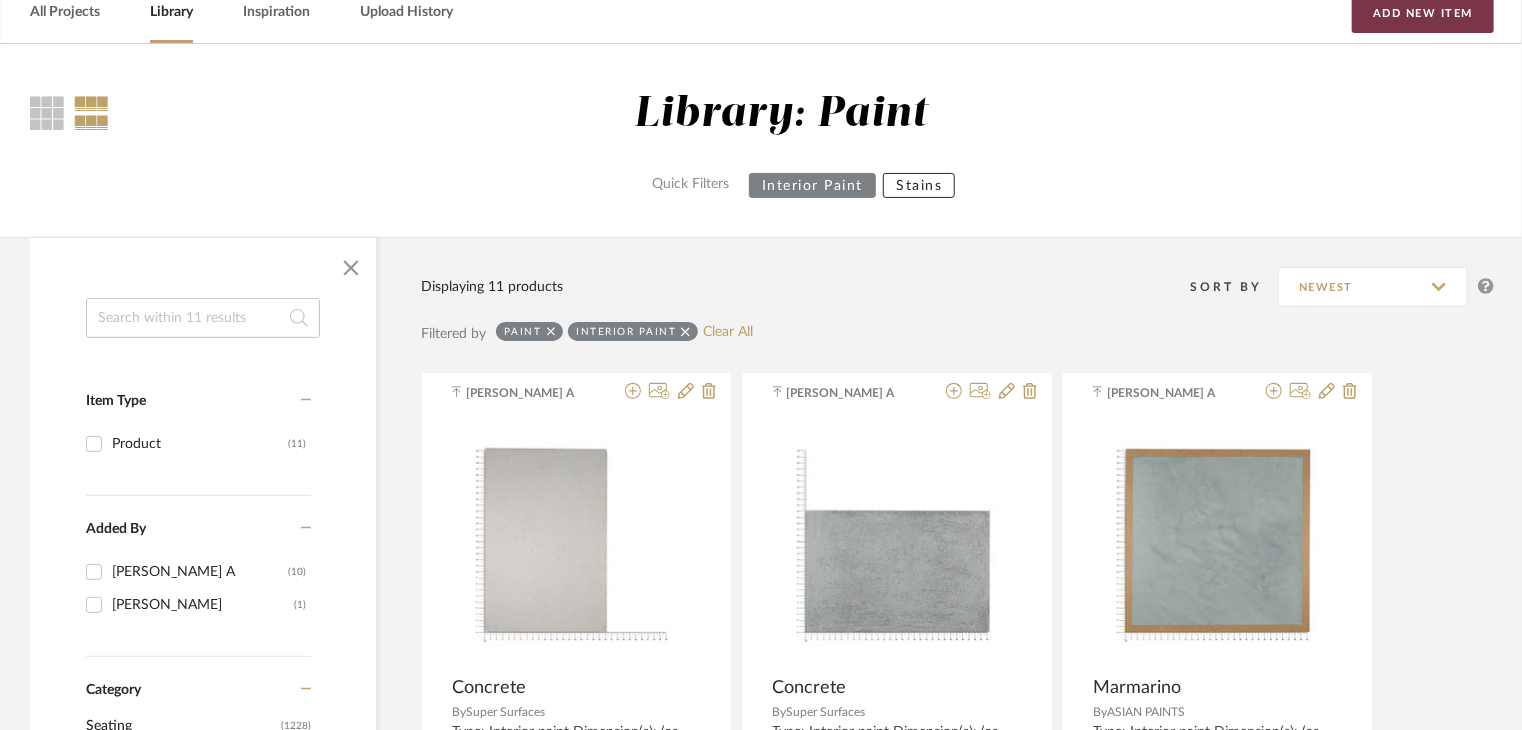 click on "Add New Item" at bounding box center [1423, 13] 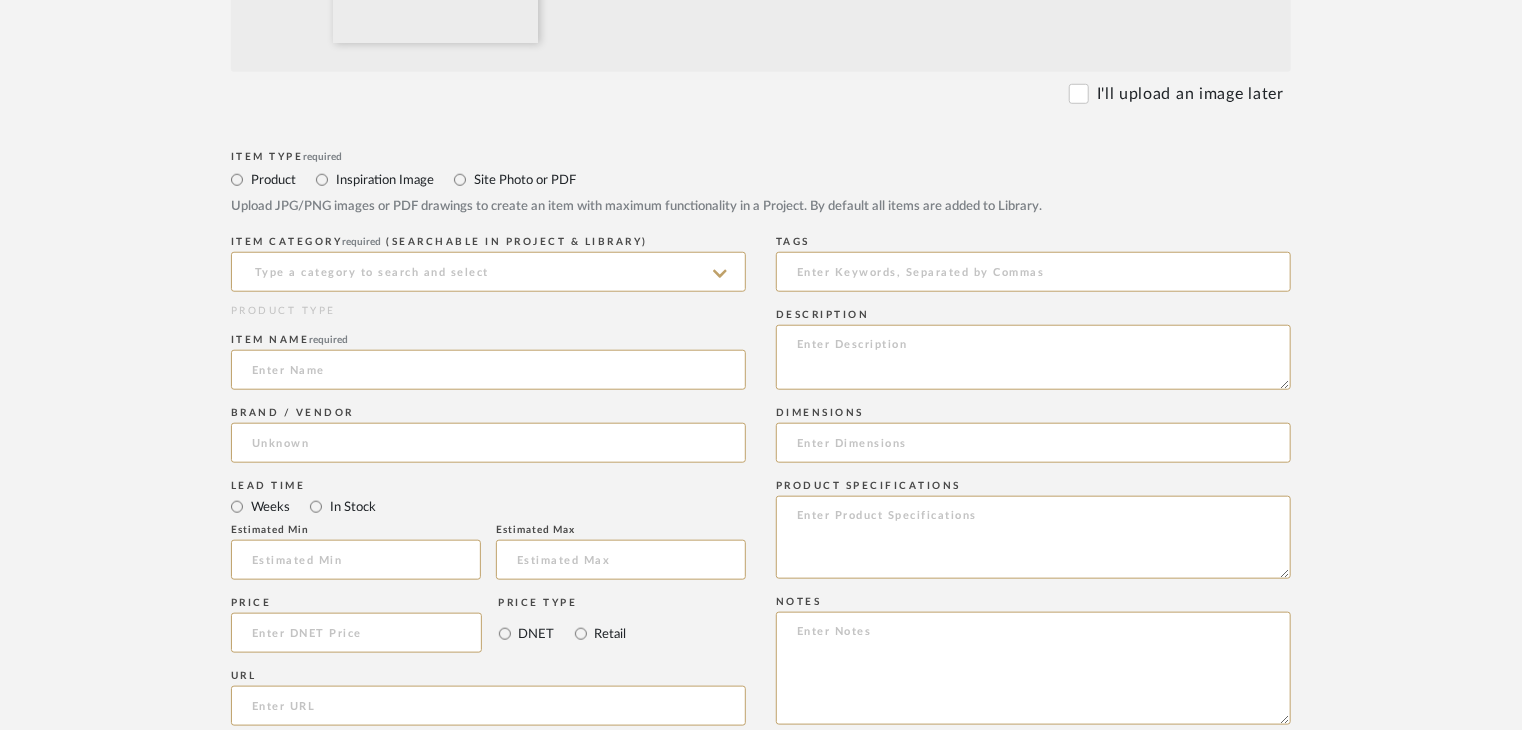 scroll, scrollTop: 800, scrollLeft: 0, axis: vertical 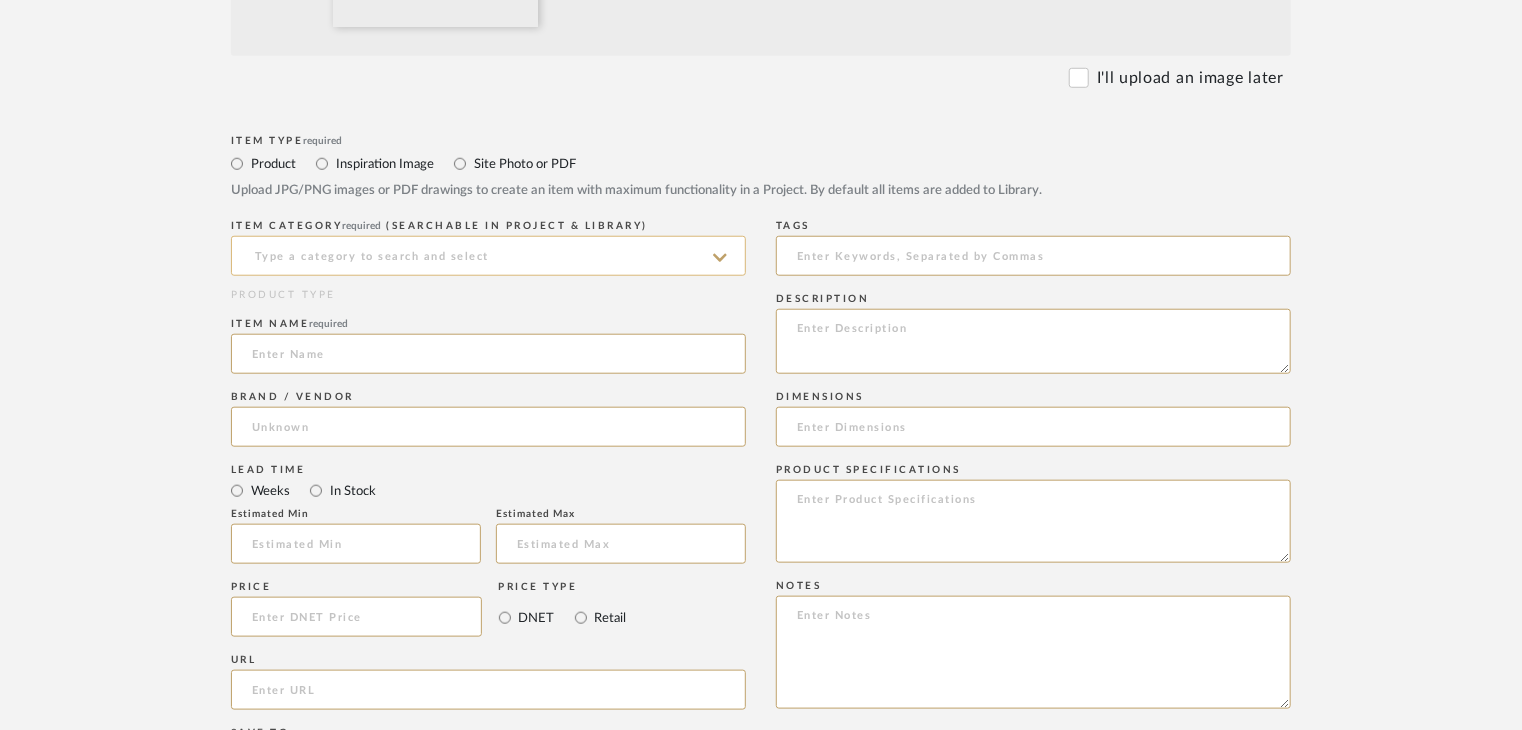click 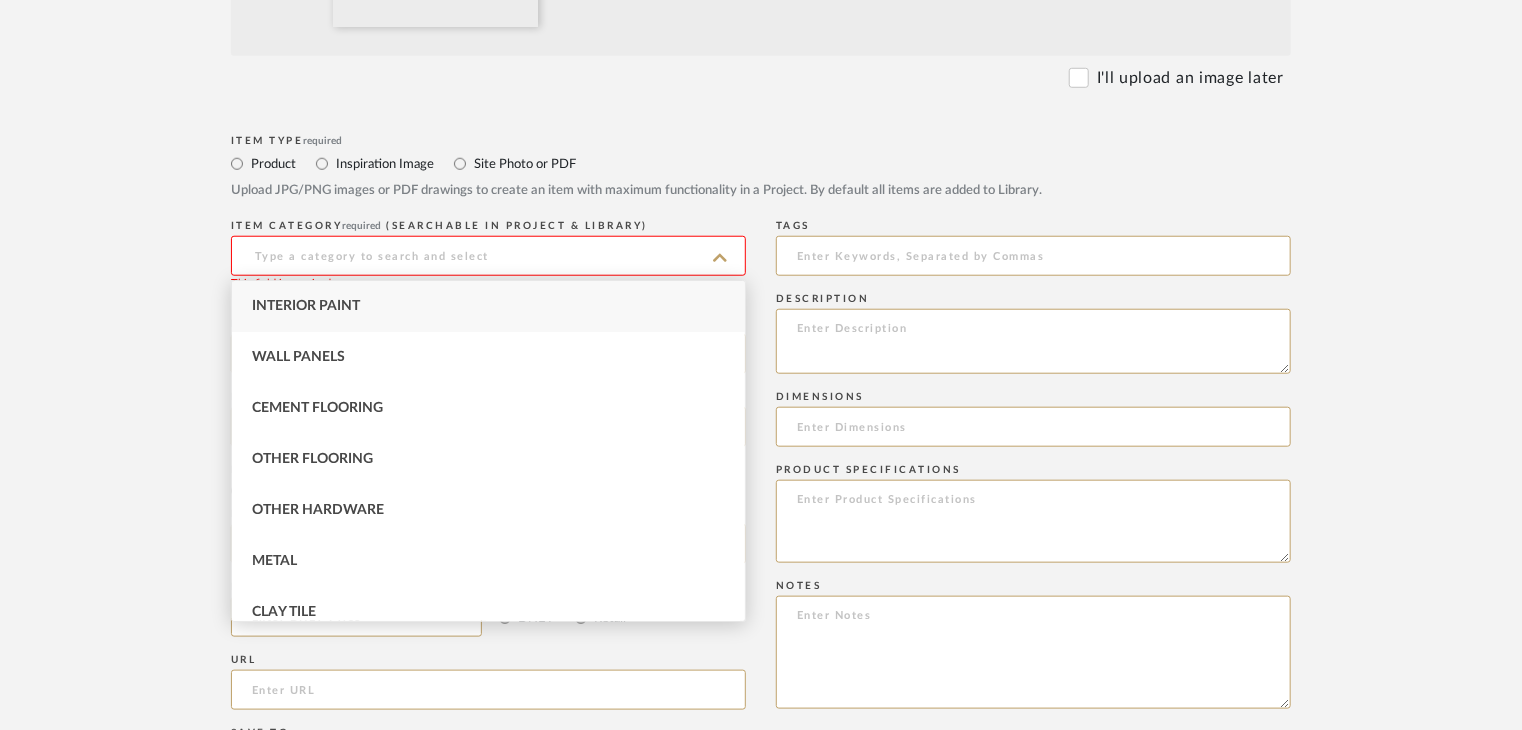 click on "Interior Paint" at bounding box center (488, 306) 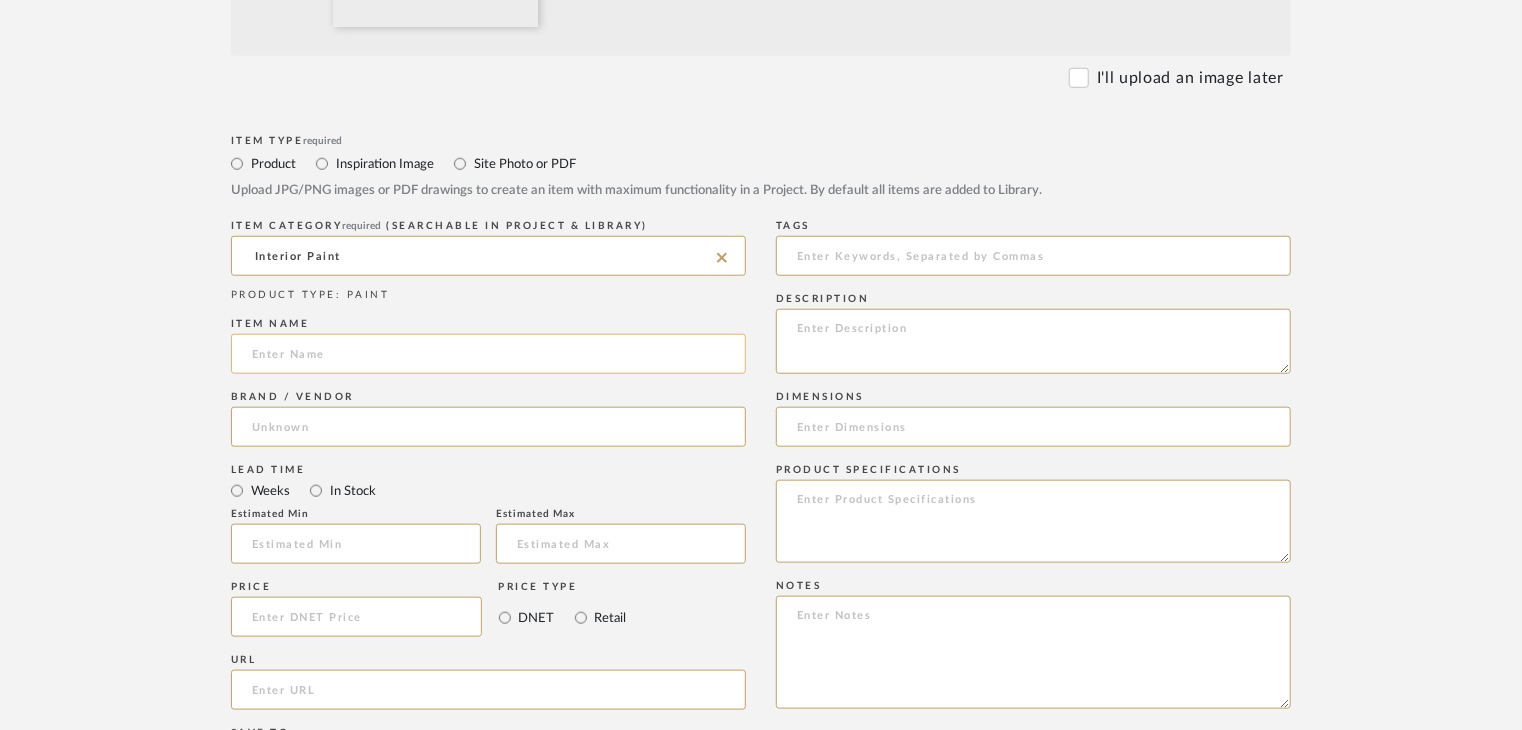 click 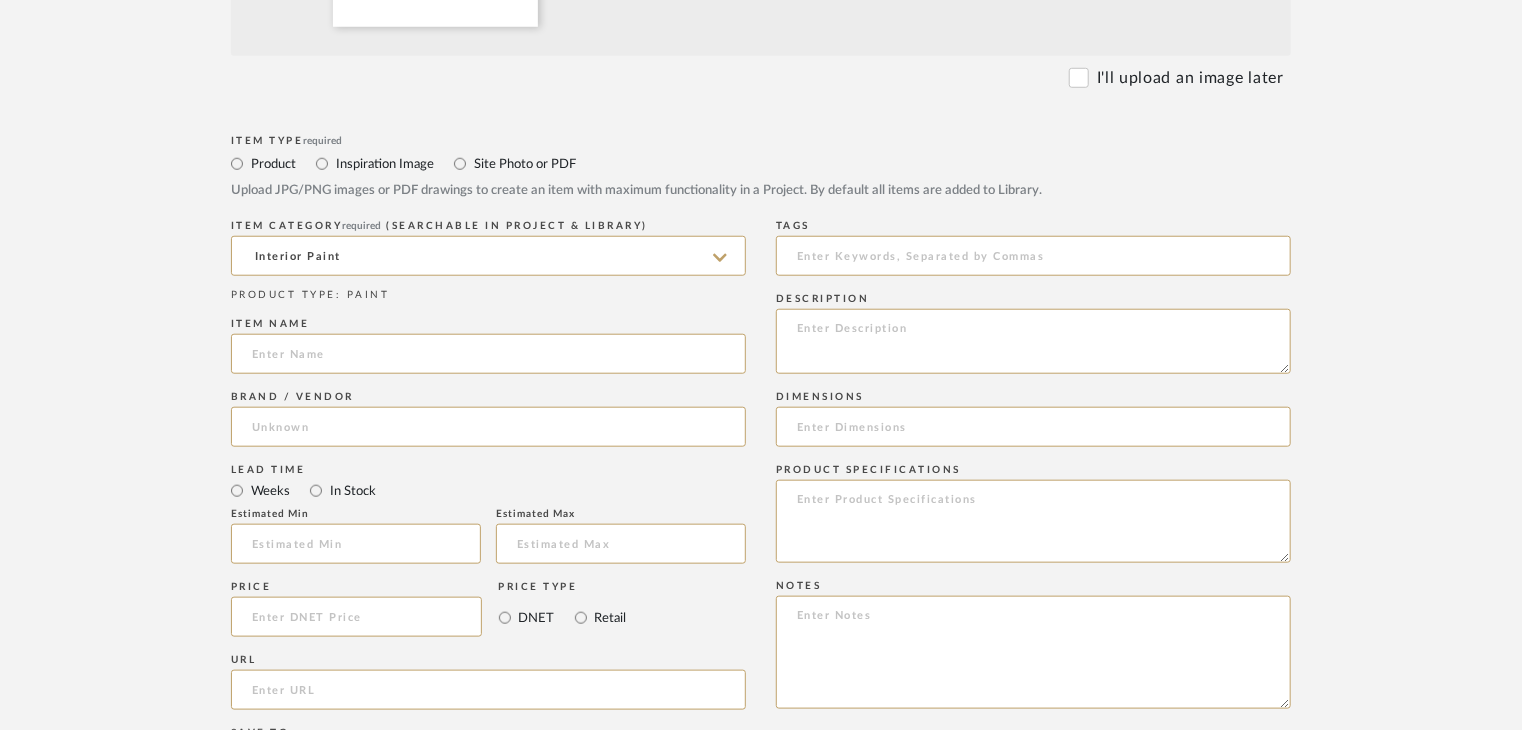 paste on "Estraya" 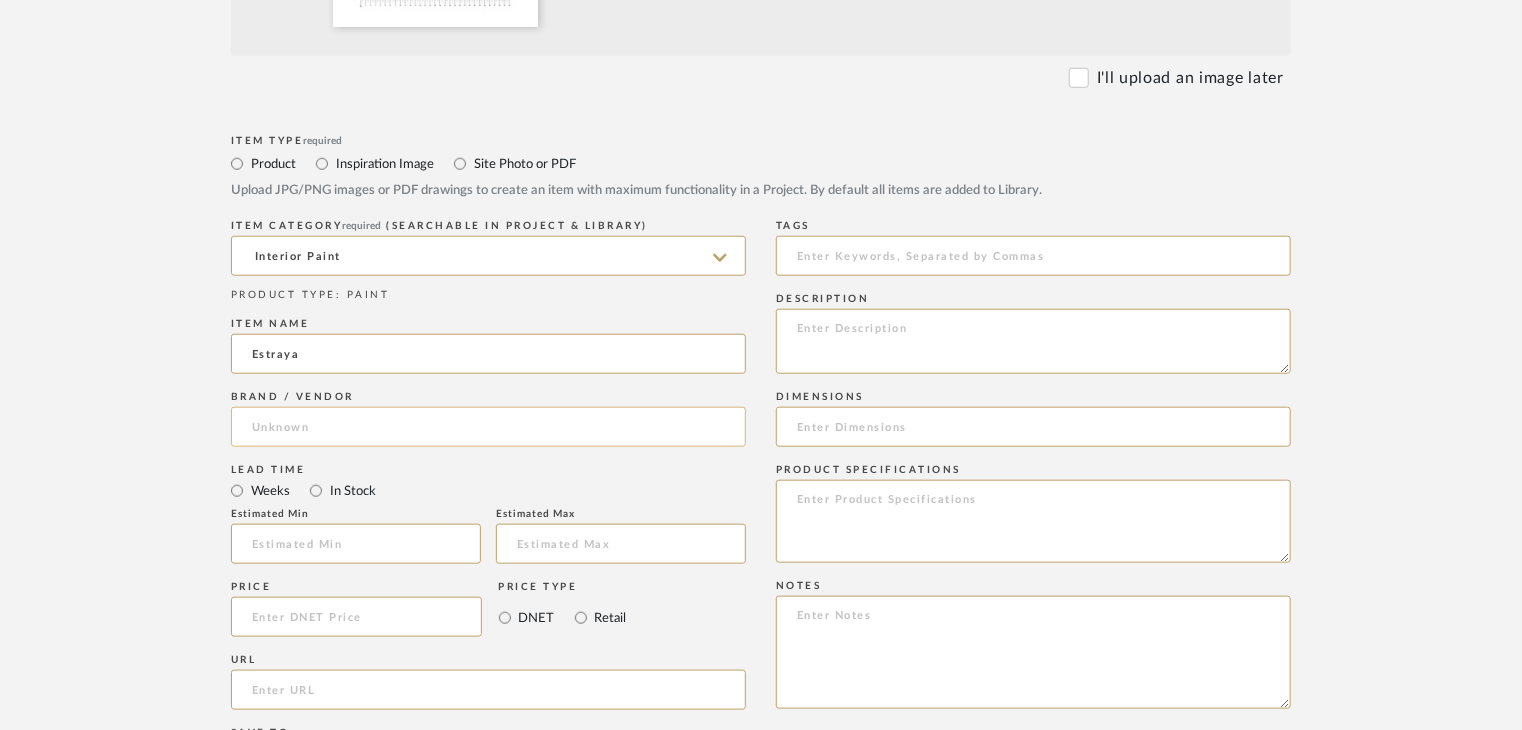 type on "Estraya" 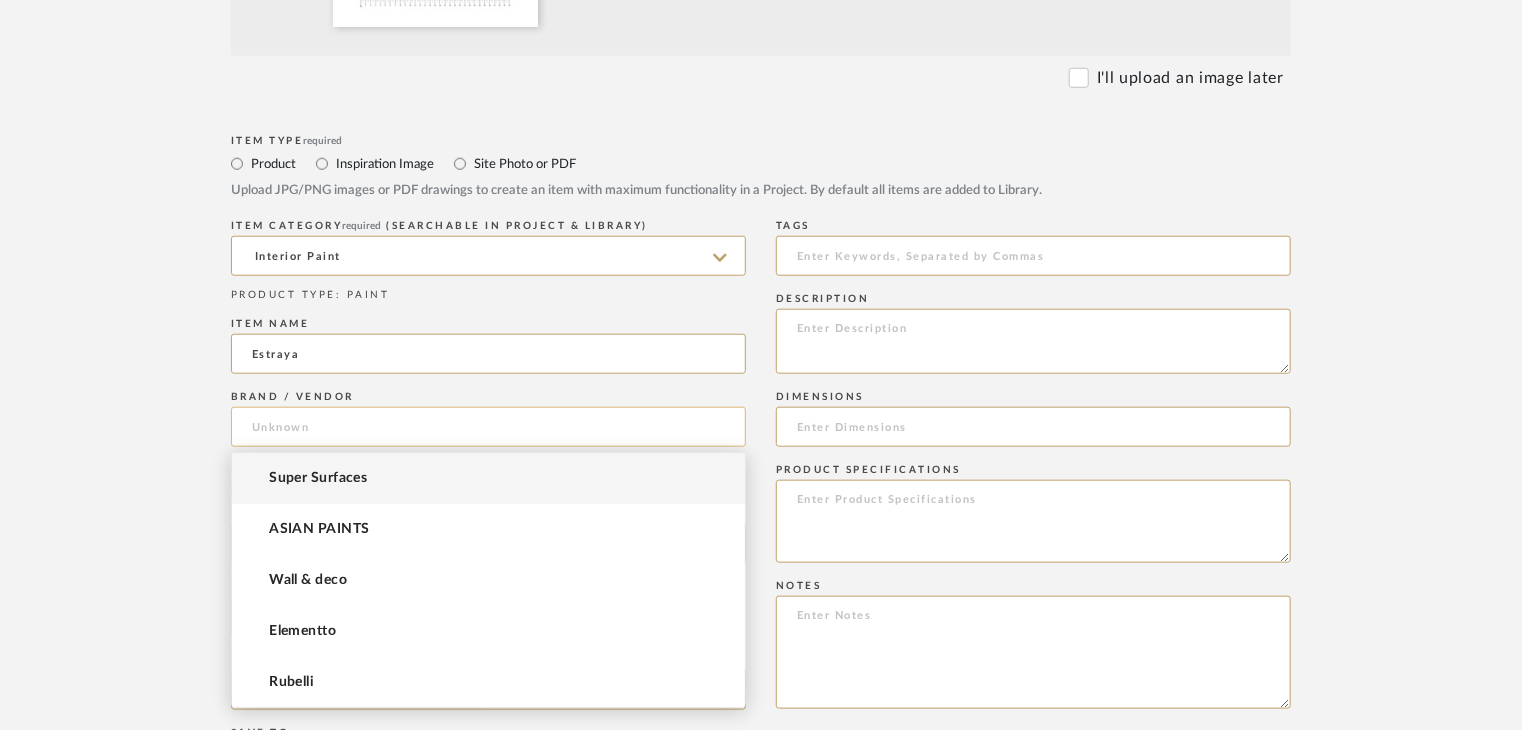 click 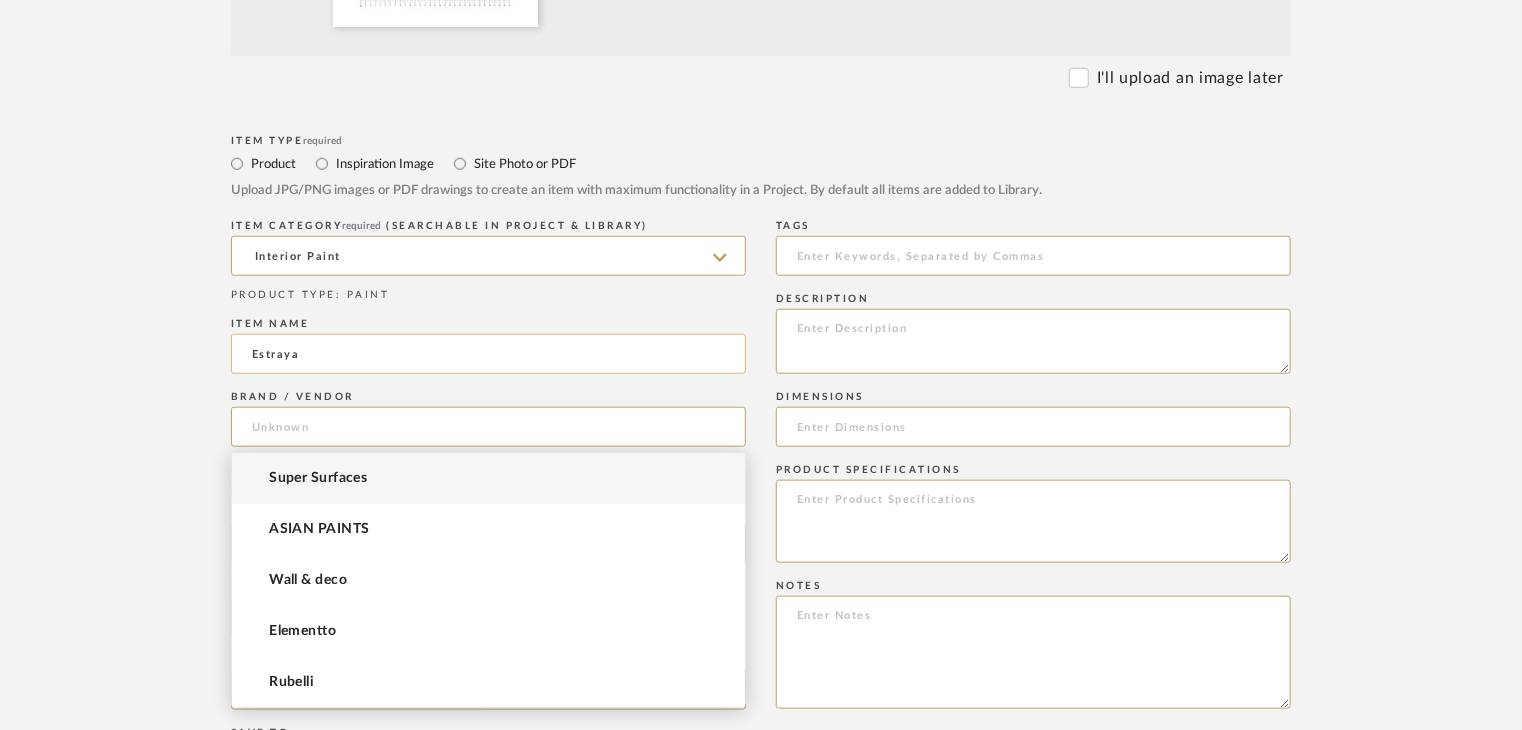 paste on "Keycoat" 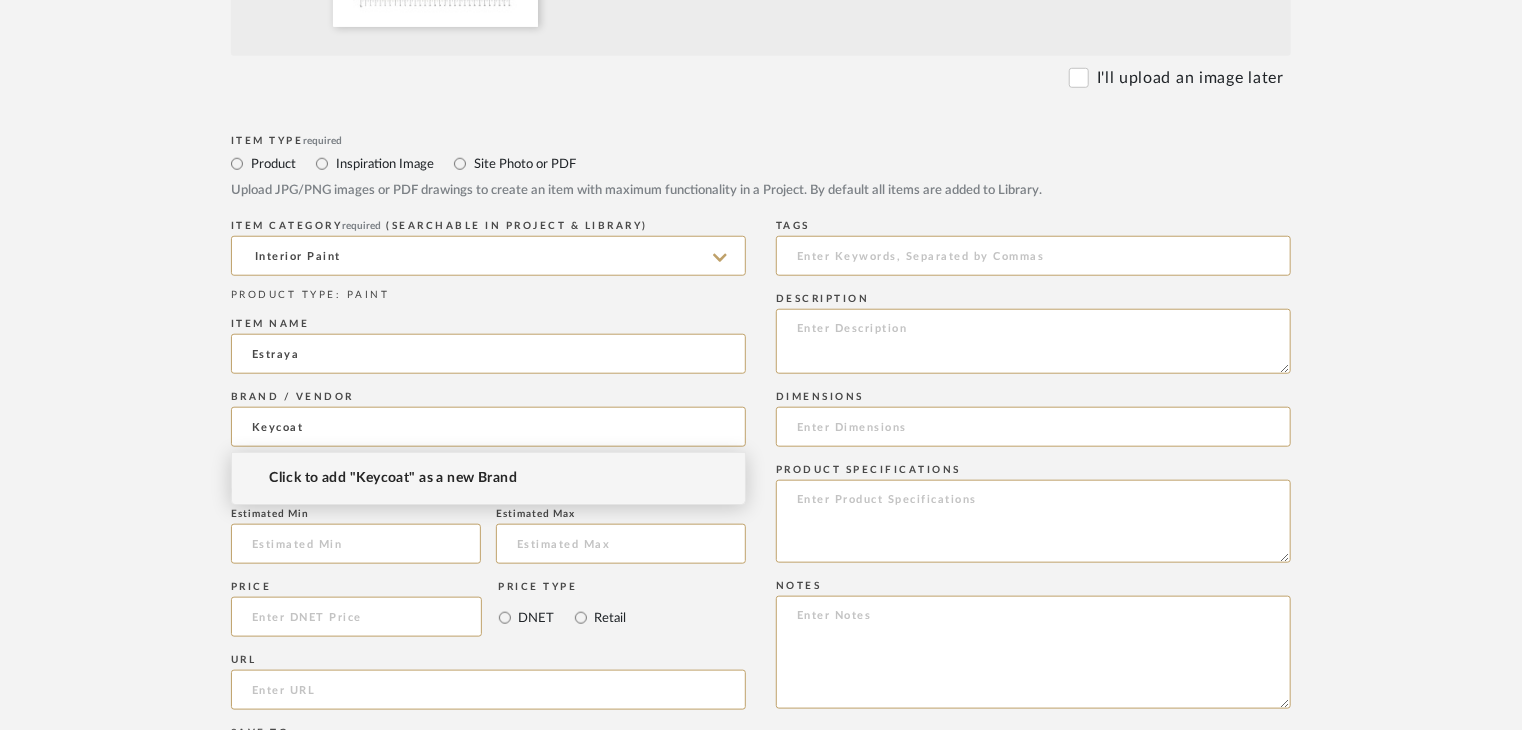 type on "Keycoat" 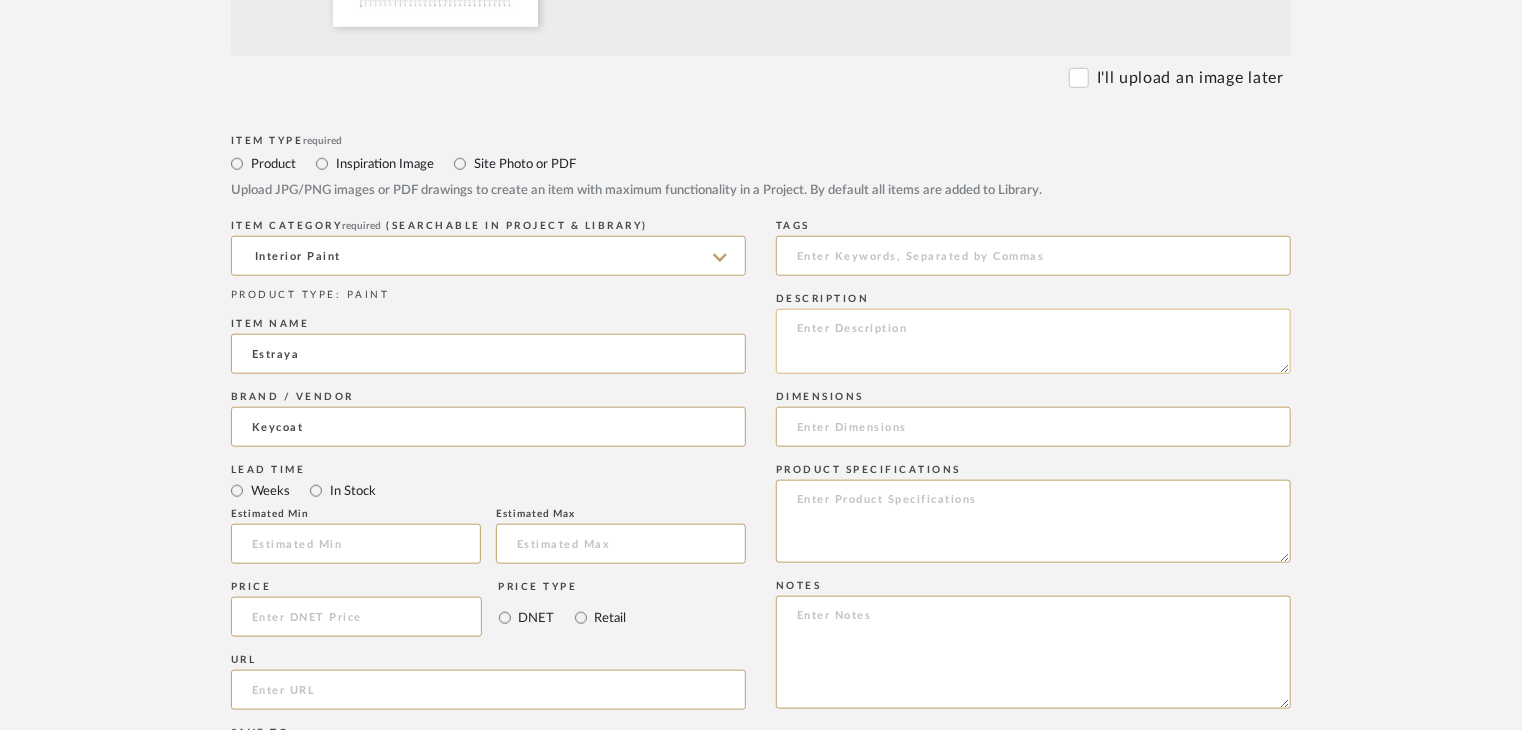 click 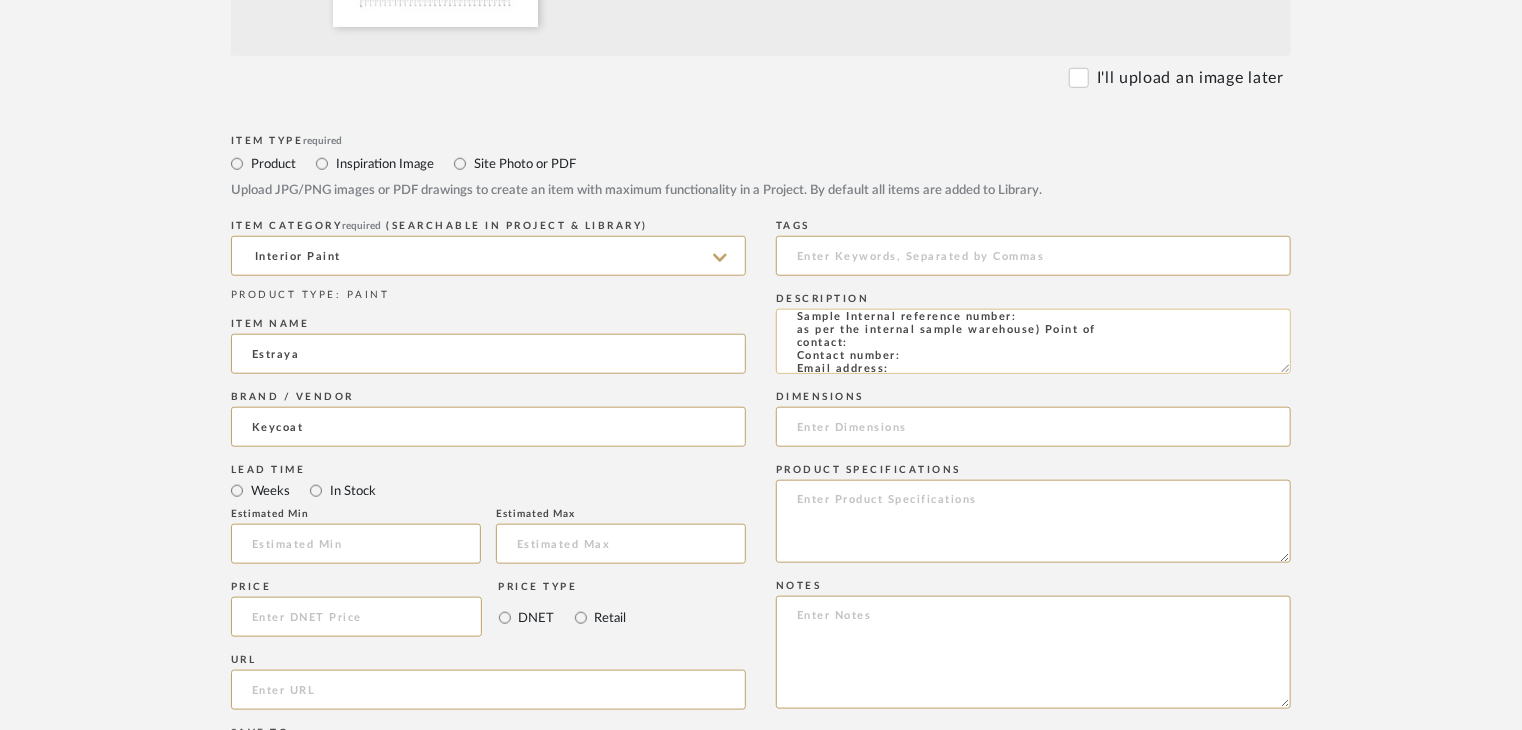 scroll, scrollTop: 0, scrollLeft: 0, axis: both 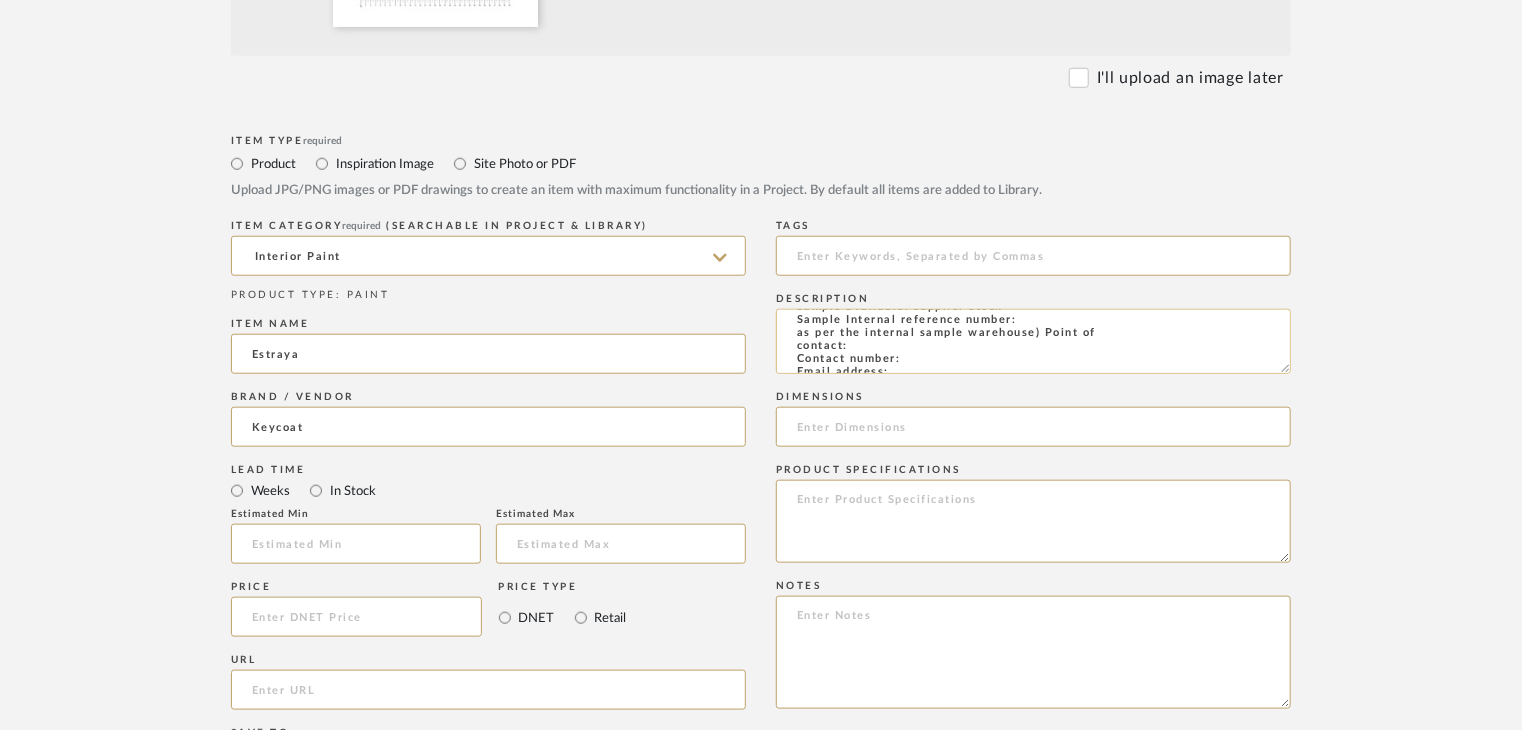 click on "Type: Interior paint
Dimension(s): (as mentioned)
Material/Finishes: (as mentioned)
Installation requirements, if any: (as applicable)
Price: (as mentioned)
Lead time: (as mentioned)
Sample available: supplier stock
Sample Internal reference number:
as per the internal sample warehouse) Point of
contact:
Contact number:
Email address:
Address:
Additional contact information:" 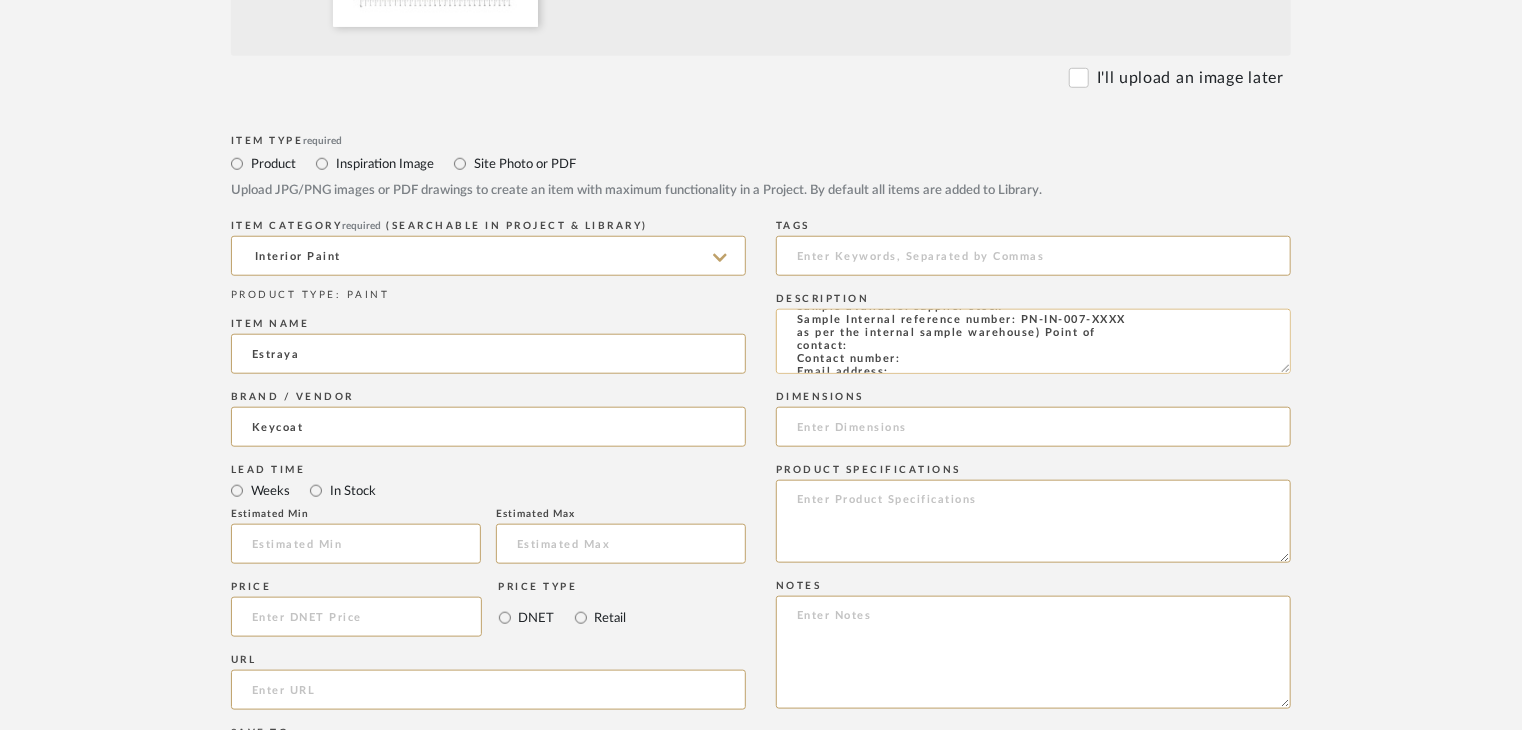 type on "Type: Interior paint
Dimension(s): (as mentioned)
Material/Finishes: (as mentioned)
Installation requirements, if any: (as applicable)
Price: (as mentioned)
Lead time: (as mentioned)
Sample available: supplier stock
Sample Internal reference number: PN-IN-007-XXXX
as per the internal sample warehouse) Point of
contact:
Contact number:
Email address:
Address:
Additional contact information:" 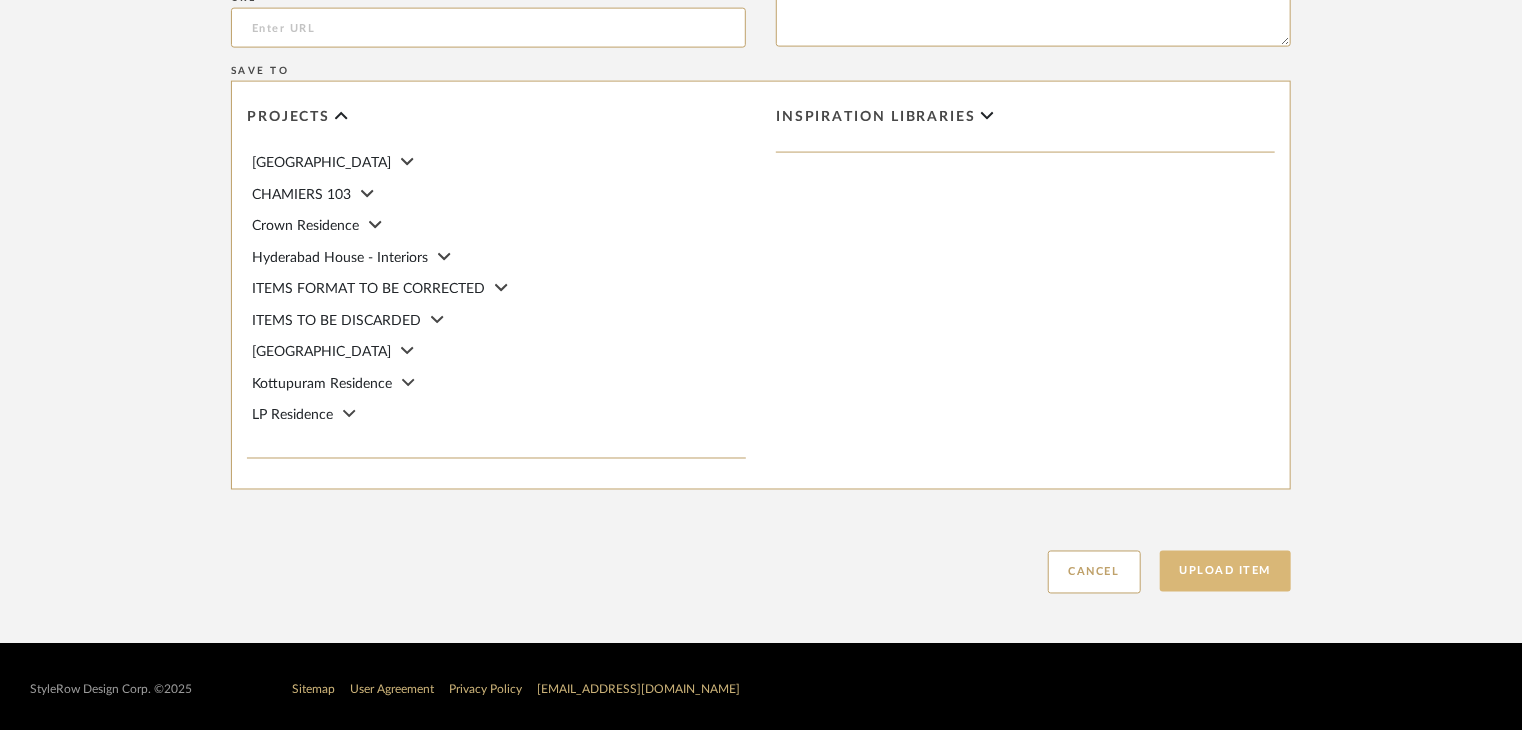 scroll, scrollTop: 1468, scrollLeft: 0, axis: vertical 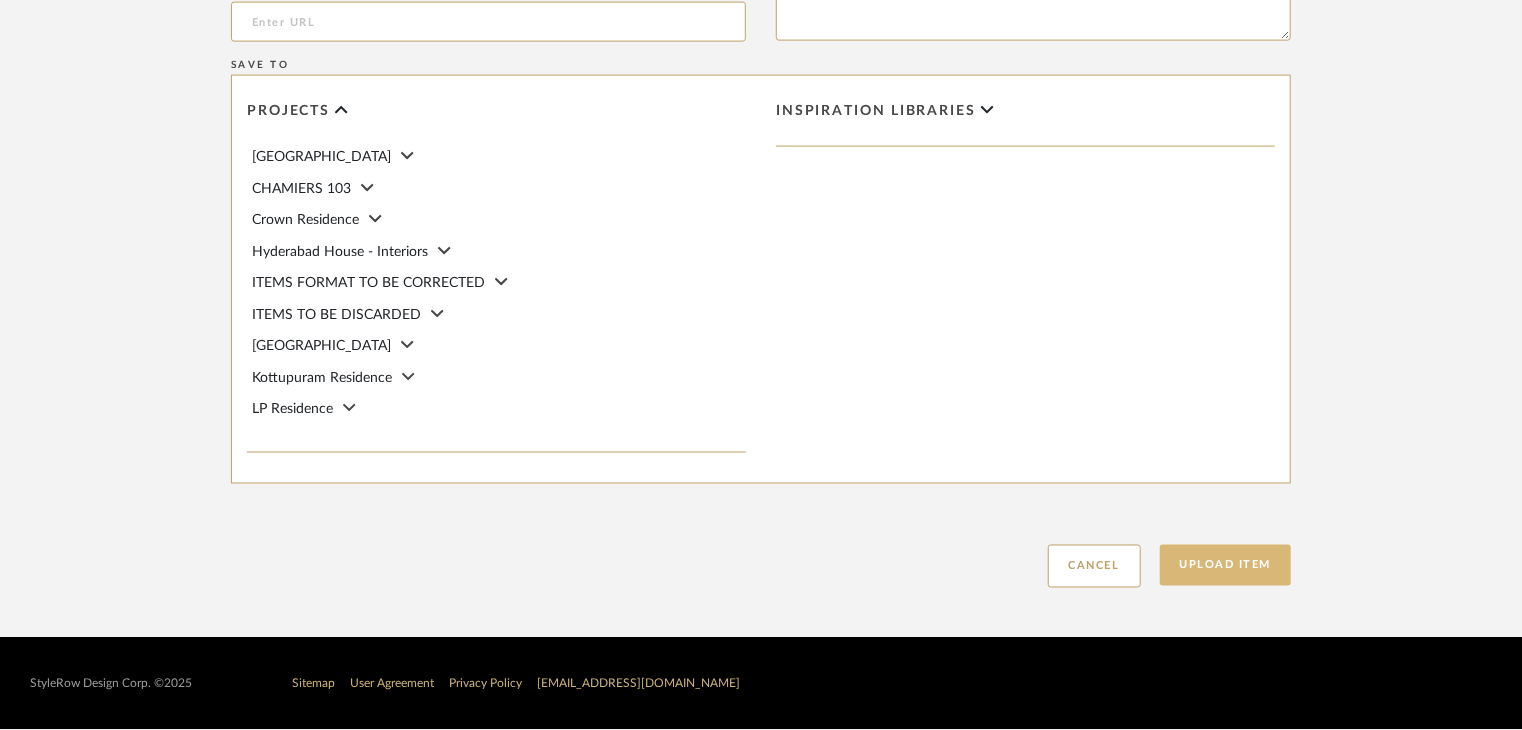click on "Upload Item" 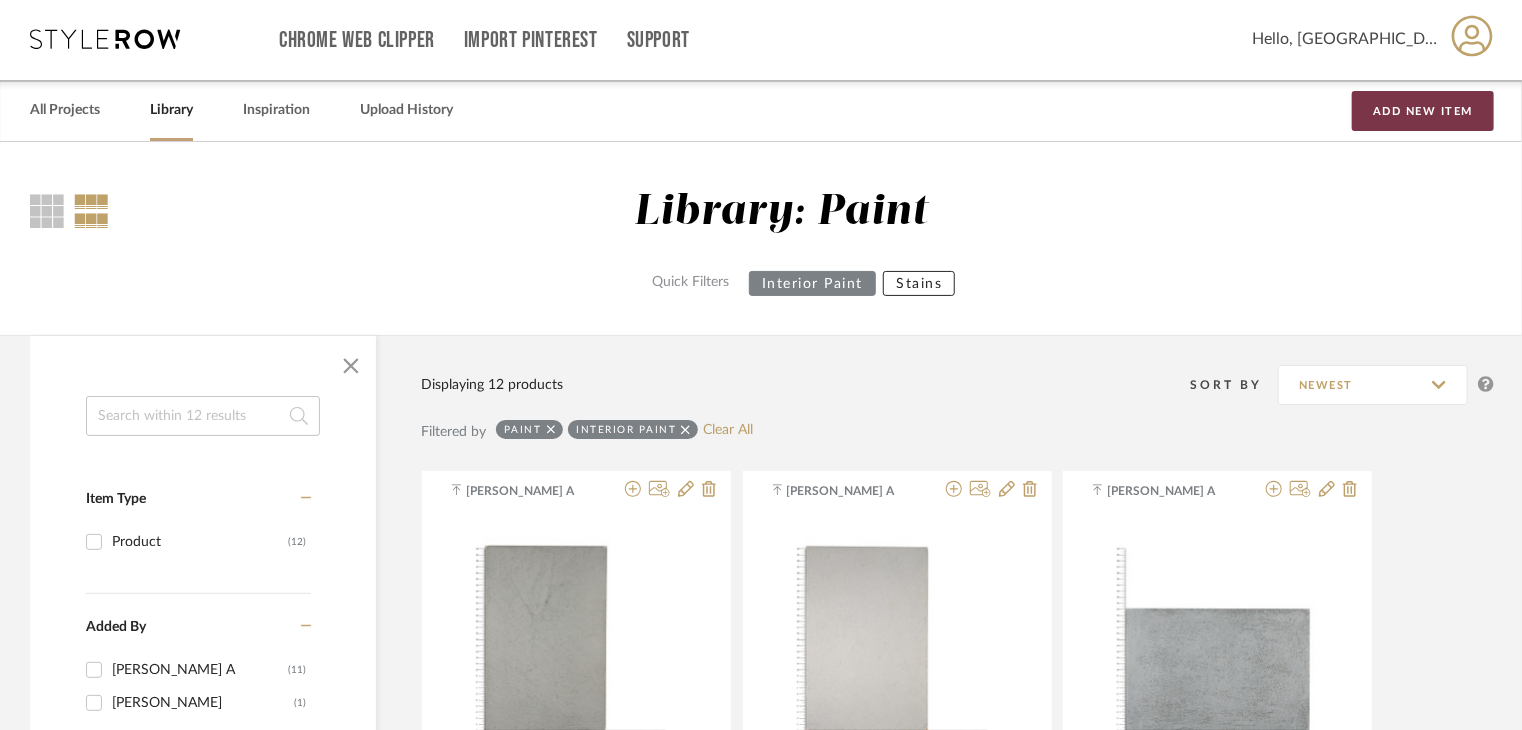 scroll, scrollTop: 0, scrollLeft: 0, axis: both 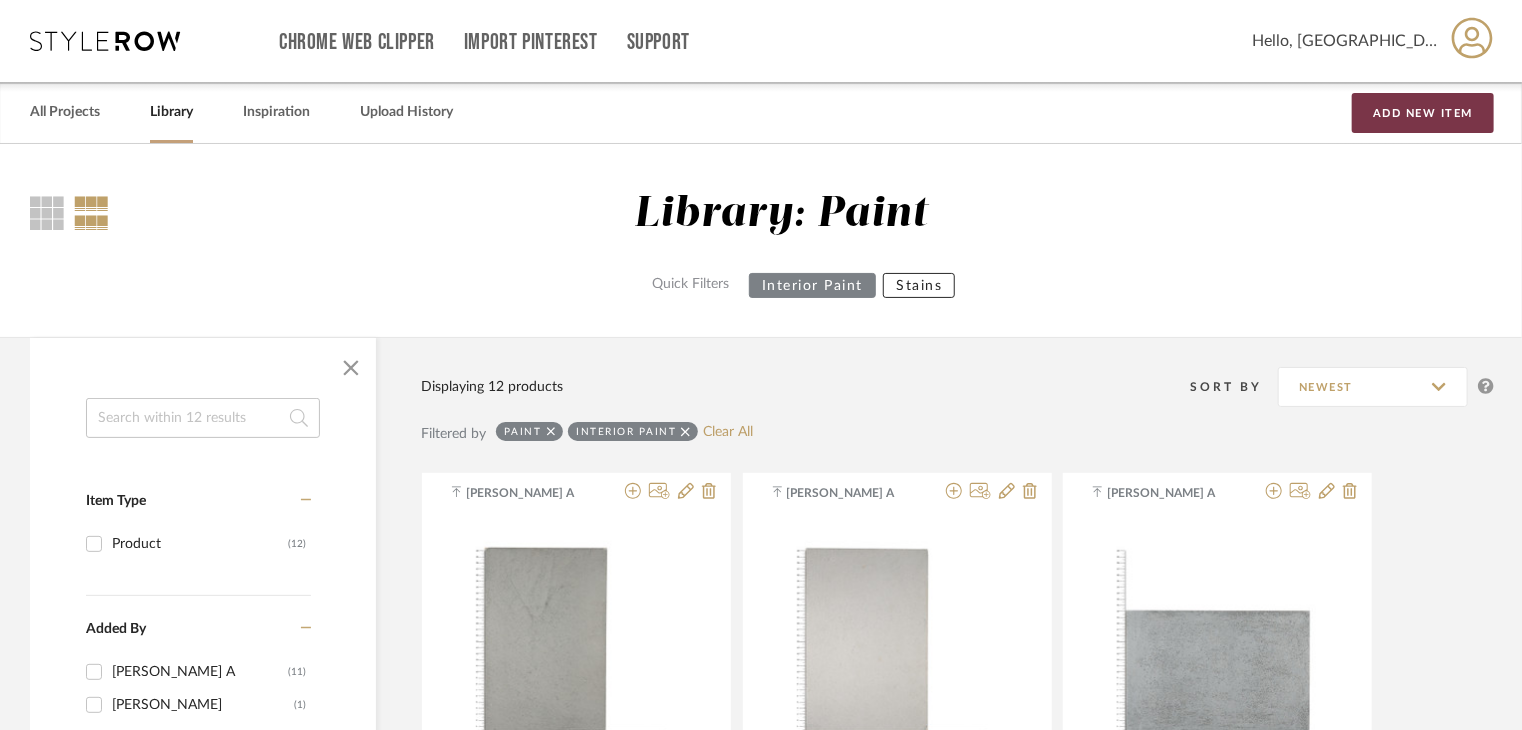 drag, startPoint x: 1409, startPoint y: 125, endPoint x: 1331, endPoint y: 130, distance: 78.160095 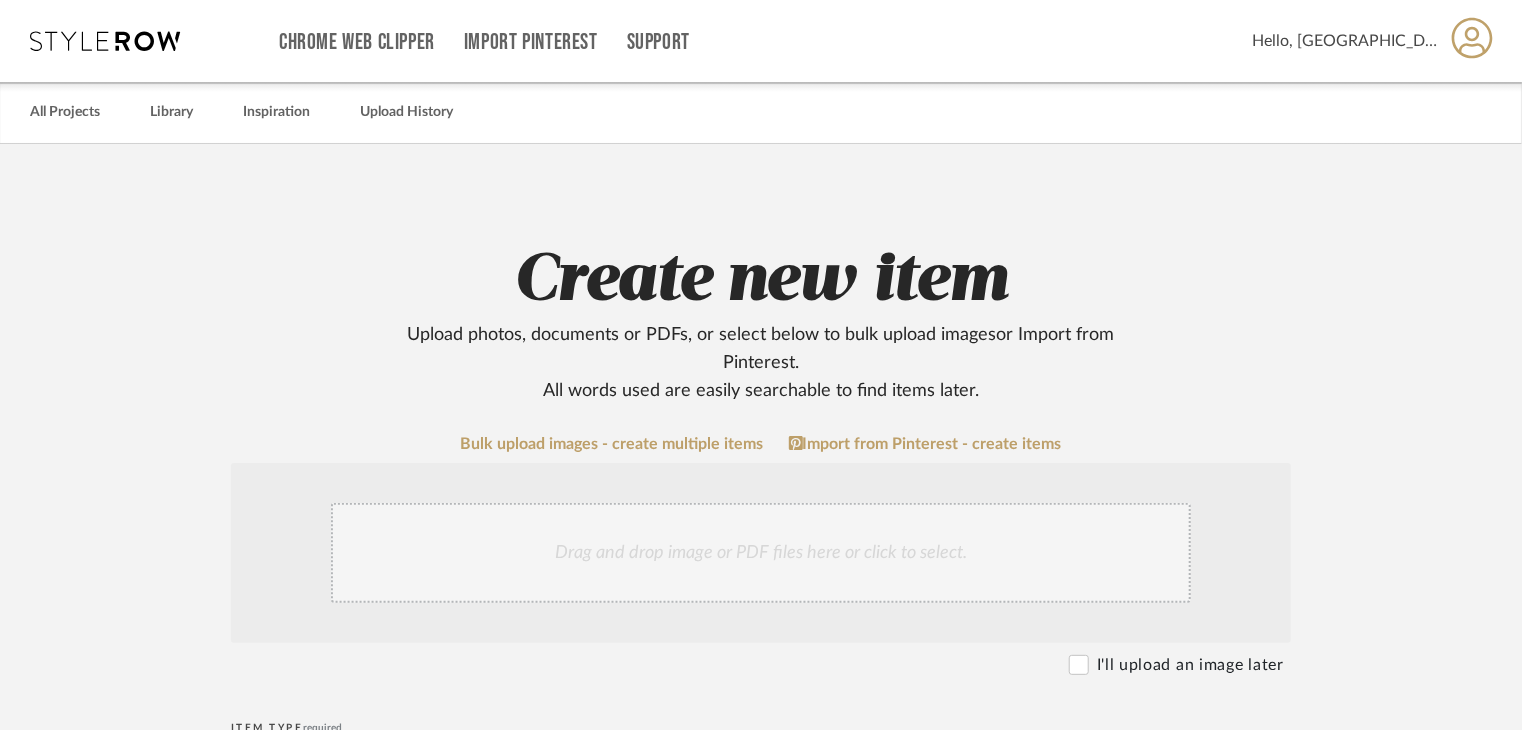 drag, startPoint x: 440, startPoint y: 525, endPoint x: 605, endPoint y: 383, distance: 217.69014 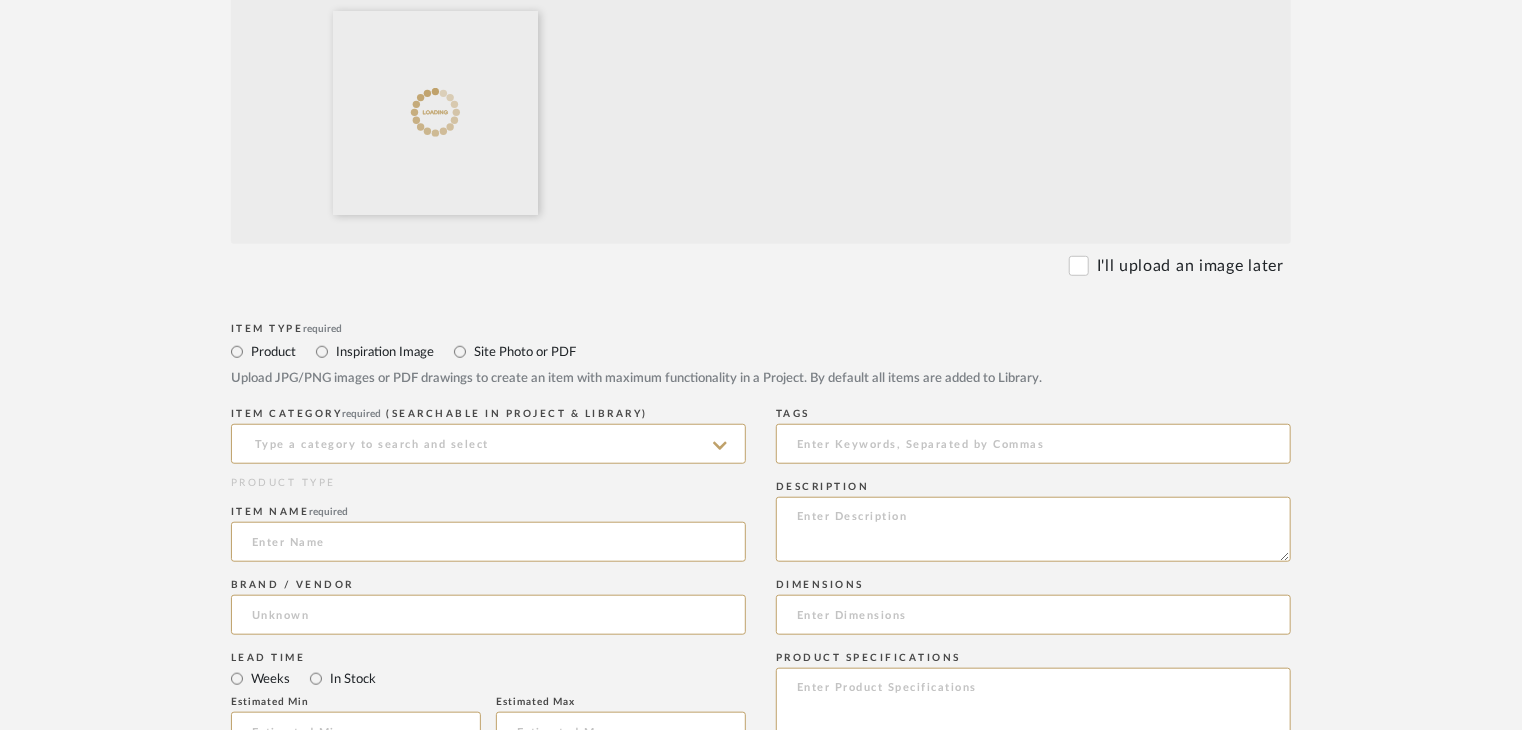 scroll, scrollTop: 900, scrollLeft: 0, axis: vertical 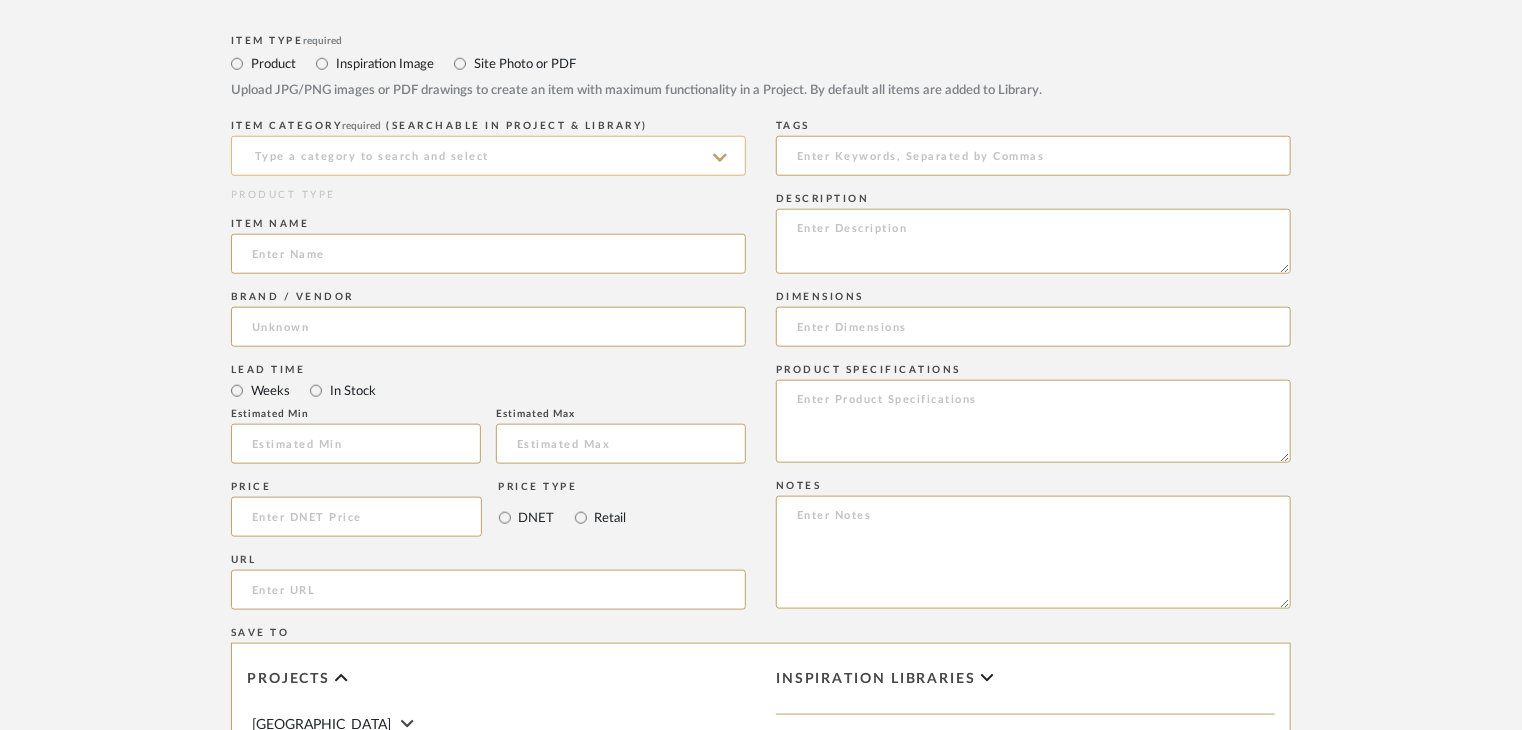 click 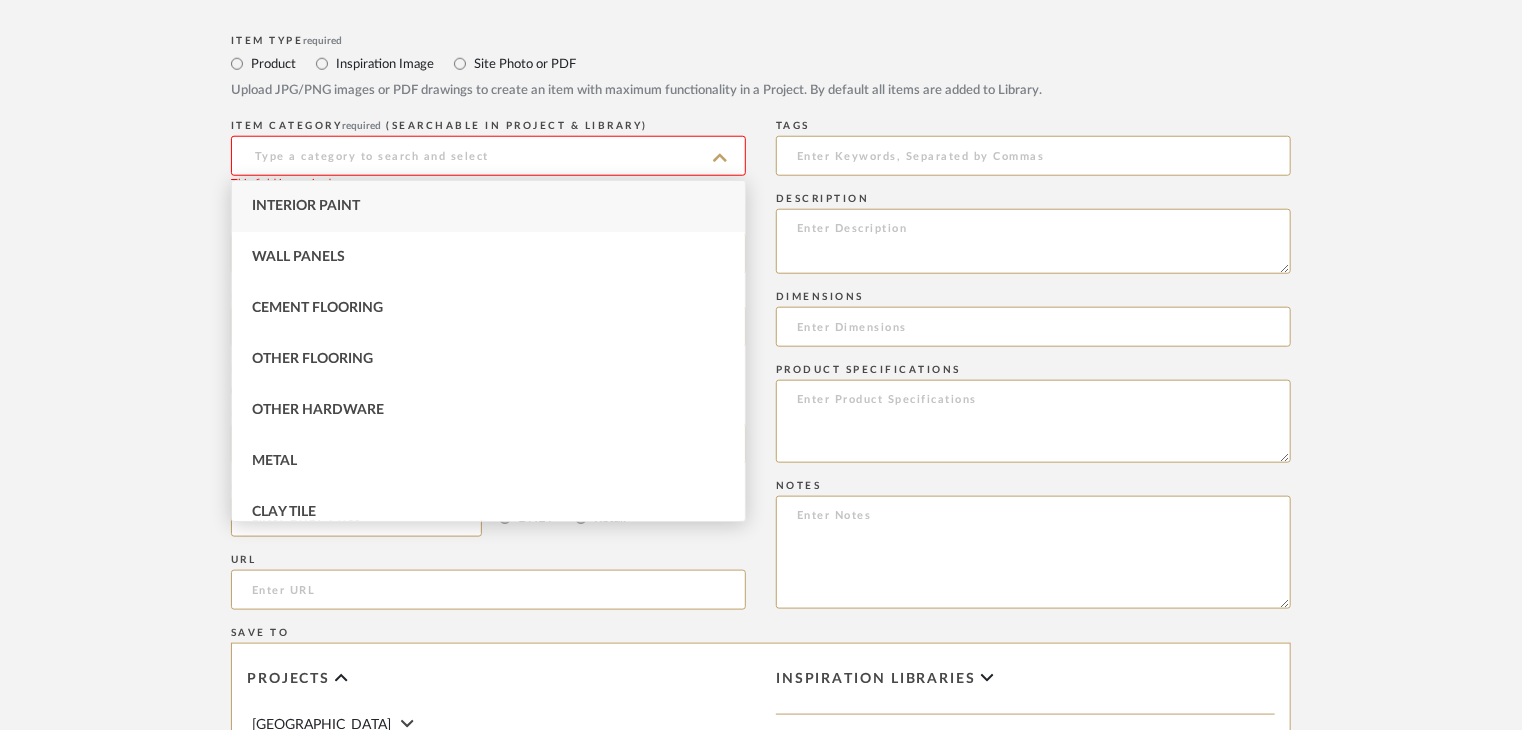 click on "Interior Paint" at bounding box center [488, 206] 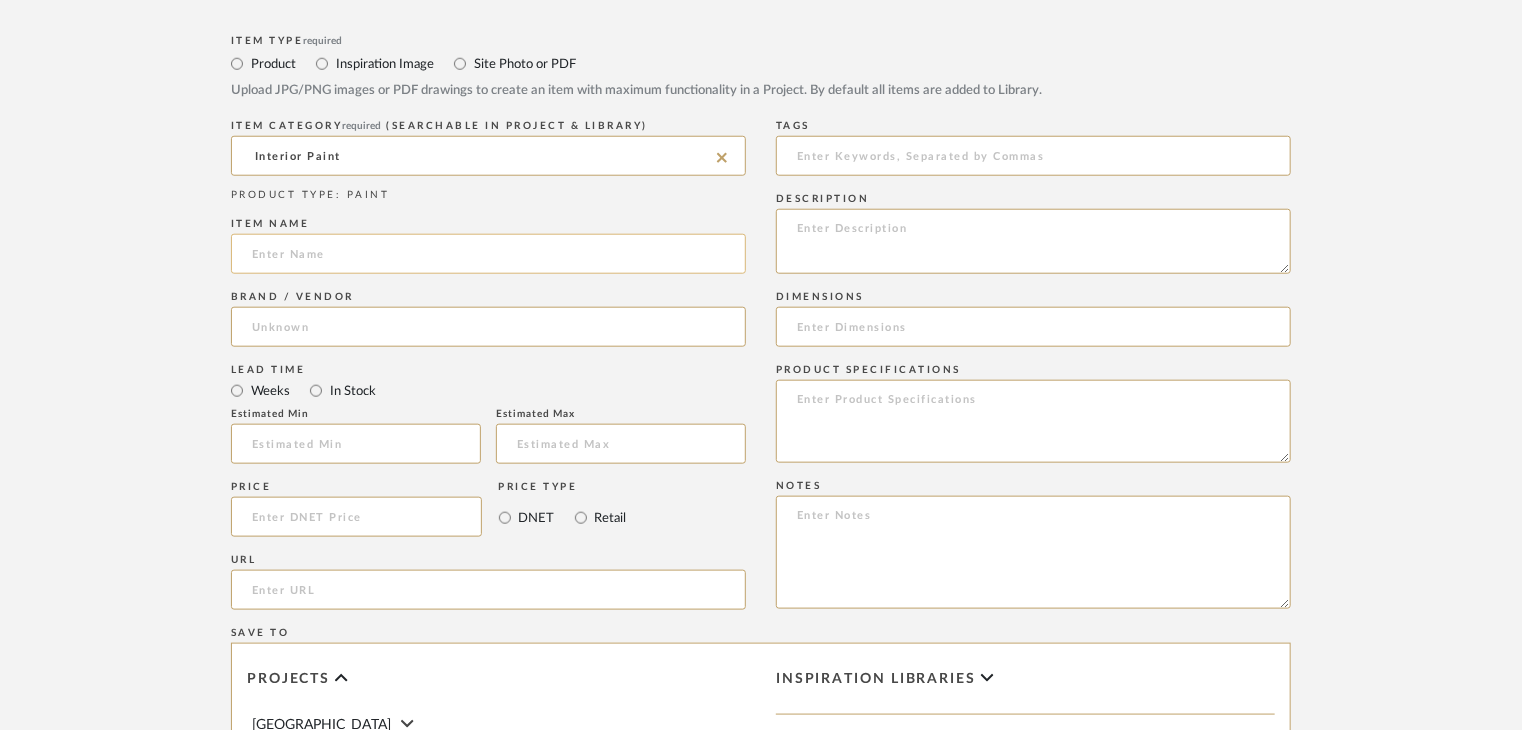 click 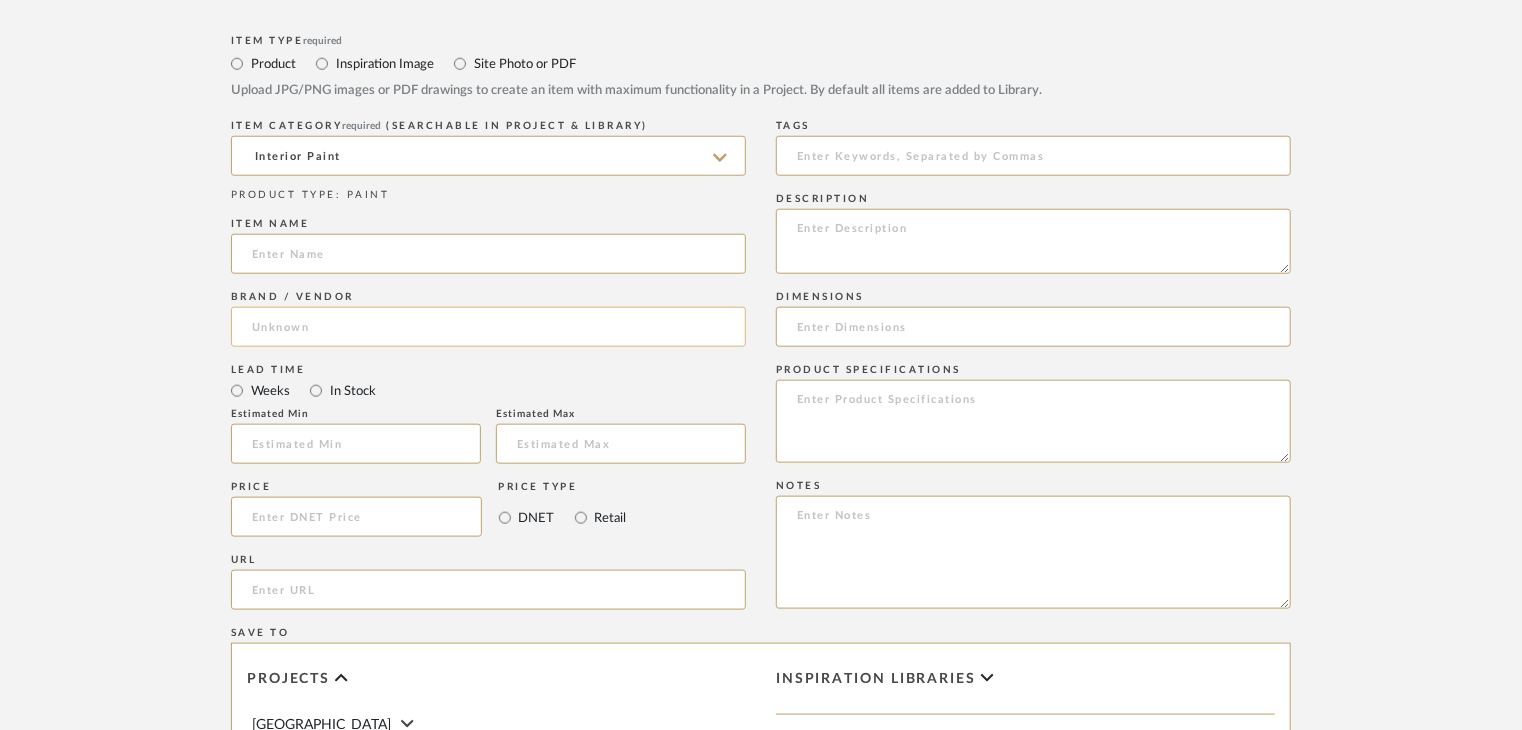 paste on "Lite" 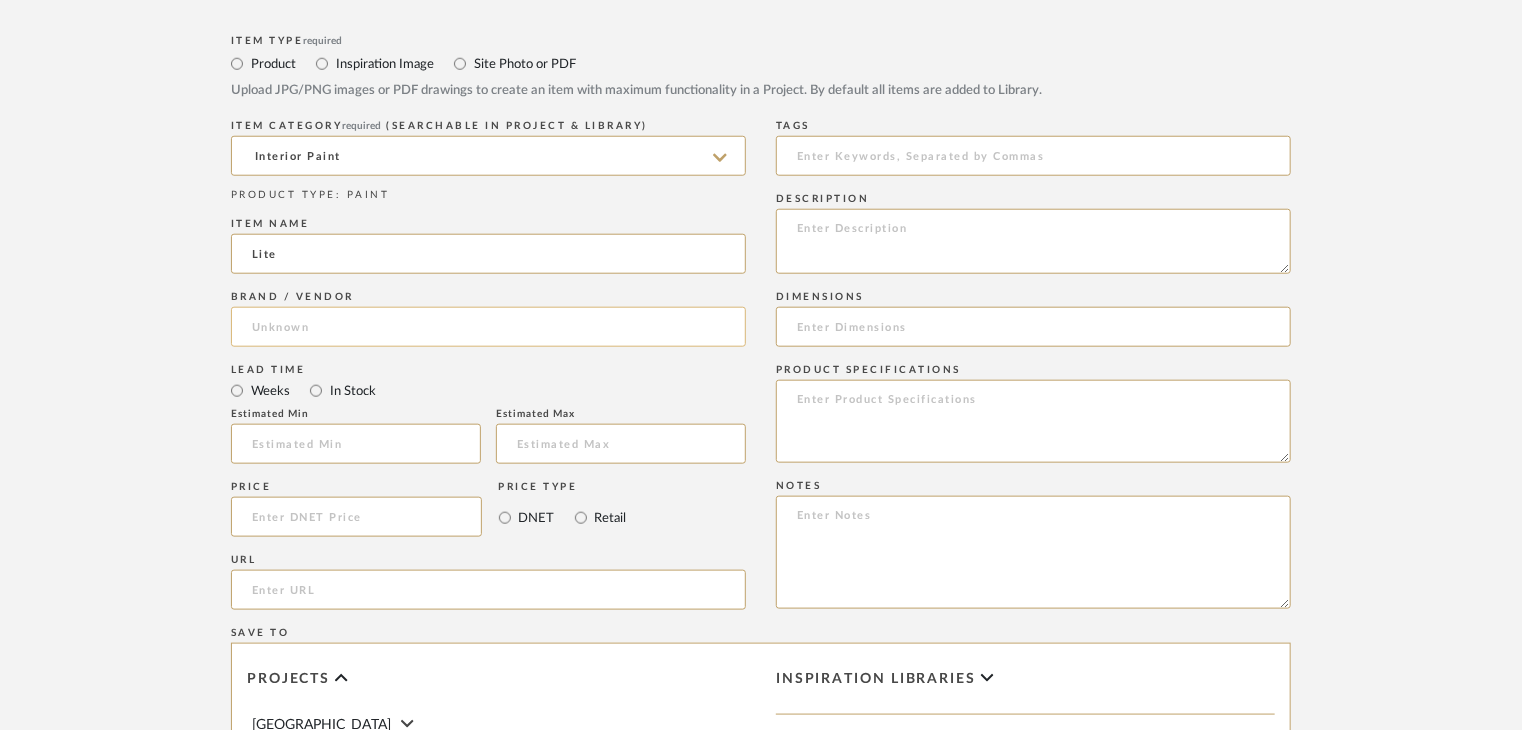 type on "Lite" 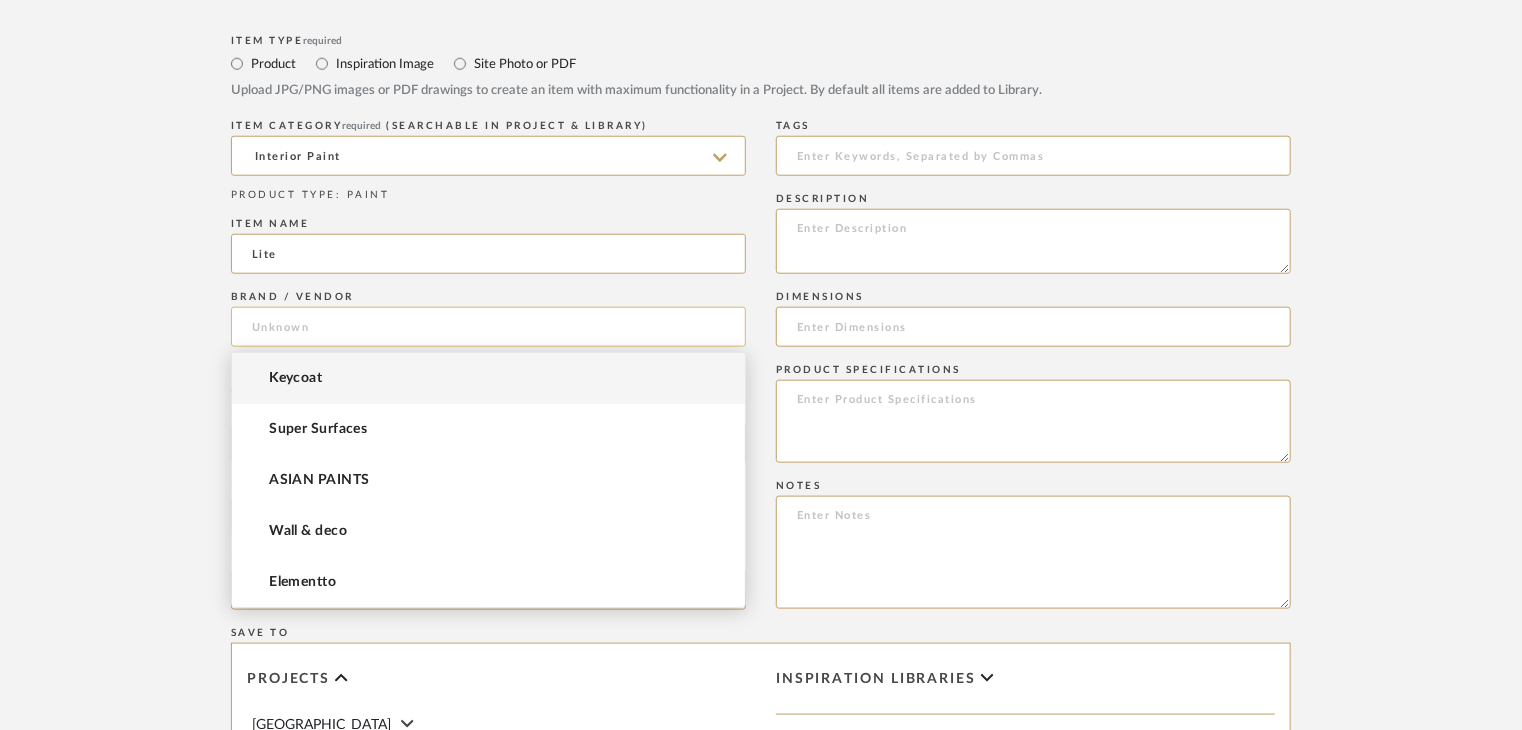 click 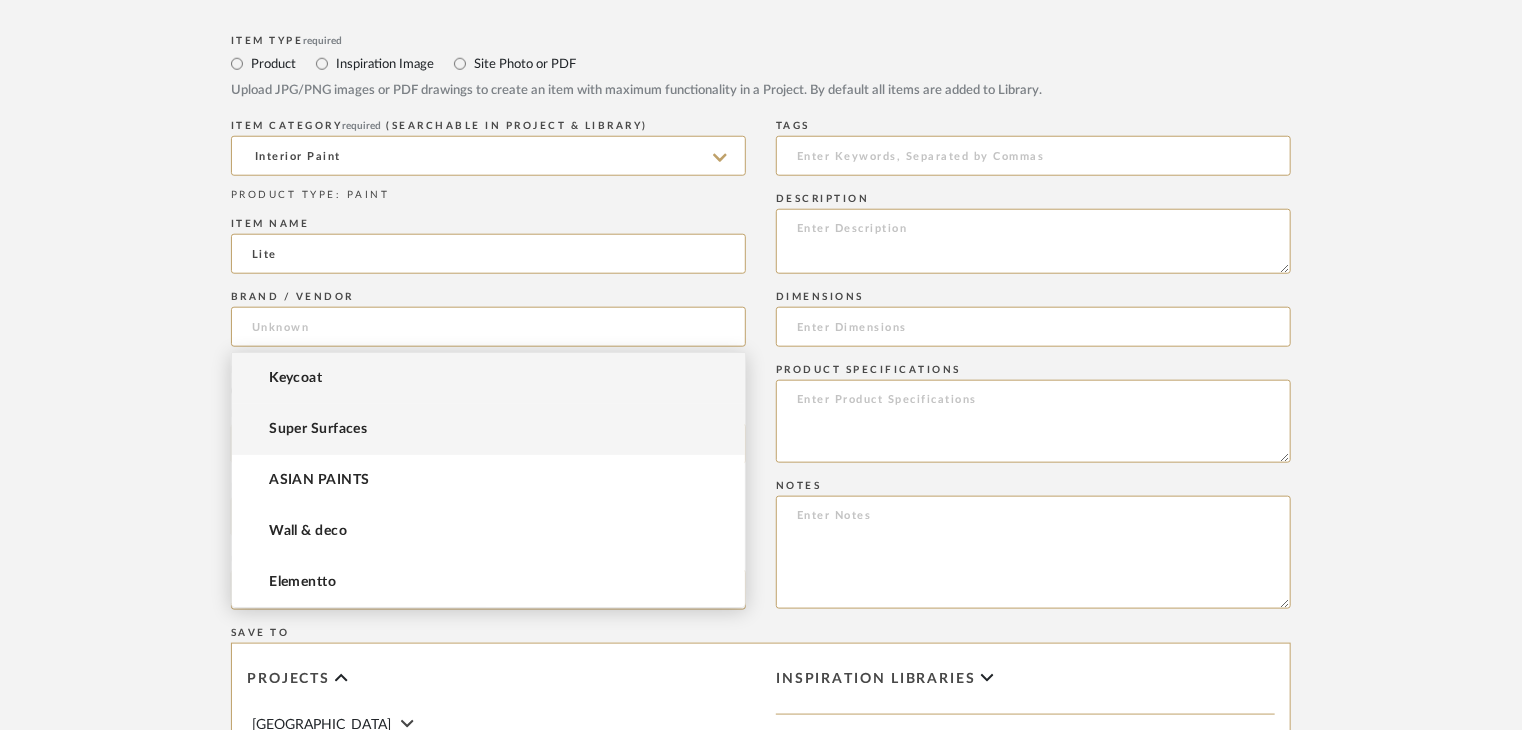 click on "Super Surfaces" at bounding box center (488, 429) 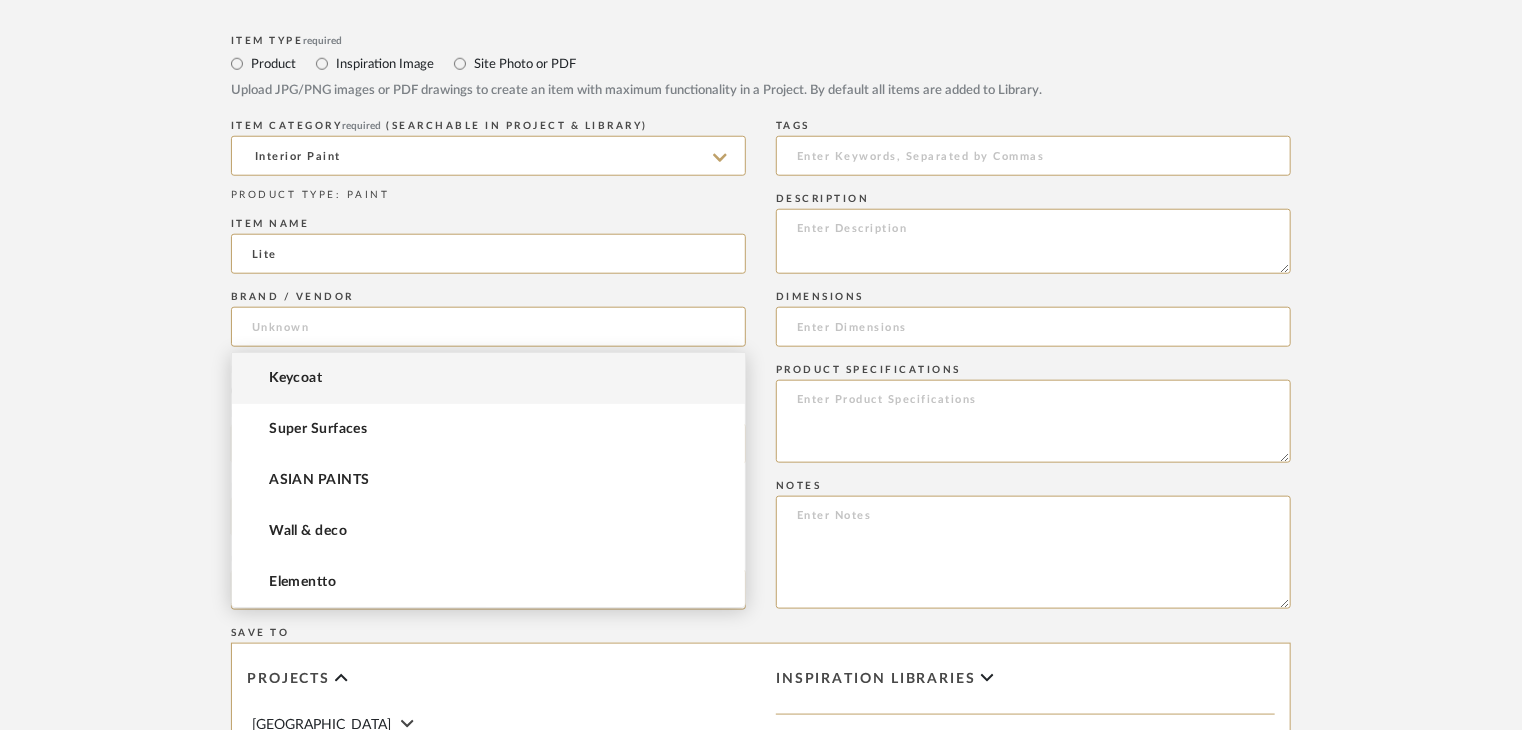 type on "Super Surfaces" 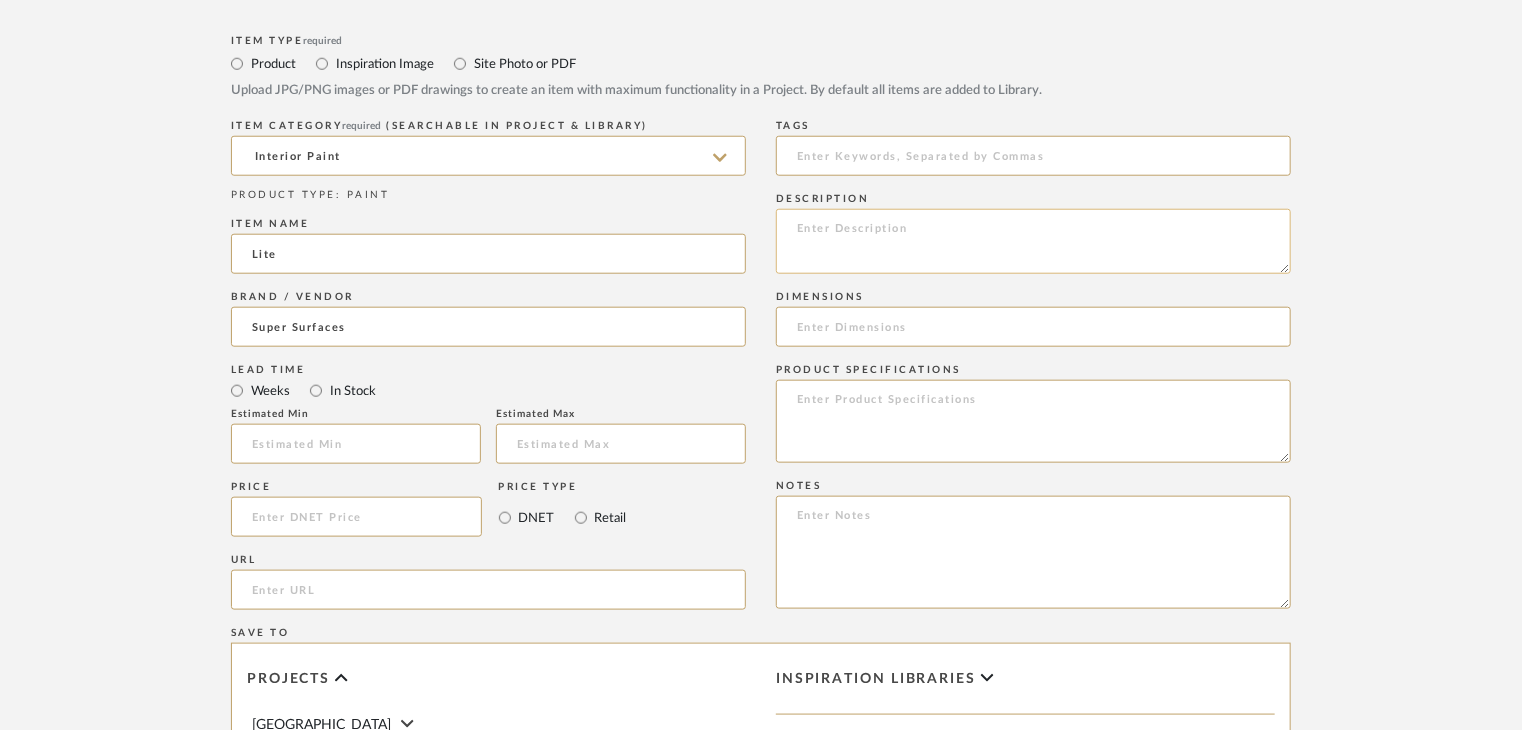 click 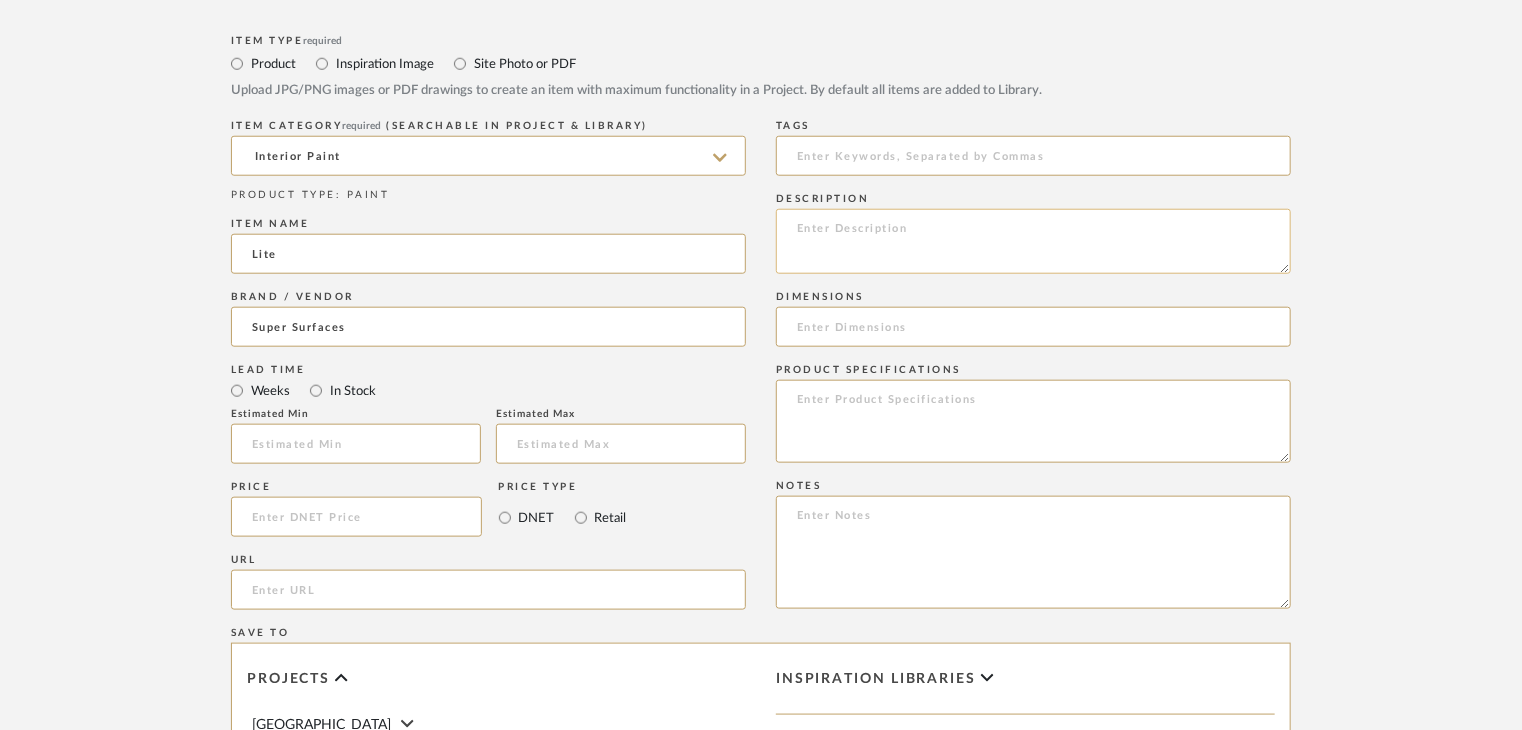 paste on "Type: Interior paint
Dimension(s): (as mentioned)
Material/Finishes: (as mentioned)
Installation requirements, if any: (as applicable)
Price: (as mentioned)
Lead time: (as mentioned)
Sample available: supplier stock
Sample Internal reference number:
as per the internal sample warehouse) Point of
contact:
Contact number:
Email address:
Address:
Additional contact information:" 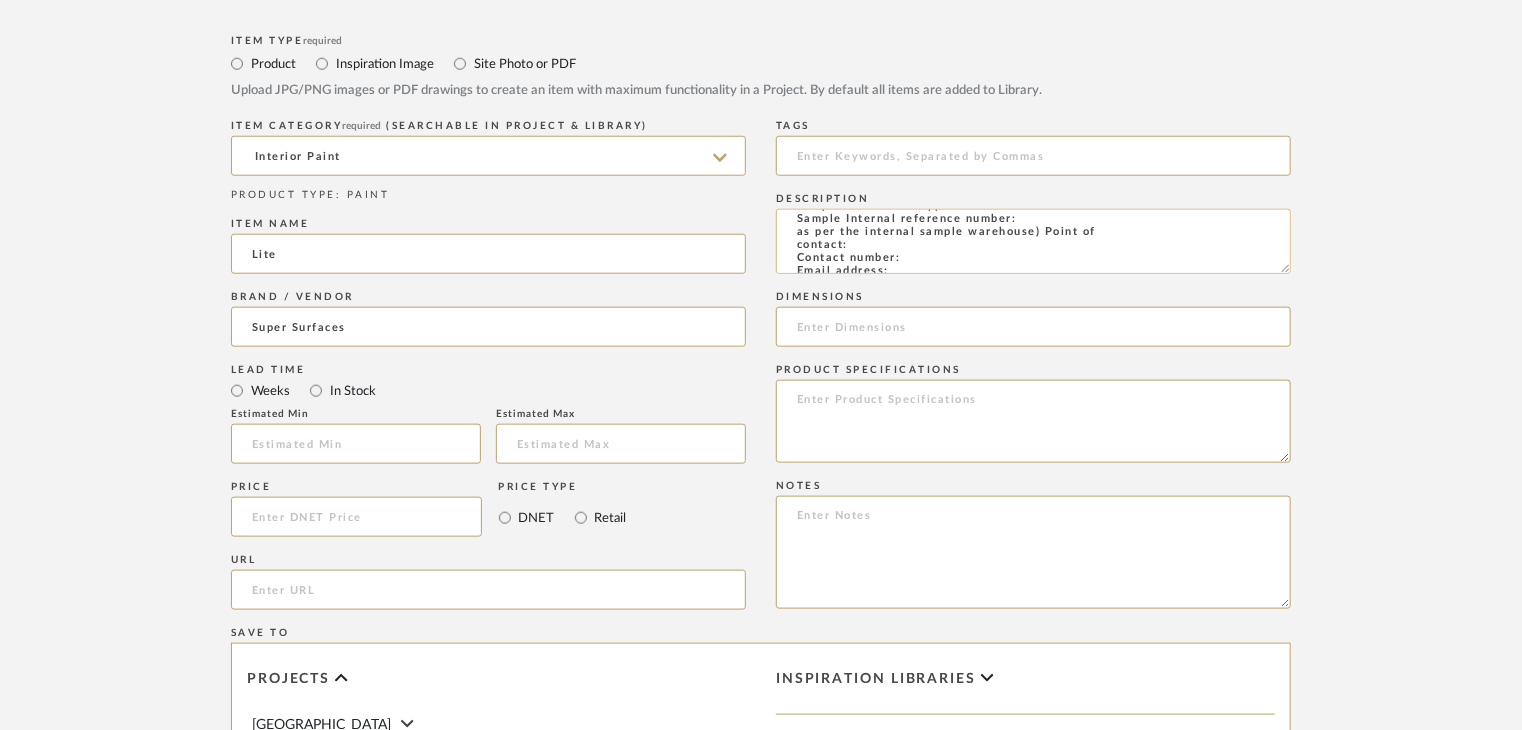 scroll, scrollTop: 0, scrollLeft: 0, axis: both 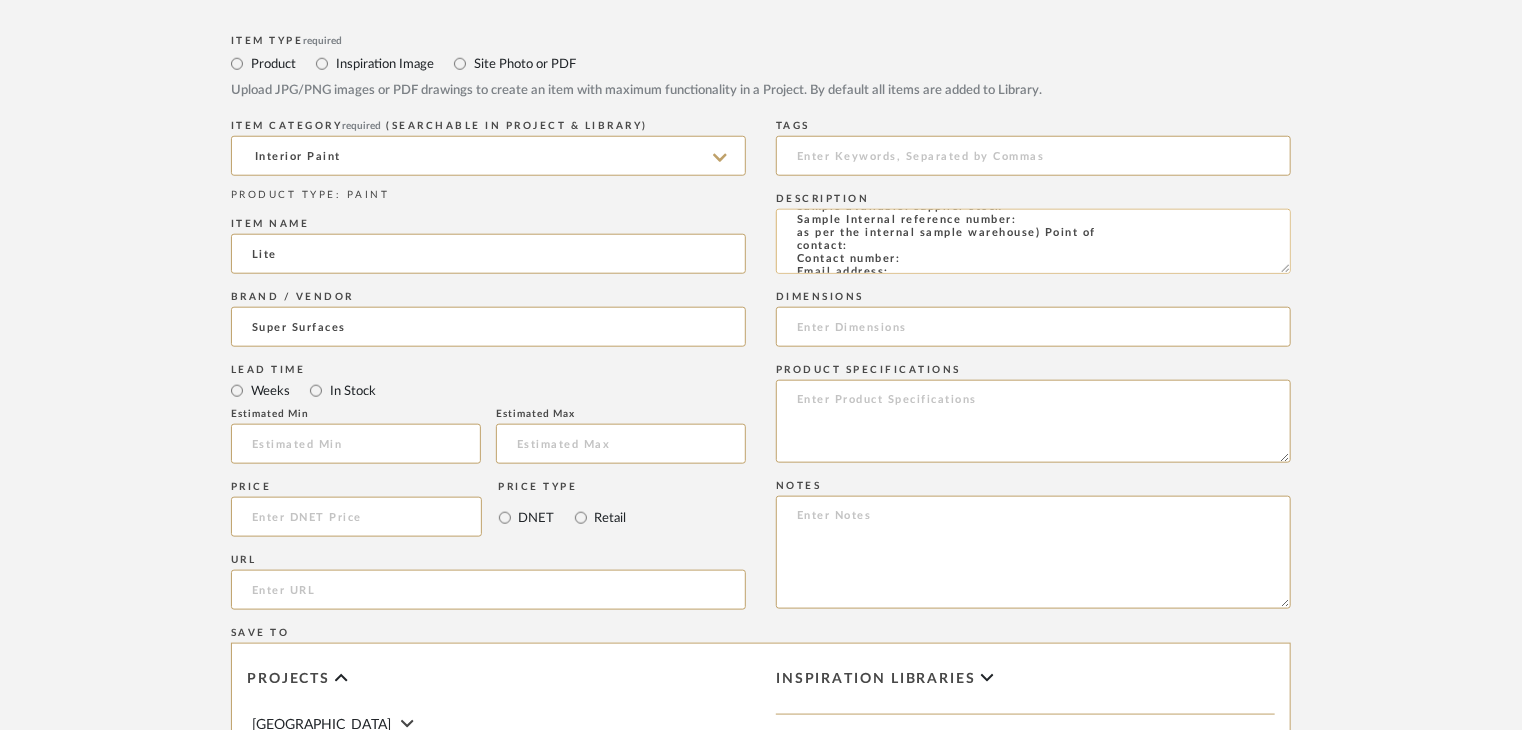 click on "Type: Interior paint
Dimension(s): (as mentioned)
Material/Finishes: (as mentioned)
Installation requirements, if any: (as applicable)
Price: (as mentioned)
Lead time: (as mentioned)
Sample available: supplier stock
Sample Internal reference number:
as per the internal sample warehouse) Point of
contact:
Contact number:
Email address:
Address:
Additional contact information:" 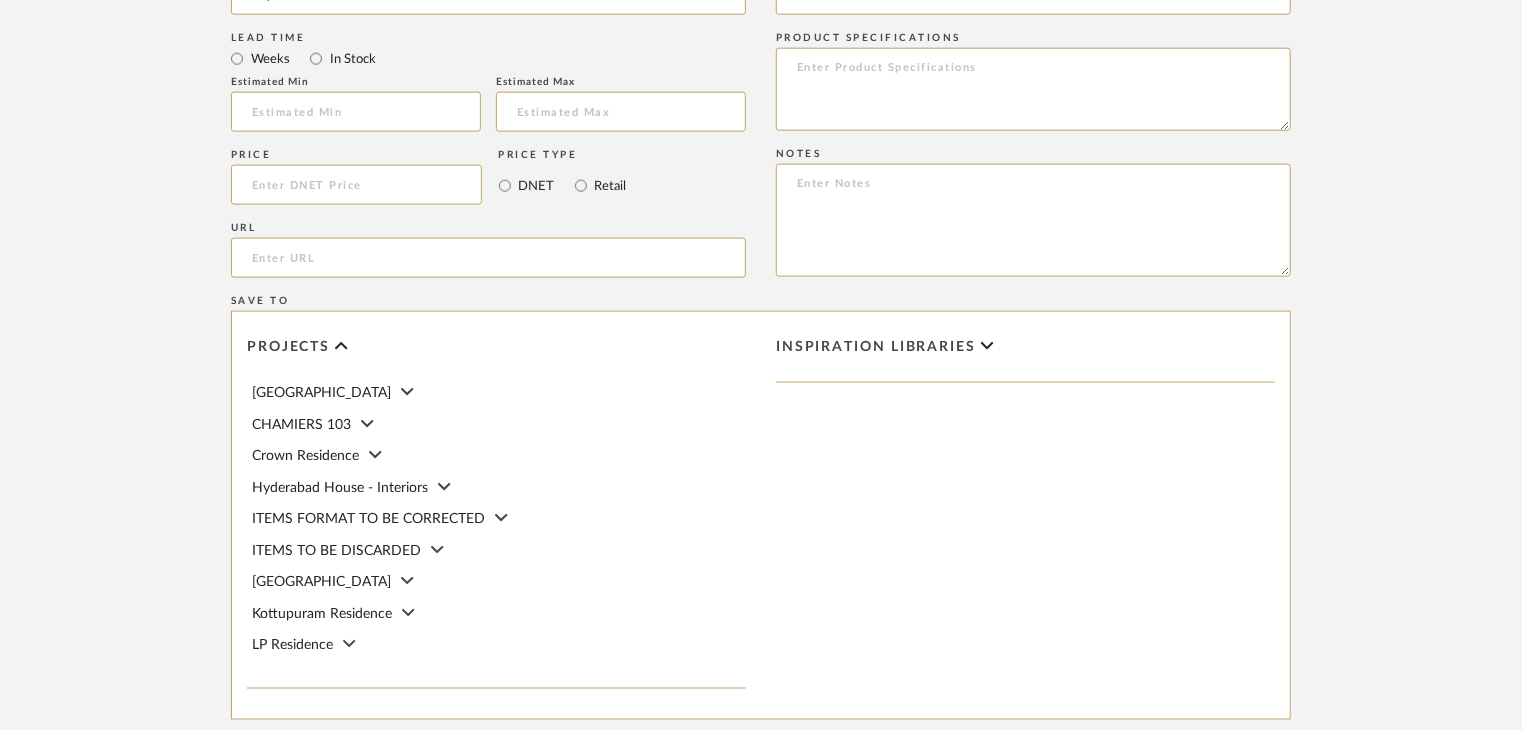 scroll, scrollTop: 1468, scrollLeft: 0, axis: vertical 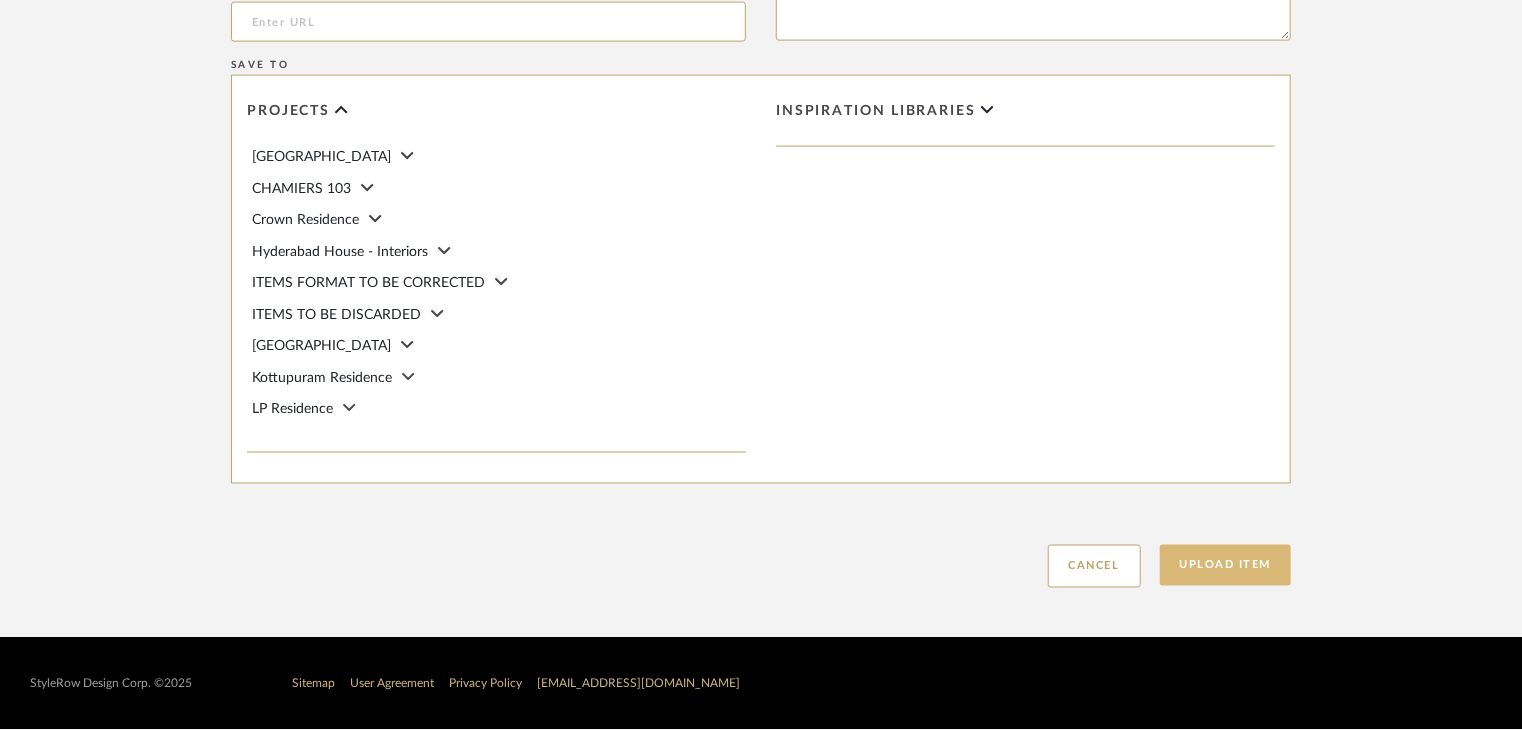 type on "Type: Interior paint
Dimension(s): (as mentioned)
Material/Finishes: (as mentioned)
Installation requirements, if any: (as applicable)
Price: (as mentioned)
Lead time: (as mentioned)
Sample available: supplier stock
Sample Internal reference number: PN-IN-008-6613
as per the internal sample warehouse) Point of
contact:
Contact number:
Email address:
Address:
Additional contact information:" 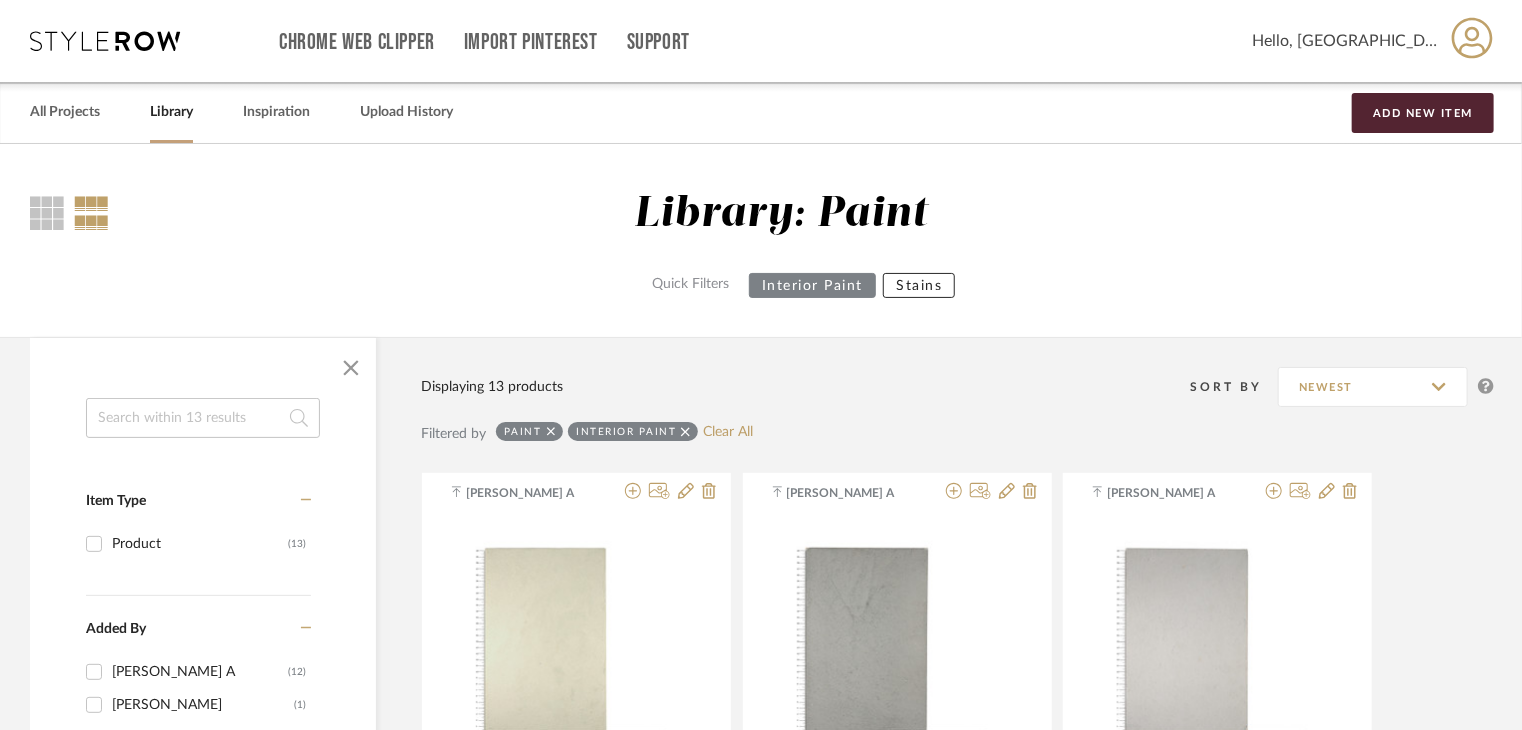 scroll, scrollTop: 0, scrollLeft: 0, axis: both 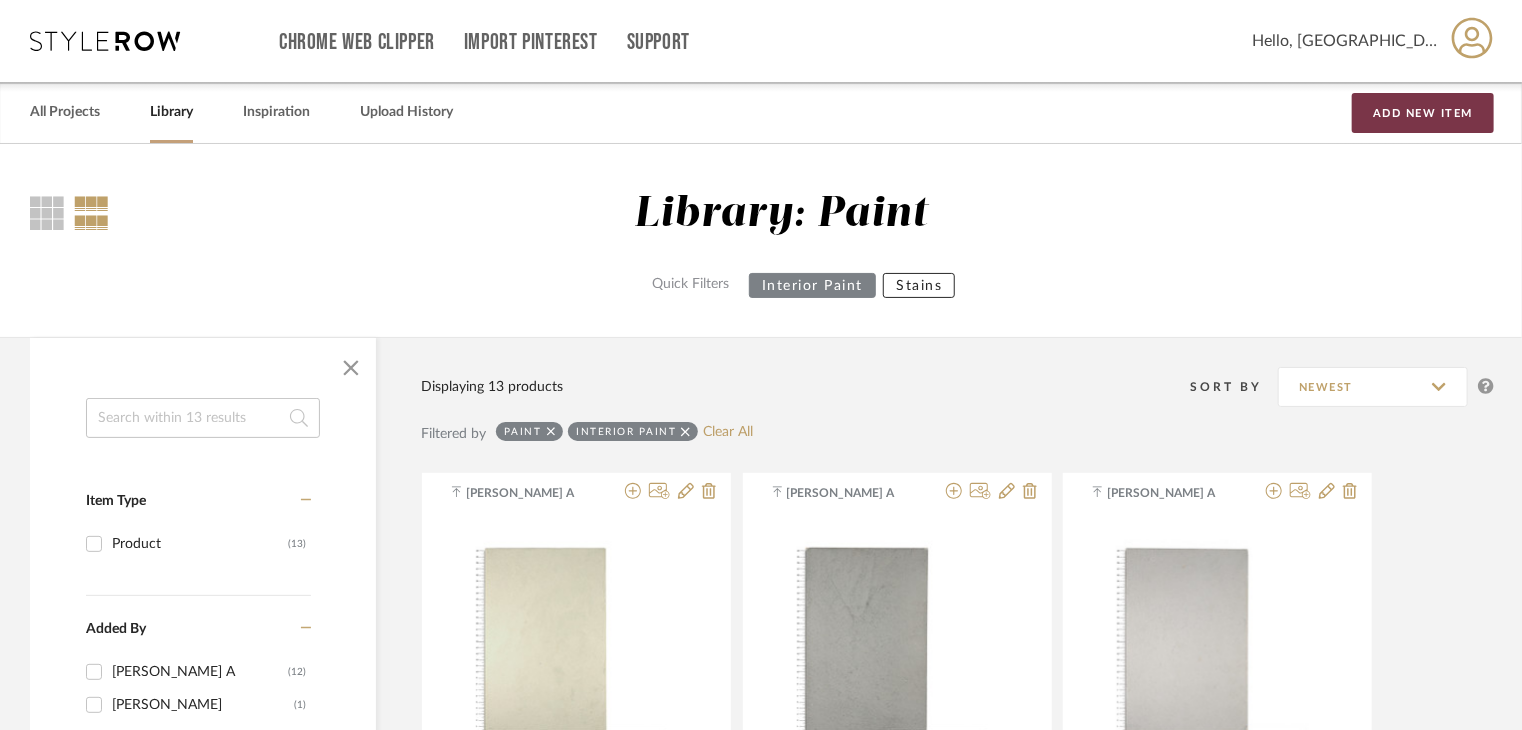 drag, startPoint x: 1420, startPoint y: 110, endPoint x: 1320, endPoint y: 139, distance: 104.120125 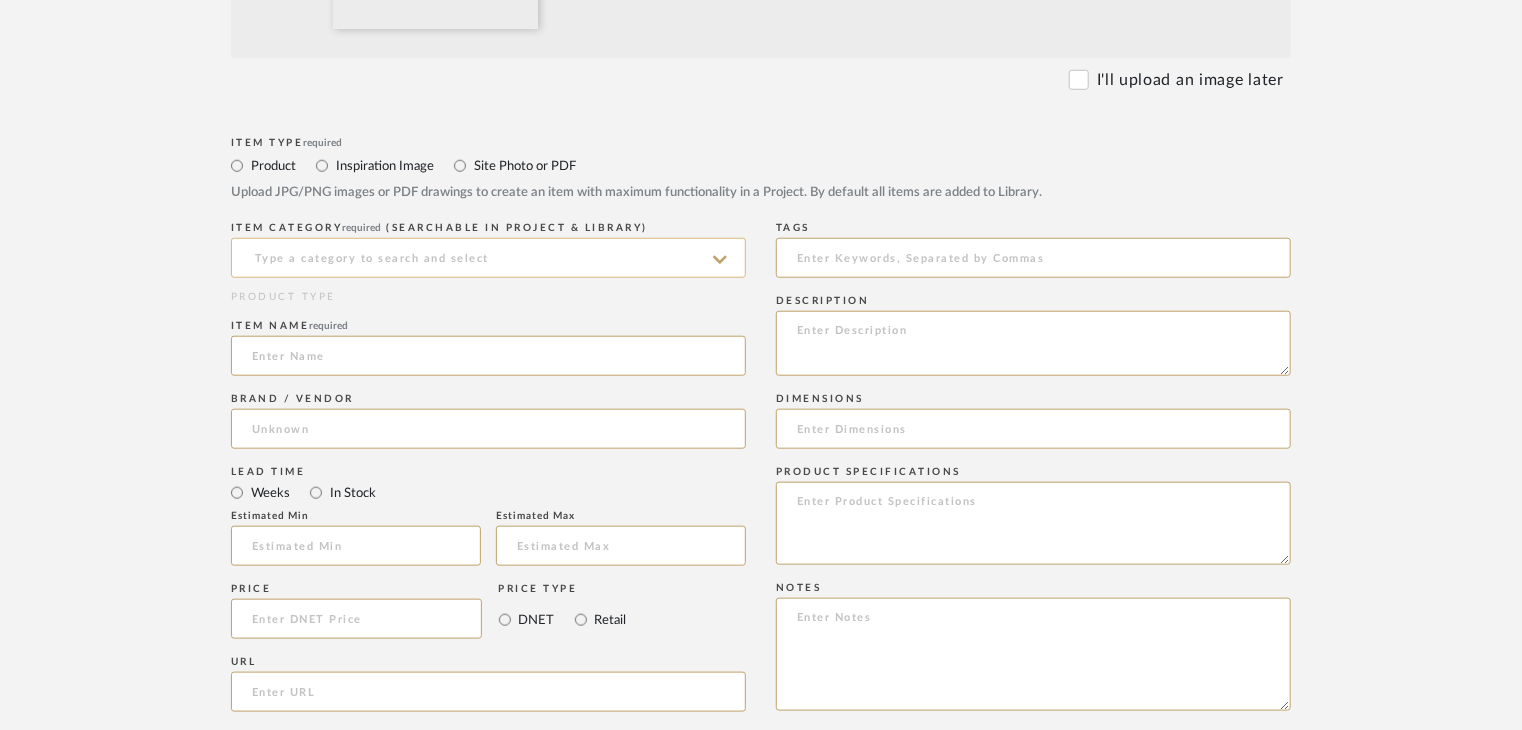 scroll, scrollTop: 800, scrollLeft: 0, axis: vertical 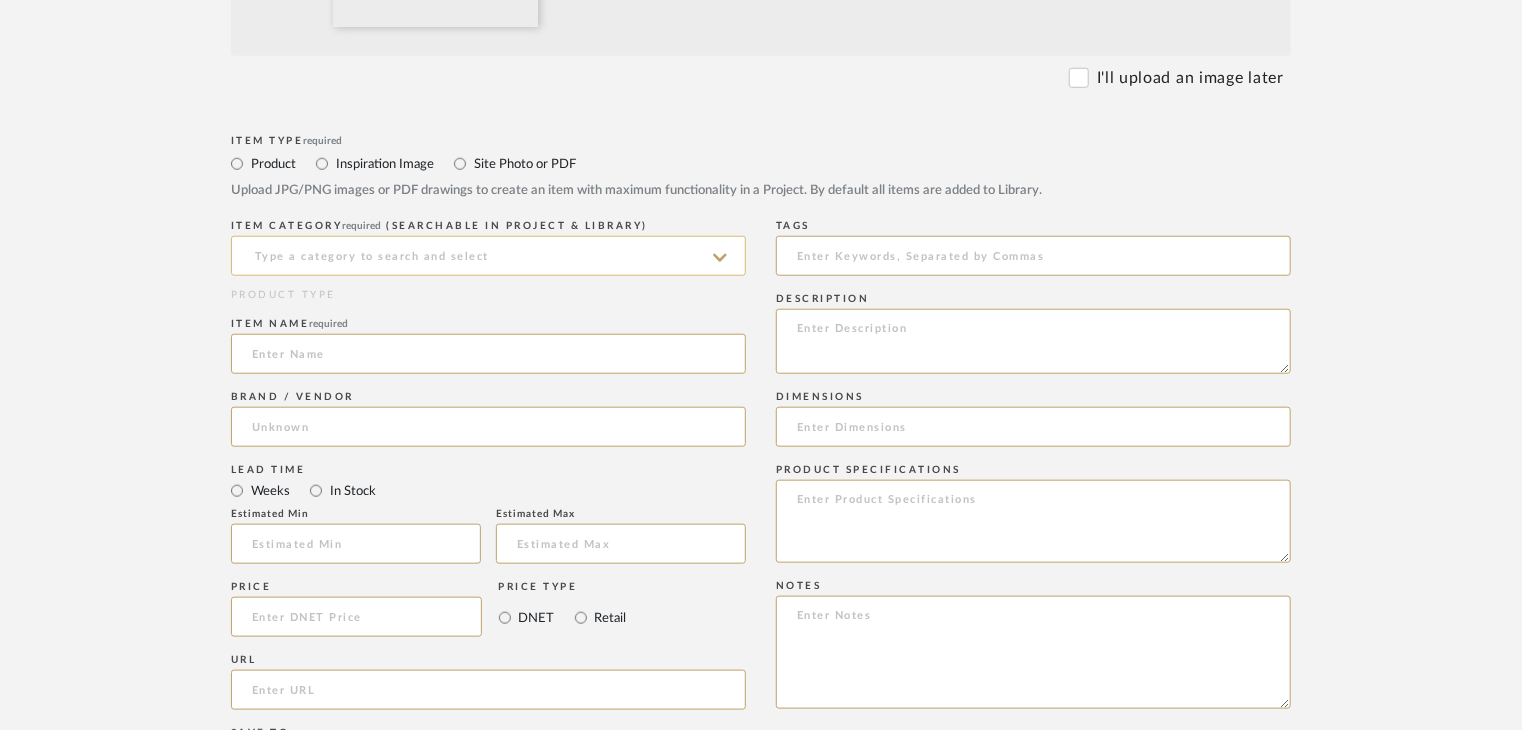 click 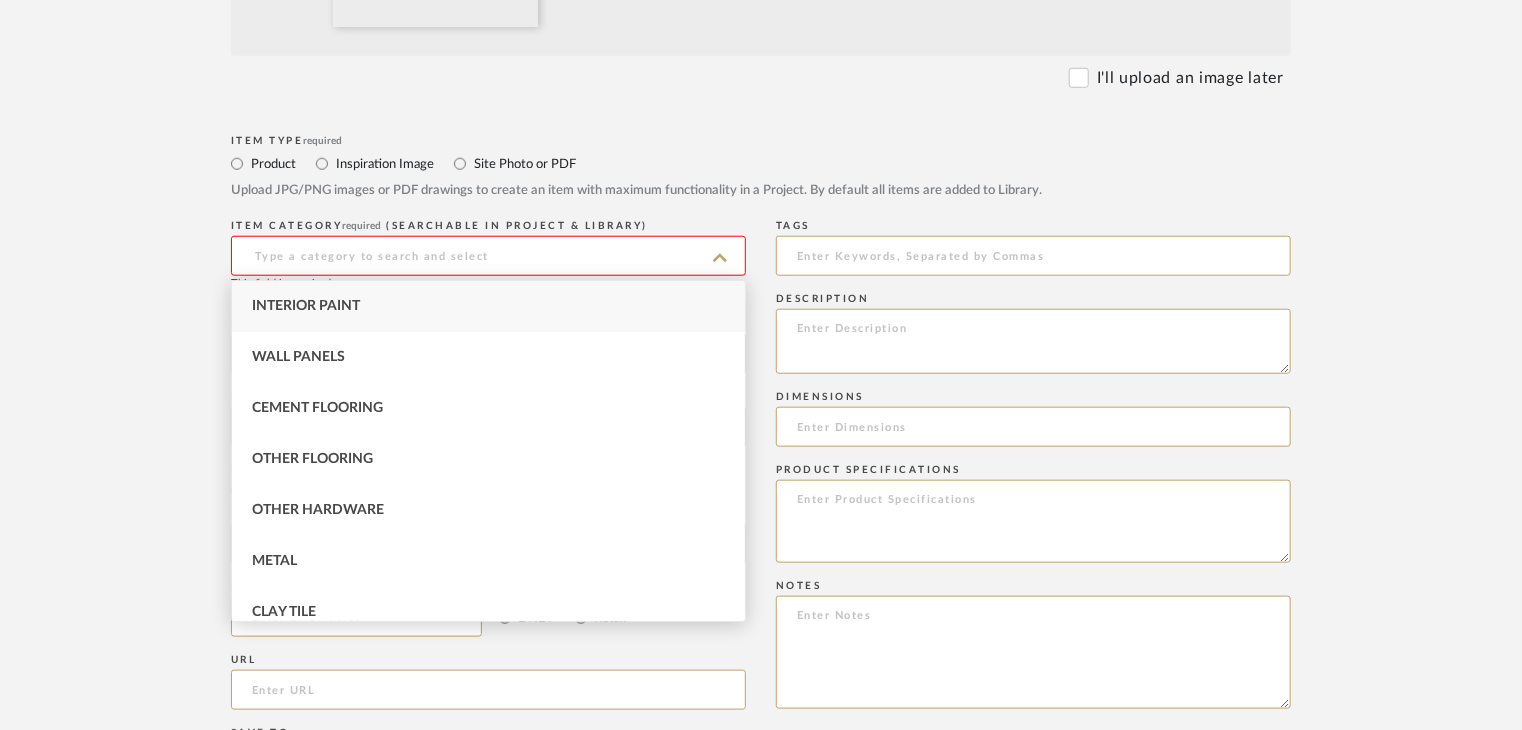 click on "Interior Paint" at bounding box center (306, 306) 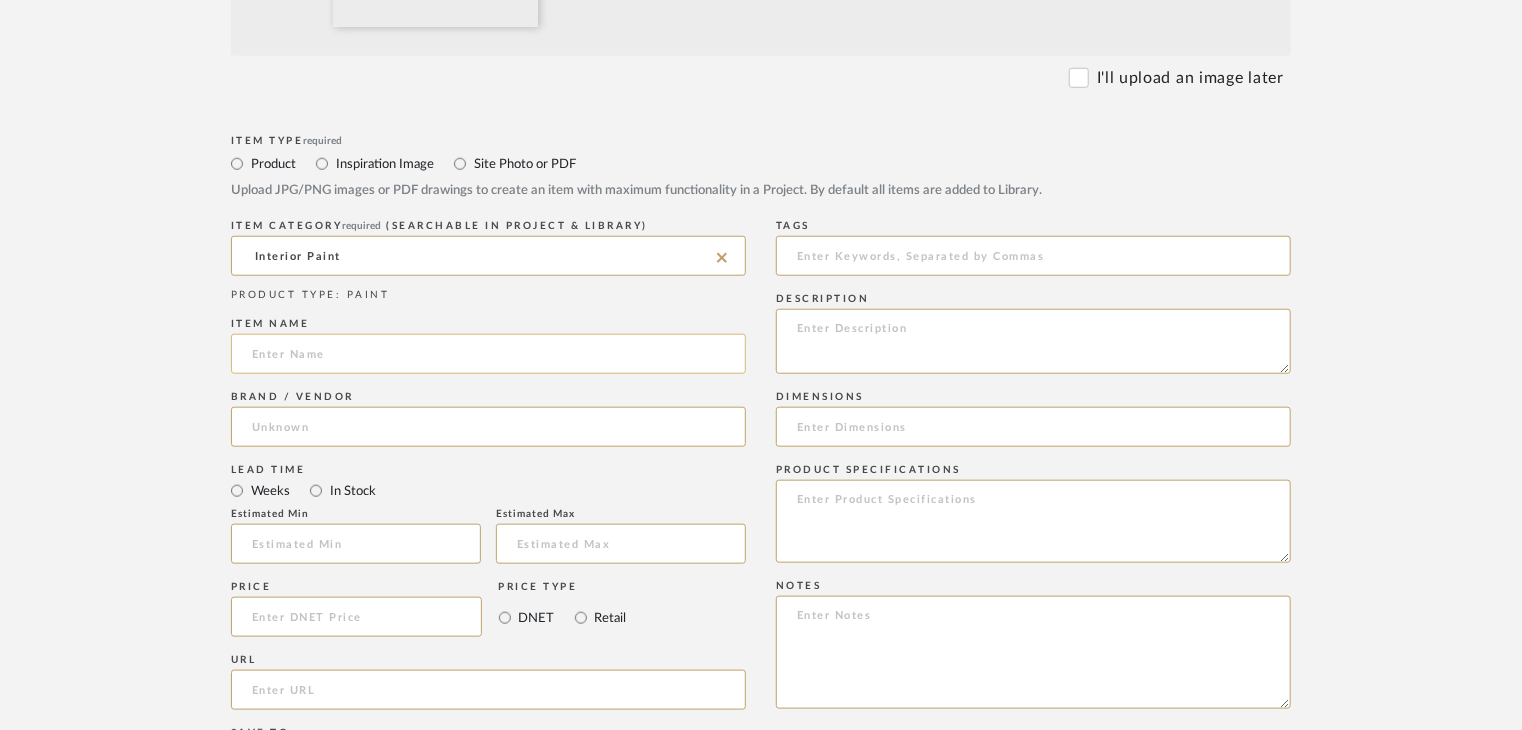 click 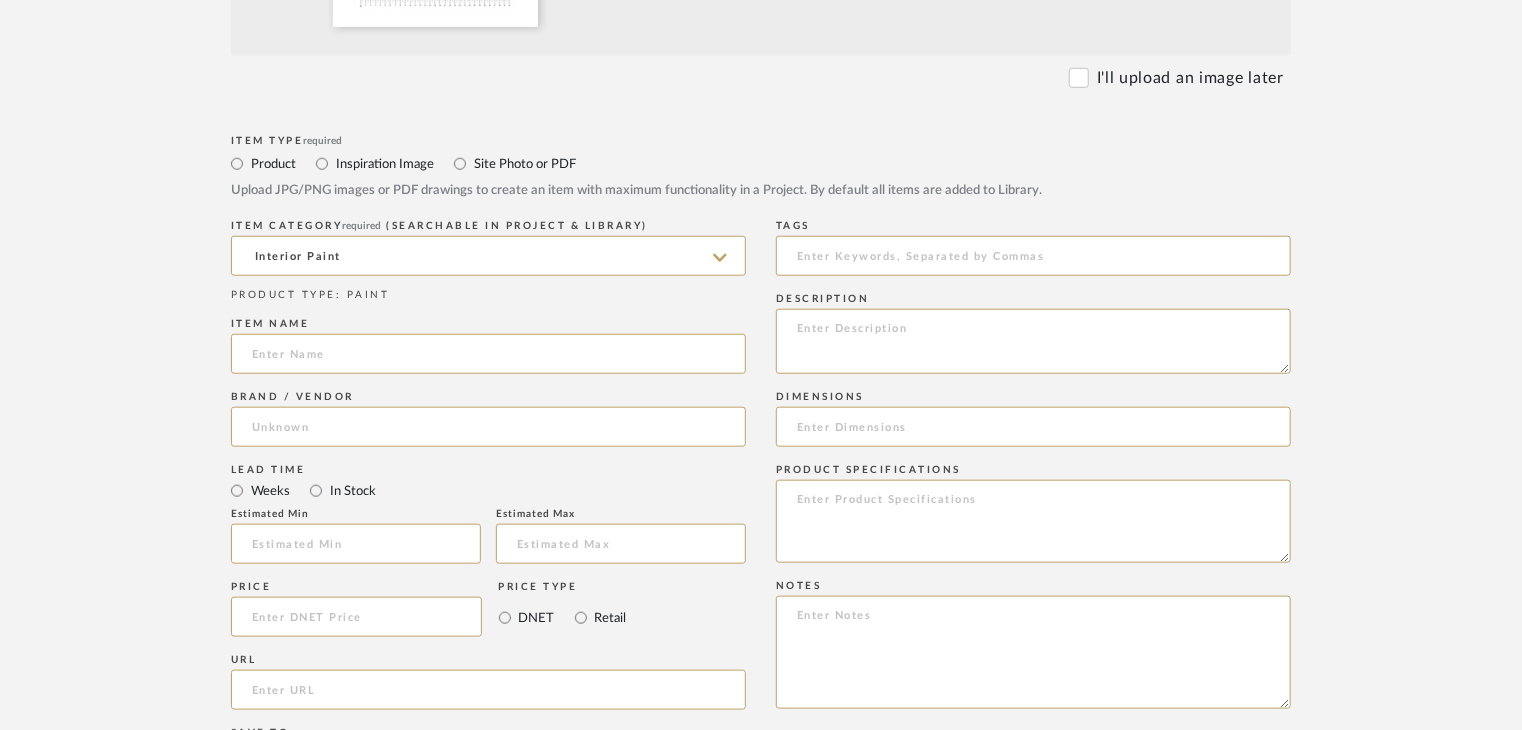 paste on "Marmarino" 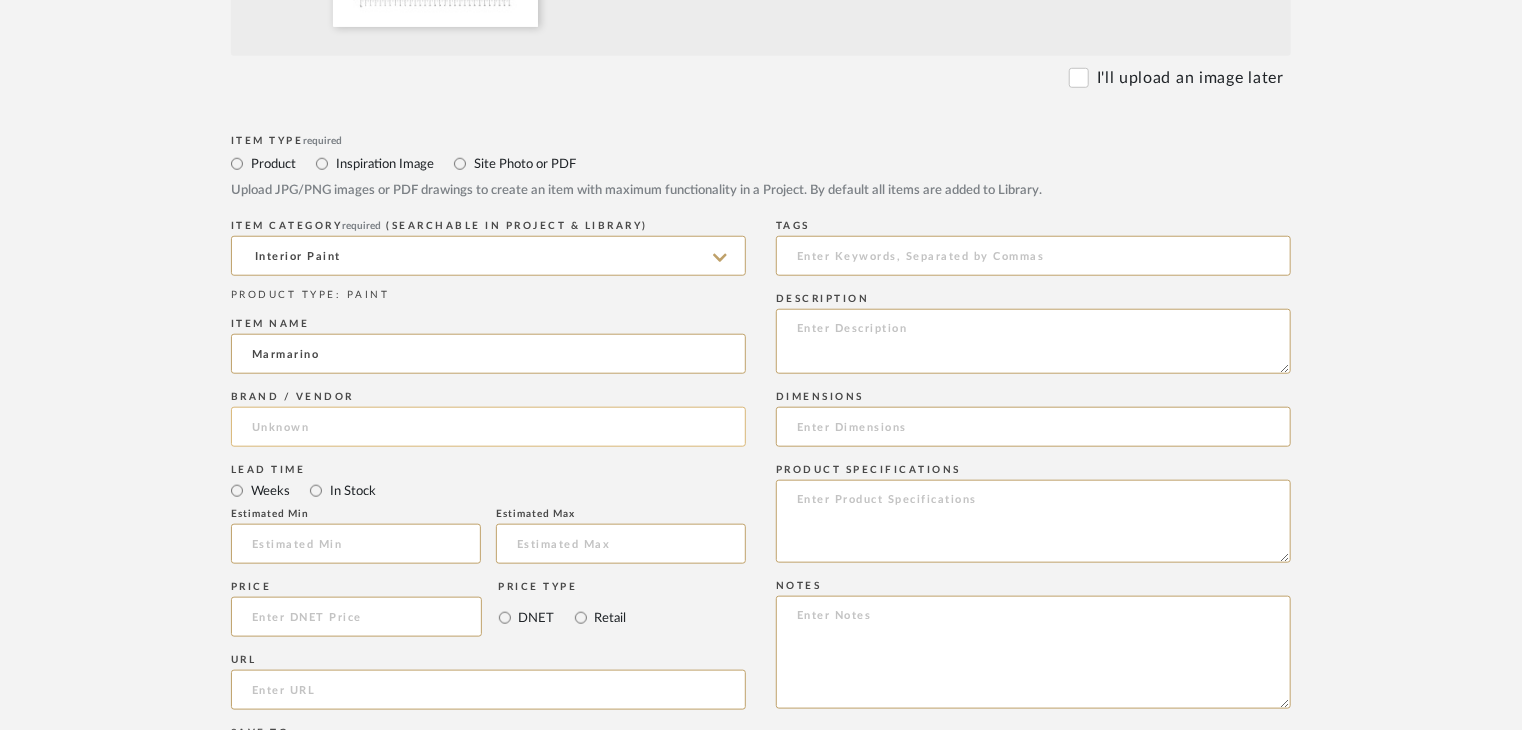 type on "Marmarino" 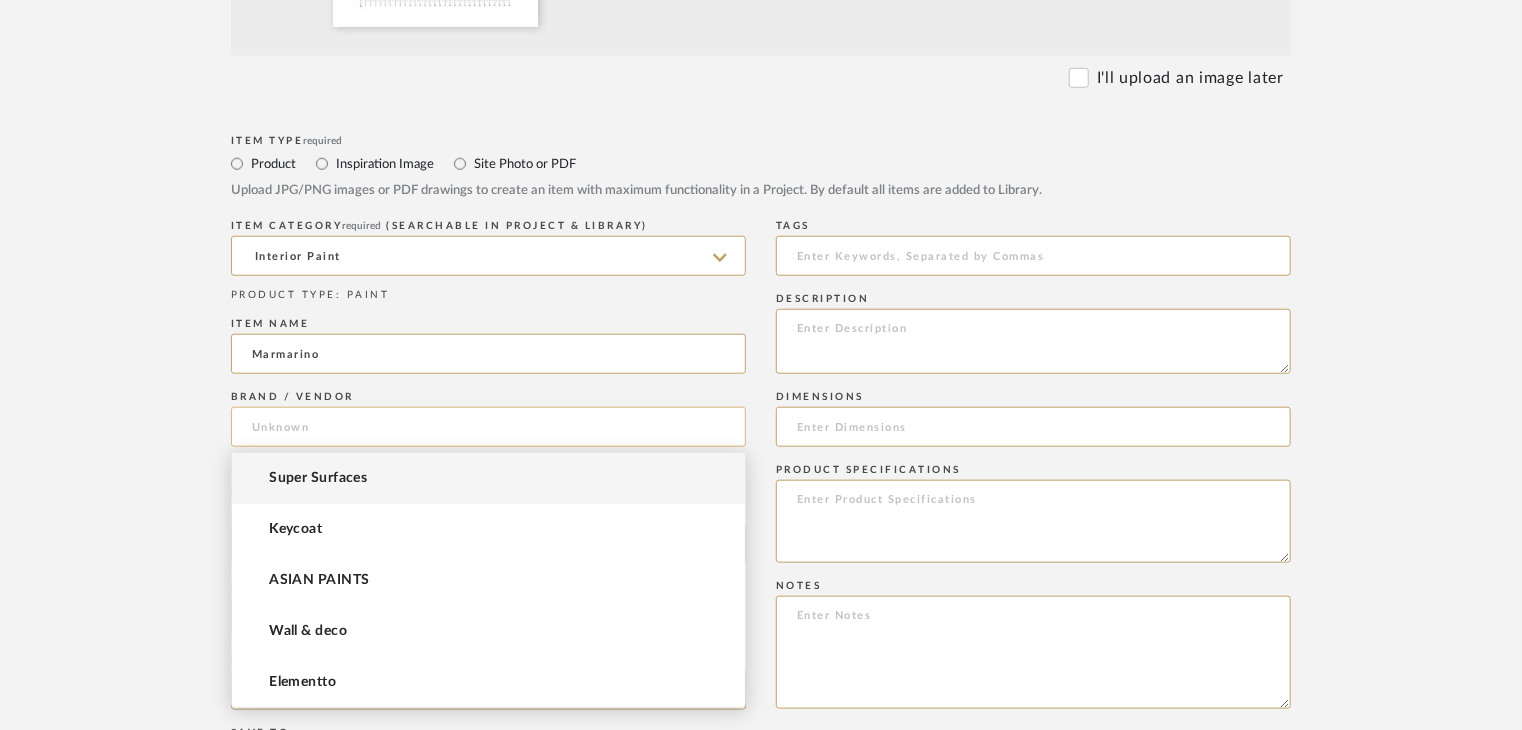 click 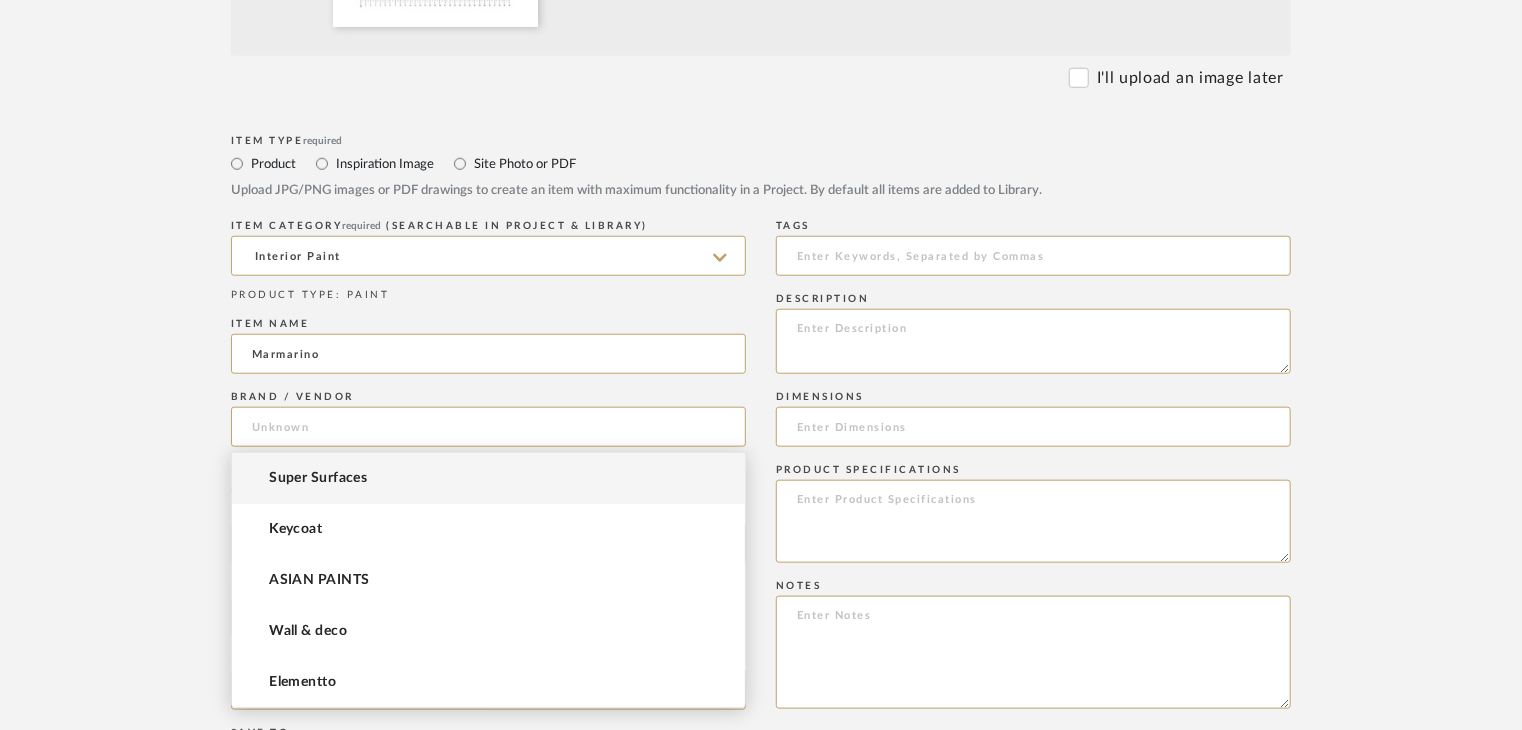 click on "Super Surfaces" at bounding box center (318, 478) 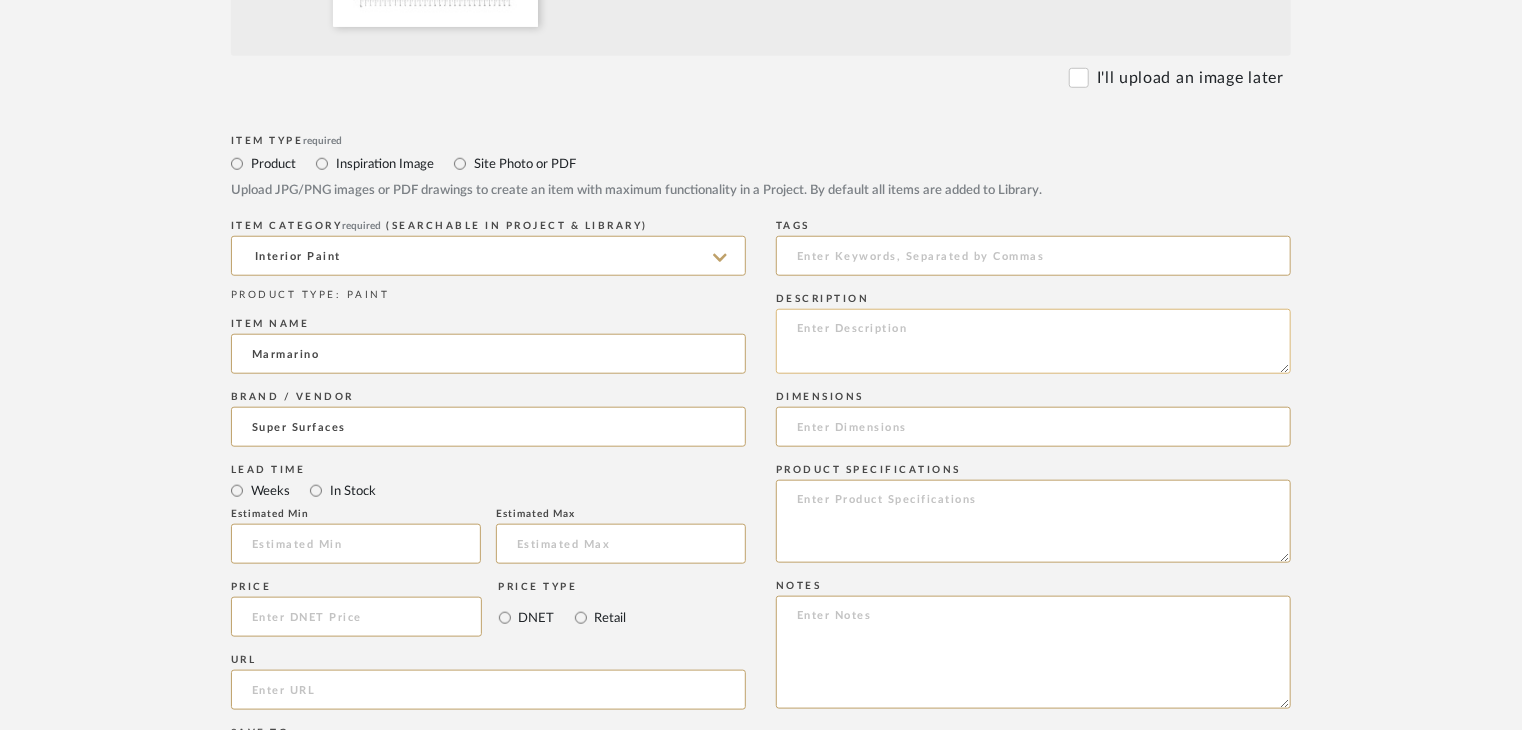 click 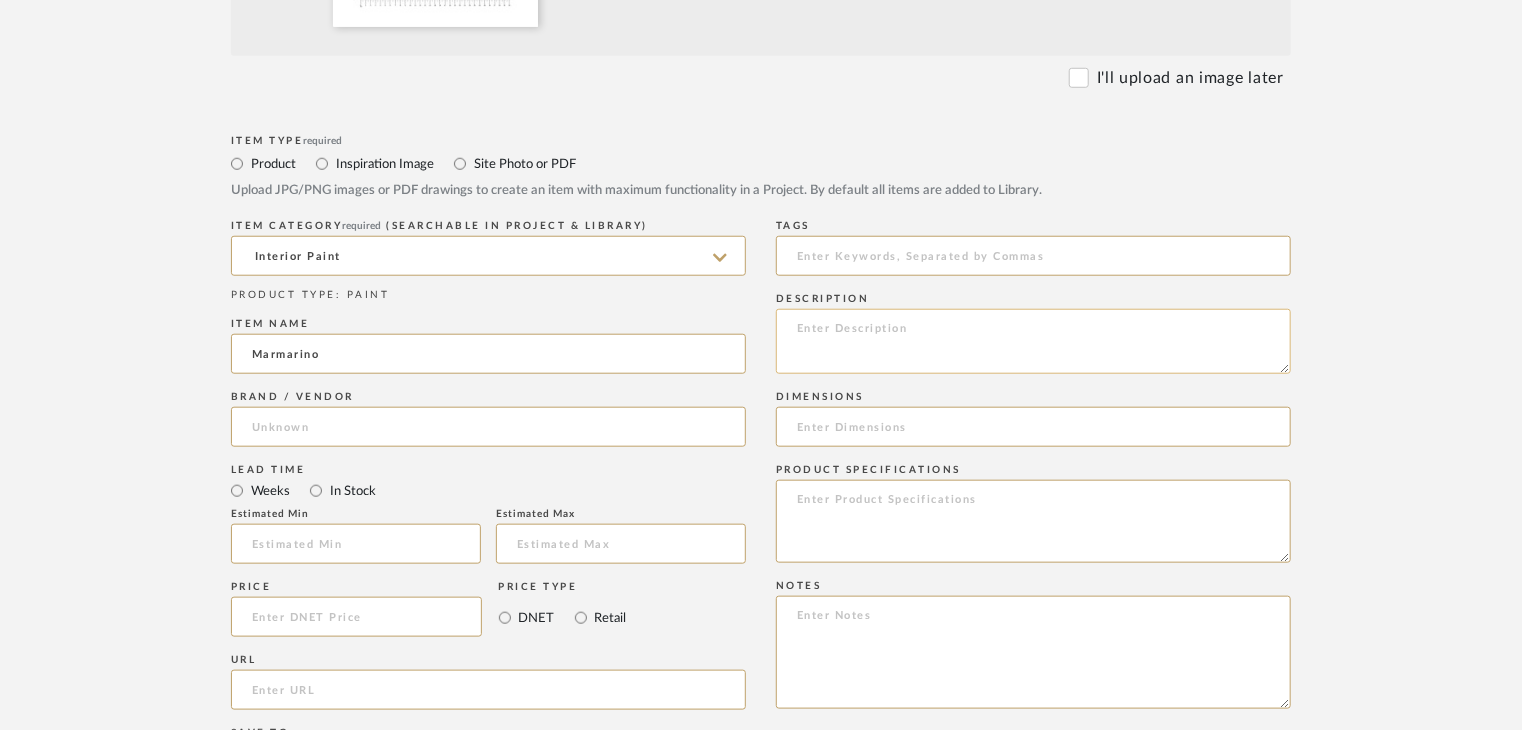 paste on "Type: Interior paint
Dimension(s): (as mentioned)
Material/Finishes: (as mentioned)
Installation requirements, if any: (as applicable)
Price: (as mentioned)
Lead time: (as mentioned)
Sample available: supplier stock
Sample Internal reference number:
as per the internal sample warehouse) Point of
contact:
Contact number:
Email address:
Address:
Additional contact information:" 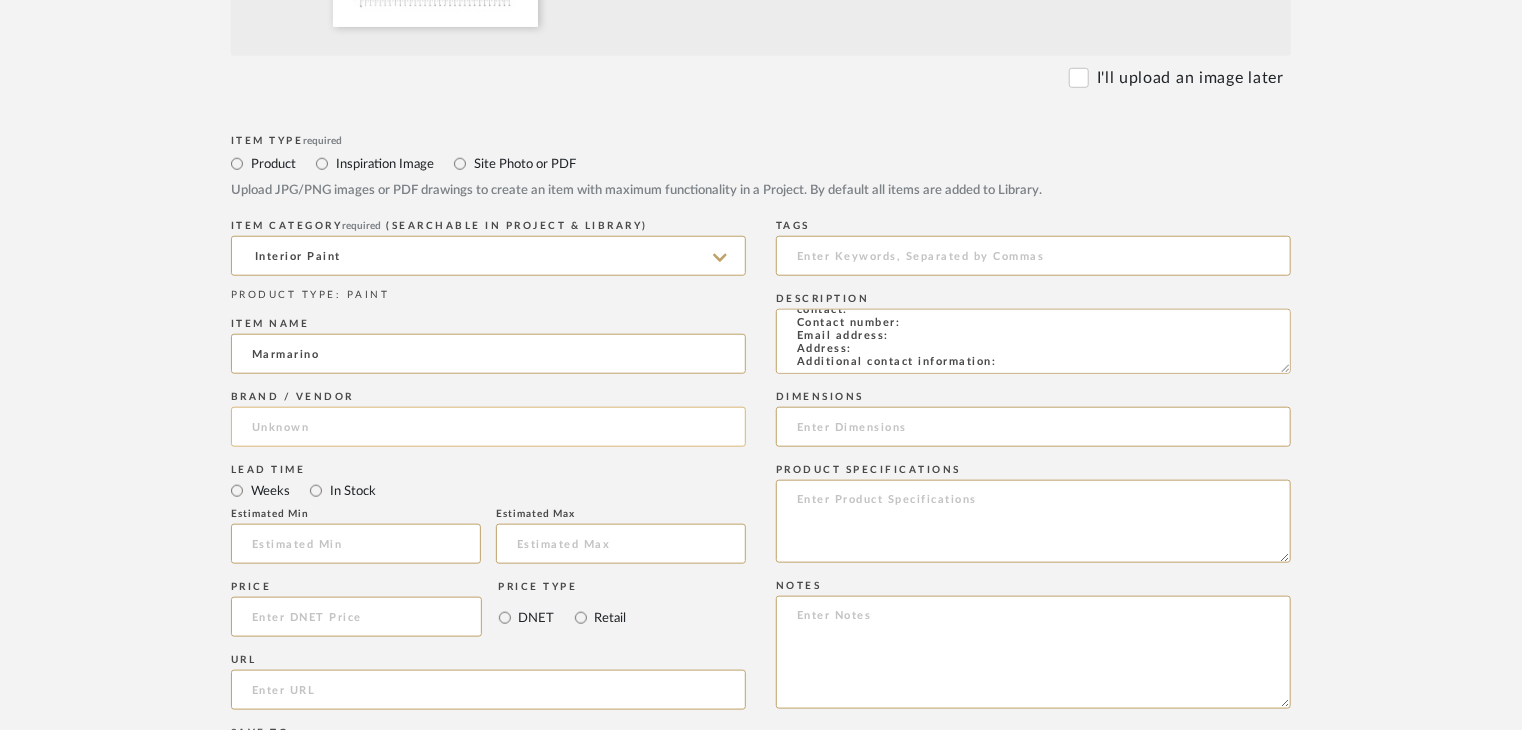 type on "Type: Interior paint
Dimension(s): (as mentioned)
Material/Finishes: (as mentioned)
Installation requirements, if any: (as applicable)
Price: (as mentioned)
Lead time: (as mentioned)
Sample available: supplier stock
Sample Internal reference number:
as per the internal sample warehouse) Point of
contact:
Contact number:
Email address:
Address:
Additional contact information:" 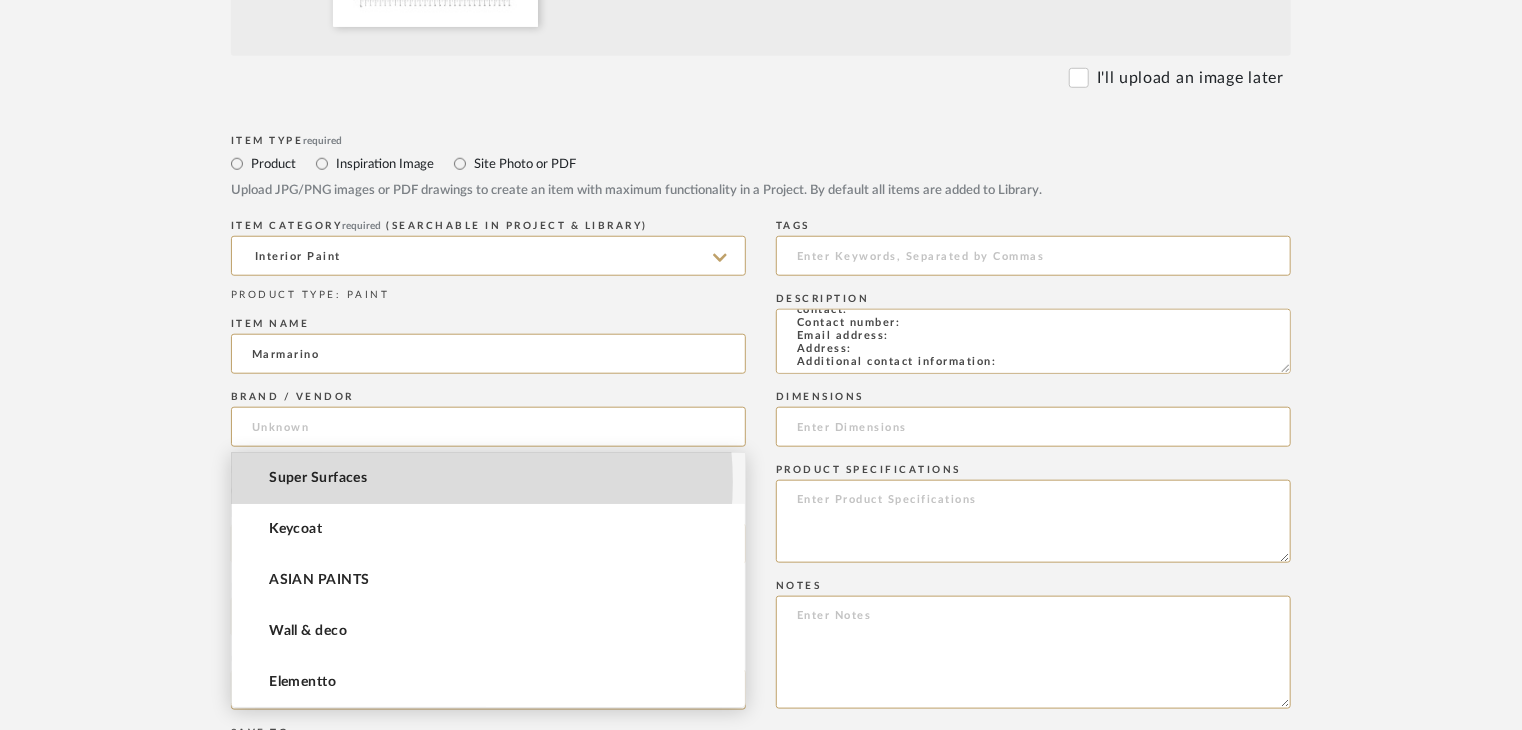 click on "Super Surfaces" at bounding box center [488, 478] 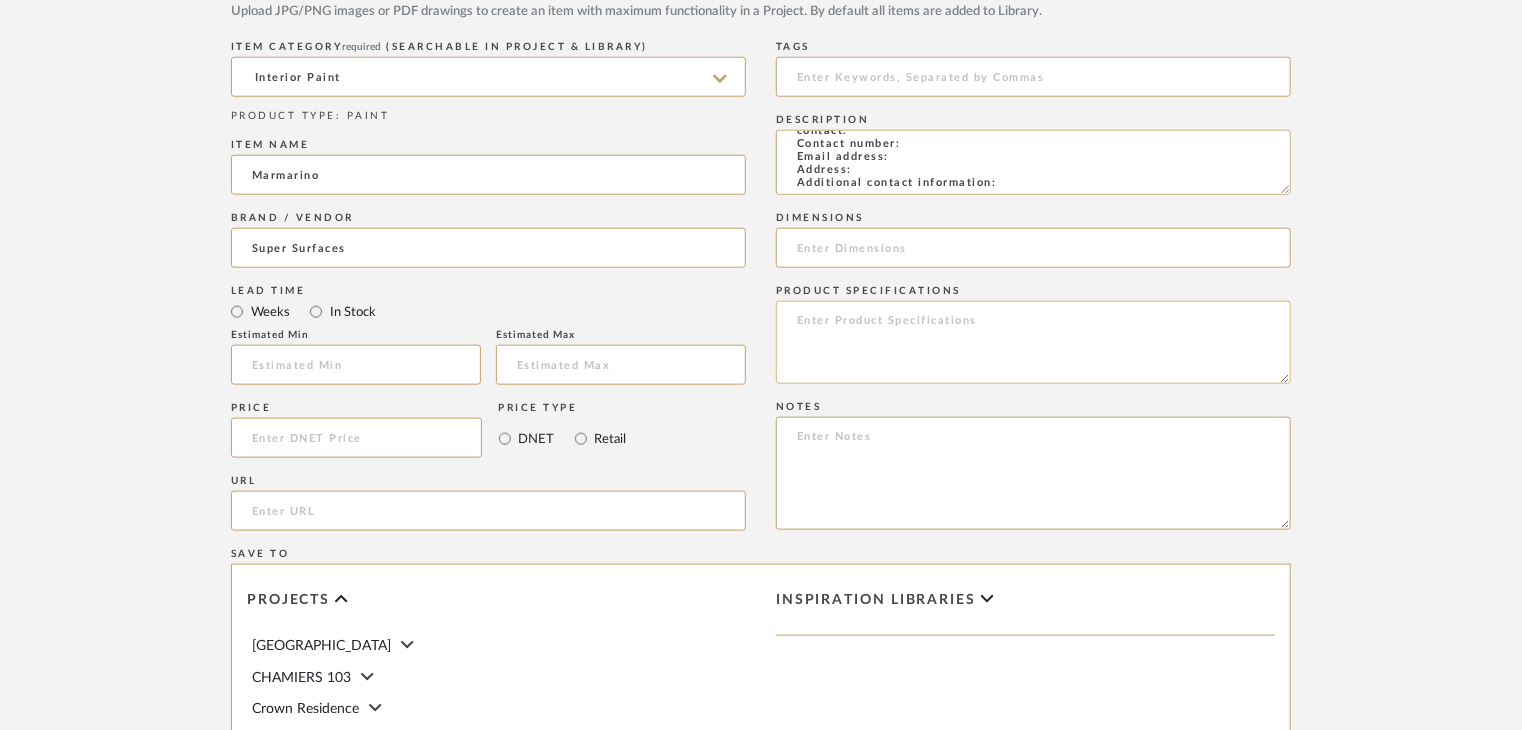 scroll, scrollTop: 1000, scrollLeft: 0, axis: vertical 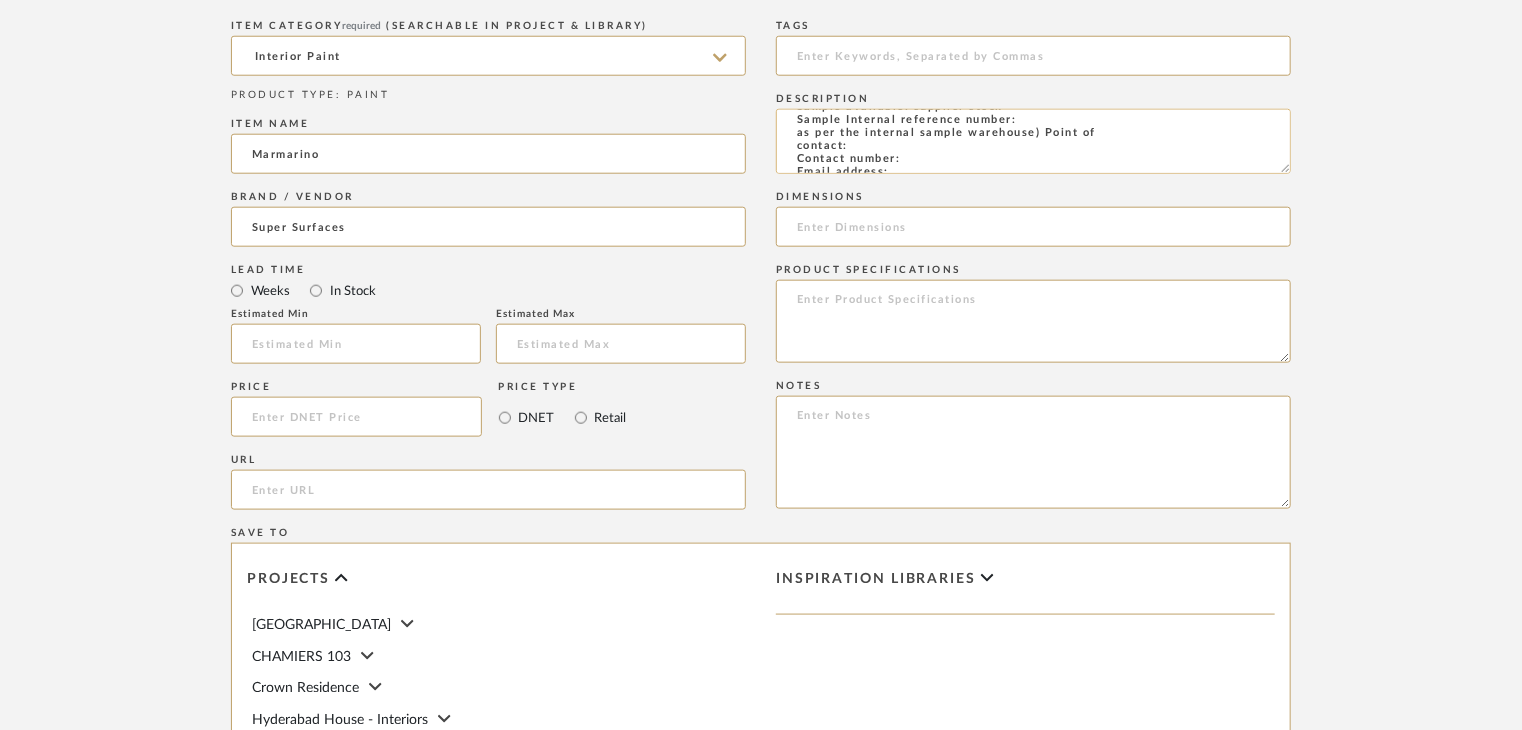 click on "Type: Interior paint
Dimension(s): (as mentioned)
Material/Finishes: (as mentioned)
Installation requirements, if any: (as applicable)
Price: (as mentioned)
Lead time: (as mentioned)
Sample available: supplier stock
Sample Internal reference number:
as per the internal sample warehouse) Point of
contact:
Contact number:
Email address:
Address:
Additional contact information:" 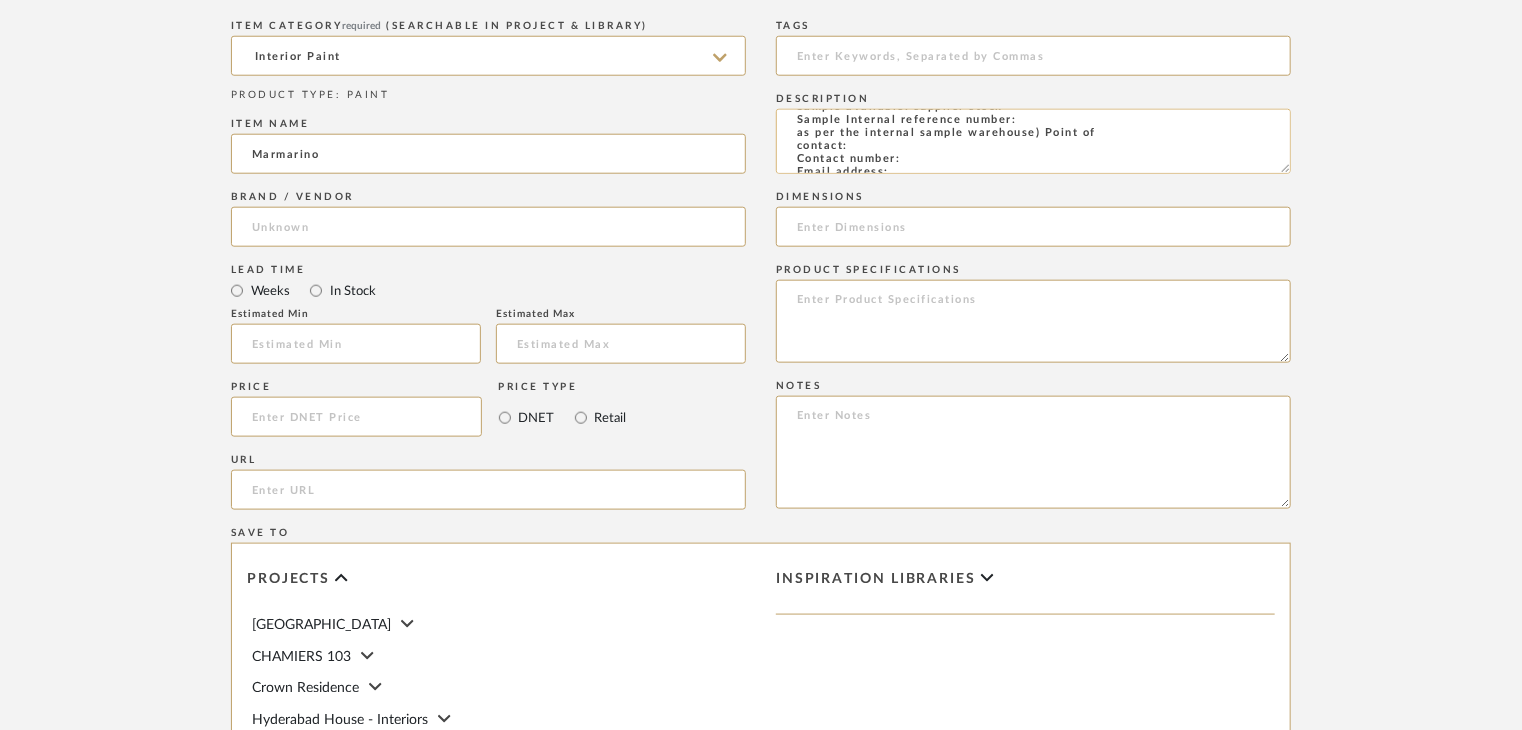 click on "Type: Interior paint
Dimension(s): (as mentioned)
Material/Finishes: (as mentioned)
Installation requirements, if any: (as applicable)
Price: (as mentioned)
Lead time: (as mentioned)
Sample available: supplier stock
Sample Internal reference number:
as per the internal sample warehouse) Point of
contact:
Contact number:
Email address:
Address:
Additional contact information:" 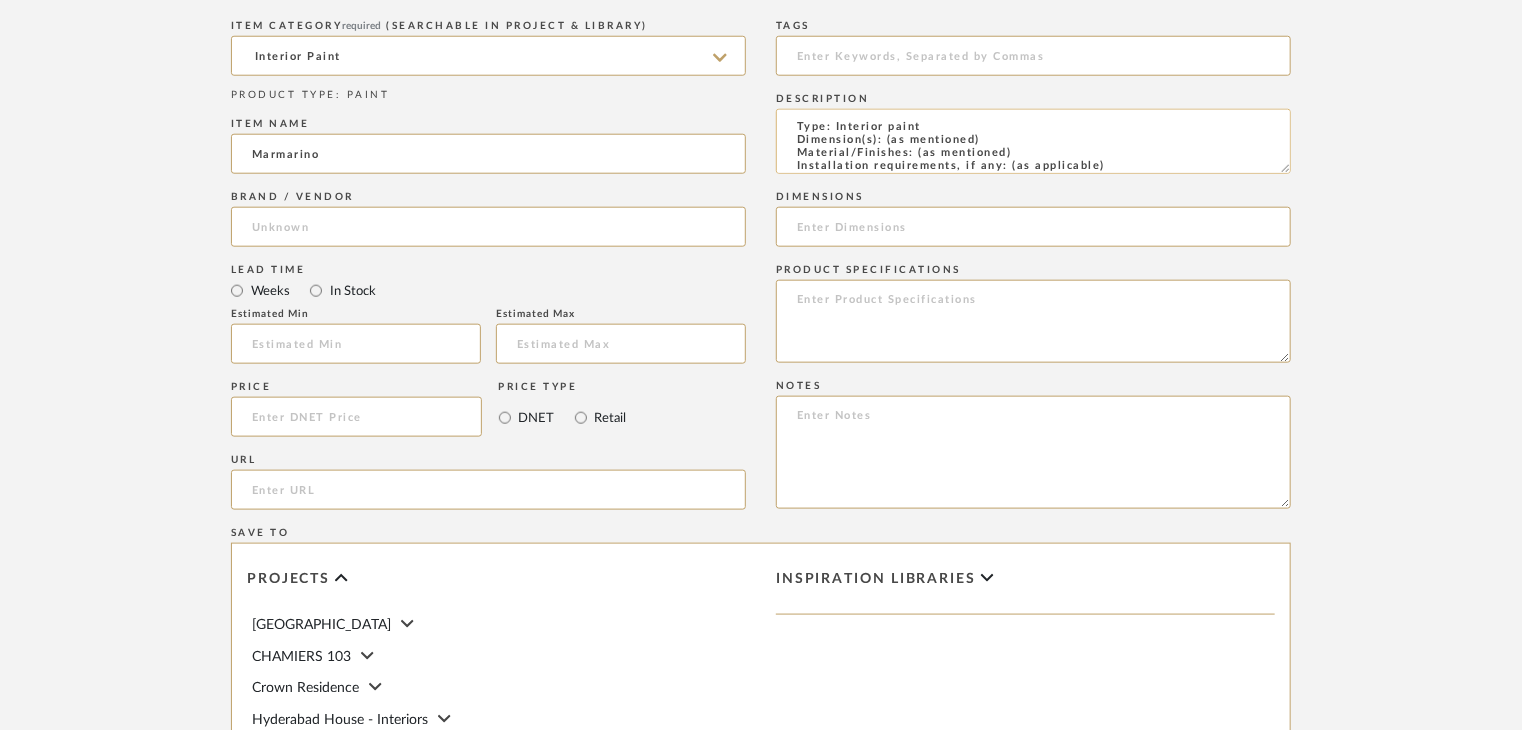 scroll, scrollTop: 0, scrollLeft: 0, axis: both 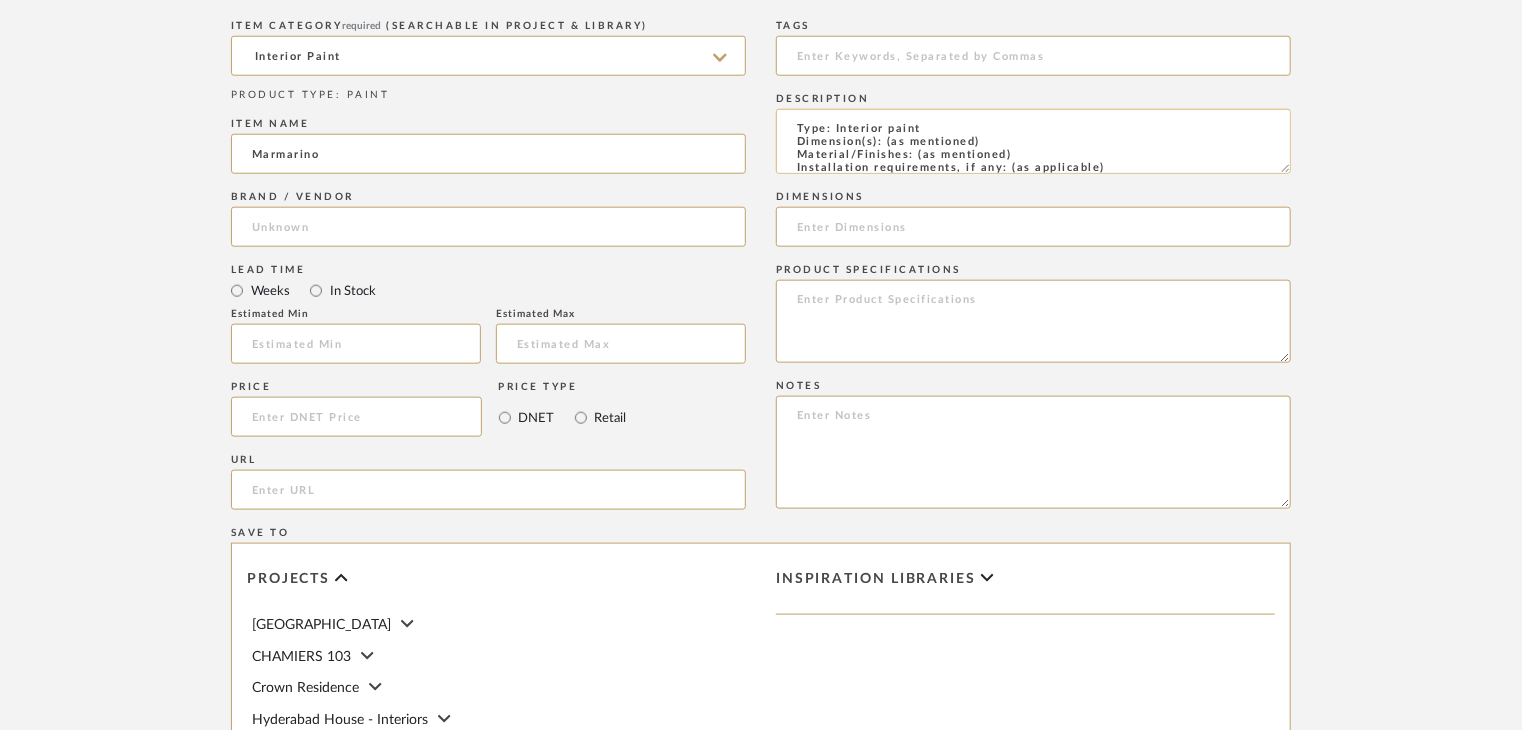 drag, startPoint x: 1036, startPoint y: 150, endPoint x: 917, endPoint y: 156, distance: 119.15116 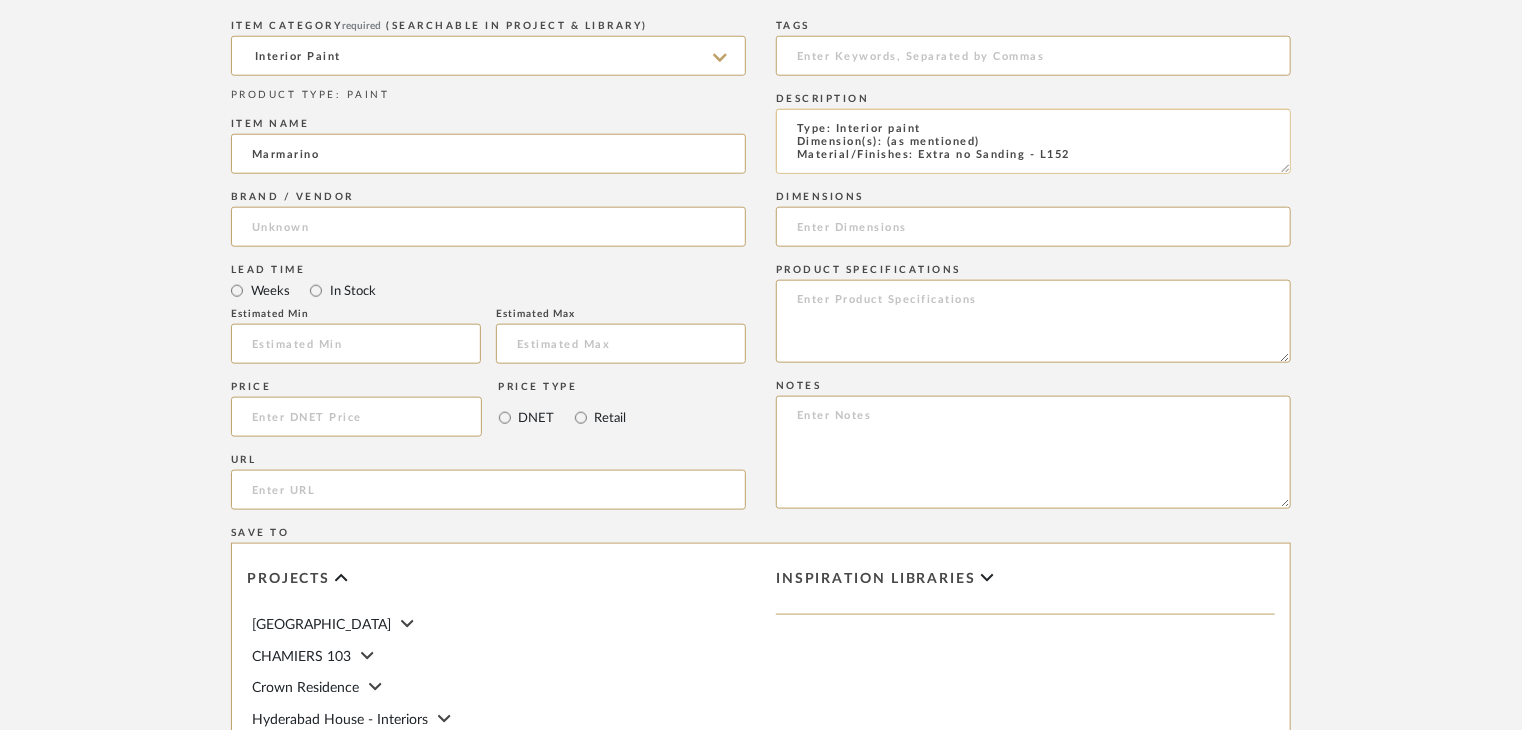 scroll, scrollTop: 1, scrollLeft: 0, axis: vertical 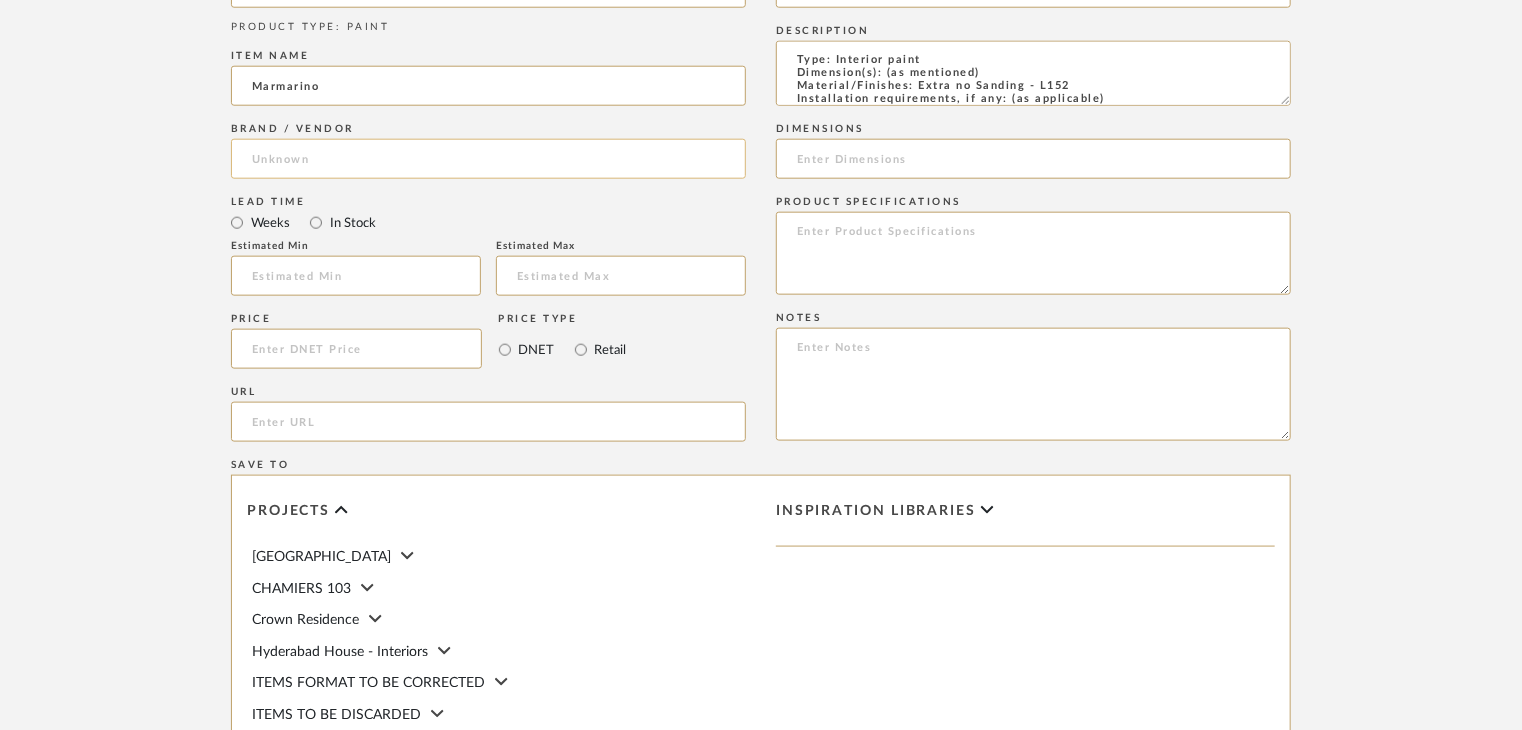 type on "Type: Interior paint
Dimension(s): (as mentioned)
Material/Finishes: Extra no Sanding - L152
Installation requirements, if any: (as applicable)
Price: (as mentioned)
Lead time: (as mentioned)
Sample available: supplier stock
Sample Internal reference number: PN-IN-004-L152
as per the internal sample warehouse) Point of
contact:
Contact number:
Email address:
Address:
Additional contact information:" 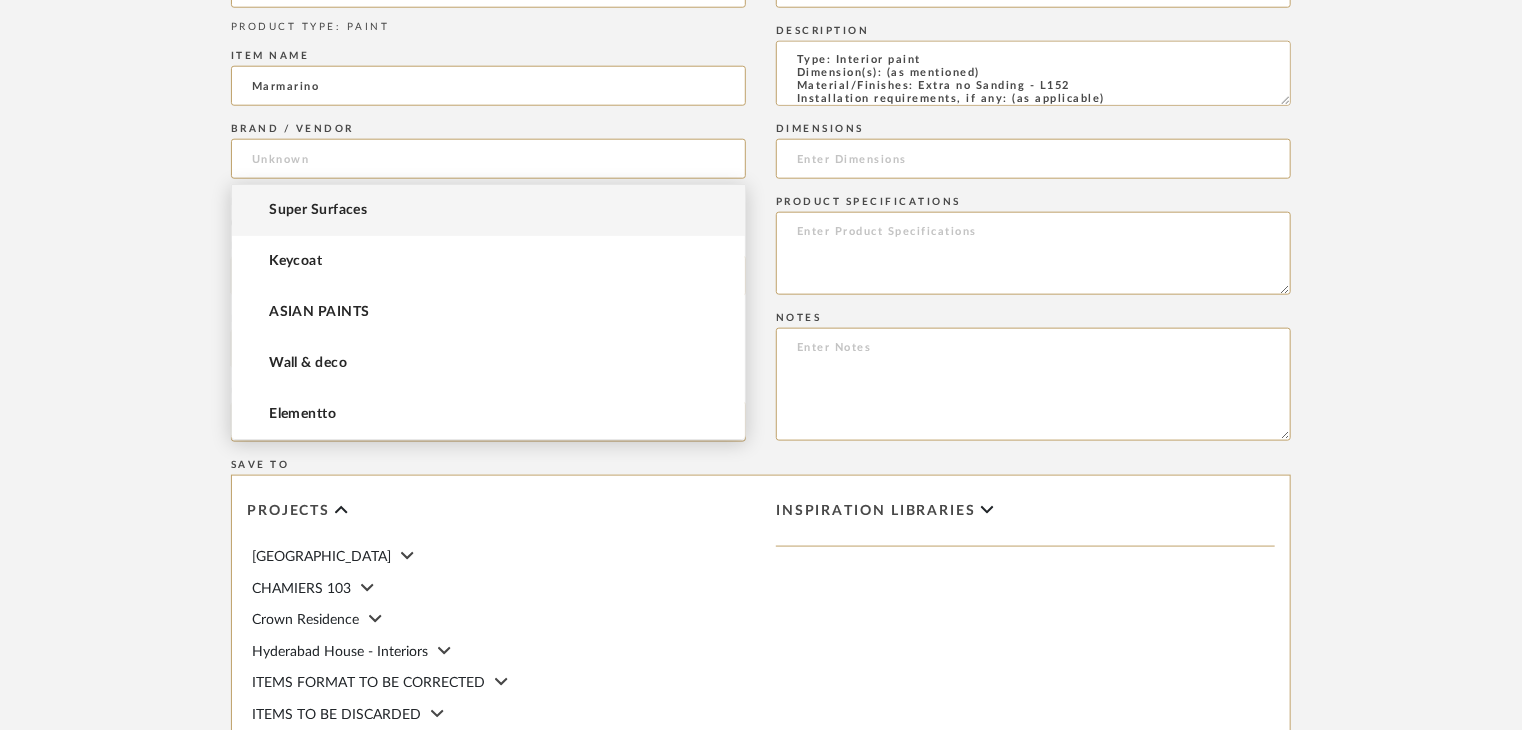click on "Super Surfaces" at bounding box center (318, 210) 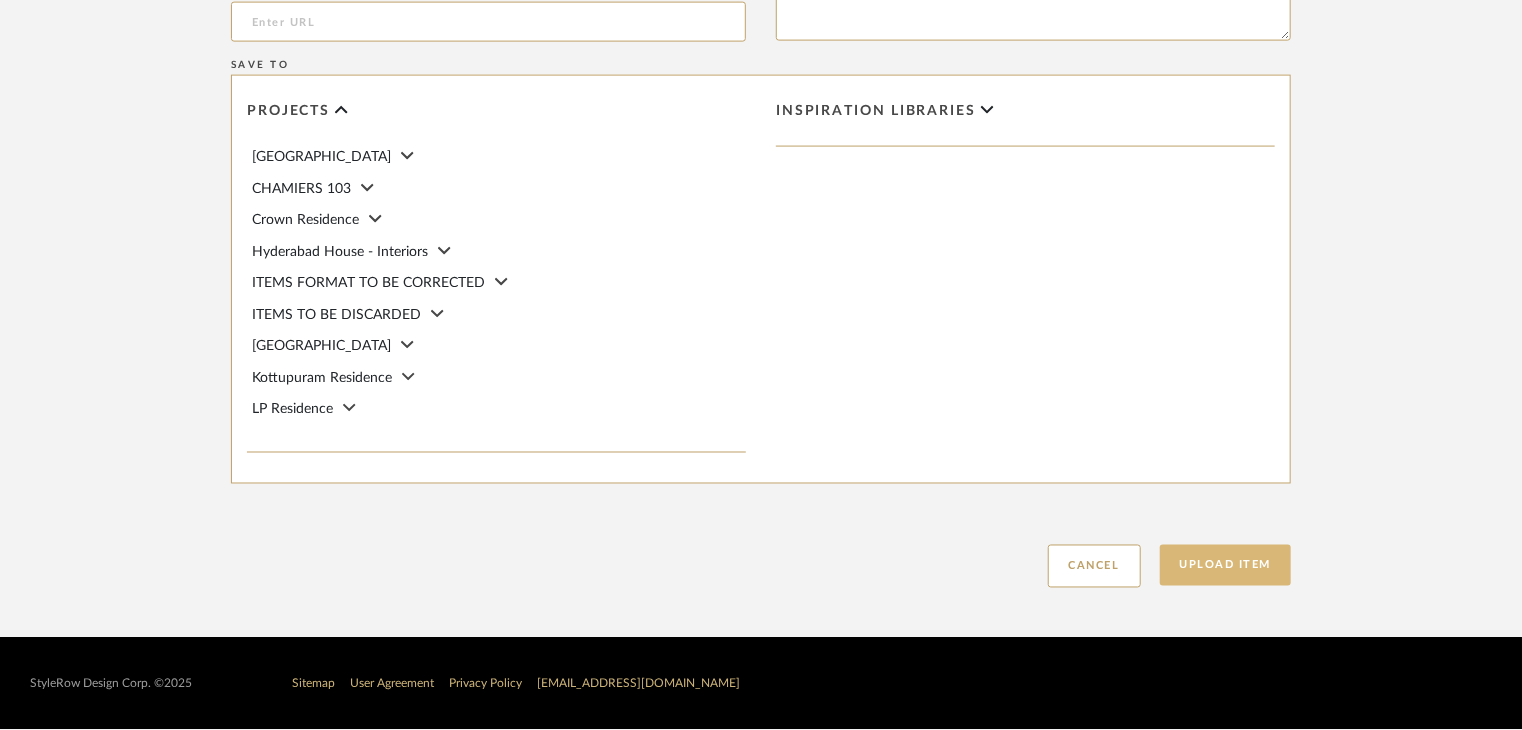 click on "Upload Item" 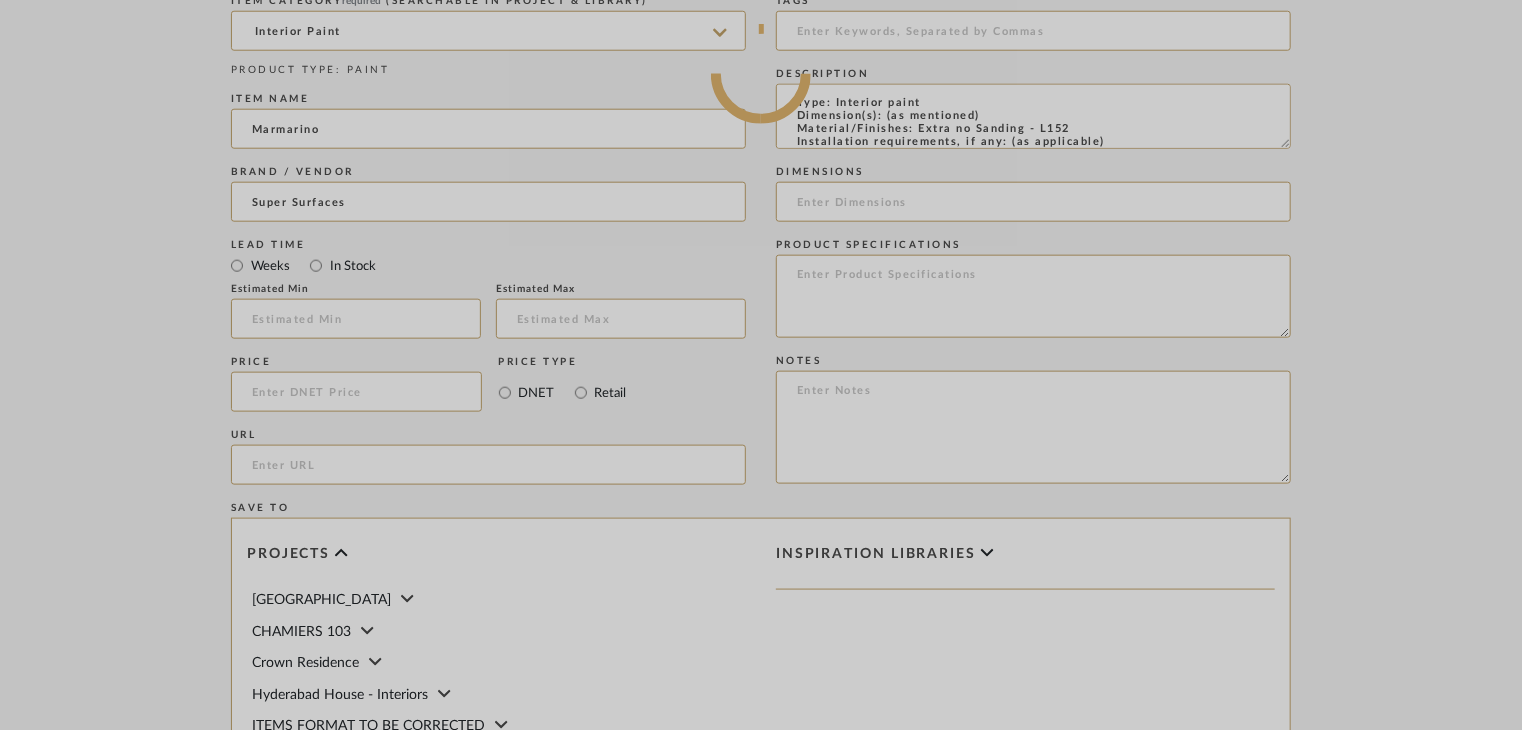 scroll, scrollTop: 968, scrollLeft: 0, axis: vertical 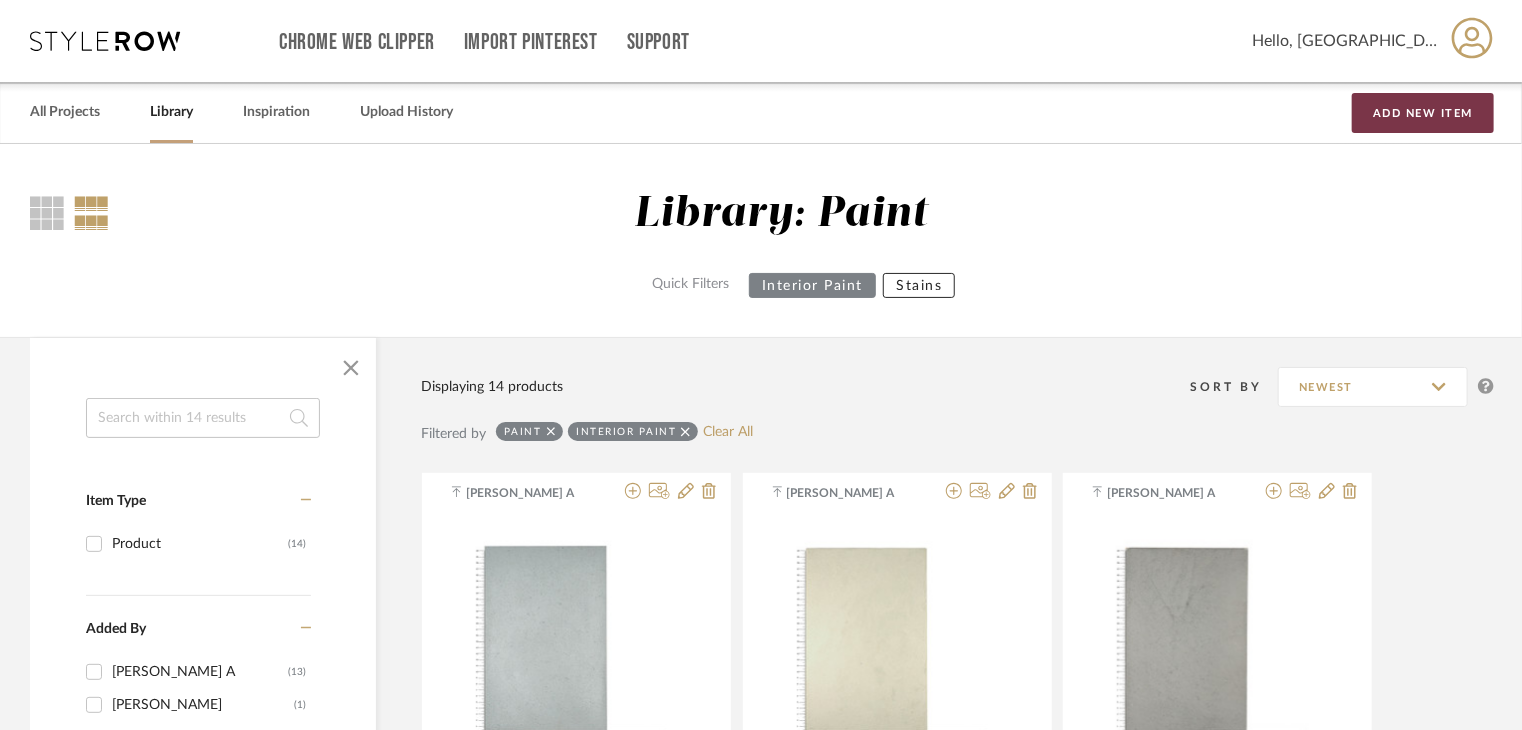 click on "Add New Item" at bounding box center [1423, 113] 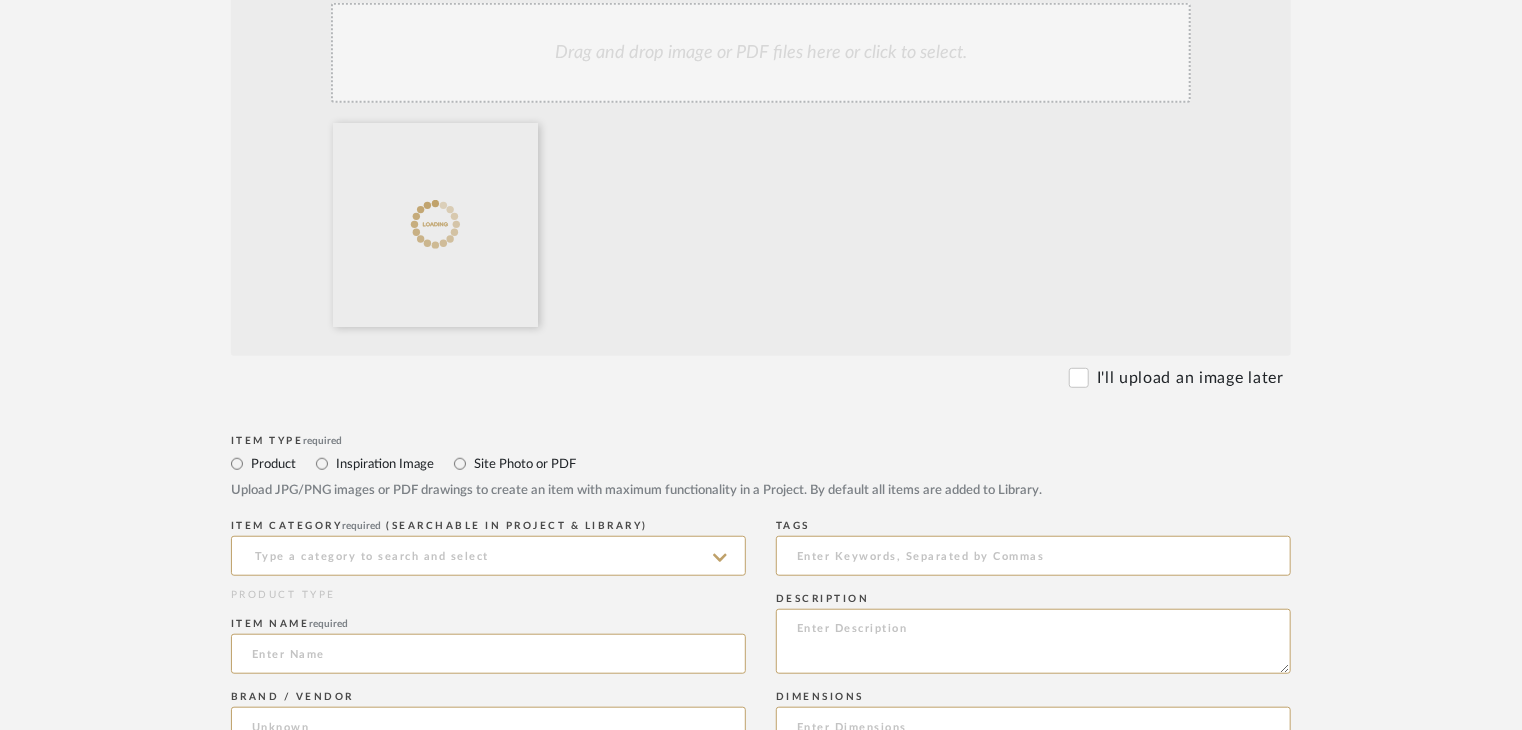 scroll, scrollTop: 900, scrollLeft: 0, axis: vertical 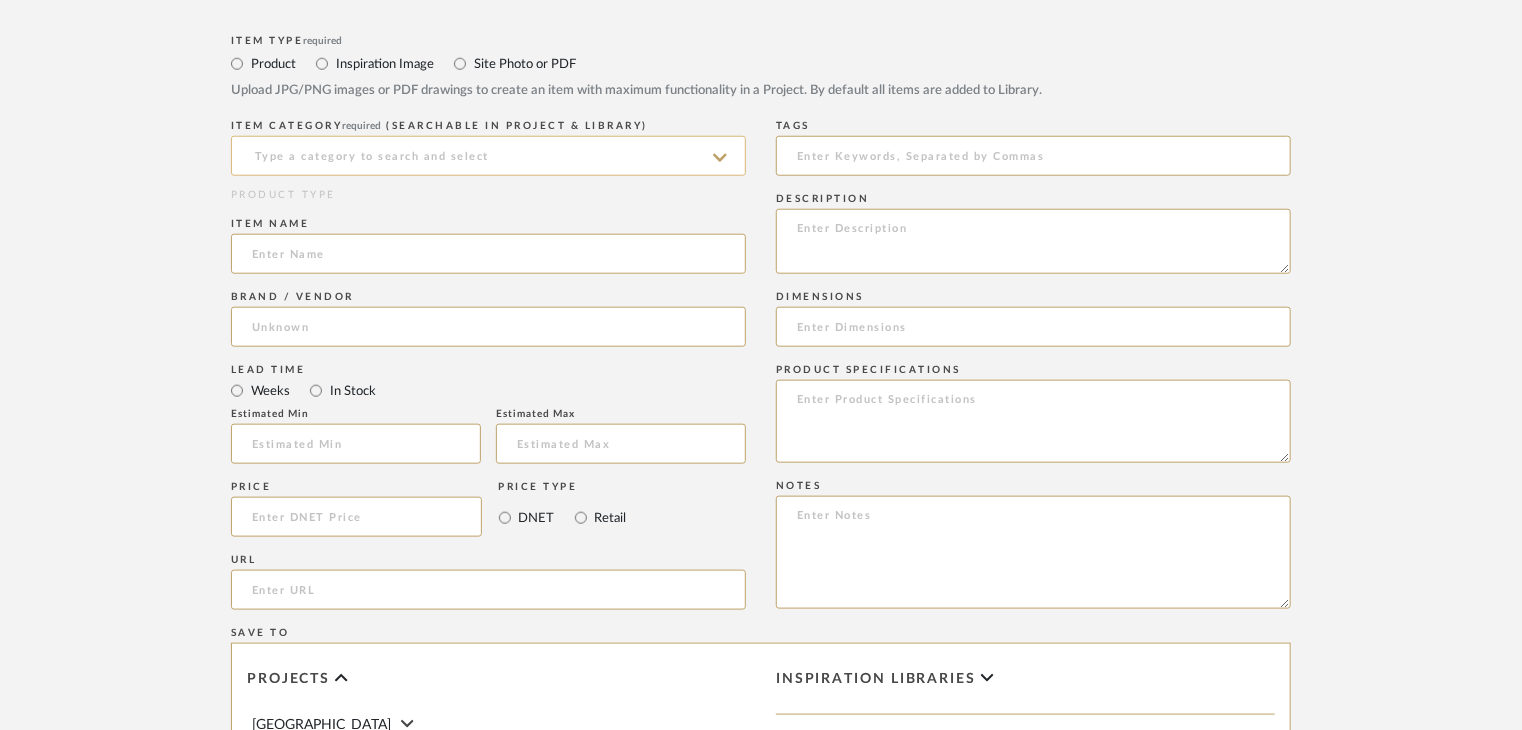 click 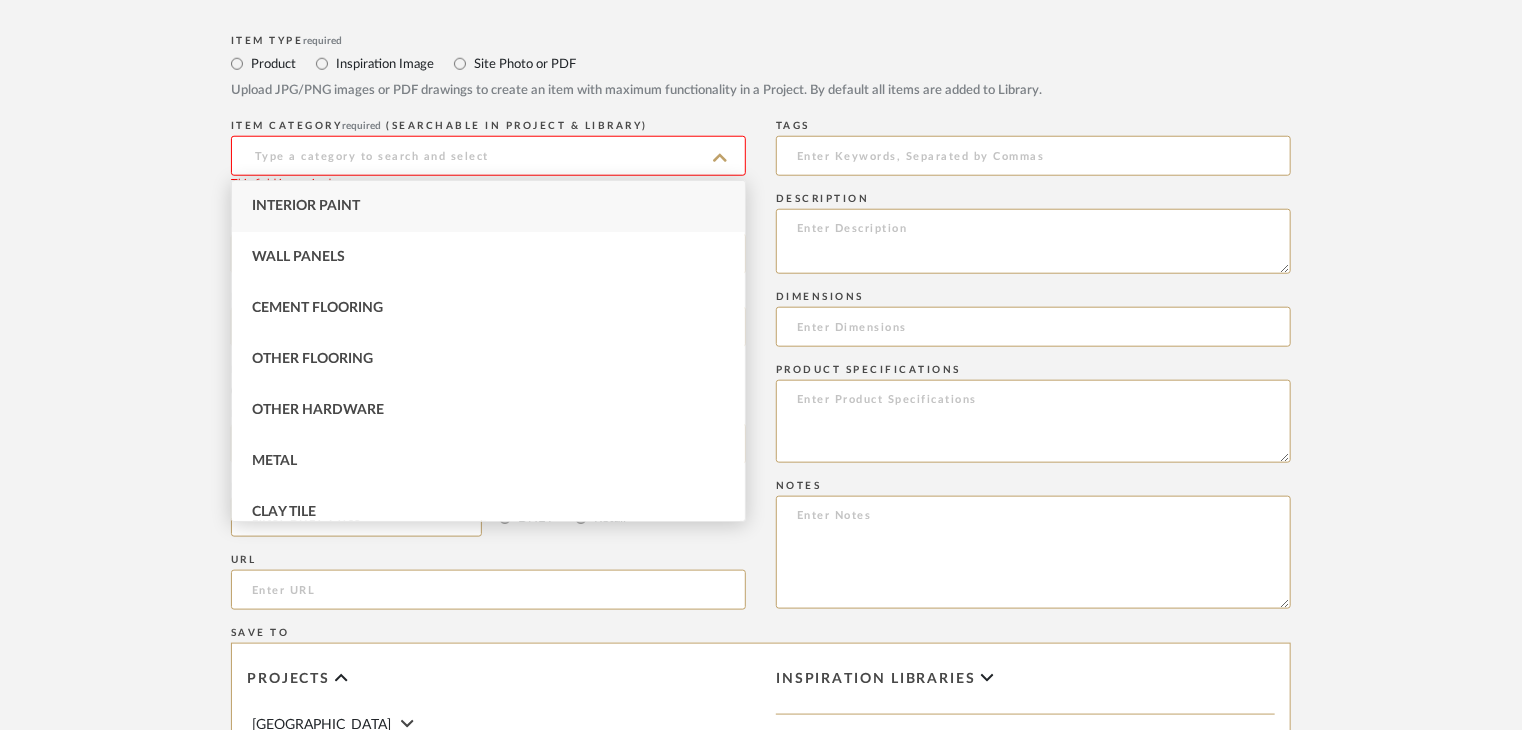 click on "Interior Paint" at bounding box center [488, 206] 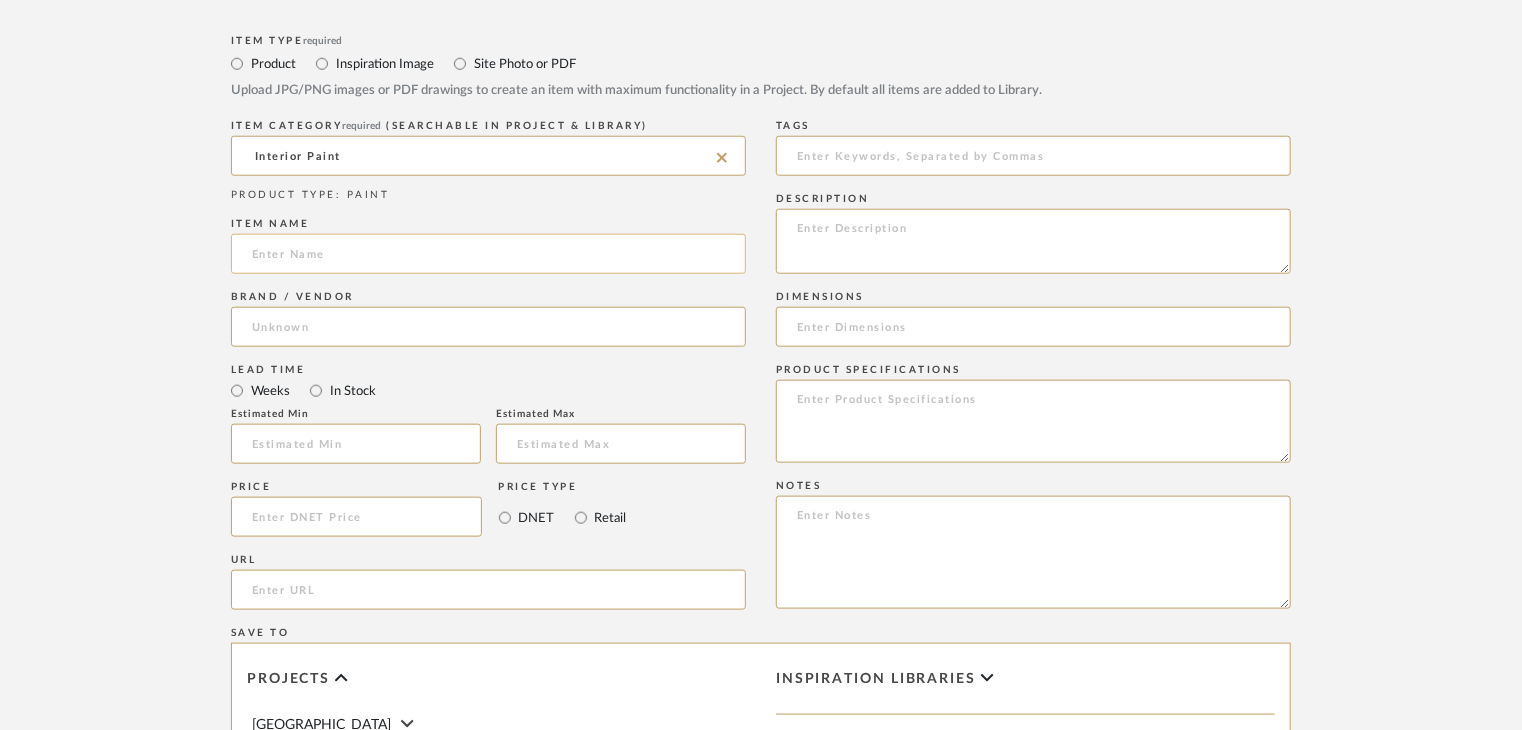 click 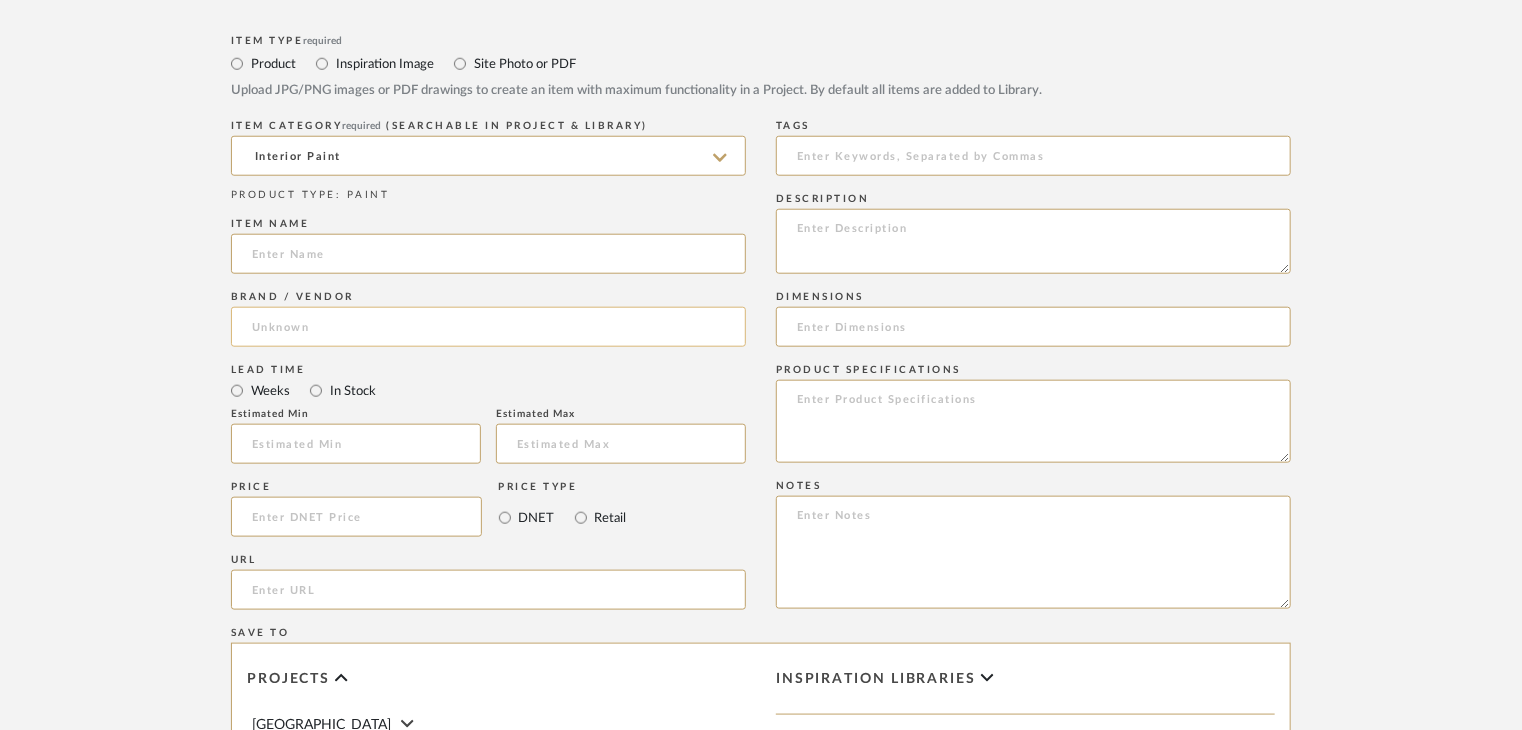 paste on "Marmarino" 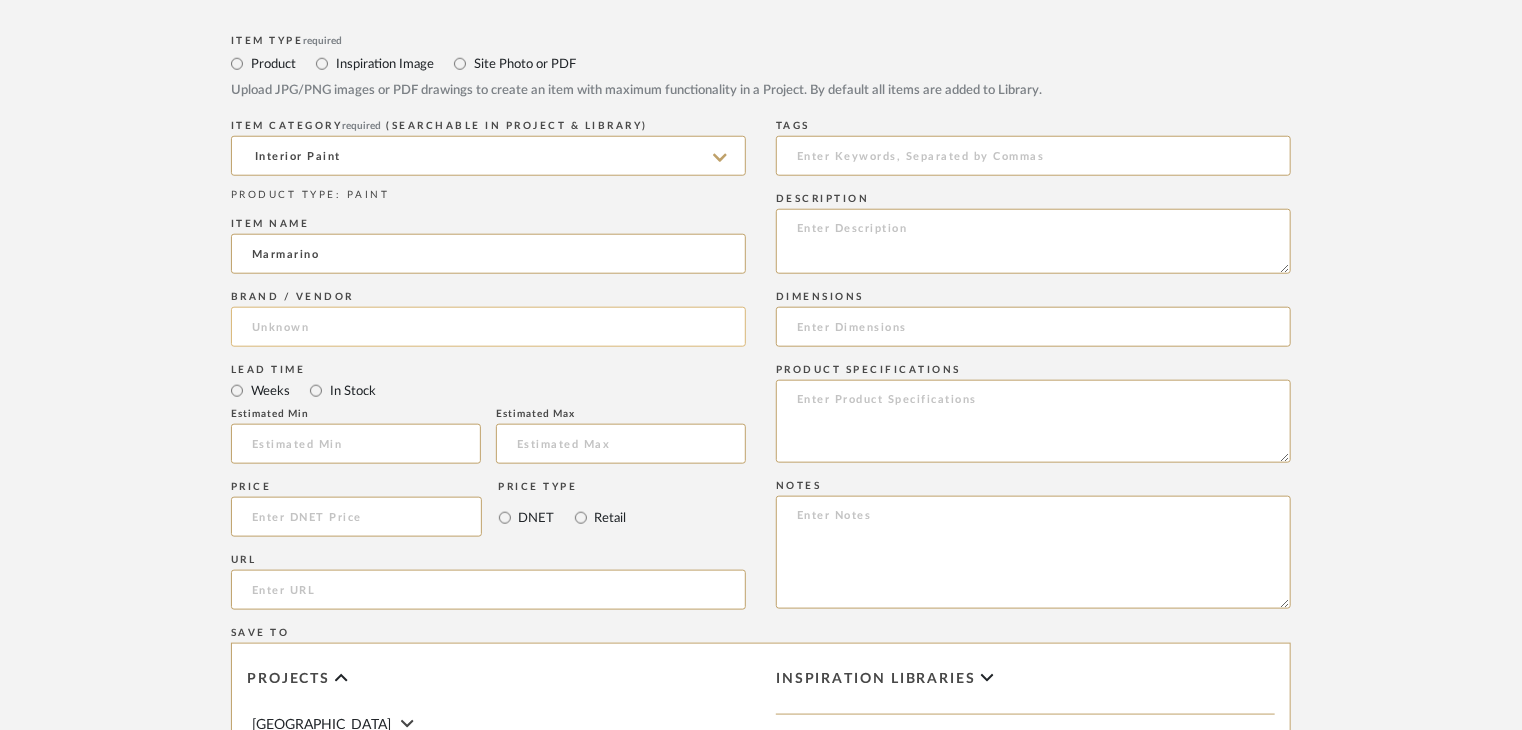 type on "Marmarino" 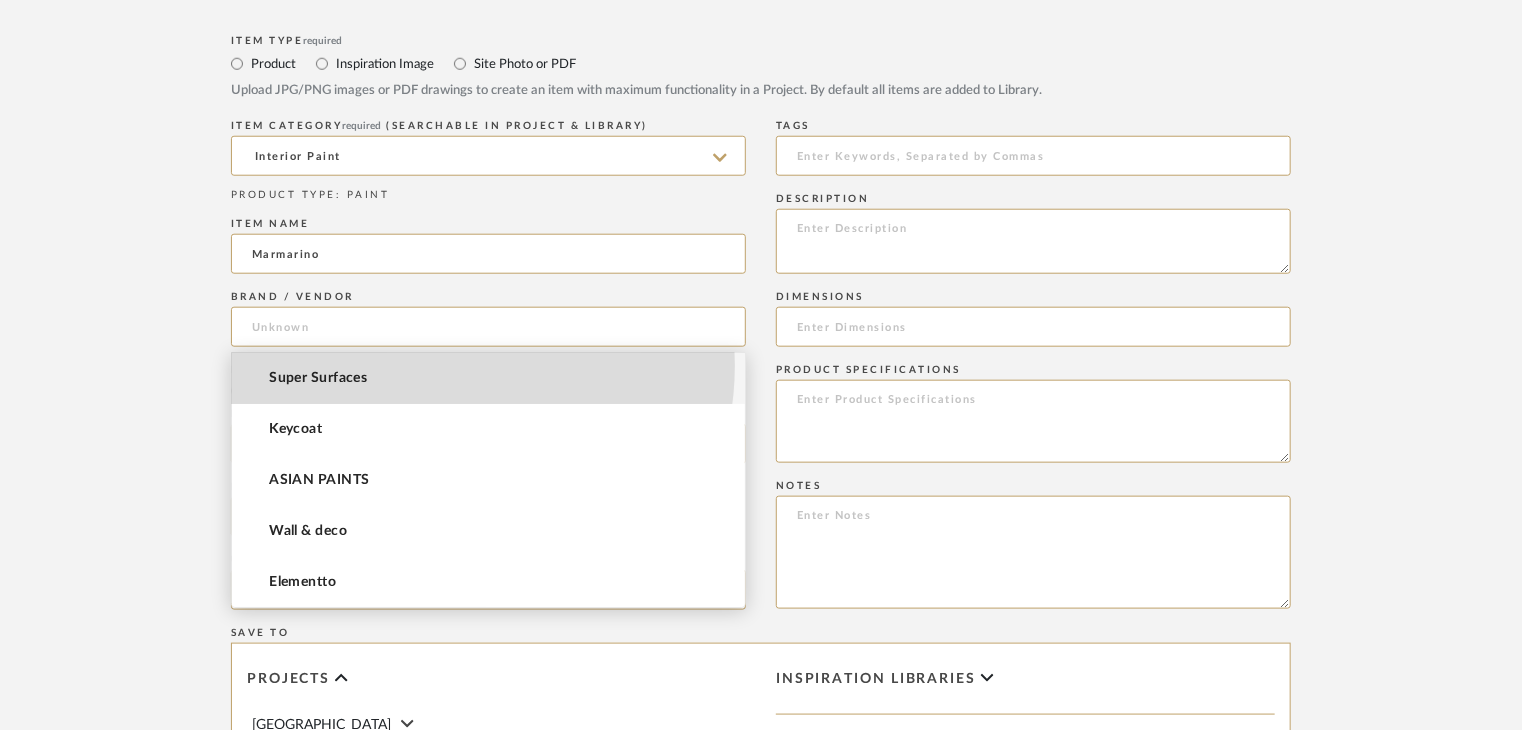 click on "Super Surfaces" at bounding box center (488, 378) 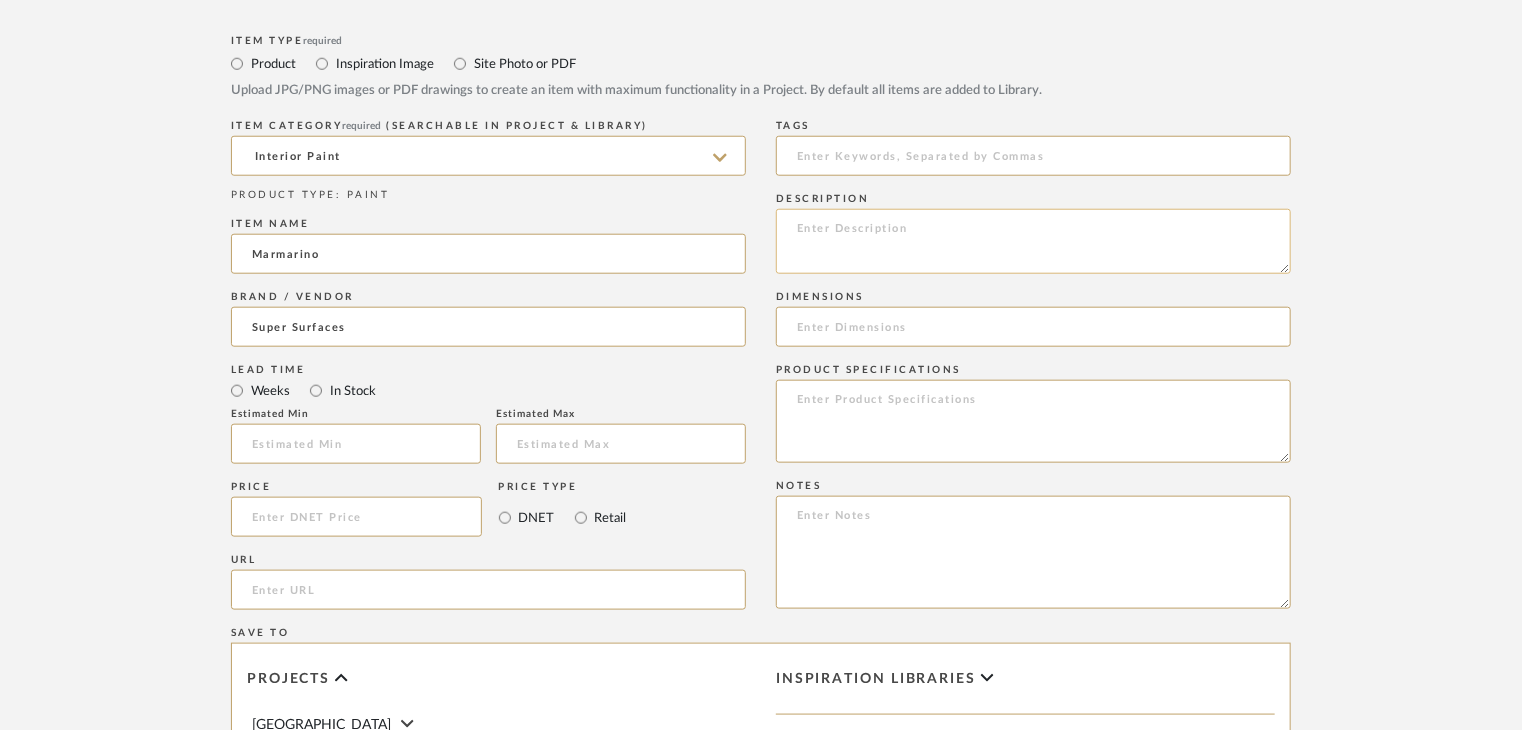 click 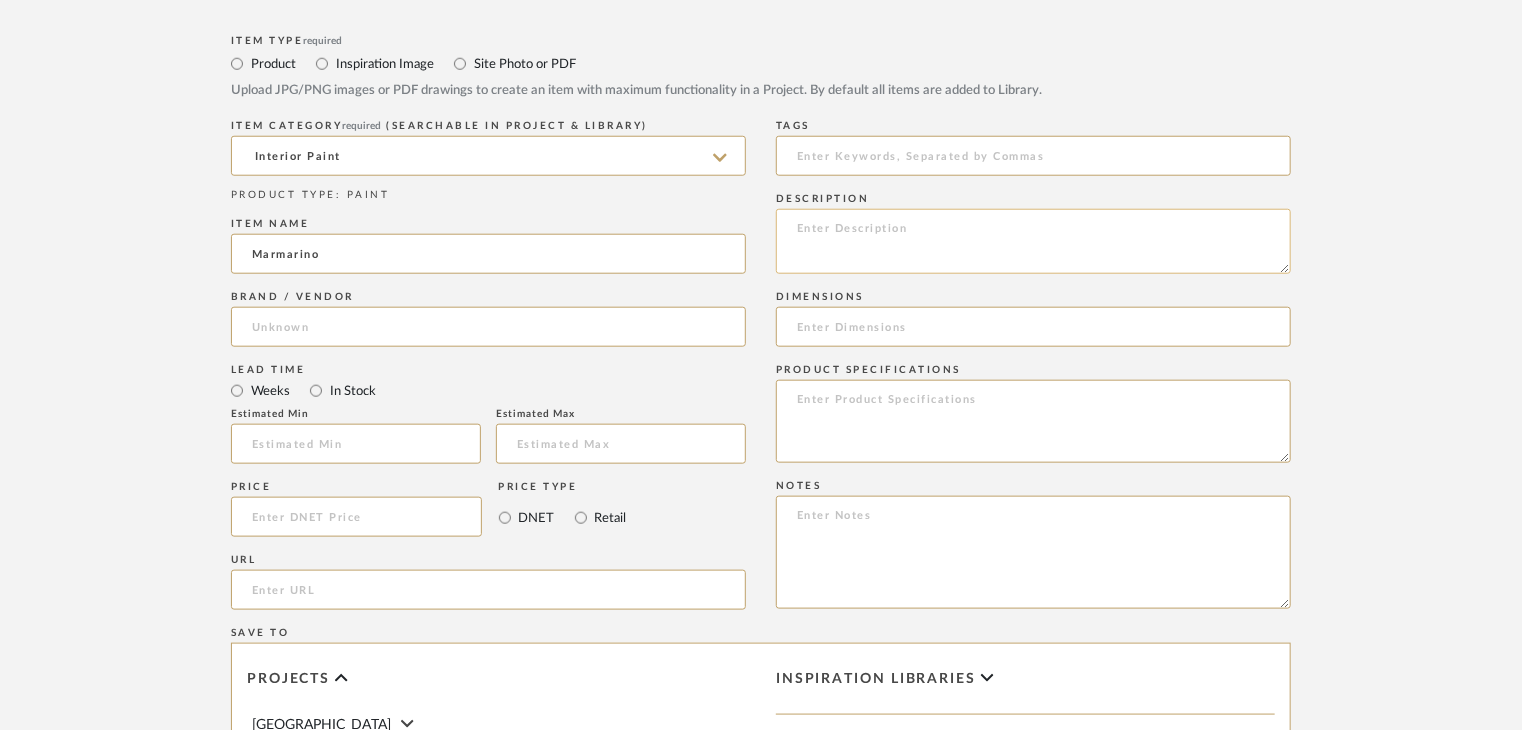 paste on "Type: Interior paint
Dimension(s): (as mentioned)
Material/Finishes: (as mentioned)
Installation requirements, if any: (as applicable)
Price: (as mentioned)
Lead time: (as mentioned)
Sample available: supplier stock
Sample Internal reference number:
as per the internal sample warehouse) Point of
contact:
Contact number:
Email address:
Address:
Additional contact information:" 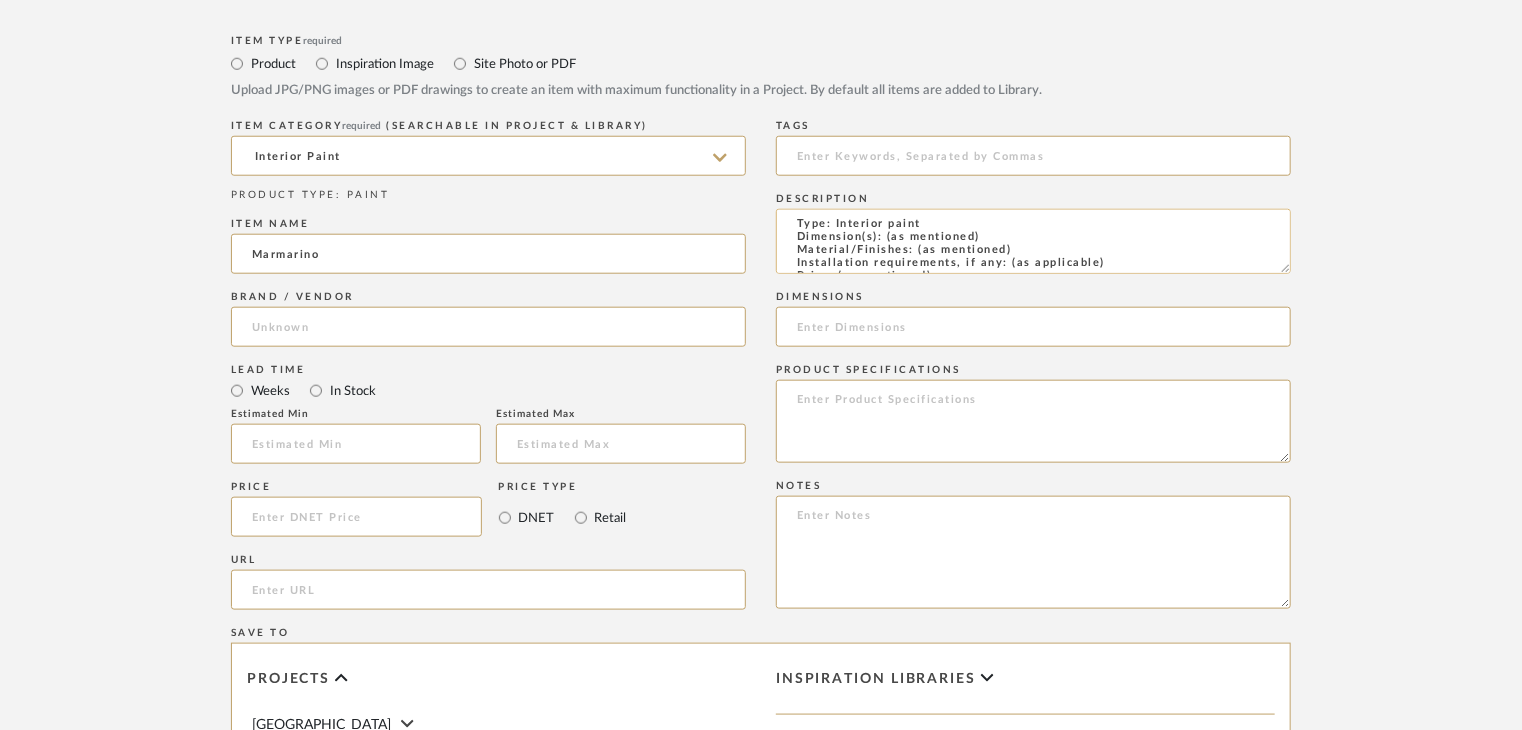 scroll, scrollTop: 0, scrollLeft: 0, axis: both 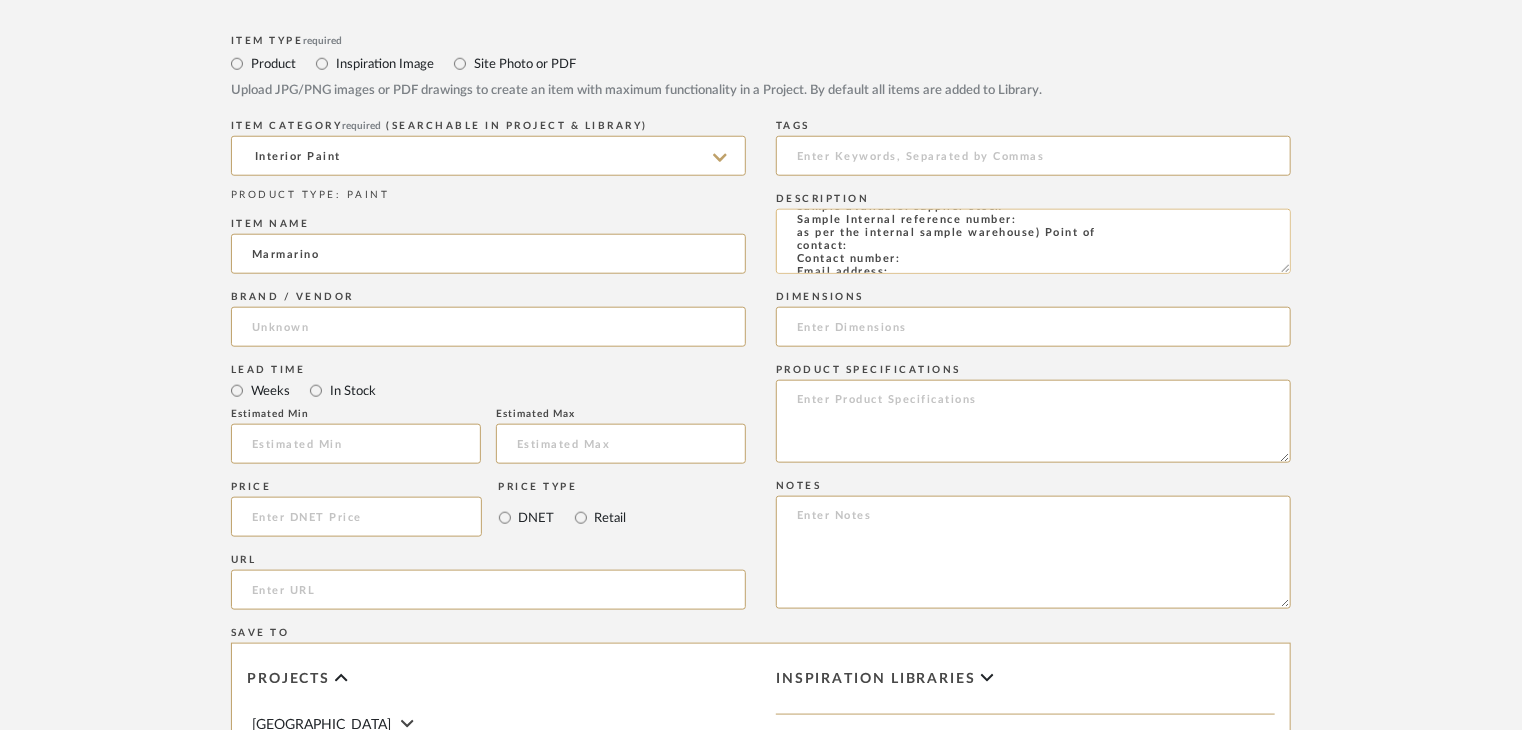 click on "Type: Interior paint
Dimension(s): (as mentioned)
Material/Finishes: (as mentioned)
Installation requirements, if any: (as applicable)
Price: (as mentioned)
Lead time: (as mentioned)
Sample available: supplier stock
Sample Internal reference number:
as per the internal sample warehouse) Point of
contact:
Contact number:
Email address:
Address:
Additional contact information:" 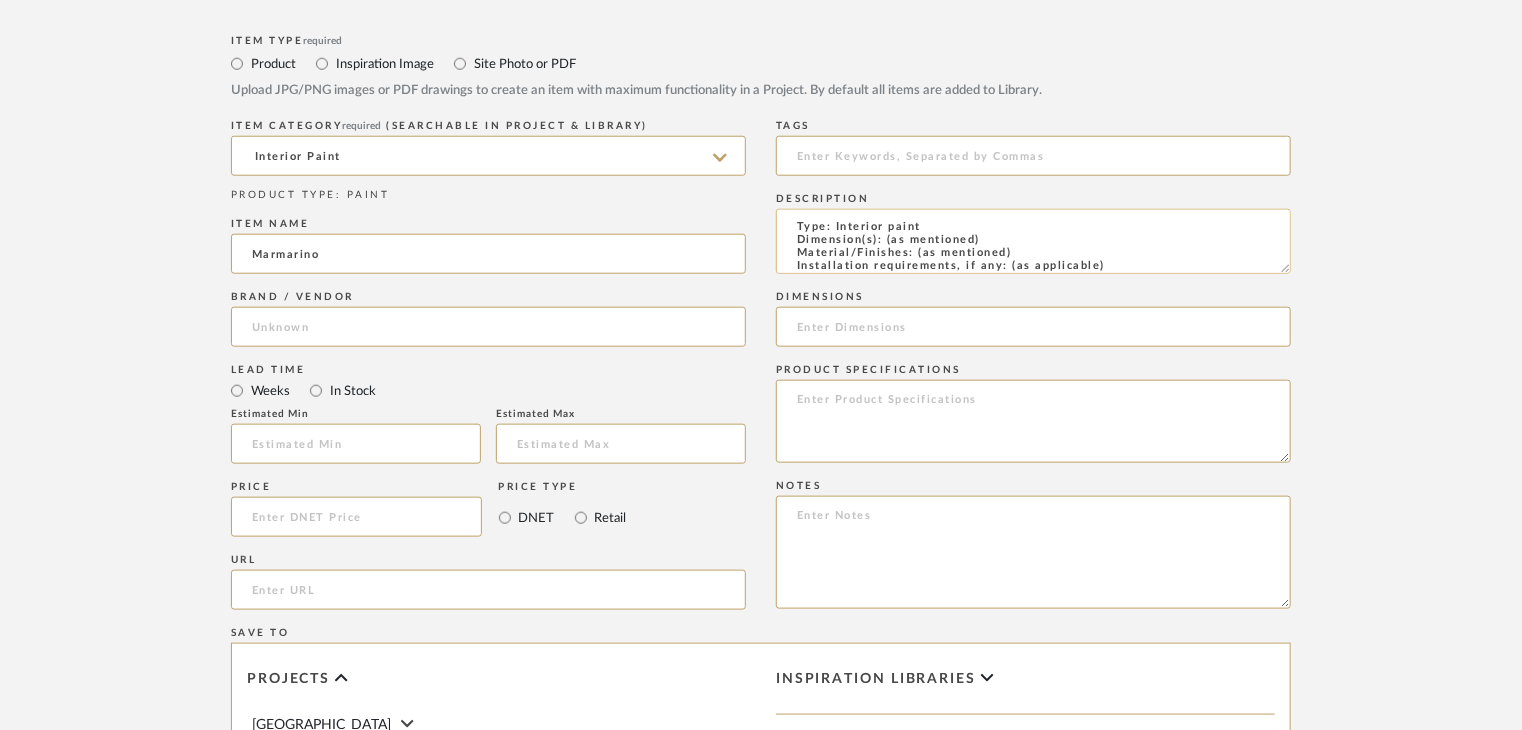 scroll, scrollTop: 0, scrollLeft: 0, axis: both 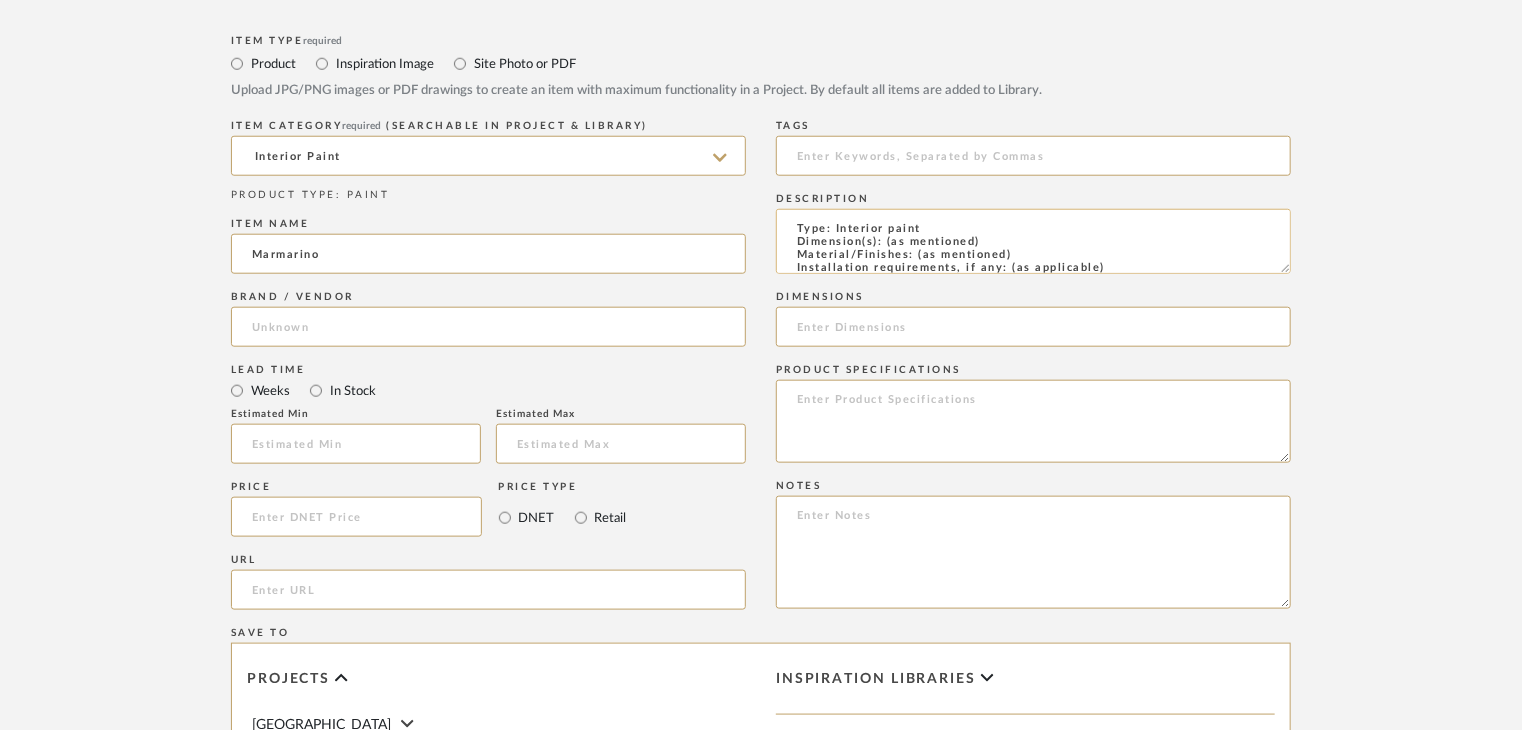 drag, startPoint x: 1017, startPoint y: 255, endPoint x: 917, endPoint y: 255, distance: 100 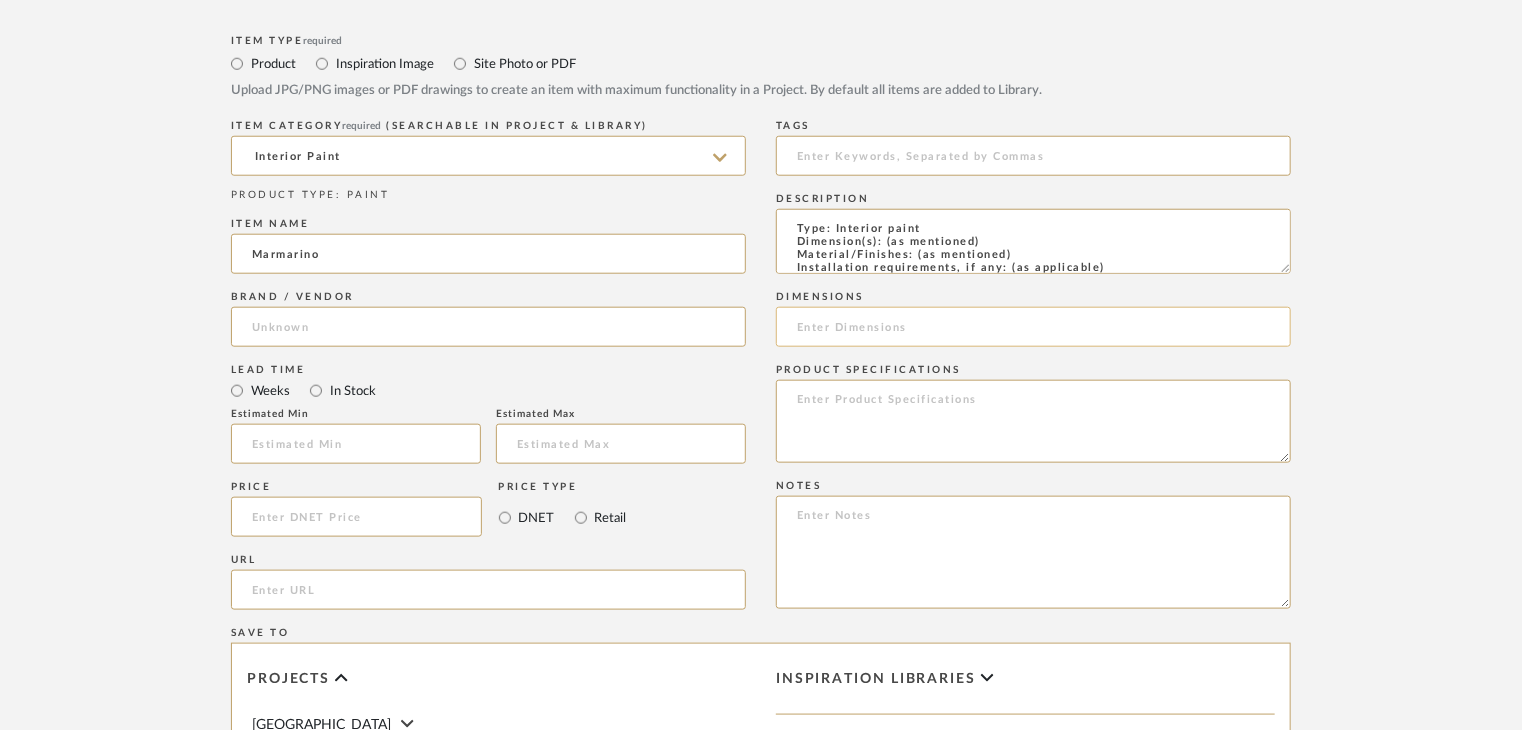 paste on "Sand" 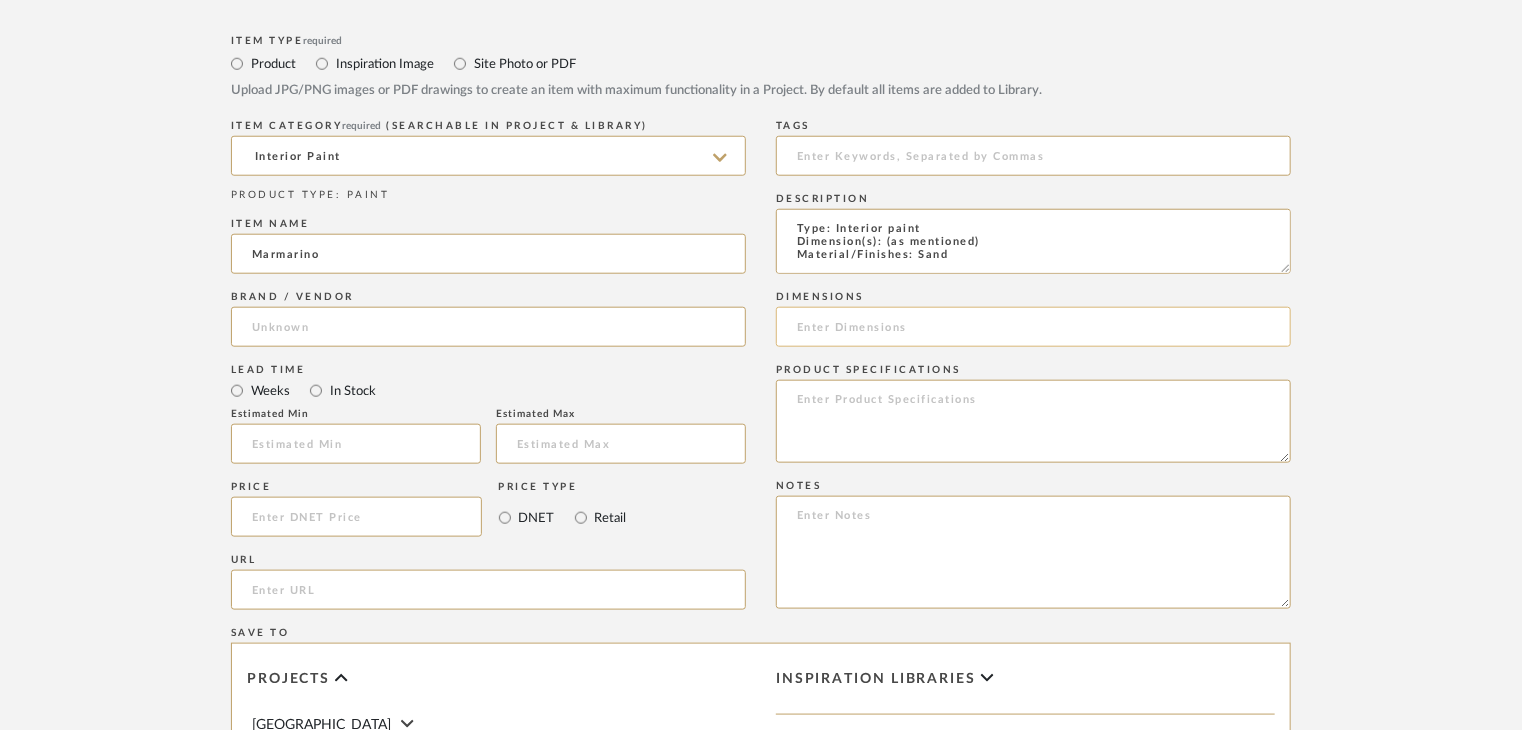 scroll, scrollTop: 1, scrollLeft: 0, axis: vertical 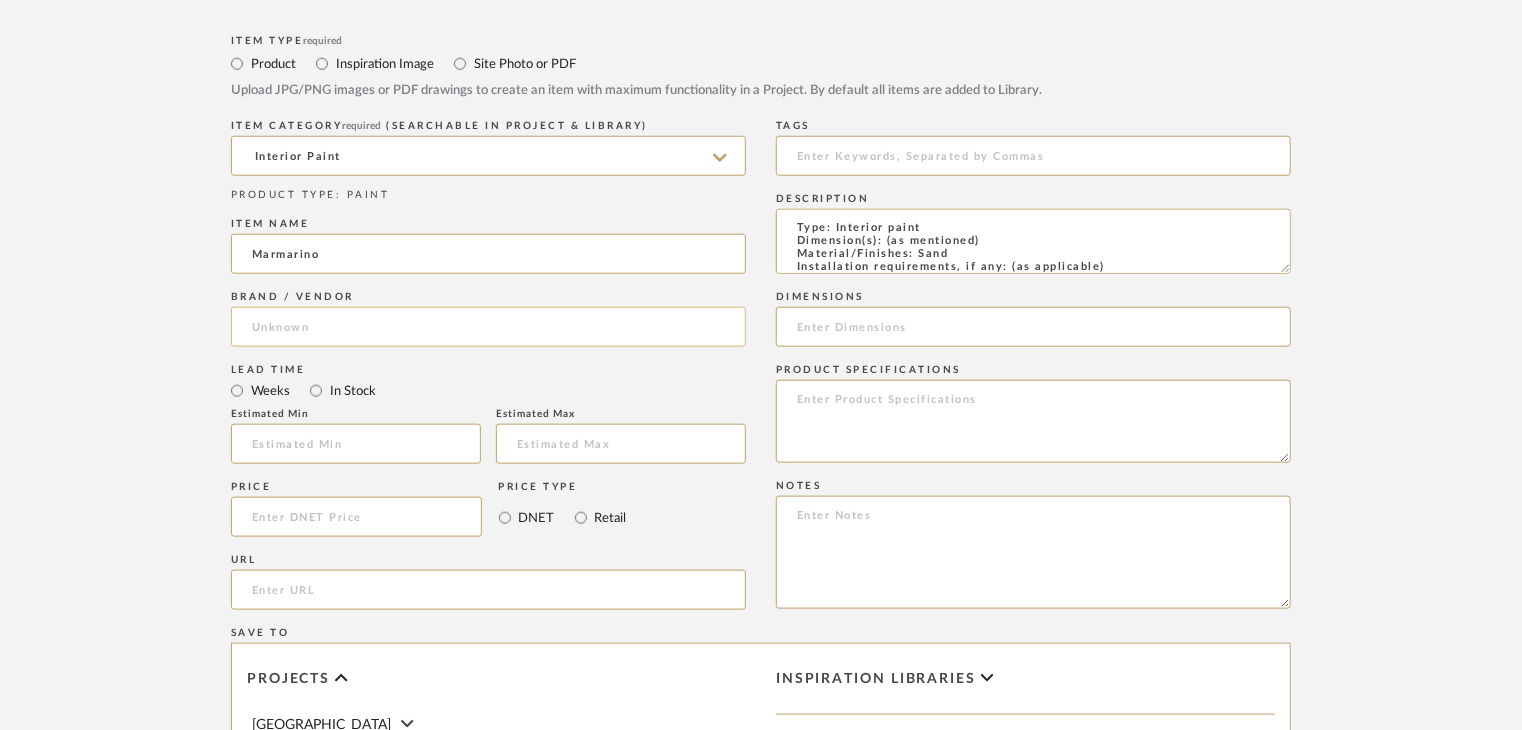 type on "Type: Interior paint
Dimension(s): (as mentioned)
Material/Finishes: Sand
Installation requirements, if any: (as applicable)
Price: (as mentioned)
Lead time: (as mentioned)
Sample available: supplier stock
Sample Internal reference number: PN-IN-004-6454
as per the internal sample warehouse) Point of
contact:
Contact number:
Email address:
Address:
Additional contact information:" 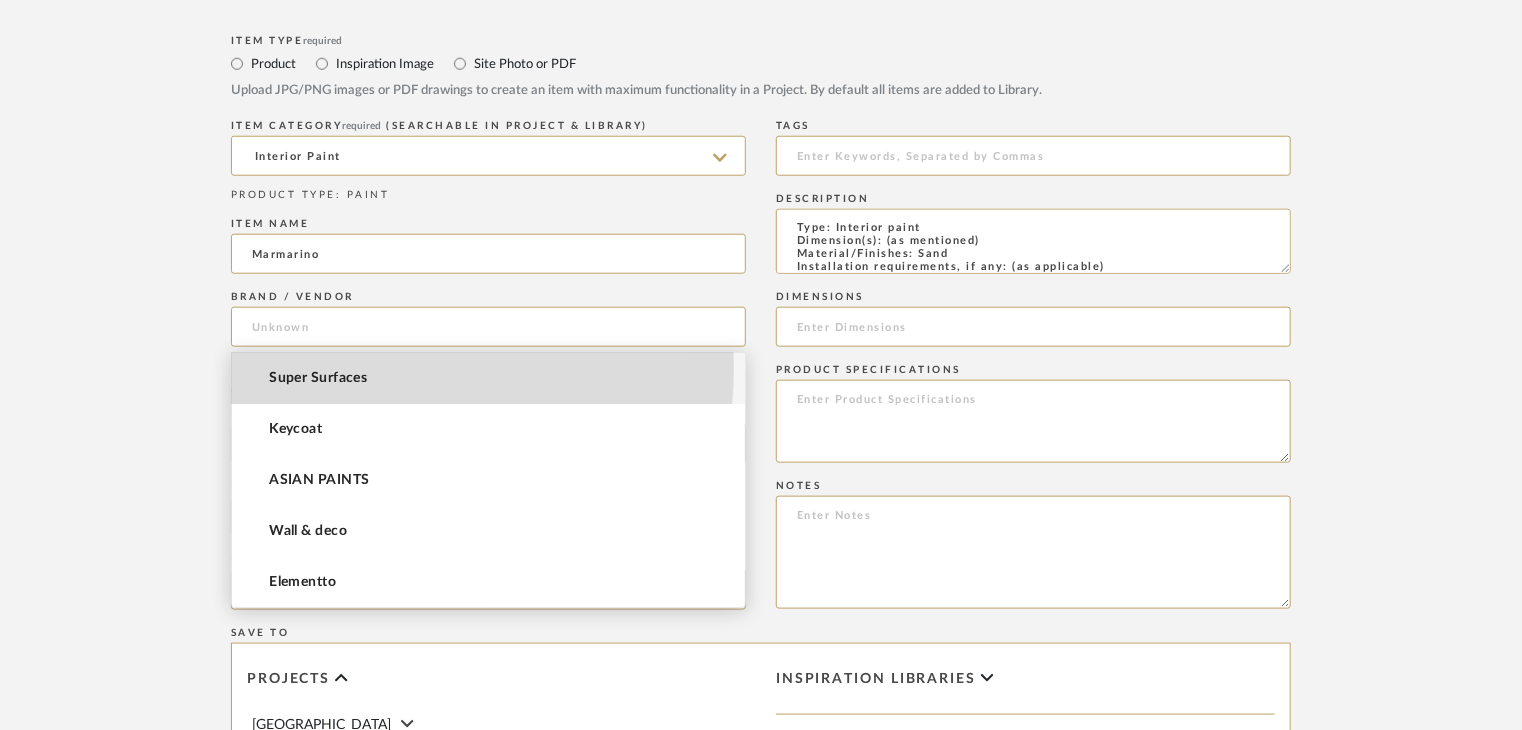 click on "Super Surfaces" at bounding box center (488, 378) 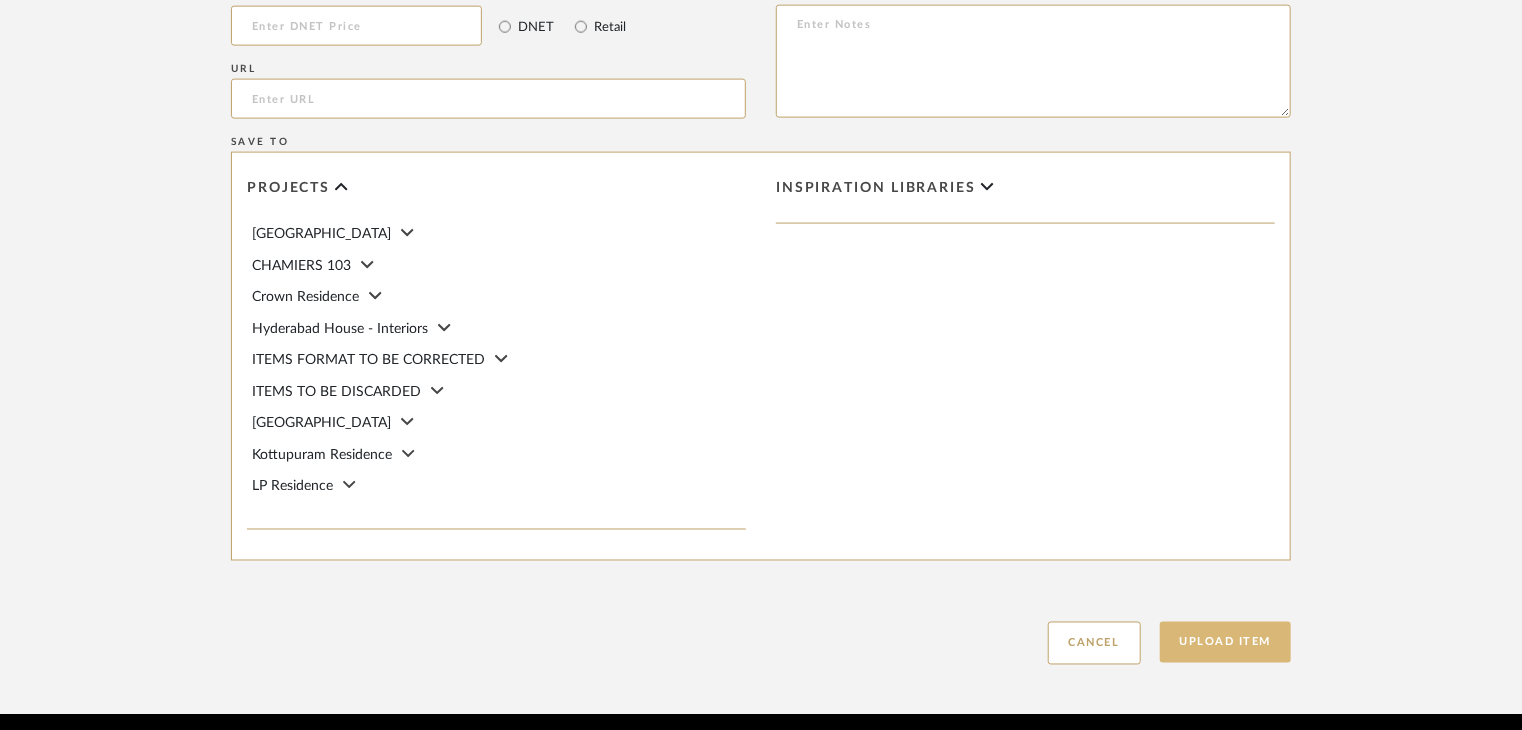 scroll, scrollTop: 1468, scrollLeft: 0, axis: vertical 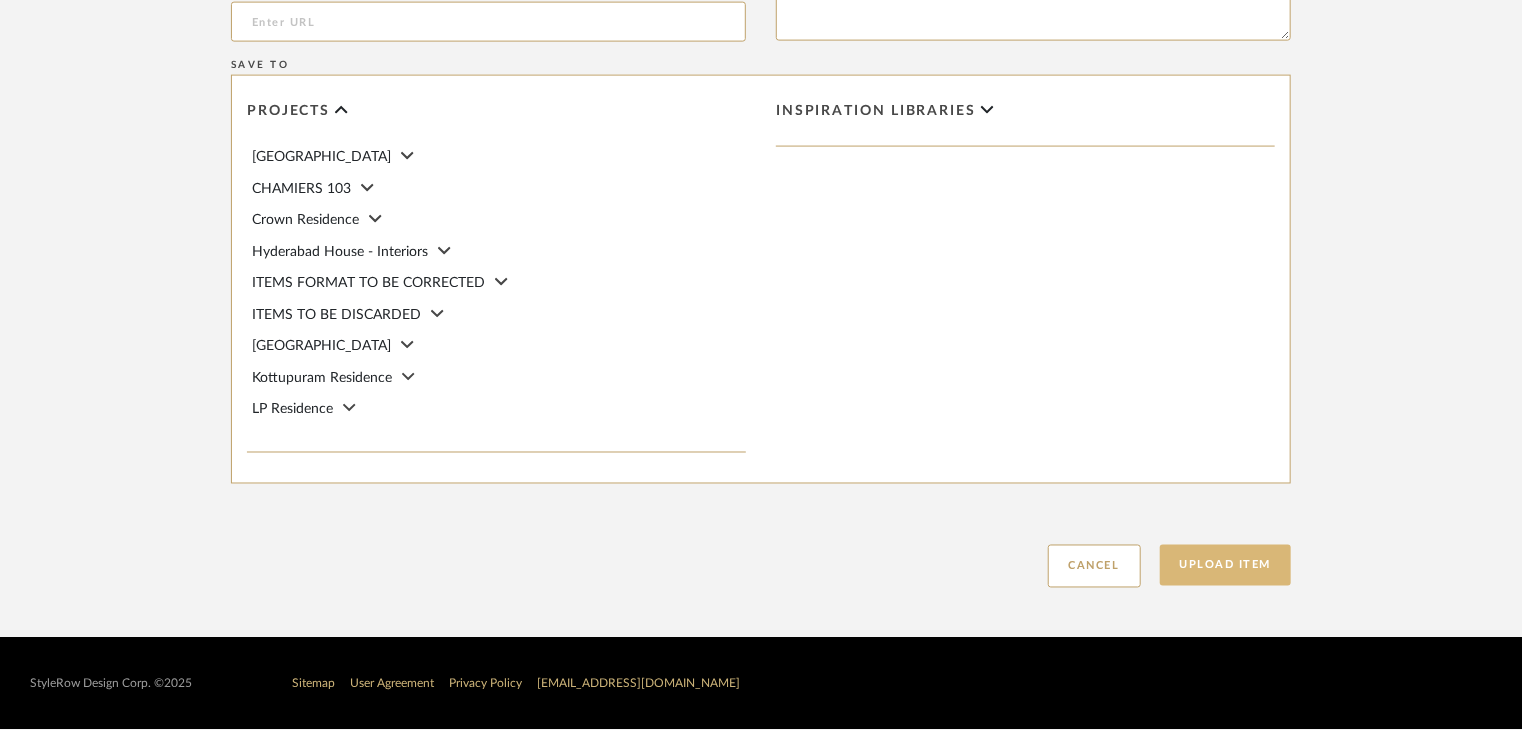 click on "Upload Item" 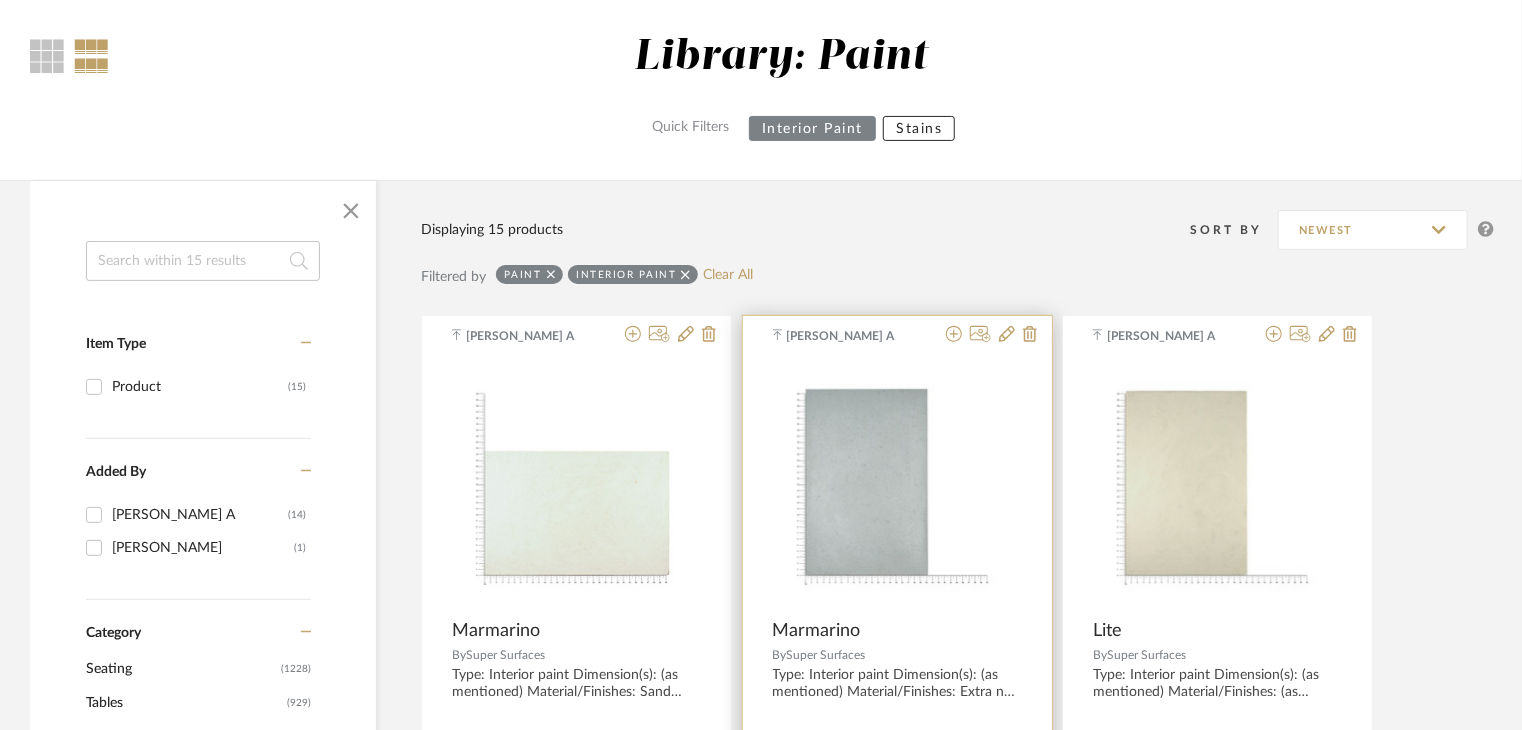 scroll, scrollTop: 100, scrollLeft: 0, axis: vertical 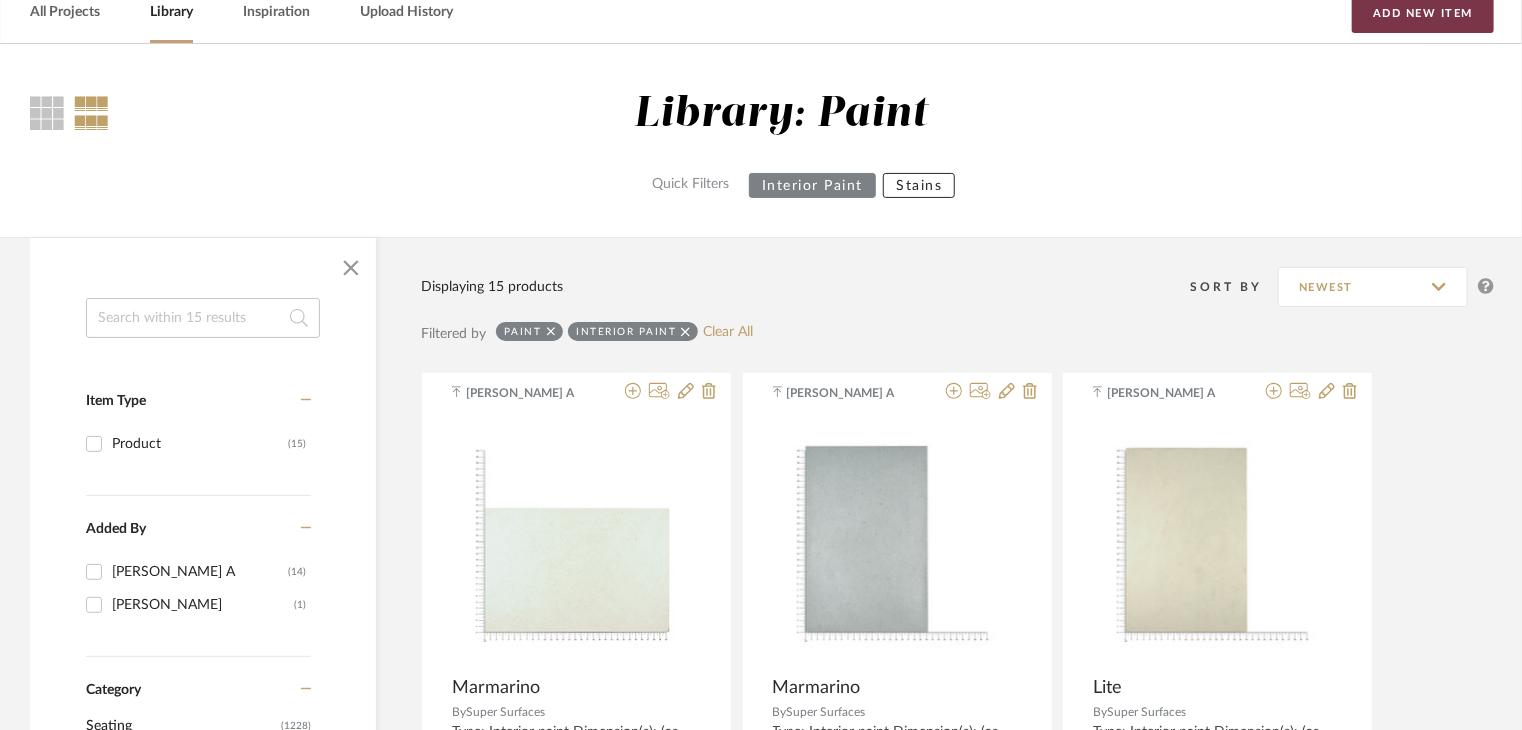 click on "Add New Item" at bounding box center [1423, 13] 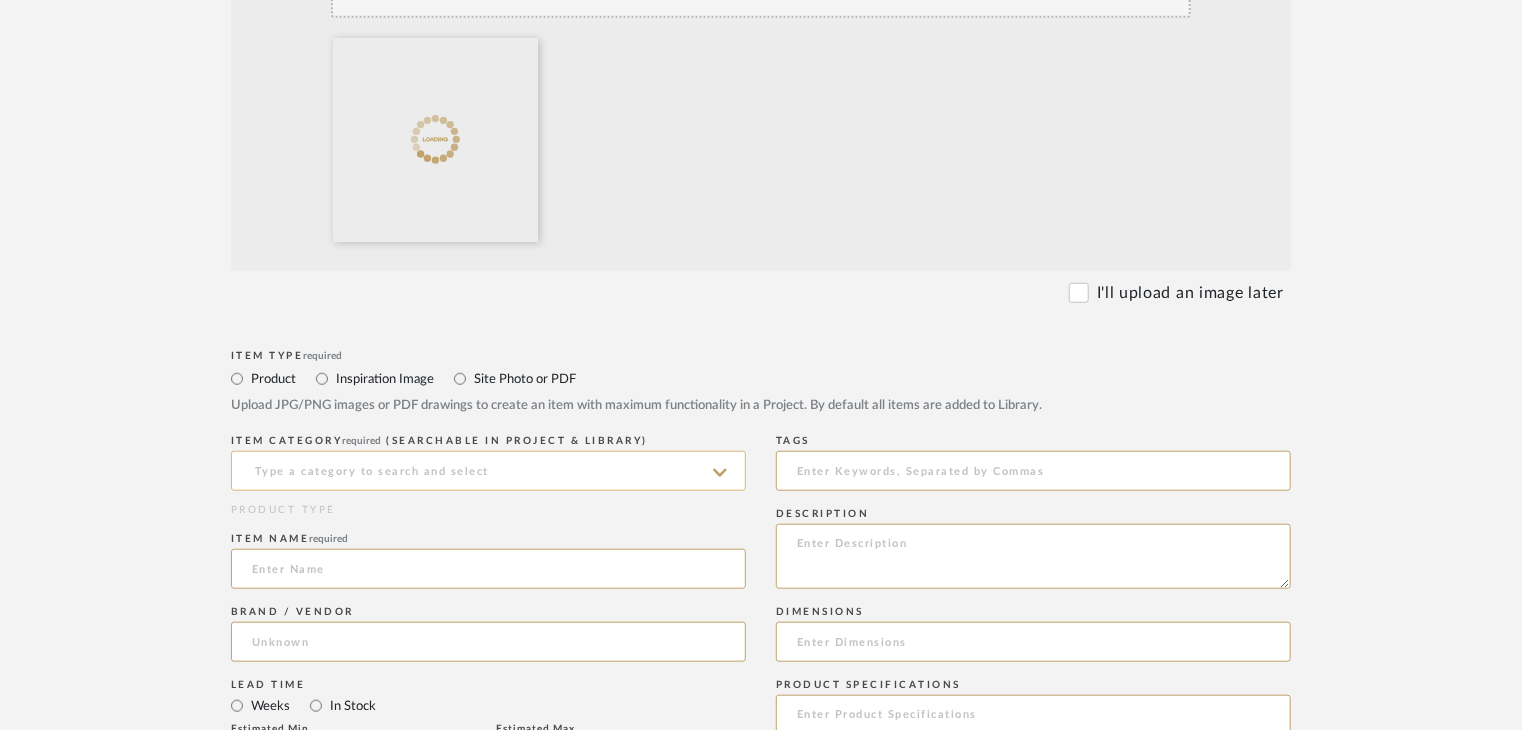 scroll, scrollTop: 600, scrollLeft: 0, axis: vertical 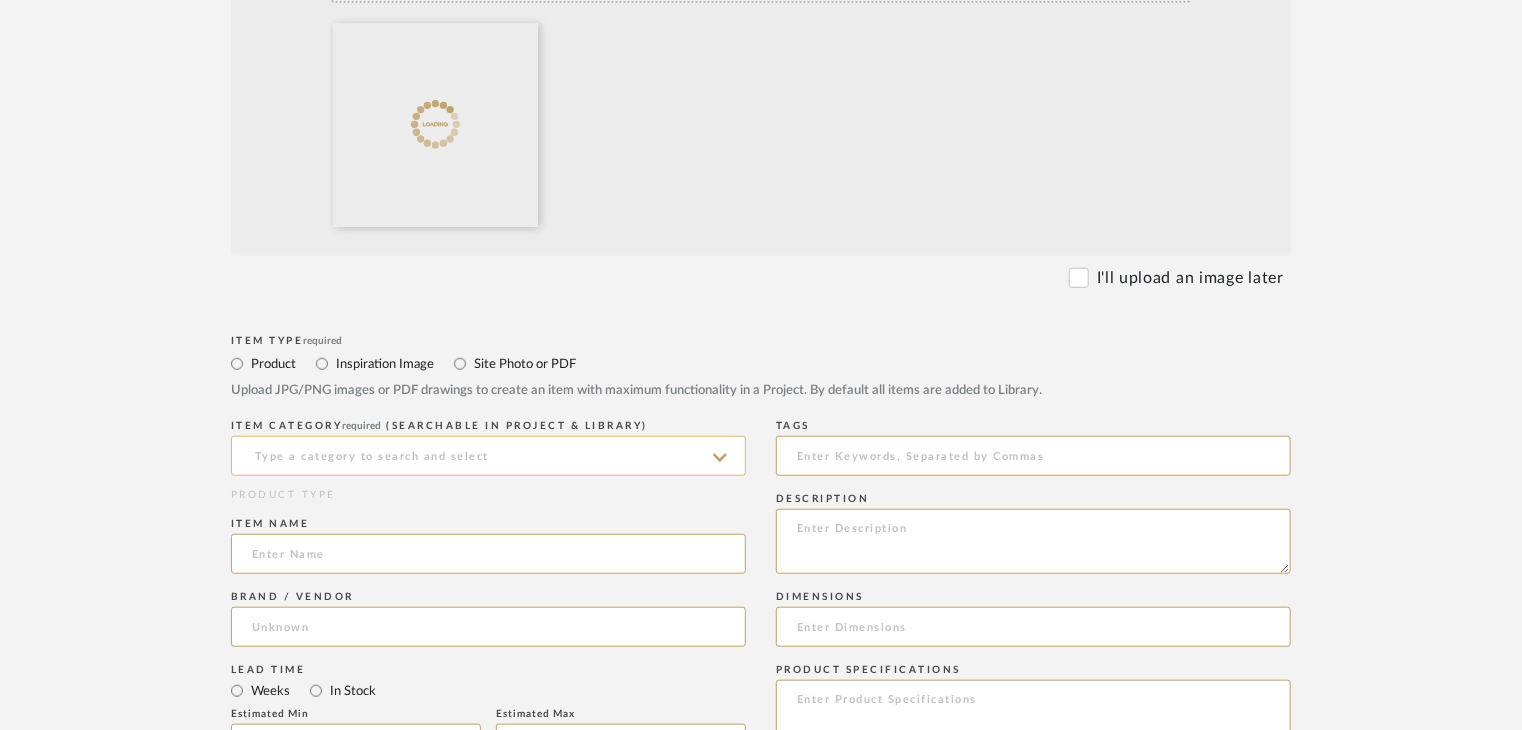 click 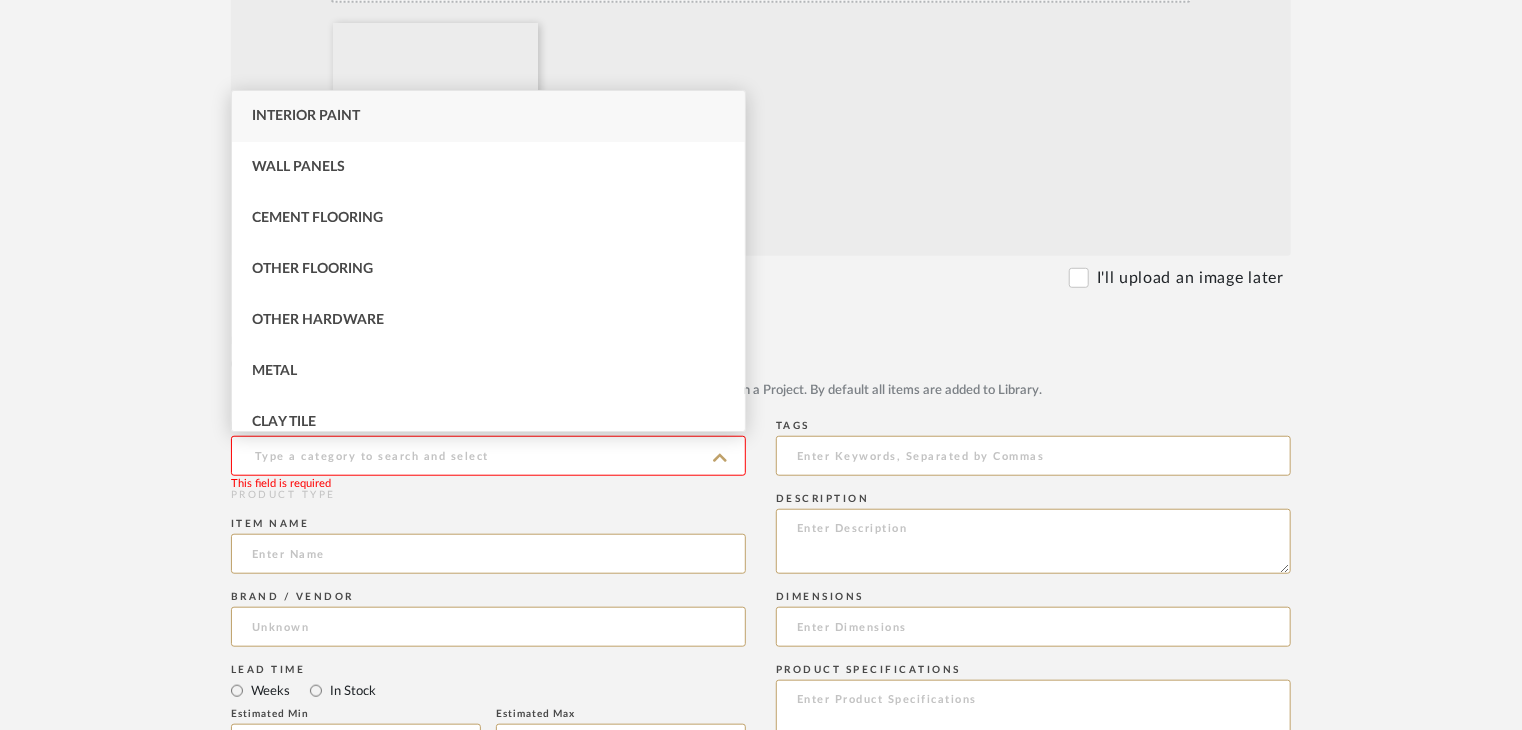 click on "Interior Paint" at bounding box center [306, 116] 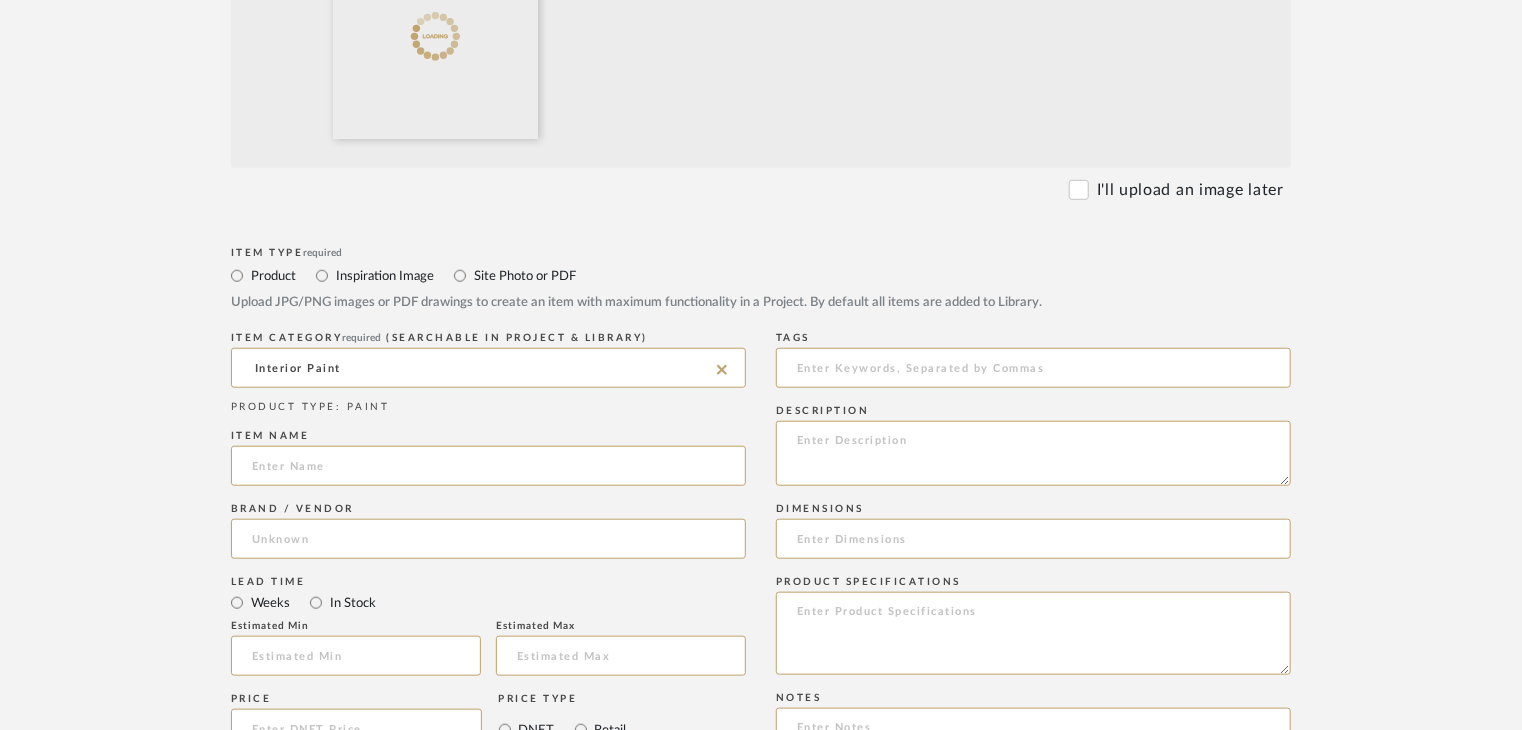 scroll, scrollTop: 900, scrollLeft: 0, axis: vertical 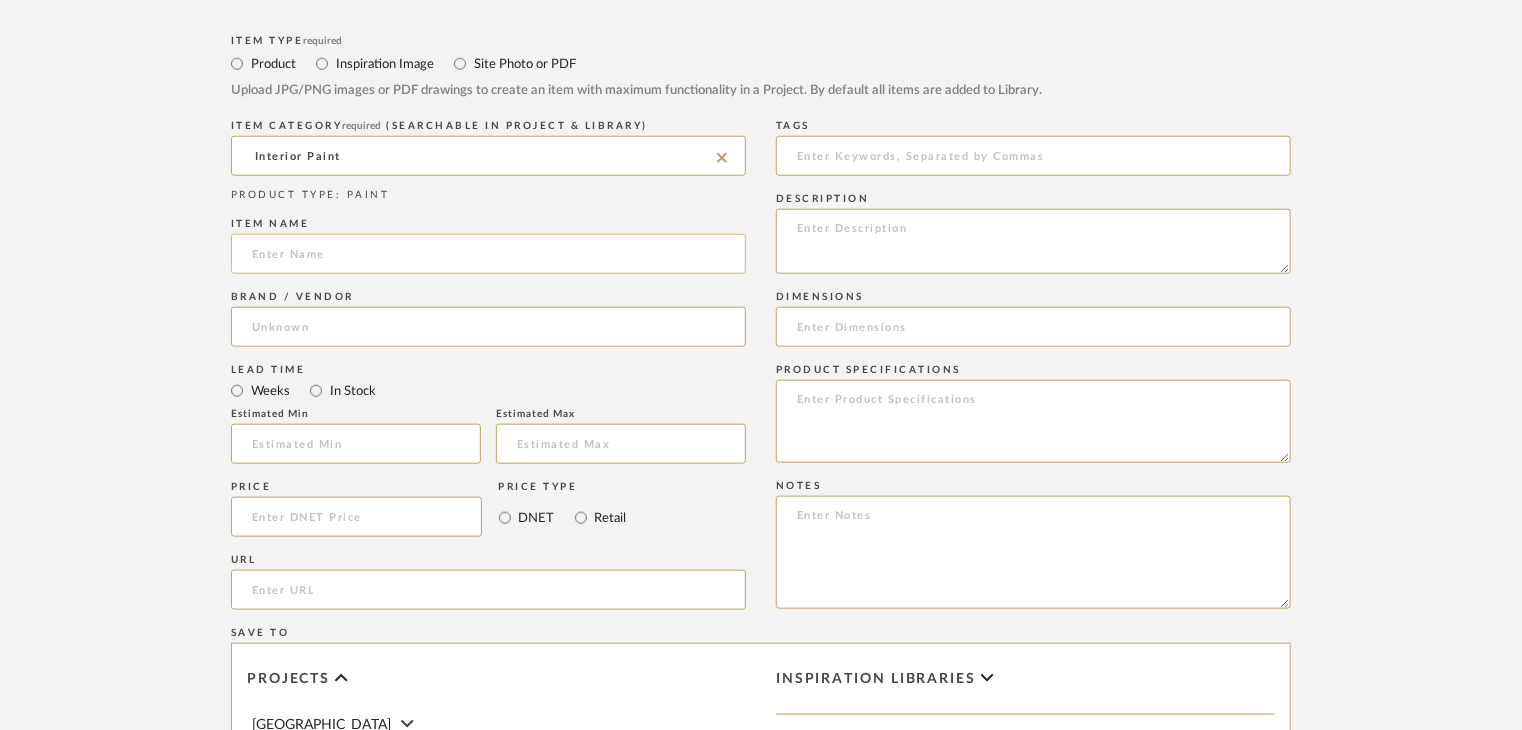click 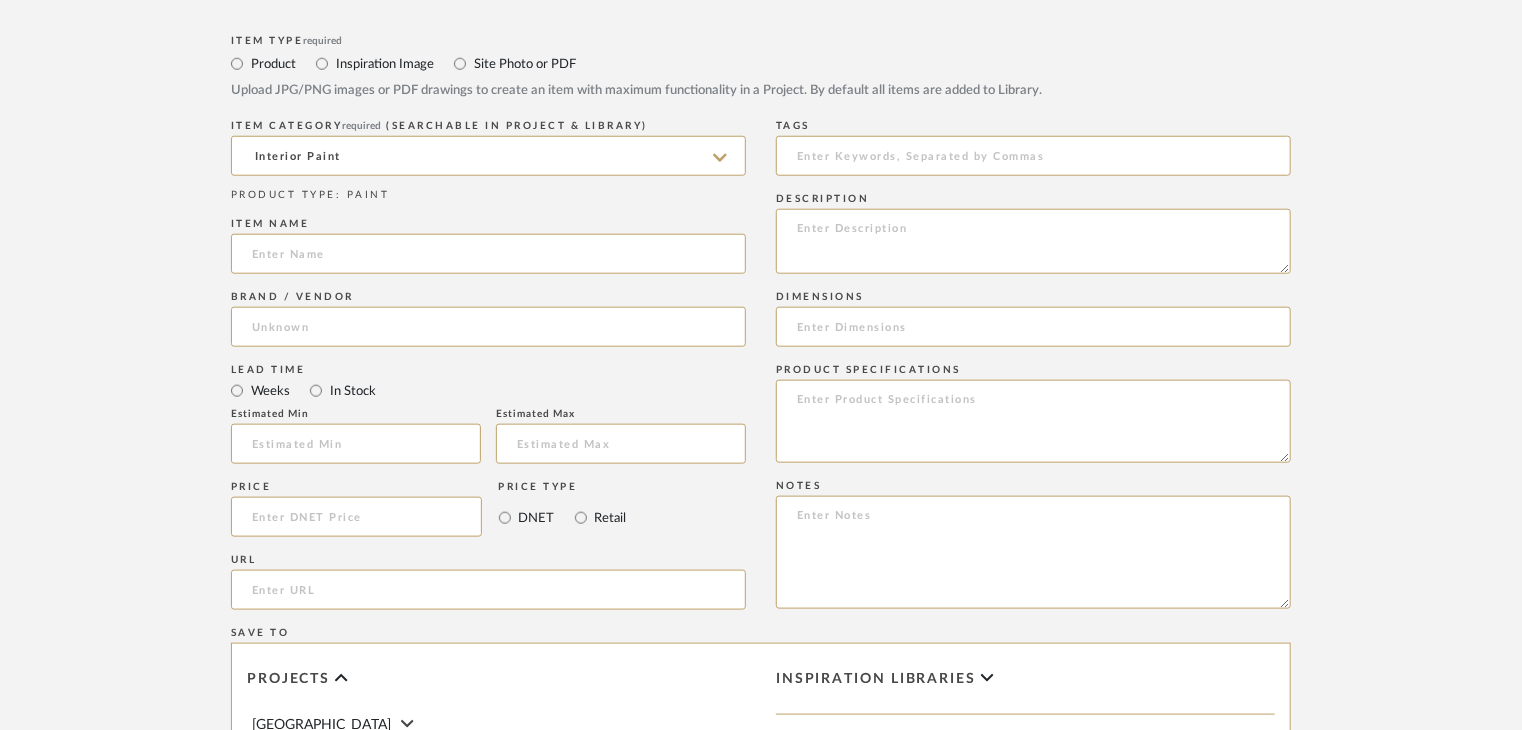 paste on "Micro Topping" 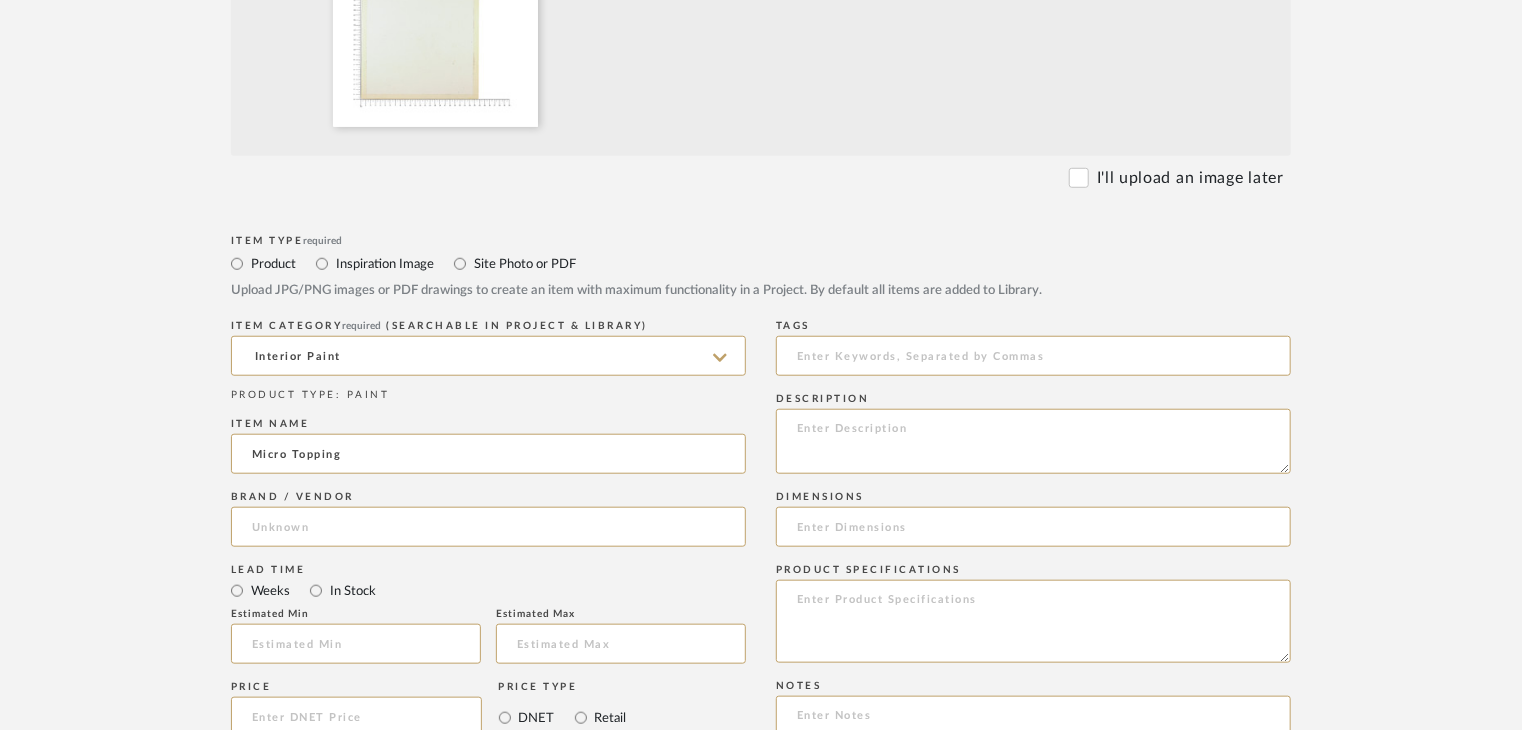 type on "Micro Topping" 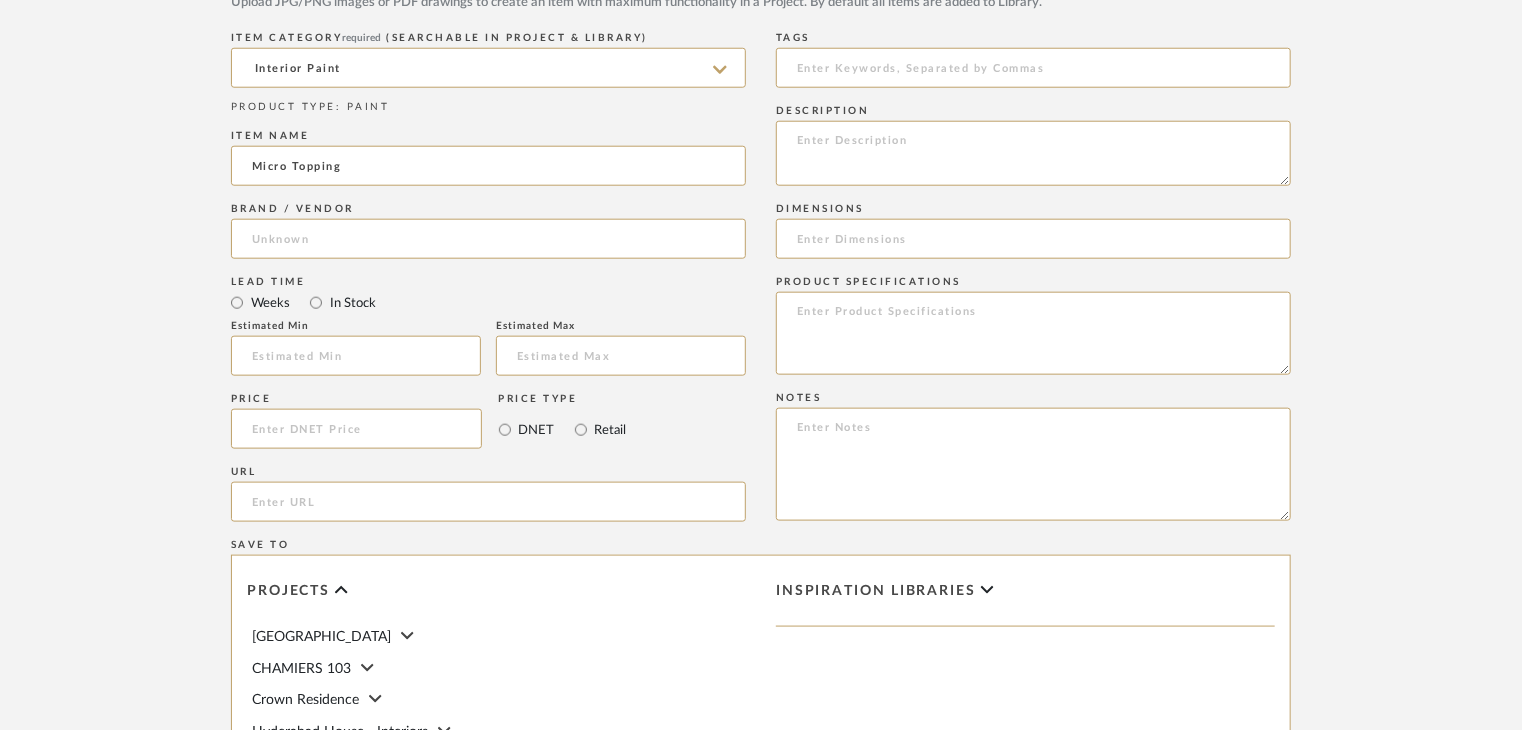 scroll, scrollTop: 1000, scrollLeft: 0, axis: vertical 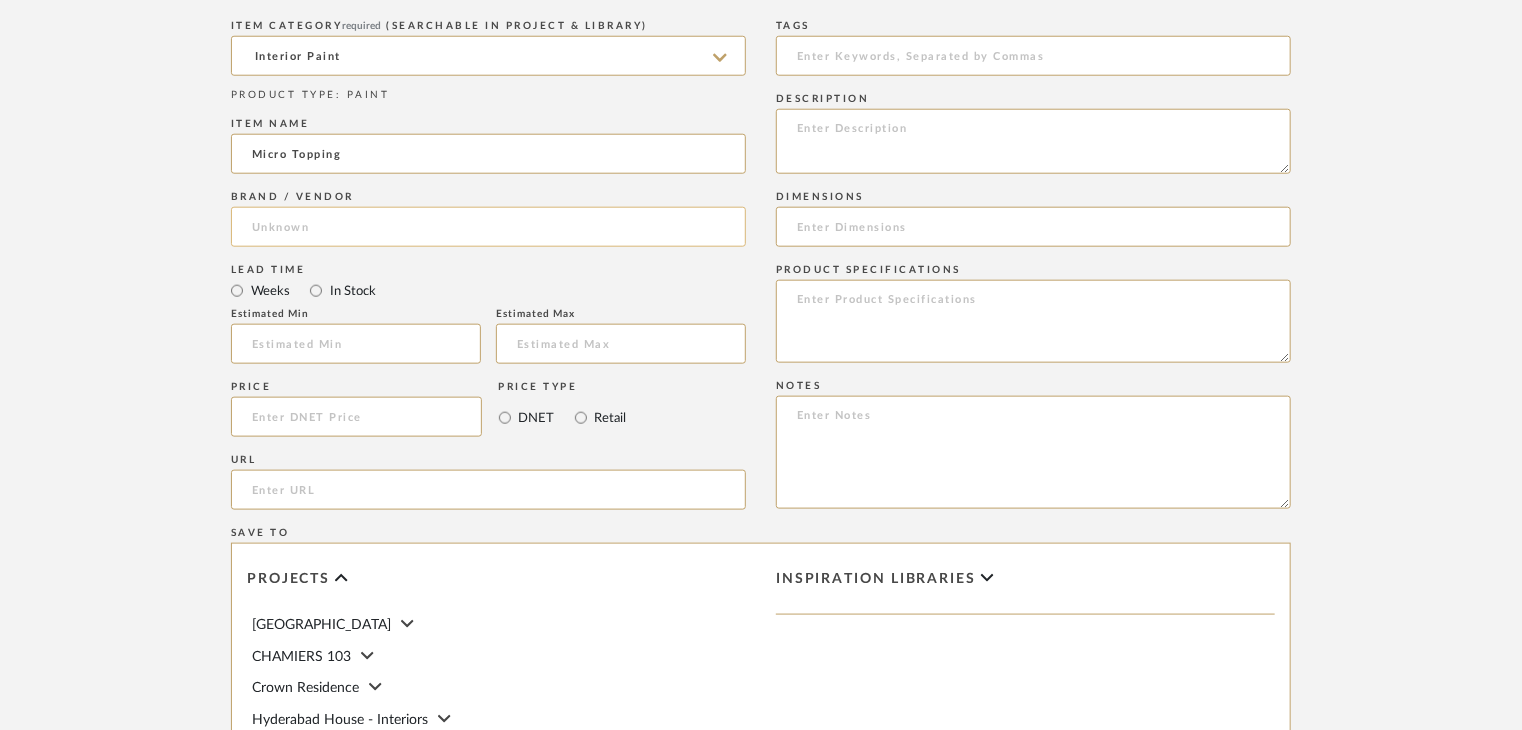 click 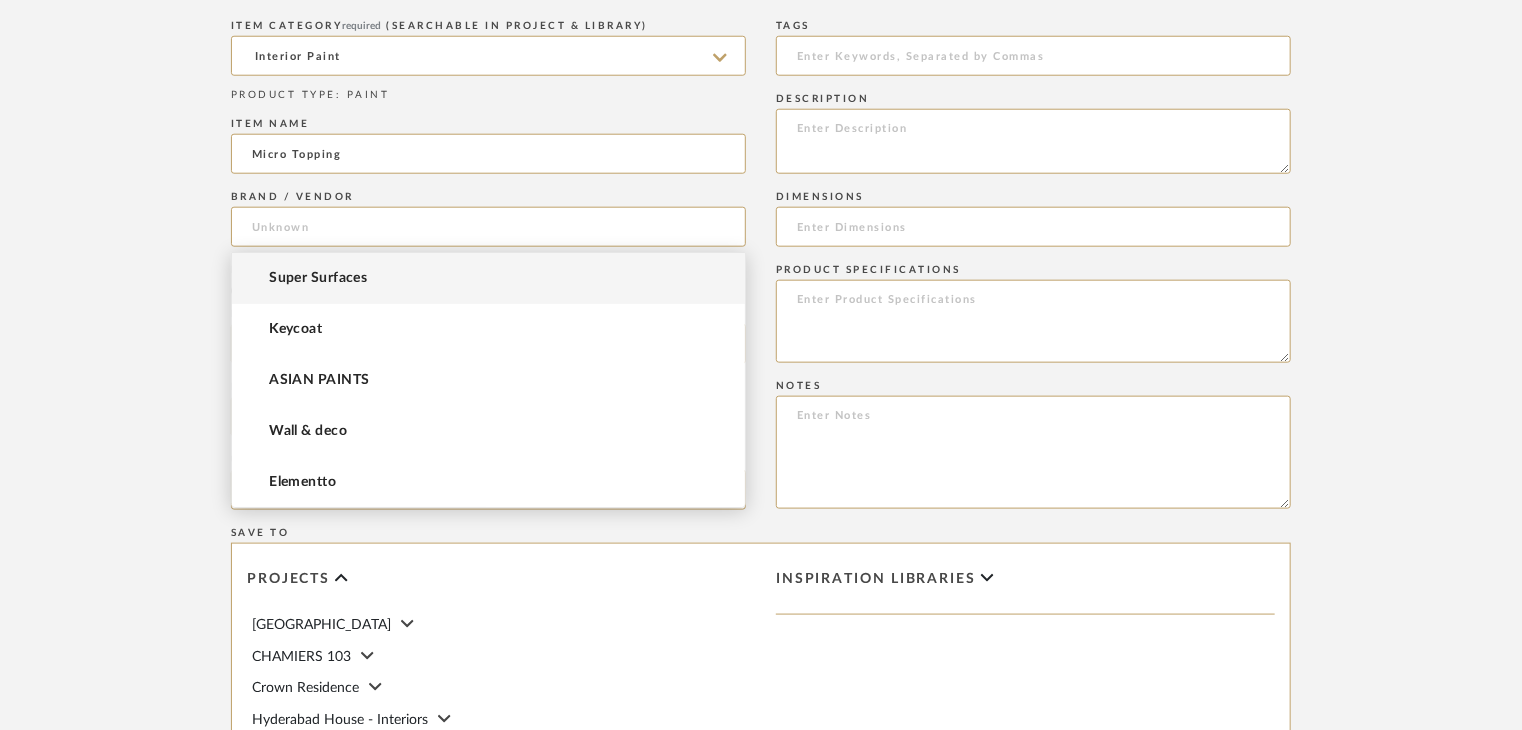 click on "Super Surfaces" at bounding box center [318, 278] 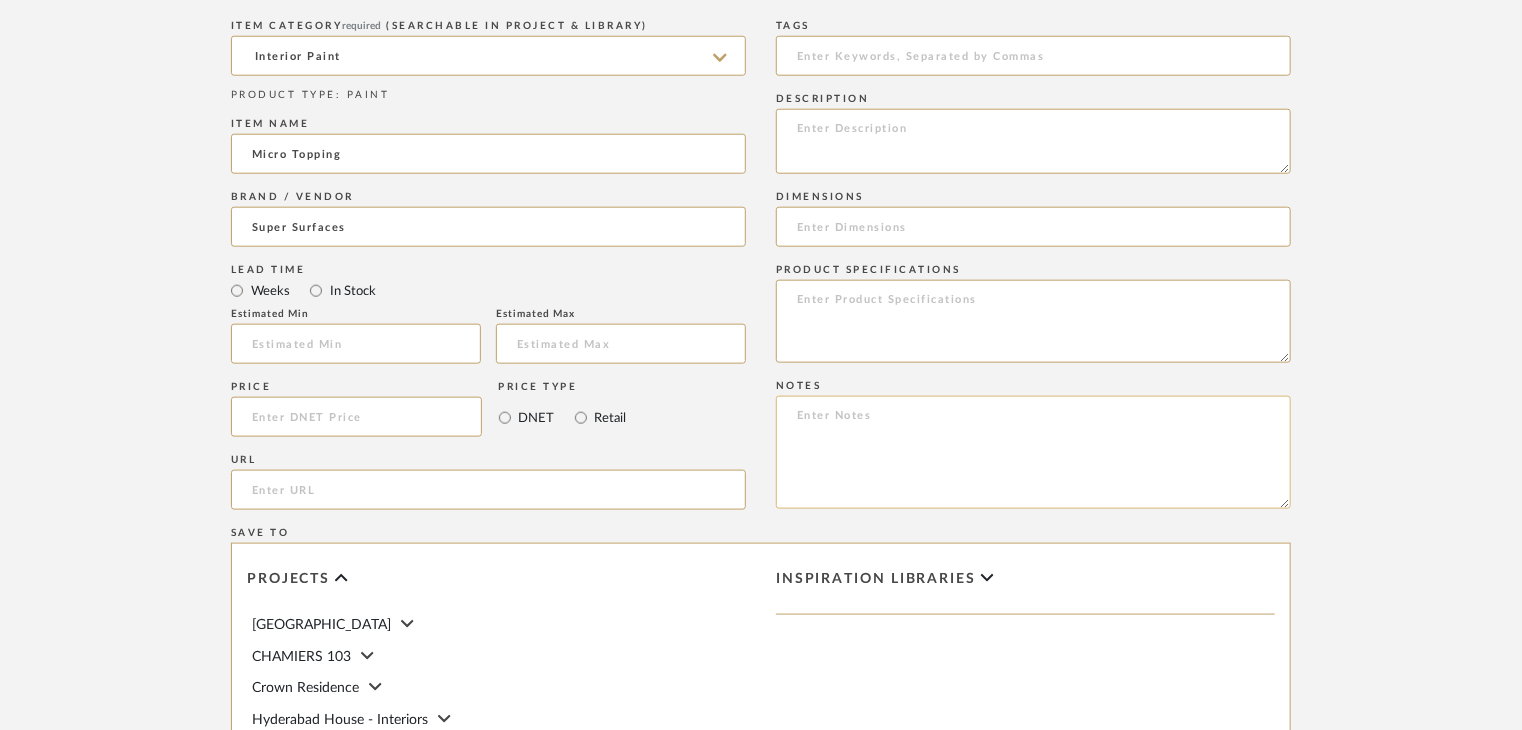 type 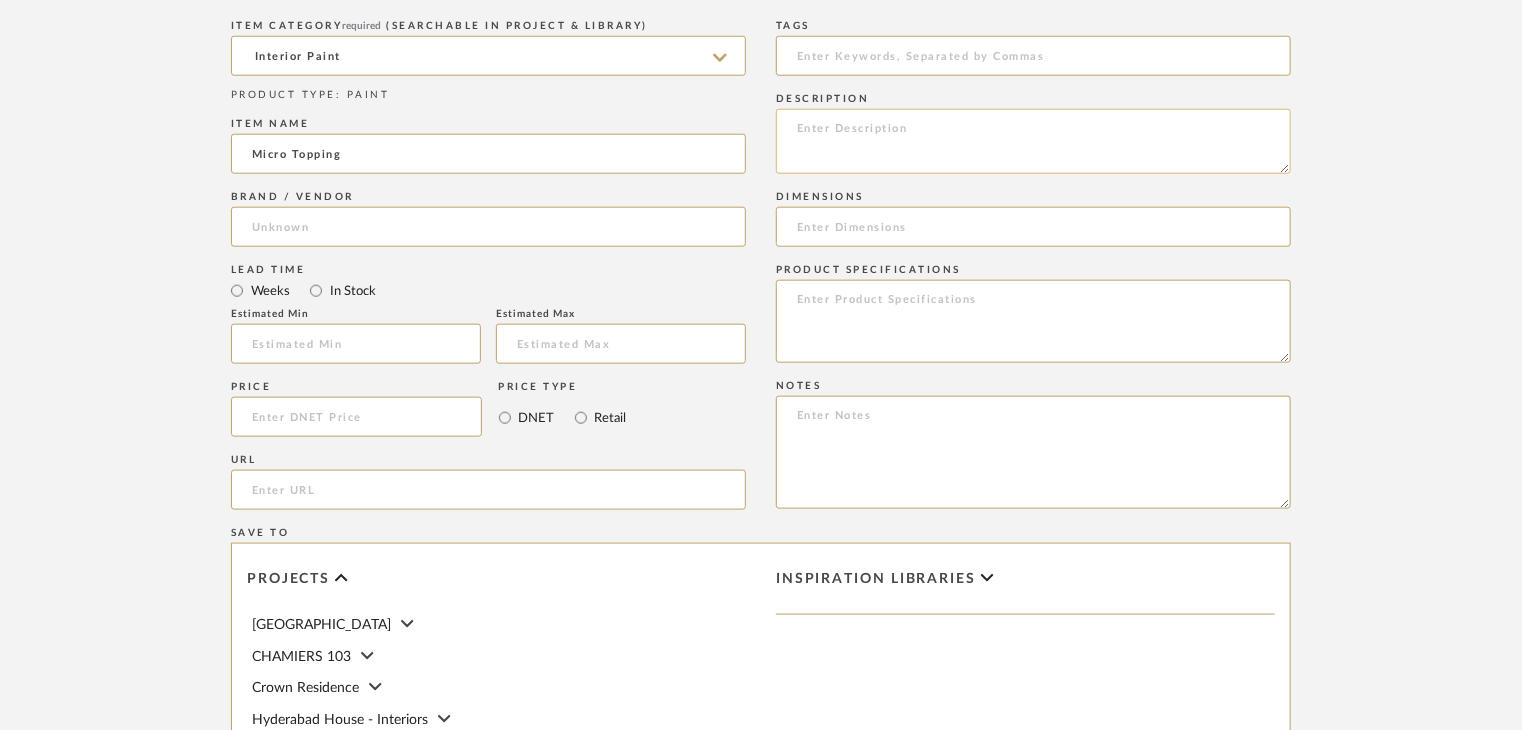 click 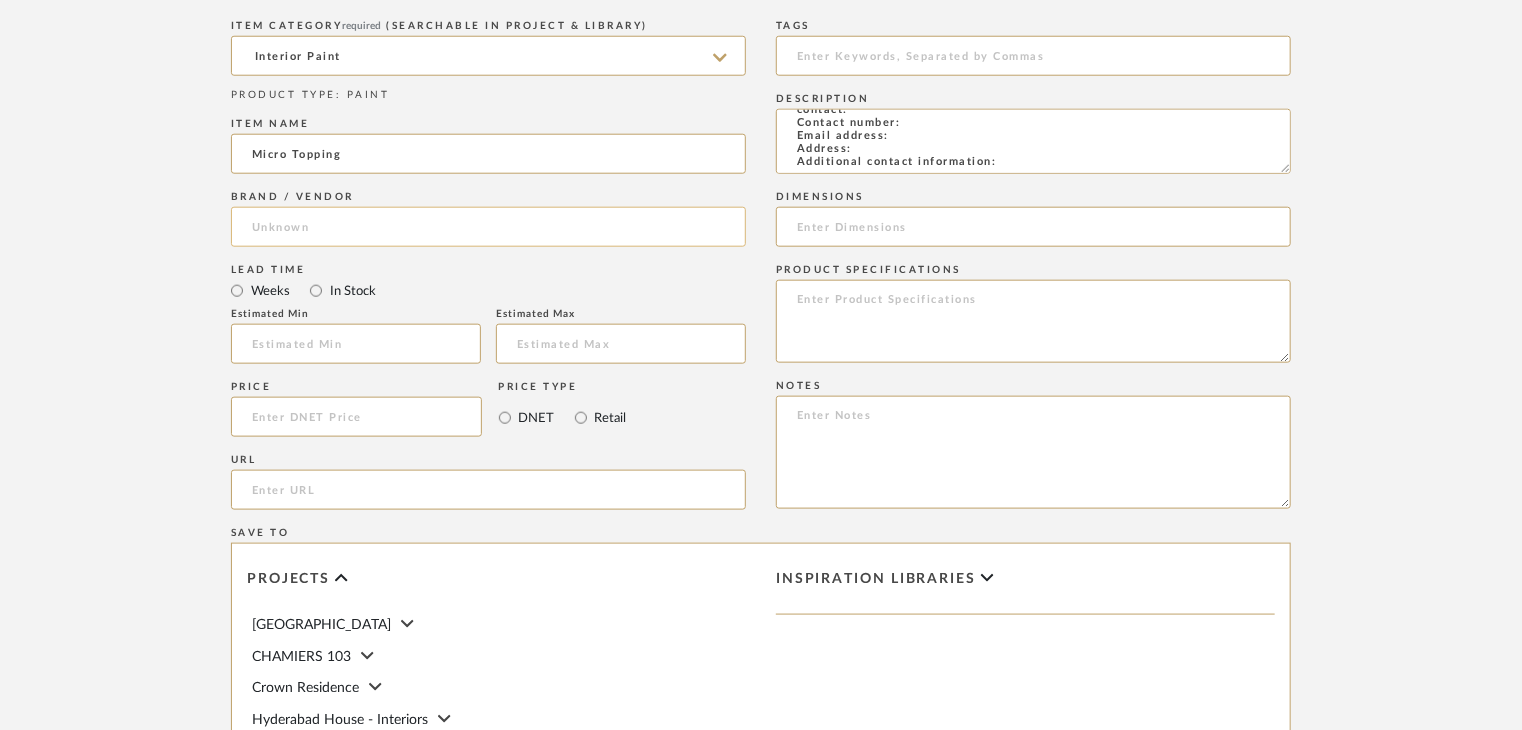 type on "Type: Interior paint
Dimension(s): (as mentioned)
Material/Finishes: (as mentioned)
Installation requirements, if any: (as applicable)
Price: (as mentioned)
Lead time: (as mentioned)
Sample available: supplier stock
Sample Internal reference number:
as per the internal sample warehouse) Point of
contact:
Contact number:
Email address:
Address:
Additional contact information:" 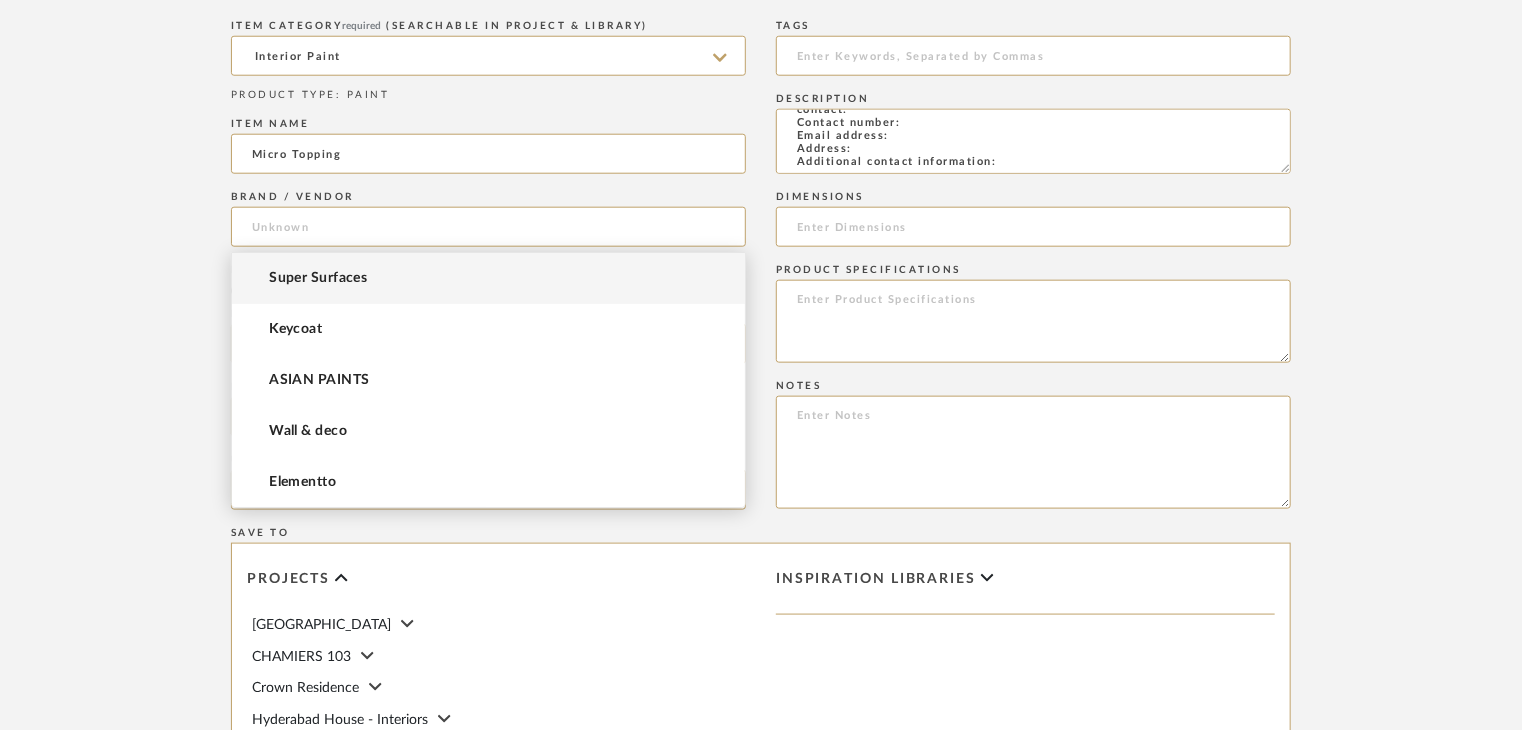 click on "Super Surfaces" at bounding box center [488, 278] 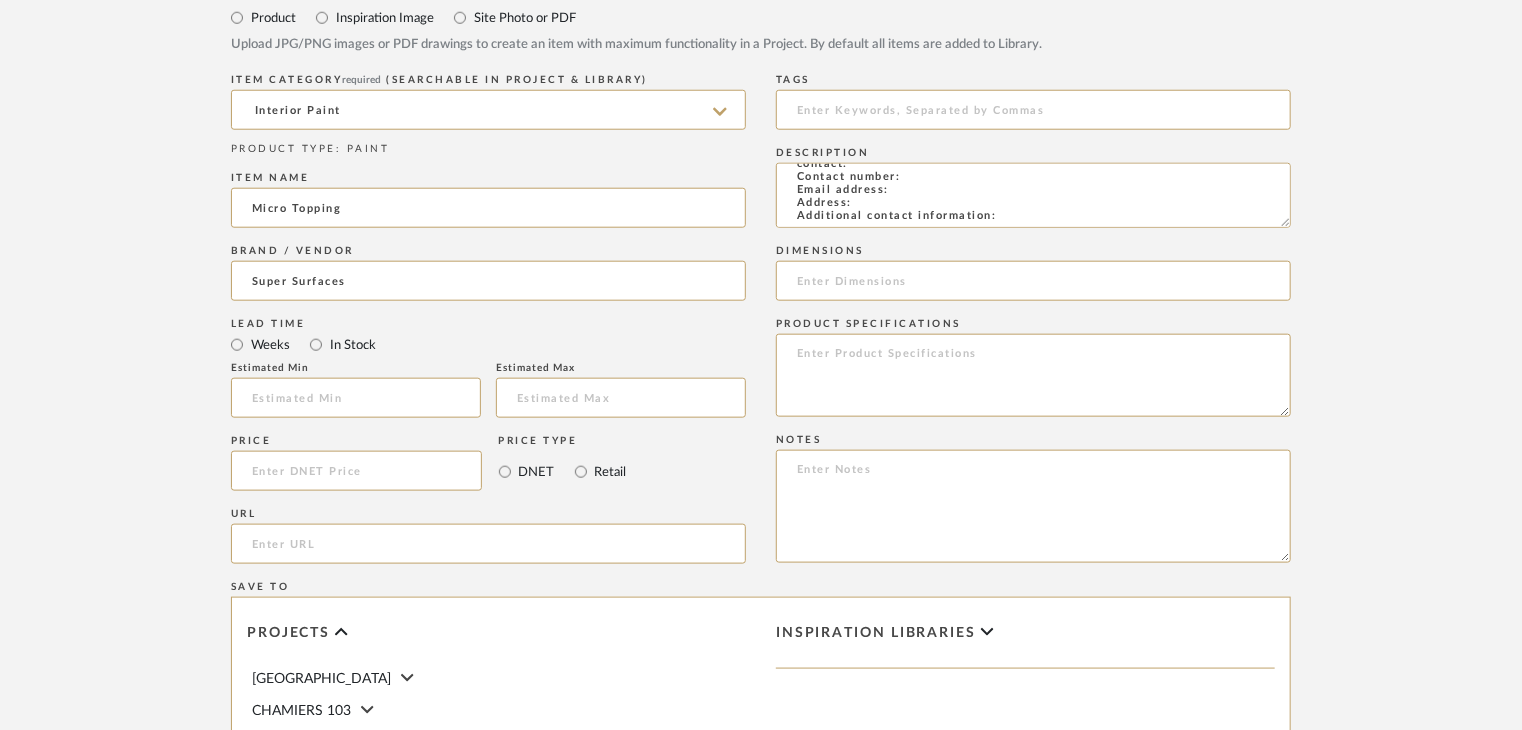 scroll, scrollTop: 800, scrollLeft: 0, axis: vertical 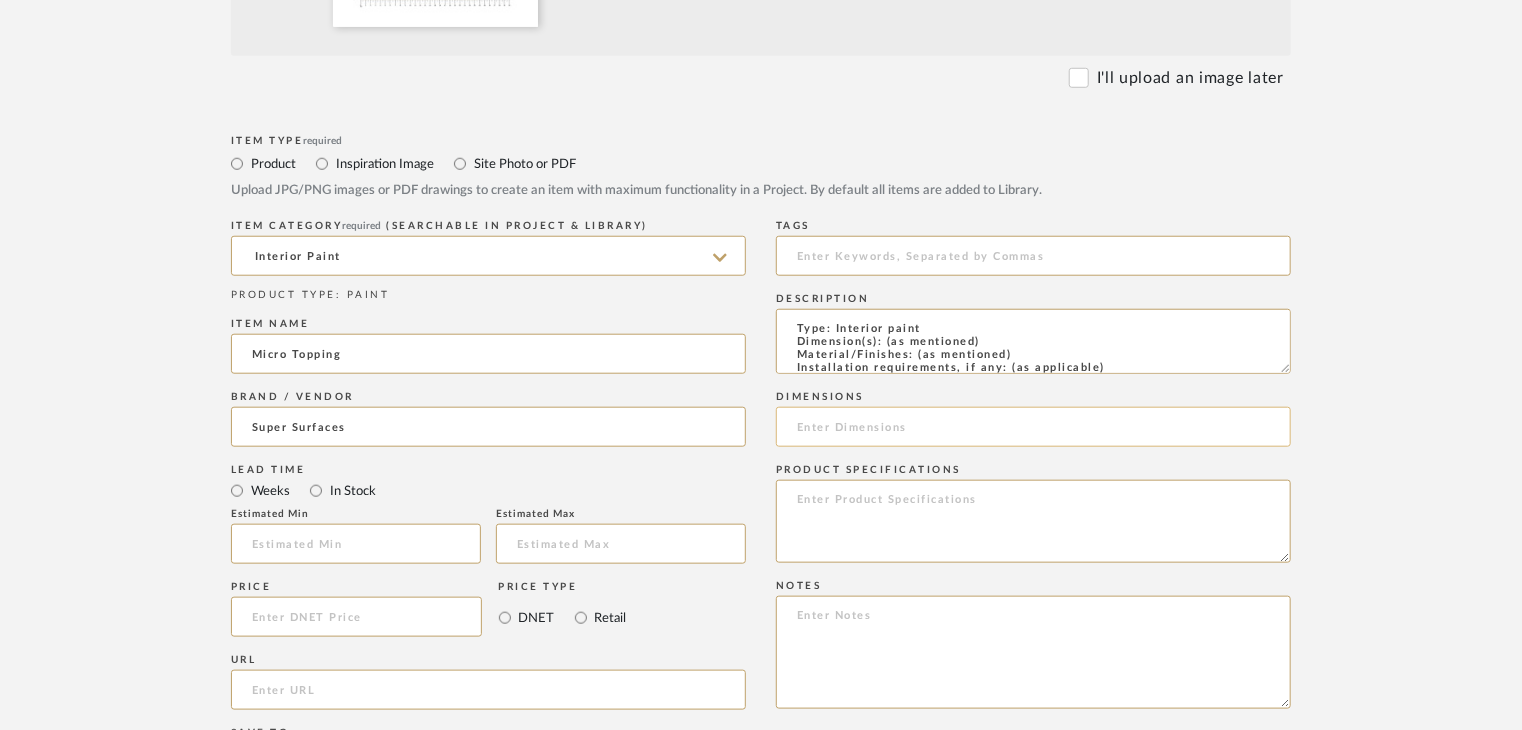 type 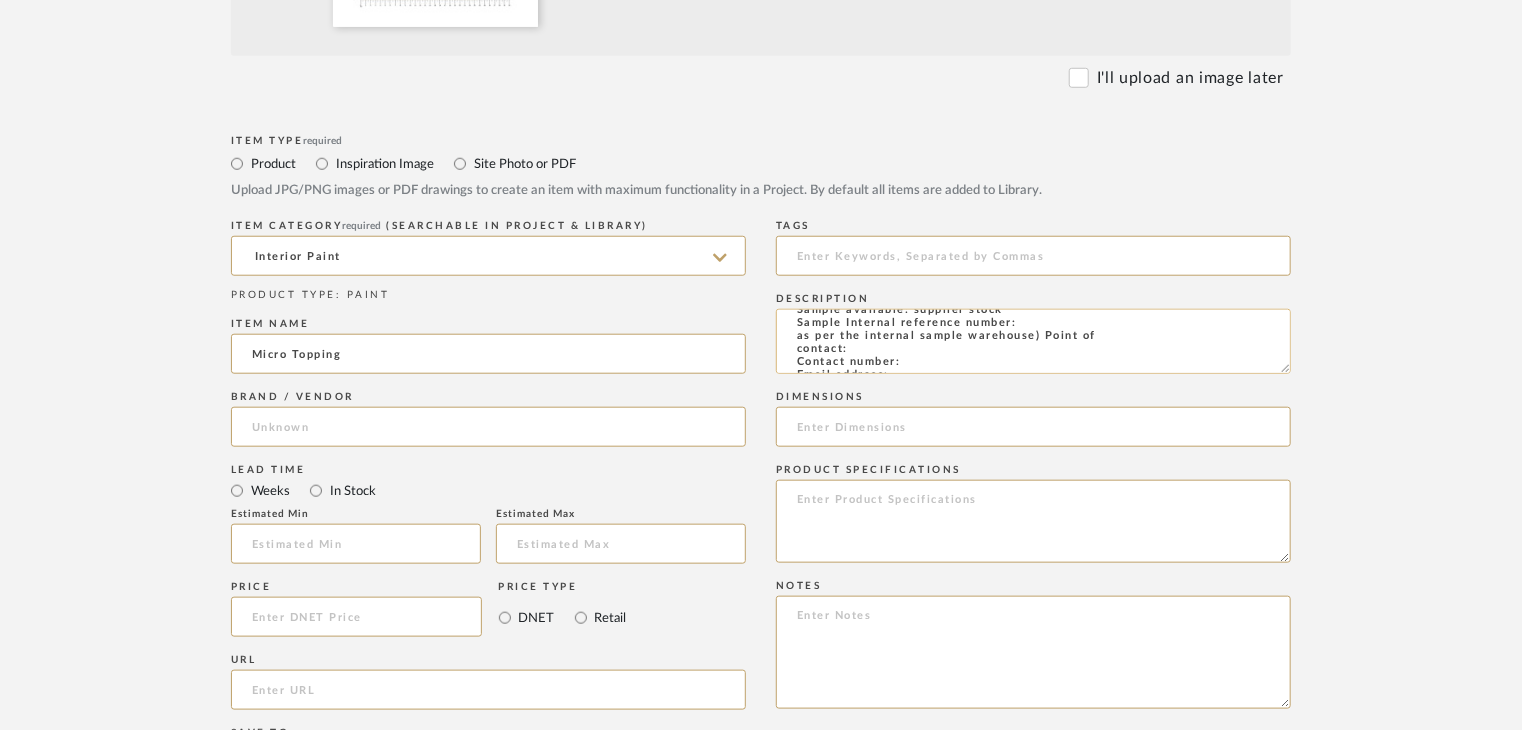 scroll, scrollTop: 100, scrollLeft: 0, axis: vertical 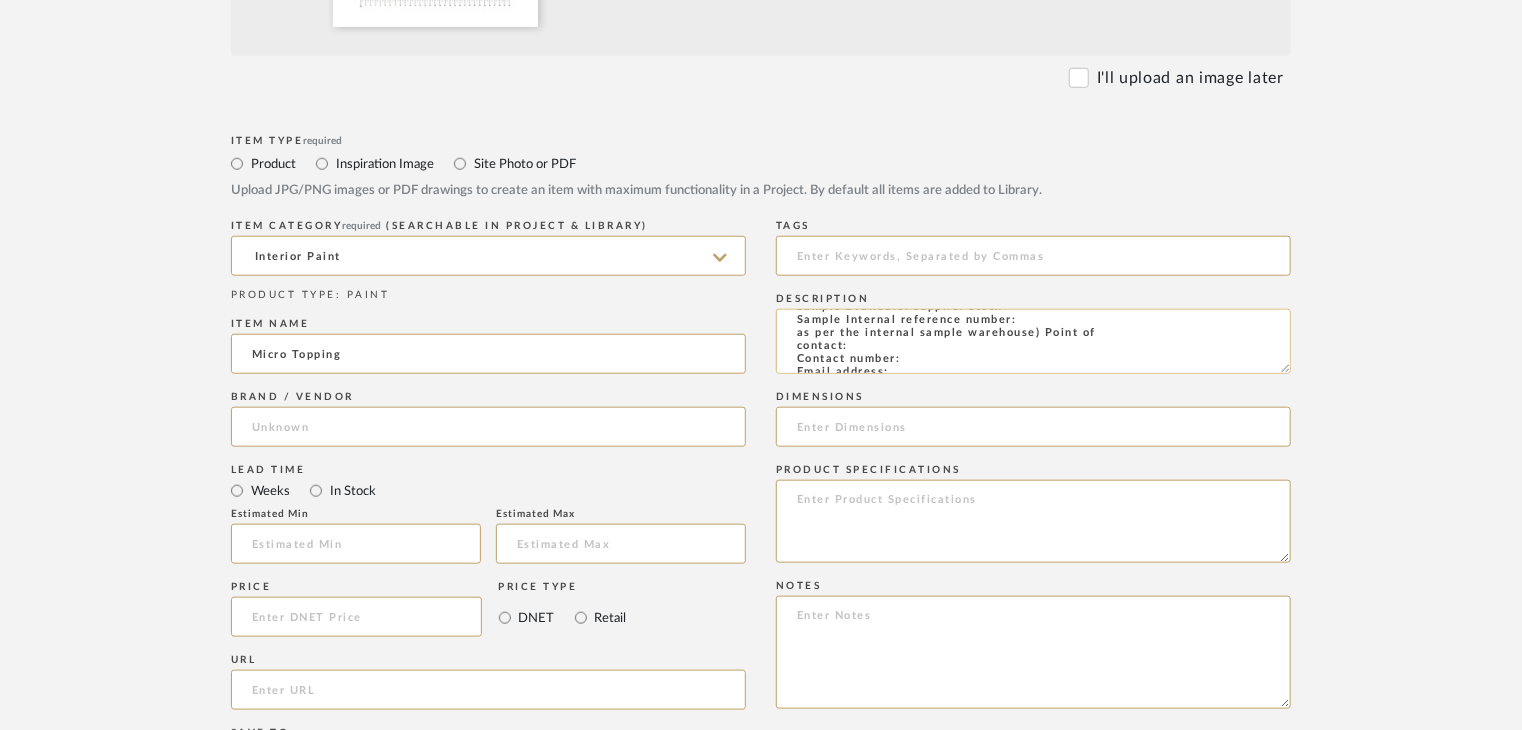 click on "Type: Interior paint
Dimension(s): (as mentioned)
Material/Finishes: (as mentioned)
Installation requirements, if any: (as applicable)
Price: (as mentioned)
Lead time: (as mentioned)
Sample available: supplier stock
Sample Internal reference number:
as per the internal sample warehouse) Point of
contact:
Contact number:
Email address:
Address:
Additional contact information:" 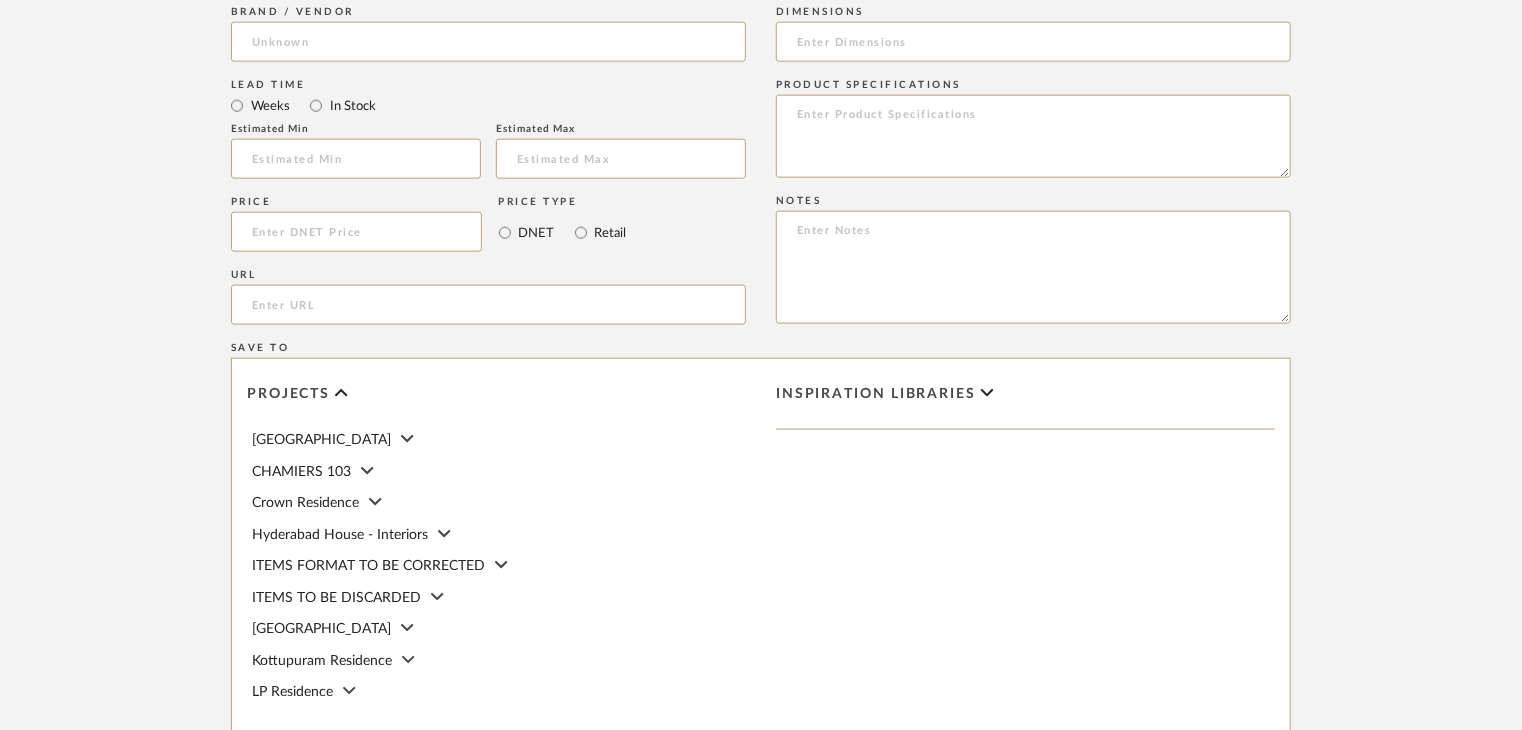 scroll, scrollTop: 800, scrollLeft: 0, axis: vertical 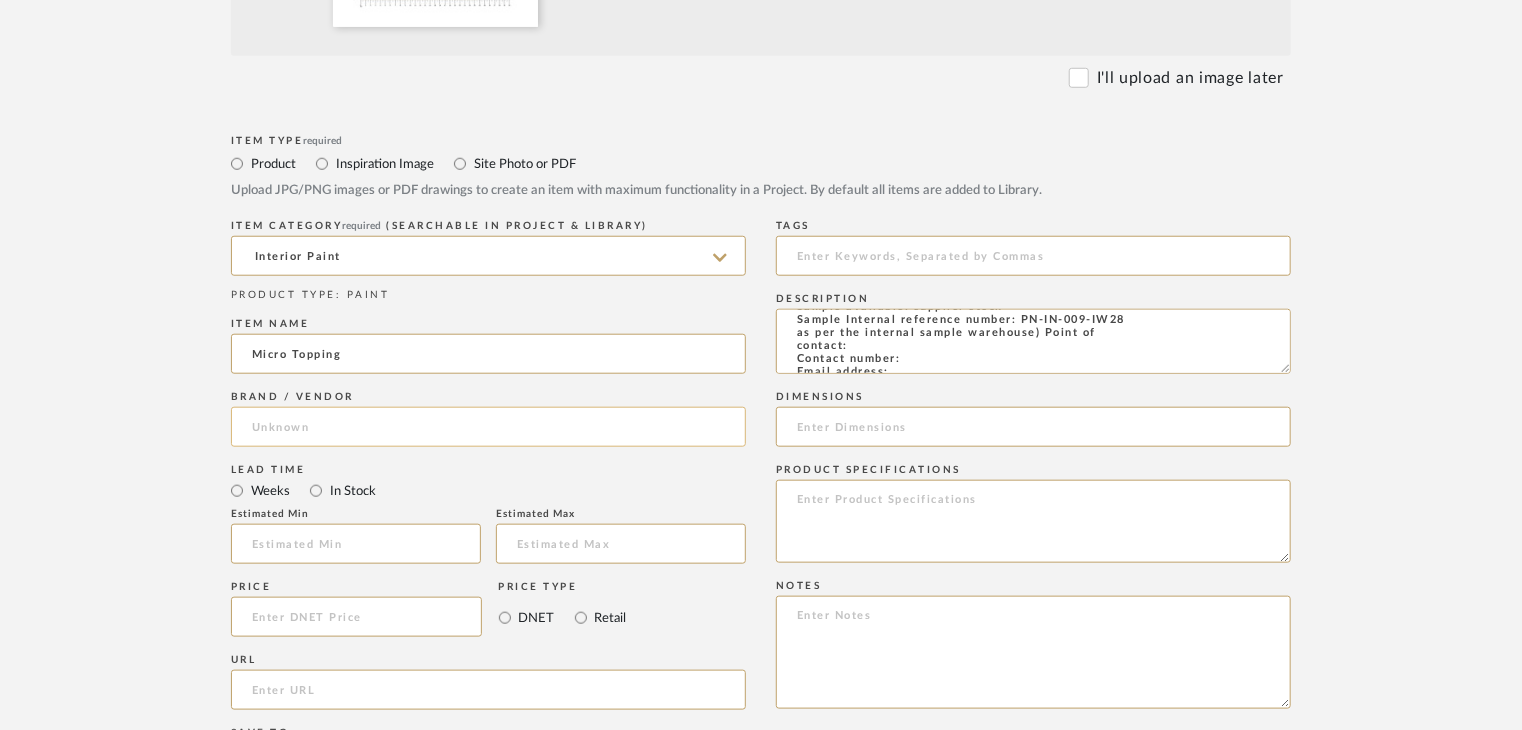 type on "Type: Interior paint
Dimension(s): (as mentioned)
Material/Finishes: (as mentioned)
Installation requirements, if any: (as applicable)
Price: (as mentioned)
Lead time: (as mentioned)
Sample available: supplier stock
Sample Internal reference number: PN-IN-009-IW28
as per the internal sample warehouse) Point of
contact:
Contact number:
Email address:
Address:
Additional contact information:" 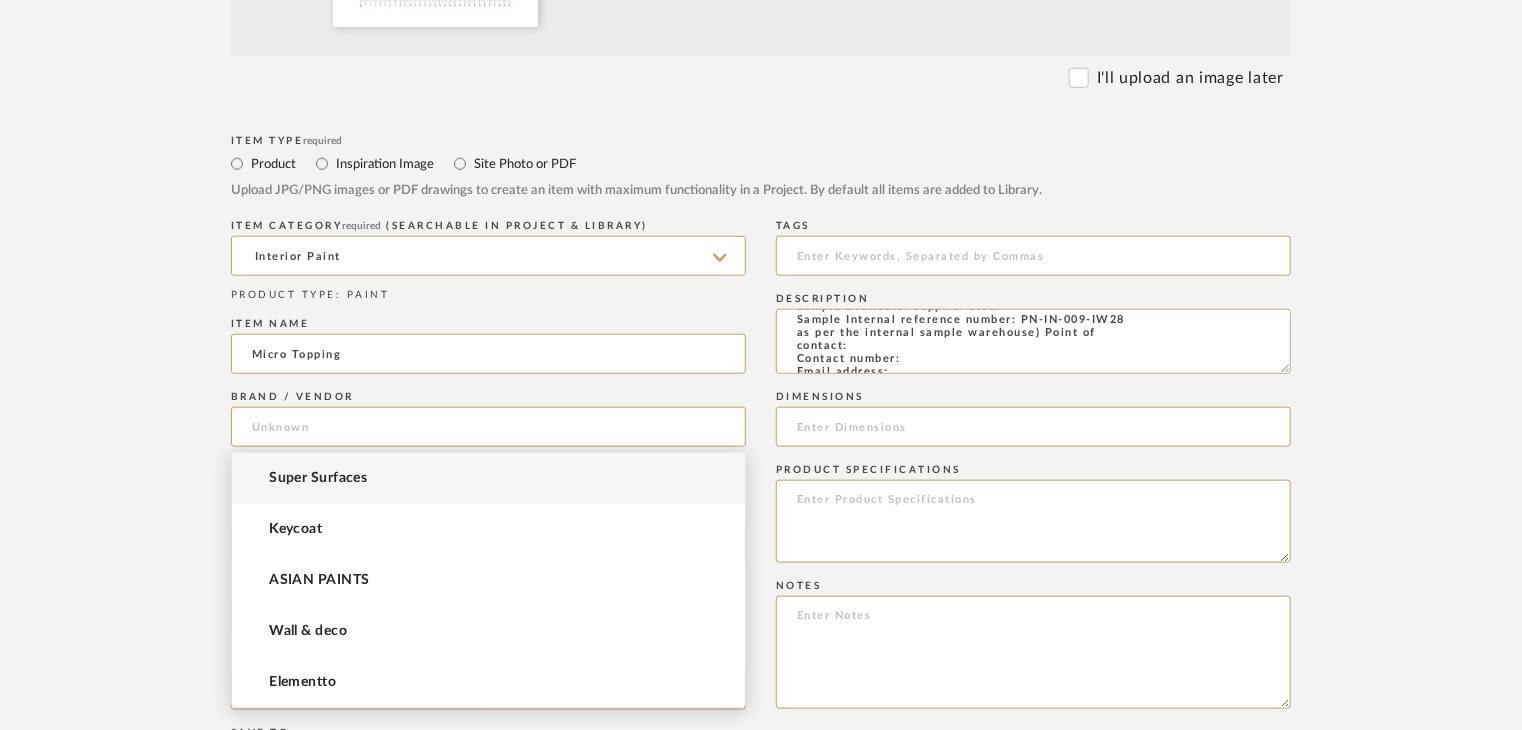 click on "Super Surfaces" at bounding box center [488, 478] 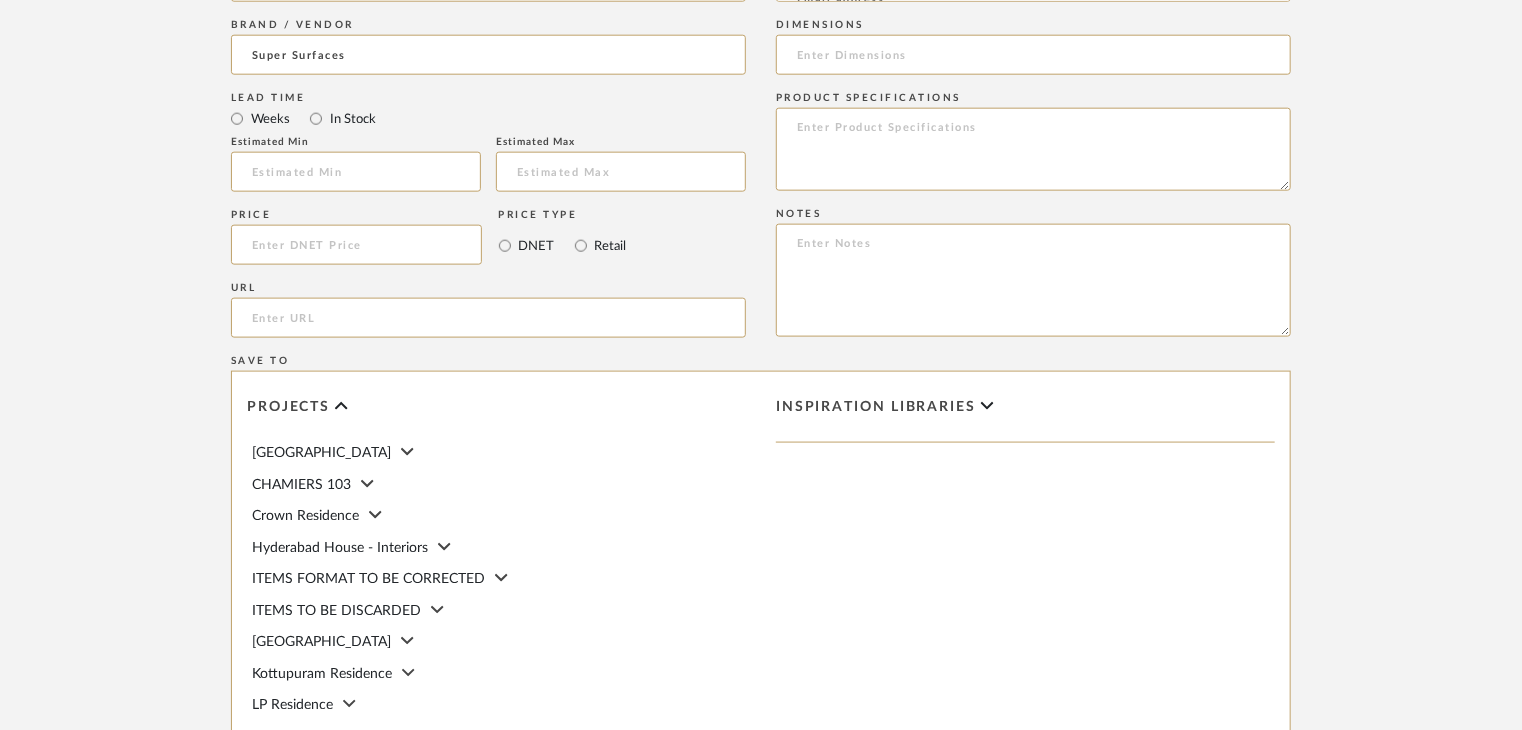 scroll, scrollTop: 1200, scrollLeft: 0, axis: vertical 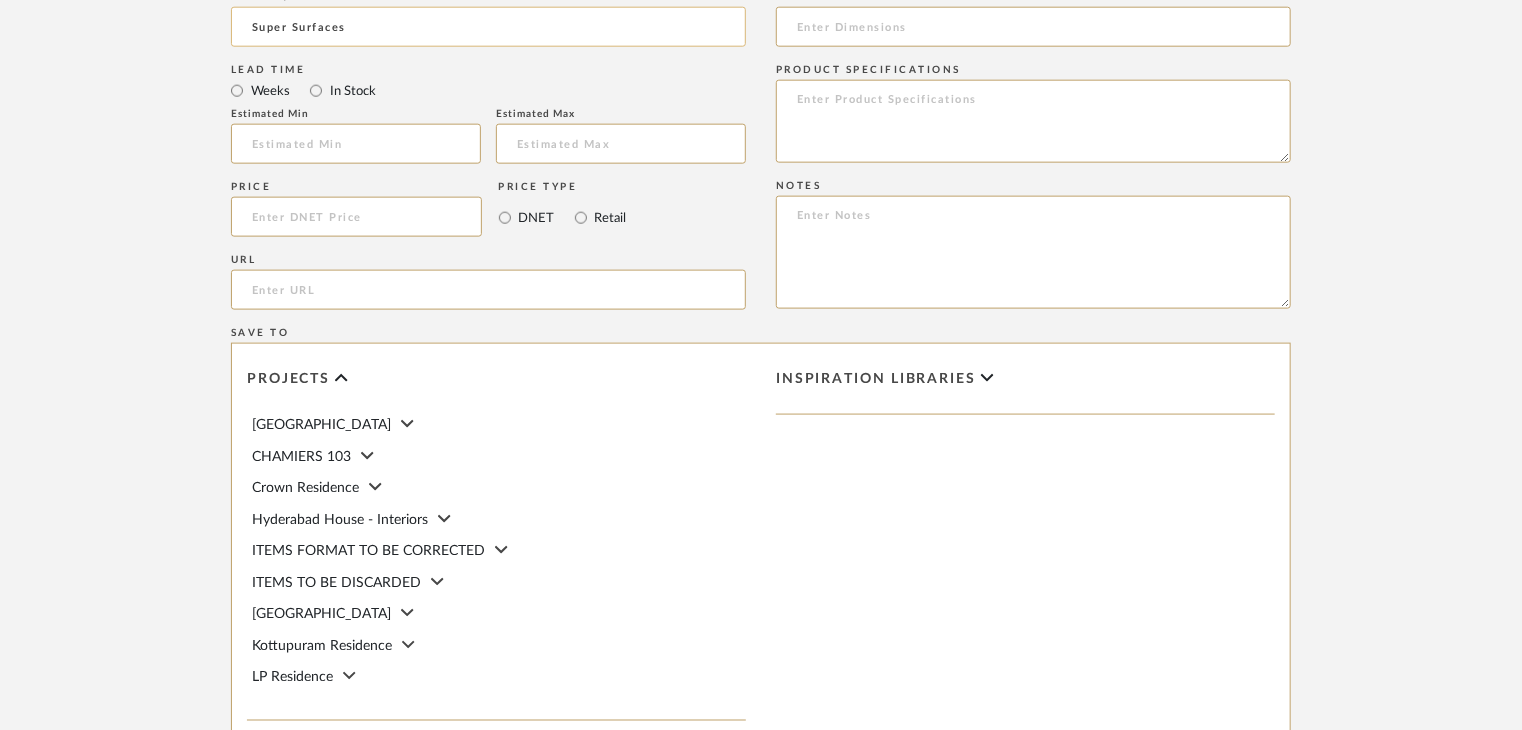 click on "Super Surfaces" 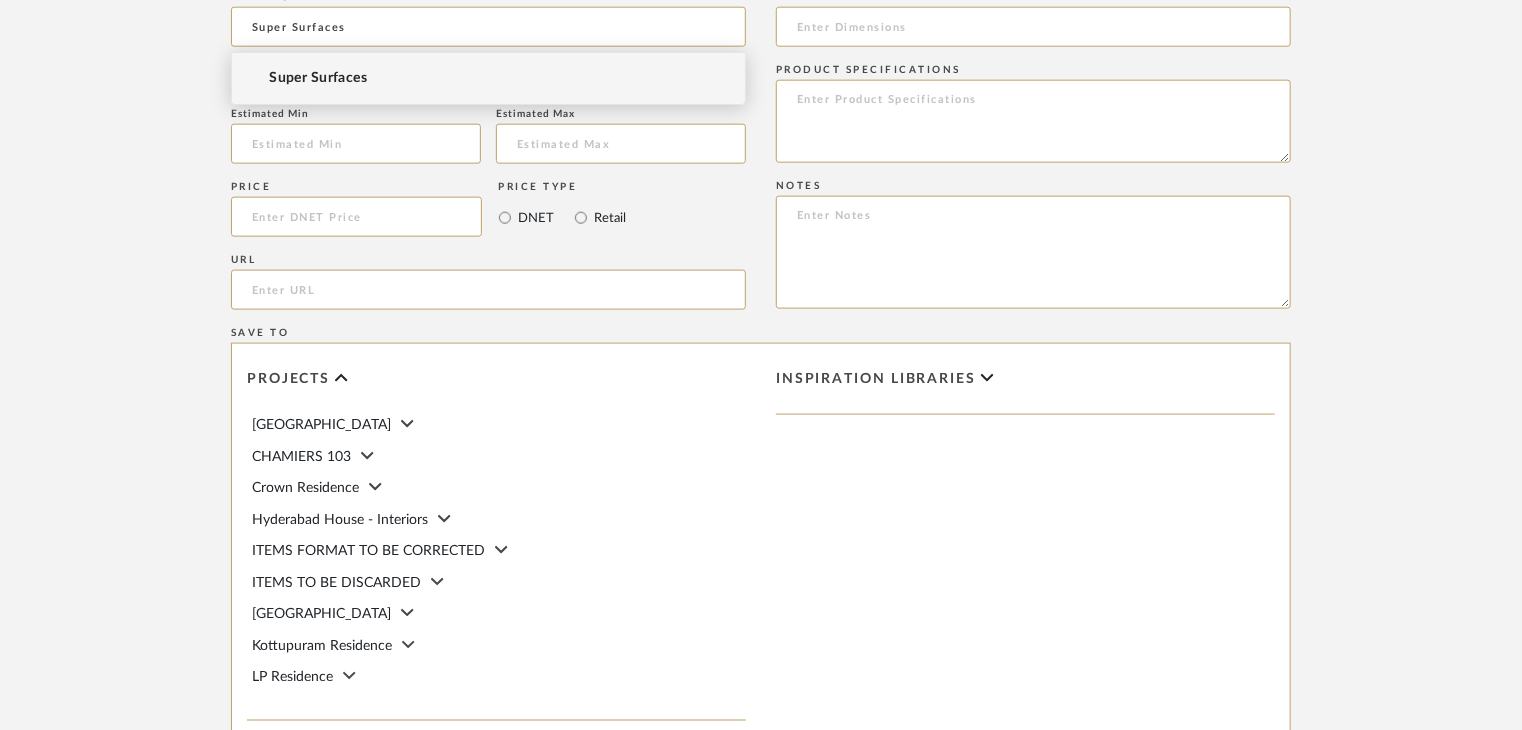 click on "Super Surfaces" at bounding box center (488, 78) 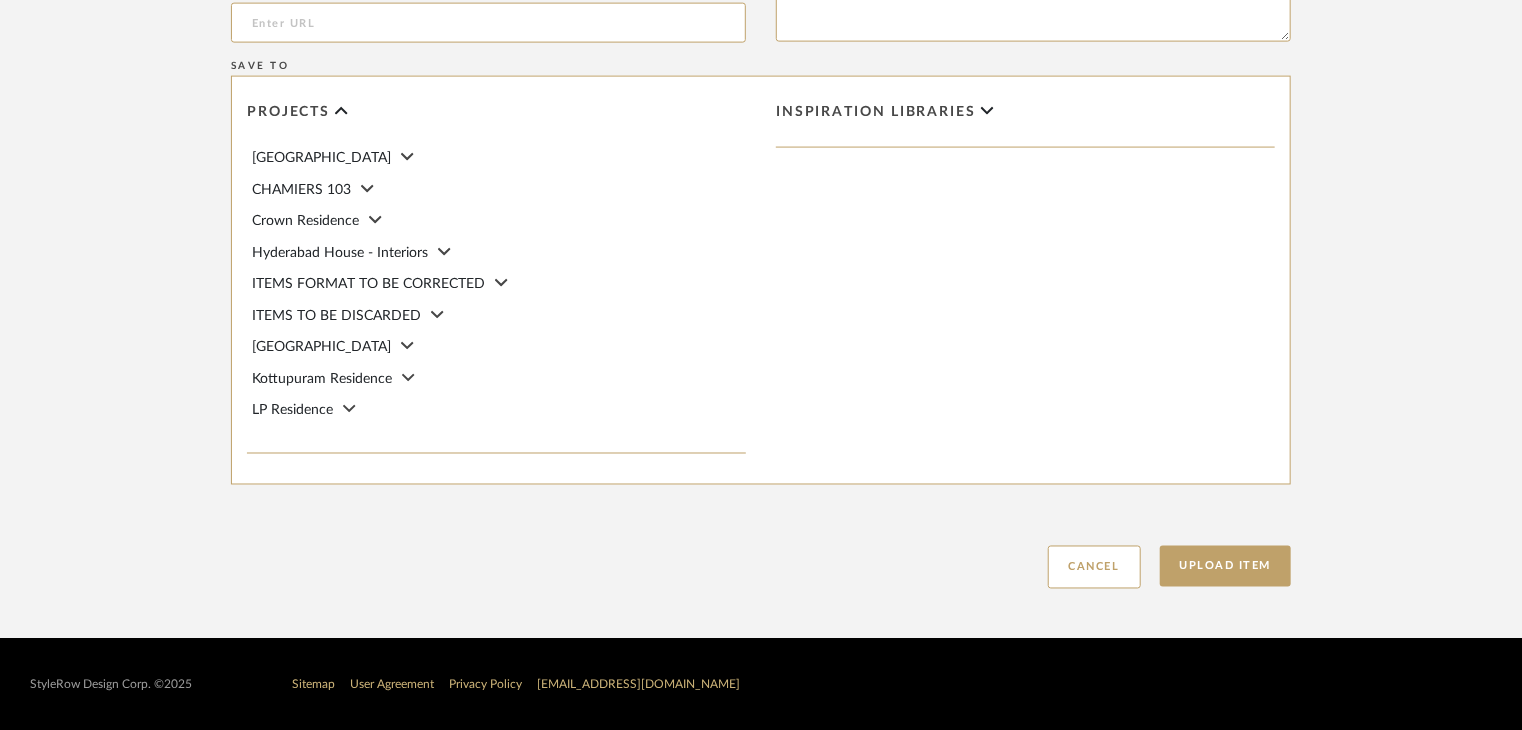 scroll, scrollTop: 1468, scrollLeft: 0, axis: vertical 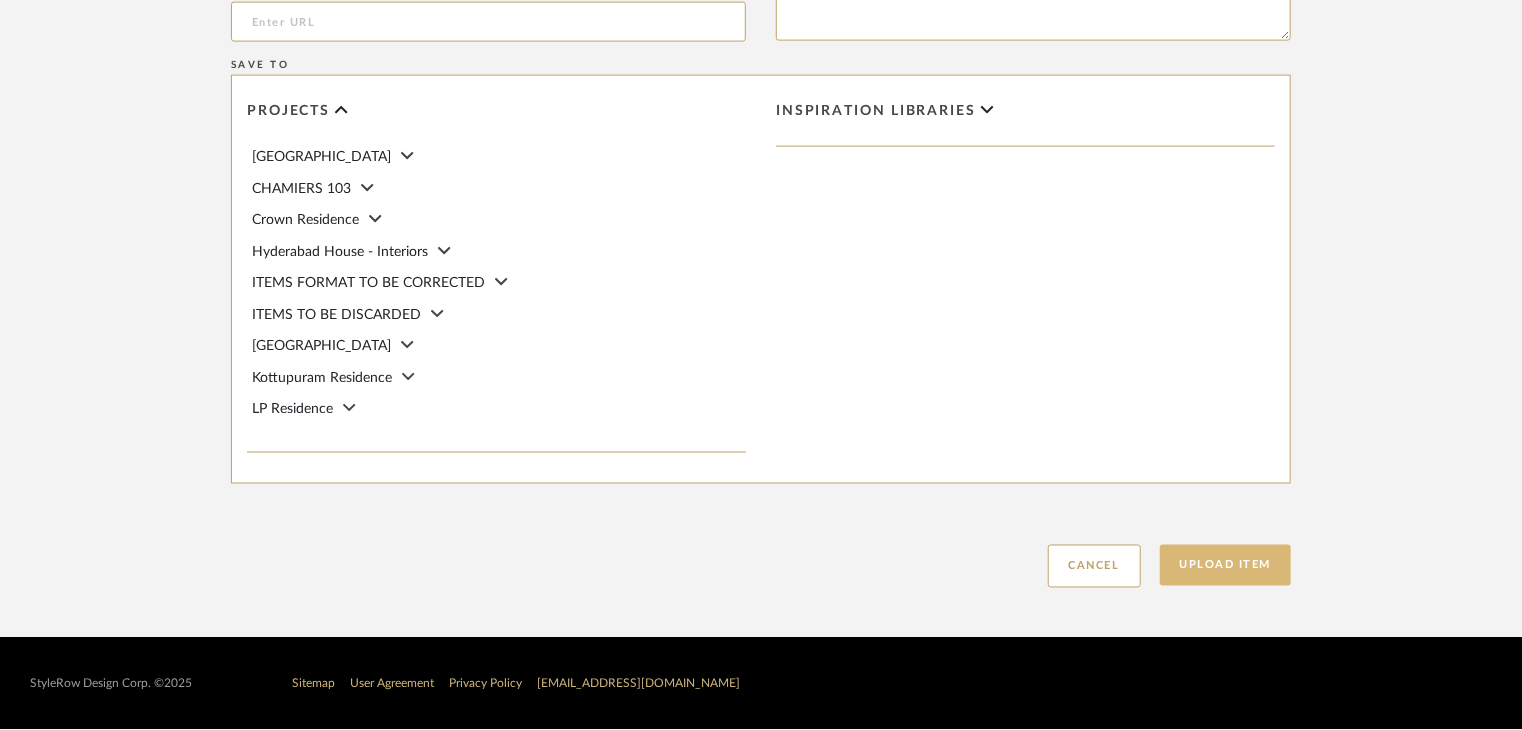 click on "Upload Item" 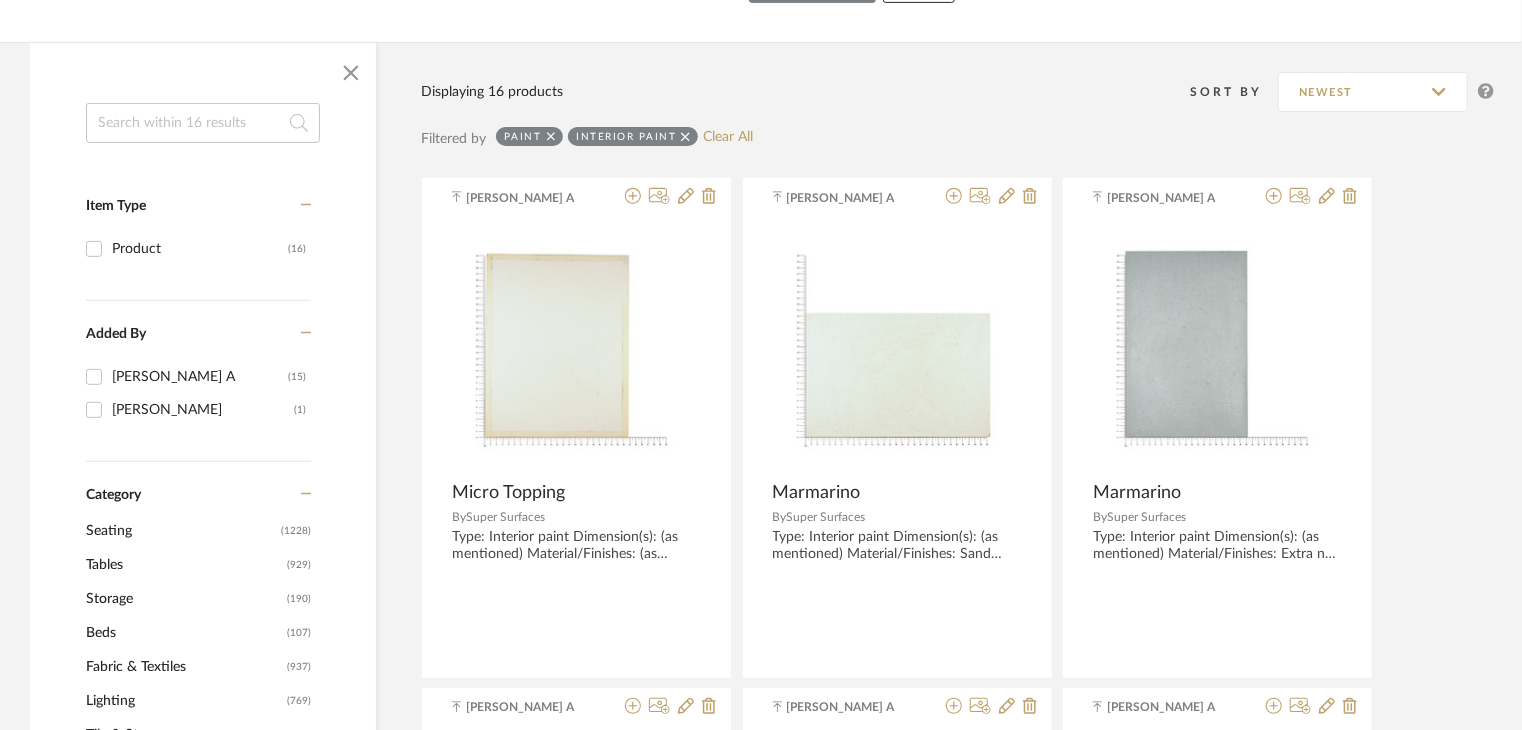 scroll, scrollTop: 100, scrollLeft: 0, axis: vertical 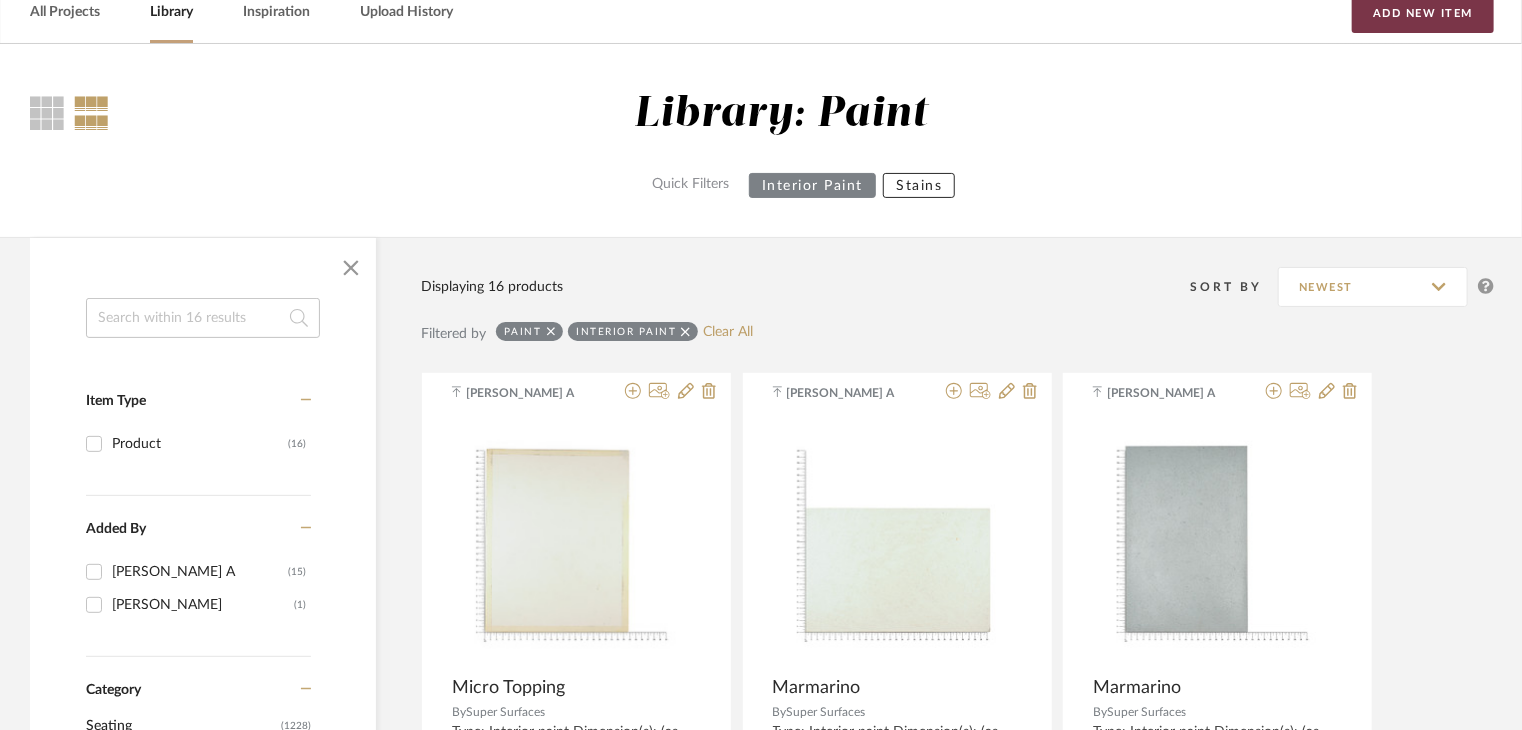 click on "Add New Item" at bounding box center (1423, 13) 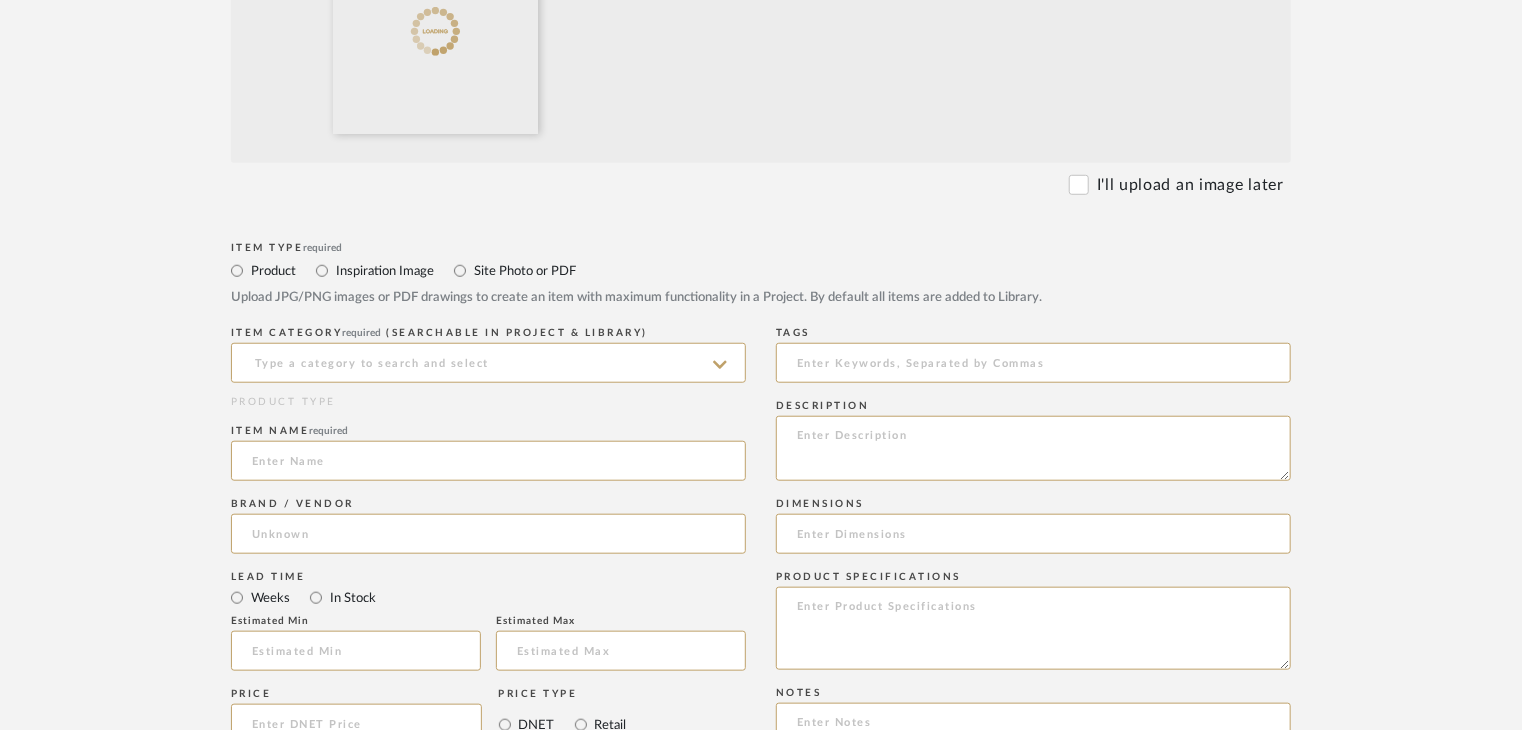 scroll, scrollTop: 700, scrollLeft: 0, axis: vertical 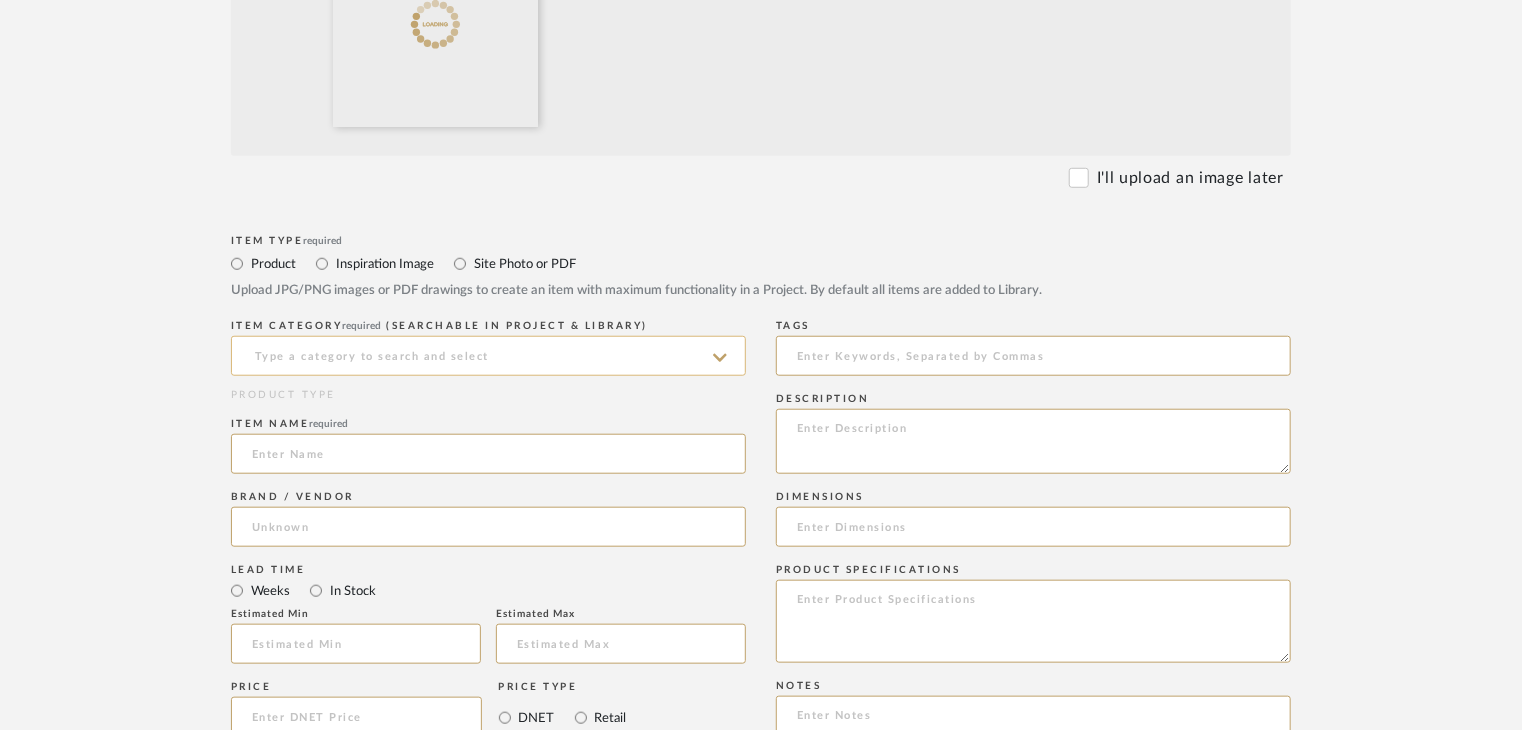 click 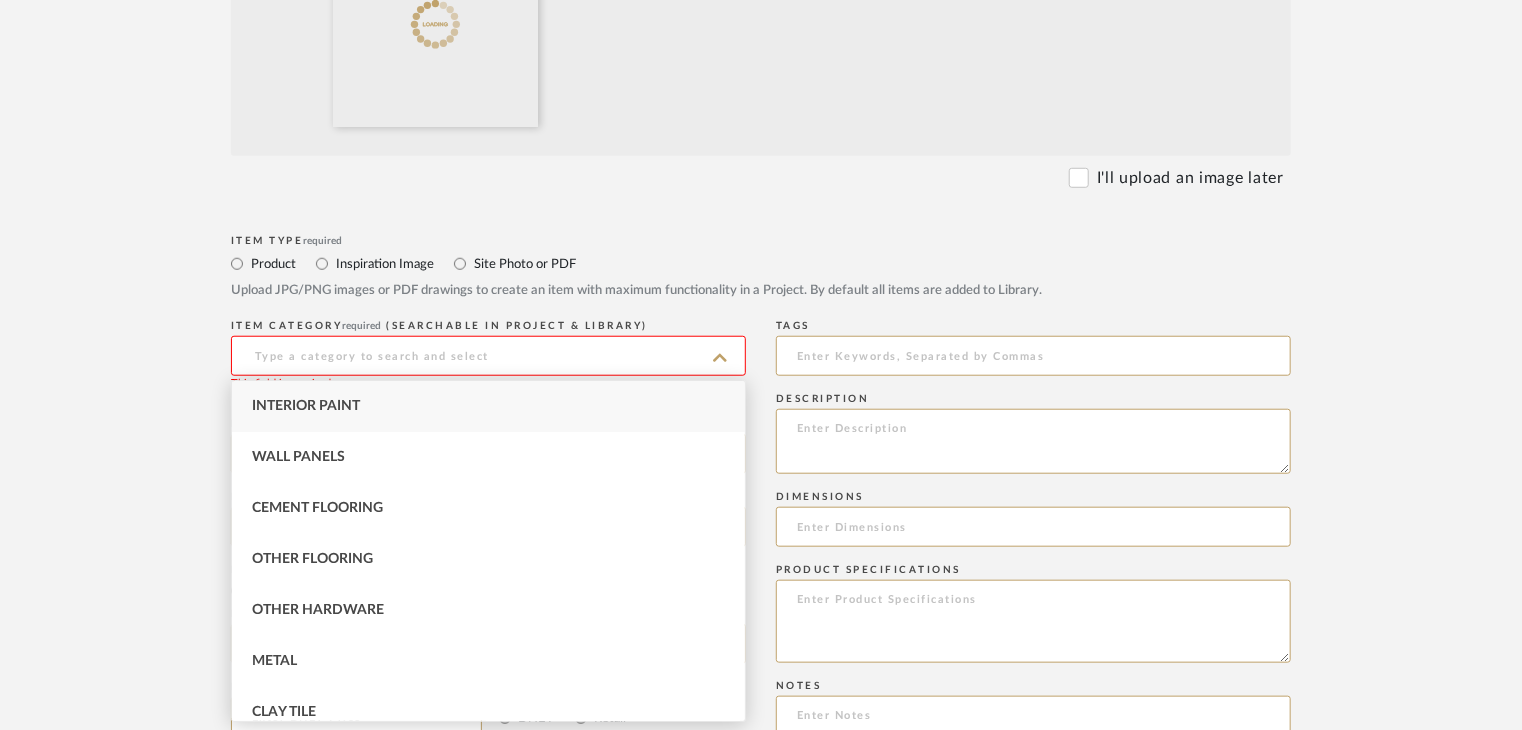 click on "Interior Paint" at bounding box center [488, 406] 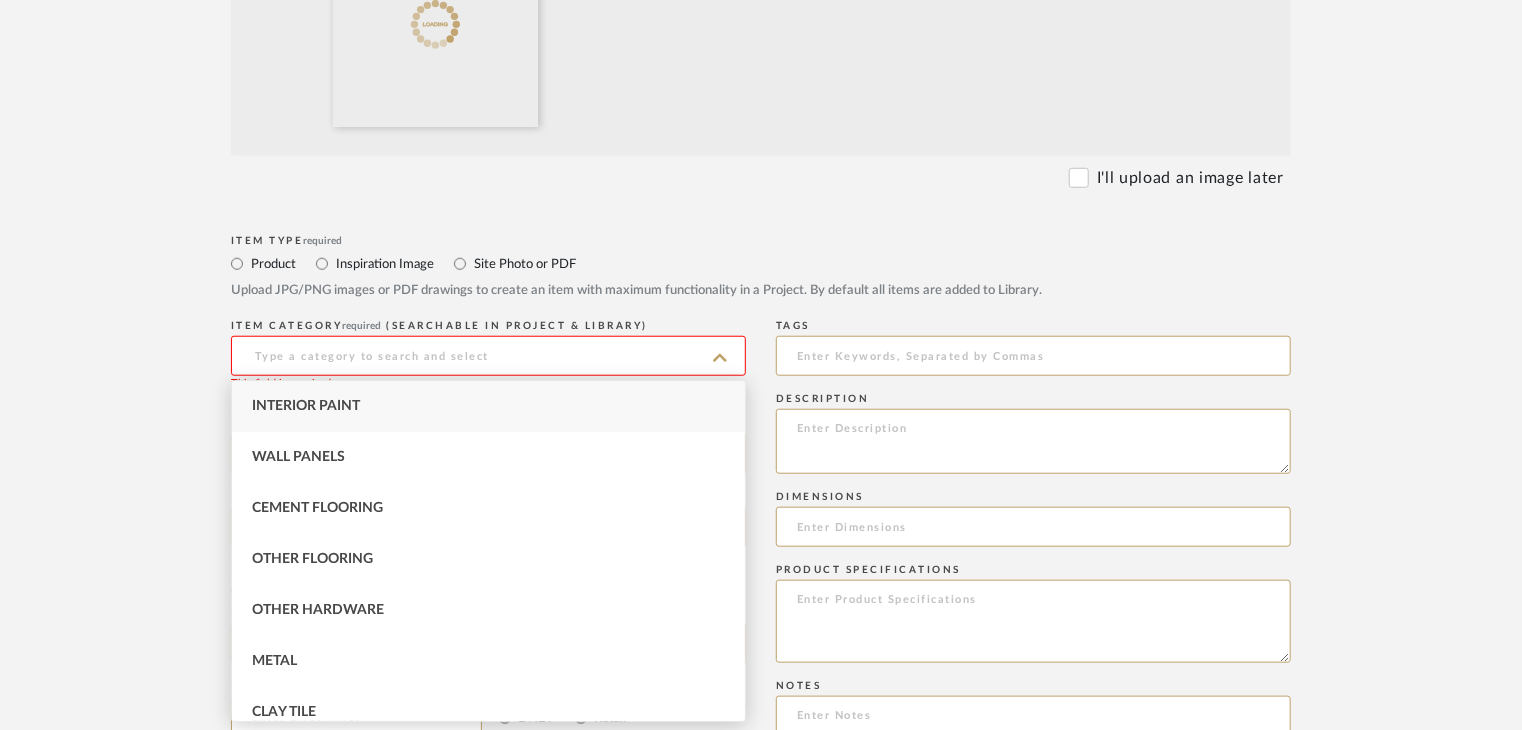 type on "Interior Paint" 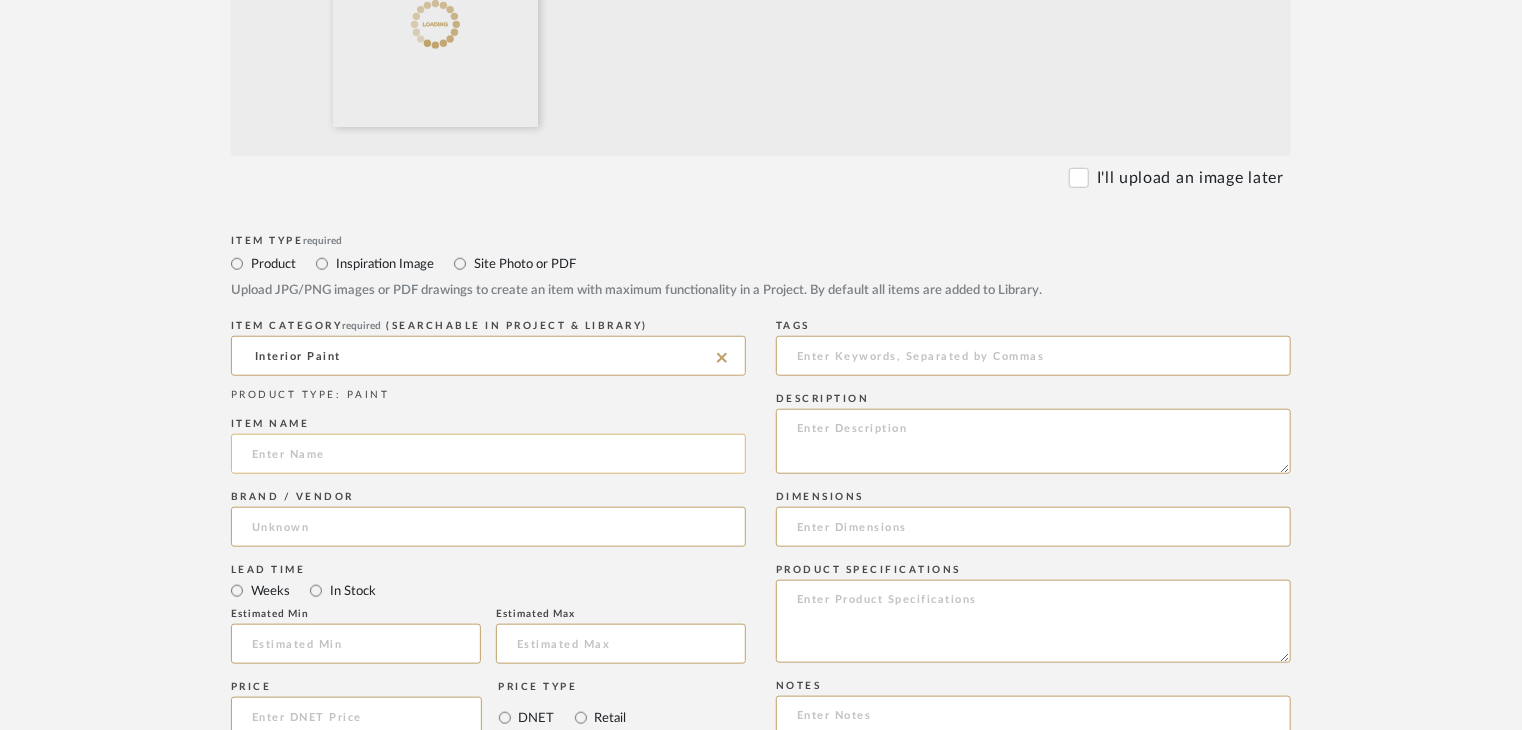 click 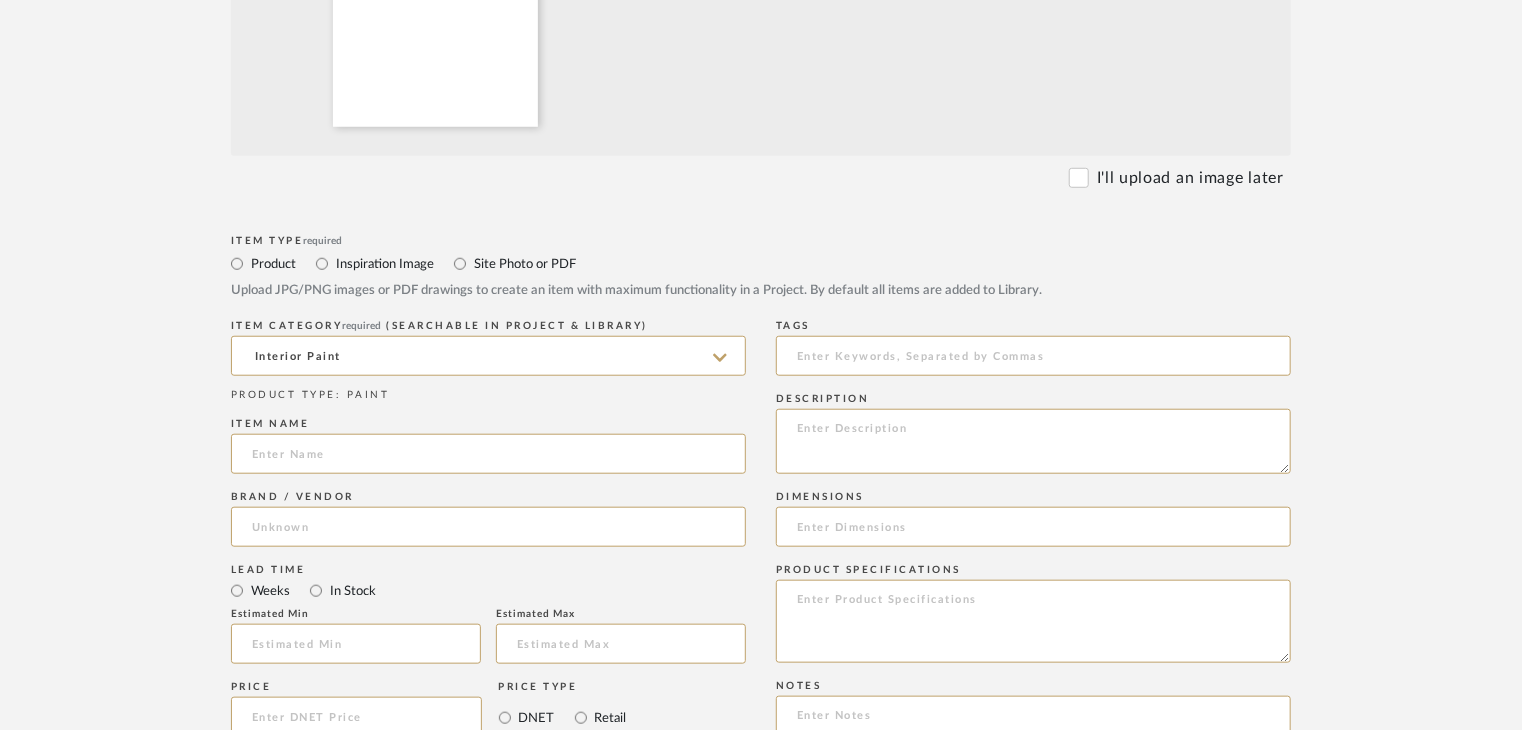 paste on "Pitted" 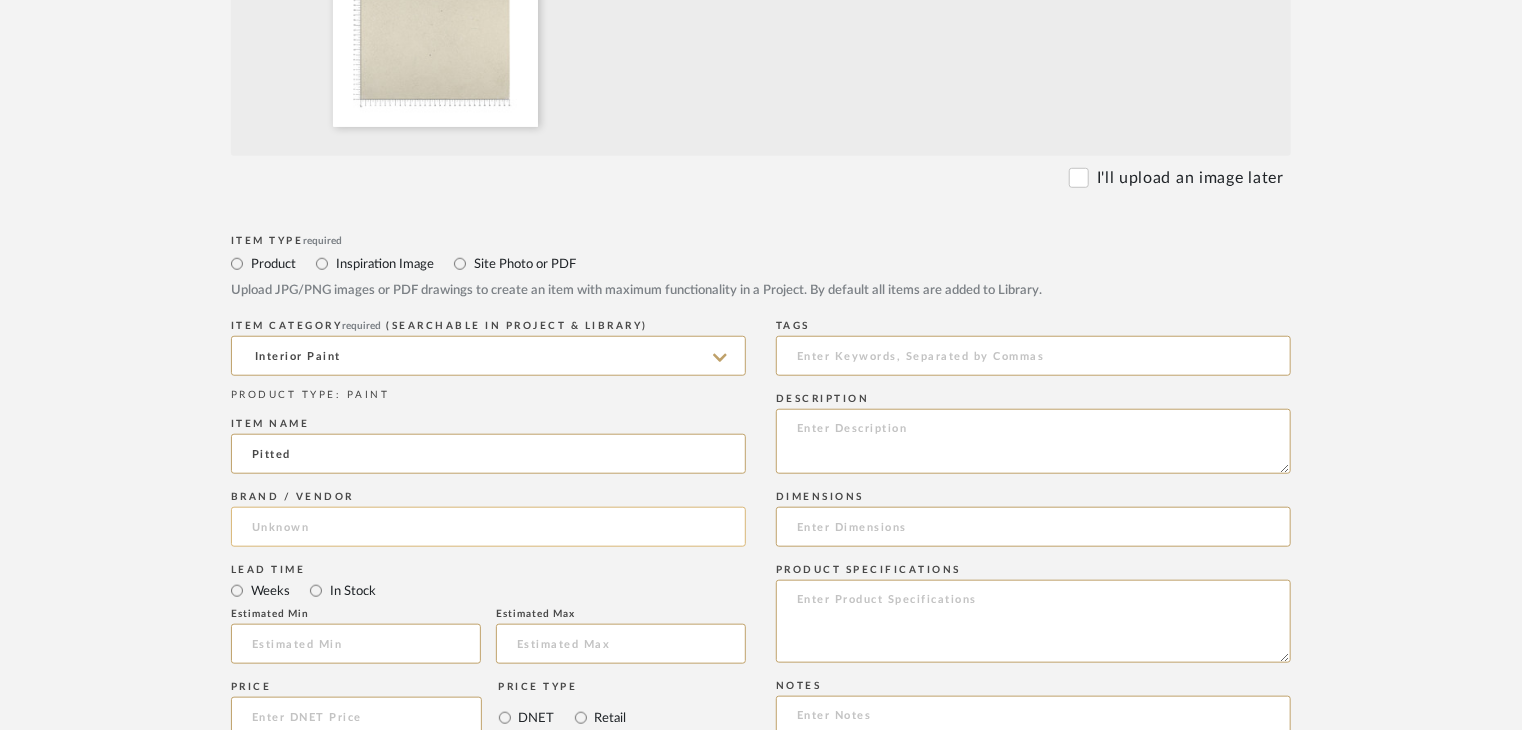 type on "Pitted" 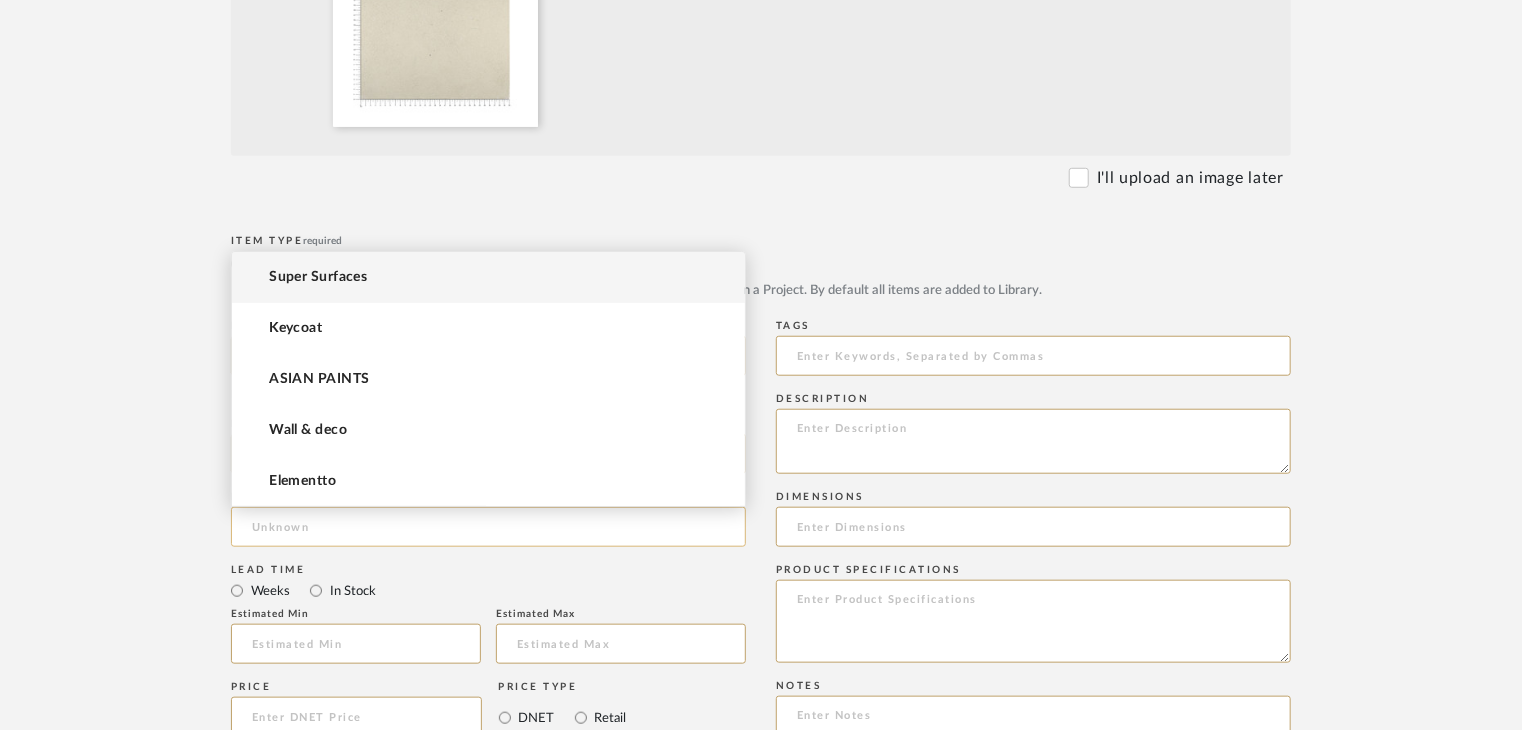 click 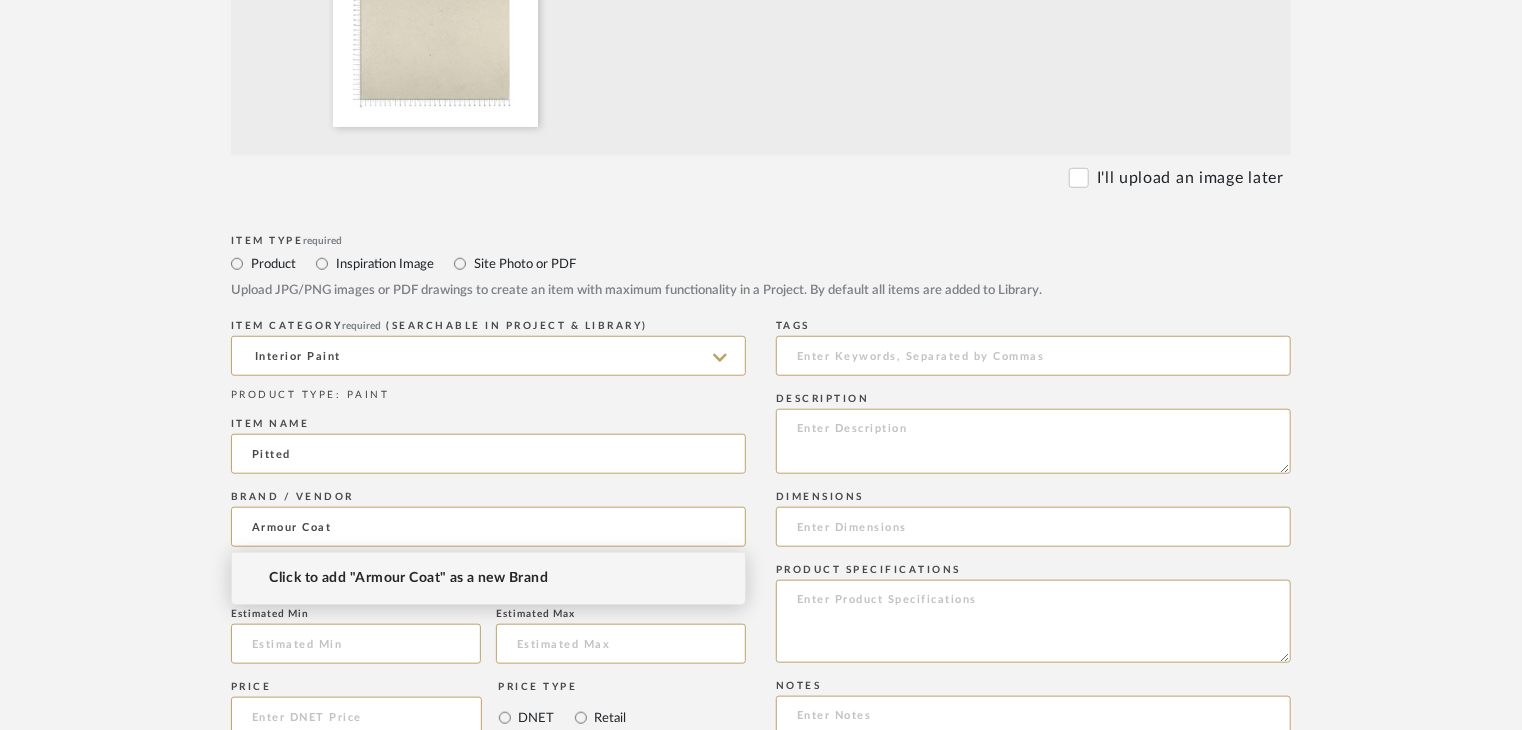 type on "Armour Coat" 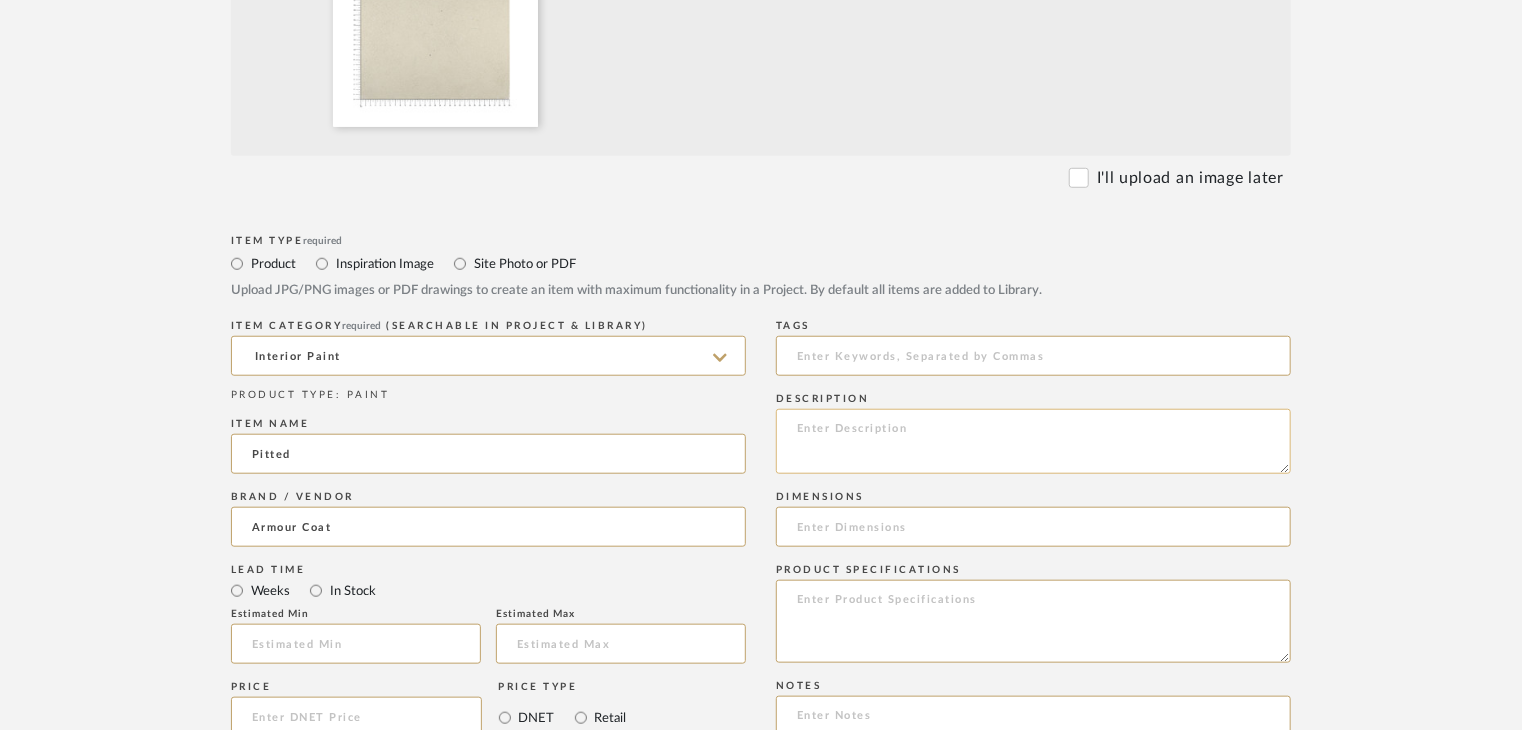 click 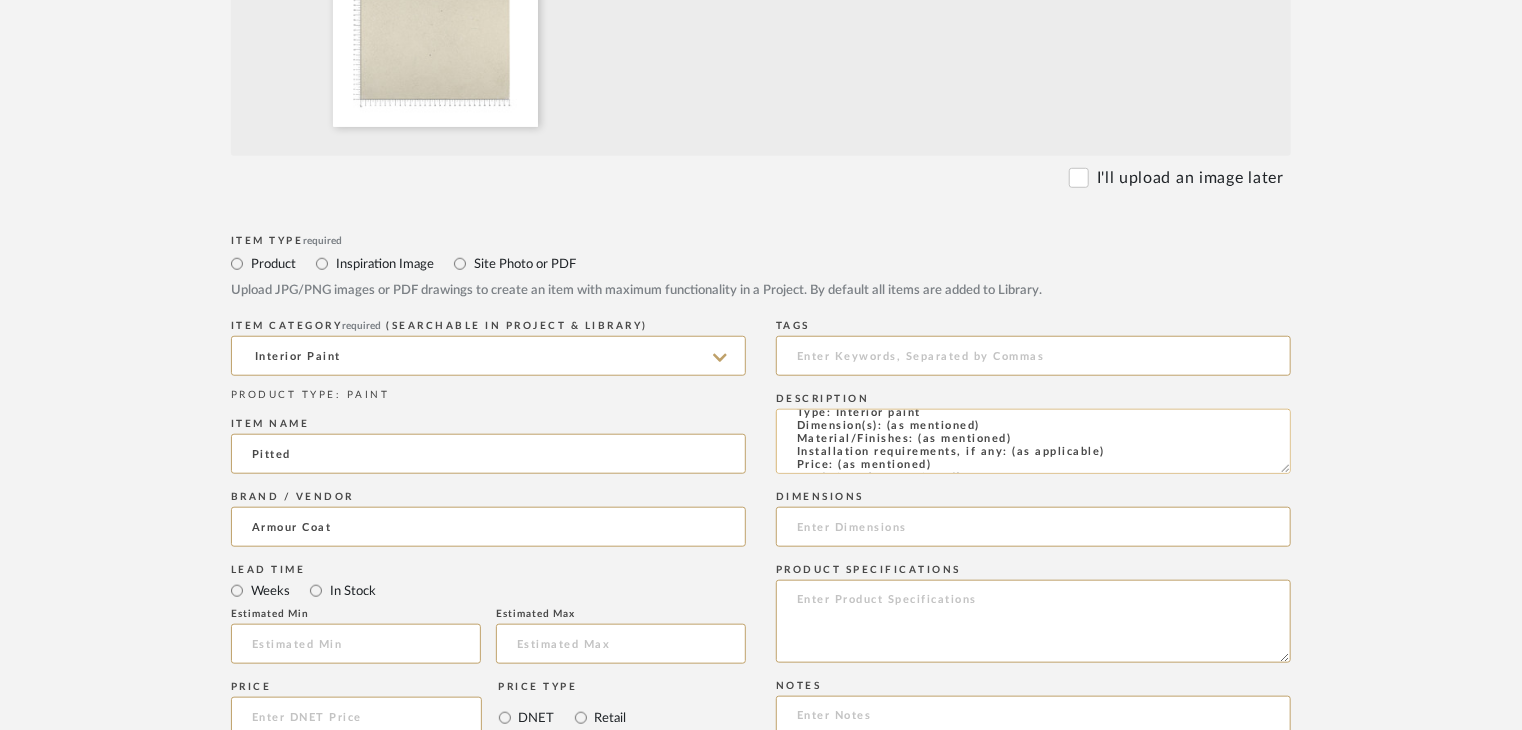 scroll, scrollTop: 0, scrollLeft: 0, axis: both 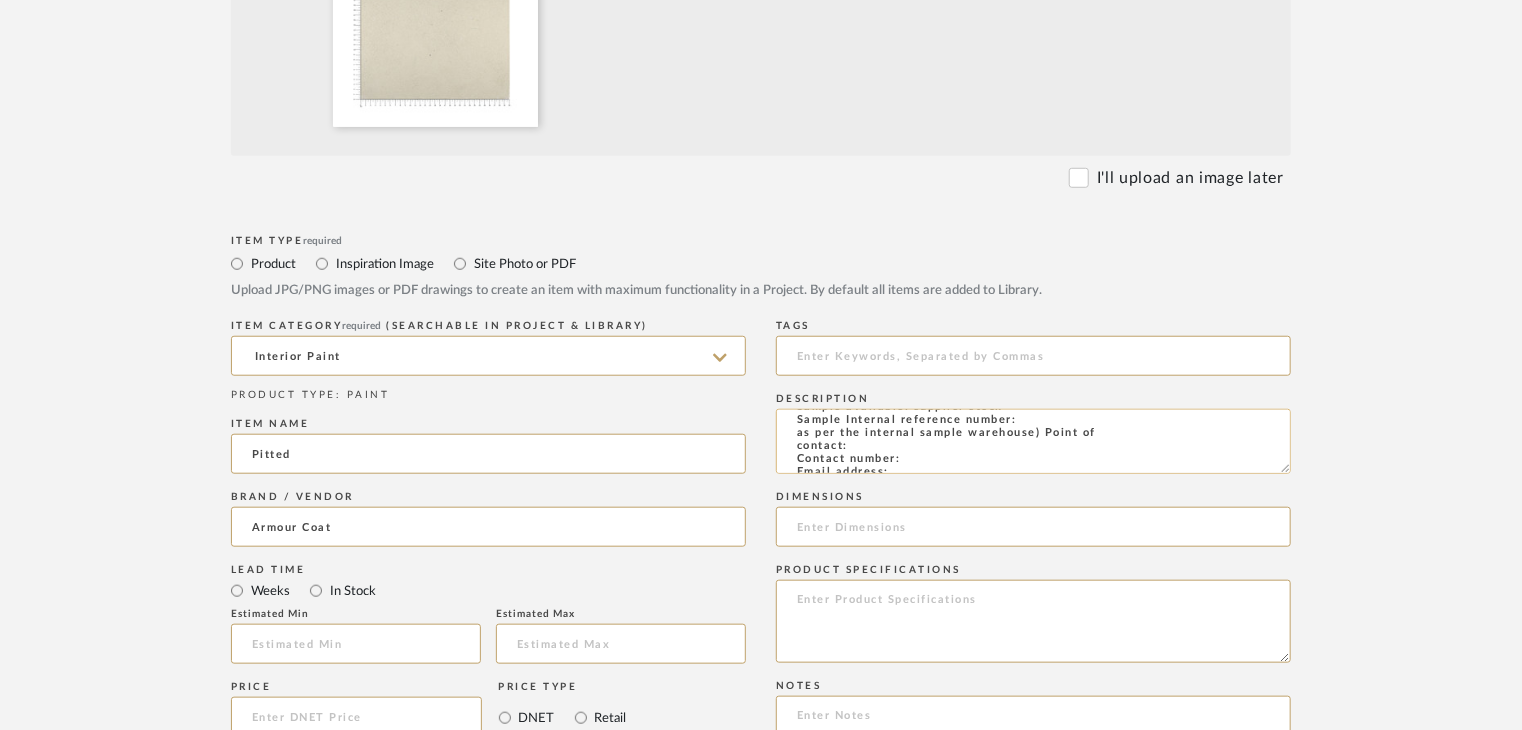 click on "Type: Interior paint
Dimension(s): (as mentioned)
Material/Finishes: (as mentioned)
Installation requirements, if any: (as applicable)
Price: (as mentioned)
Lead time: (as mentioned)
Sample available: supplier stock
Sample Internal reference number:
as per the internal sample warehouse) Point of
contact:
Contact number:
Email address:
Address:
Additional contact information:" 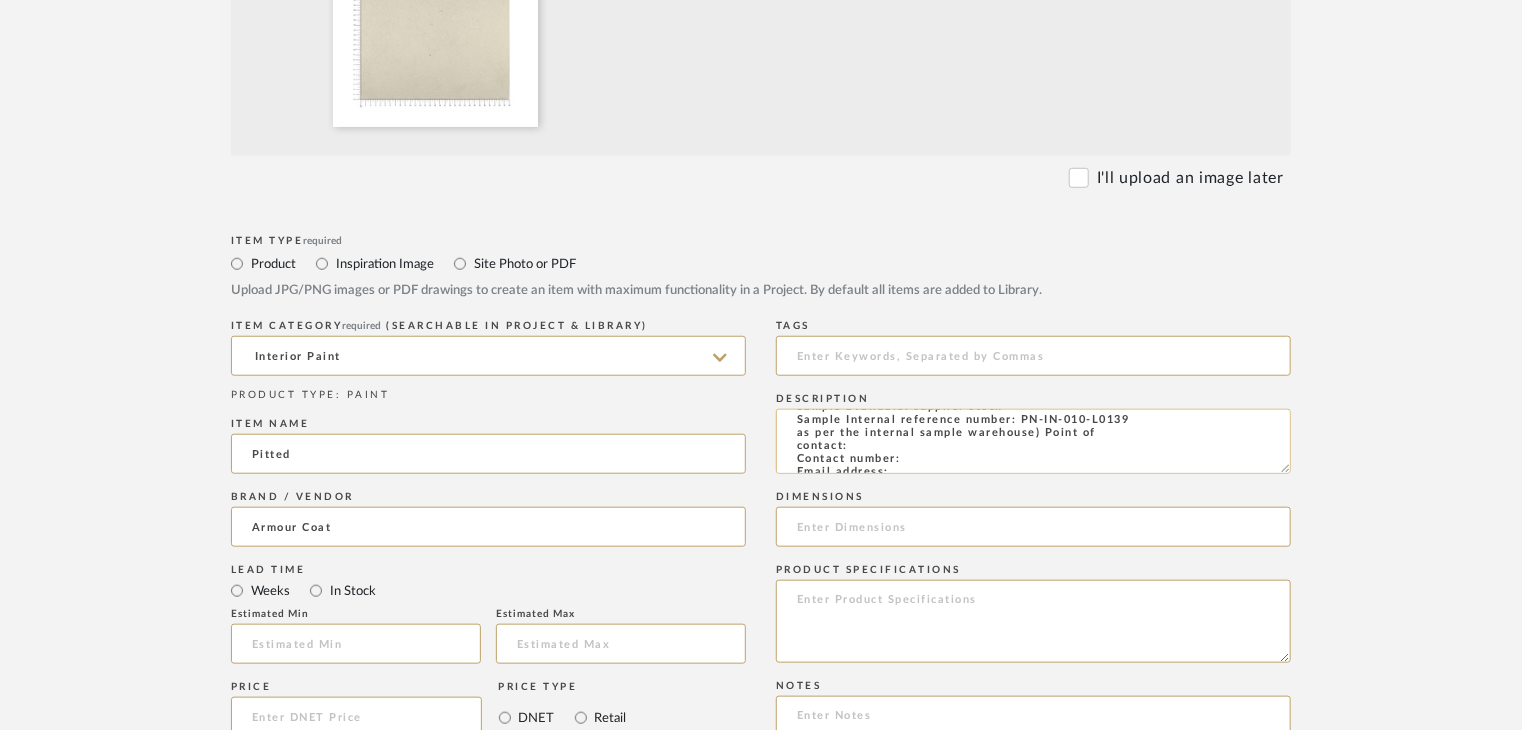 type on "Type: Interior paint
Dimension(s): (as mentioned)
Material/Finishes: (as mentioned)
Installation requirements, if any: (as applicable)
Price: (as mentioned)
Lead time: (as mentioned)
Sample available: supplier stock
Sample Internal reference number: PN-IN-010-L0139
as per the internal sample warehouse) Point of
contact:
Contact number:
Email address:
Address:
Additional contact information:" 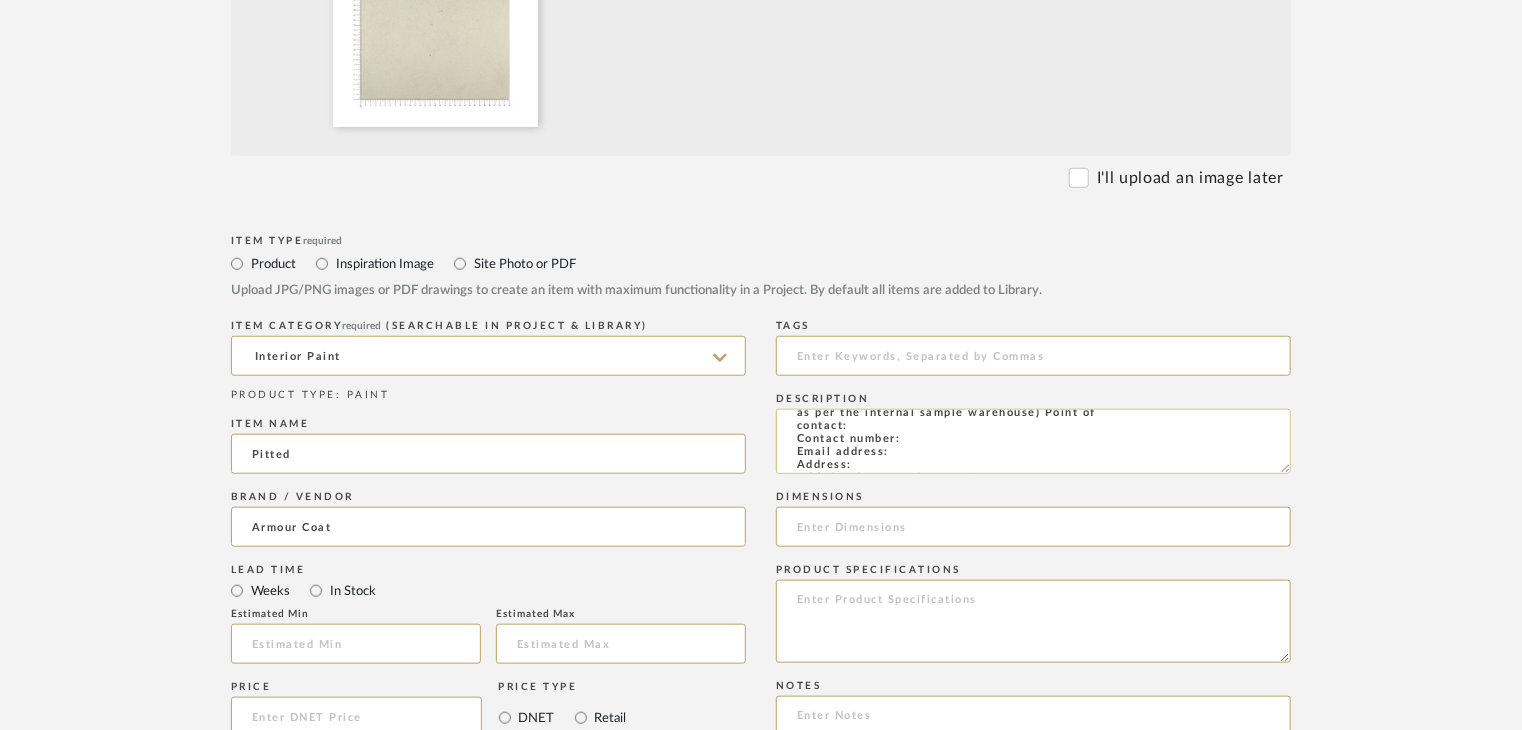 scroll, scrollTop: 144, scrollLeft: 0, axis: vertical 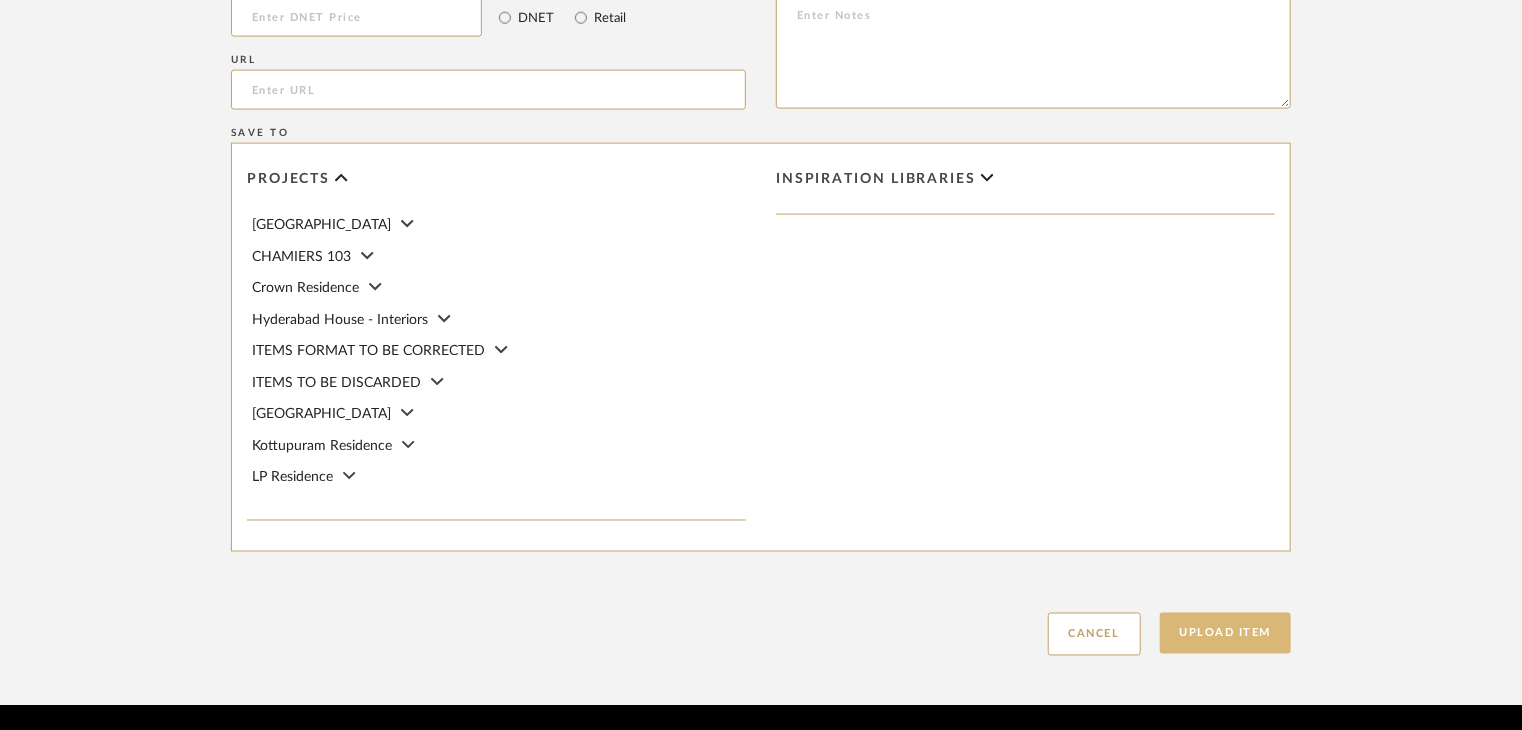 click on "Upload Item" 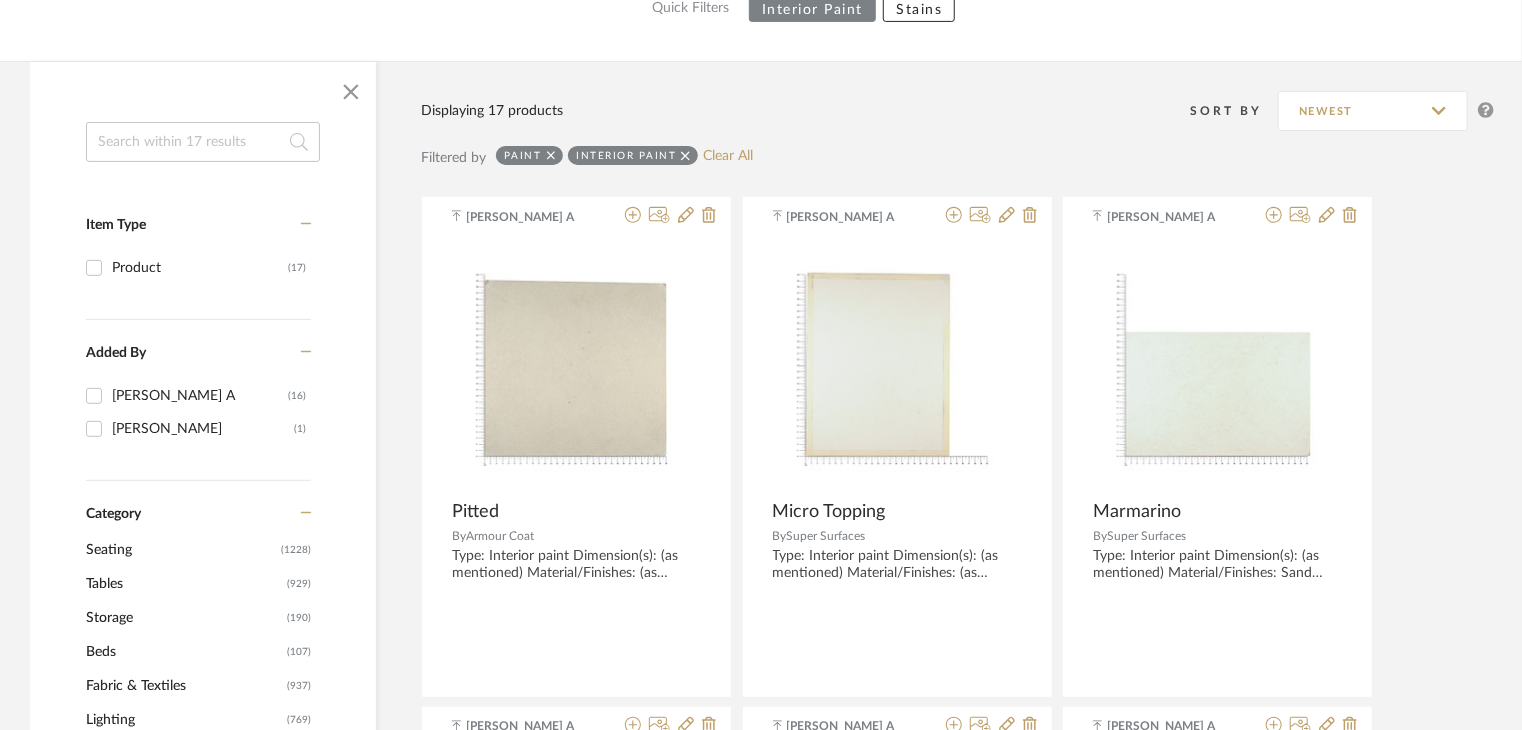 scroll, scrollTop: 100, scrollLeft: 0, axis: vertical 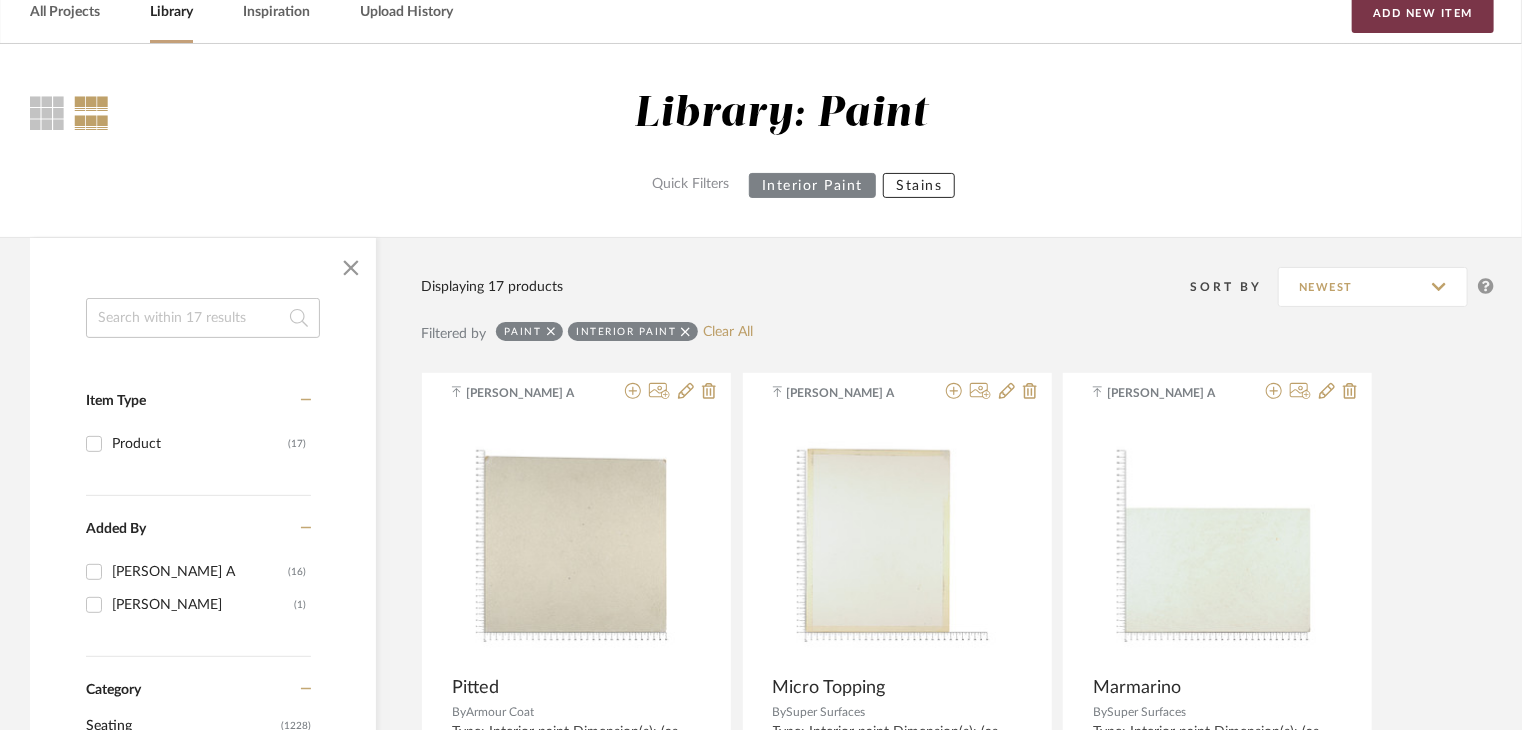 click on "Add New Item" at bounding box center [1423, 13] 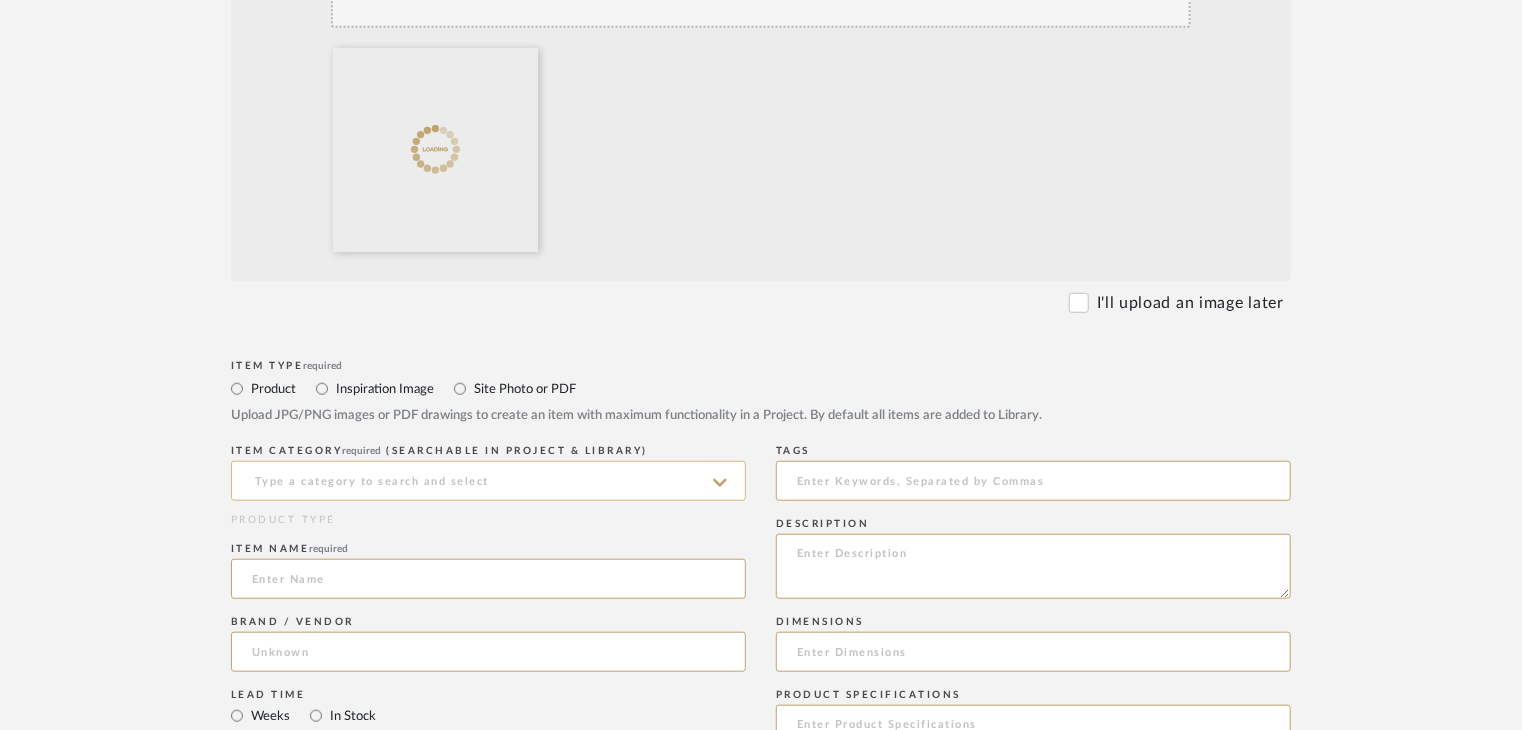 scroll, scrollTop: 900, scrollLeft: 0, axis: vertical 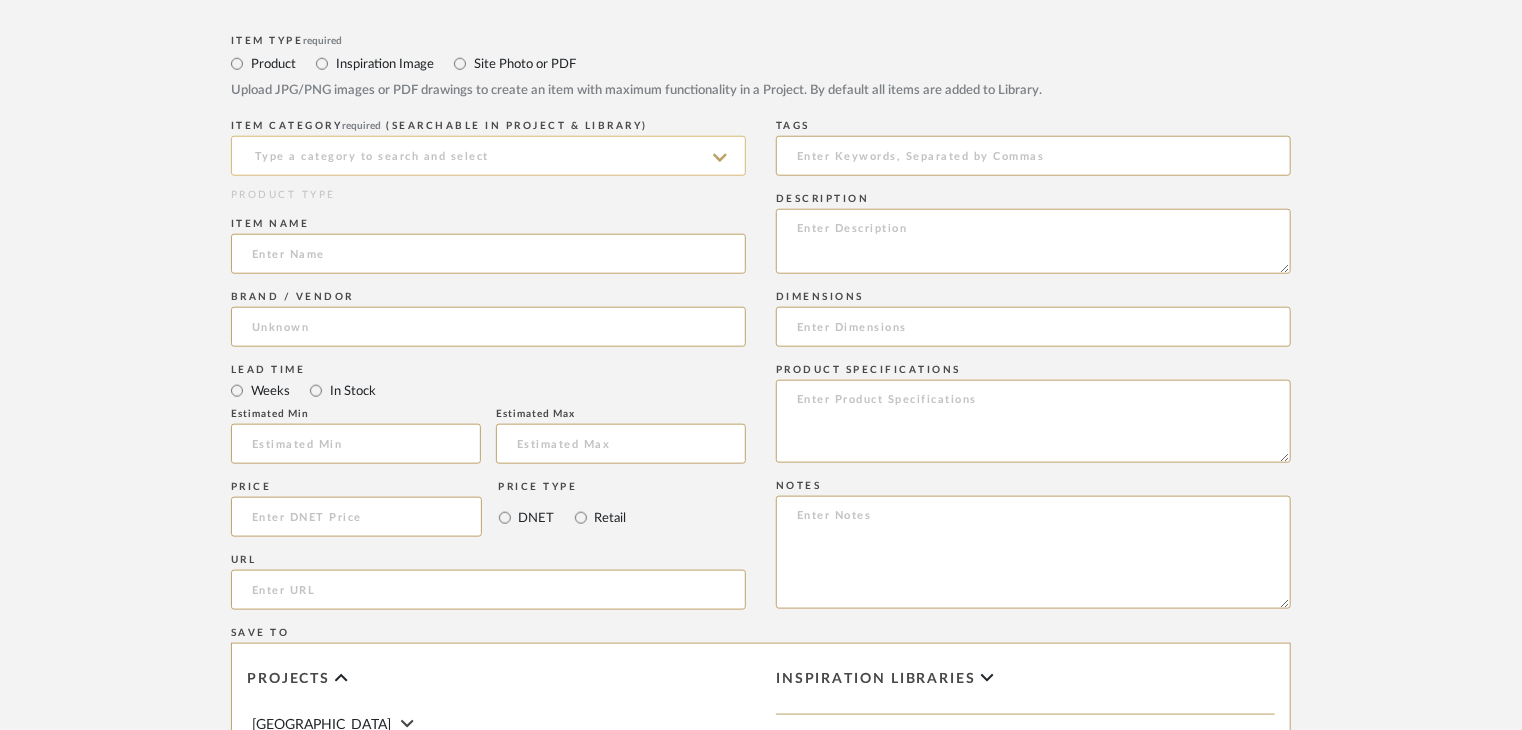 click 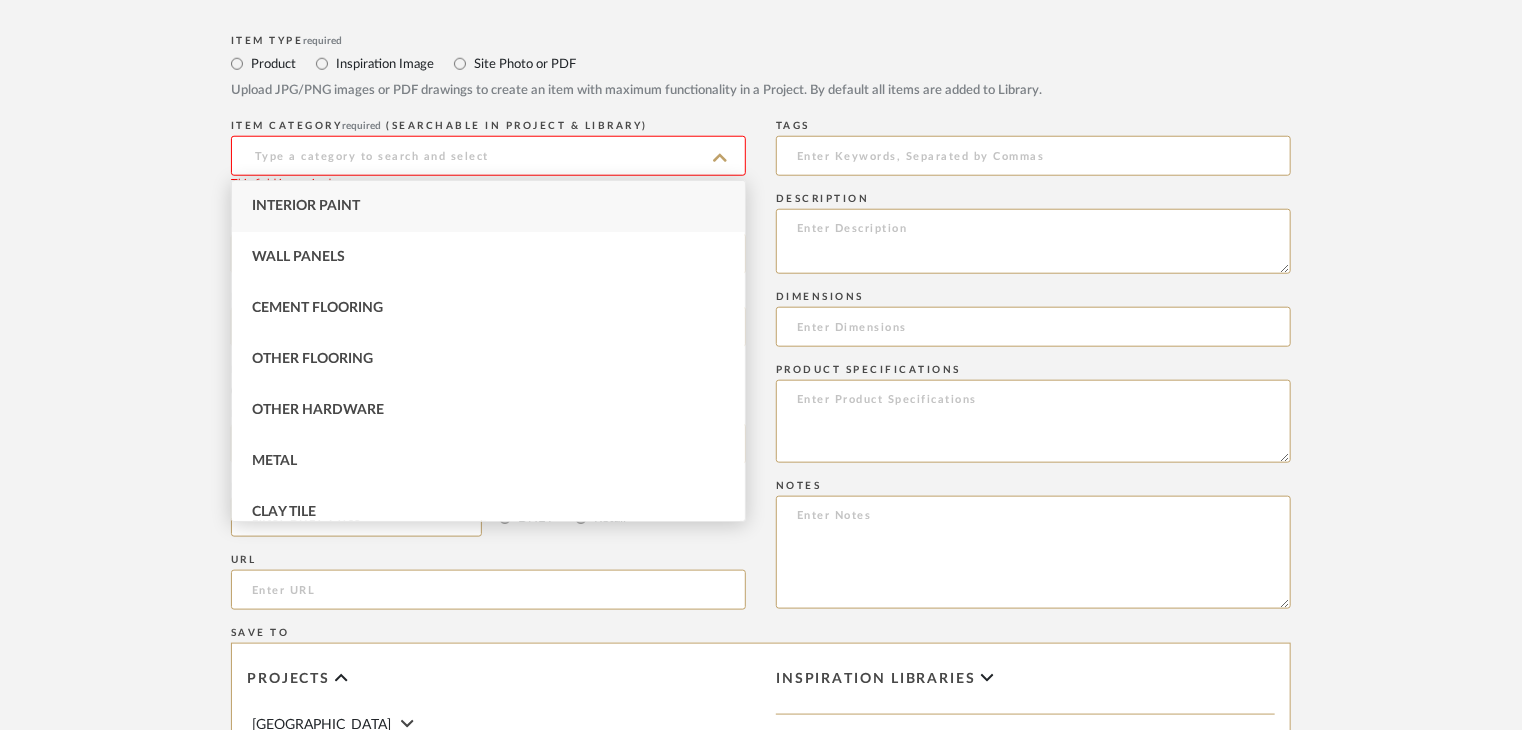 click on "Interior Paint" at bounding box center (488, 206) 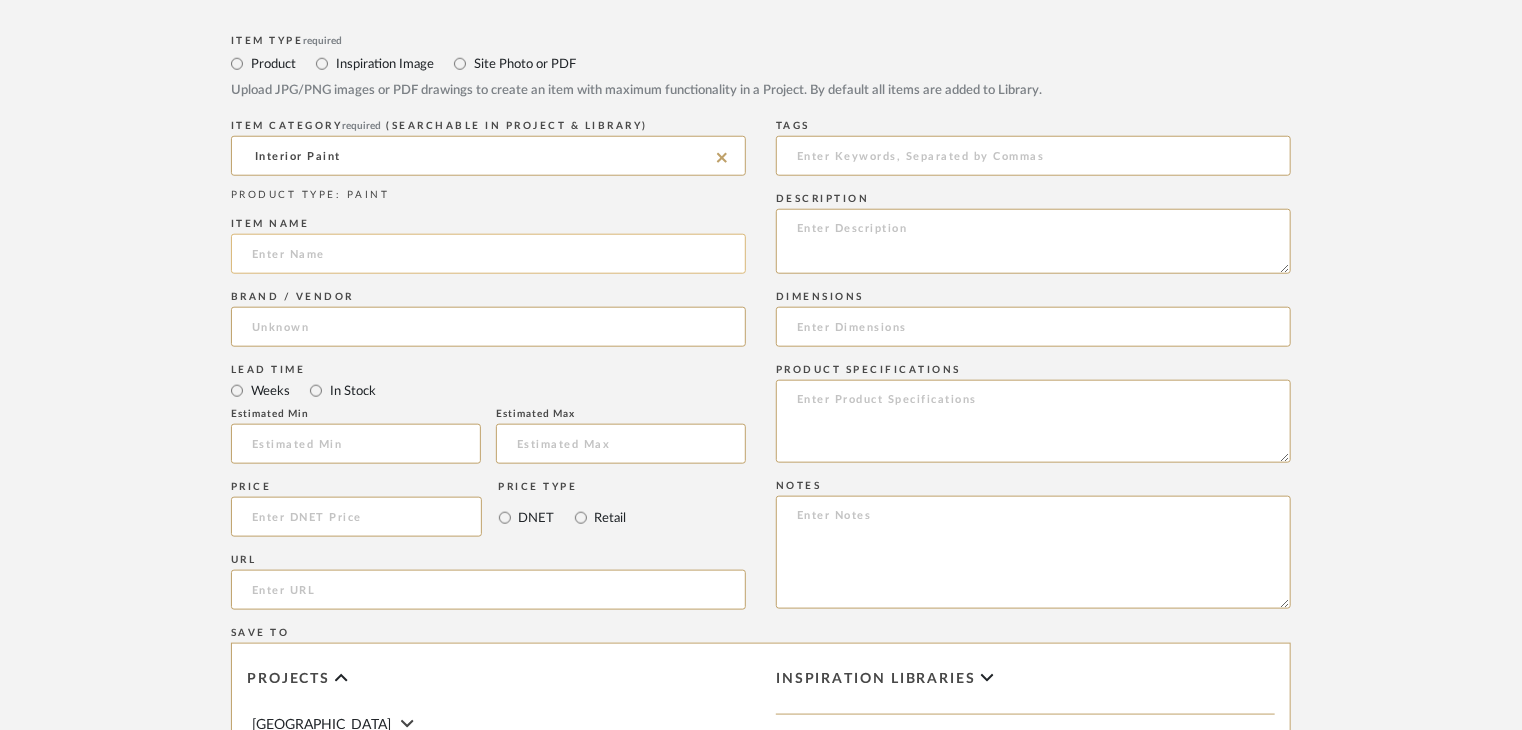 click 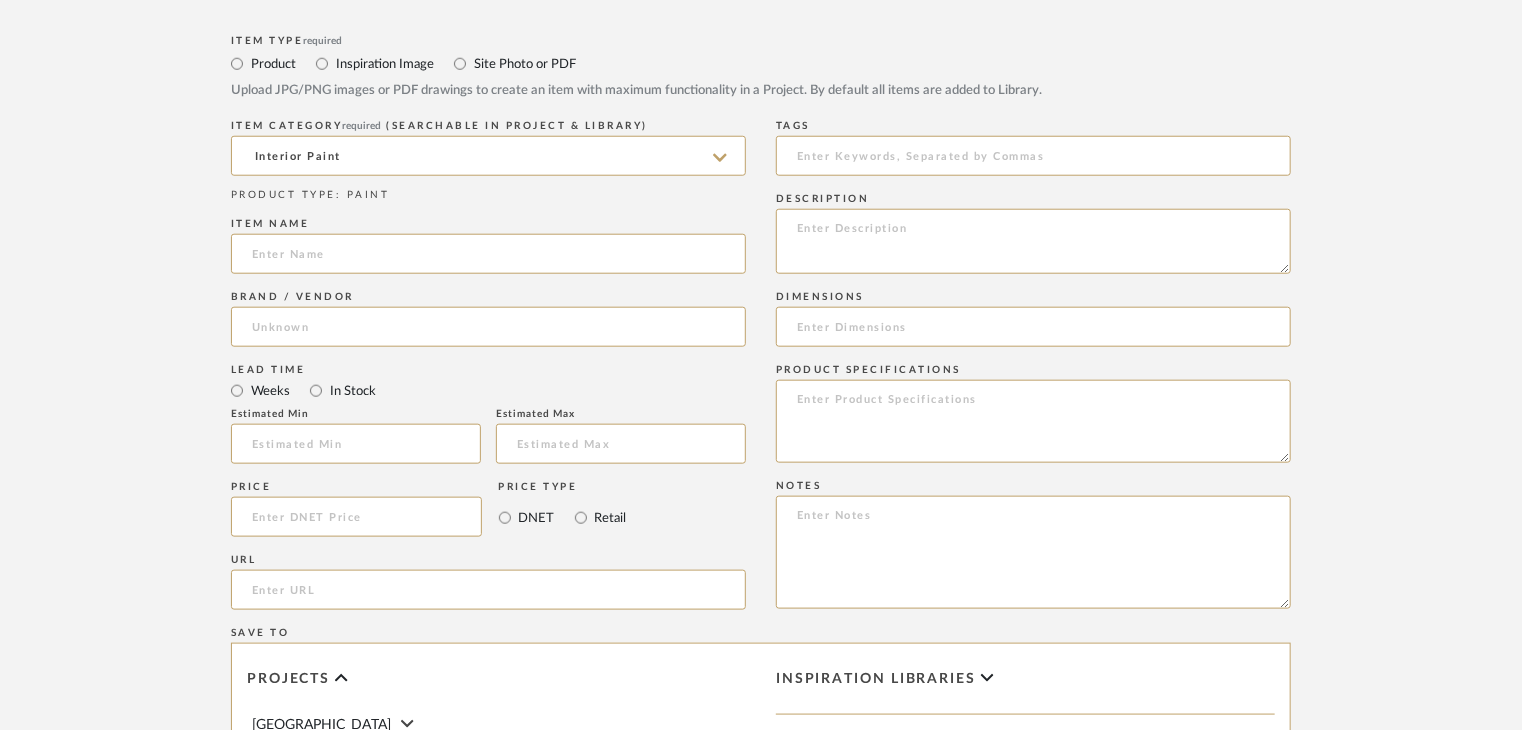 paste on "[PERSON_NAME]" 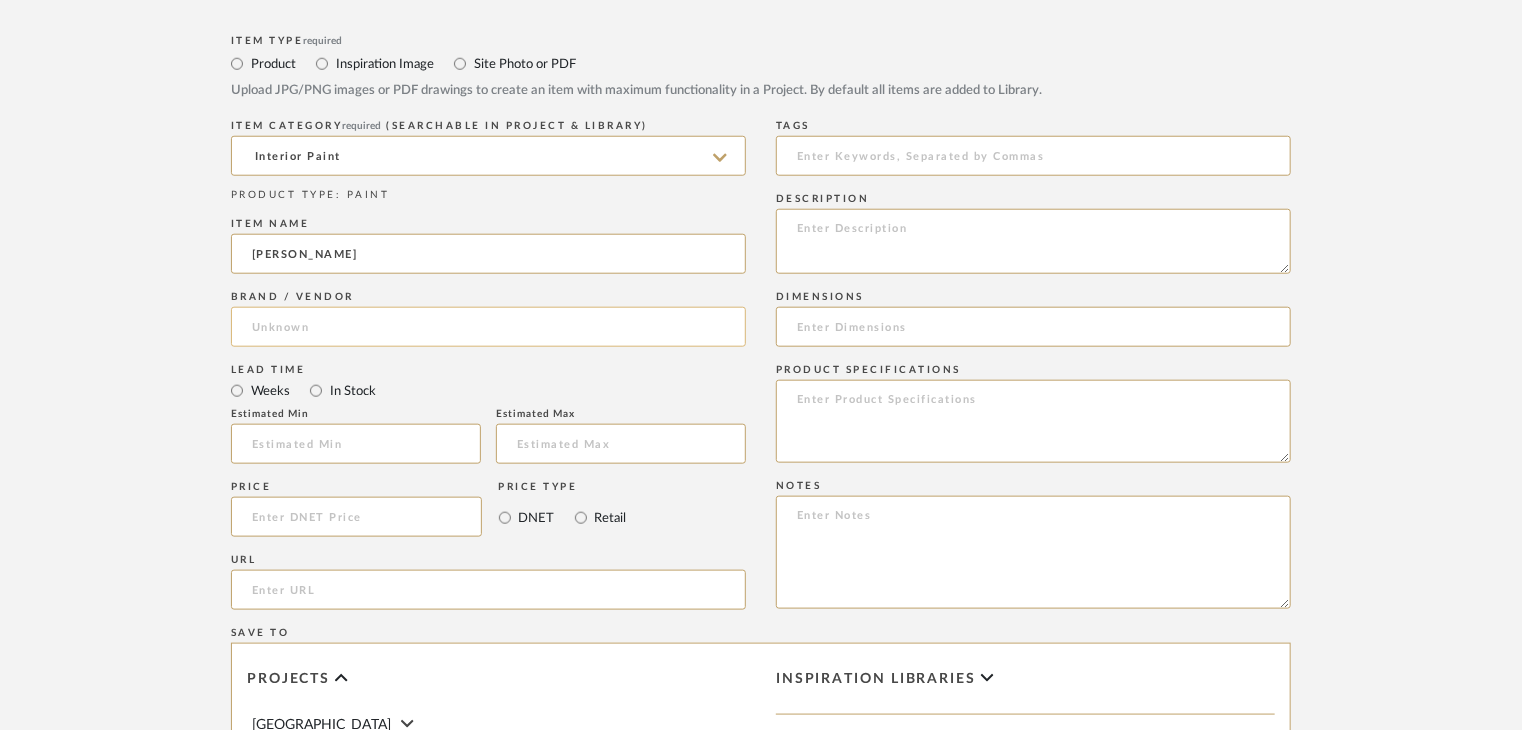 type on "[PERSON_NAME]" 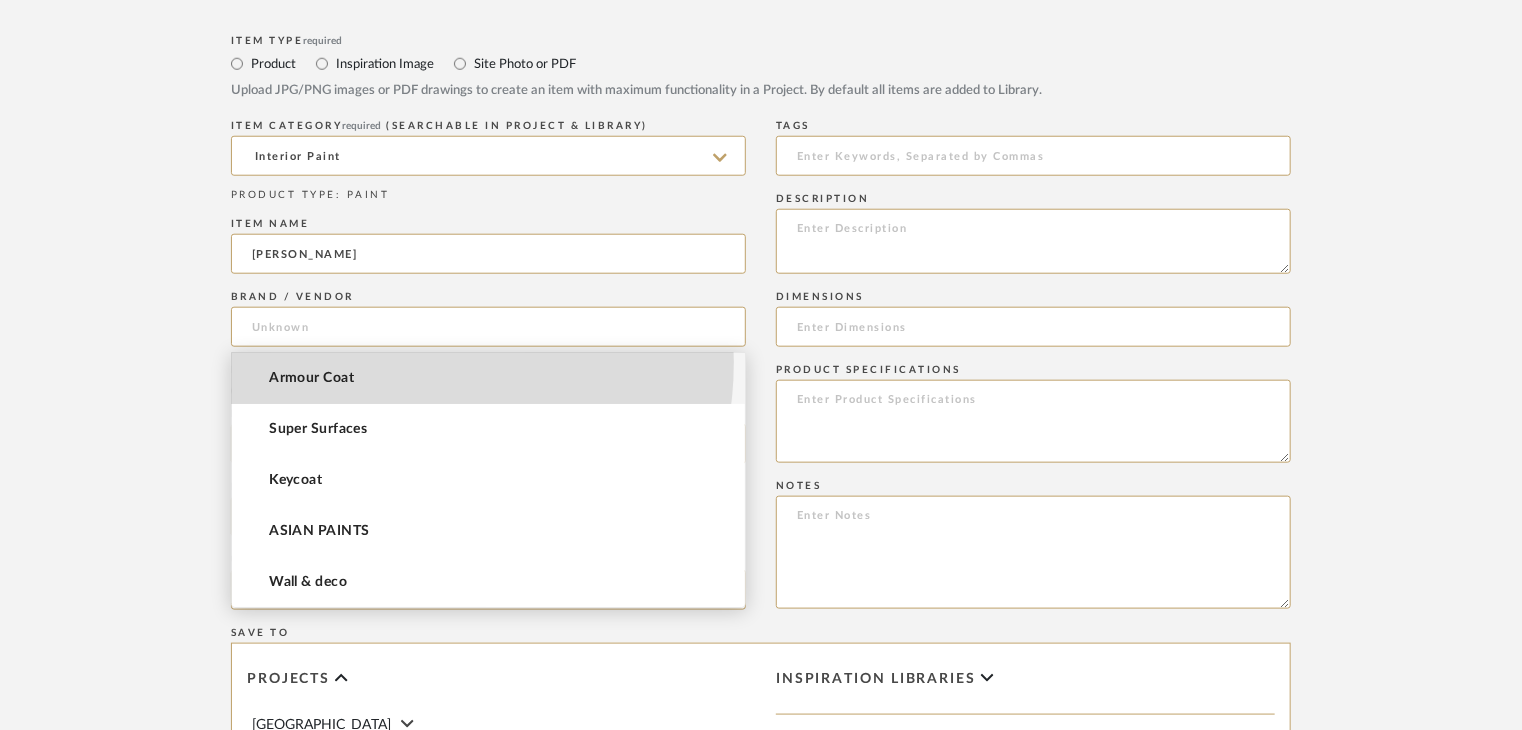 click on "Armour Coat" at bounding box center [488, 378] 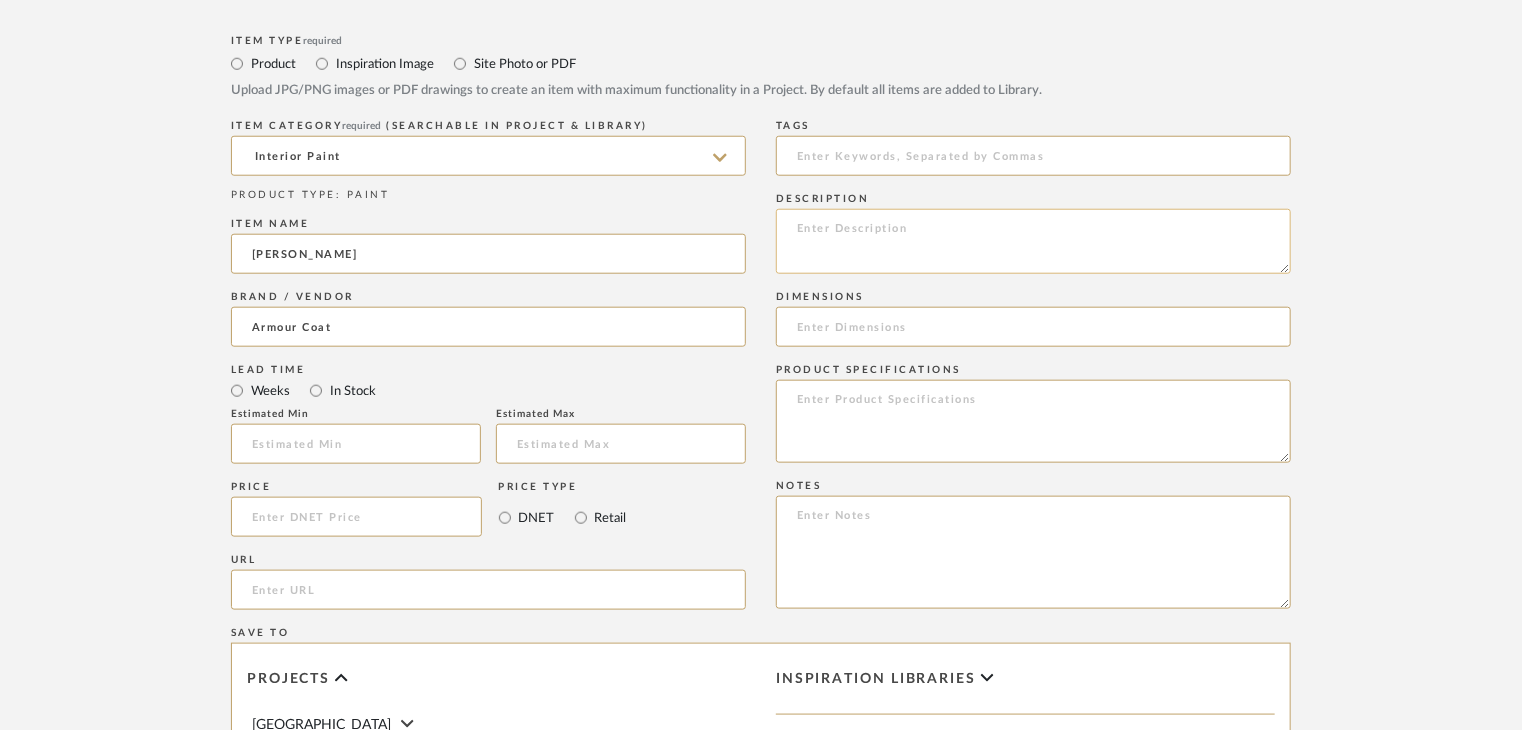 click 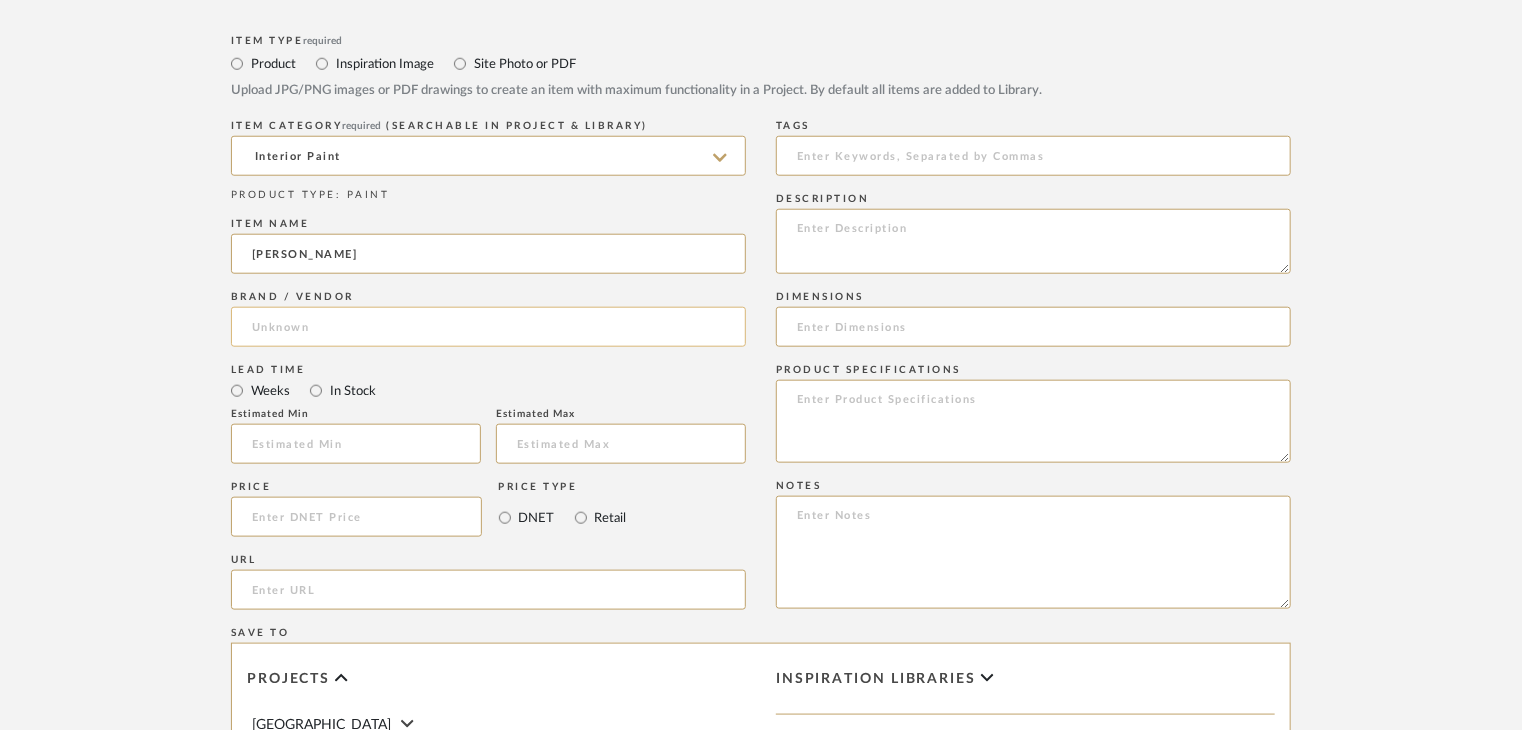 click 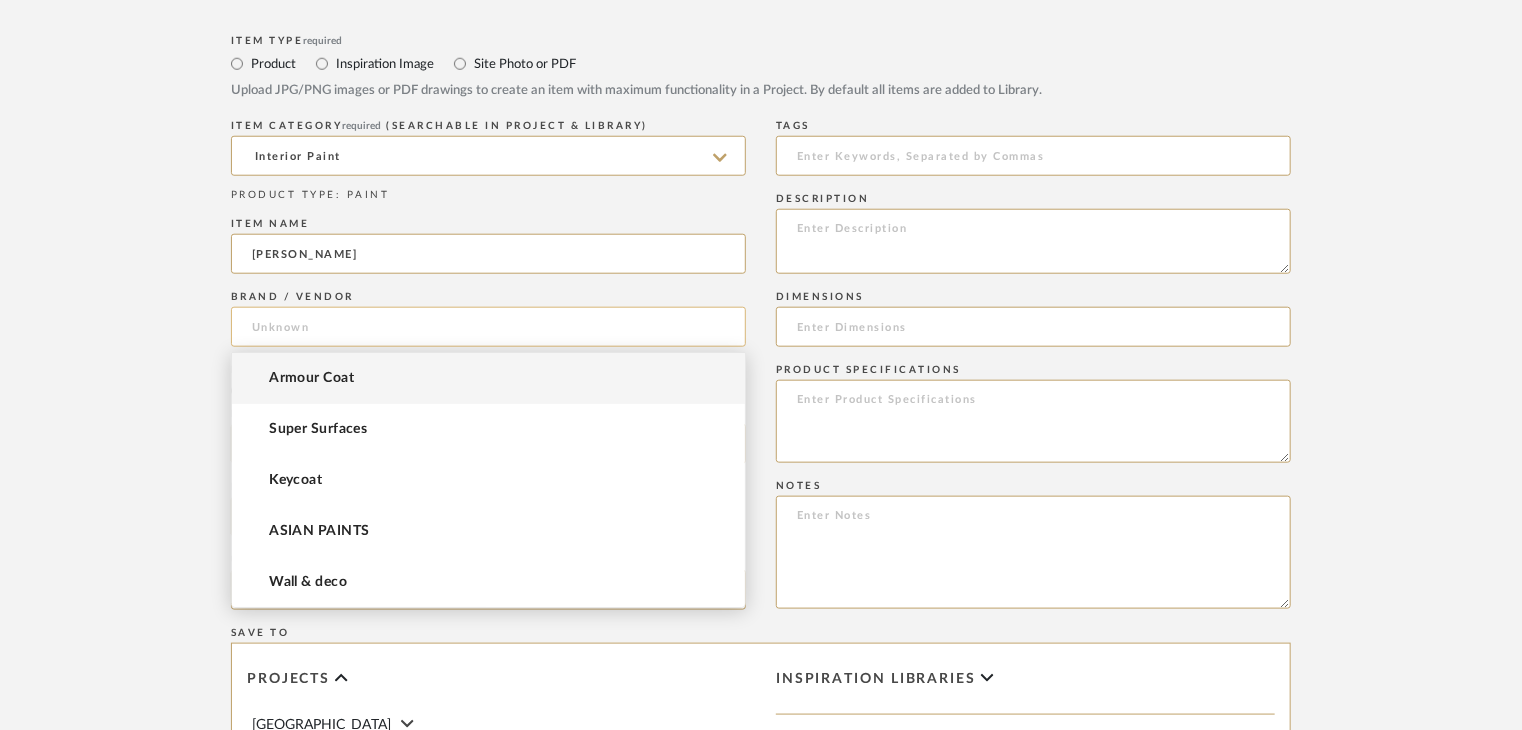 drag, startPoint x: 378, startPoint y: 373, endPoint x: 540, endPoint y: 343, distance: 164.75436 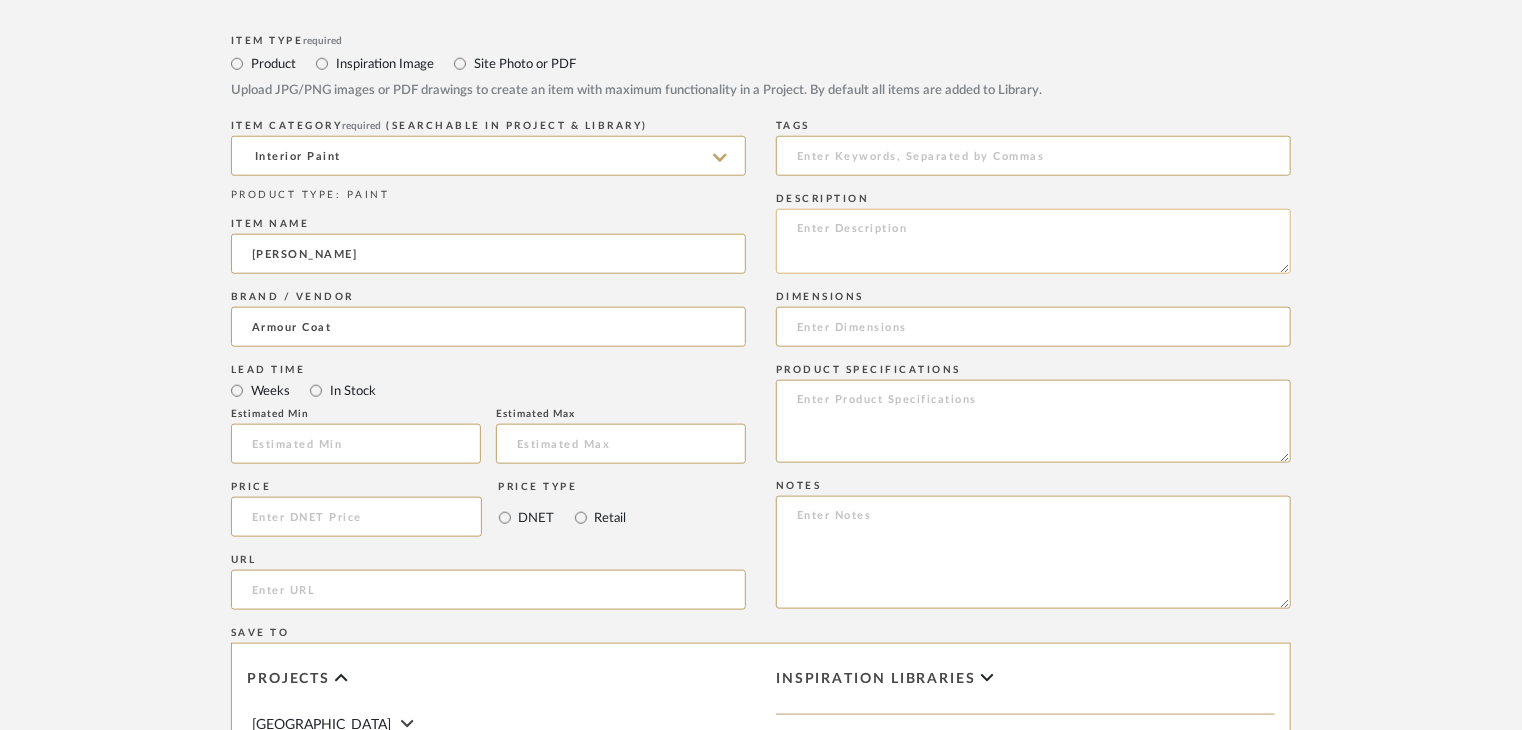 click 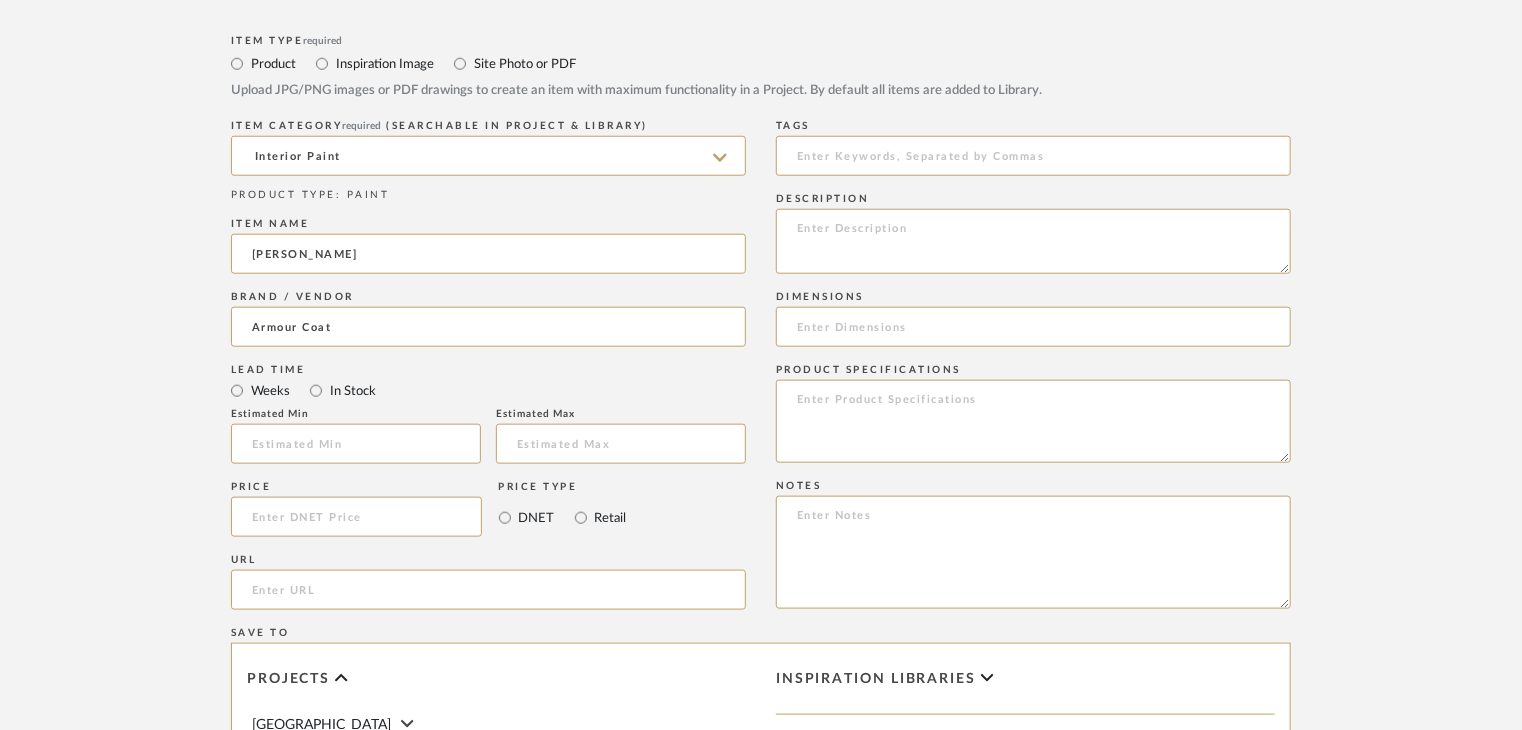 paste on "Type: Interior paint
Dimension(s): (as mentioned)
Material/Finishes: (as mentioned)
Installation requirements, if any: (as applicable)
Price: (as mentioned)
Lead time: (as mentioned)
Sample available: supplier stock
Sample Internal reference number:
as per the internal sample warehouse) Point of
contact:
Contact number:
Email address:
Address:
Additional contact information:" 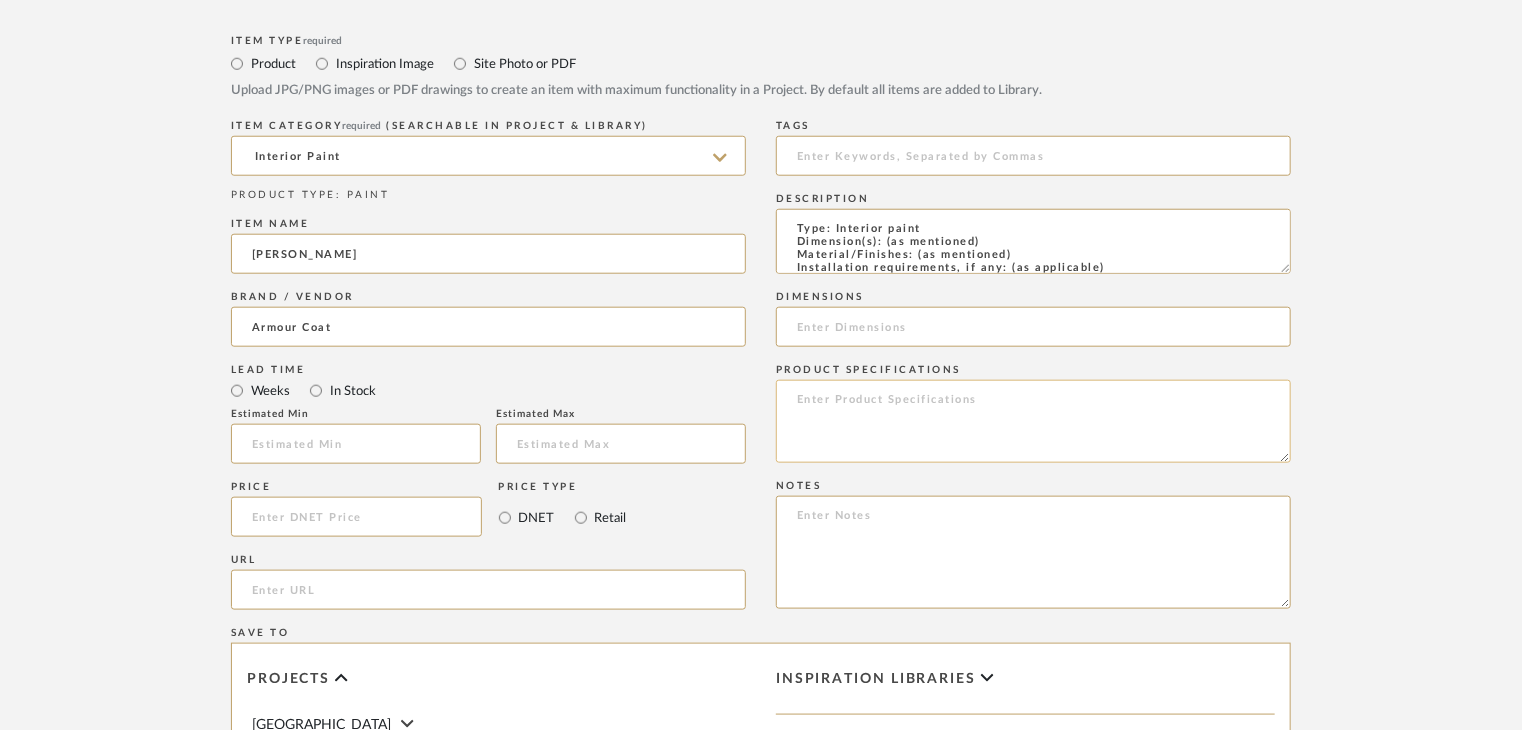 scroll, scrollTop: 151, scrollLeft: 0, axis: vertical 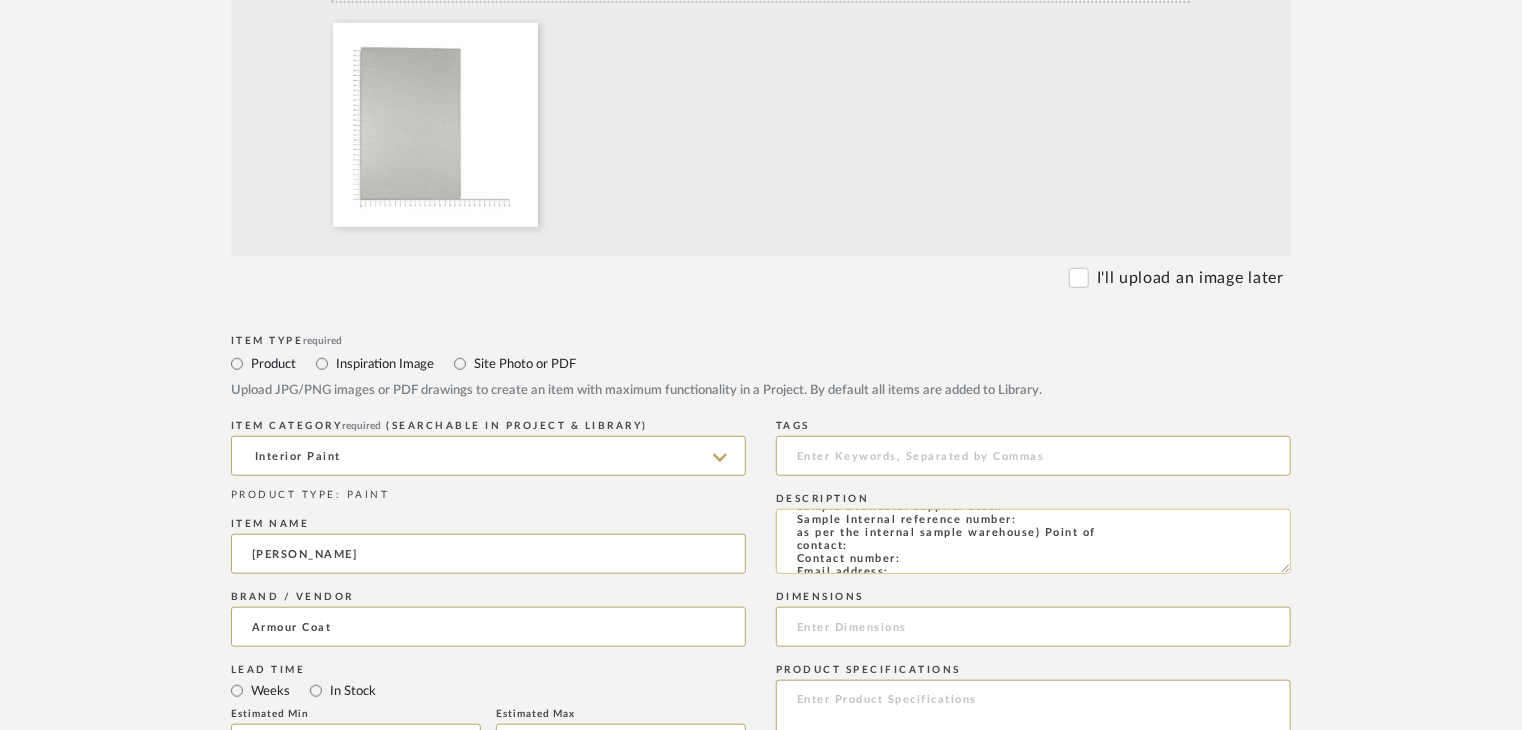 click on "Type: Interior paint
Dimension(s): (as mentioned)
Material/Finishes: (as mentioned)
Installation requirements, if any: (as applicable)
Price: (as mentioned)
Lead time: (as mentioned)
Sample available: supplier stock
Sample Internal reference number:
as per the internal sample warehouse) Point of
contact:
Contact number:
Email address:
Address:
Additional contact information:" 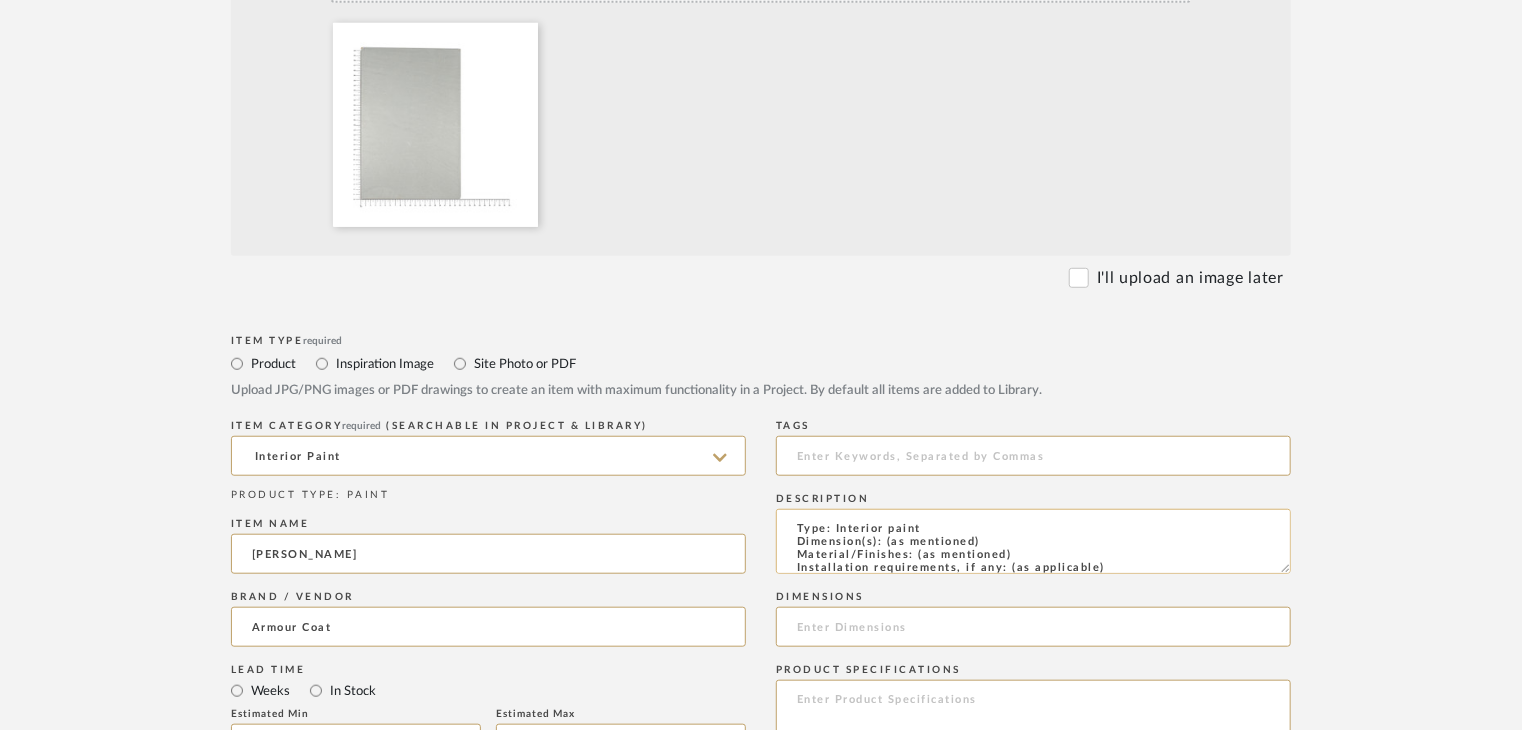 scroll, scrollTop: 0, scrollLeft: 0, axis: both 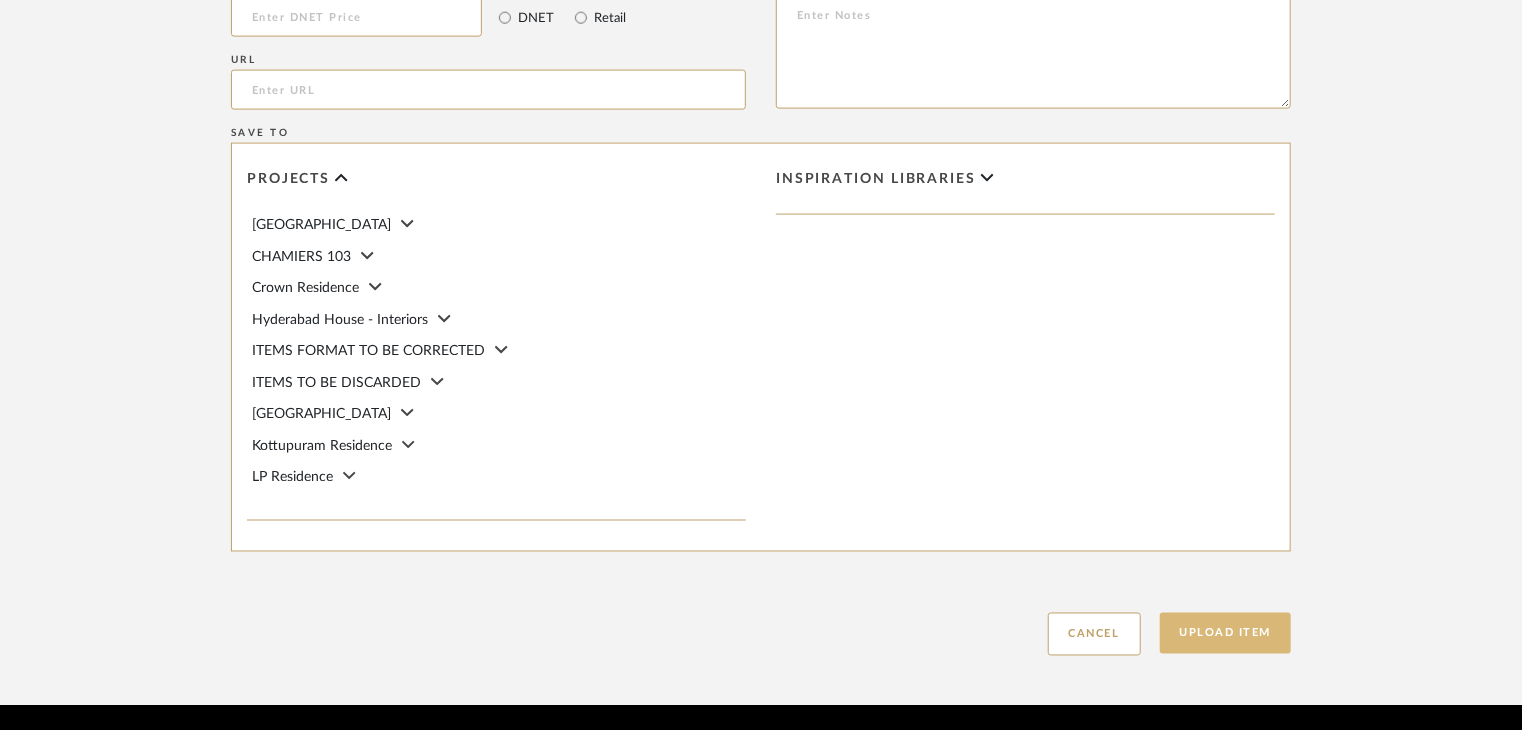 type on "Type: Interior paint
Dimension(s): (as mentioned)
Material/Finishes: xx
Installation requirements, if any: (as applicable)
Price: (as mentioned)
Lead time: (as mentioned)
Sample available: supplier stock
Sample Internal reference number: PN-IN-0011-XXXX
as per the internal sample warehouse) Point of
contact:
Contact number:
Email address:
Address:
Additional contact information:" 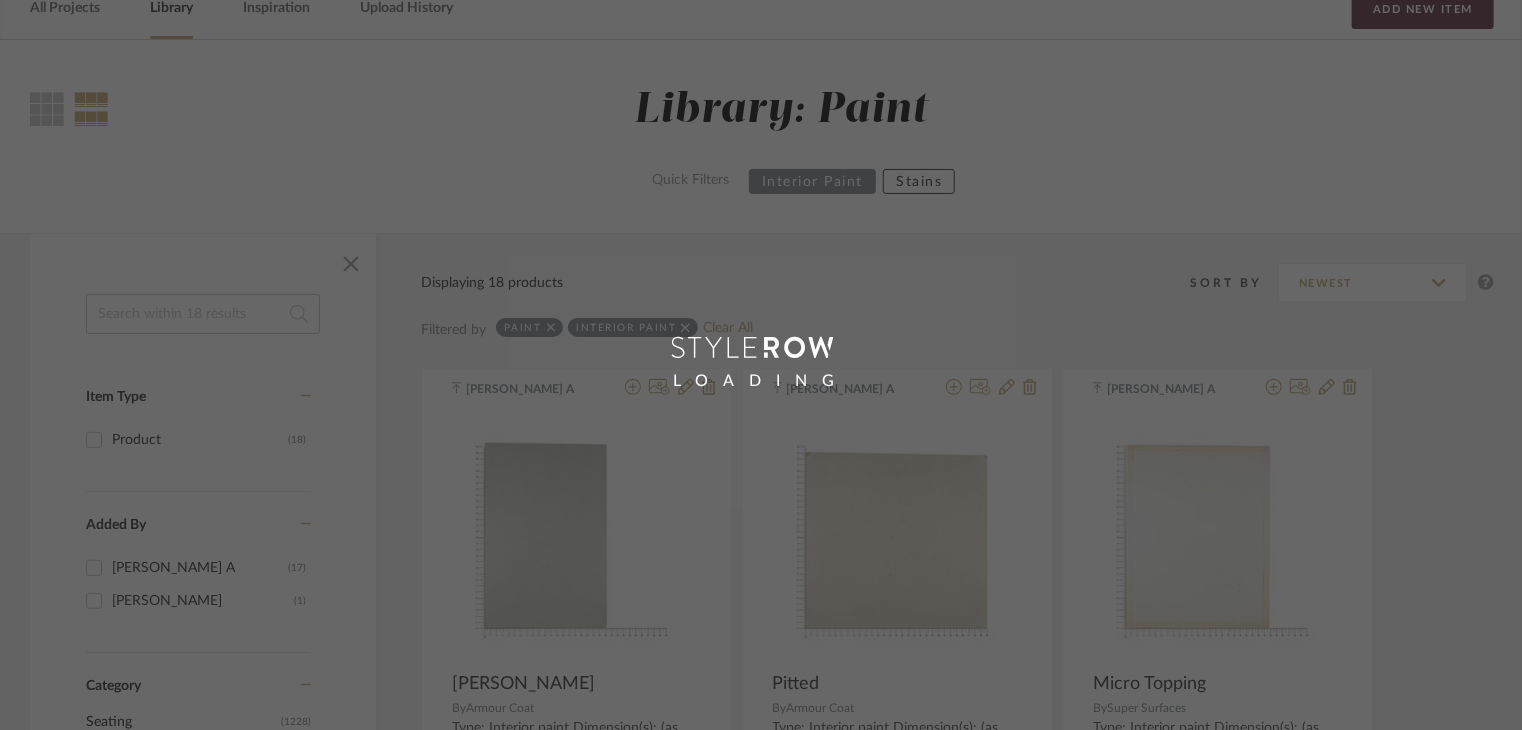 scroll, scrollTop: 100, scrollLeft: 0, axis: vertical 